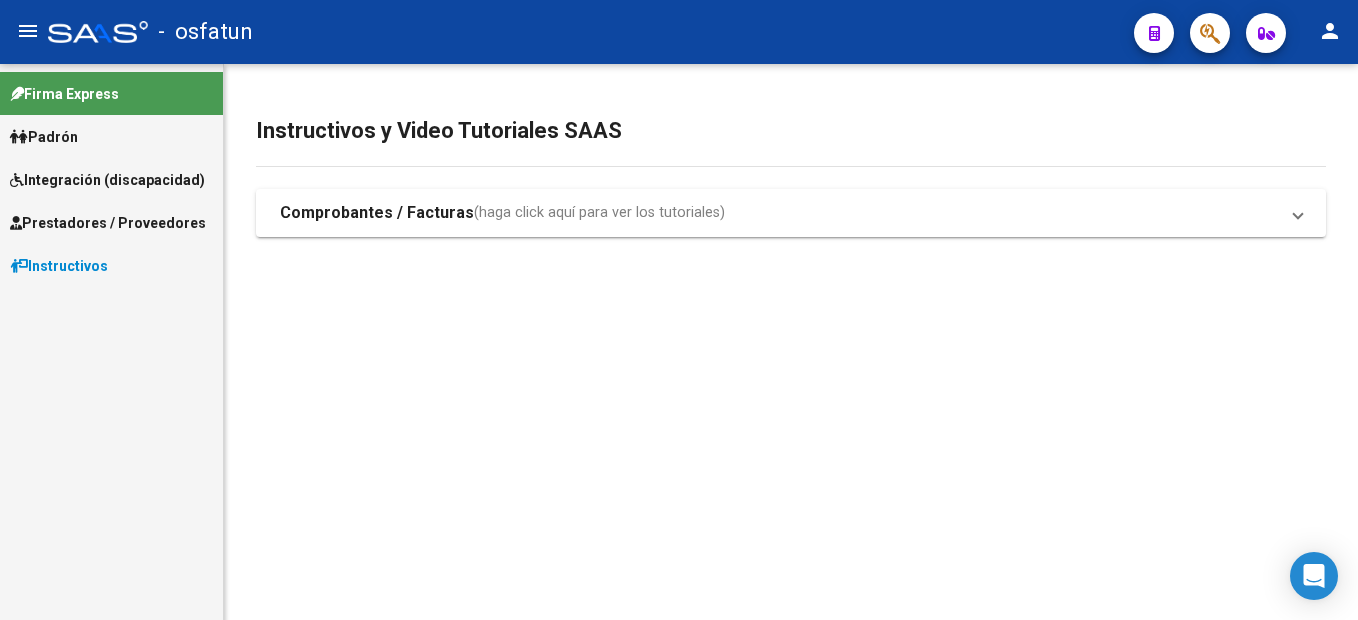 scroll, scrollTop: 0, scrollLeft: 0, axis: both 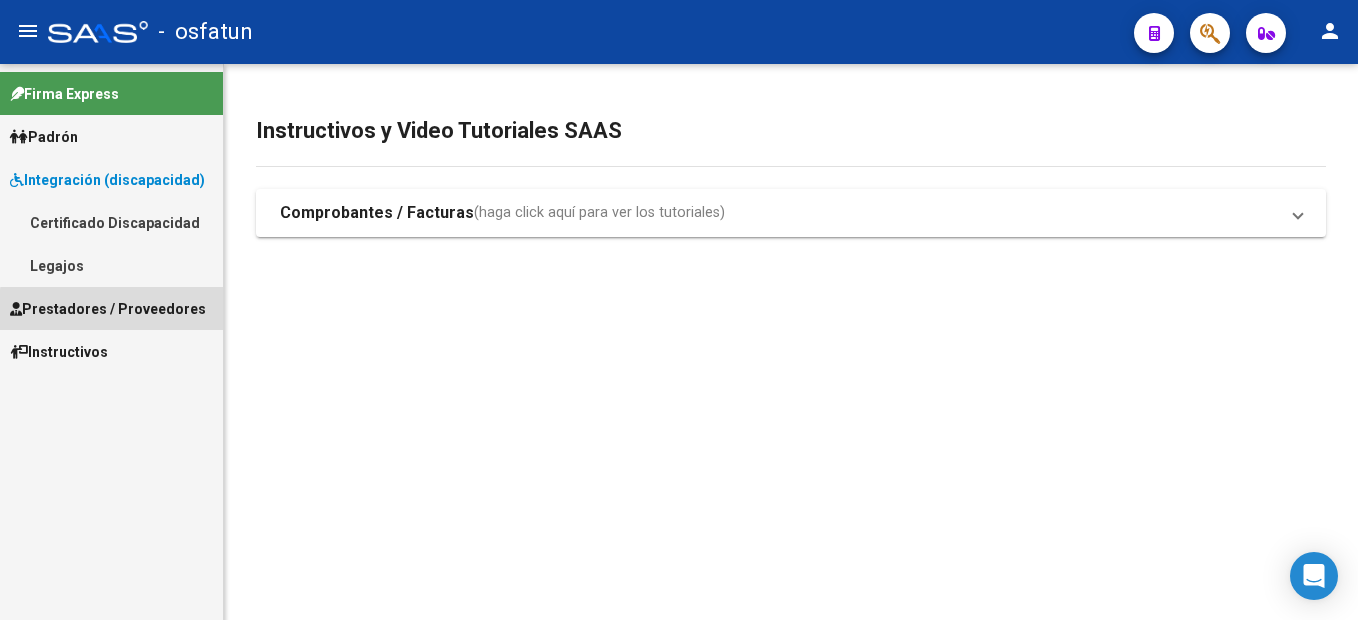 drag, startPoint x: 153, startPoint y: 313, endPoint x: 205, endPoint y: 319, distance: 52.34501 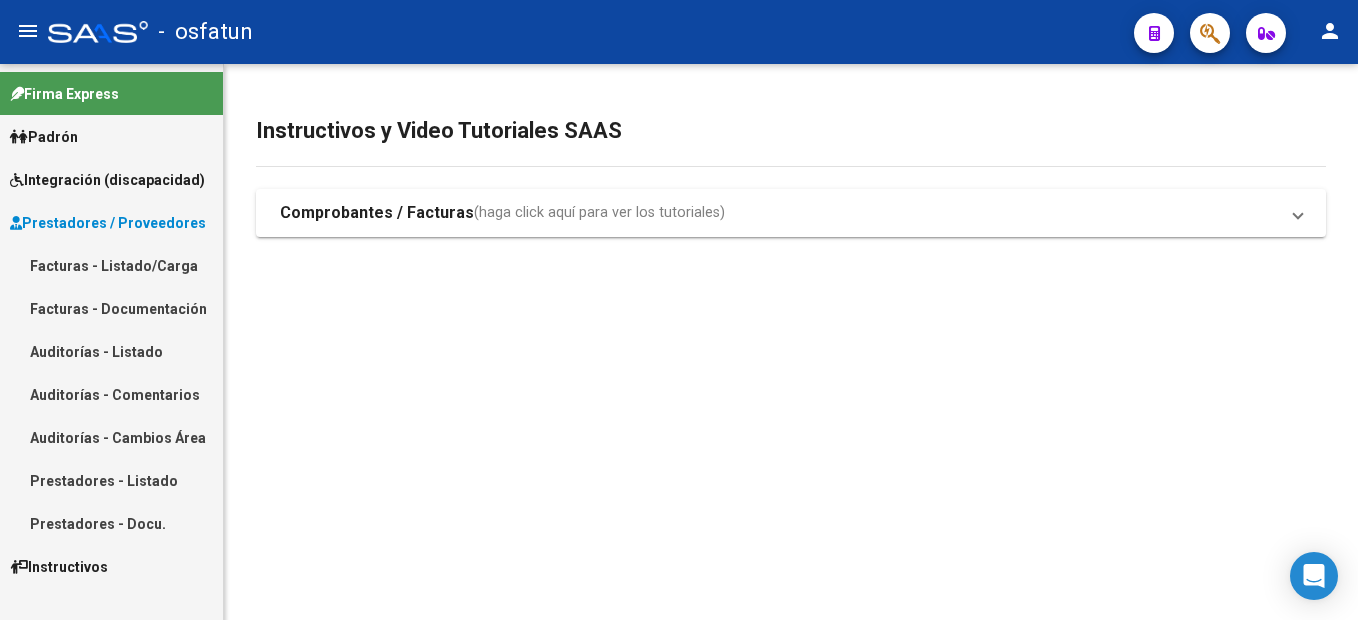 click on "Facturas - Listado/Carga" at bounding box center [111, 265] 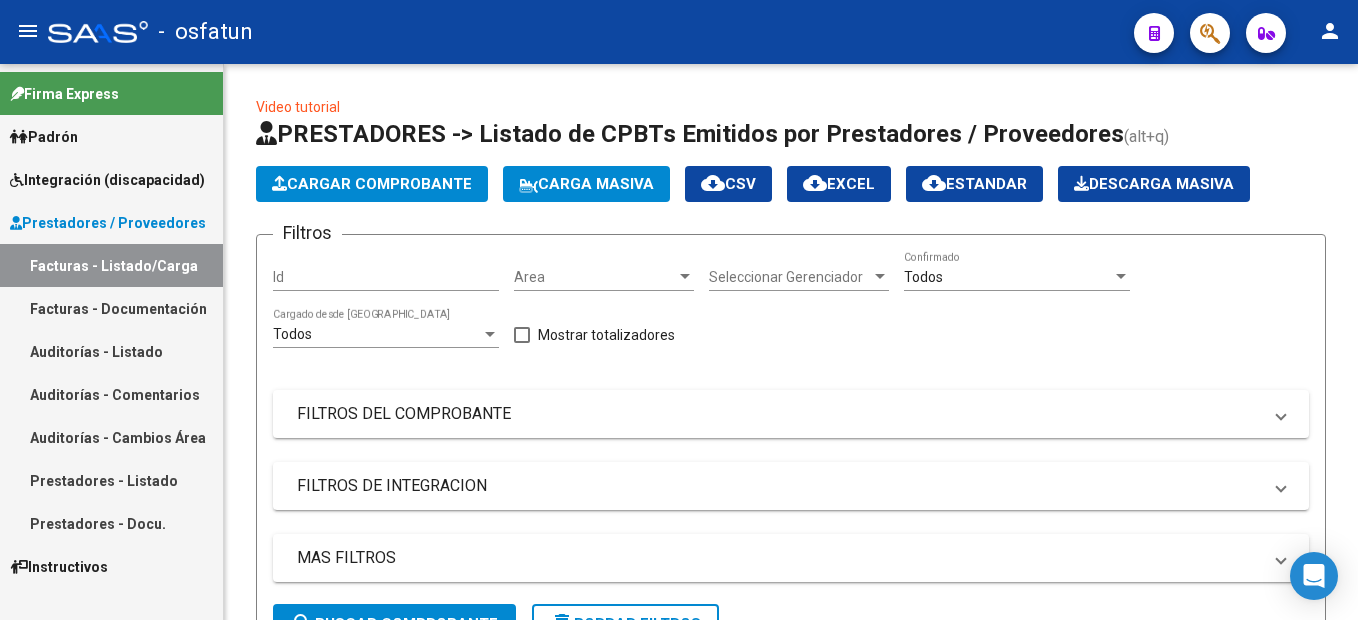 click on "Cargar Comprobante" 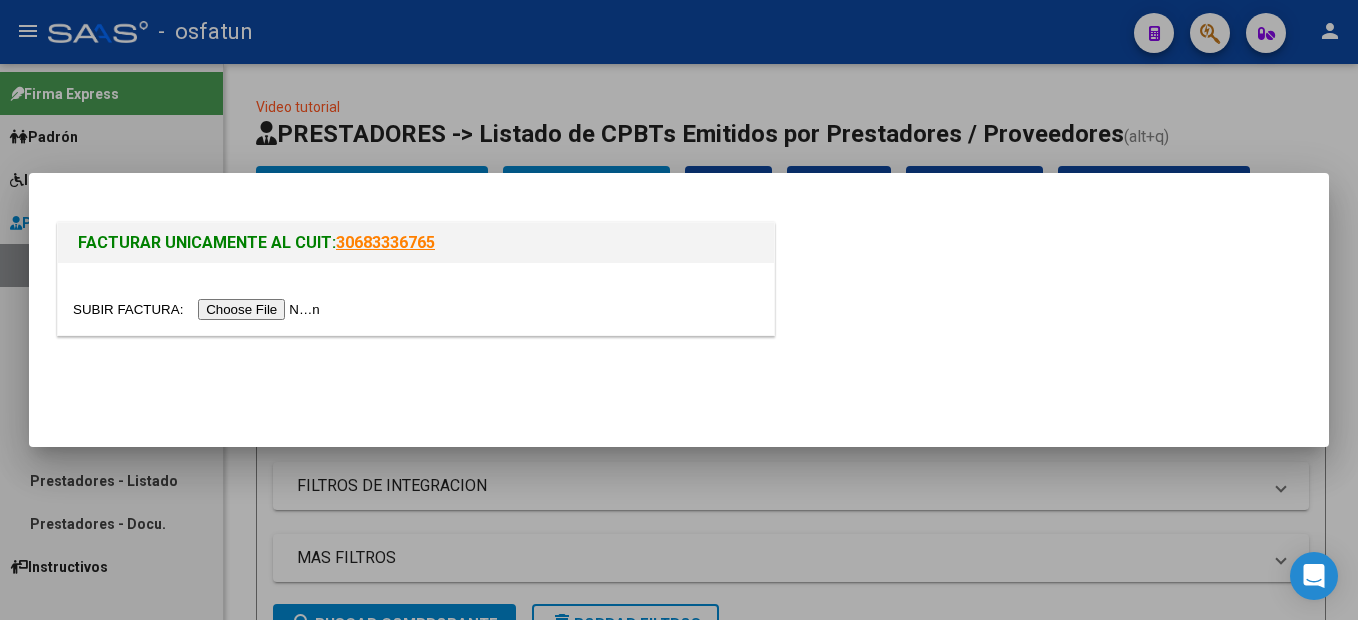 click at bounding box center [199, 309] 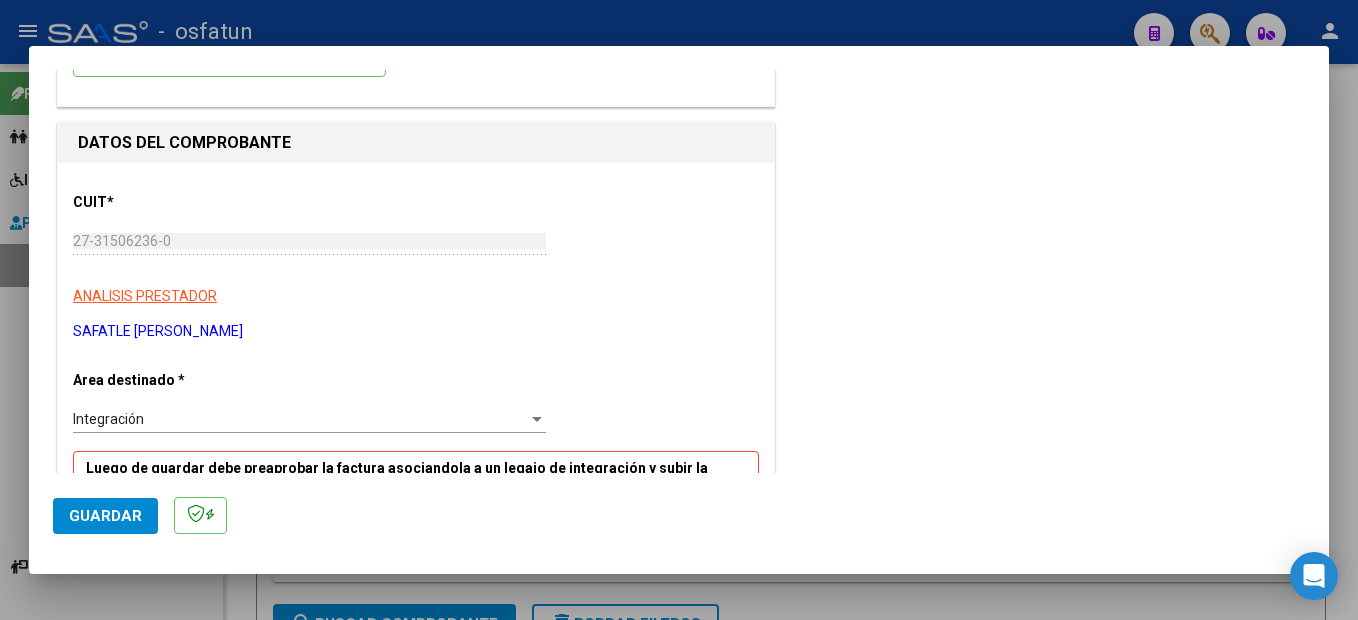 scroll, scrollTop: 300, scrollLeft: 0, axis: vertical 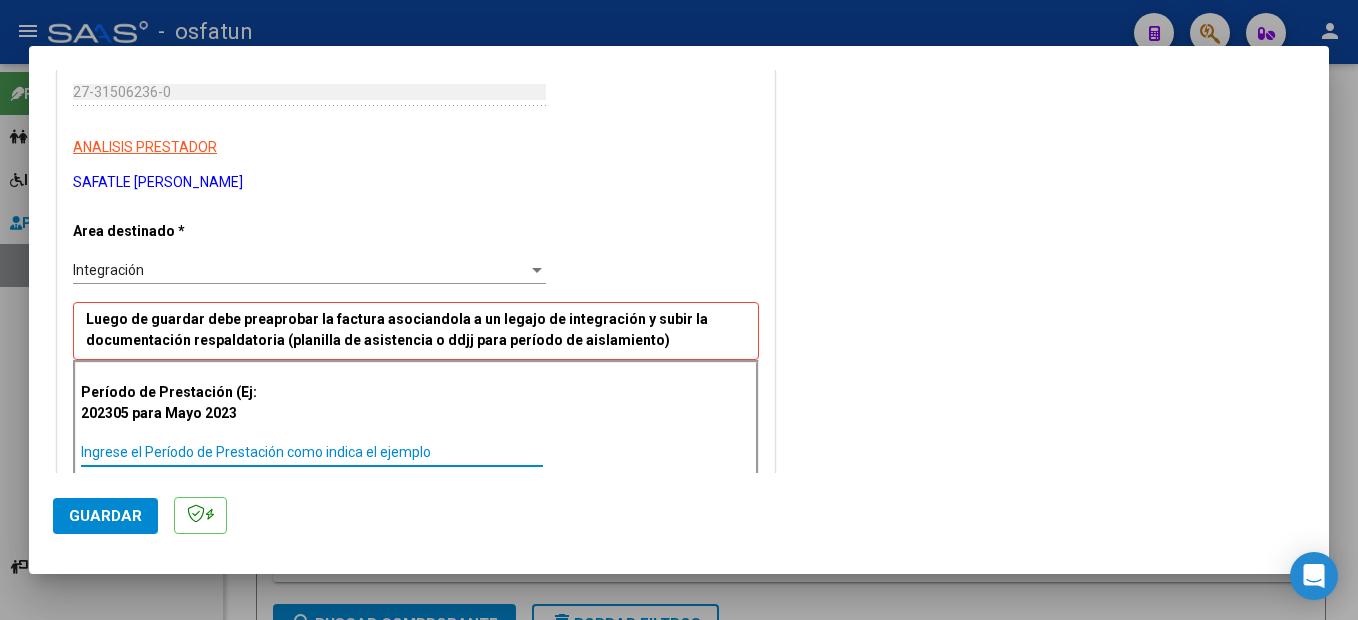 click on "Ingrese el Período de Prestación como indica el ejemplo" at bounding box center [312, 452] 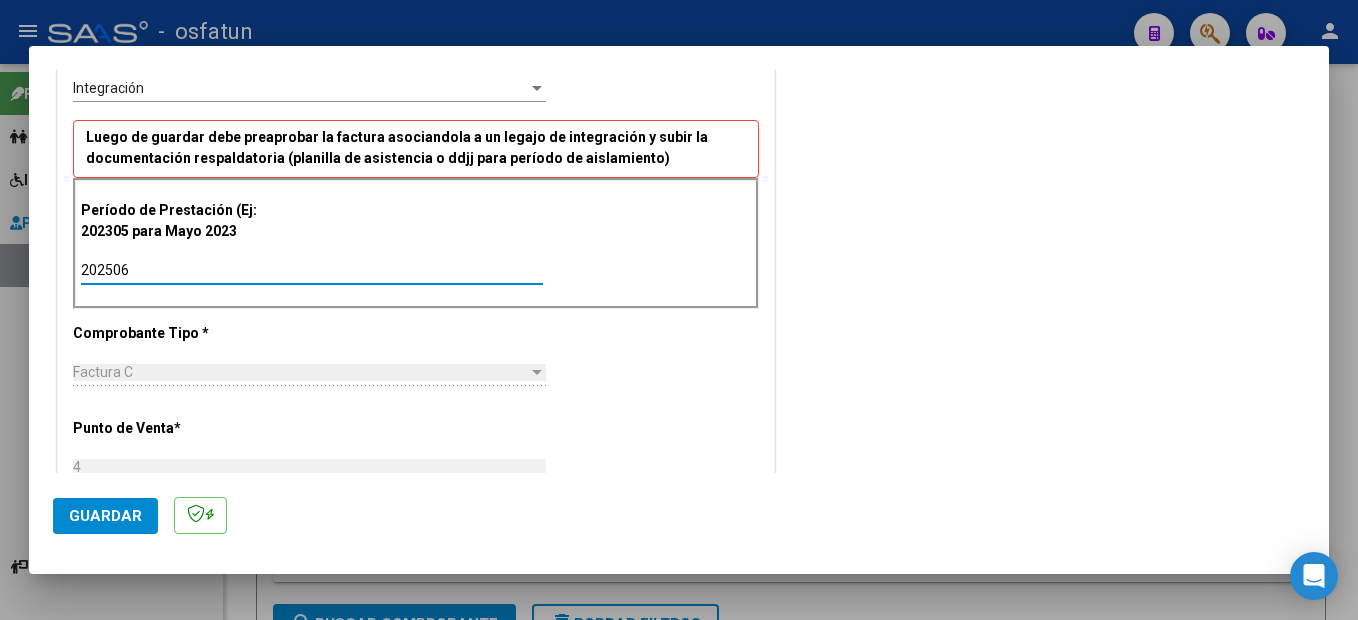 scroll, scrollTop: 700, scrollLeft: 0, axis: vertical 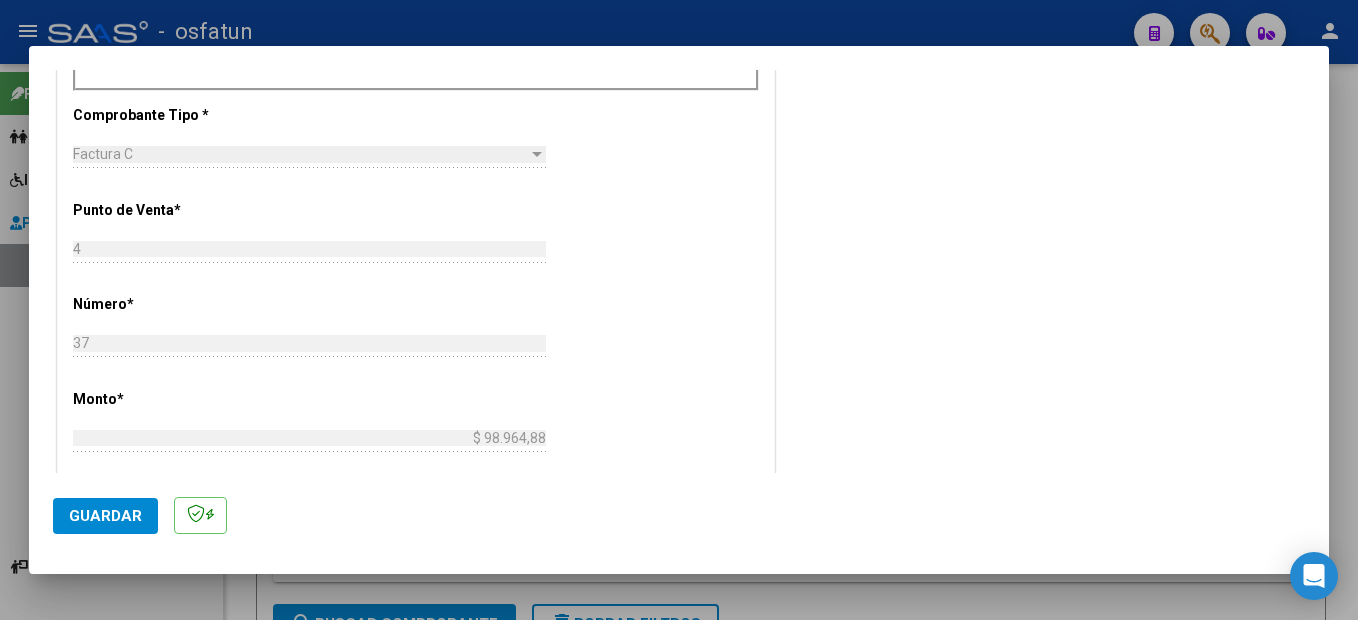 type on "202506" 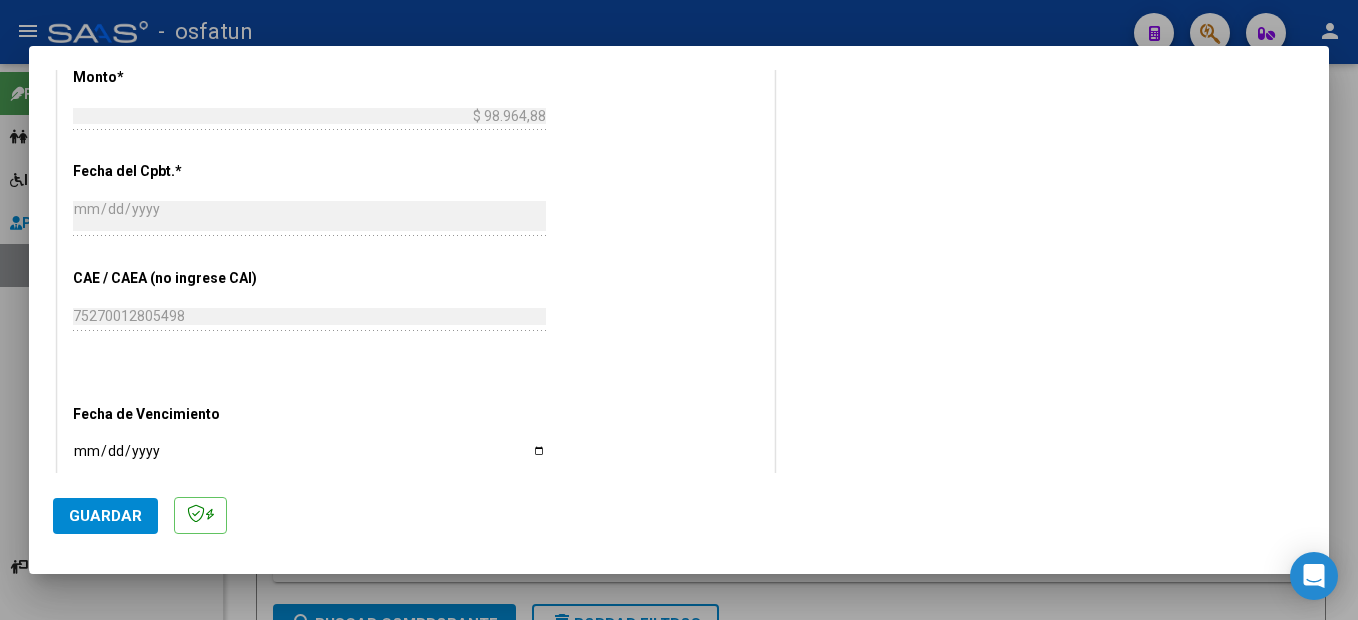 scroll, scrollTop: 1100, scrollLeft: 0, axis: vertical 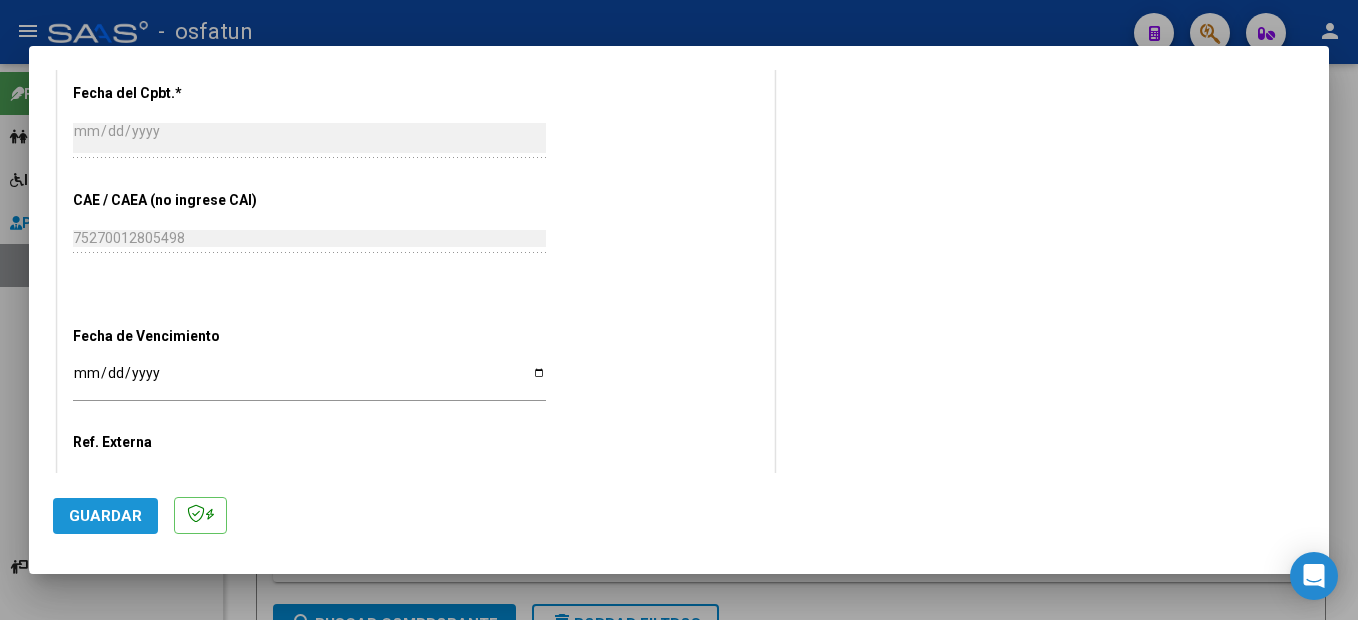 click on "Guardar" 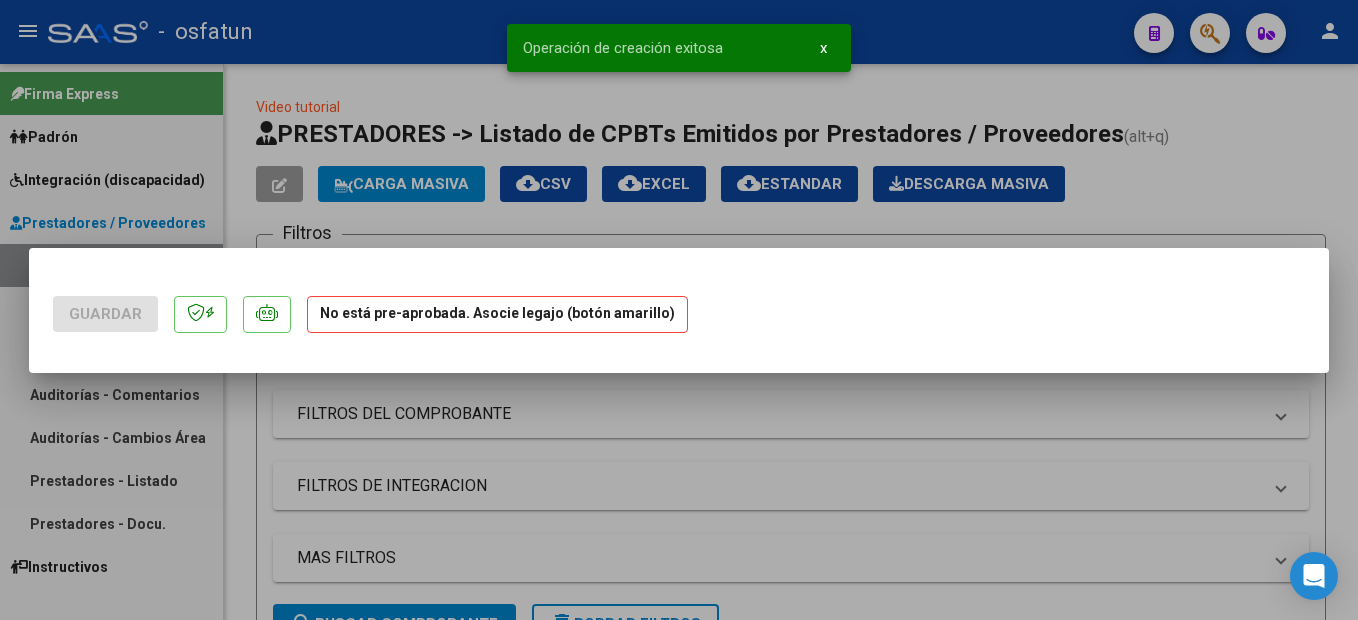 scroll, scrollTop: 0, scrollLeft: 0, axis: both 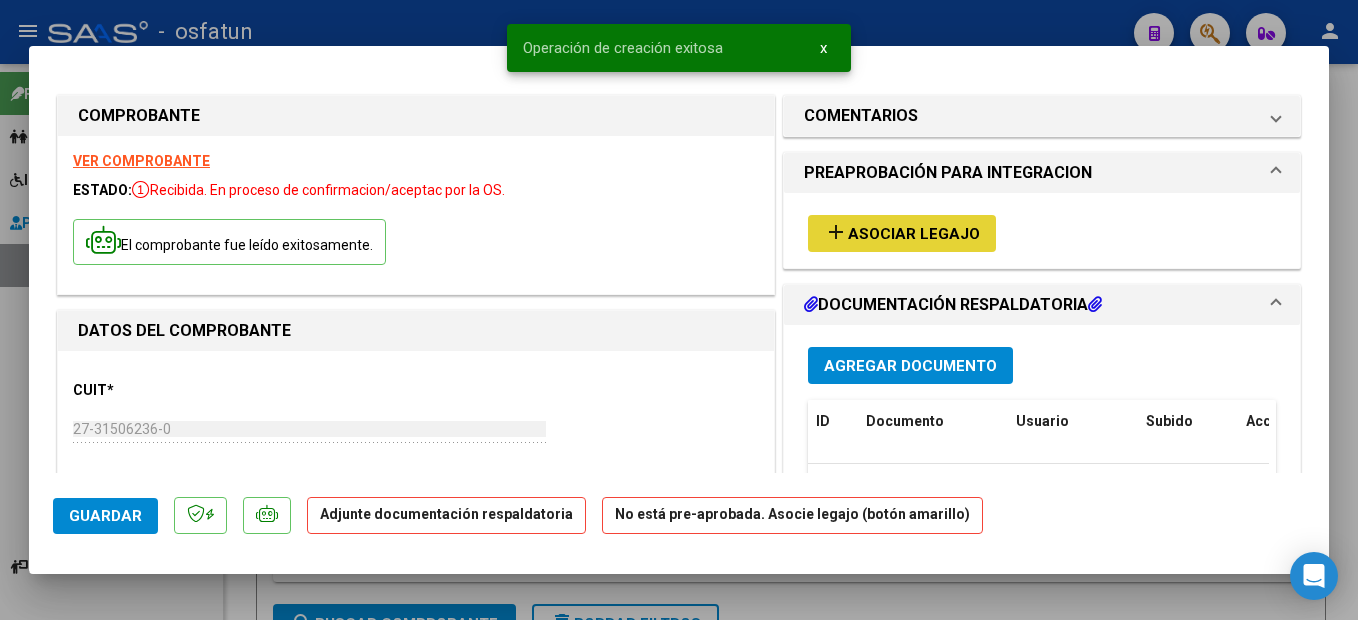 click on "Asociar Legajo" at bounding box center (914, 234) 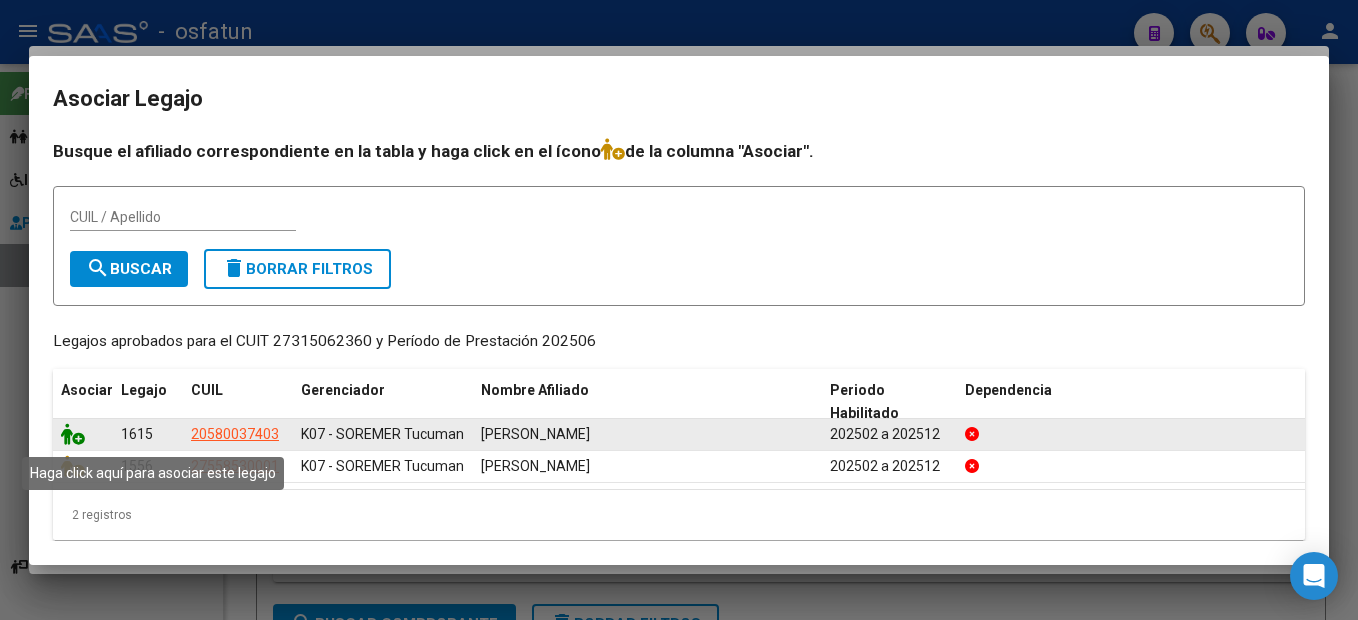 click 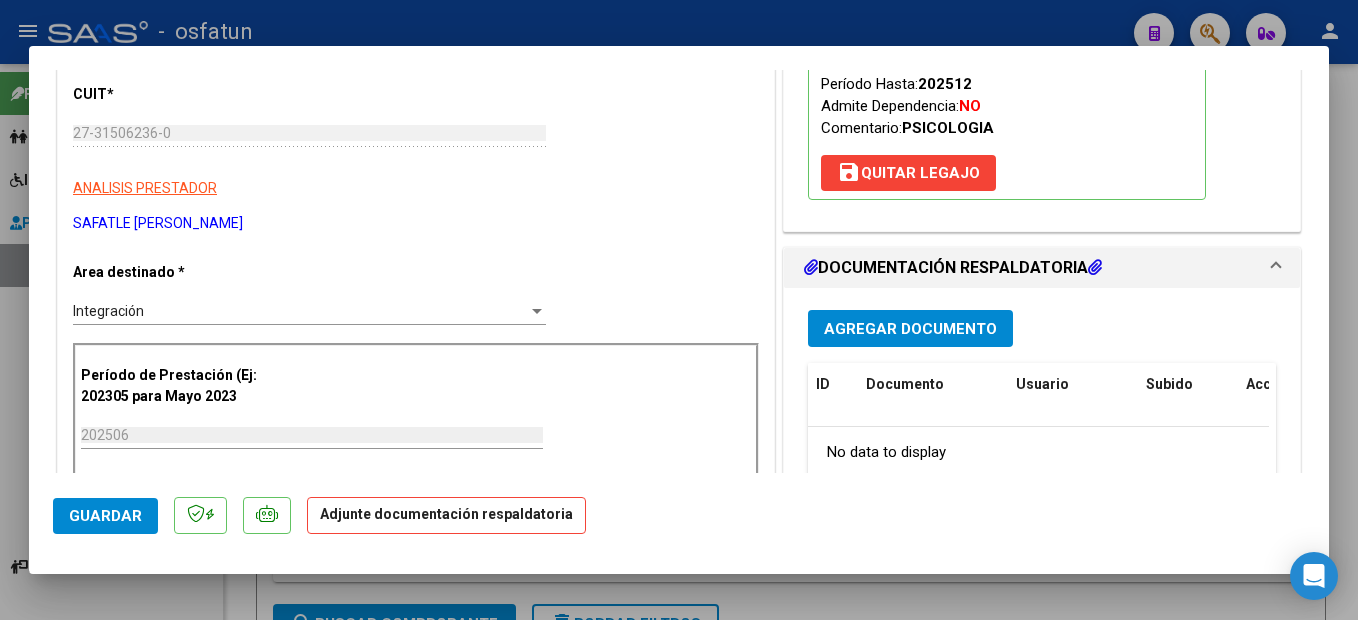 scroll, scrollTop: 300, scrollLeft: 0, axis: vertical 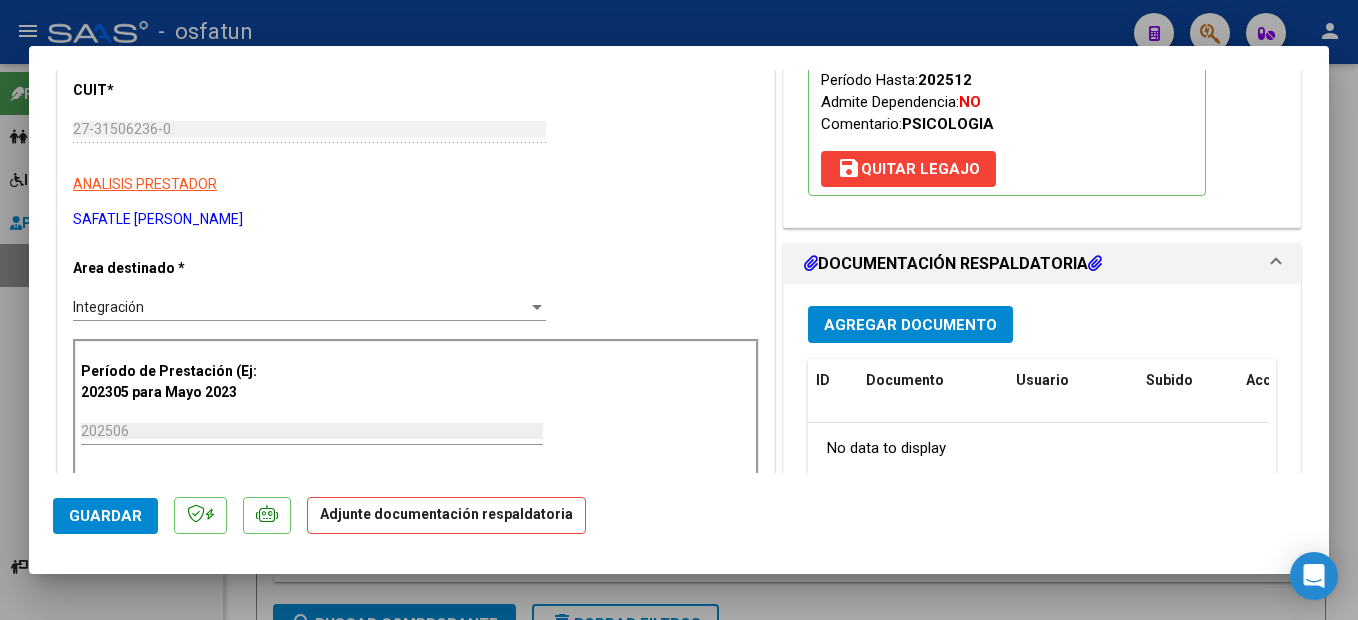 click on "Agregar Documento" at bounding box center (910, 325) 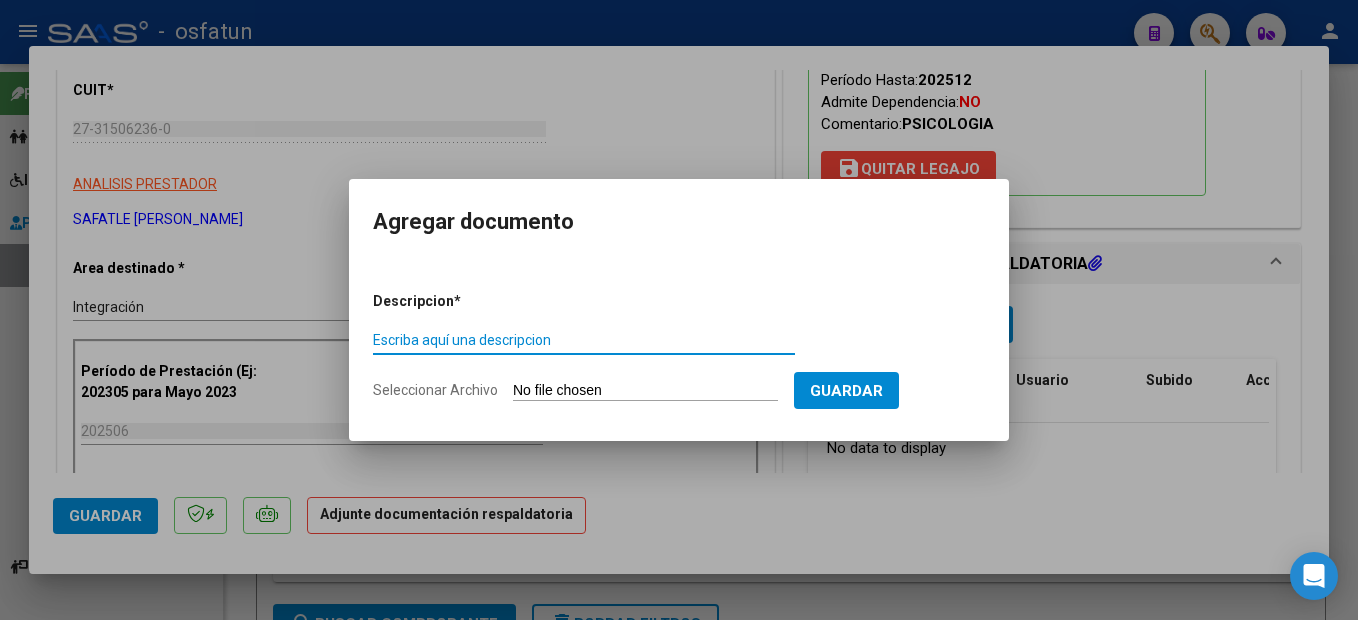 click on "Escriba aquí una descripcion" at bounding box center (584, 340) 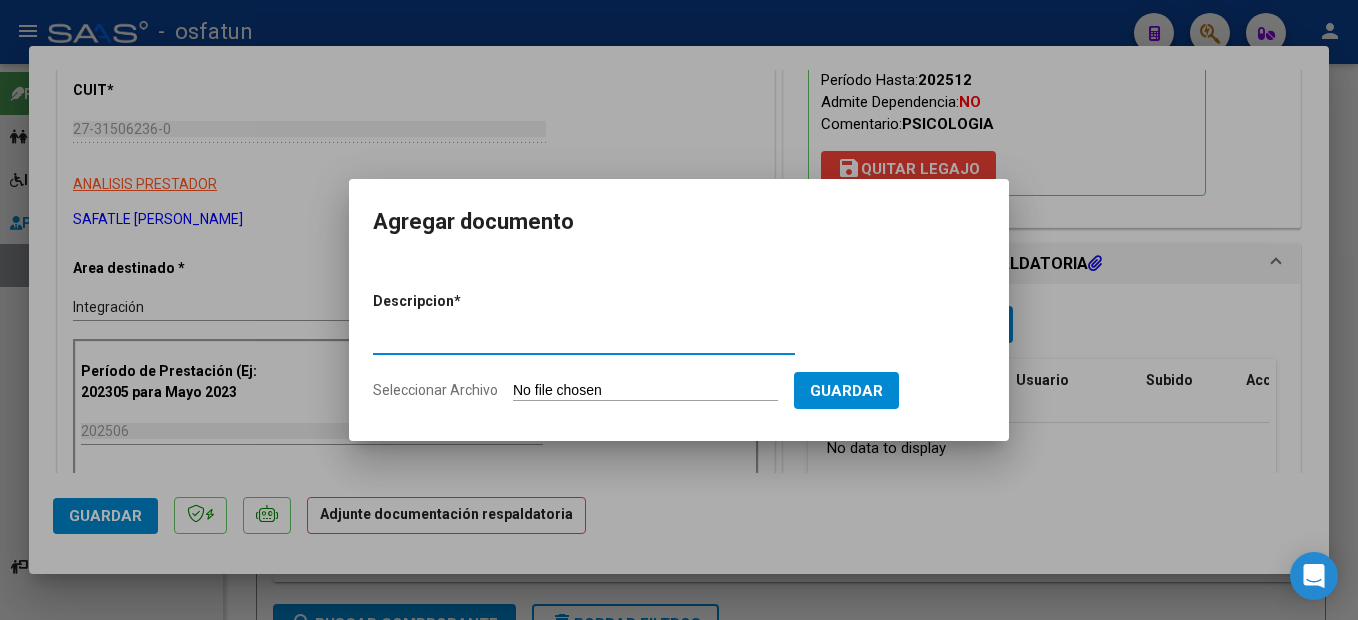 type on "PLANILLA DE ASISTENCIA" 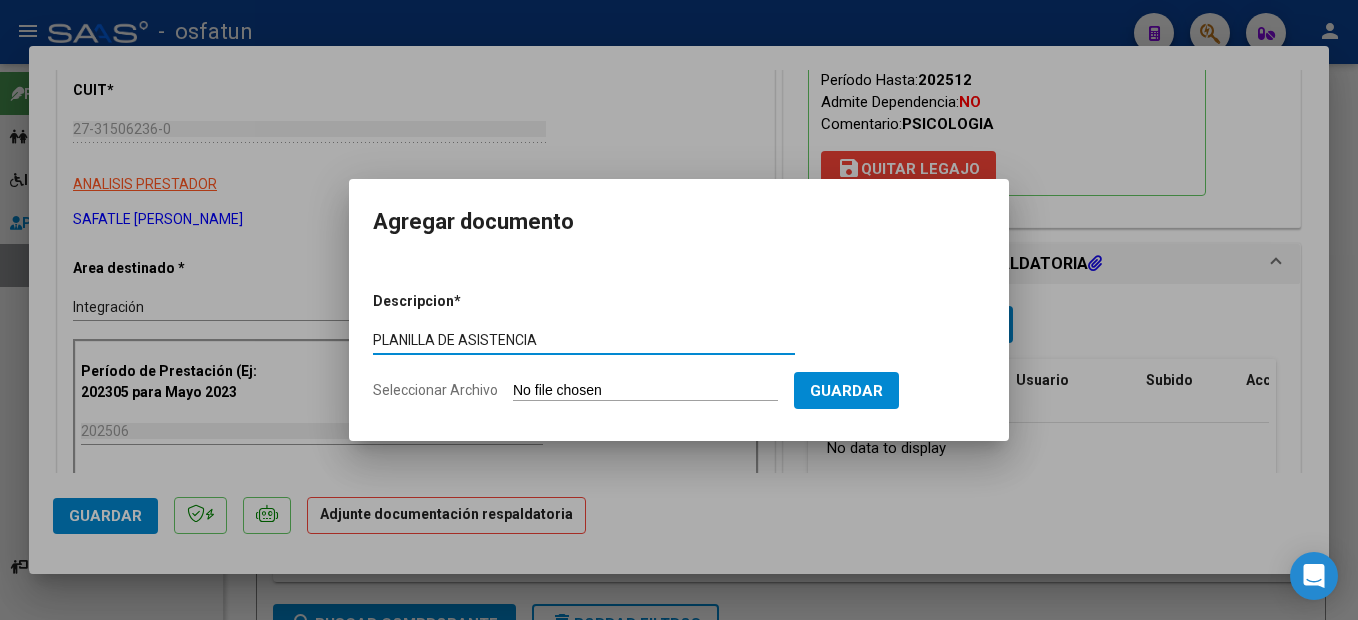 click on "Seleccionar Archivo" at bounding box center (645, 391) 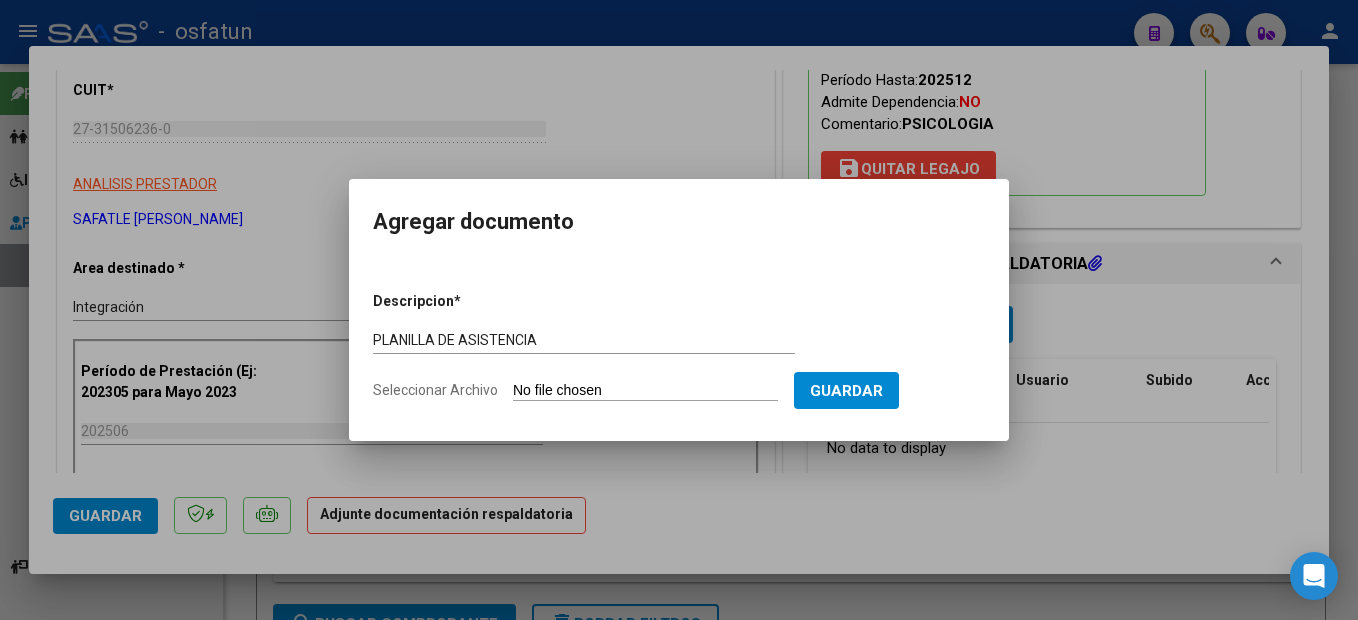 type on "C:\fakepath\250707093415.pdf" 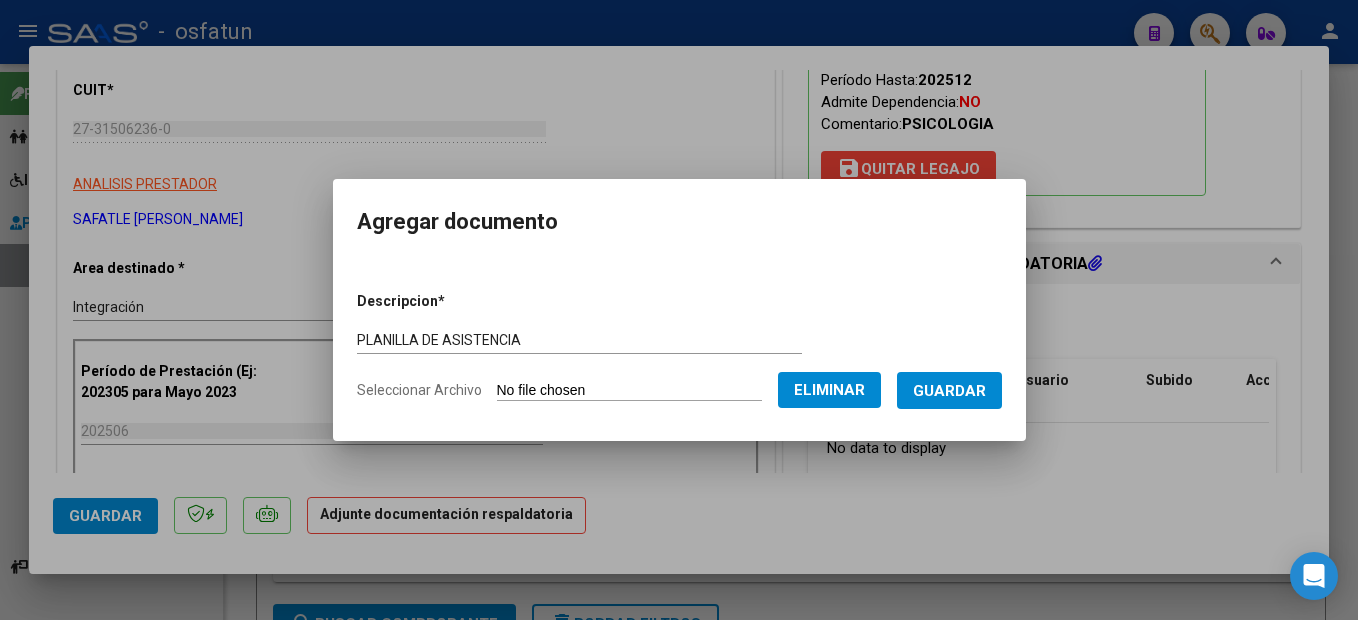 click on "Guardar" at bounding box center (949, 391) 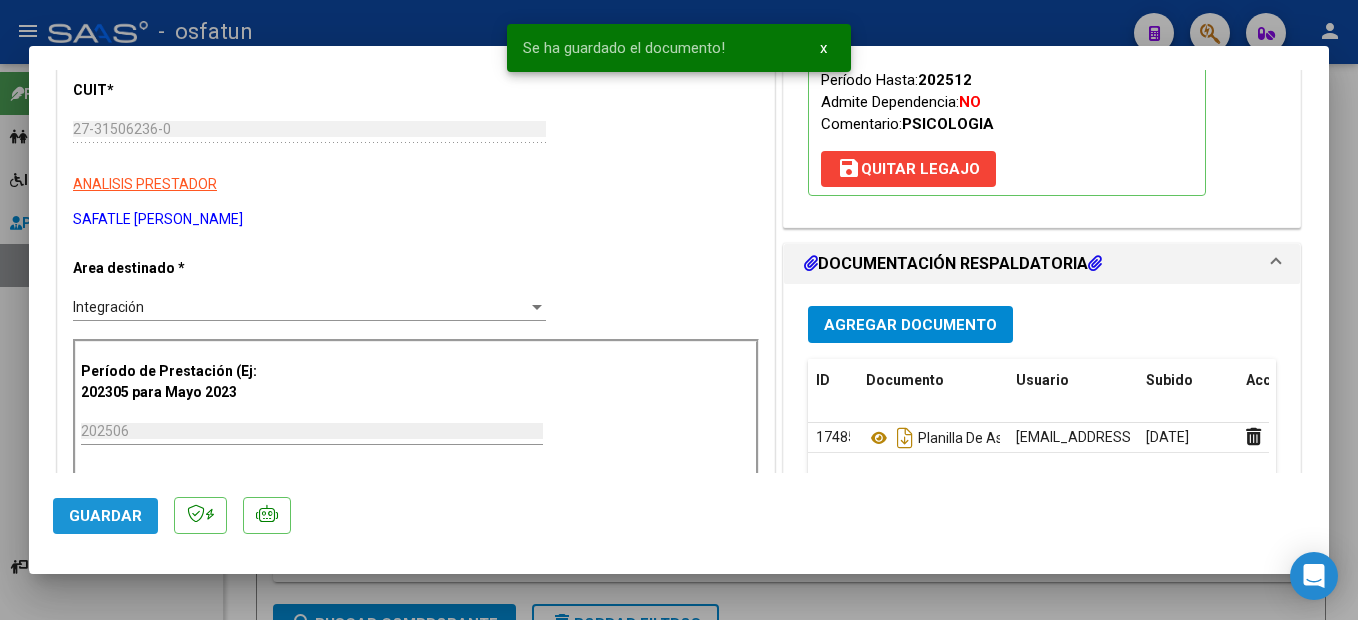 click on "Guardar" 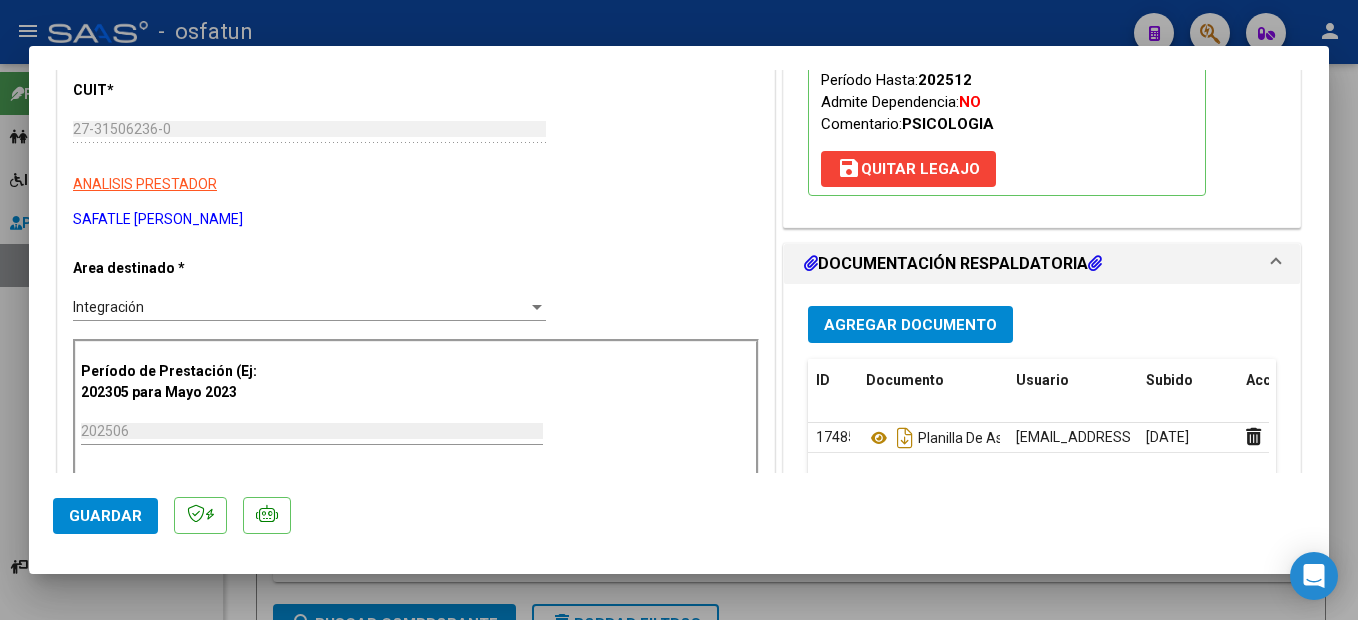click at bounding box center [679, 310] 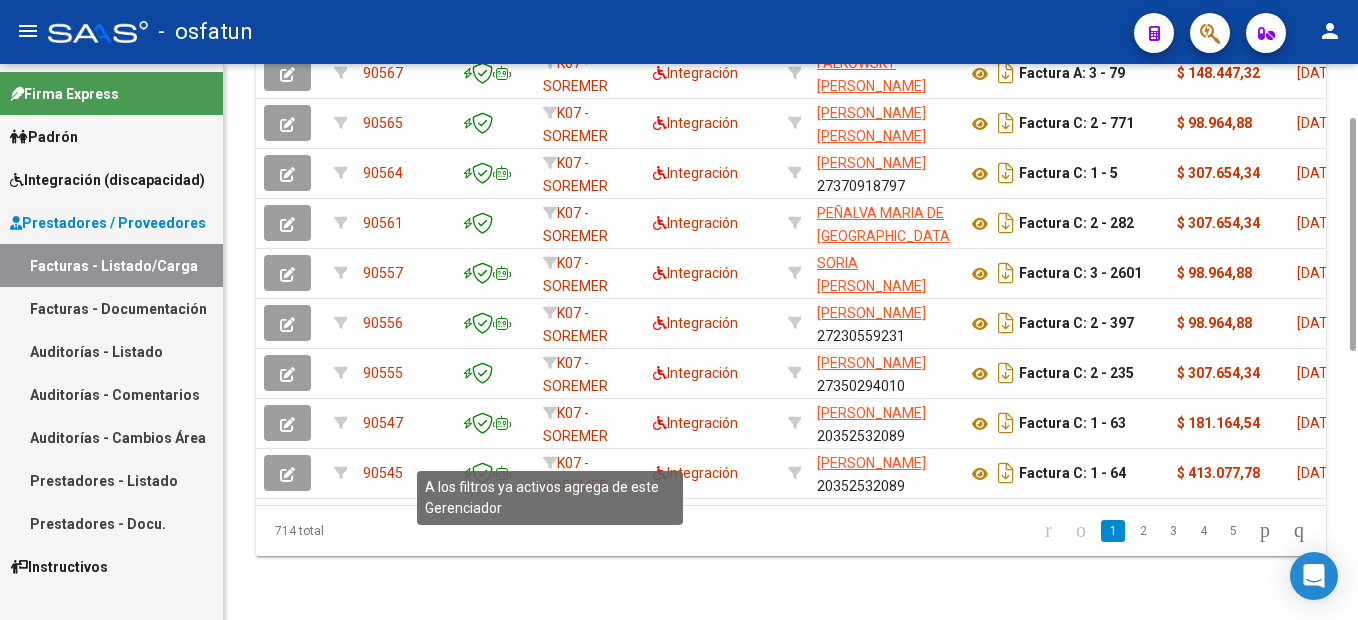 scroll, scrollTop: 567, scrollLeft: 0, axis: vertical 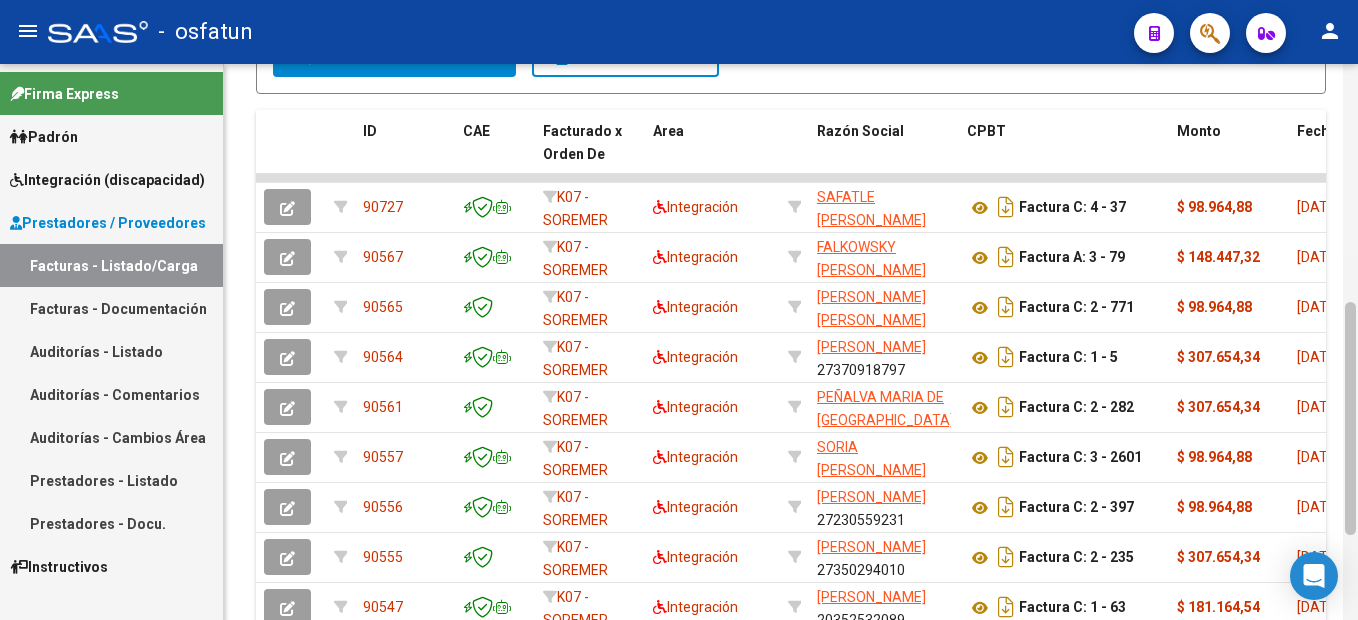 drag, startPoint x: 1353, startPoint y: 390, endPoint x: 1355, endPoint y: 199, distance: 191.01047 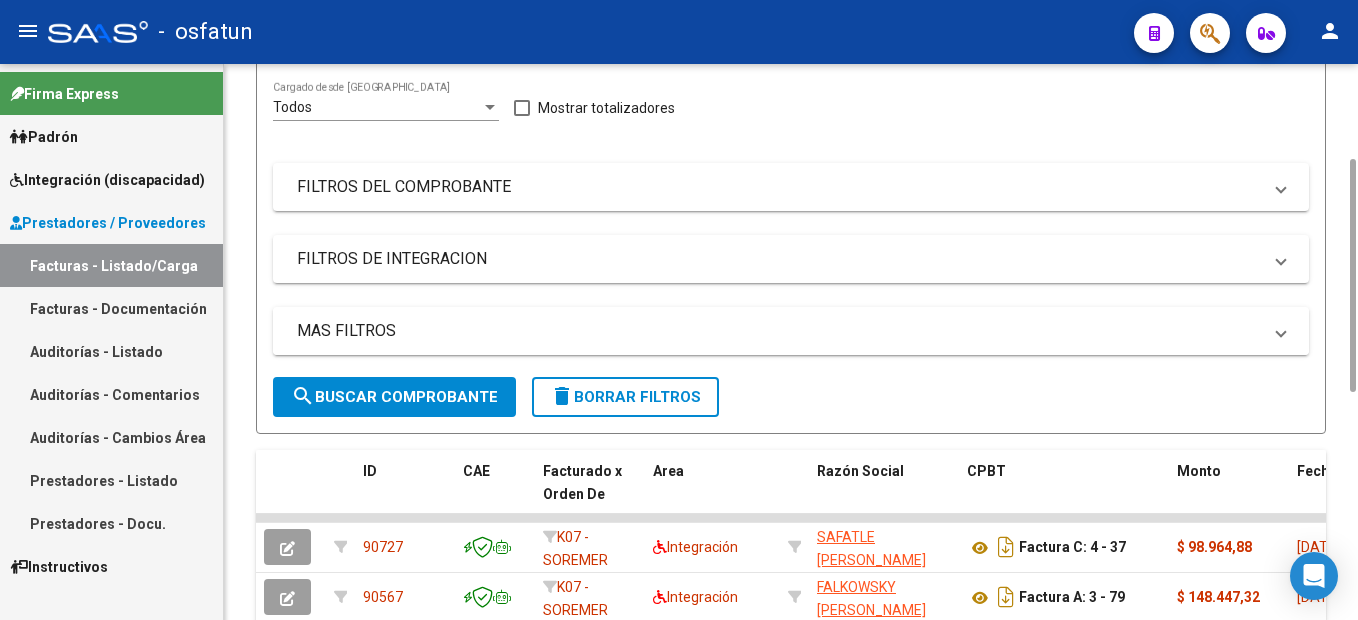 scroll, scrollTop: 0, scrollLeft: 0, axis: both 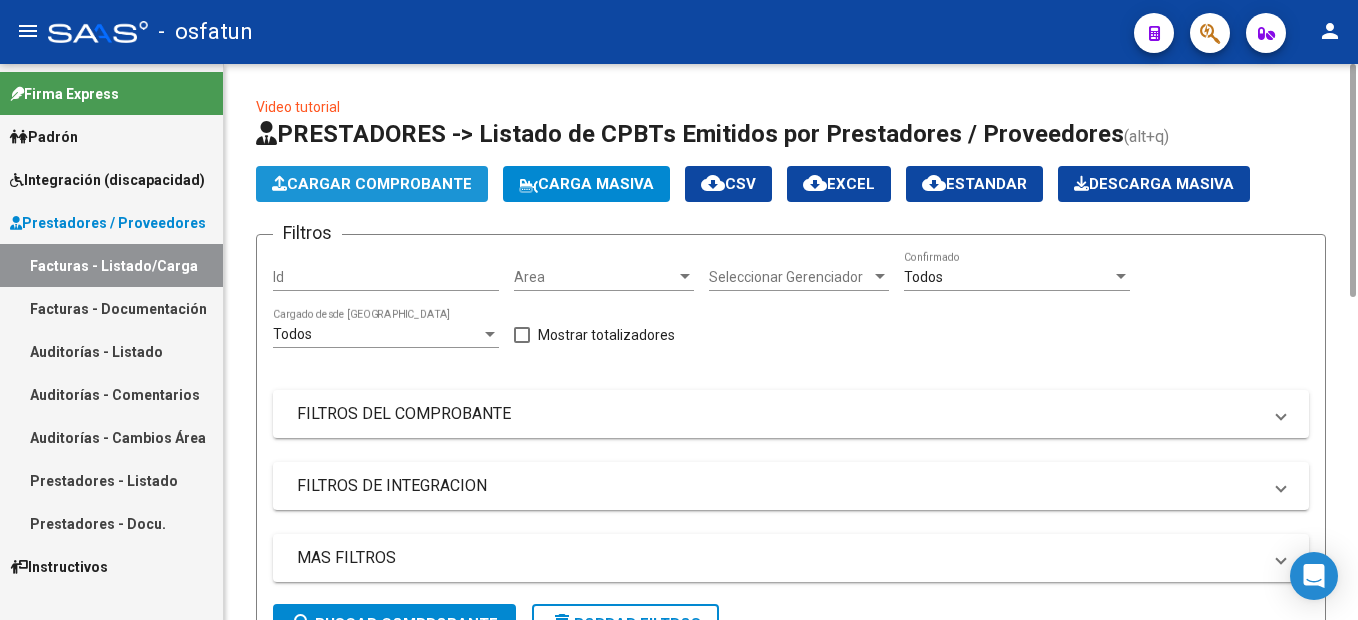 click on "Cargar Comprobante" 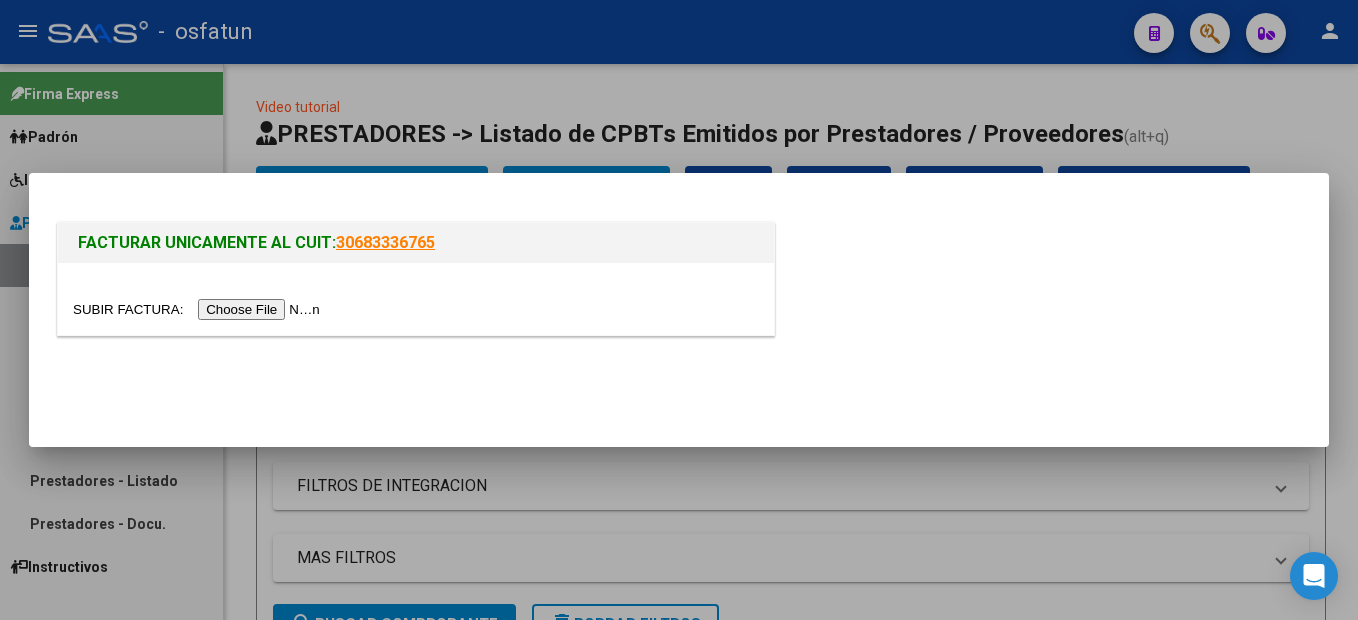 click at bounding box center (199, 309) 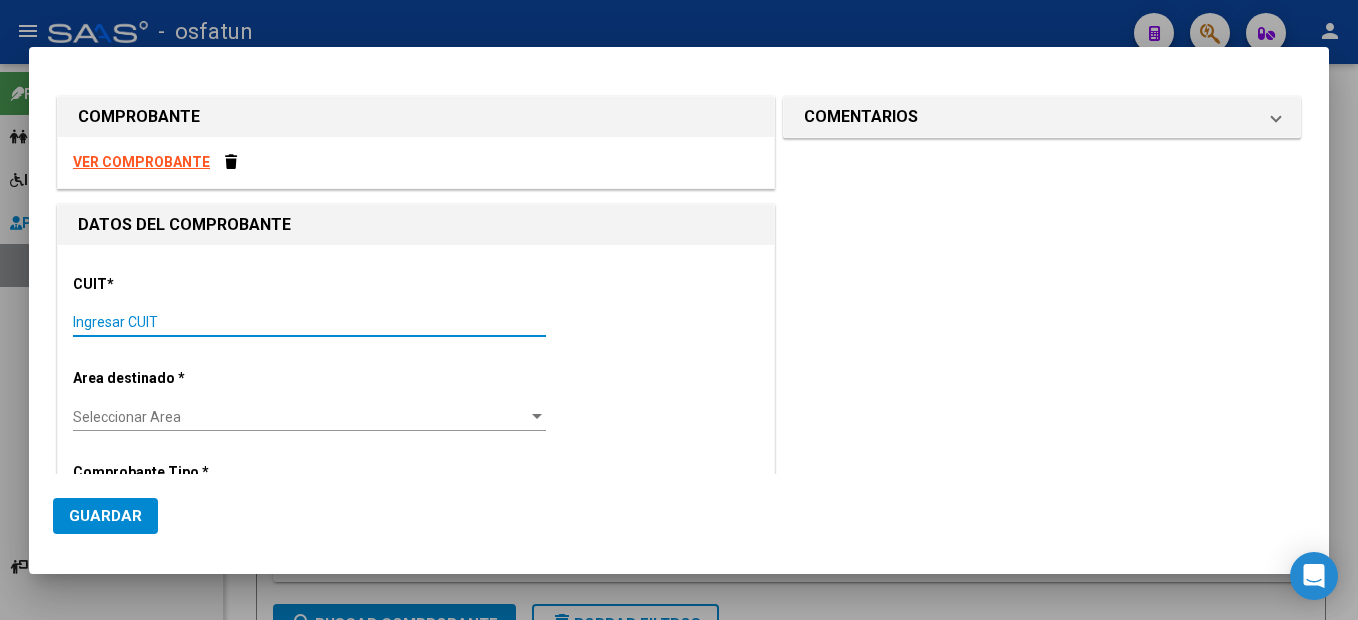 click on "Ingresar CUIT" at bounding box center (309, 322) 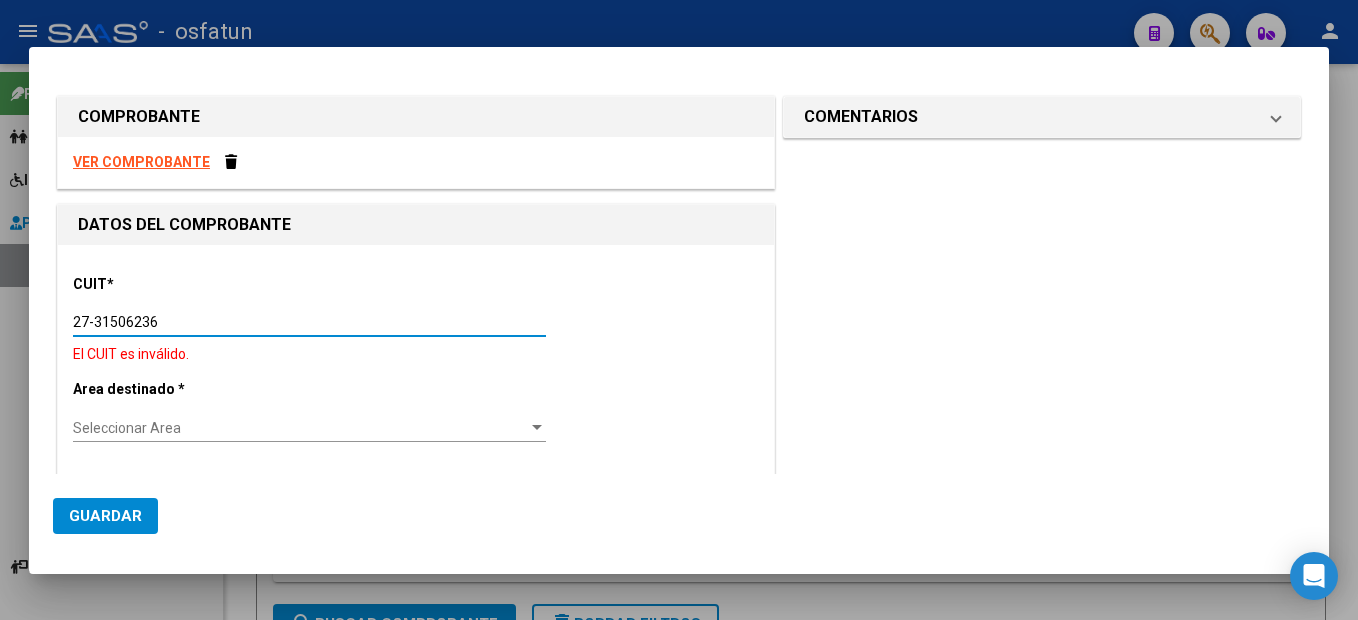 type on "27-31506236-0" 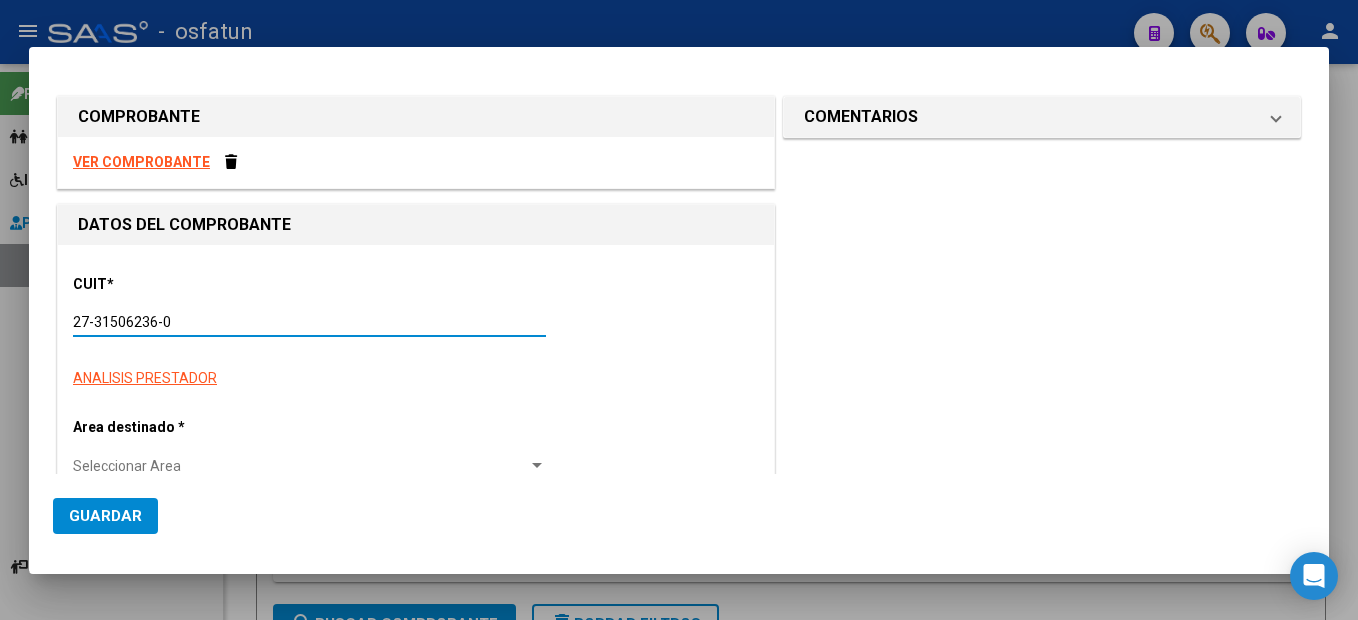 type on "4" 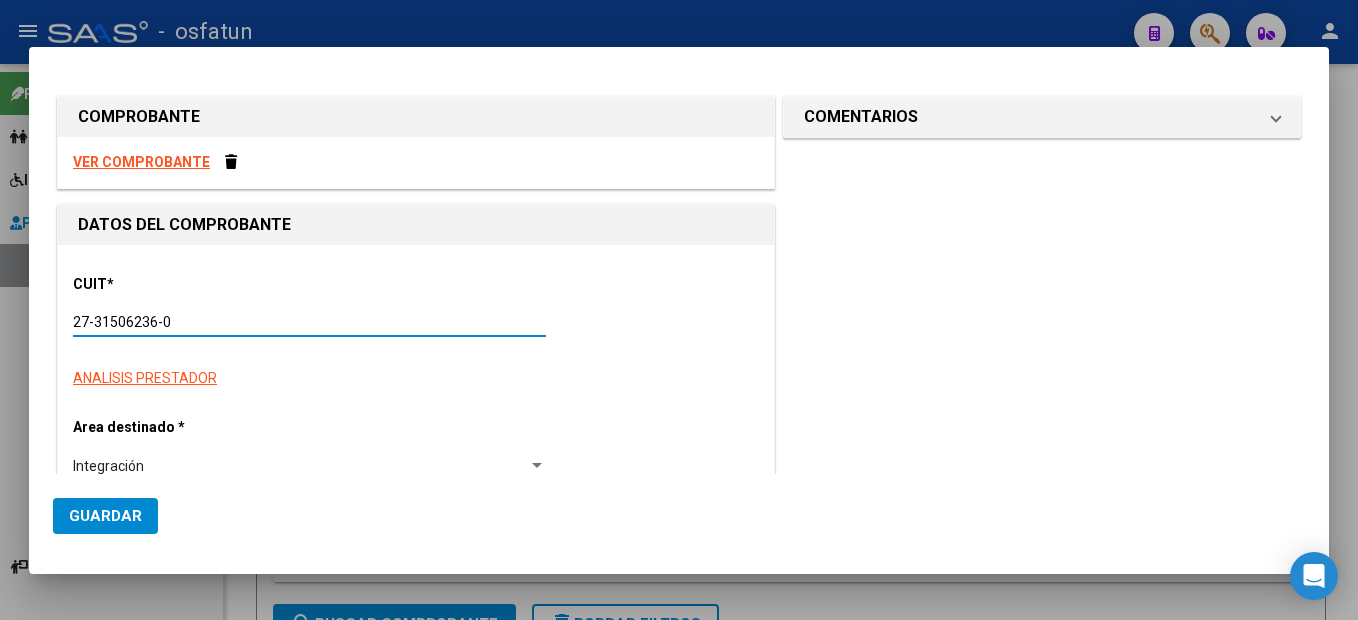 type on "27-31506236-0" 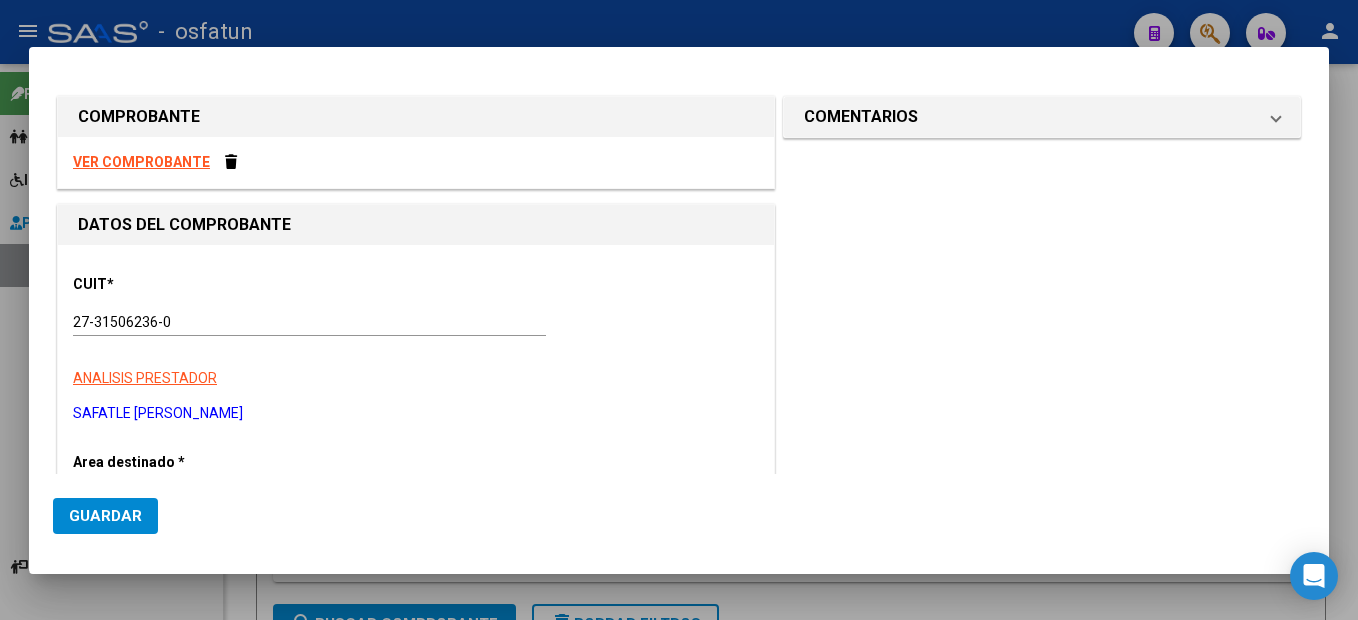 scroll, scrollTop: 229, scrollLeft: 0, axis: vertical 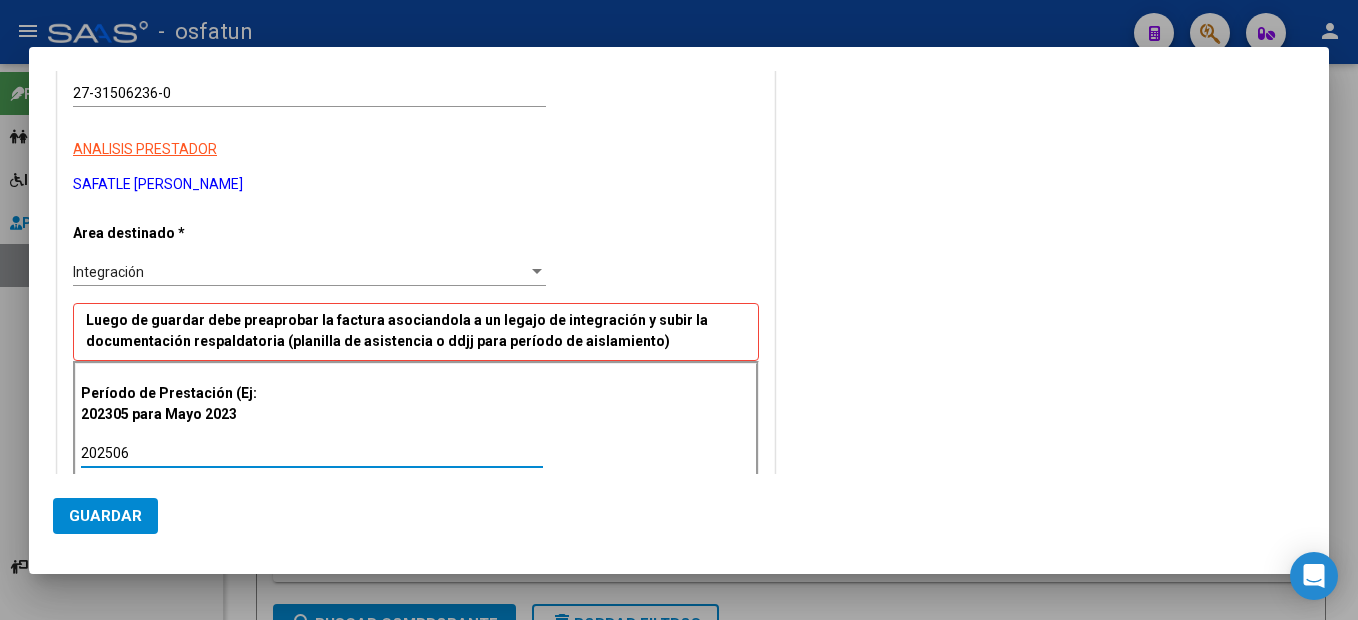 type on "202506" 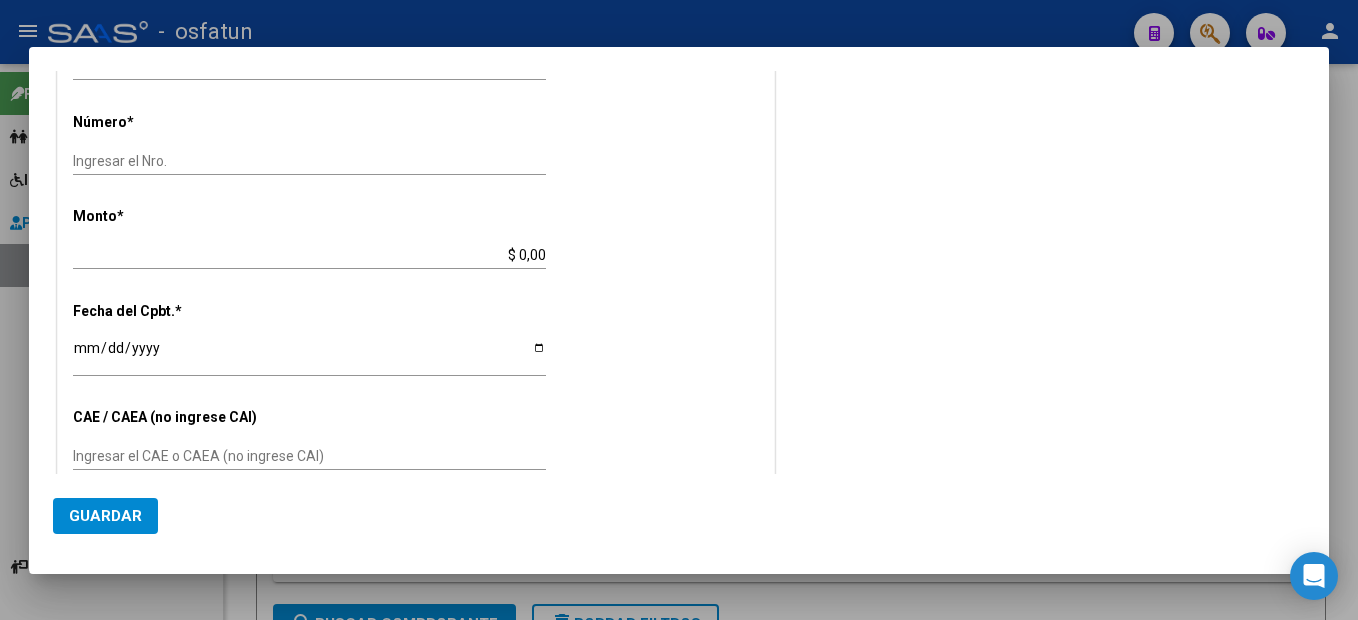 scroll, scrollTop: 613, scrollLeft: 0, axis: vertical 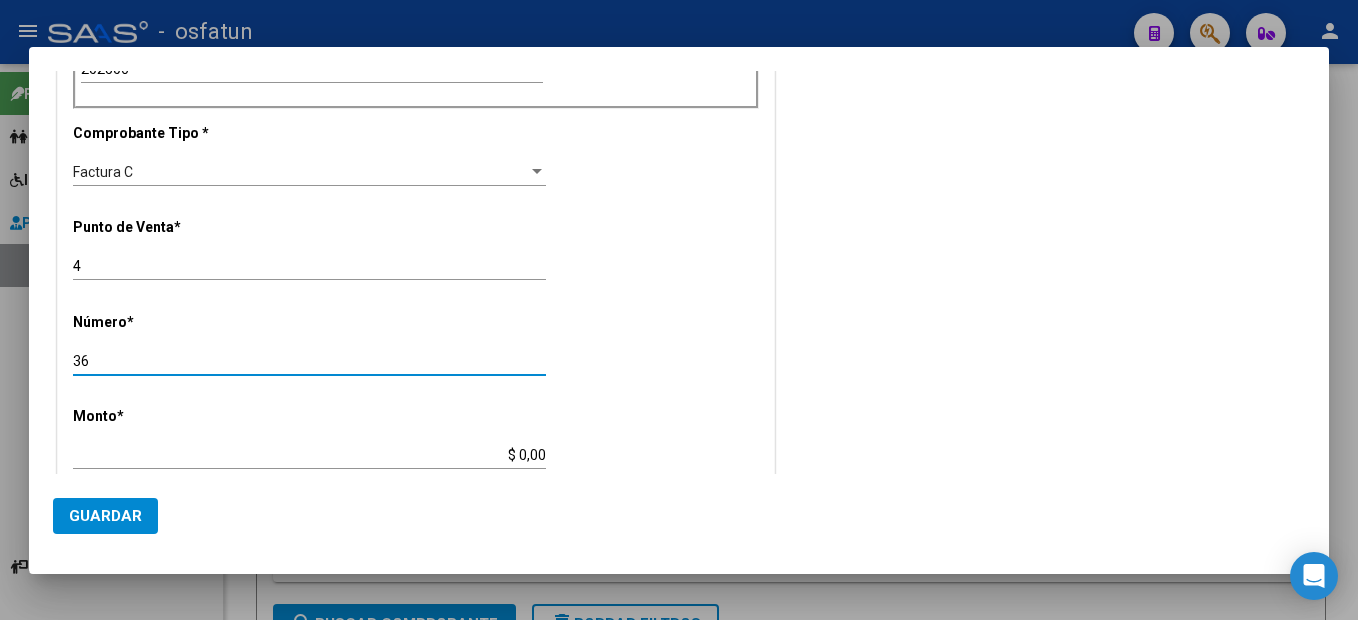type on "36" 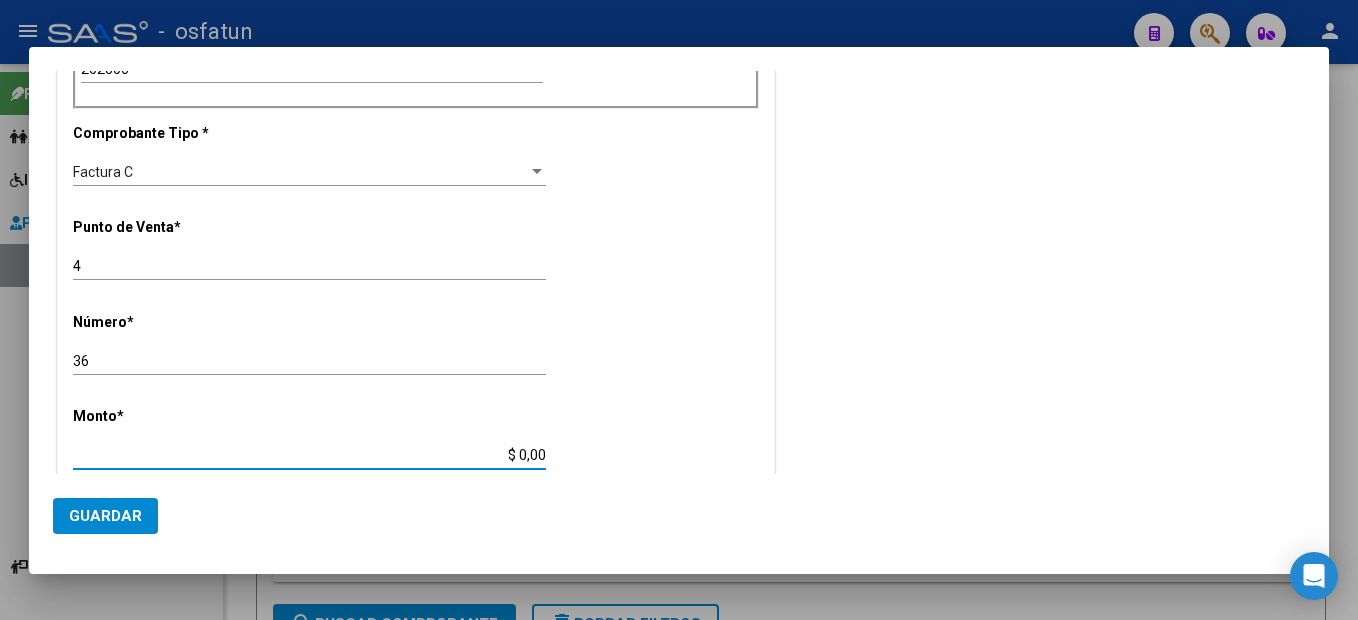 type on "$ 98.964,88" 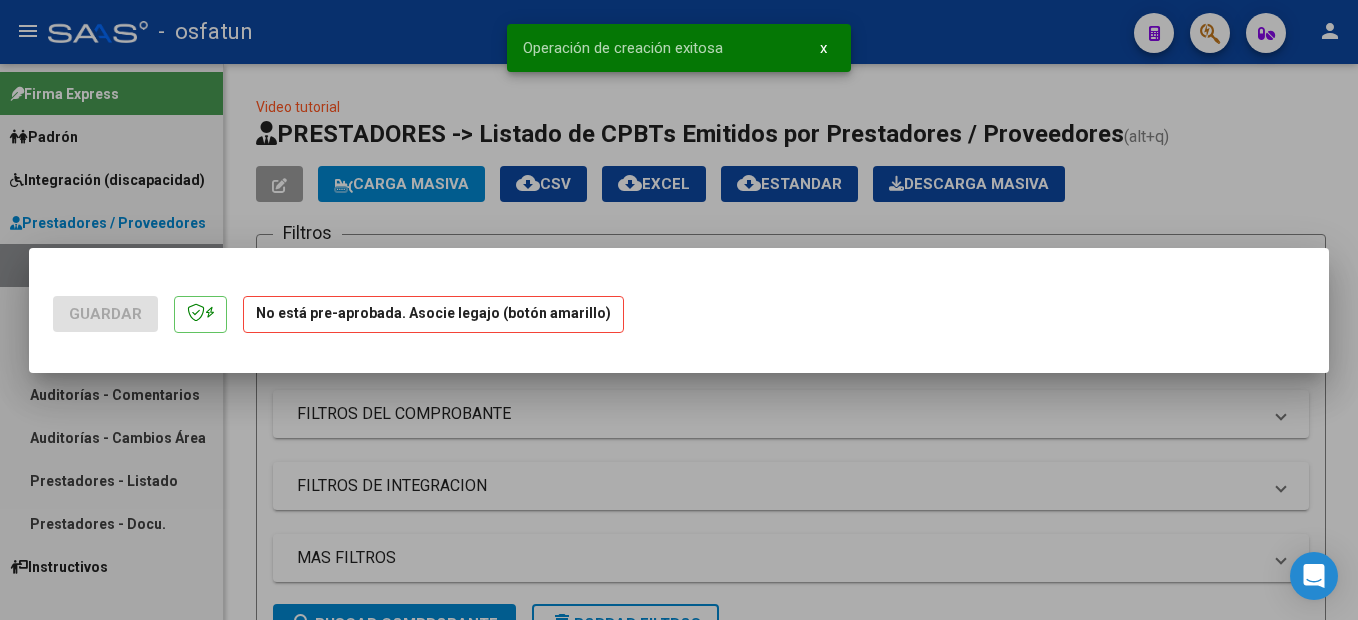 scroll, scrollTop: 0, scrollLeft: 0, axis: both 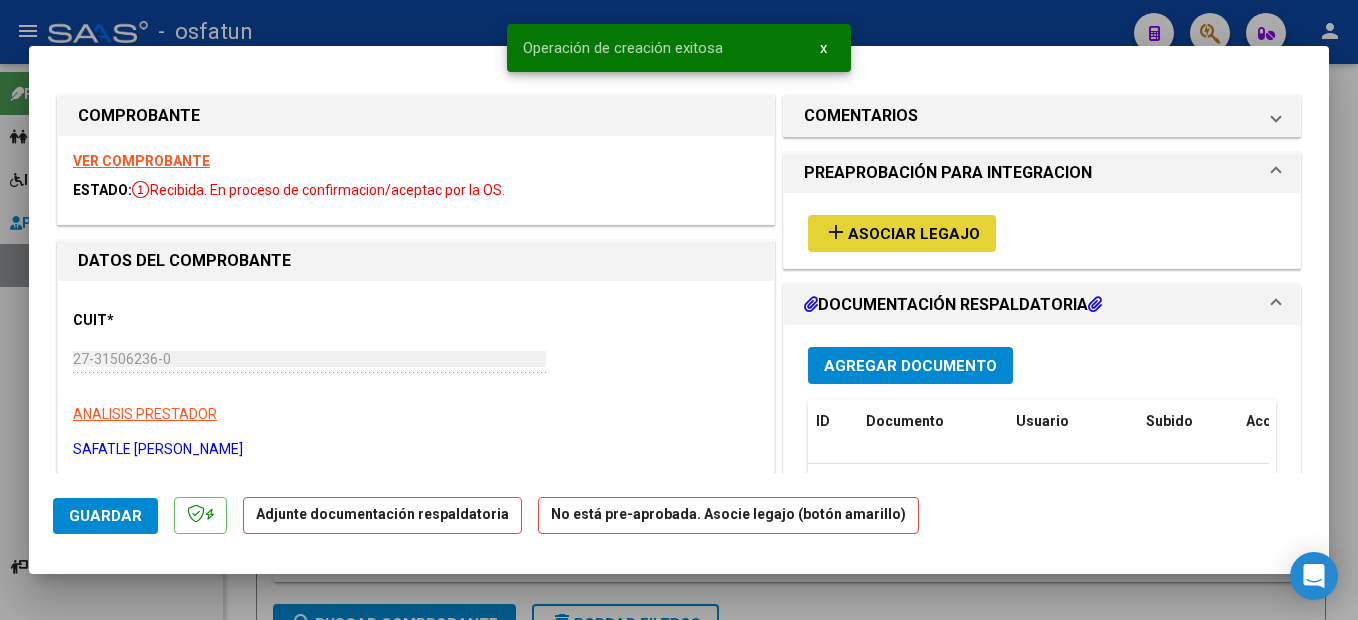 click on "add Asociar Legajo" at bounding box center (902, 233) 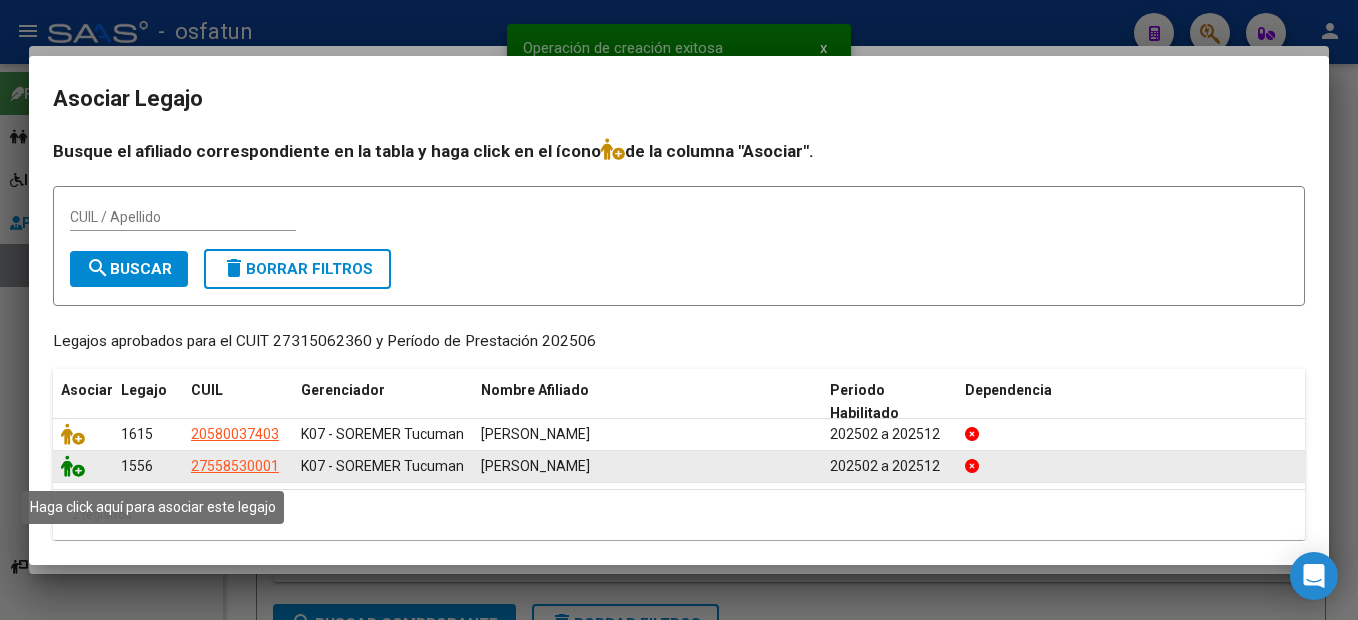 click 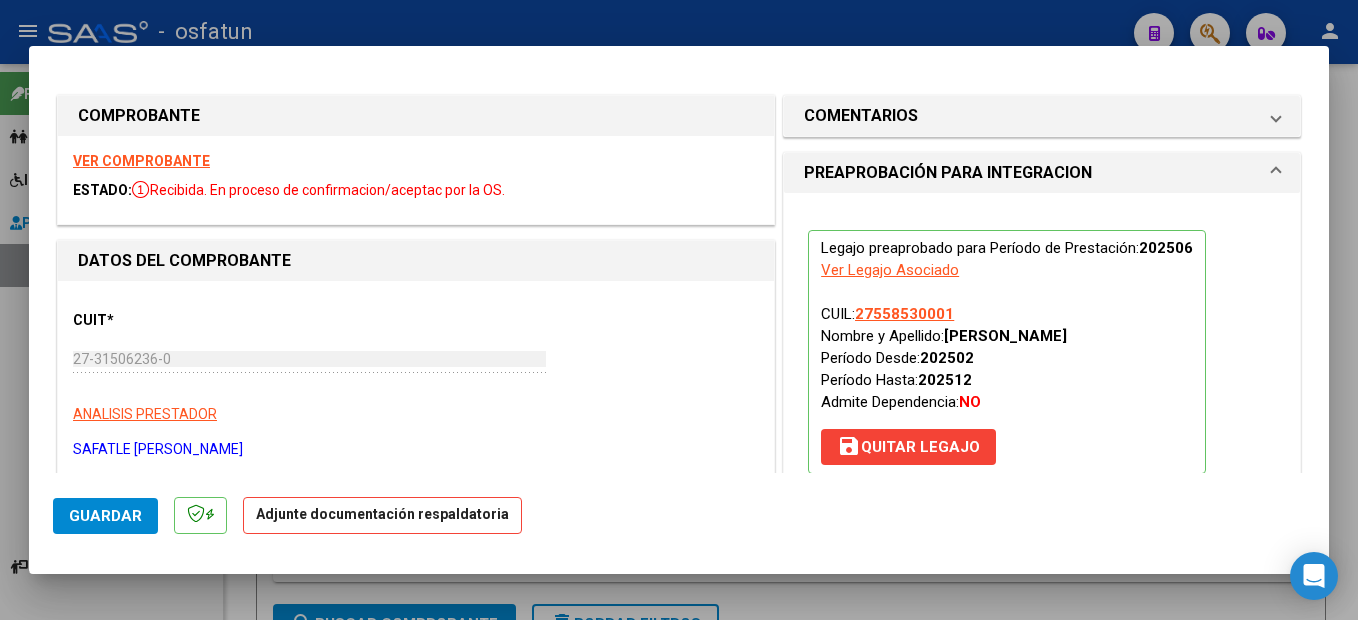 scroll, scrollTop: 300, scrollLeft: 0, axis: vertical 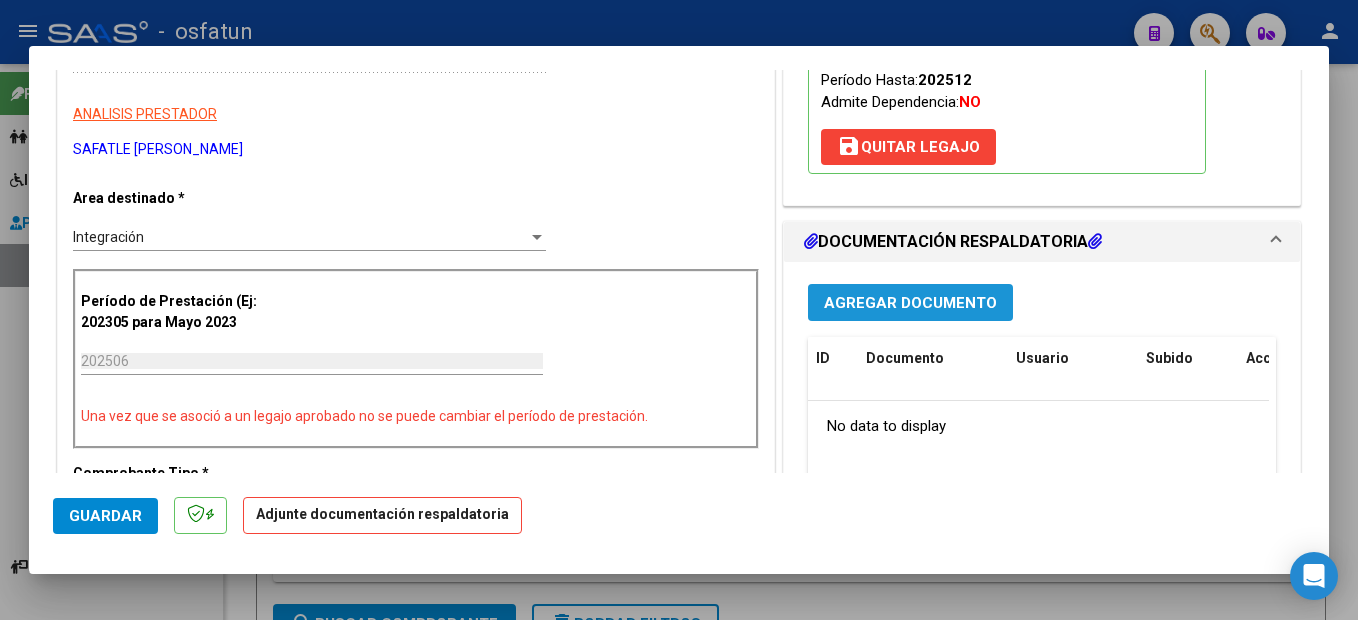 click on "Agregar Documento" at bounding box center [910, 303] 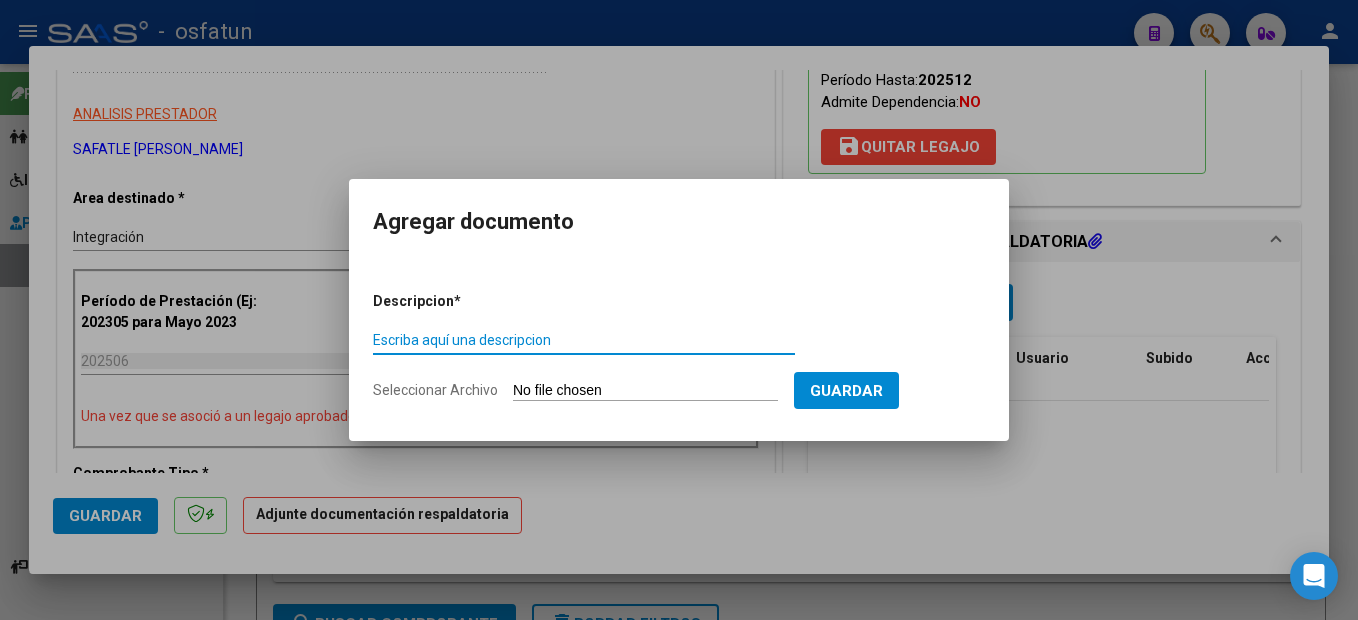 click on "Escriba aquí una descripcion" at bounding box center (584, 340) 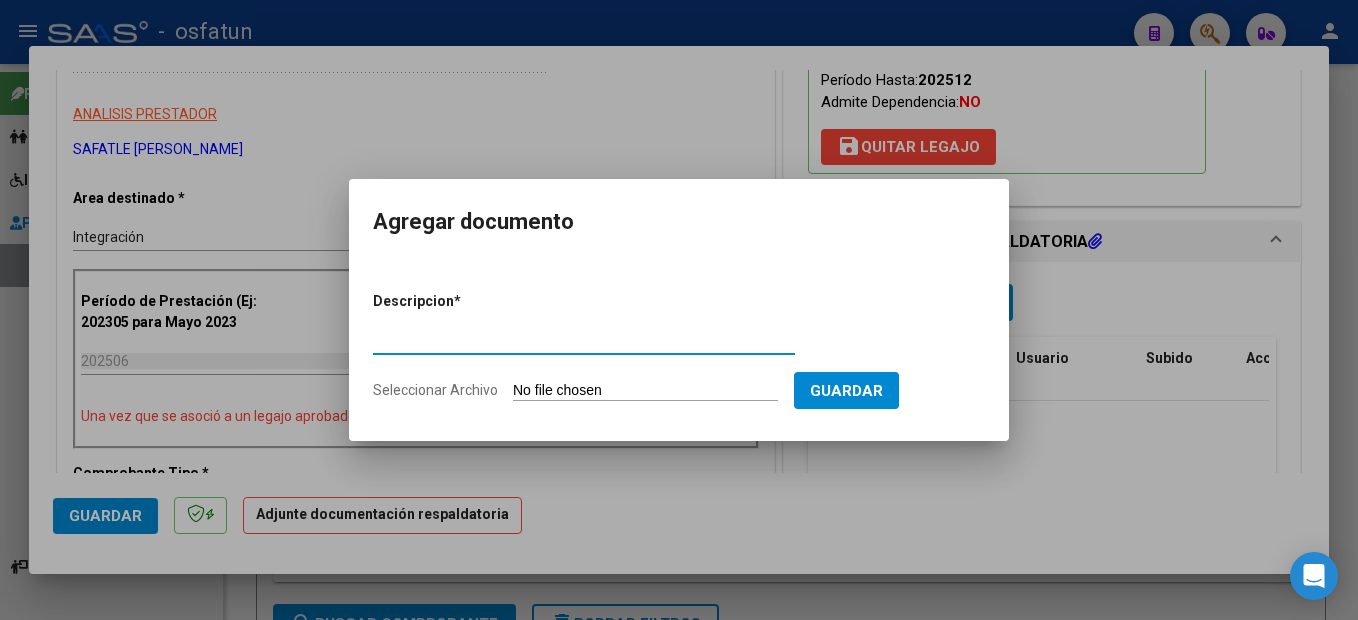 type on "PLANILLA DE ASISTENCIA" 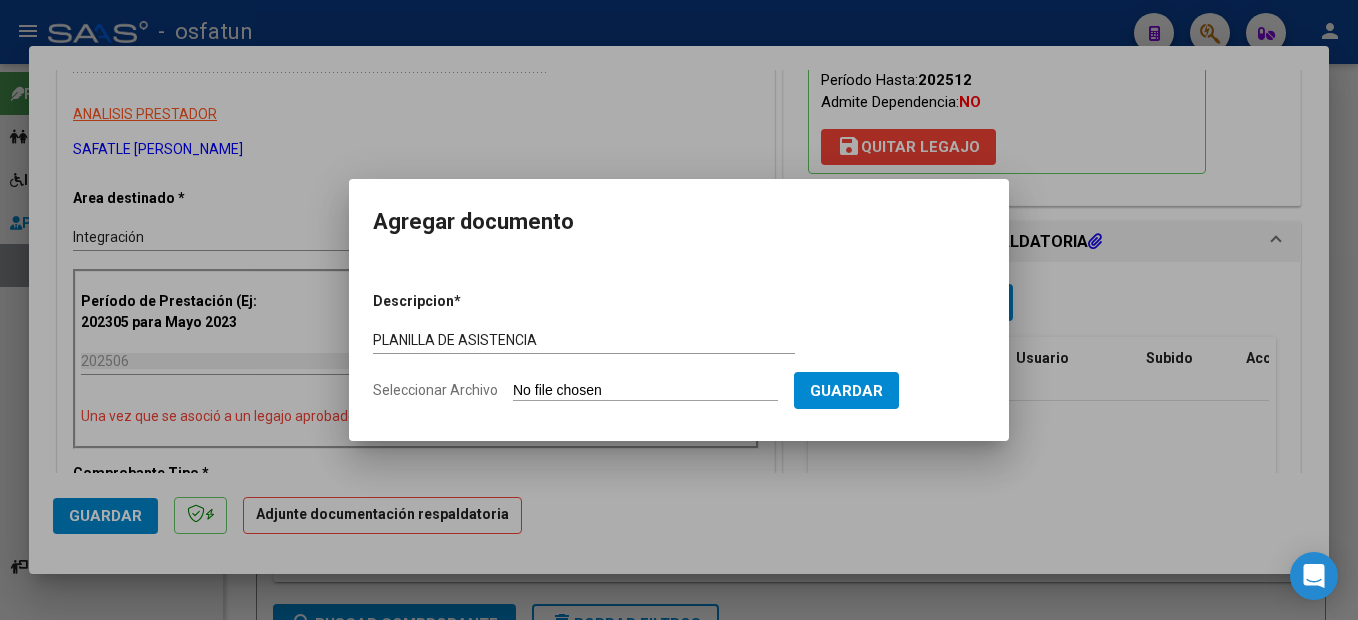 drag, startPoint x: 640, startPoint y: 370, endPoint x: 641, endPoint y: 388, distance: 18.027756 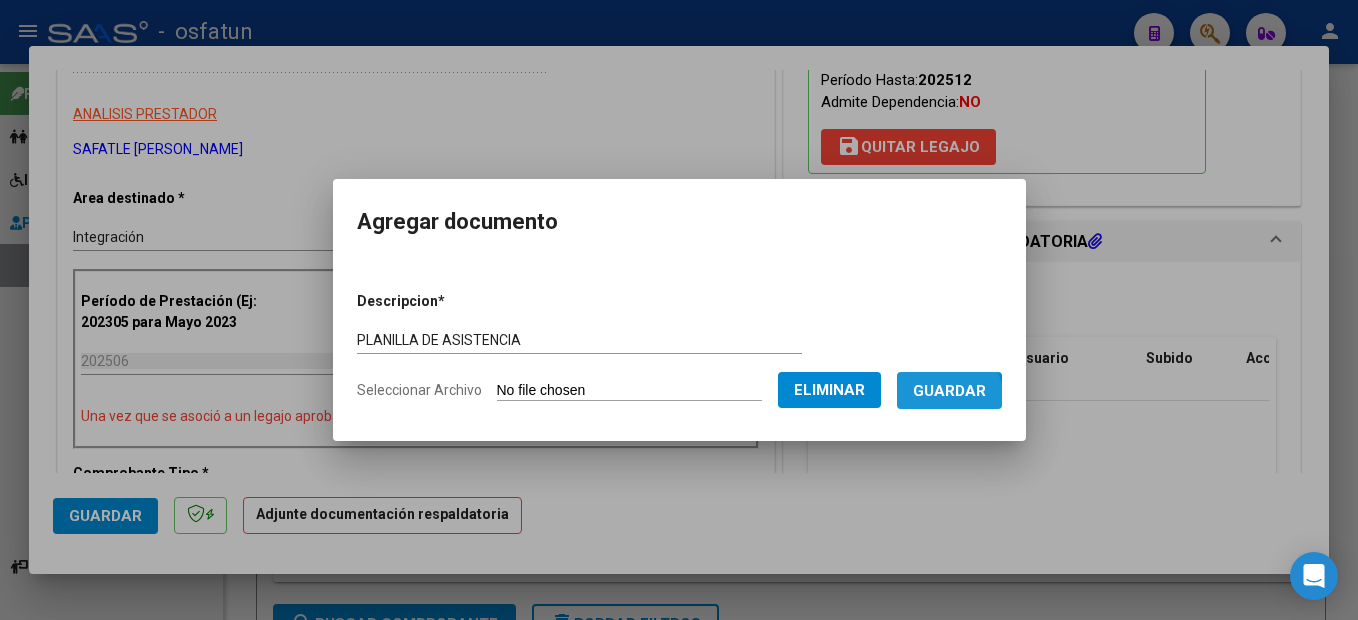 click on "Guardar" at bounding box center [949, 391] 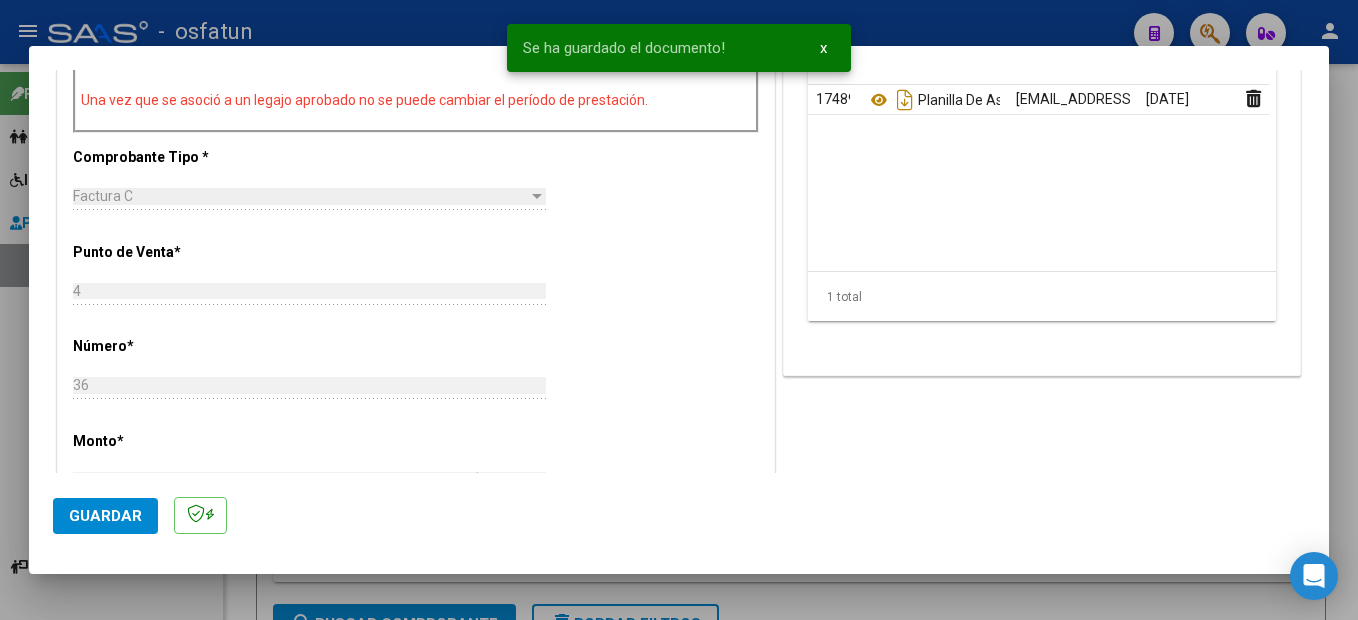 scroll, scrollTop: 800, scrollLeft: 0, axis: vertical 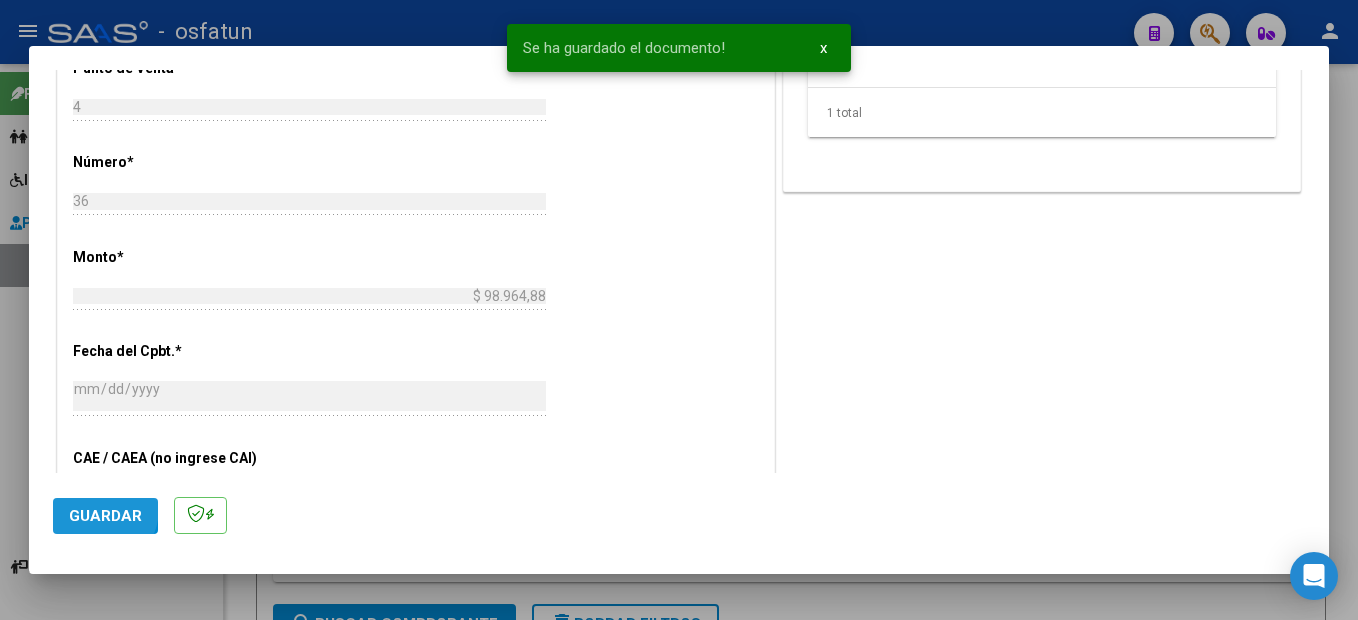 click on "Guardar" 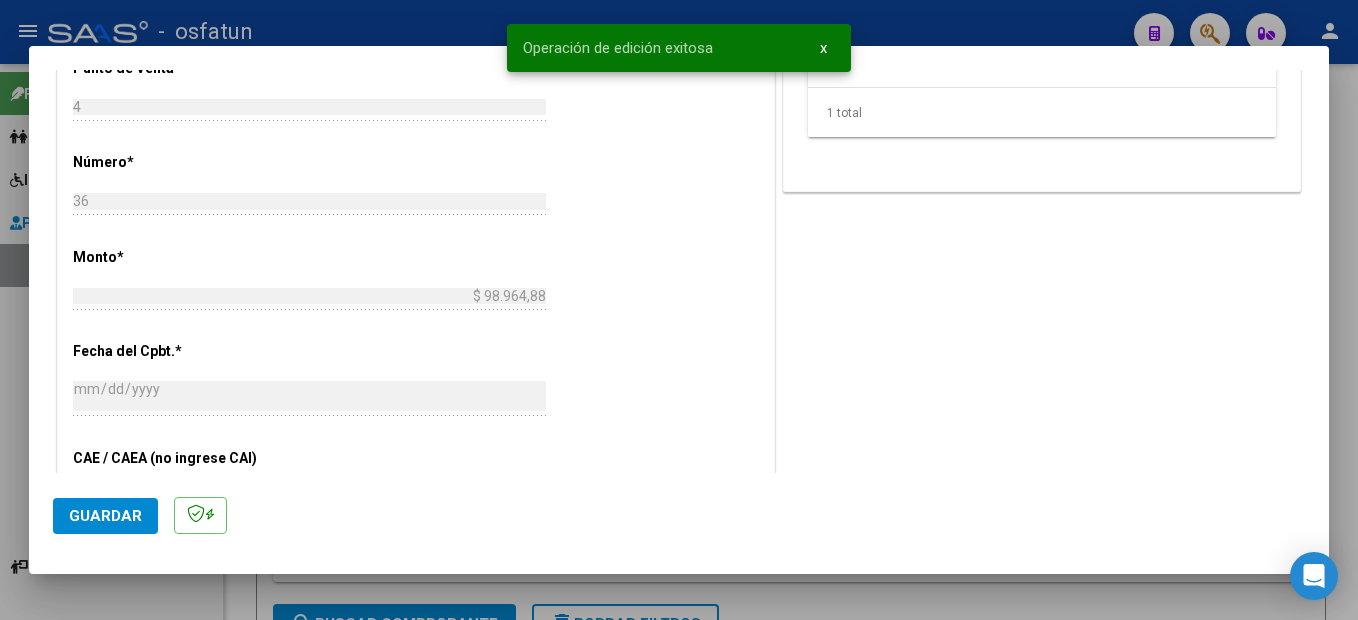 click at bounding box center (679, 310) 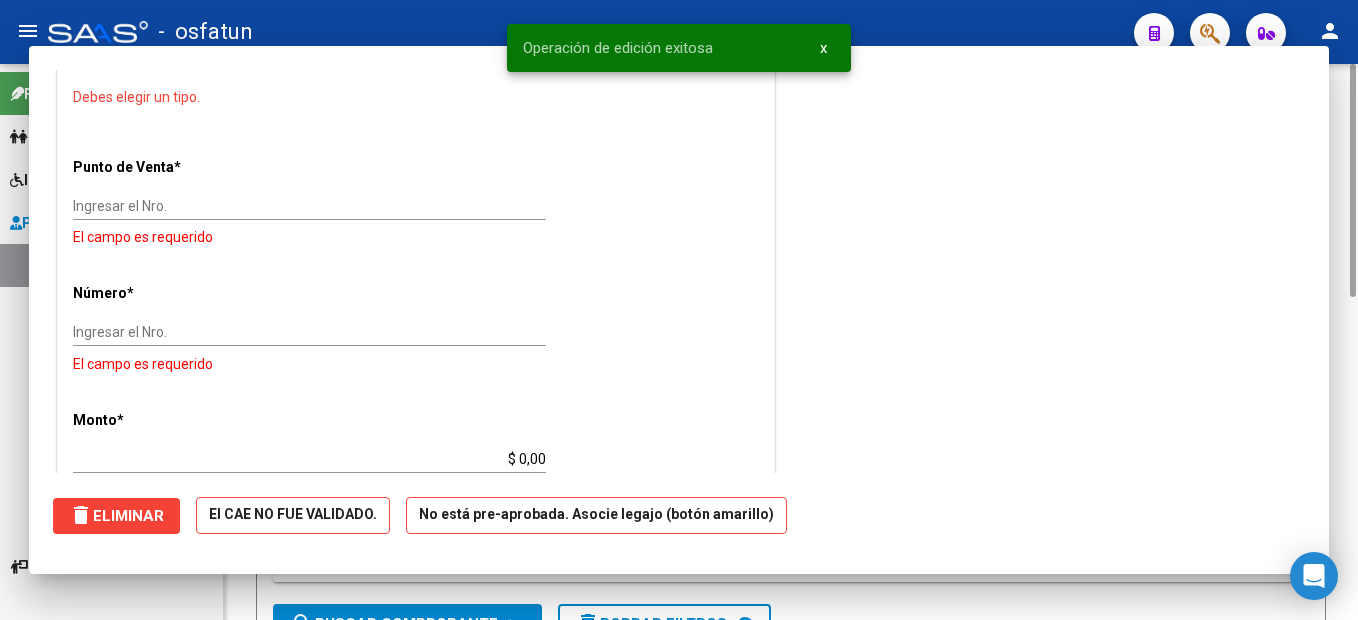 scroll, scrollTop: 0, scrollLeft: 0, axis: both 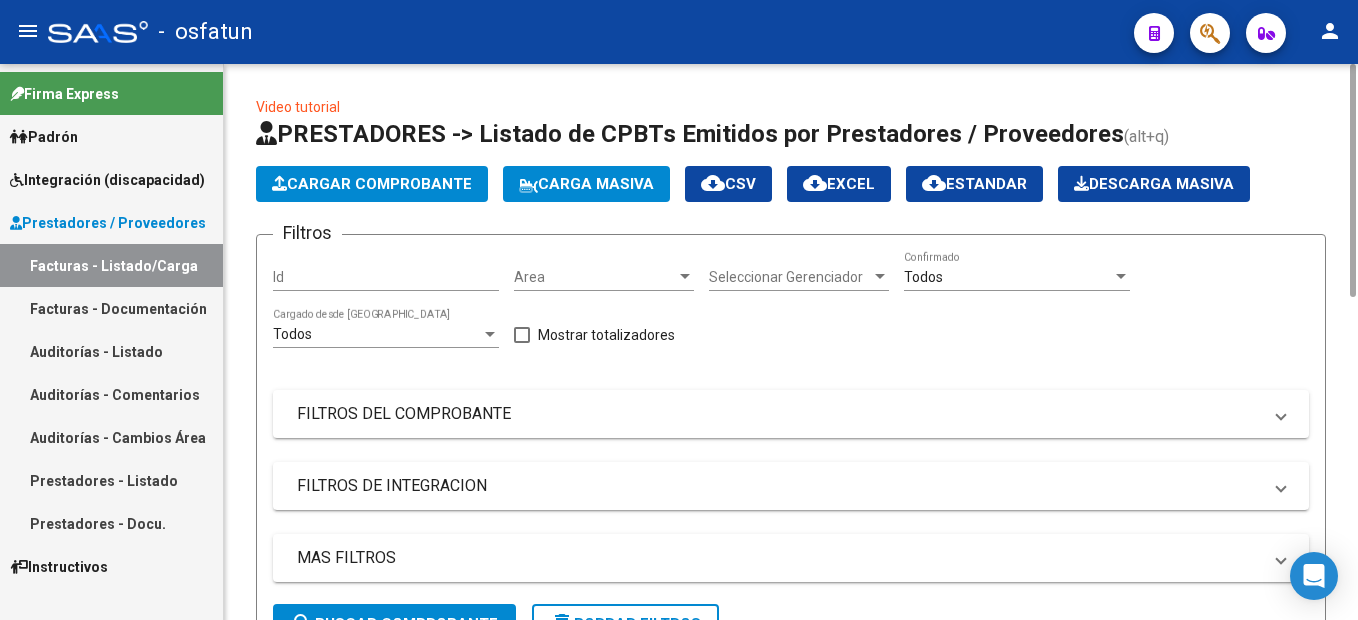 click on "Cargar Comprobante" 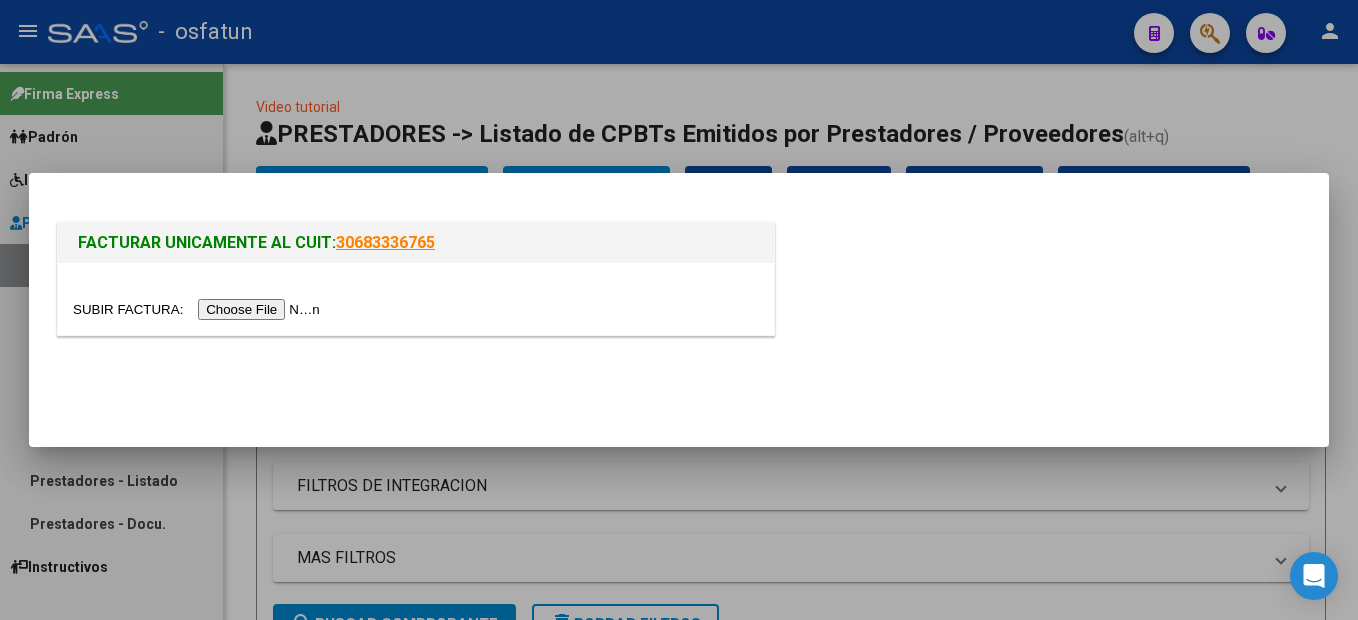 click at bounding box center [199, 309] 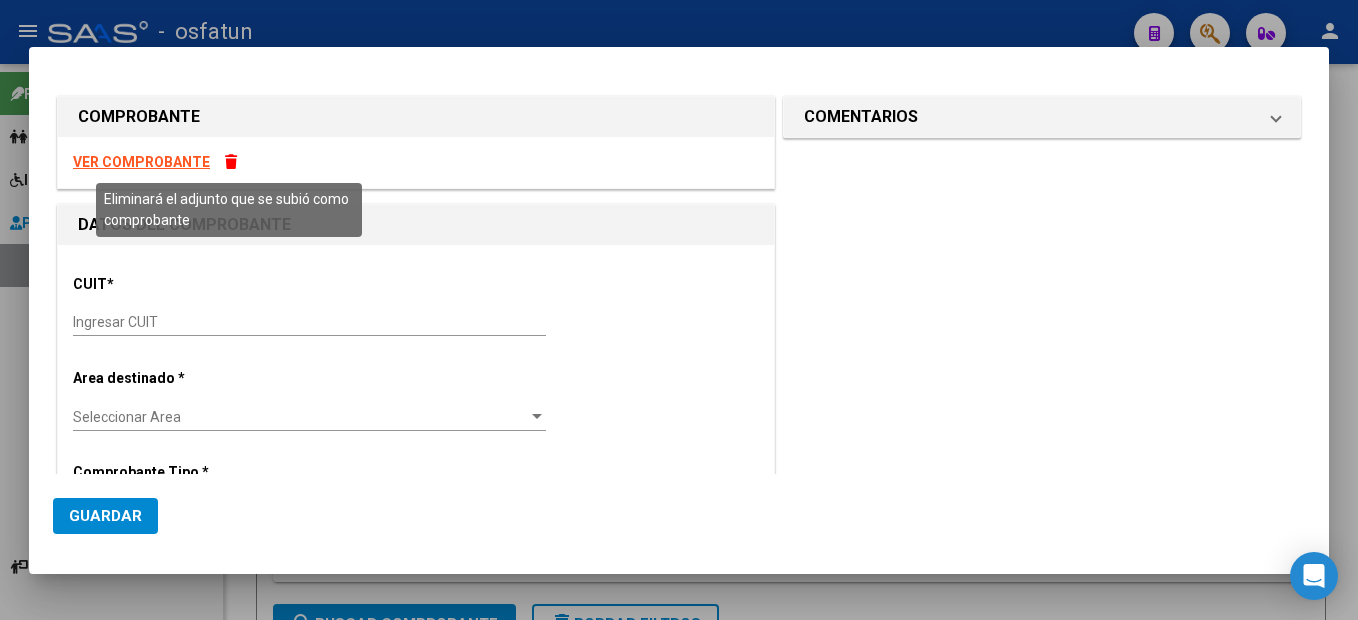 click at bounding box center (231, 162) 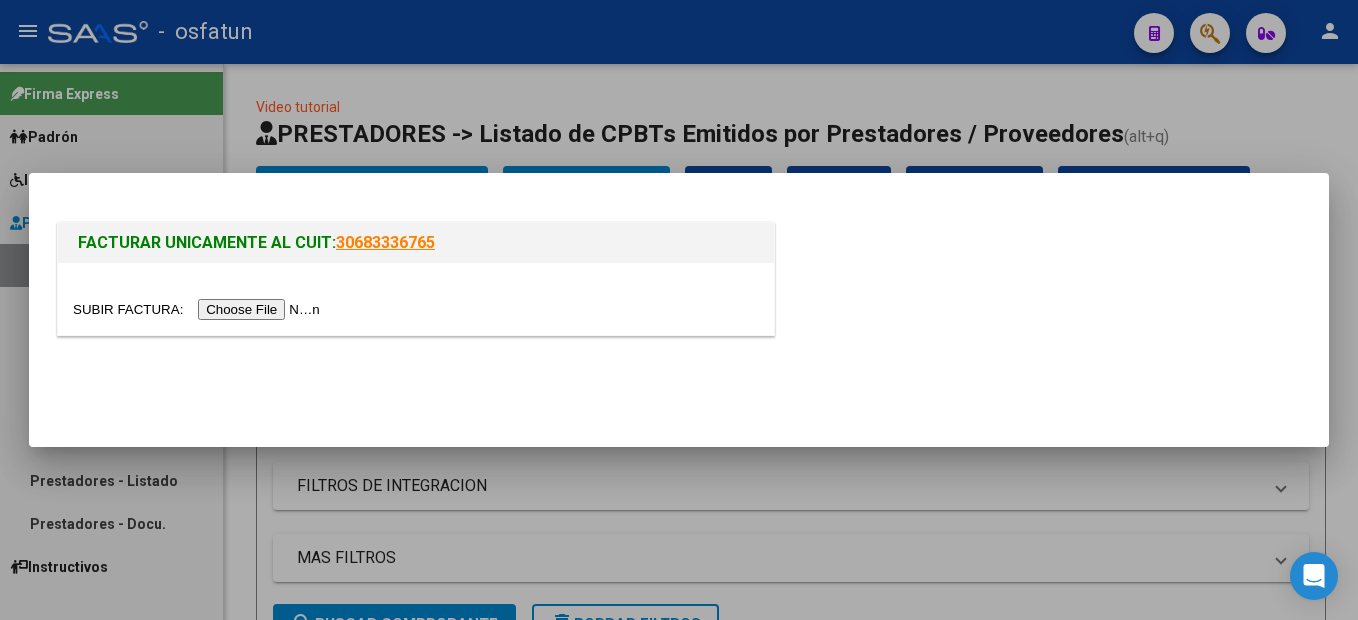 click at bounding box center (199, 309) 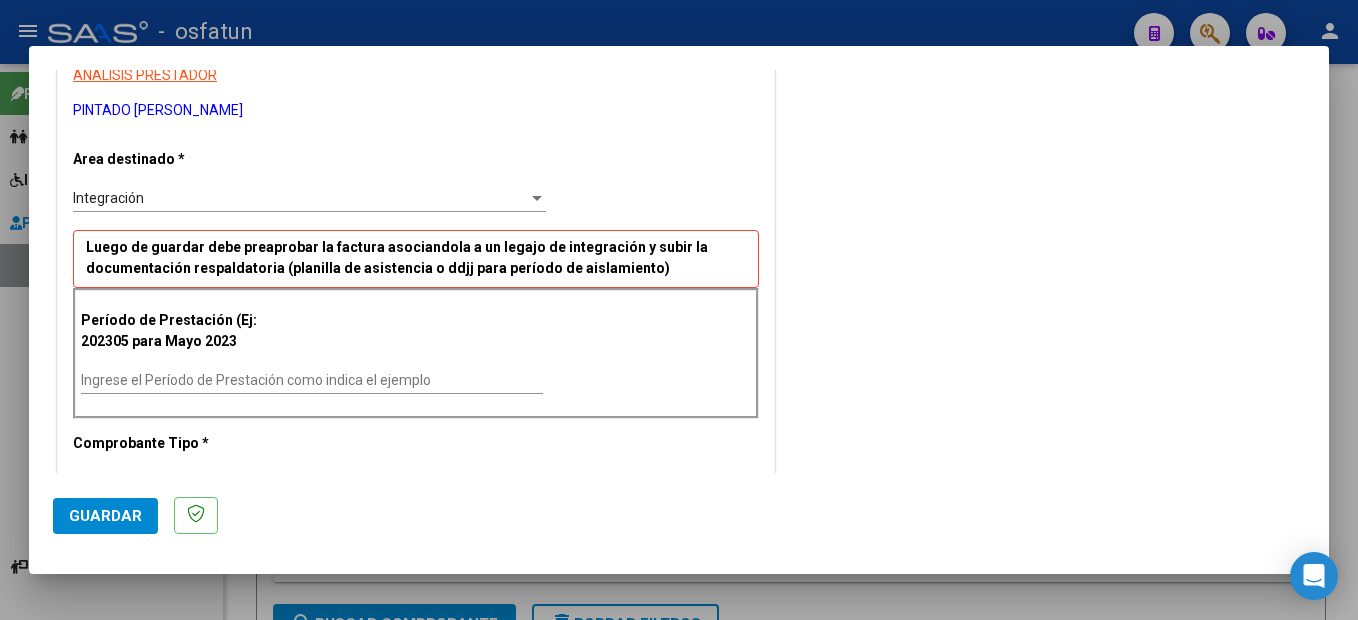 scroll, scrollTop: 400, scrollLeft: 0, axis: vertical 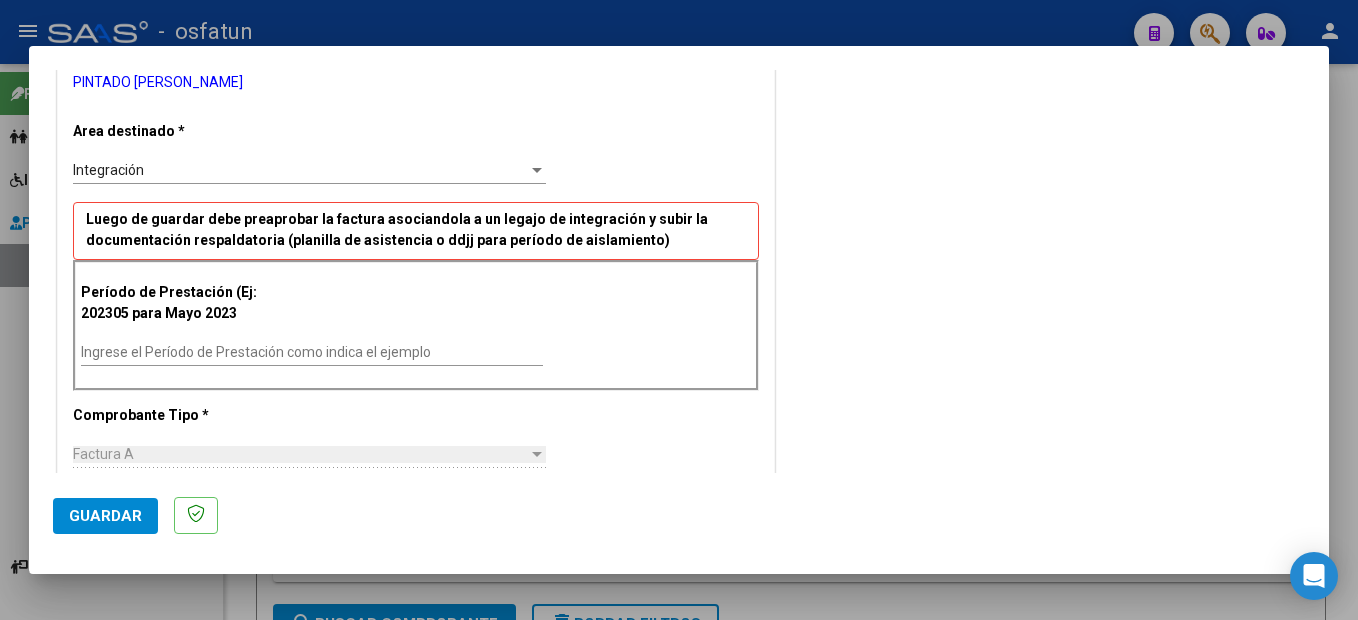 drag, startPoint x: 293, startPoint y: 347, endPoint x: 312, endPoint y: 349, distance: 19.104973 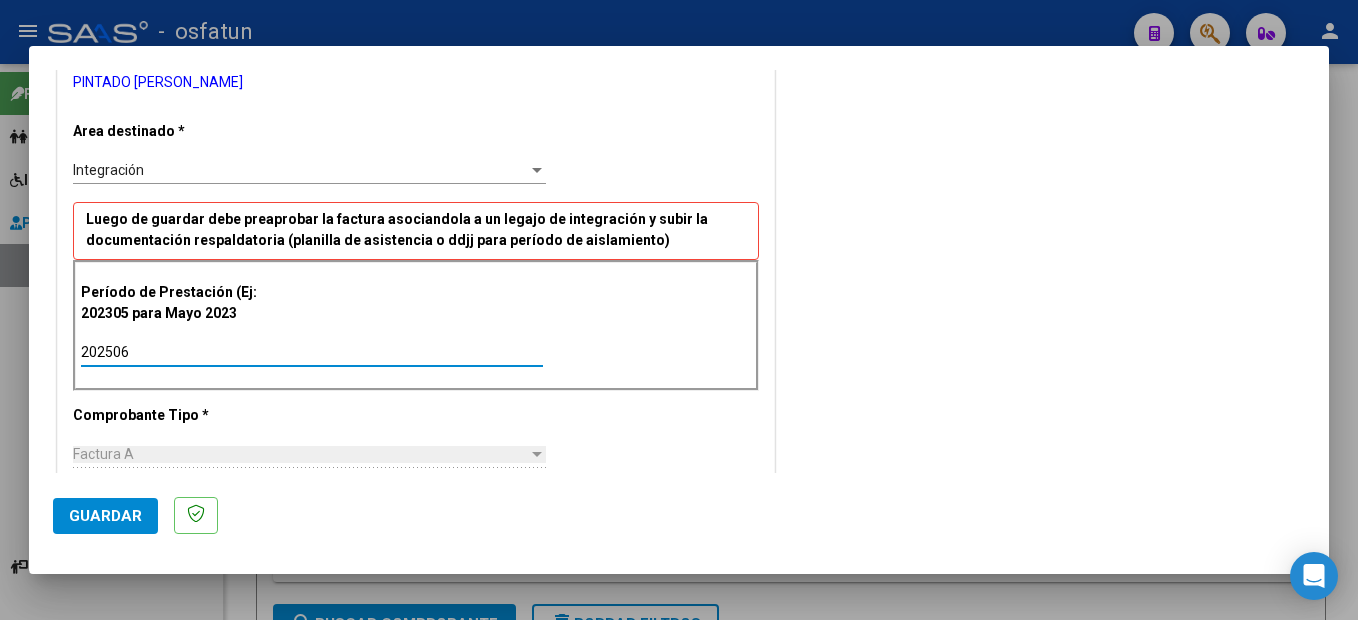 type on "202506" 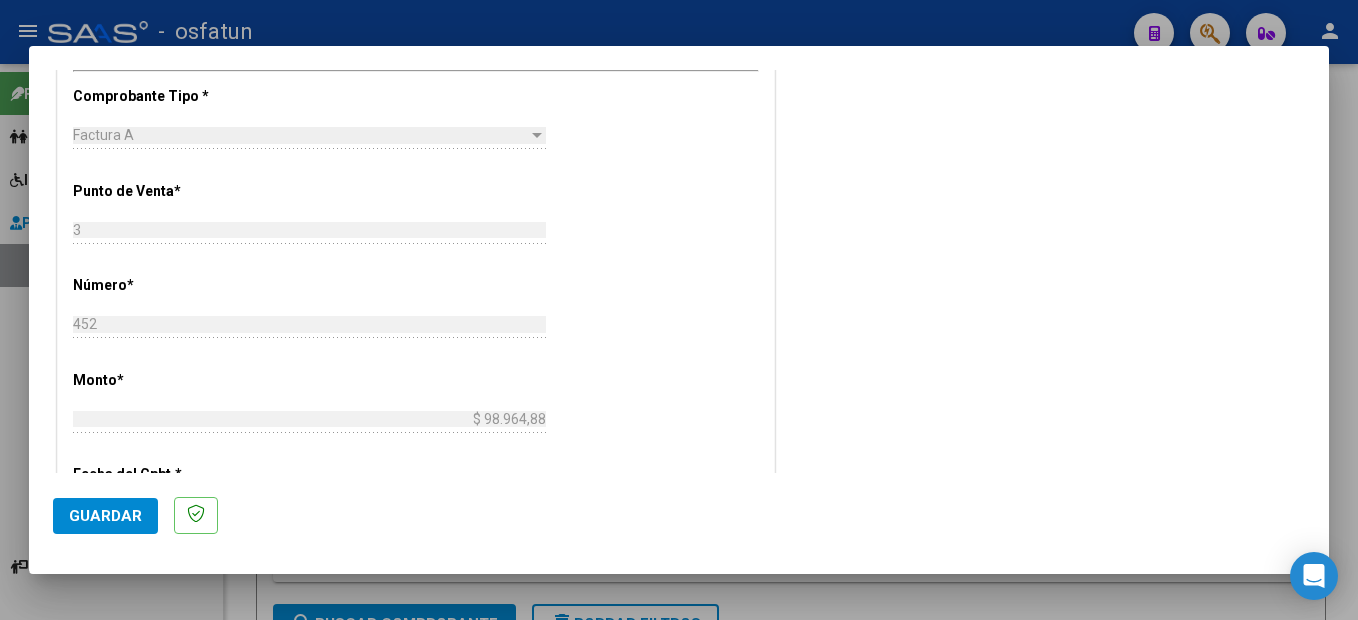 scroll, scrollTop: 954, scrollLeft: 0, axis: vertical 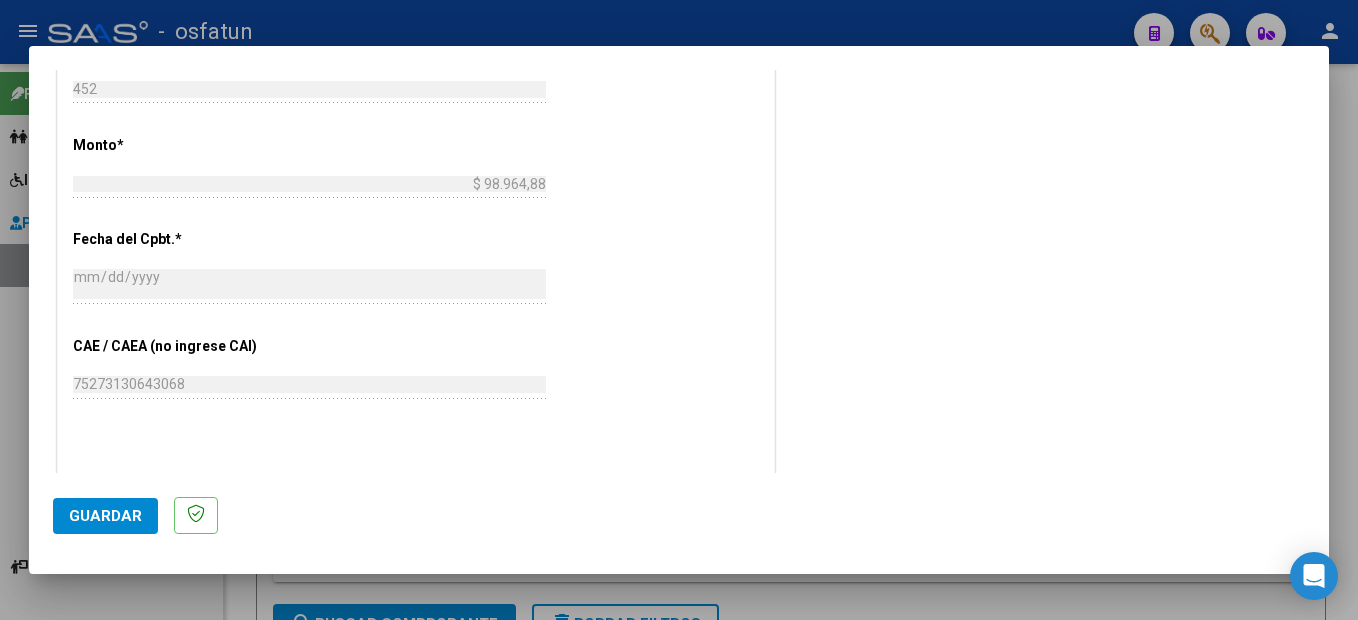 click on "Guardar" 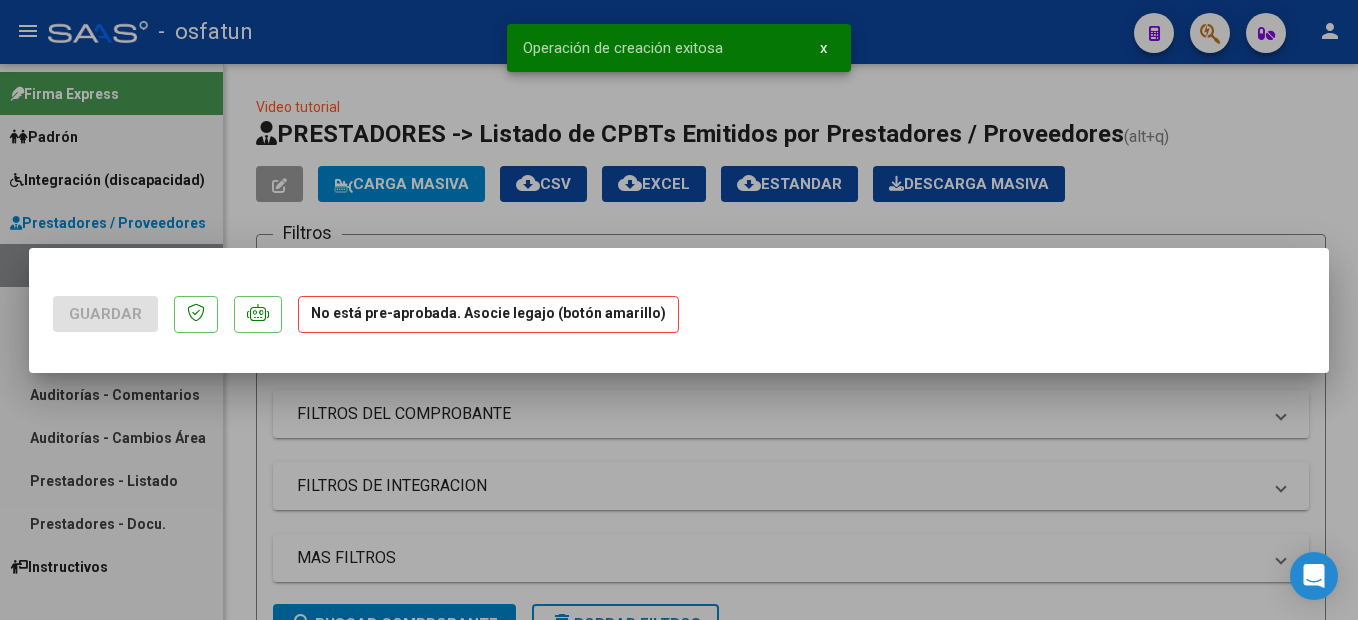 scroll, scrollTop: 0, scrollLeft: 0, axis: both 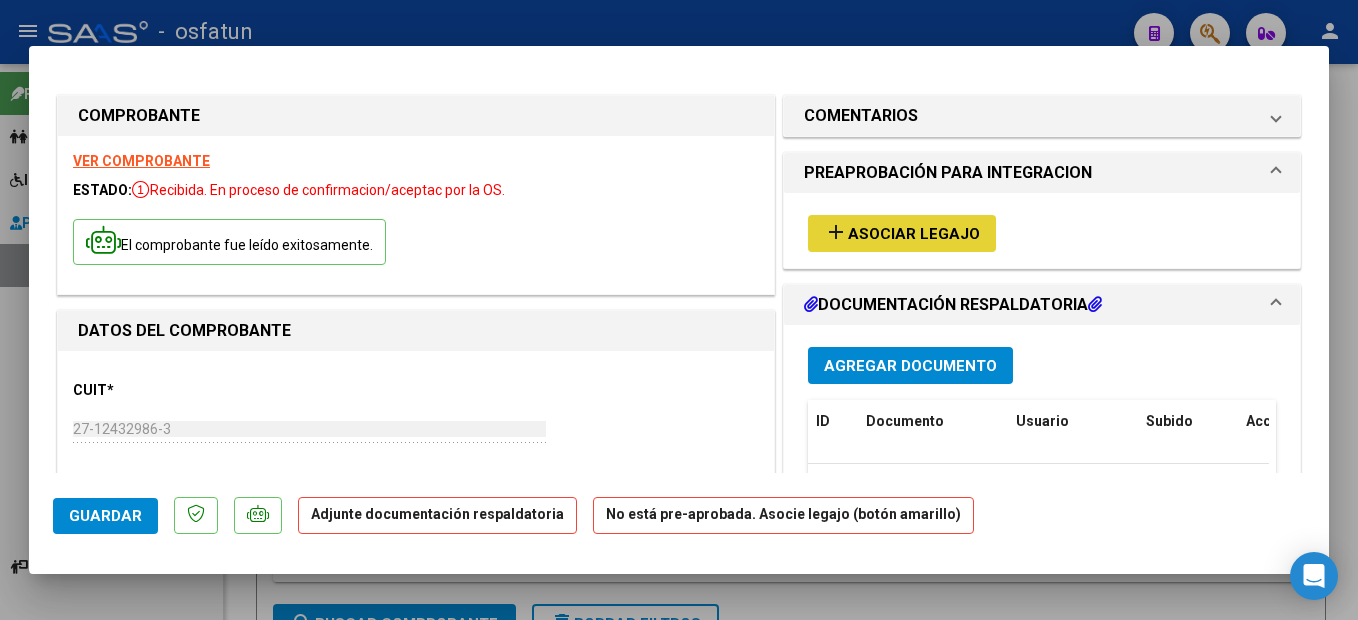 click on "Asociar Legajo" at bounding box center [914, 234] 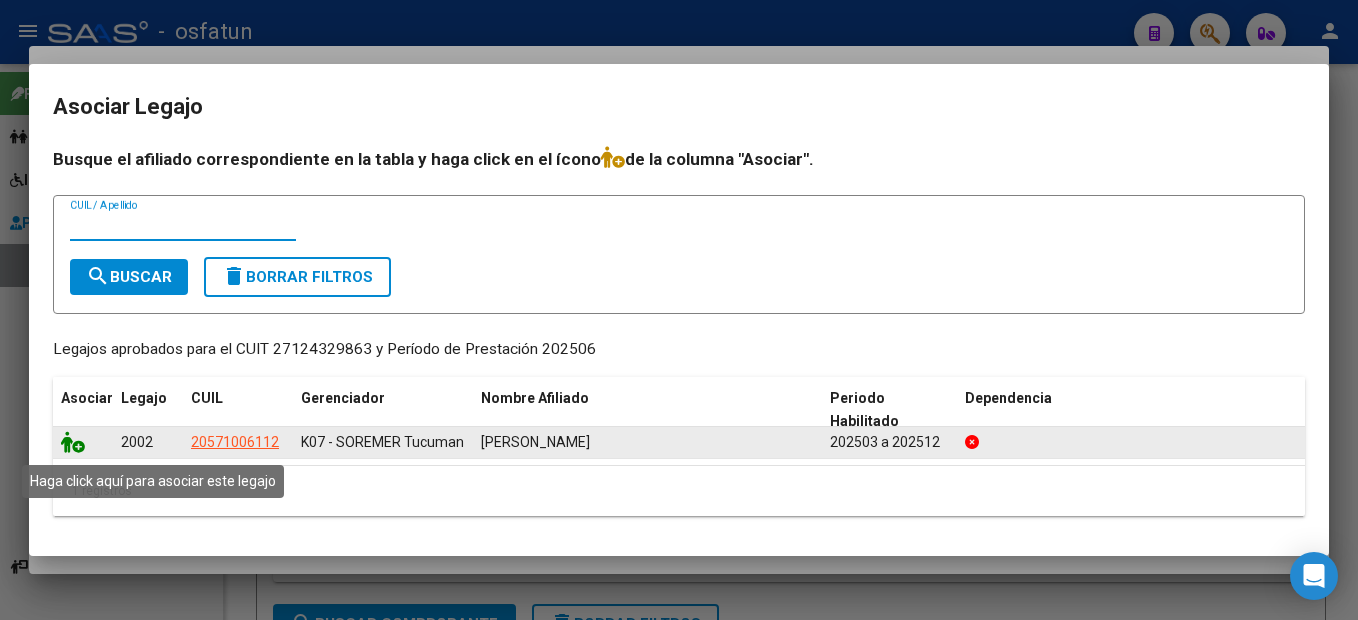 click 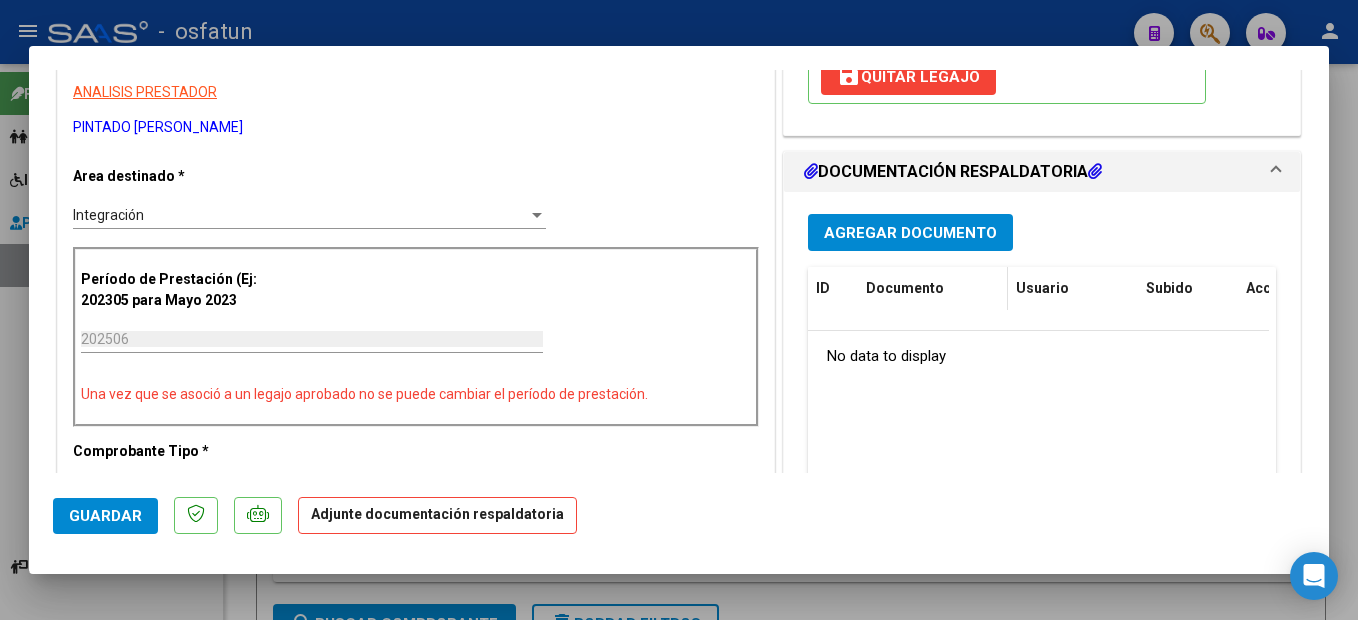 scroll, scrollTop: 400, scrollLeft: 0, axis: vertical 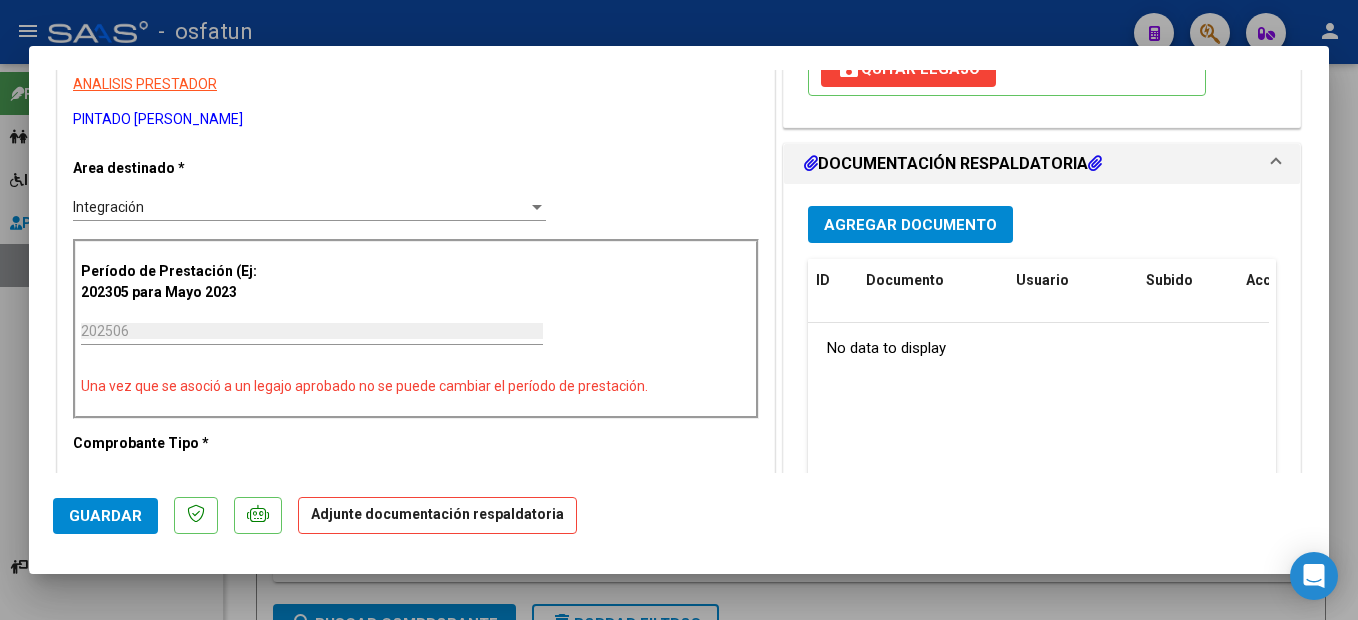 click on "Agregar Documento" at bounding box center (910, 225) 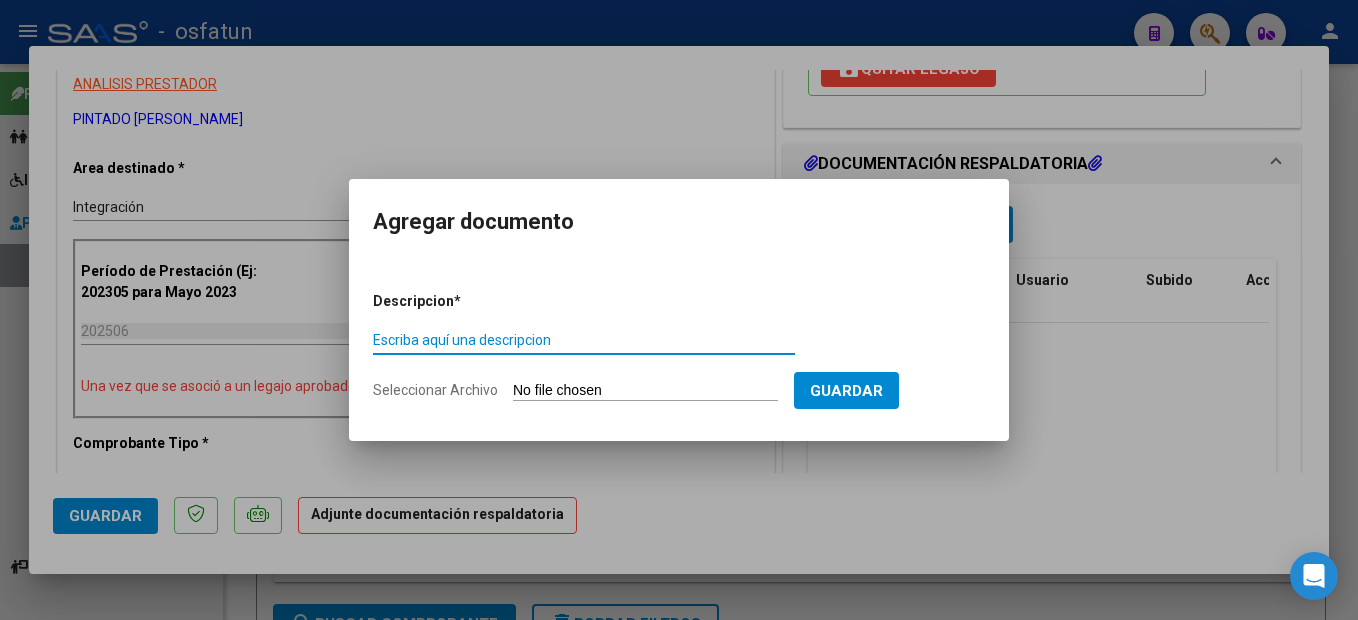click on "Escriba aquí una descripcion" at bounding box center [584, 340] 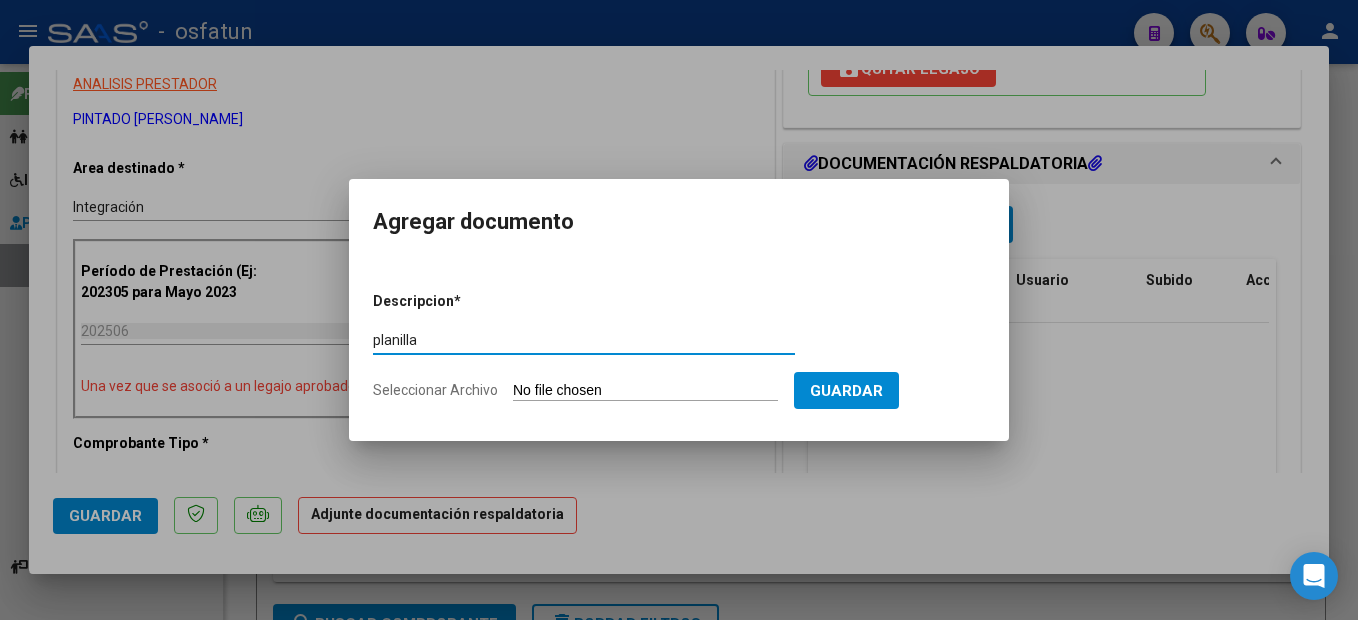 type on "planilla" 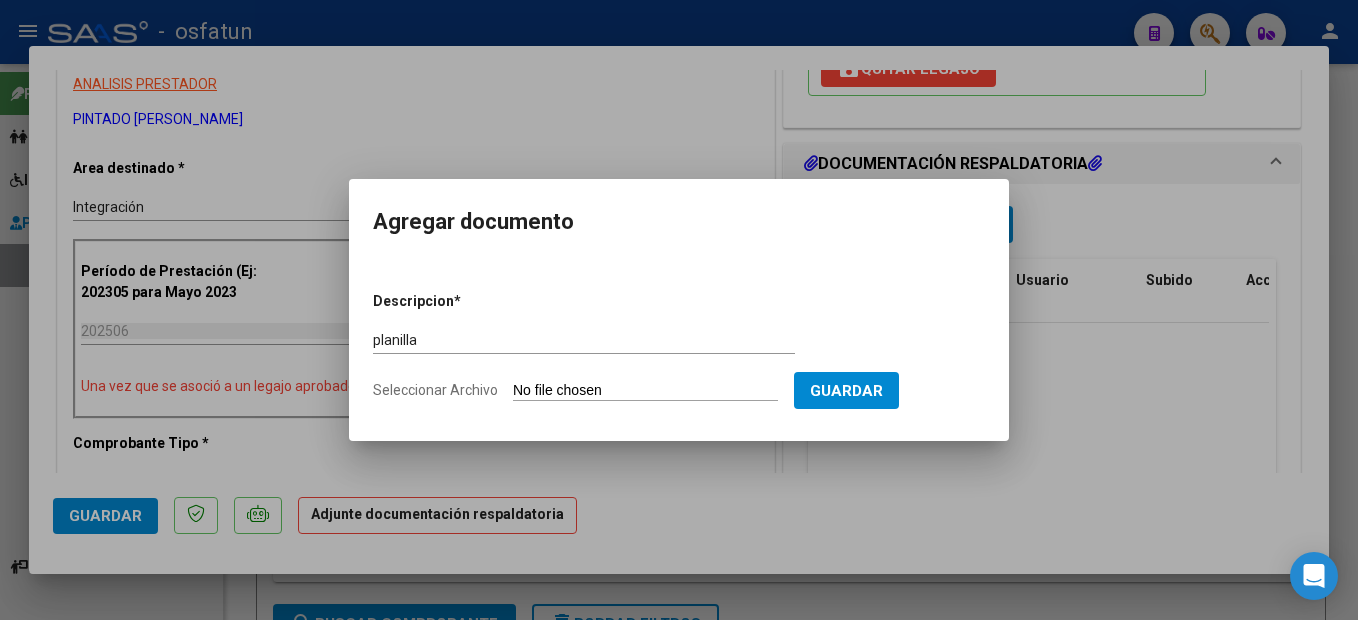 click on "Seleccionar Archivo" at bounding box center [645, 391] 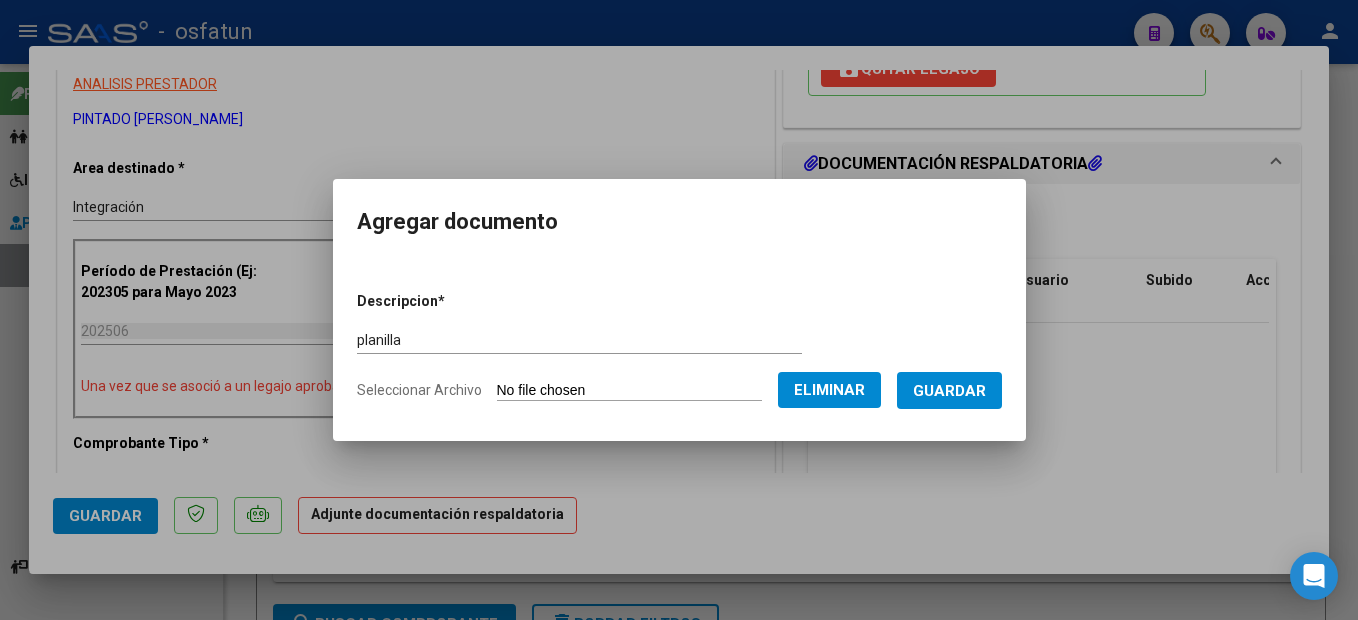 click on "Guardar" at bounding box center [949, 391] 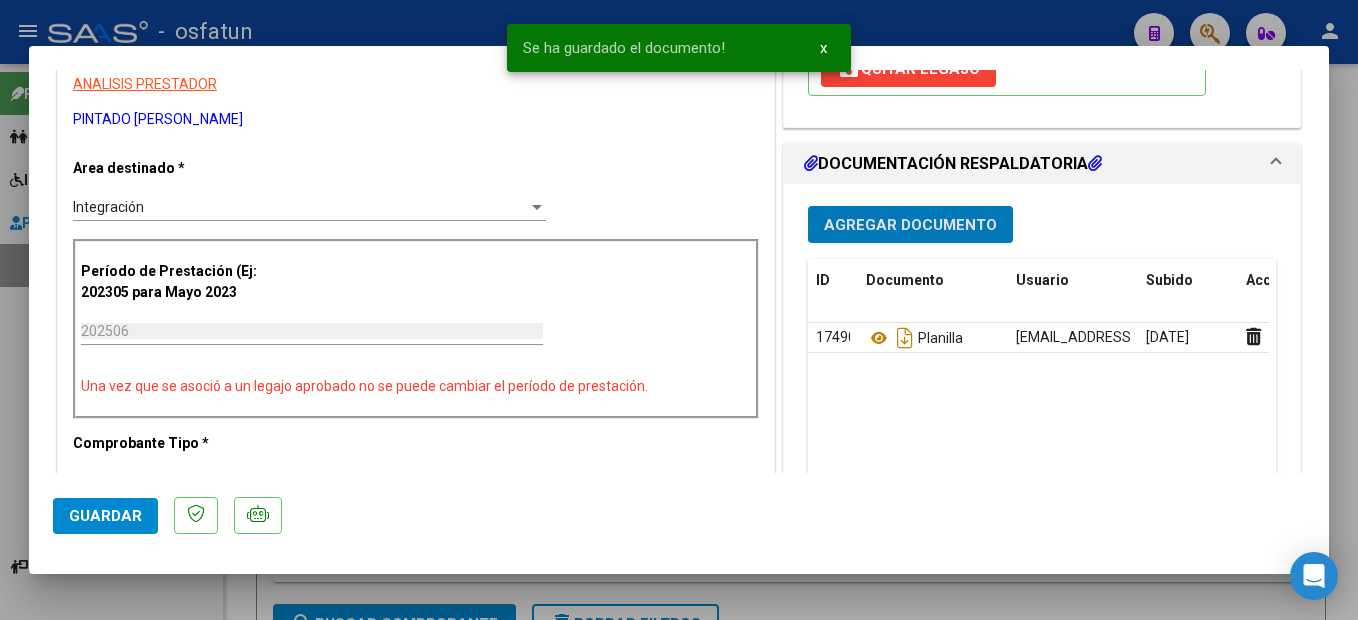 click on "Guardar" 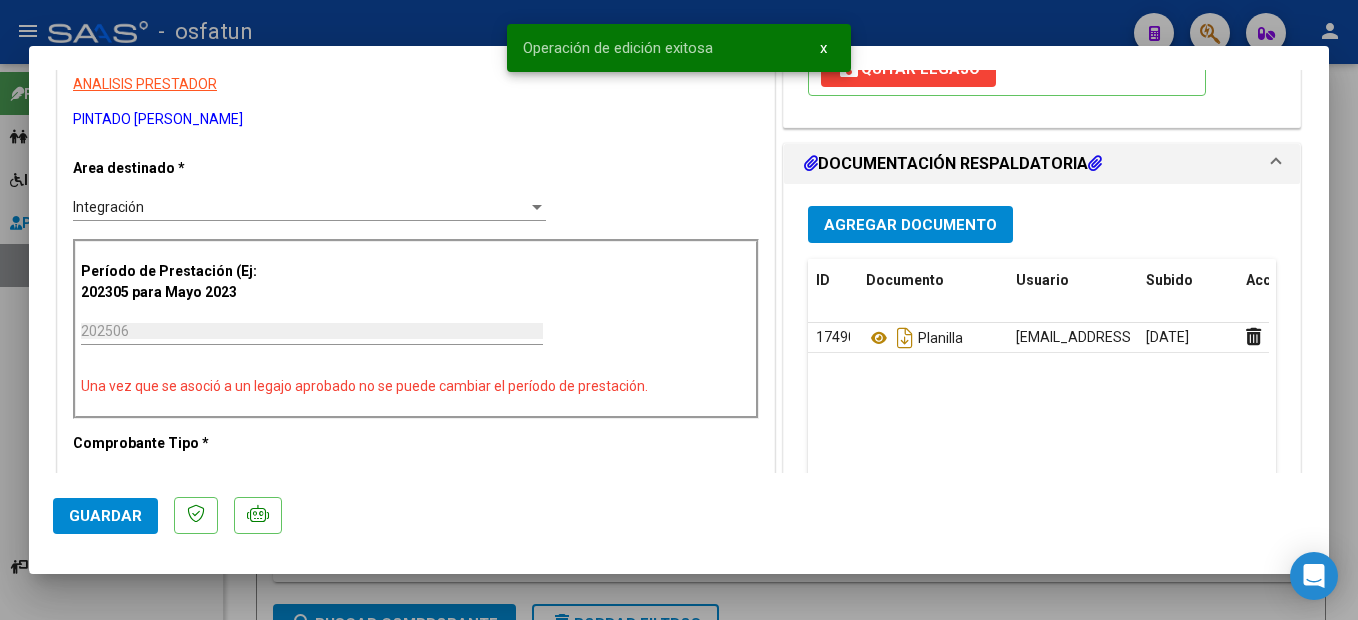 click at bounding box center (679, 310) 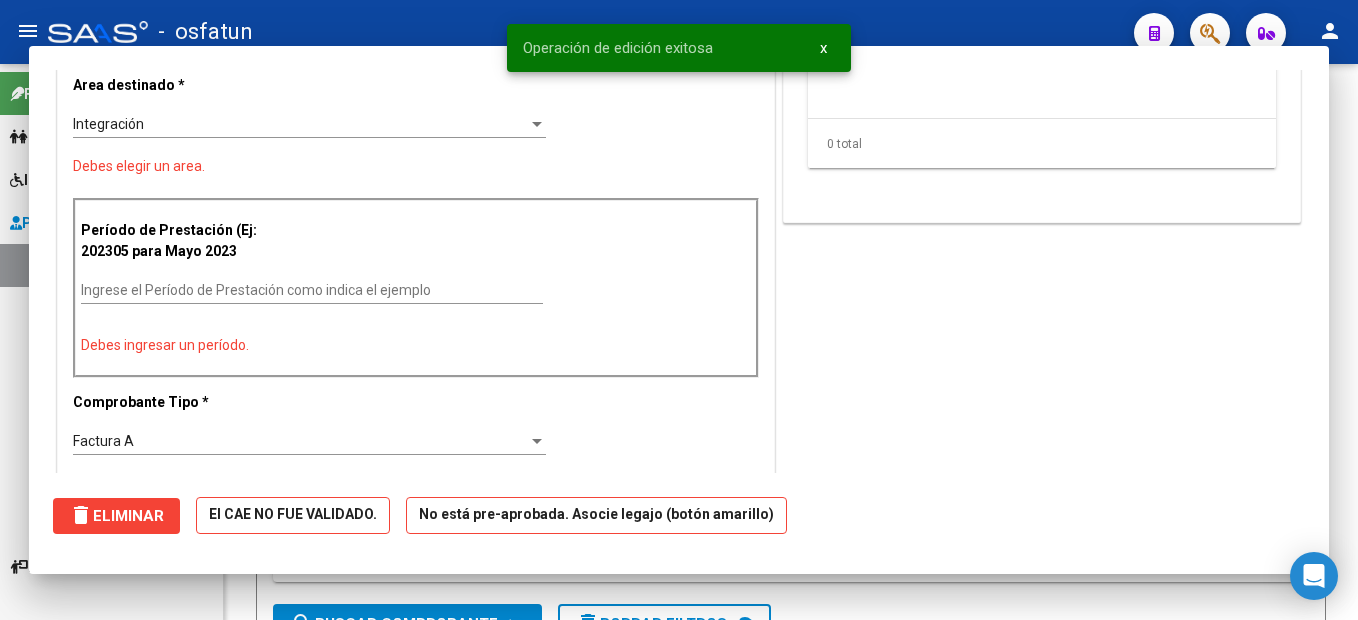 scroll, scrollTop: 317, scrollLeft: 0, axis: vertical 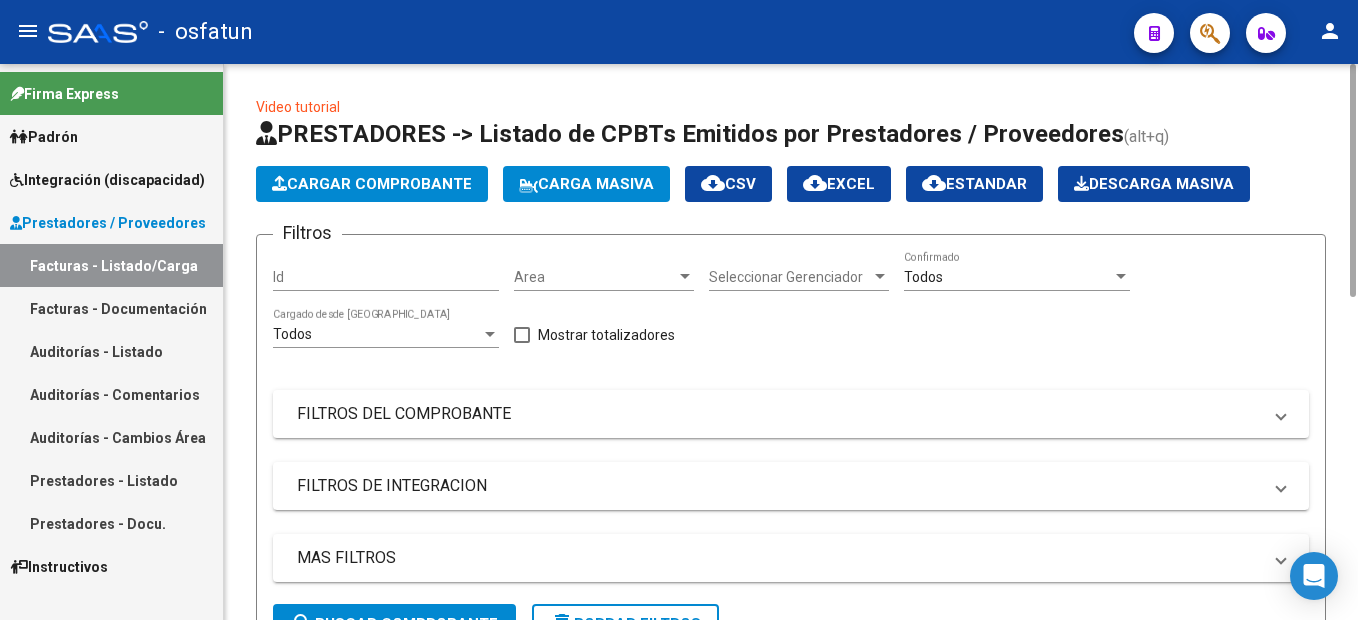 click on "Cargar Comprobante" 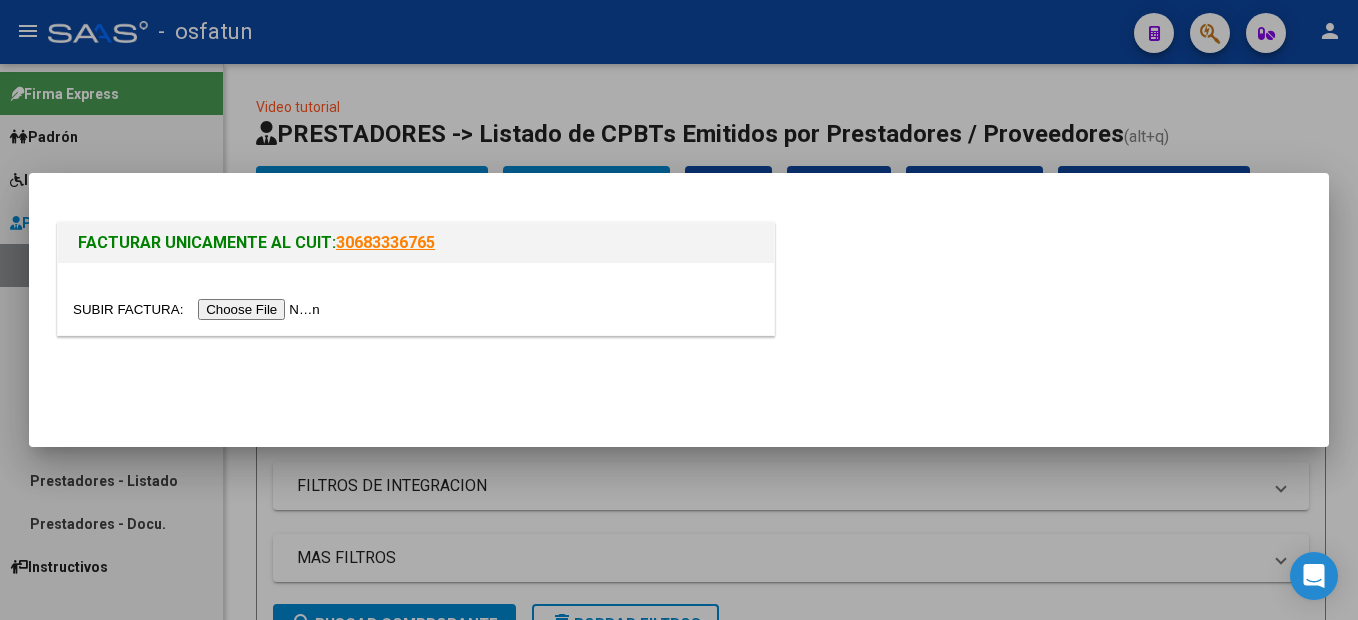 click at bounding box center (199, 309) 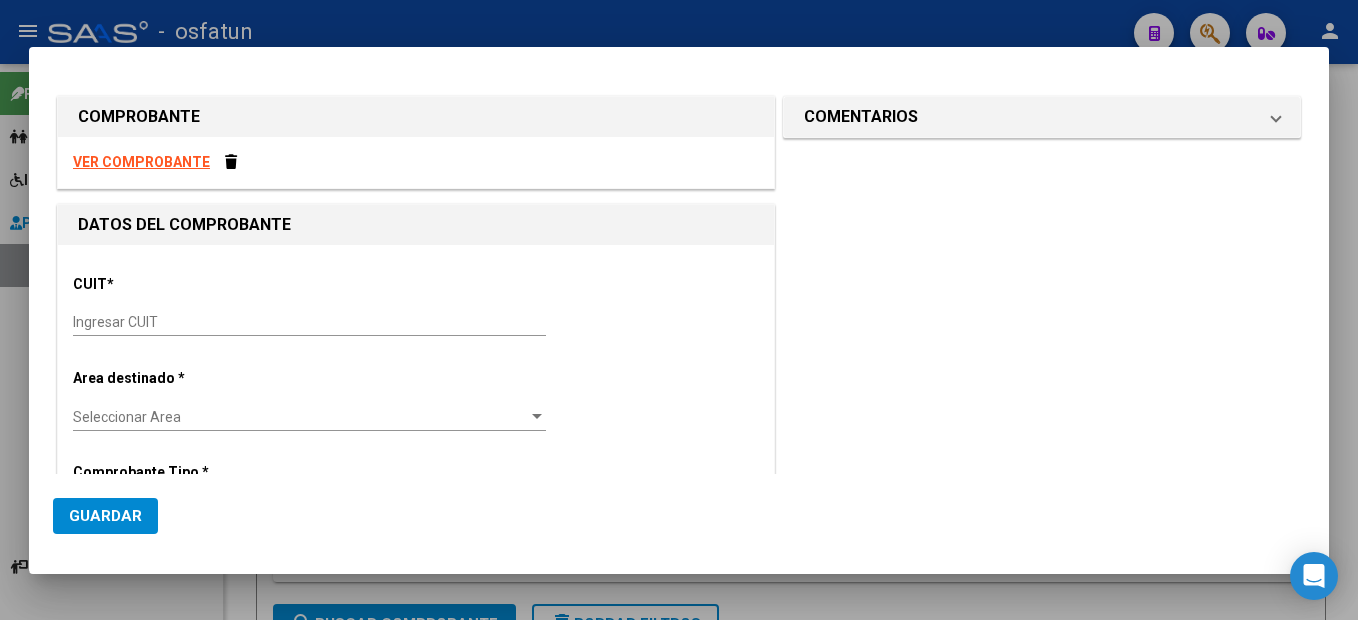 drag, startPoint x: 136, startPoint y: 317, endPoint x: 149, endPoint y: 311, distance: 14.3178215 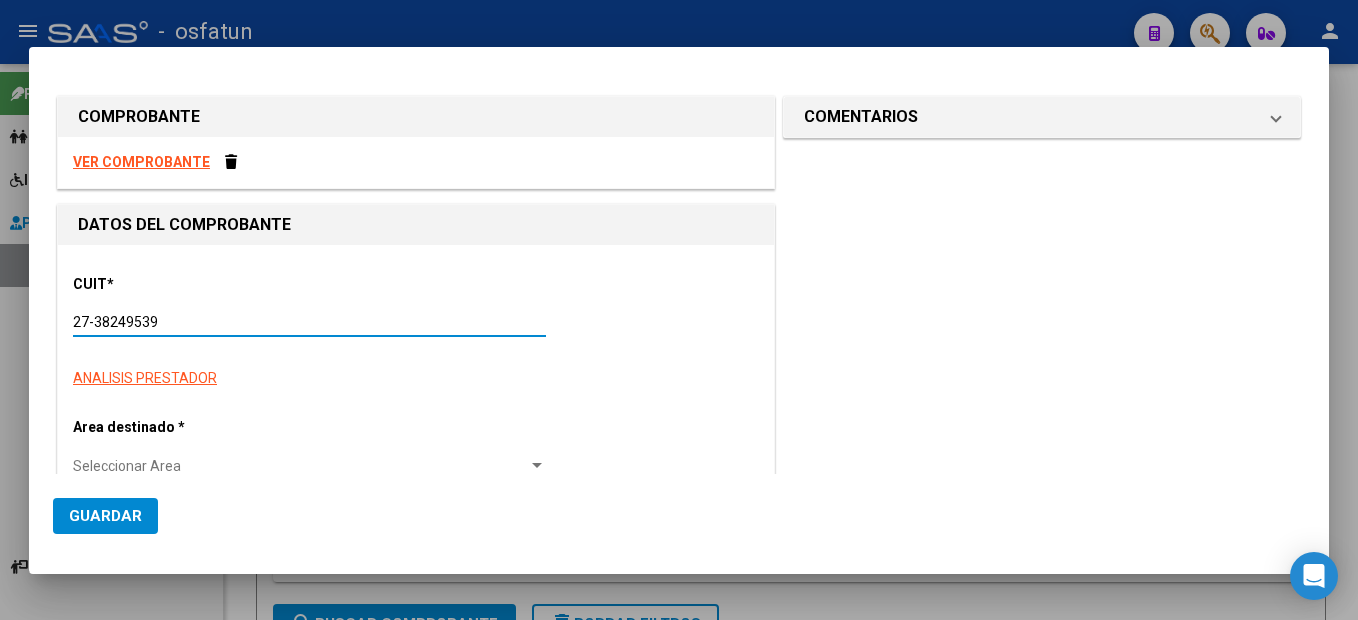 type on "27-38249539-5" 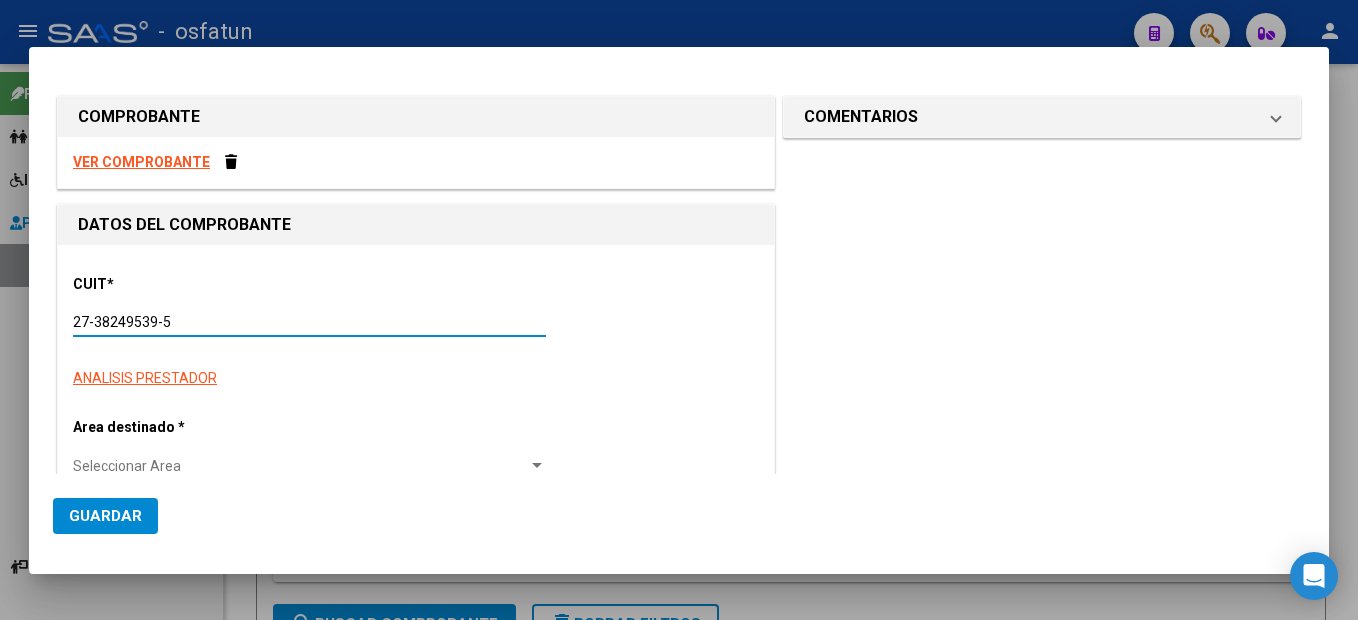 type on "2" 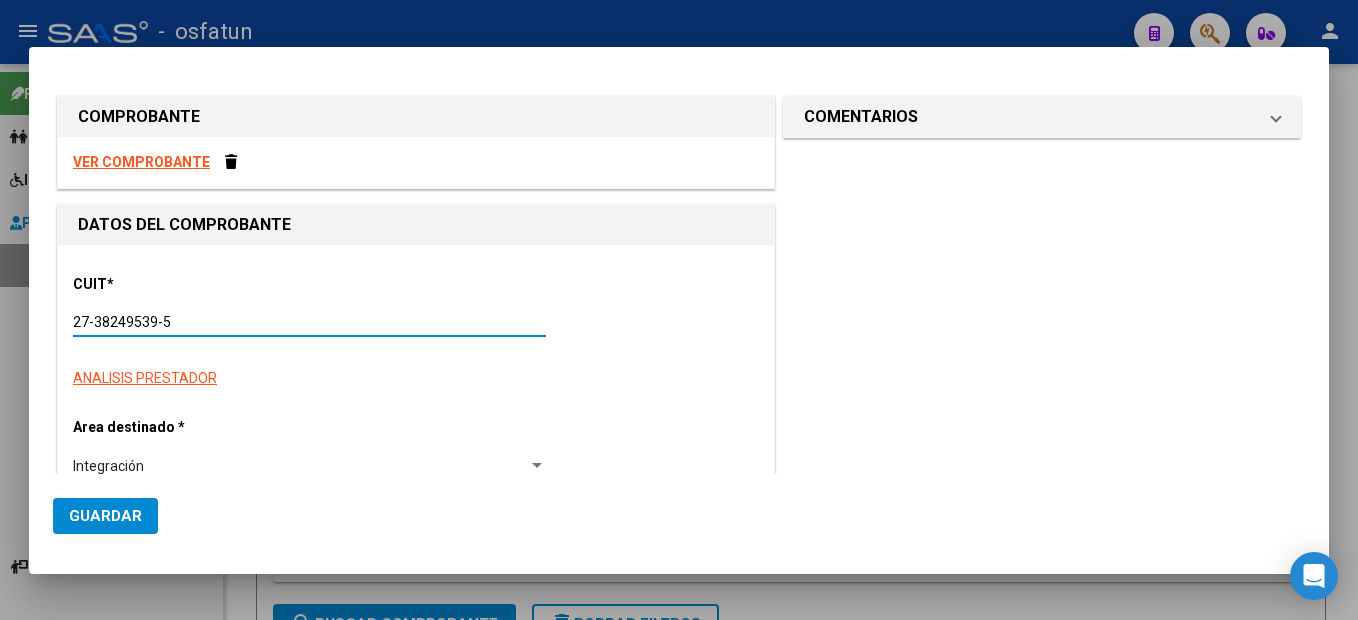 type on "27-38249539-5" 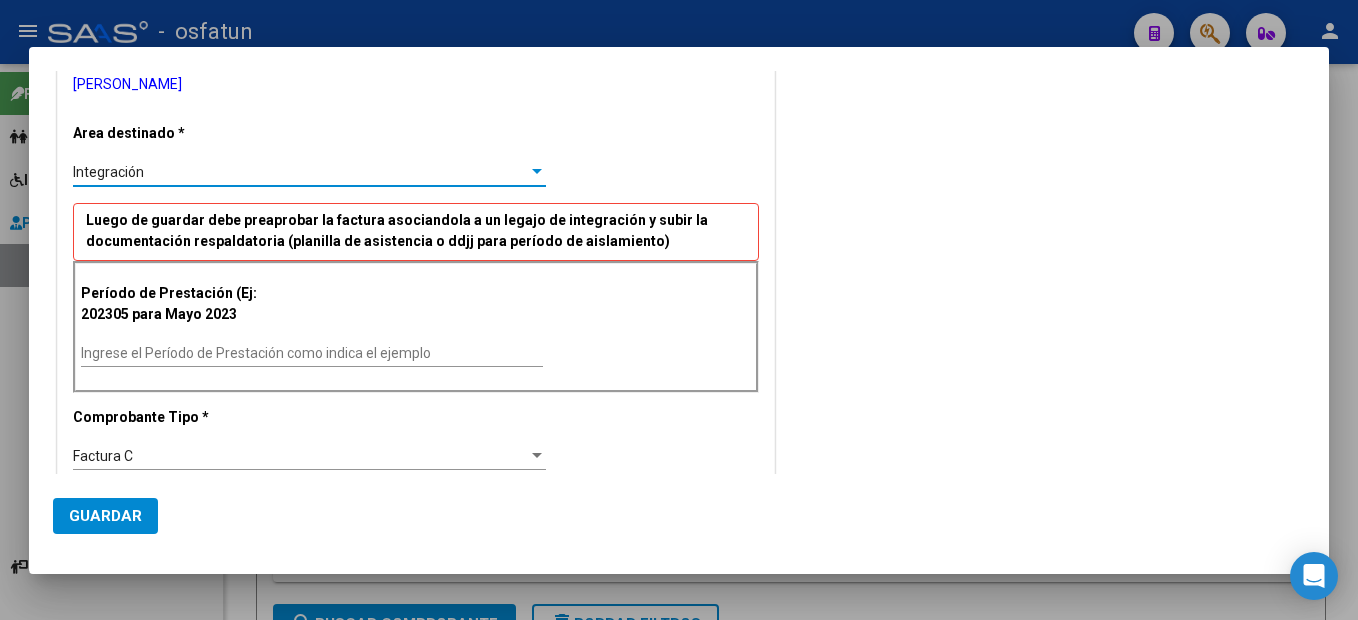 scroll, scrollTop: 301, scrollLeft: 0, axis: vertical 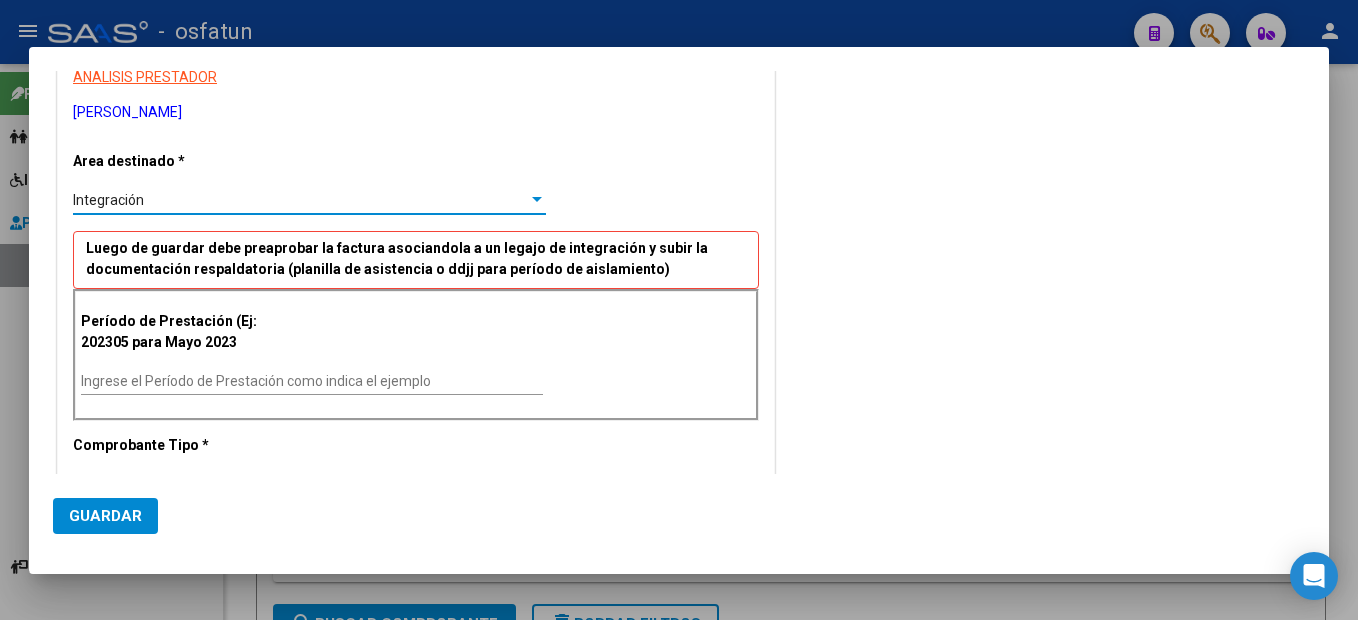 click on "Ingrese el Período de Prestación como indica el ejemplo" at bounding box center (312, 381) 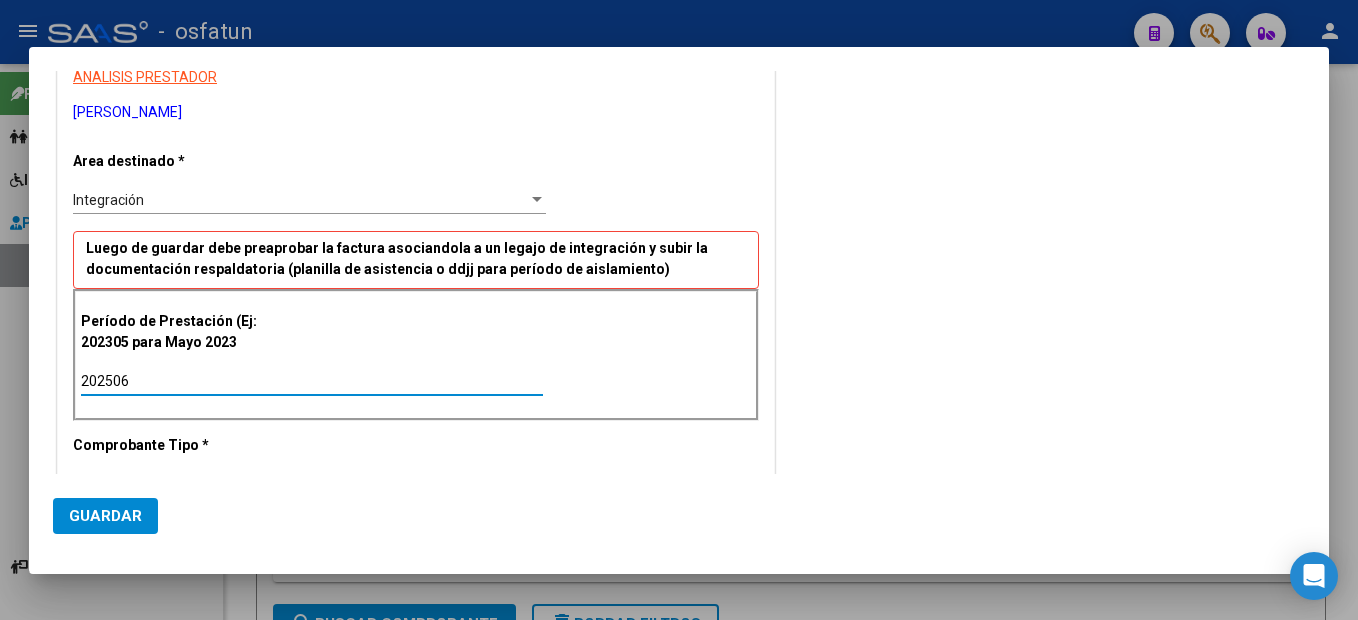 type on "202506" 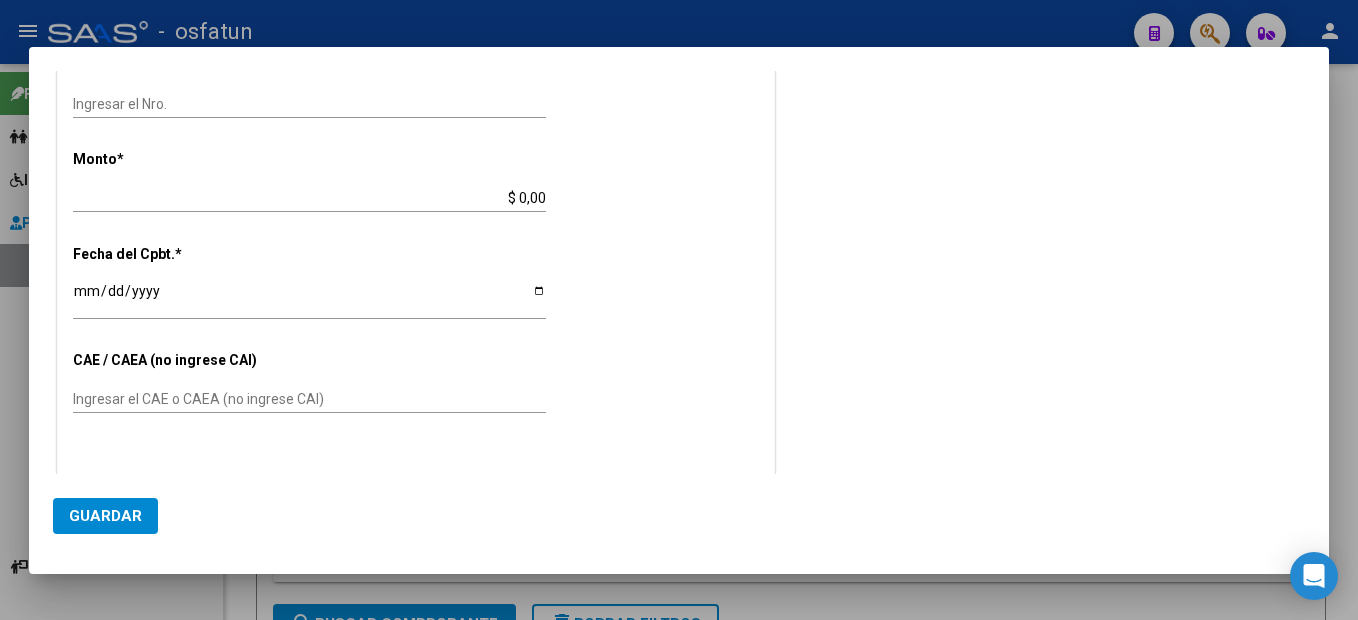 scroll, scrollTop: 813, scrollLeft: 0, axis: vertical 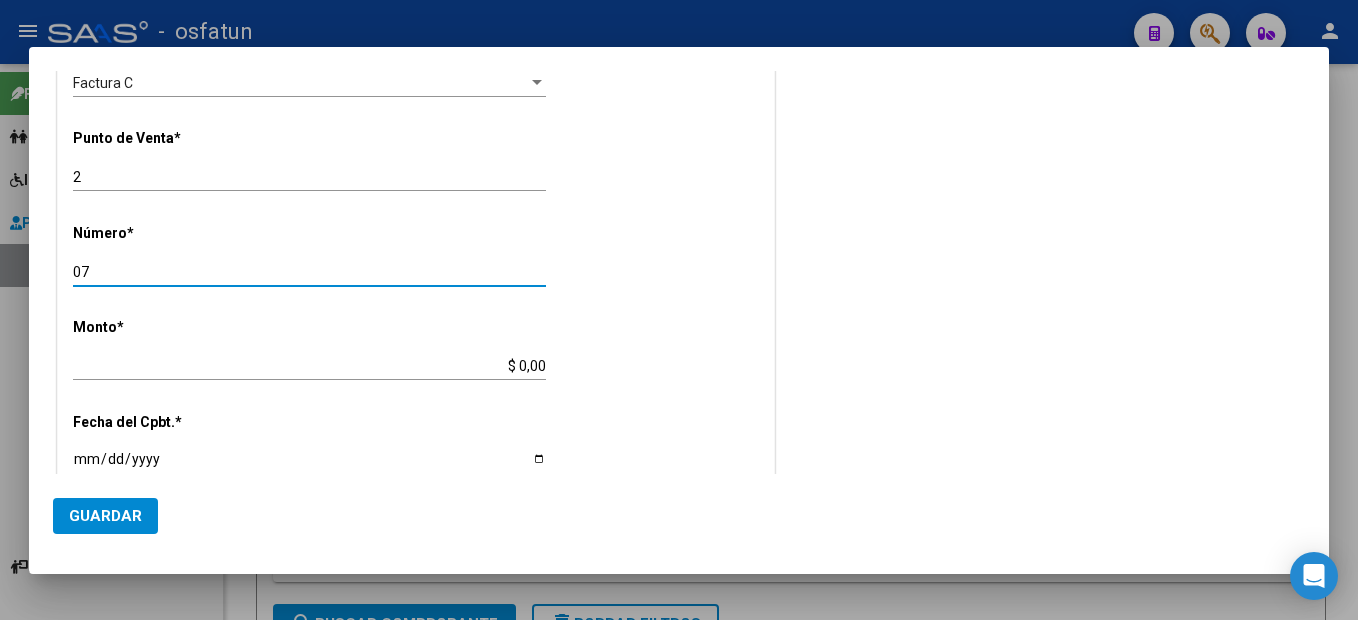type on "07" 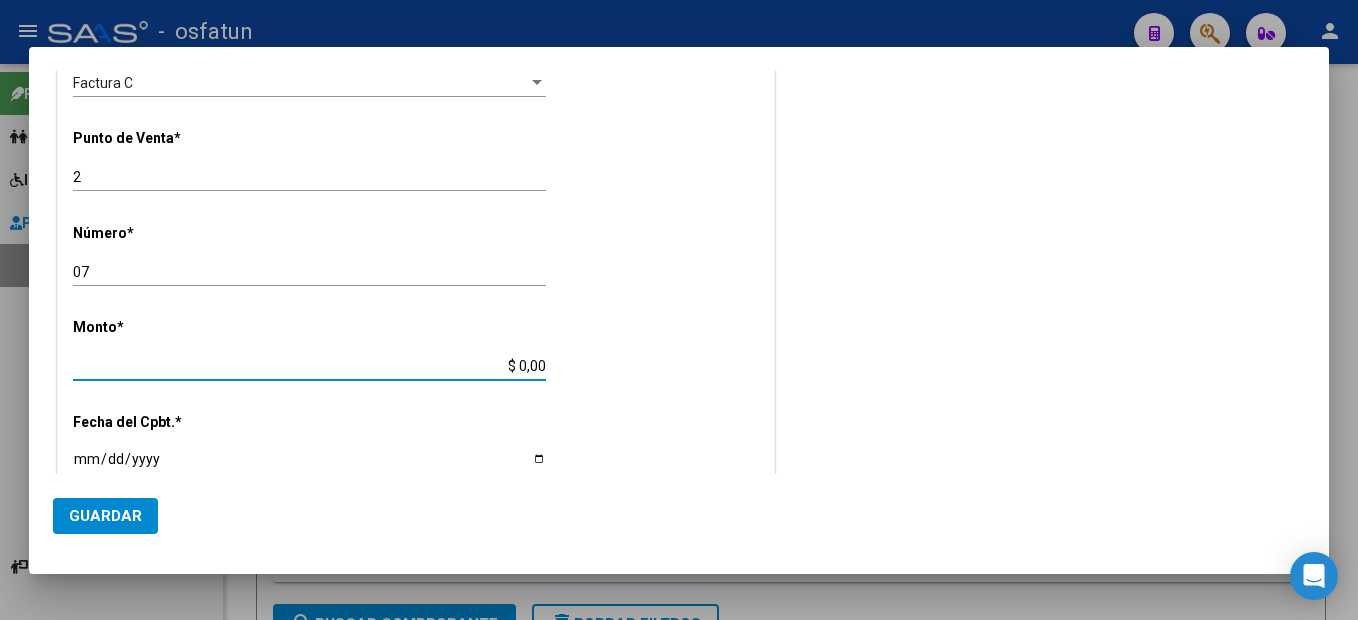type on "$ 307.654,34" 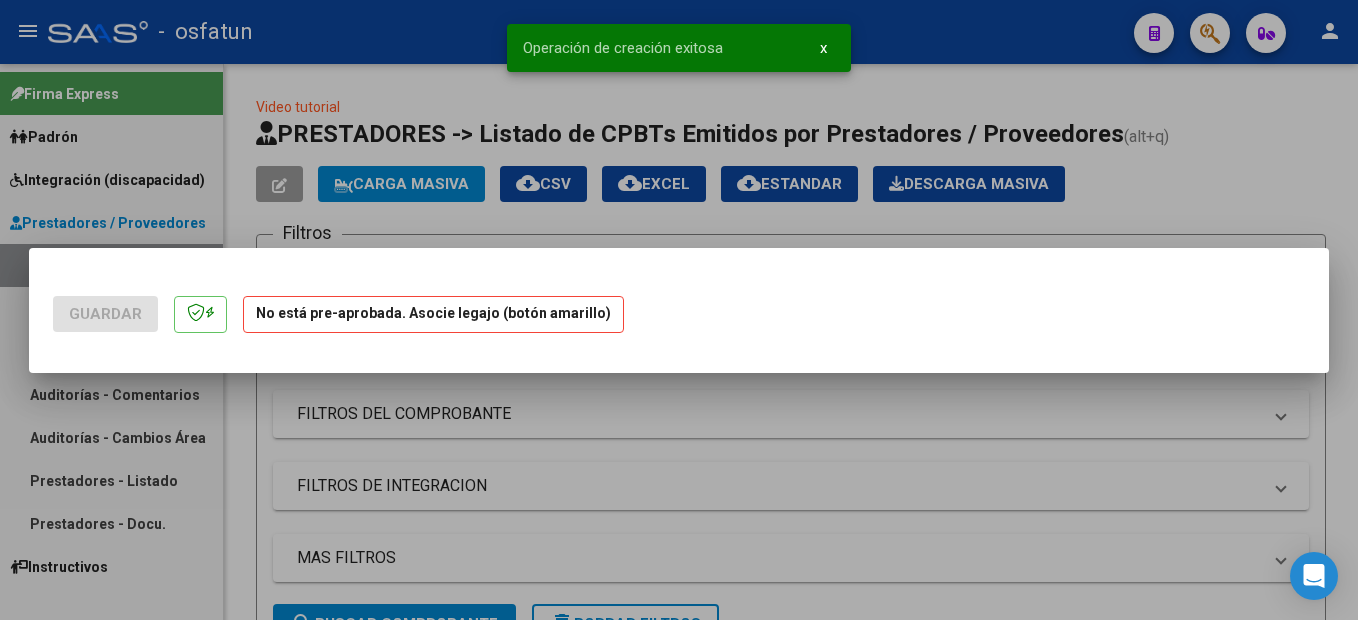 scroll, scrollTop: 0, scrollLeft: 0, axis: both 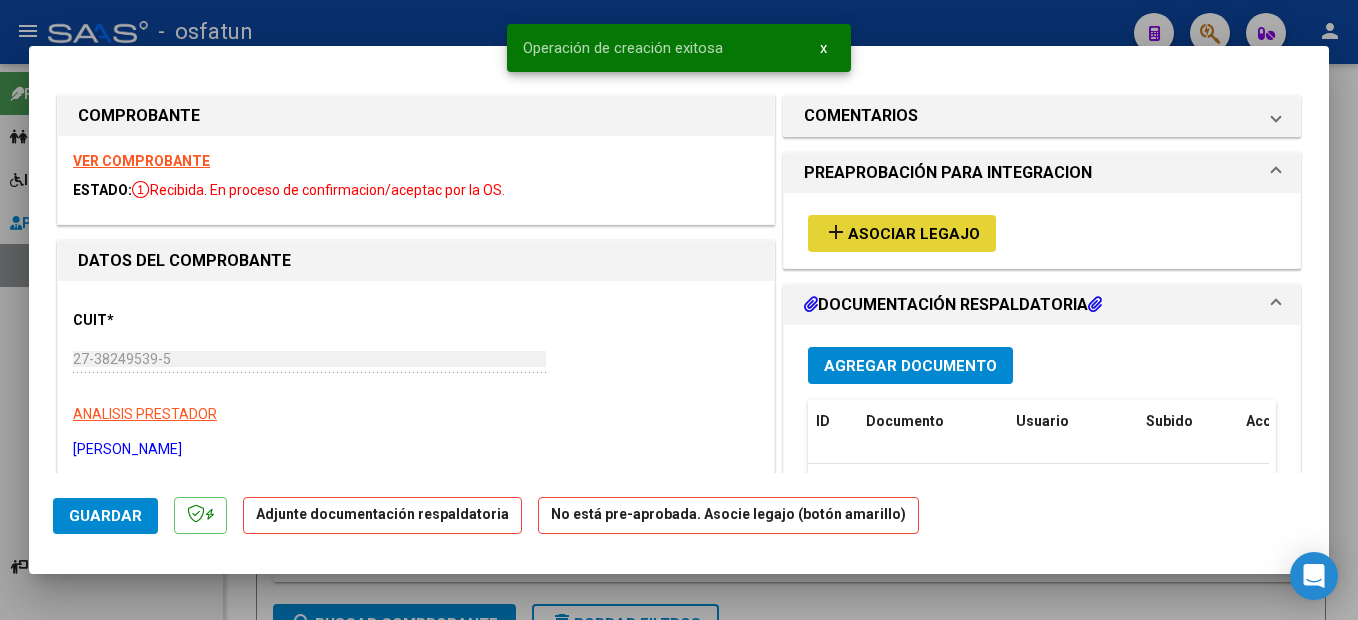 click on "Asociar Legajo" at bounding box center [914, 234] 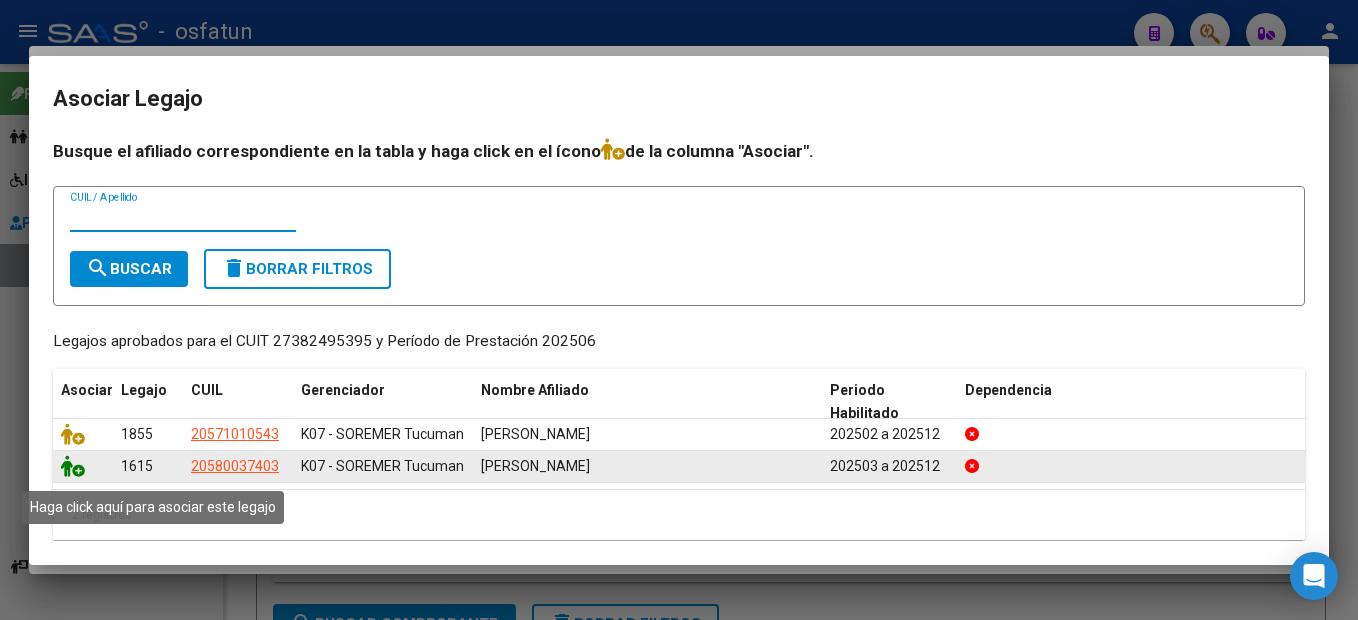 click 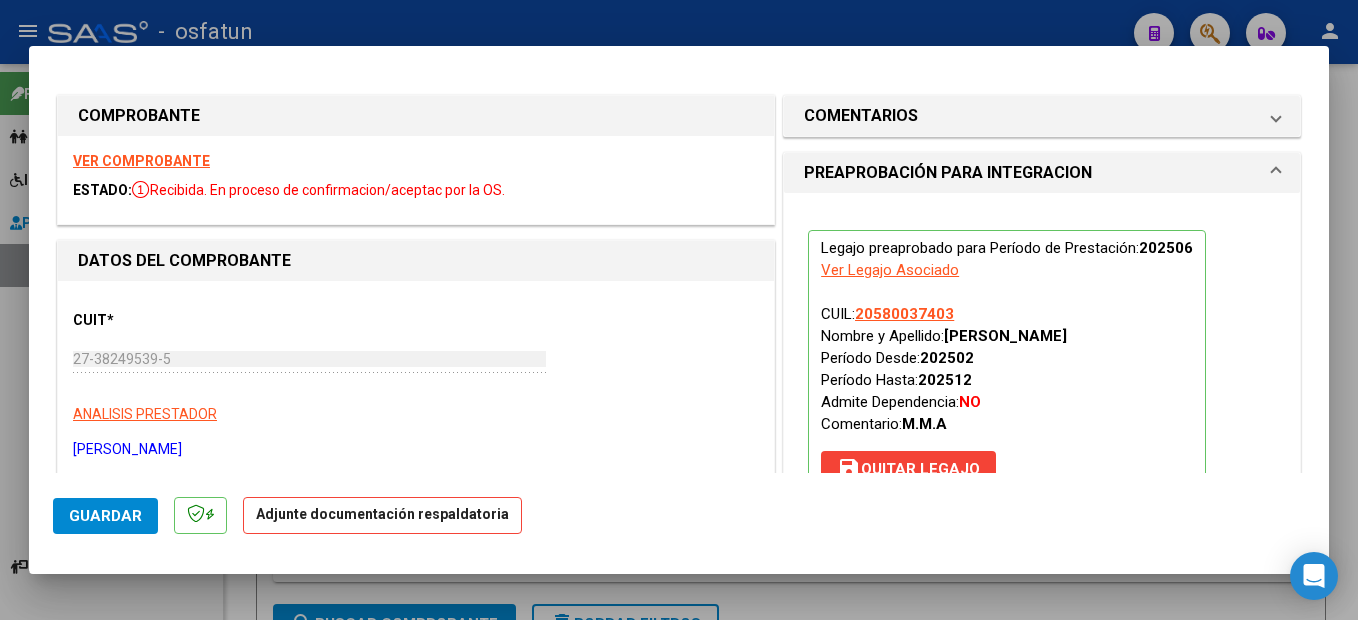 scroll, scrollTop: 400, scrollLeft: 0, axis: vertical 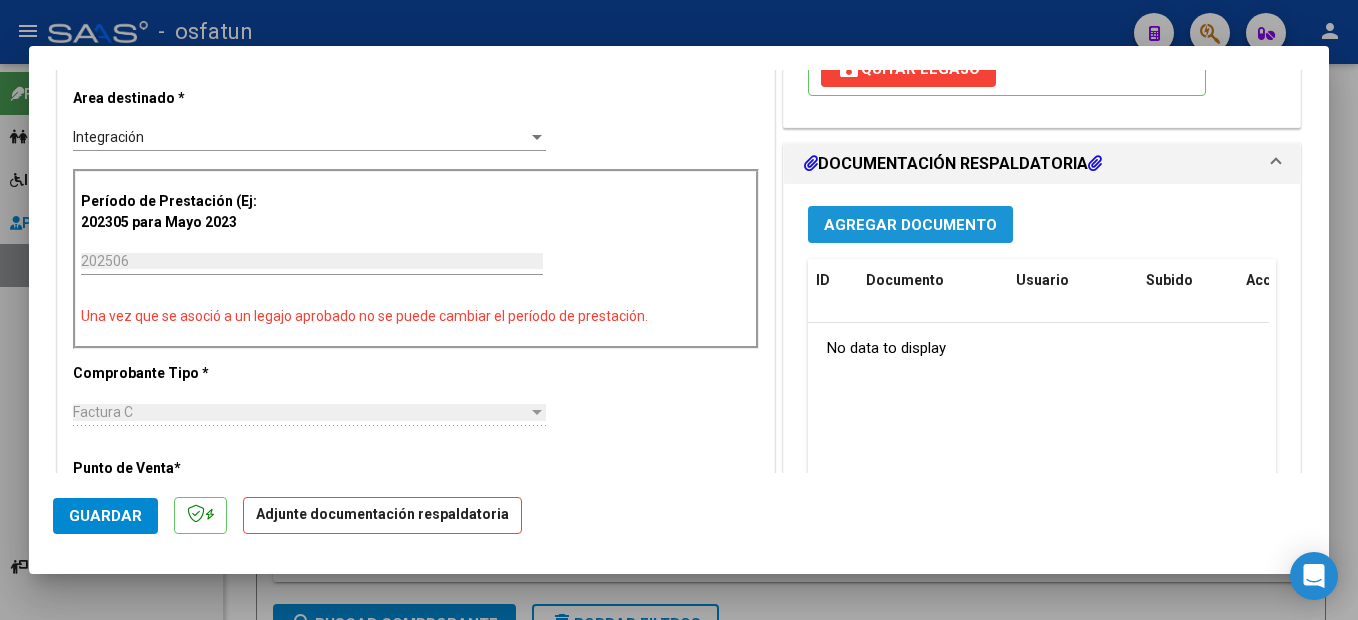 click on "Agregar Documento" at bounding box center (910, 225) 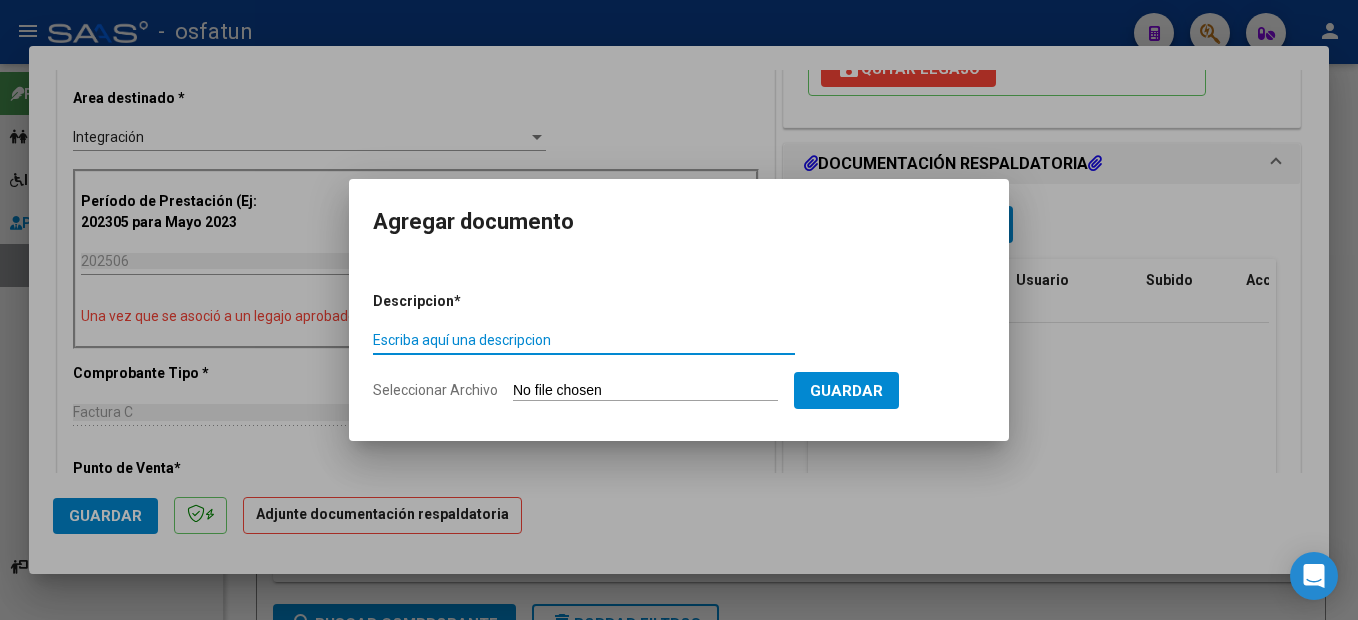 click on "Escriba aquí una descripcion" at bounding box center (584, 340) 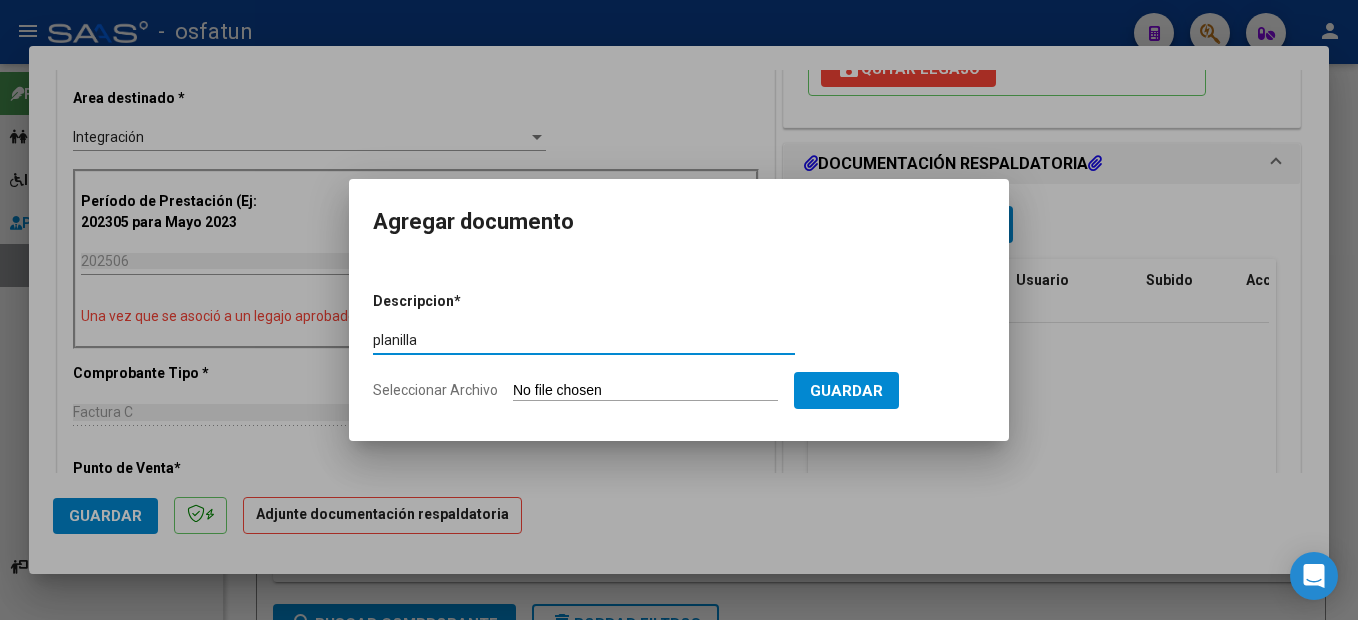 type on "planilla" 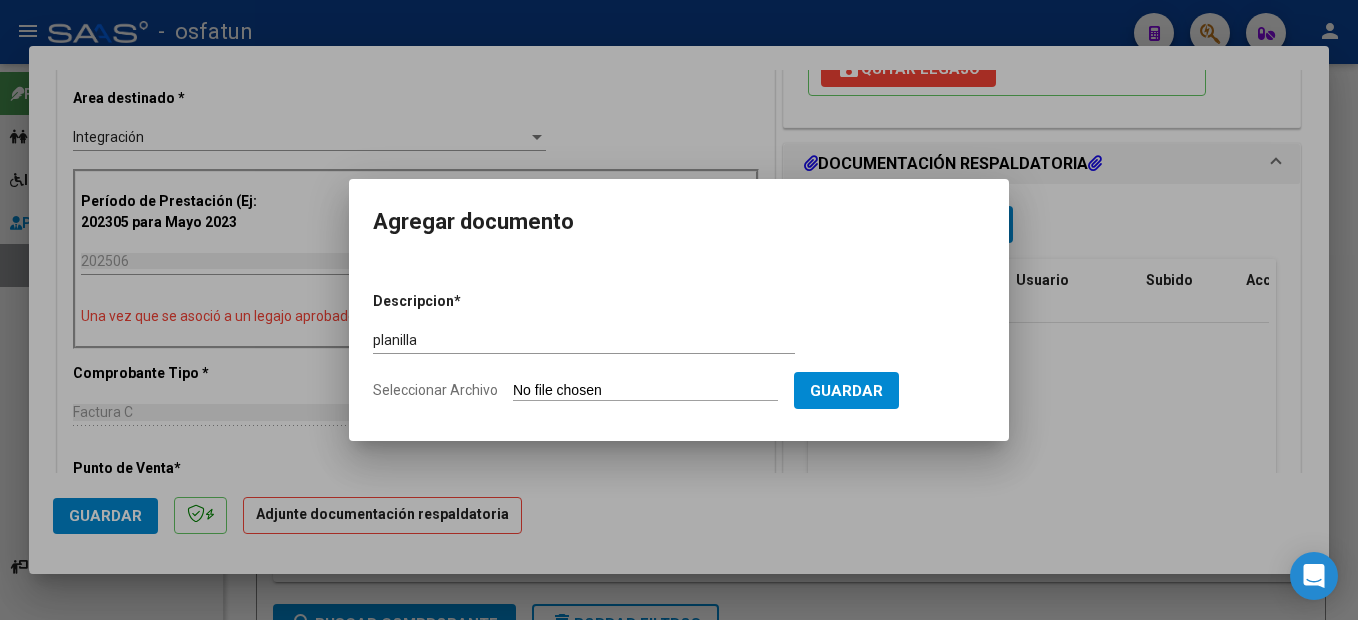 click on "Seleccionar Archivo" at bounding box center [645, 391] 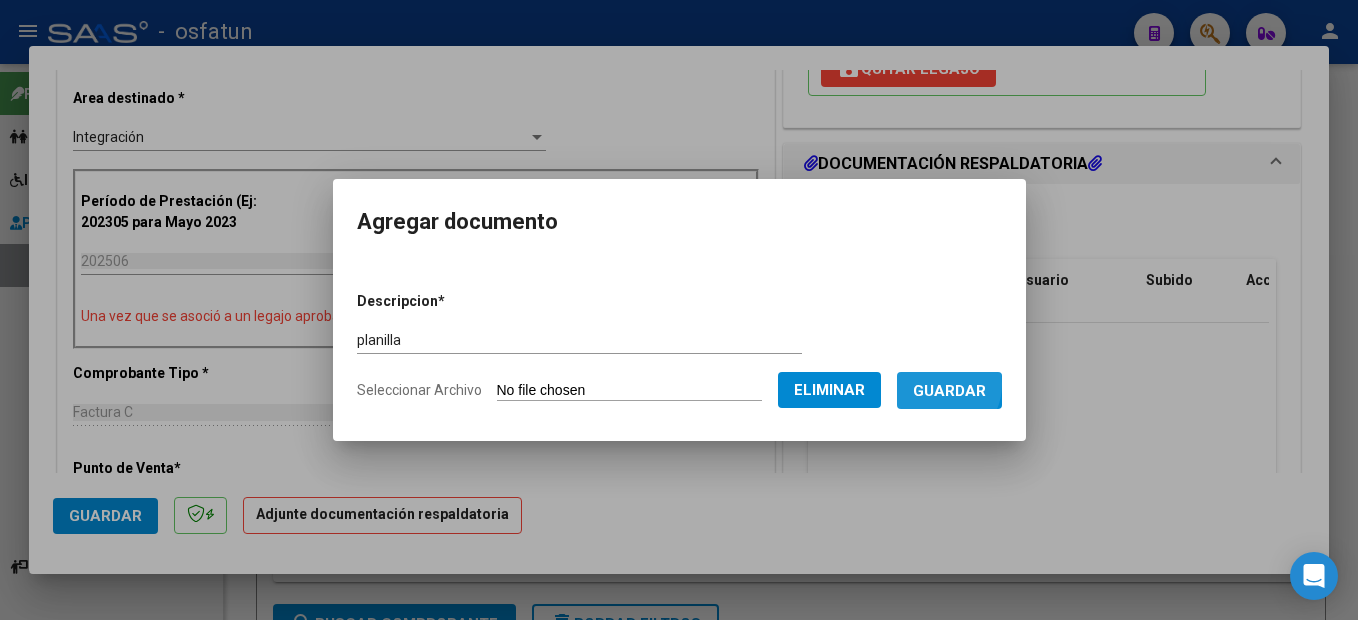 click on "Guardar" at bounding box center (949, 391) 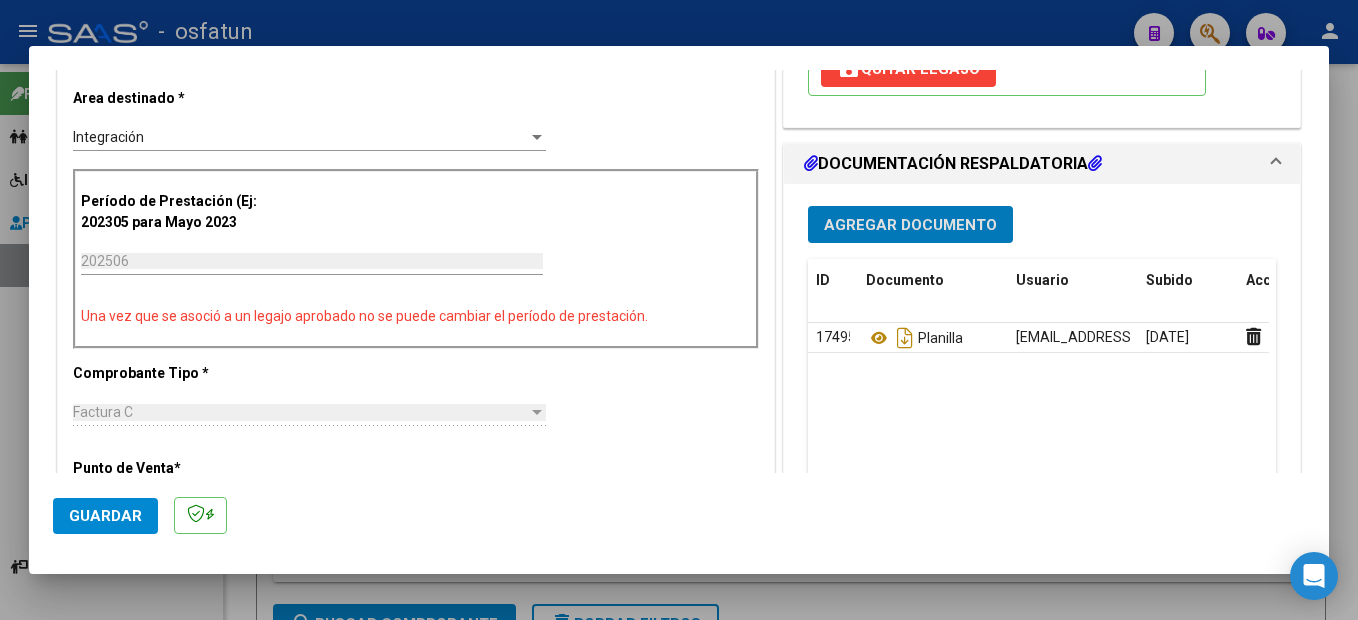 click at bounding box center [679, 310] 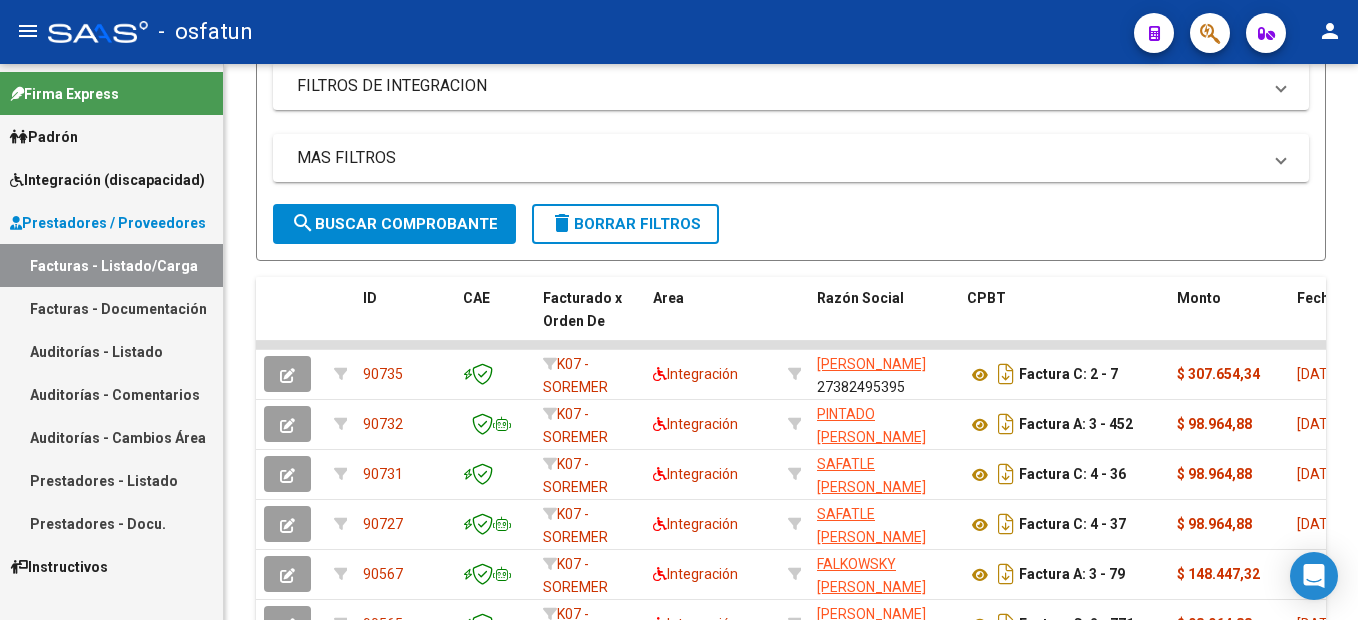 scroll, scrollTop: 0, scrollLeft: 0, axis: both 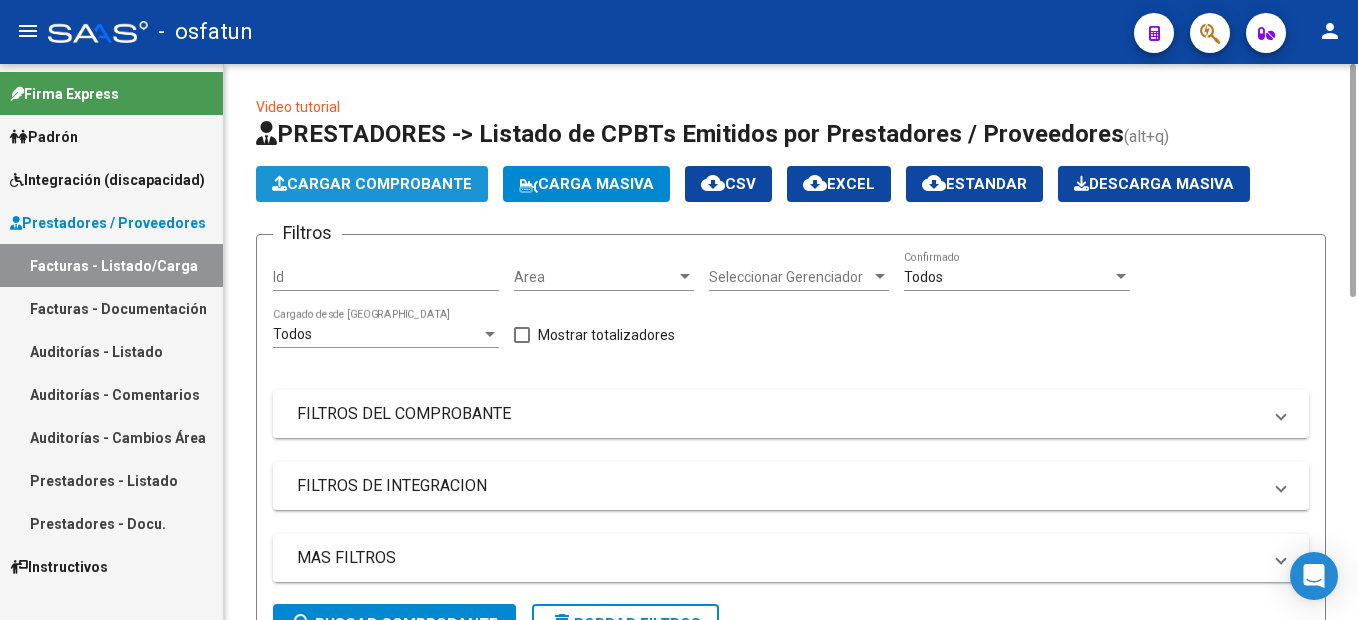 click on "Cargar Comprobante" 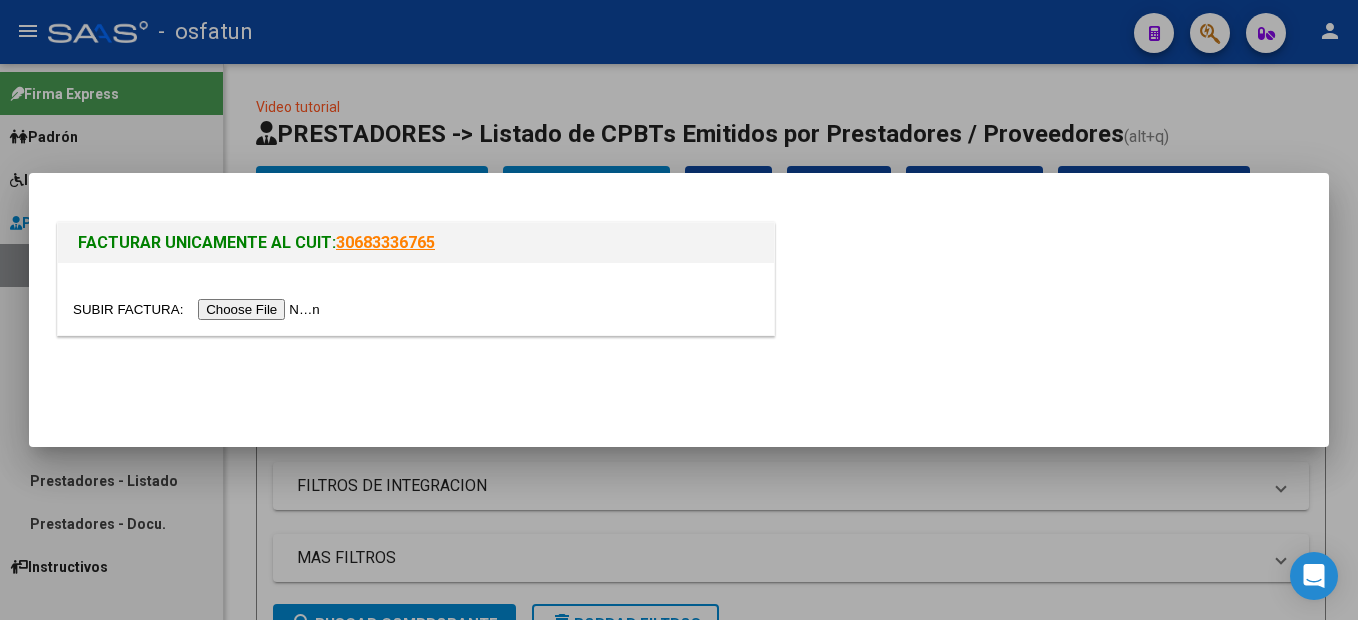 click at bounding box center [199, 309] 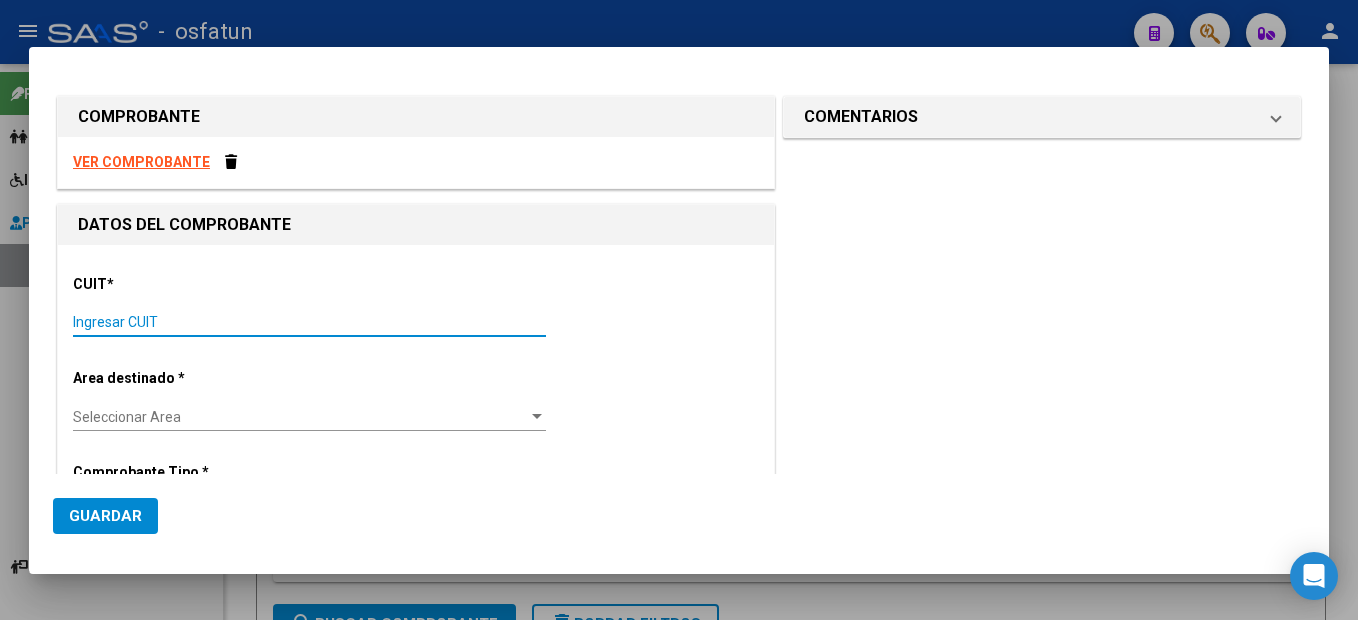click on "Ingresar CUIT" at bounding box center [309, 322] 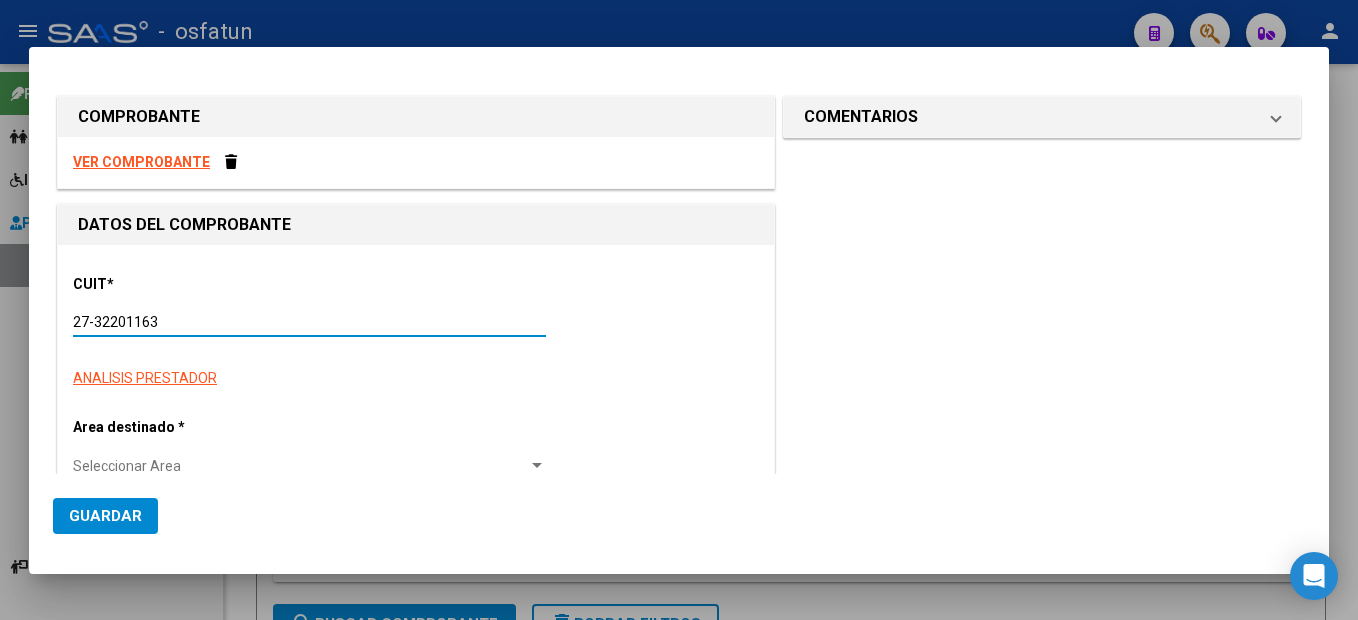 type on "27-32201163-1" 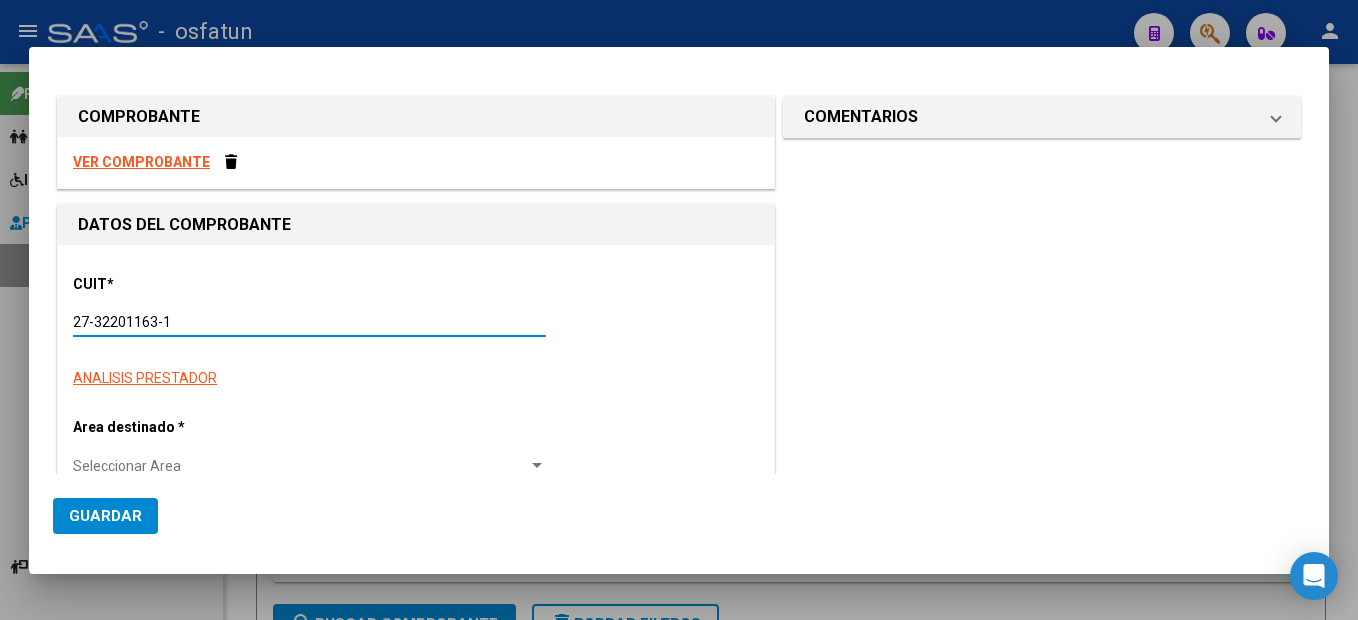 type on "2" 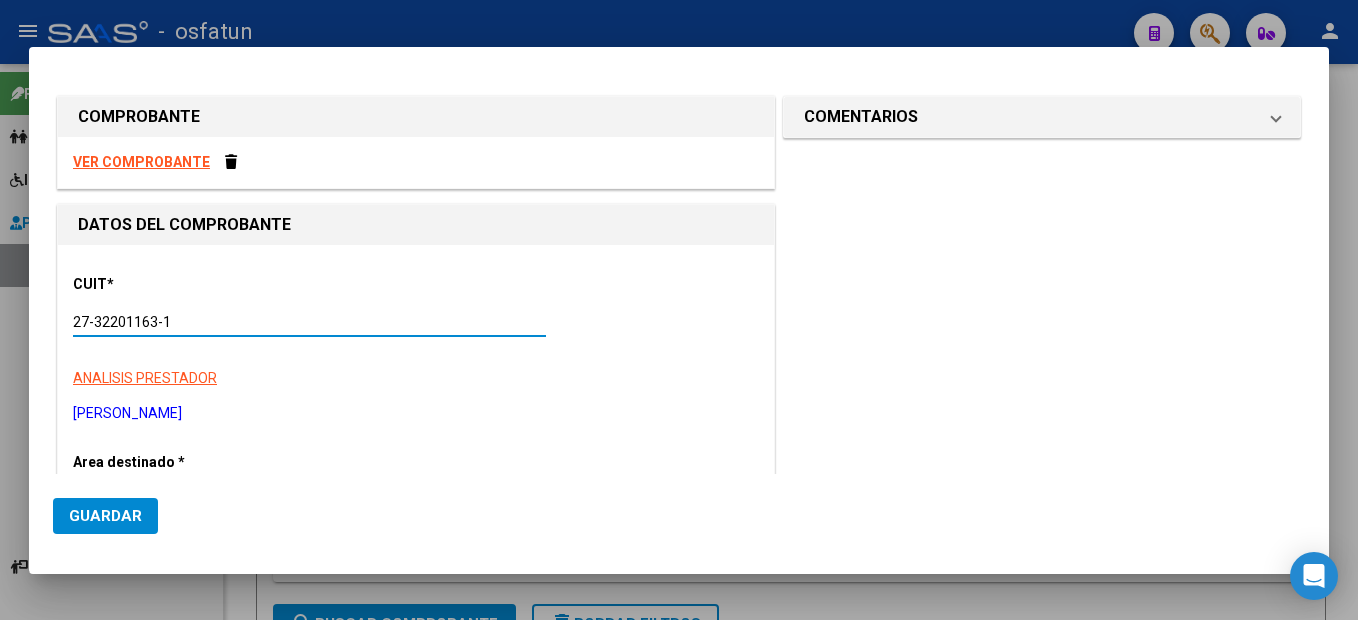 type on "27-32201163-1" 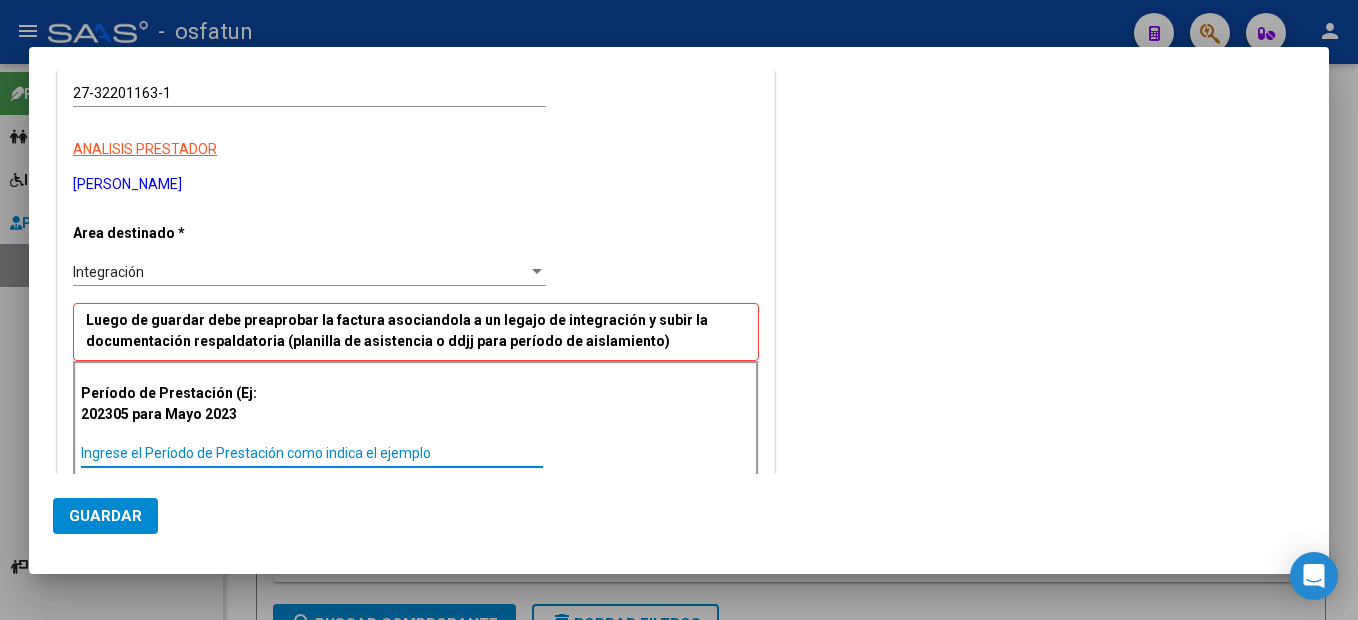 click on "Ingrese el Período de Prestación como indica el ejemplo" at bounding box center [312, 453] 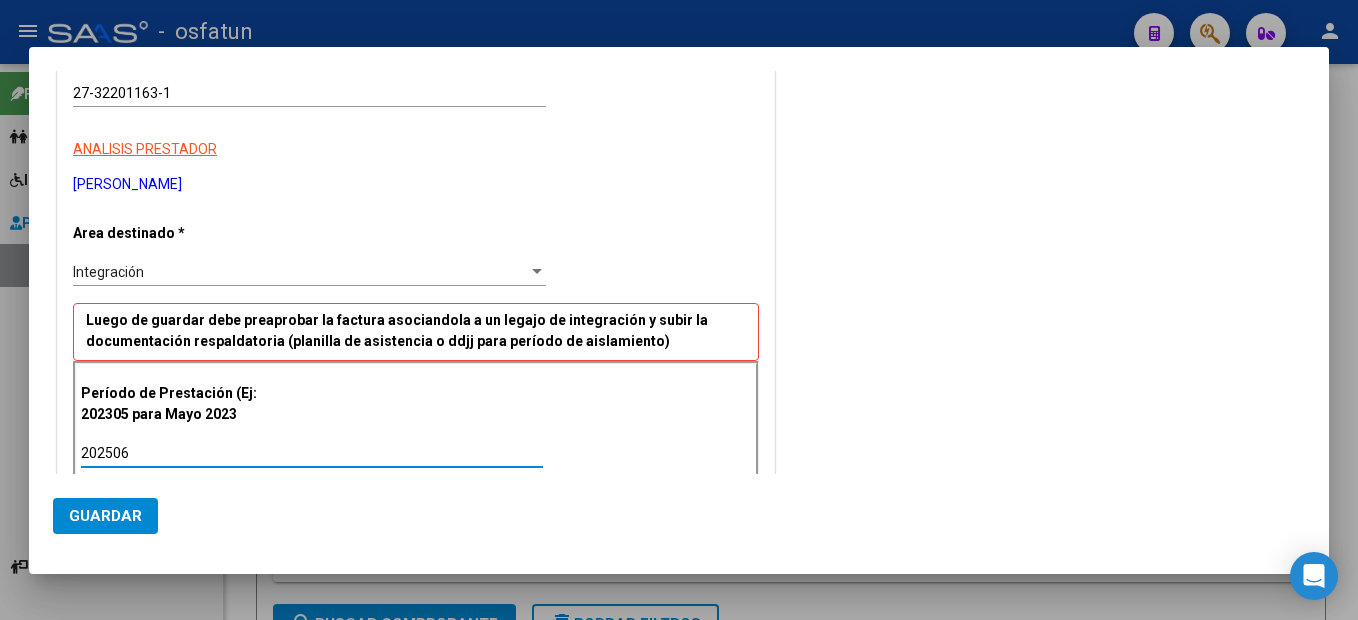 type on "202506" 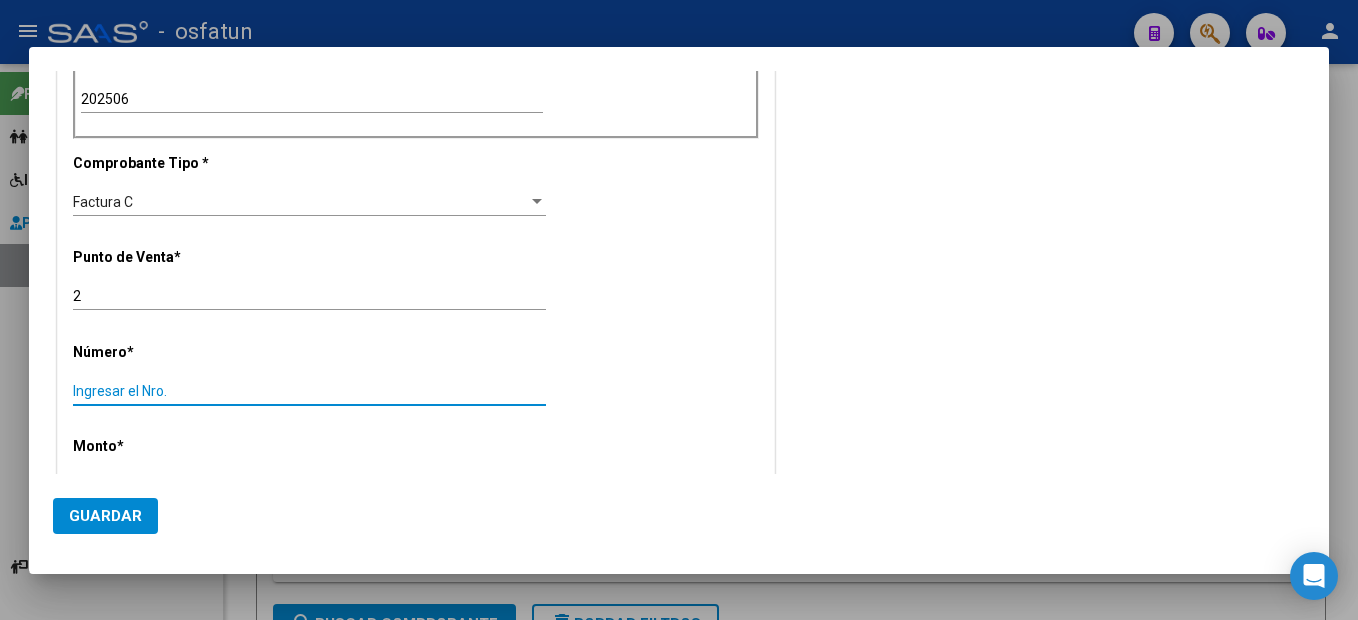 scroll, scrollTop: 613, scrollLeft: 0, axis: vertical 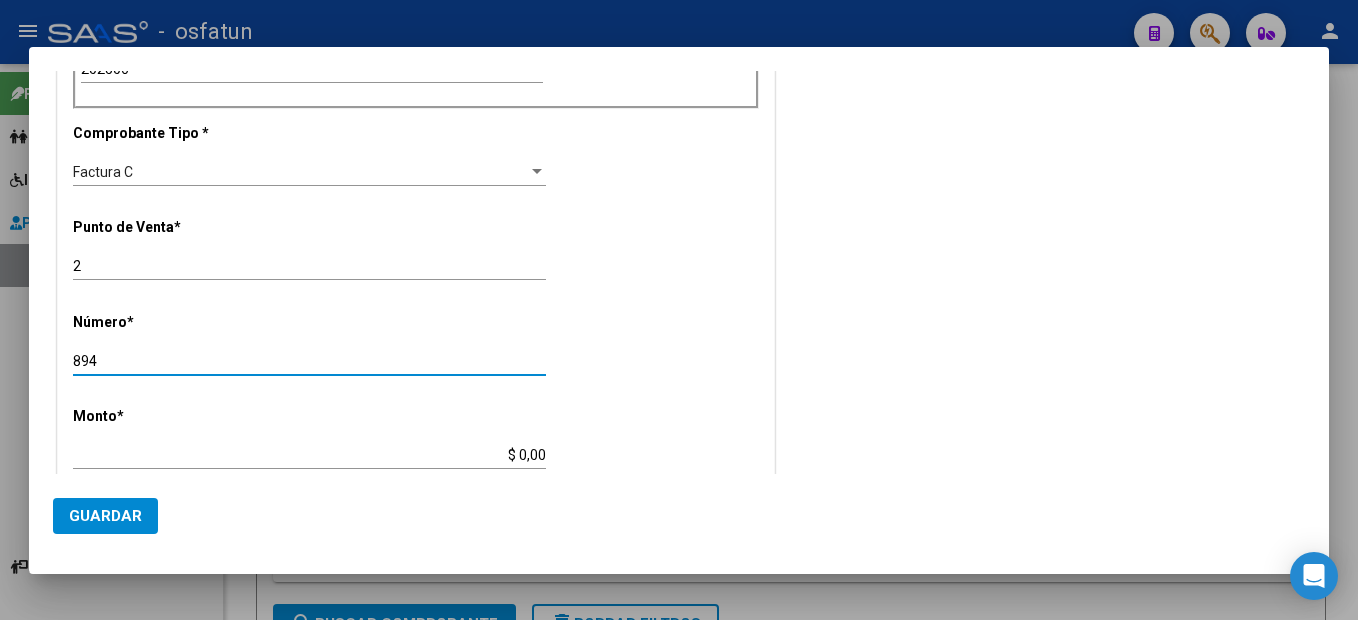 type on "894" 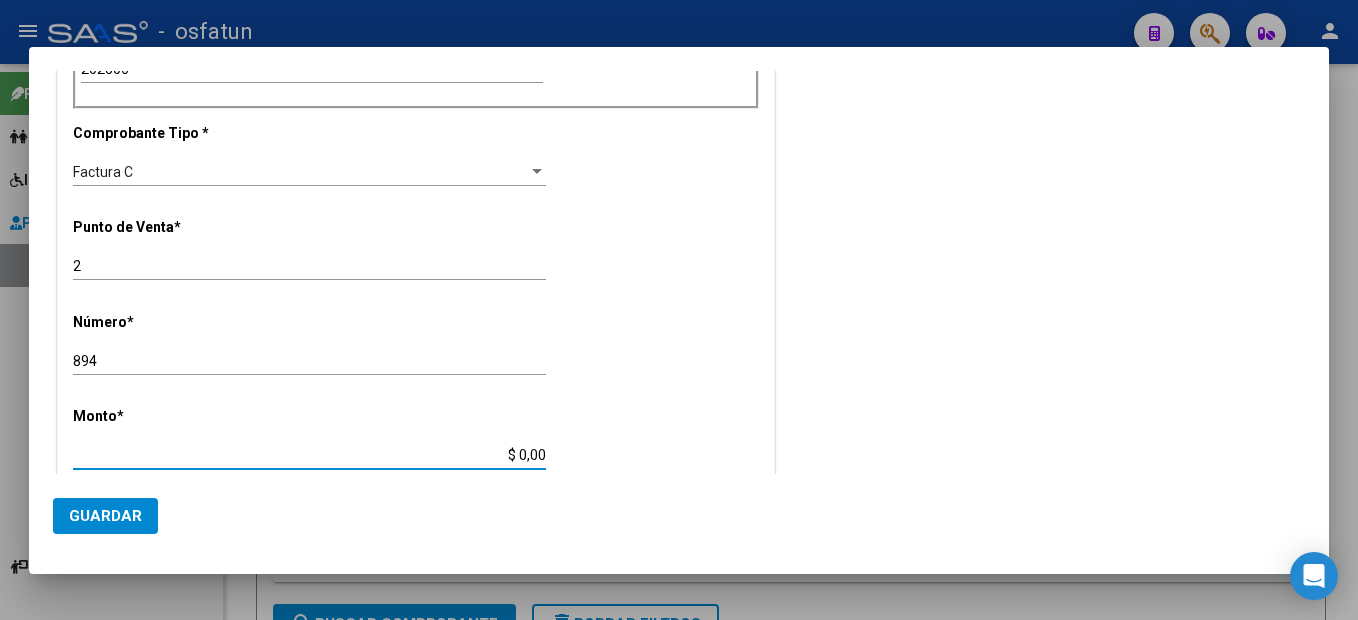 type on "$ 98.964,88" 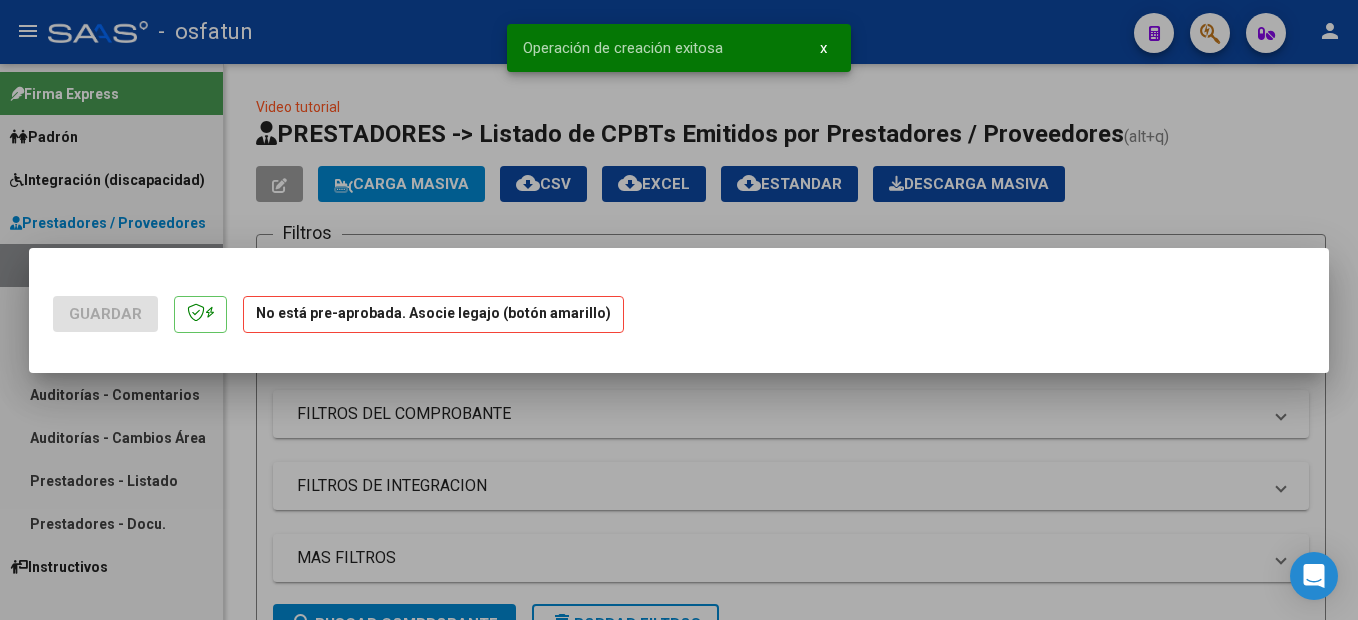 scroll, scrollTop: 0, scrollLeft: 0, axis: both 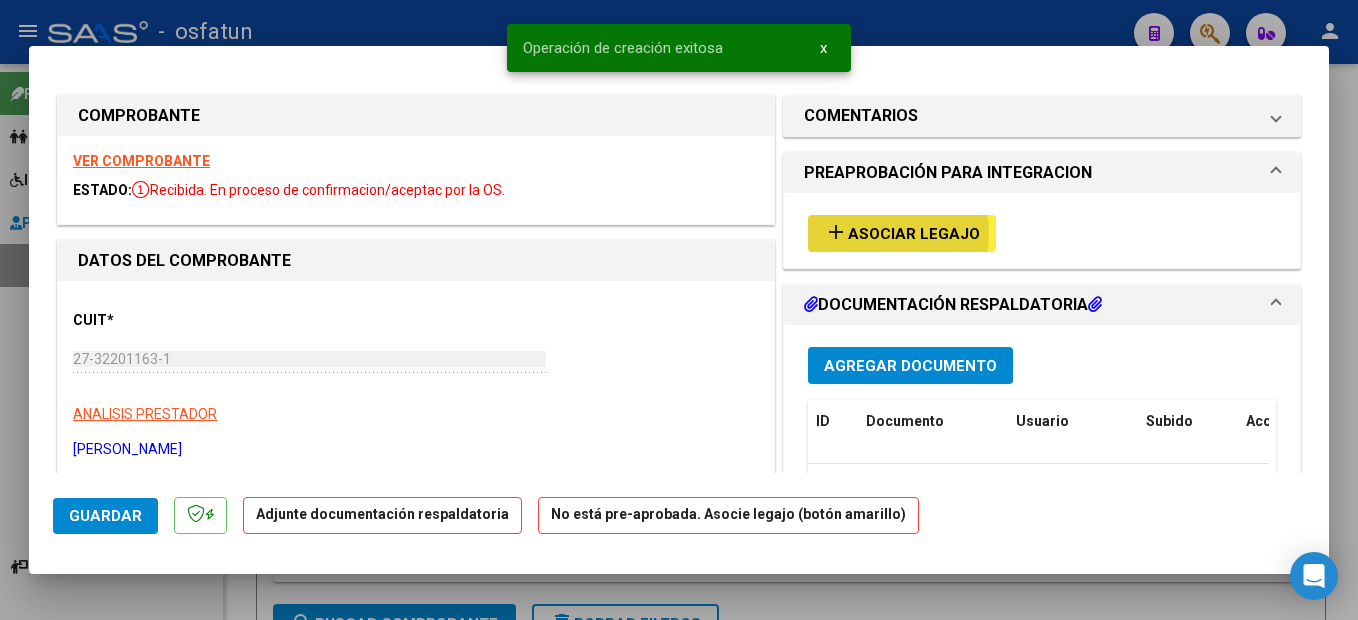 click on "Asociar Legajo" at bounding box center (914, 234) 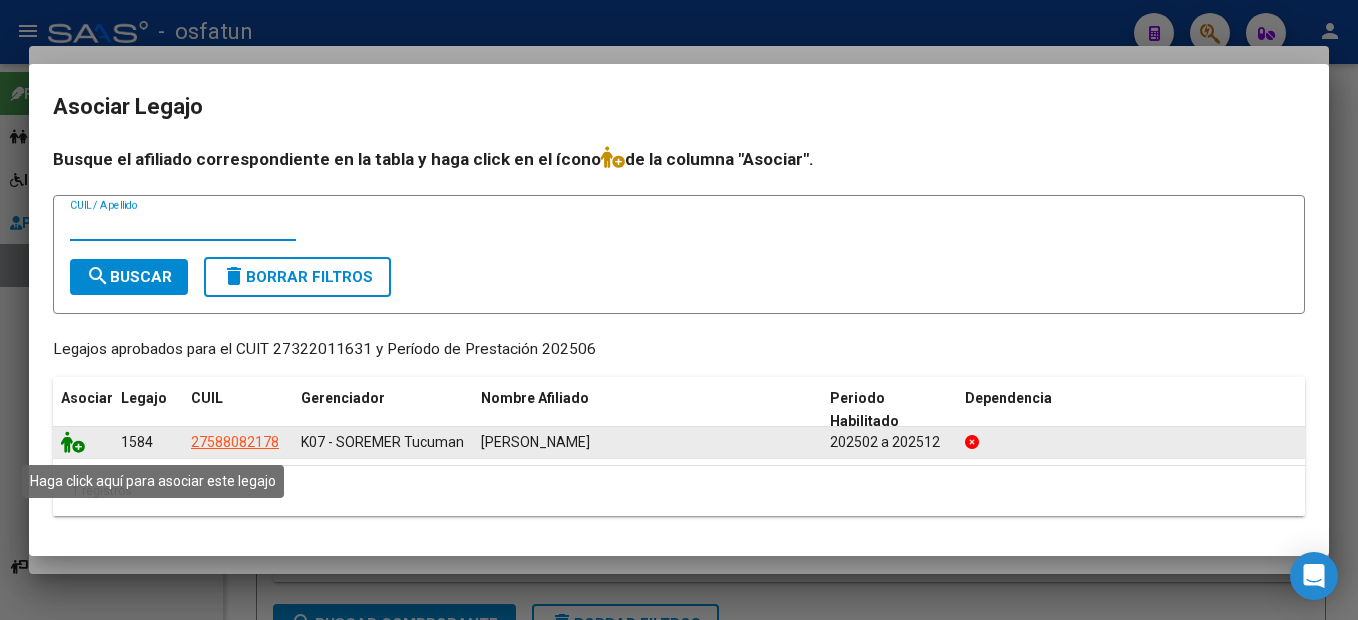click 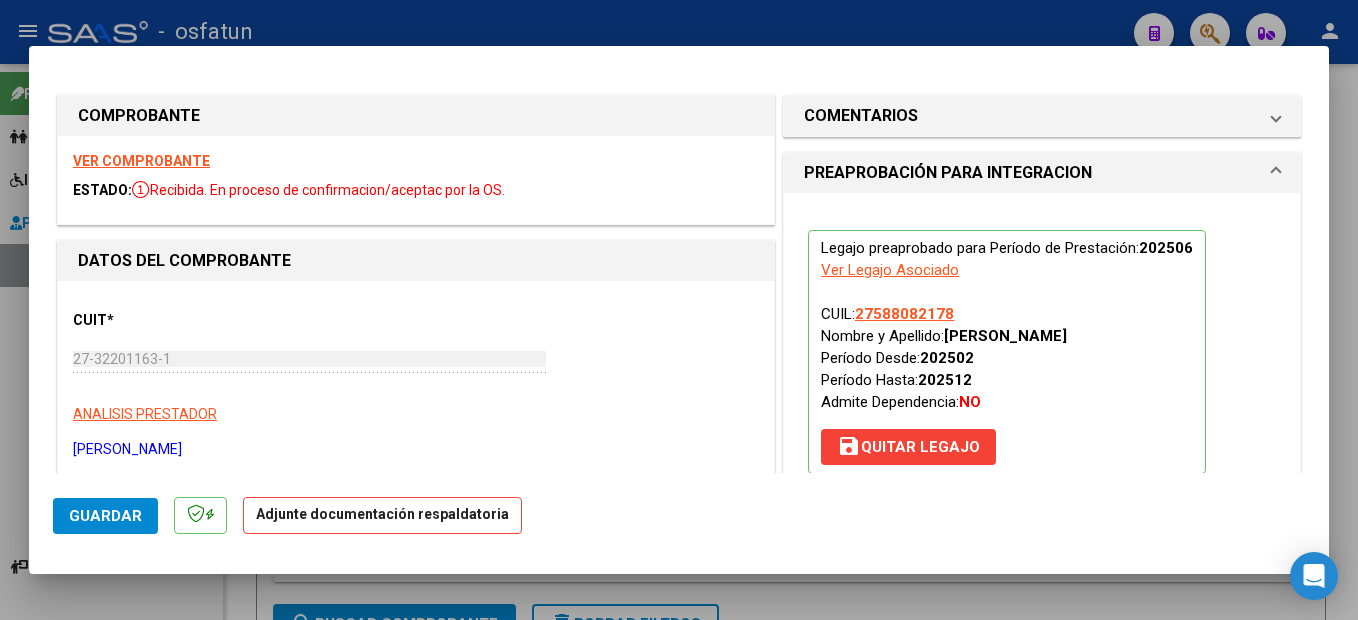 scroll, scrollTop: 400, scrollLeft: 0, axis: vertical 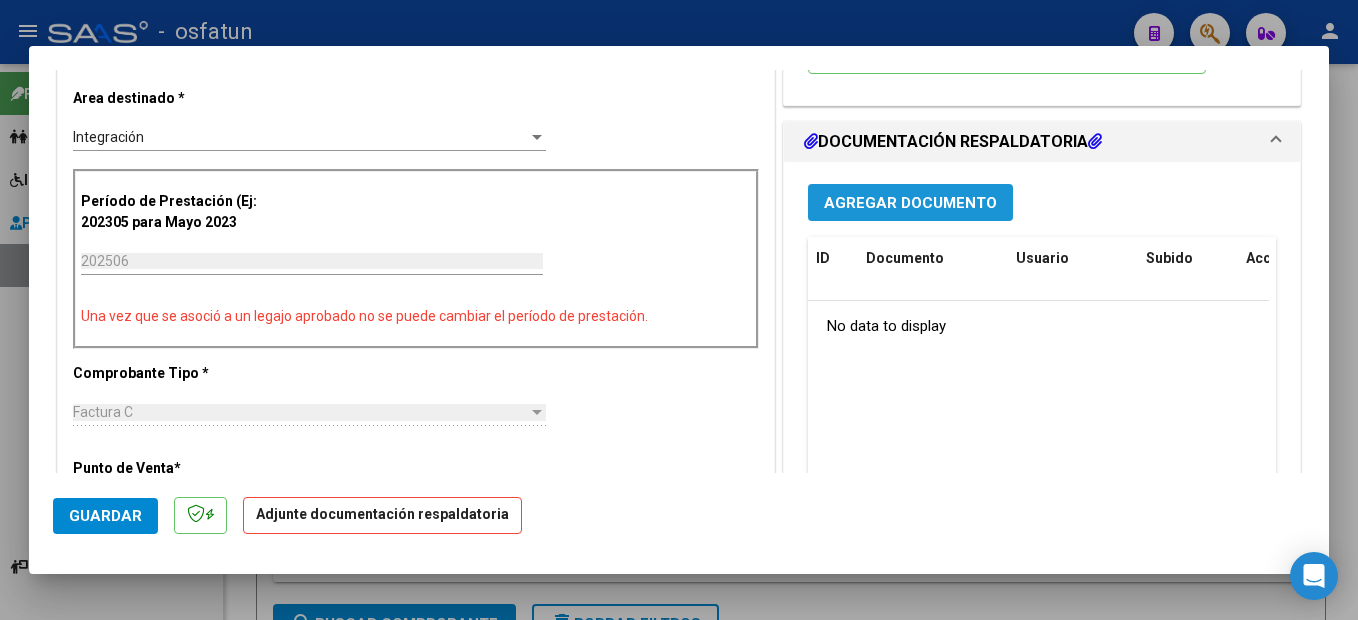click on "Agregar Documento" at bounding box center [910, 203] 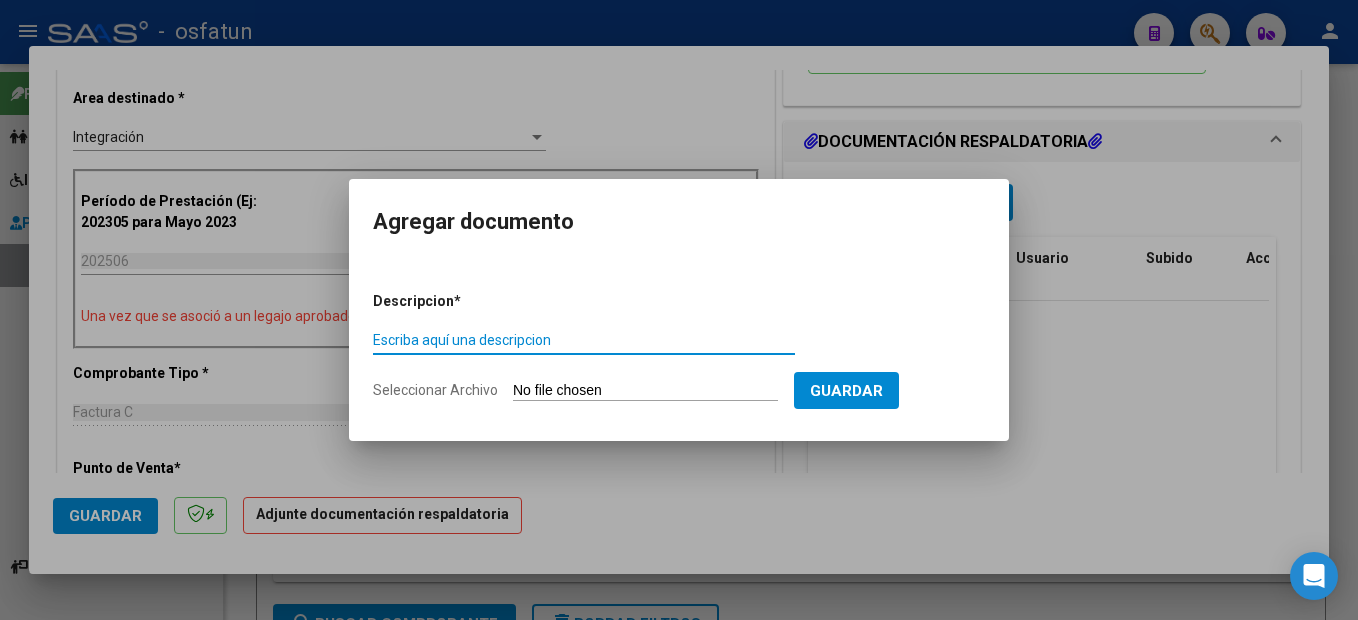 click on "Escriba aquí una descripcion" at bounding box center [584, 340] 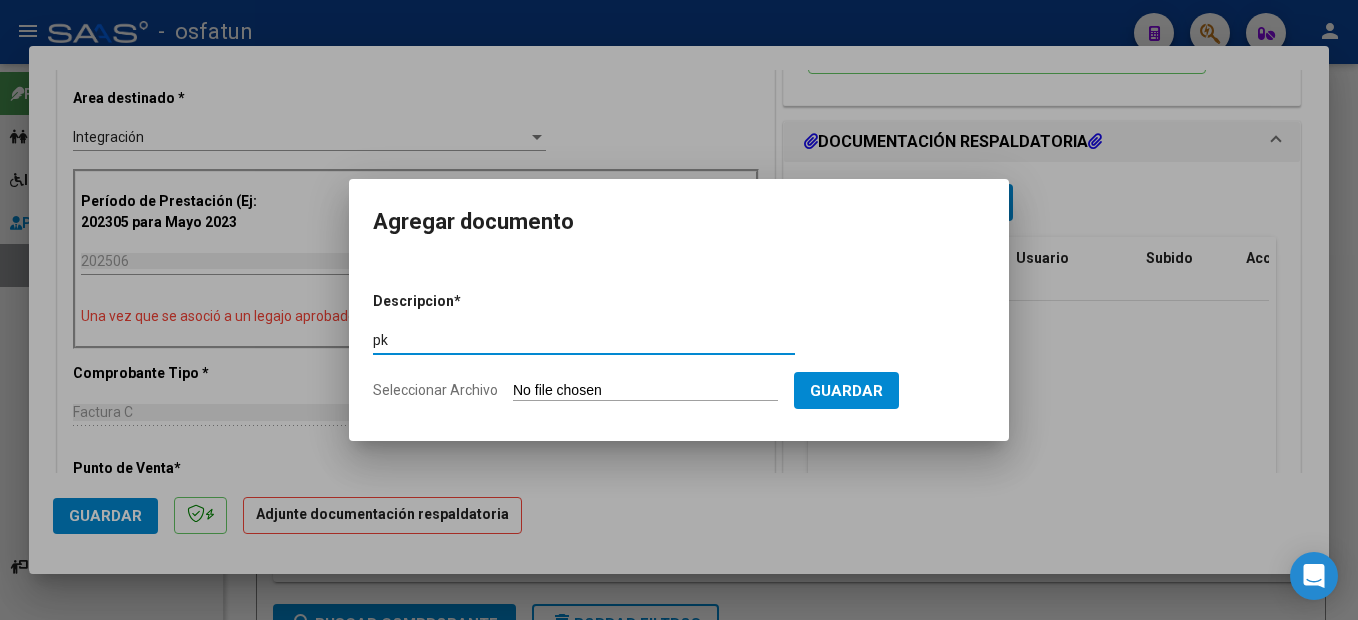 type on "p" 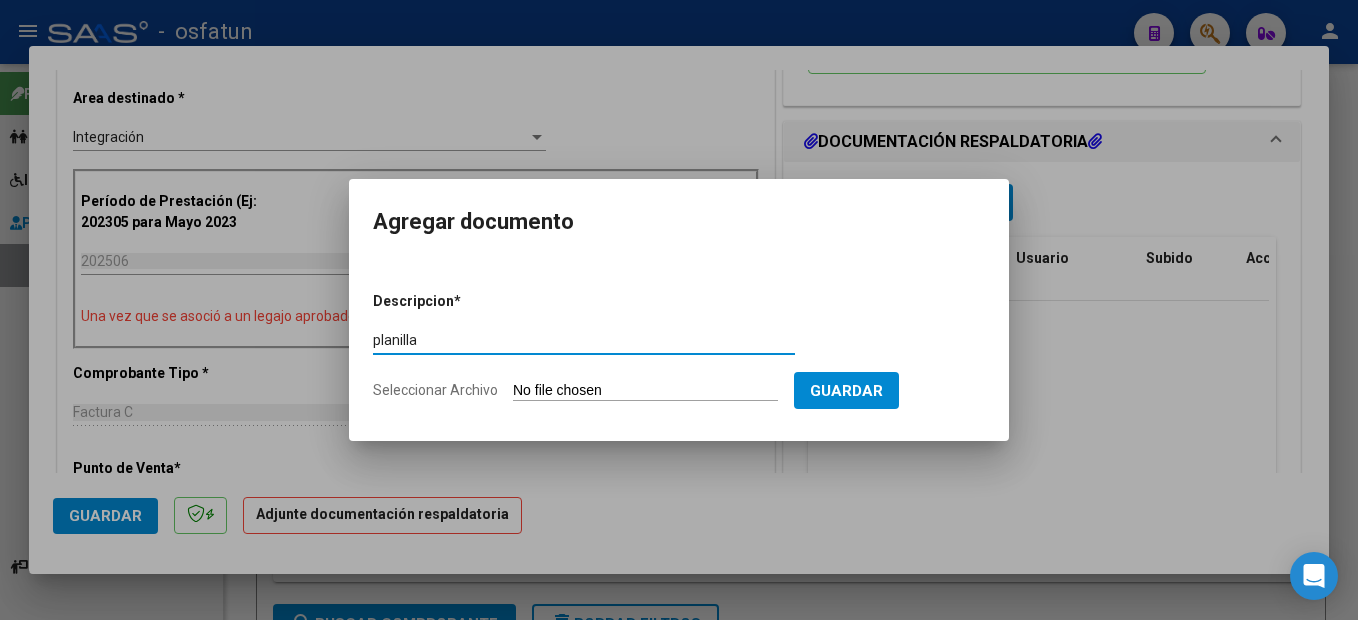 type on "planilla" 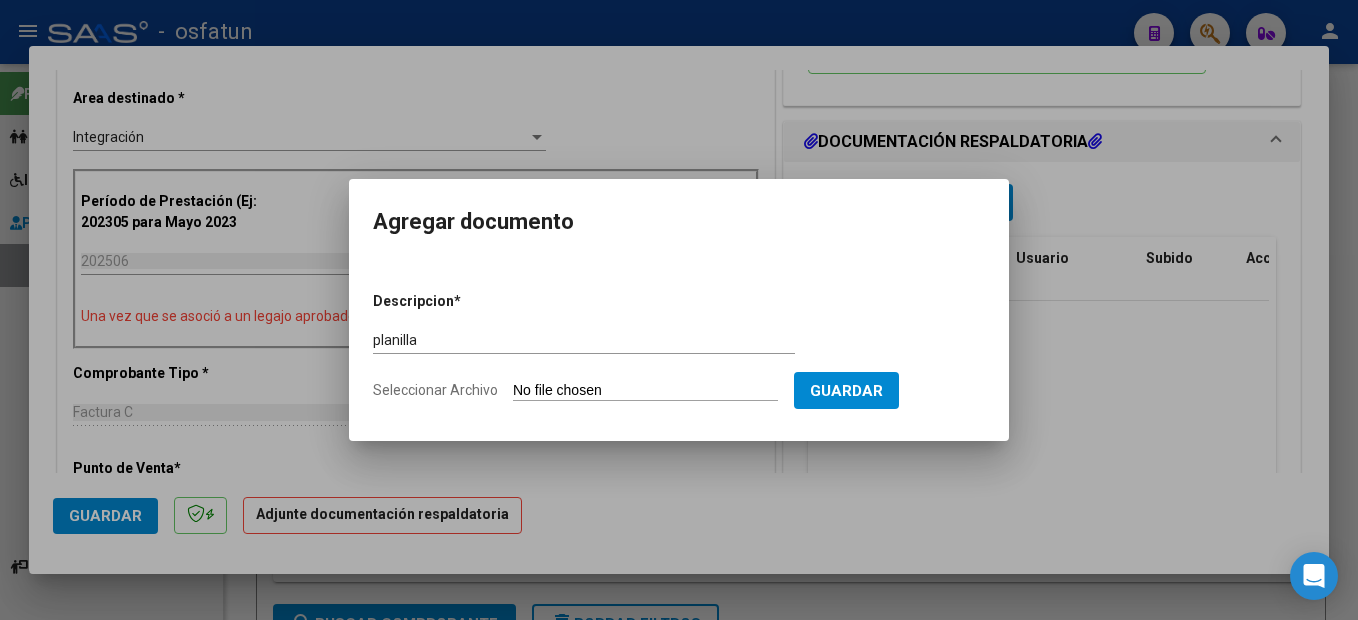 click on "Seleccionar Archivo" at bounding box center [645, 391] 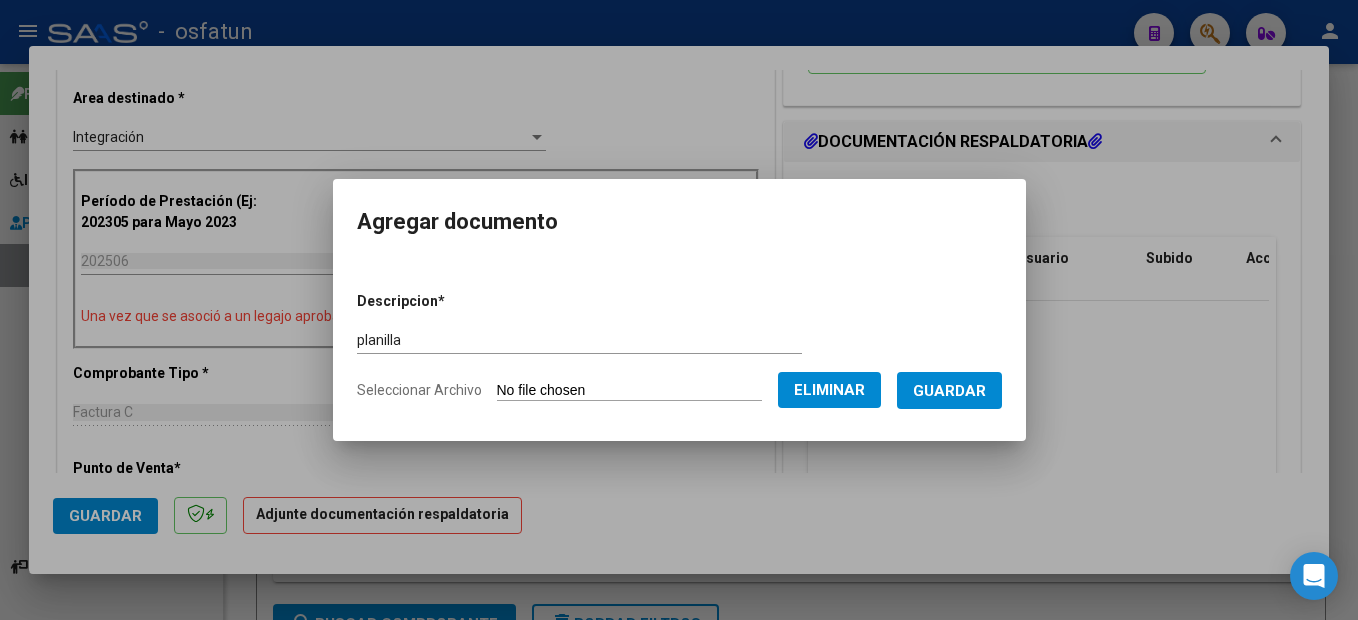 click on "Guardar" at bounding box center [949, 391] 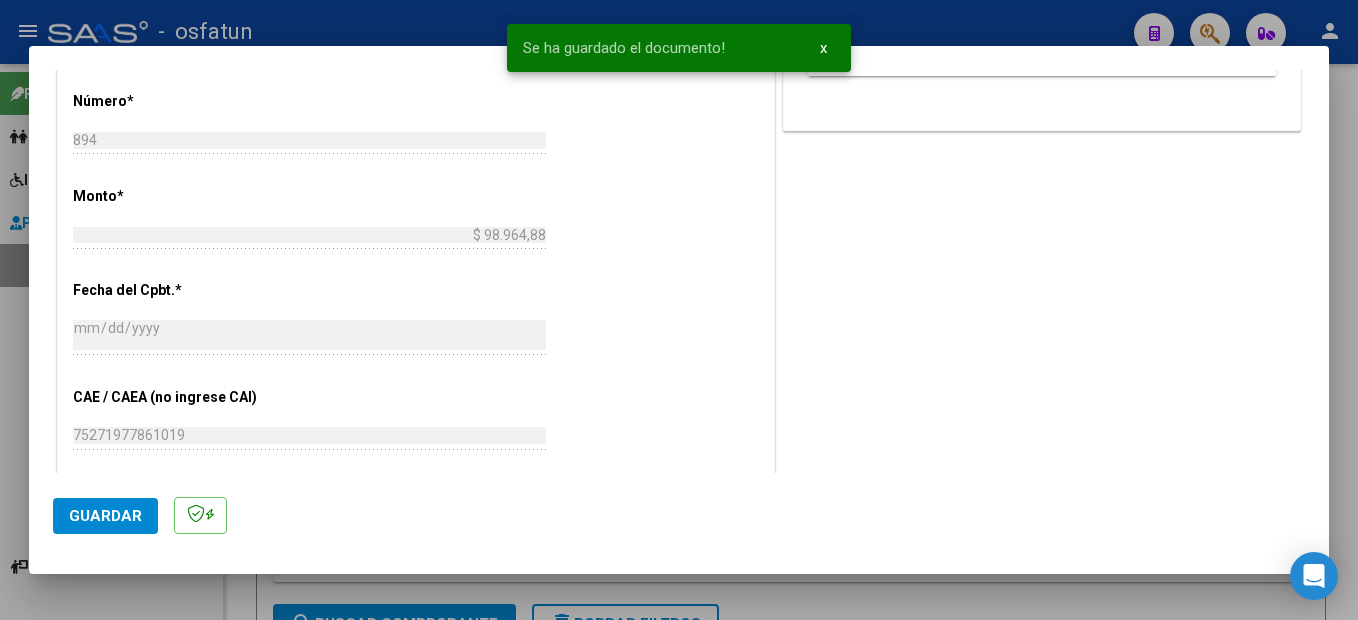 scroll, scrollTop: 900, scrollLeft: 0, axis: vertical 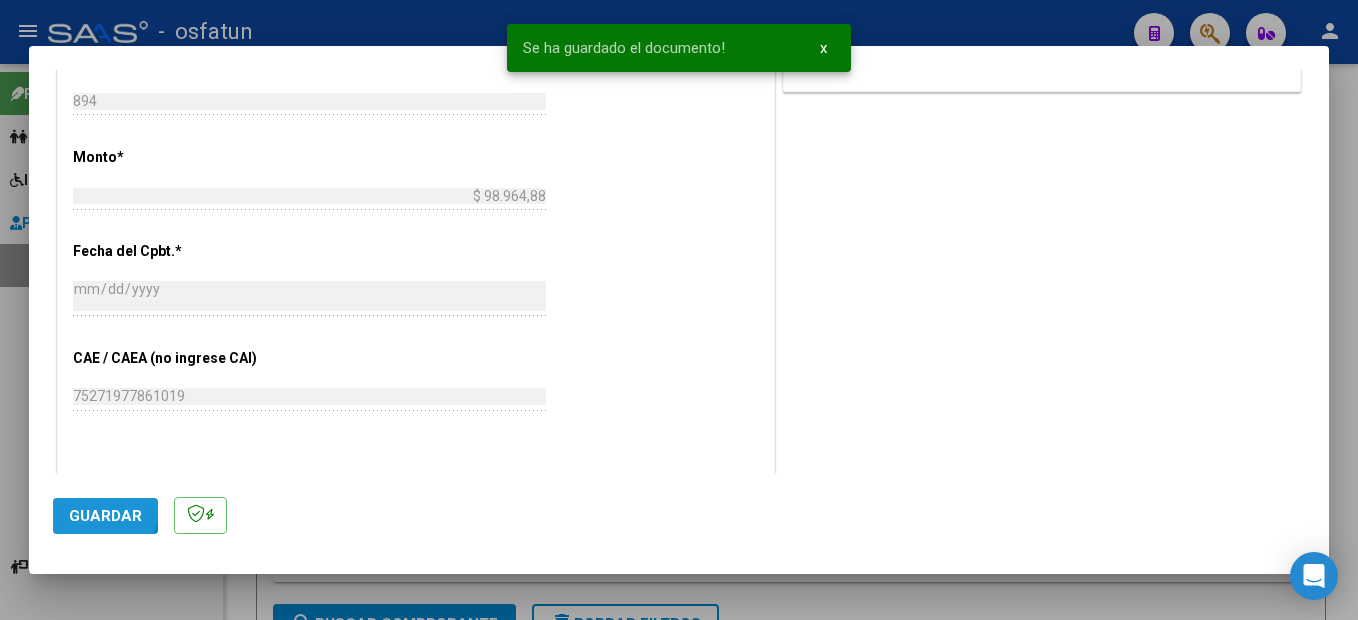 click on "Guardar" 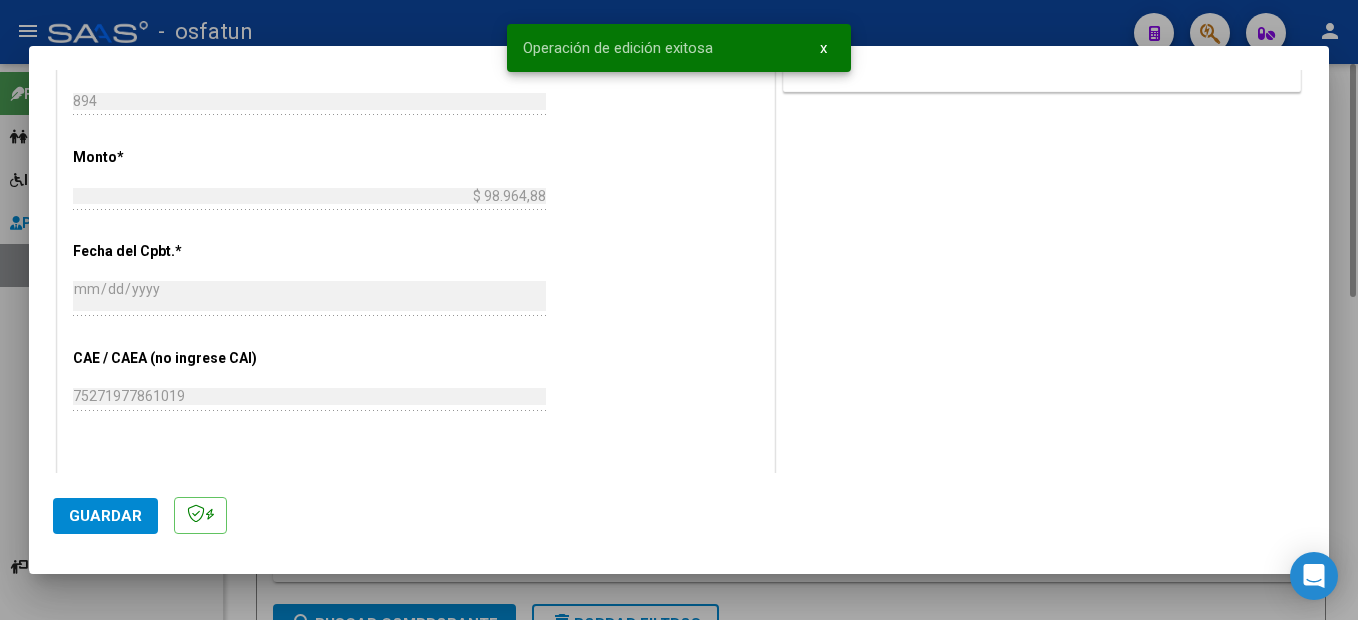drag, startPoint x: 1339, startPoint y: 371, endPoint x: 470, endPoint y: 610, distance: 901.2669 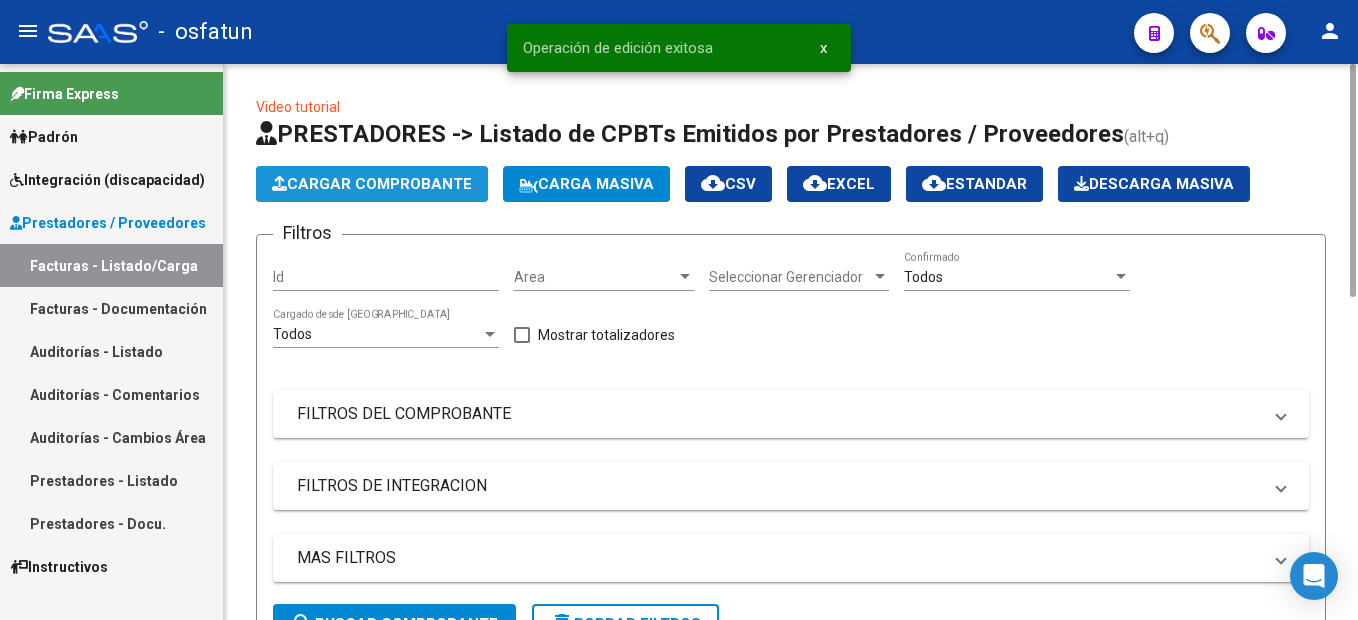 click on "Cargar Comprobante" 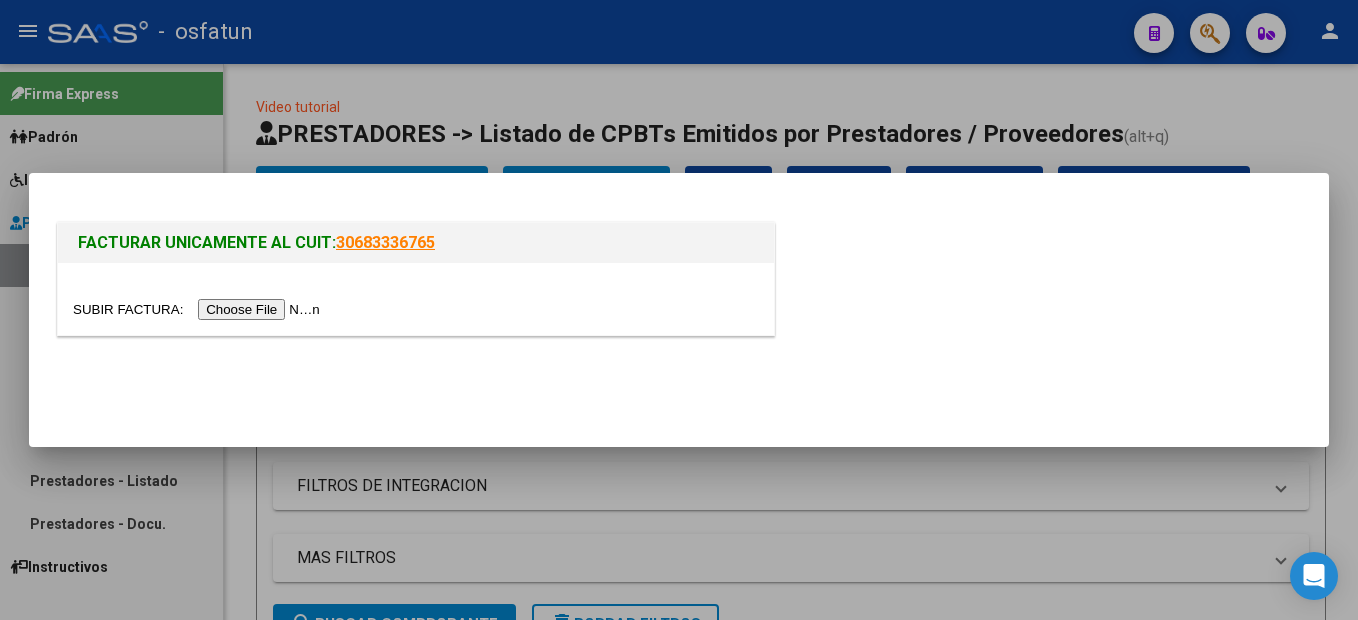 click at bounding box center [199, 309] 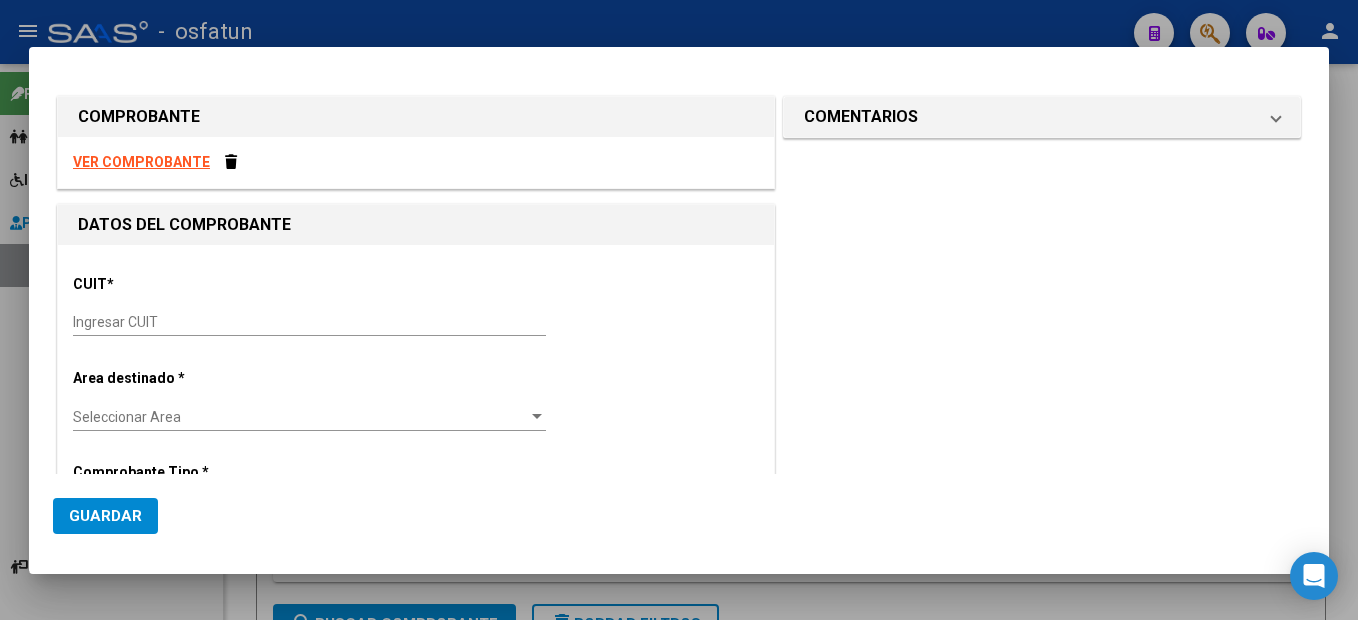 click on "Ingresar CUIT" at bounding box center [309, 322] 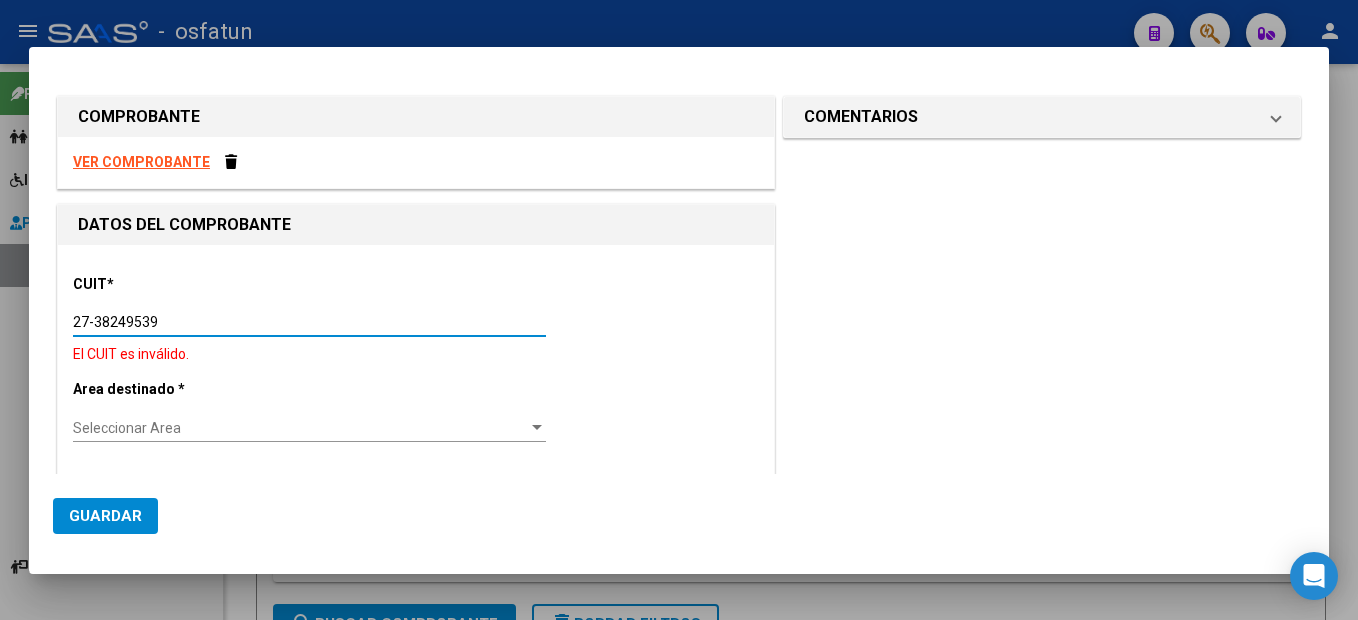 type on "27-38249539-5" 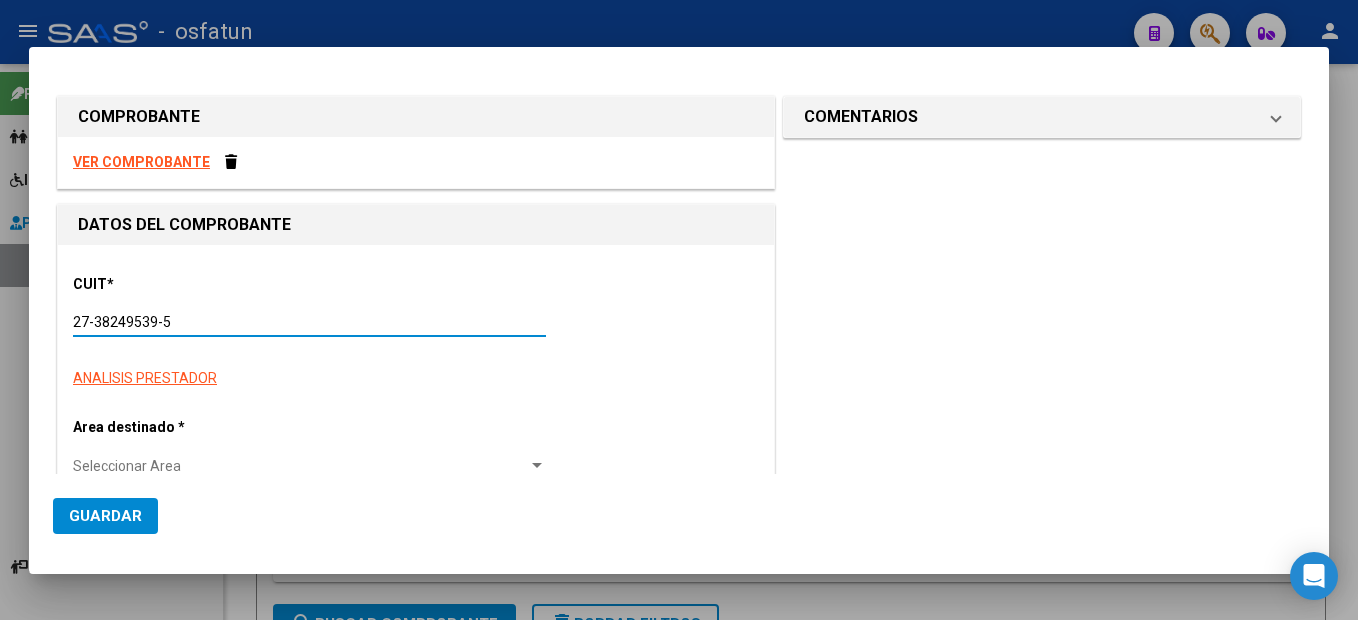 type on "2" 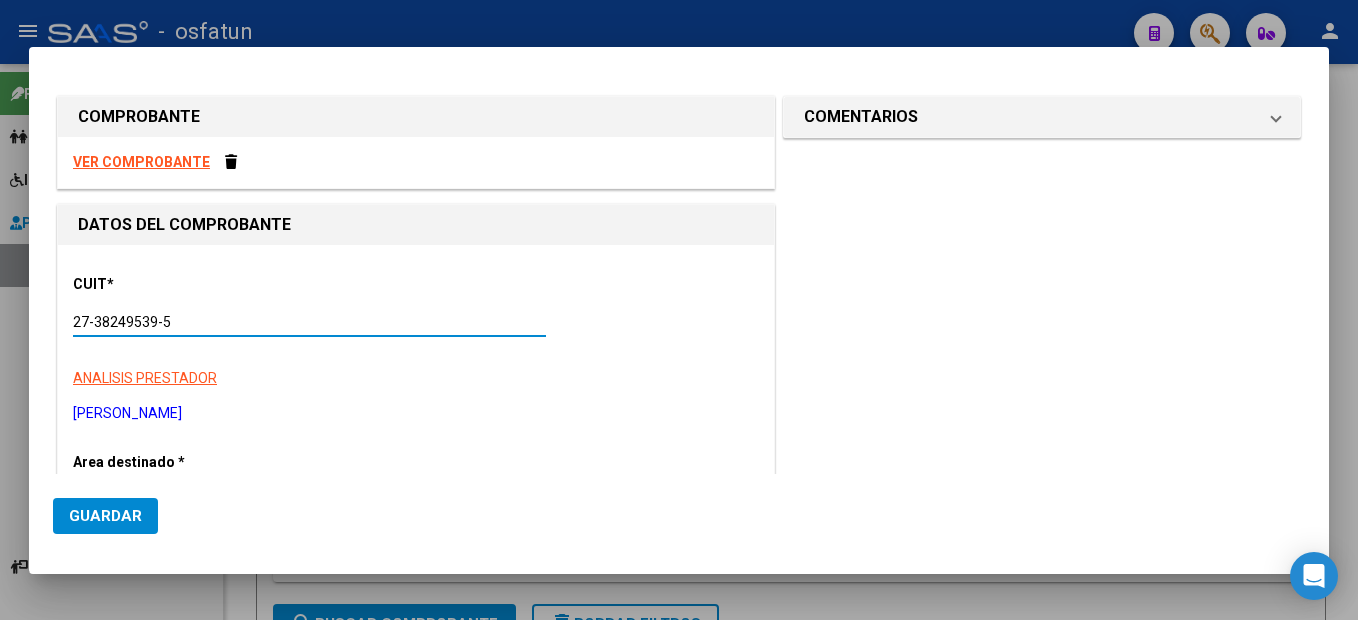 type on "27-38249539-5" 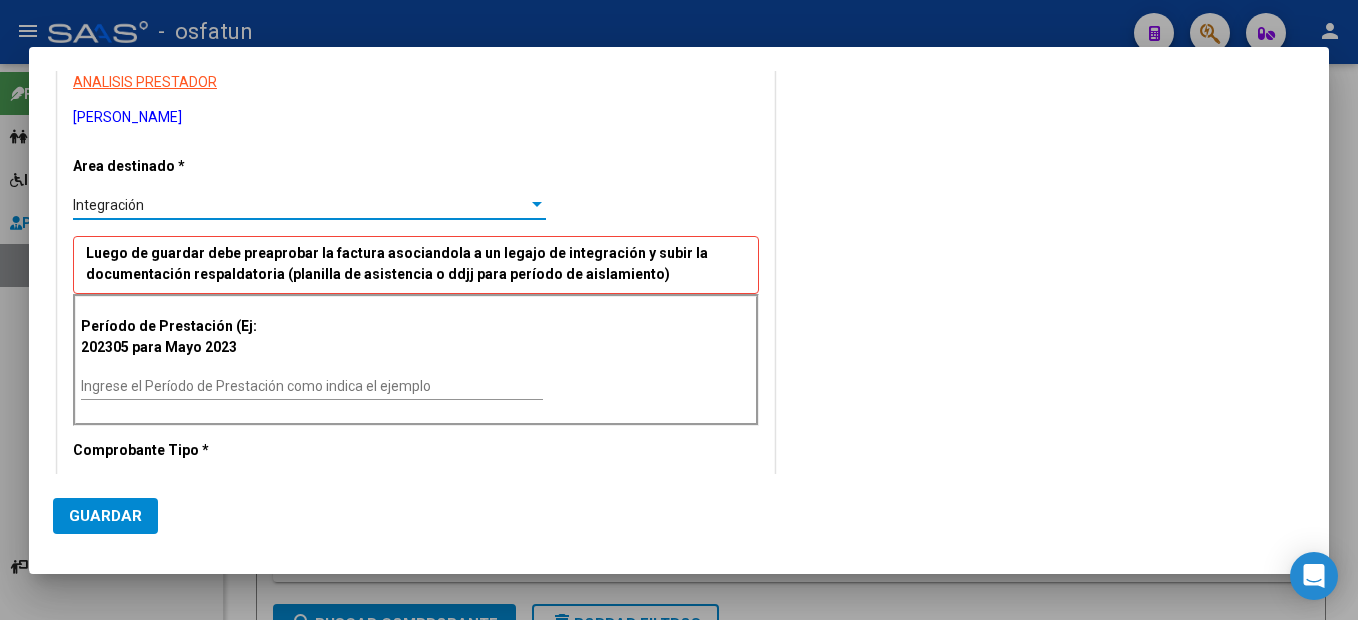 scroll, scrollTop: 329, scrollLeft: 0, axis: vertical 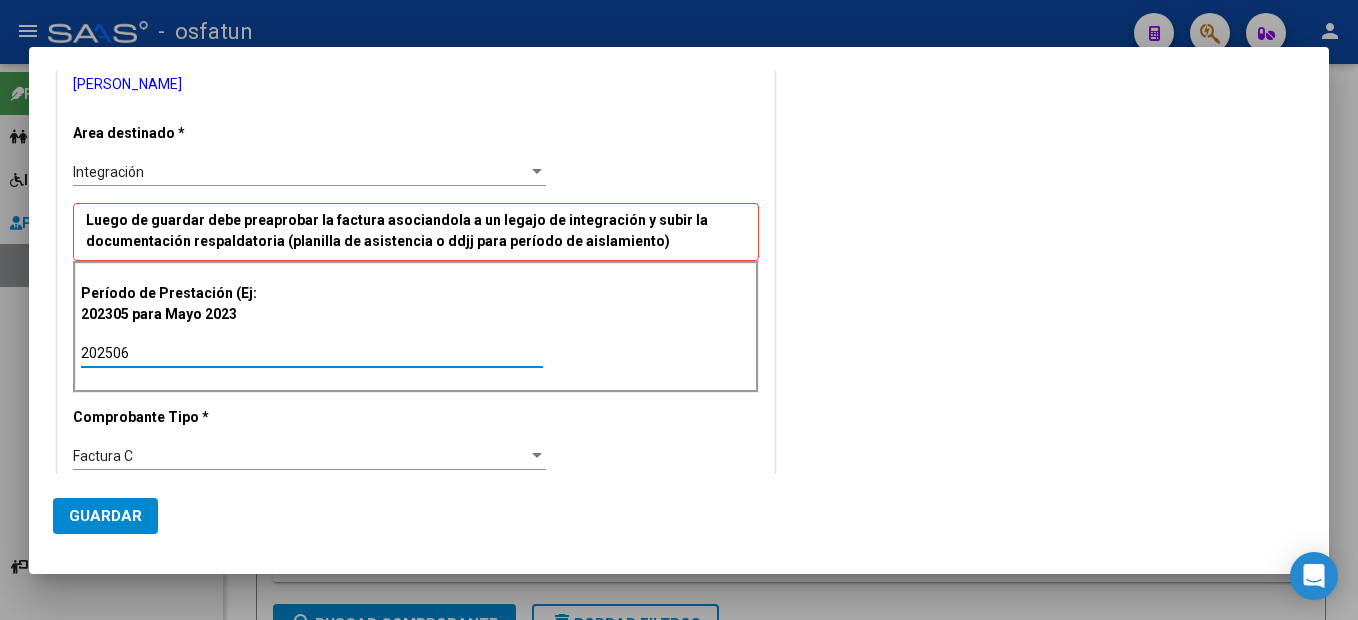 type on "202506" 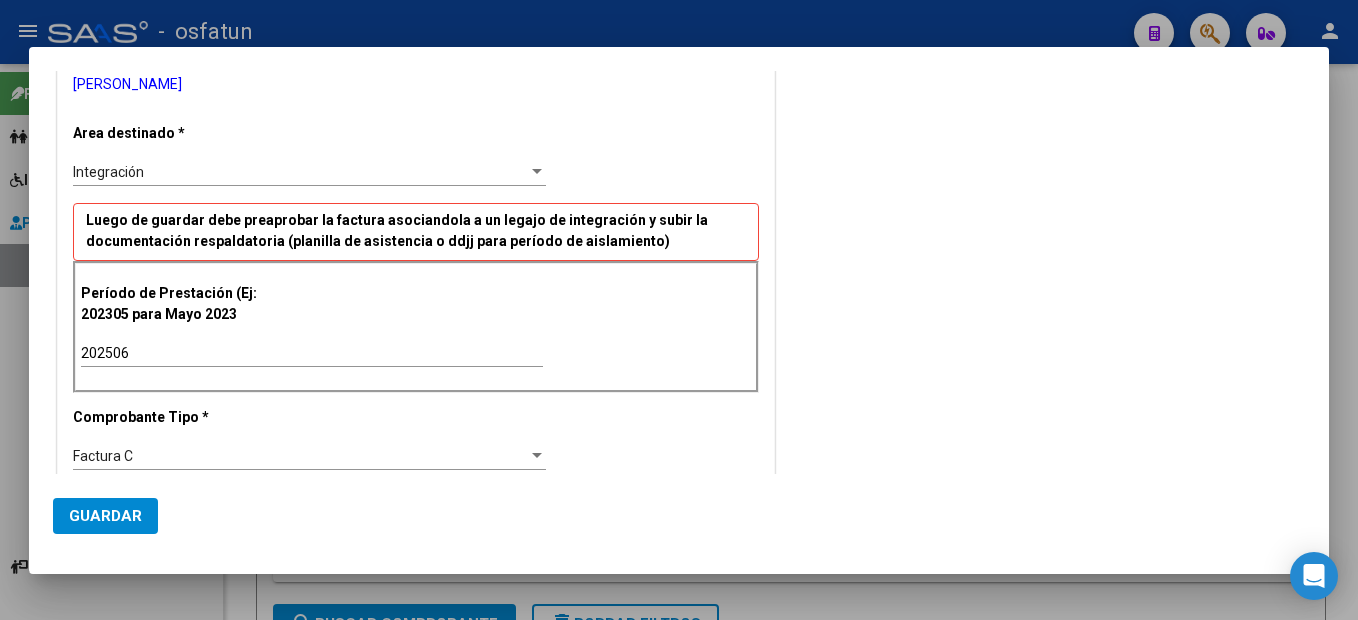 scroll, scrollTop: 607, scrollLeft: 0, axis: vertical 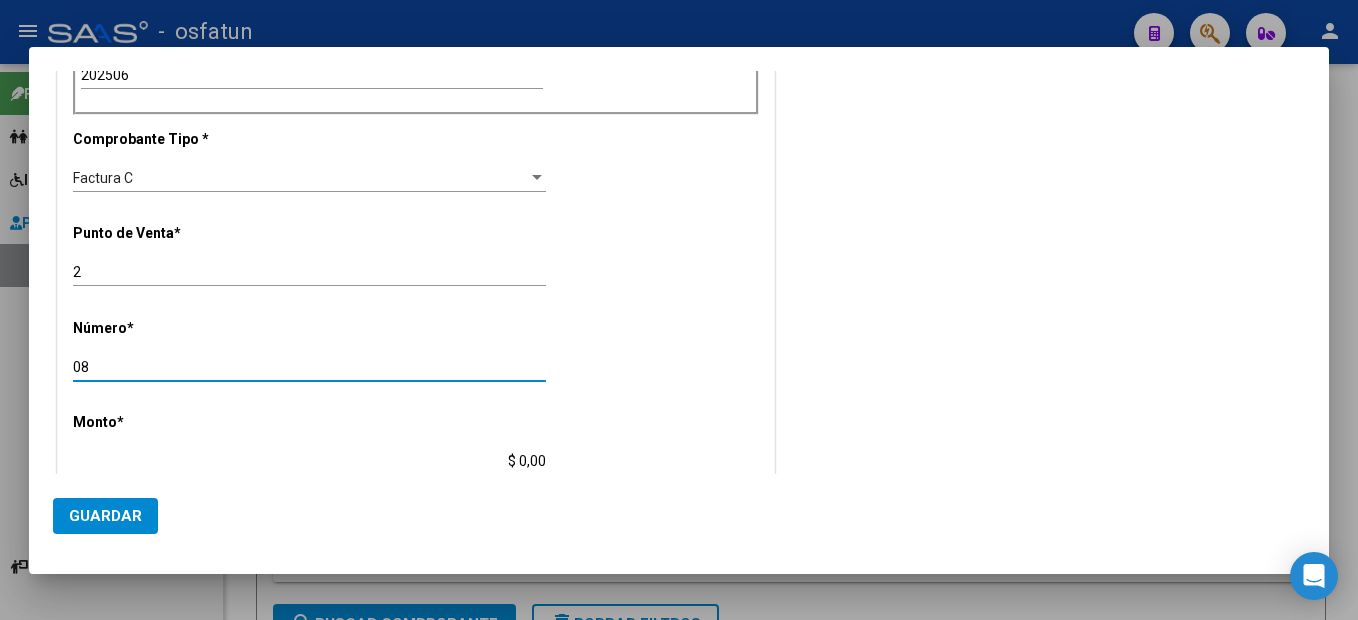 type on "08" 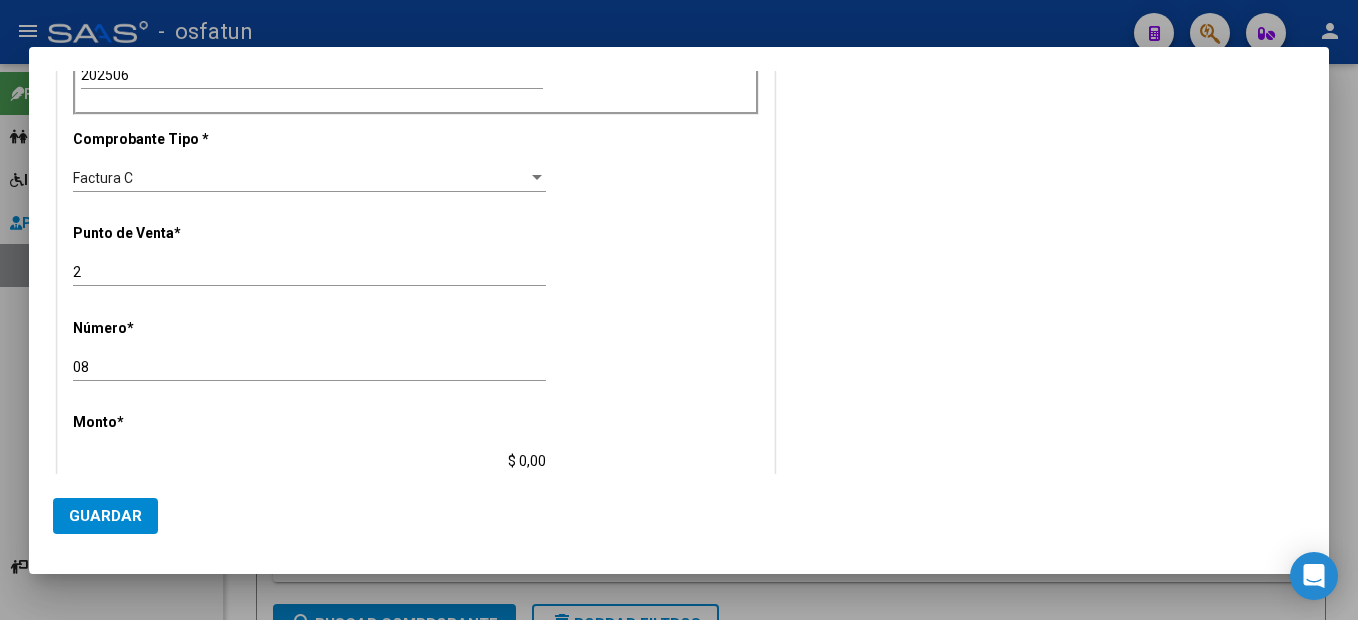 type on "$ 307.654,34" 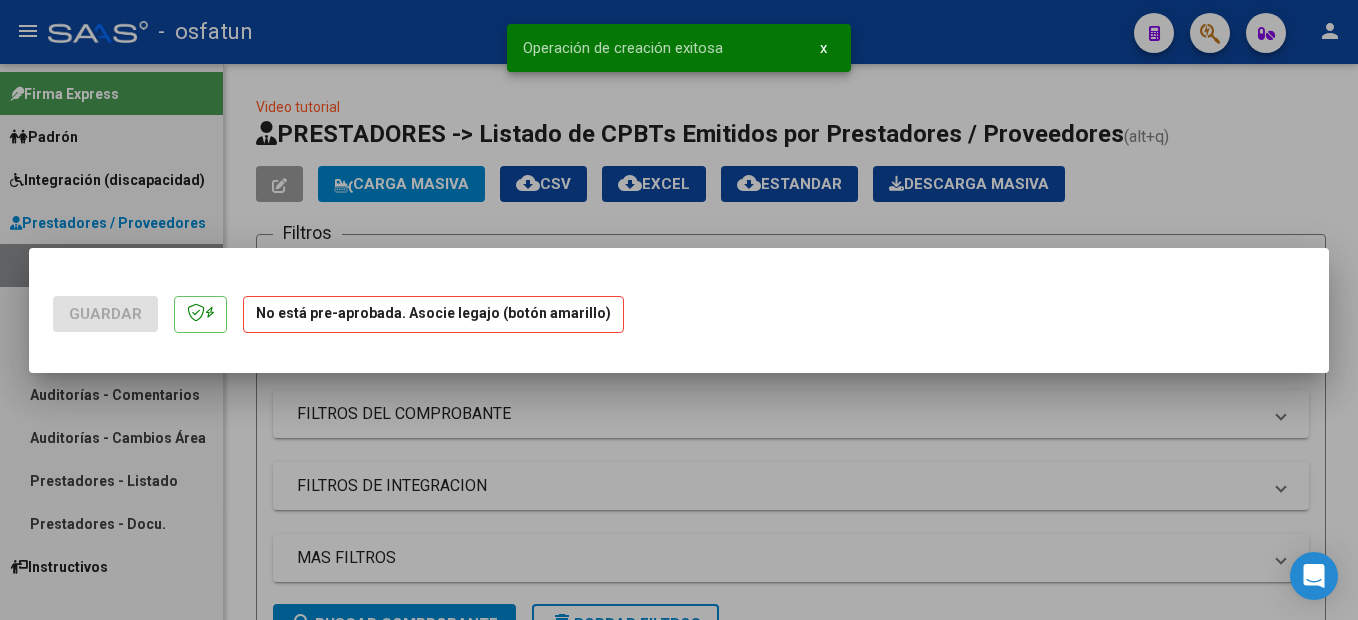 scroll, scrollTop: 0, scrollLeft: 0, axis: both 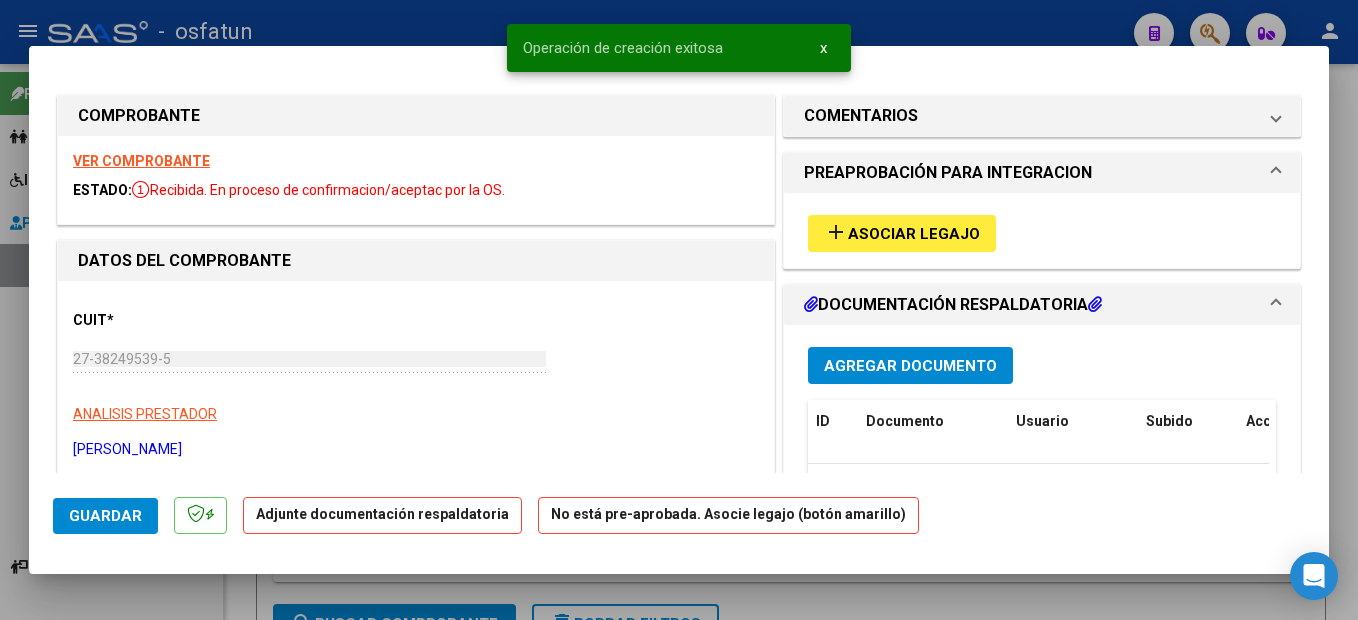 click on "add Asociar Legajo" at bounding box center (902, 233) 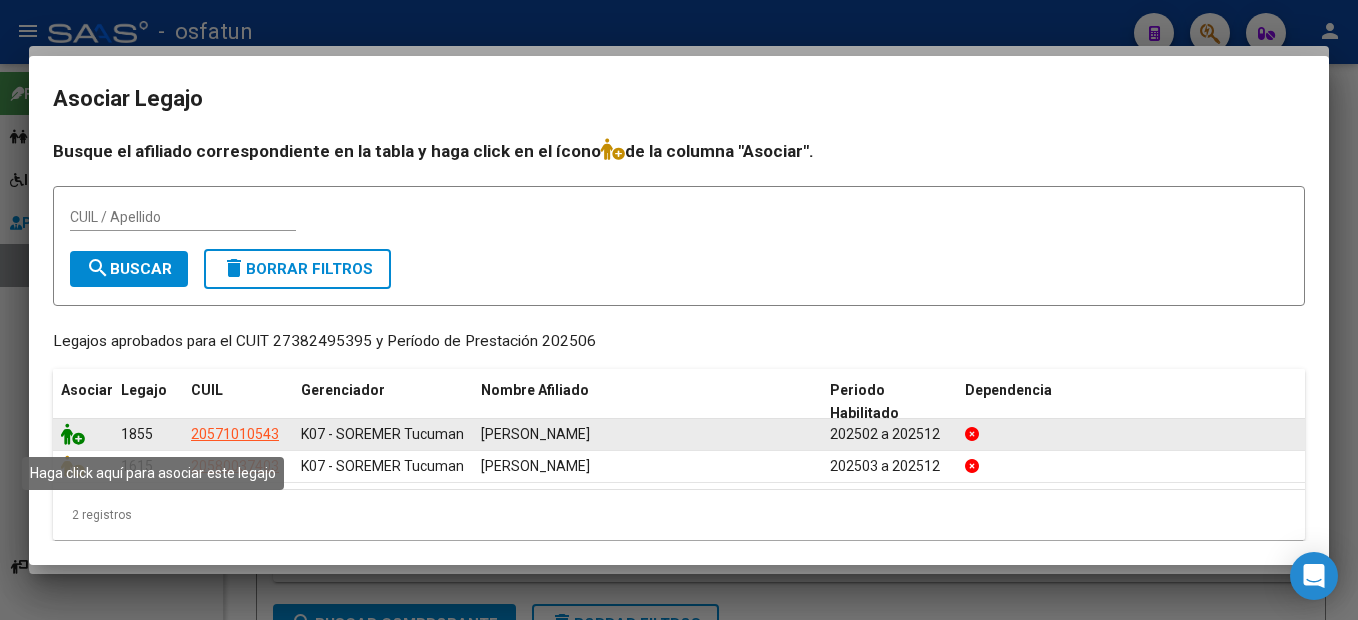 click 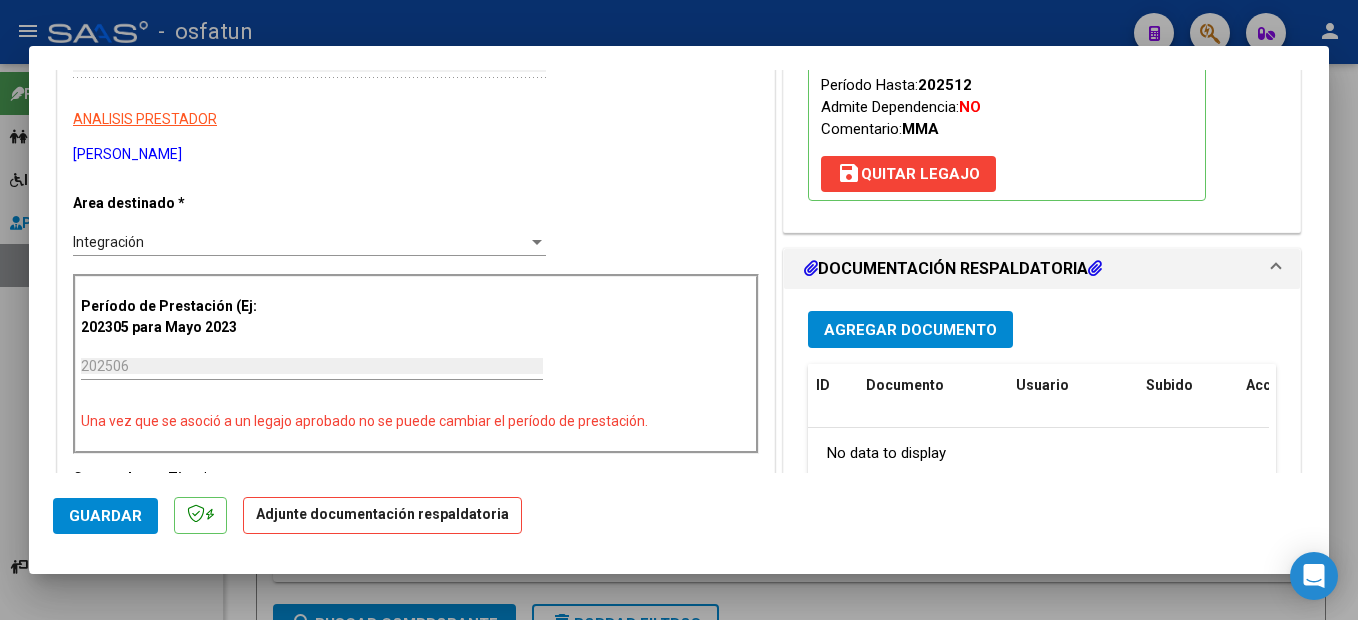 scroll, scrollTop: 300, scrollLeft: 0, axis: vertical 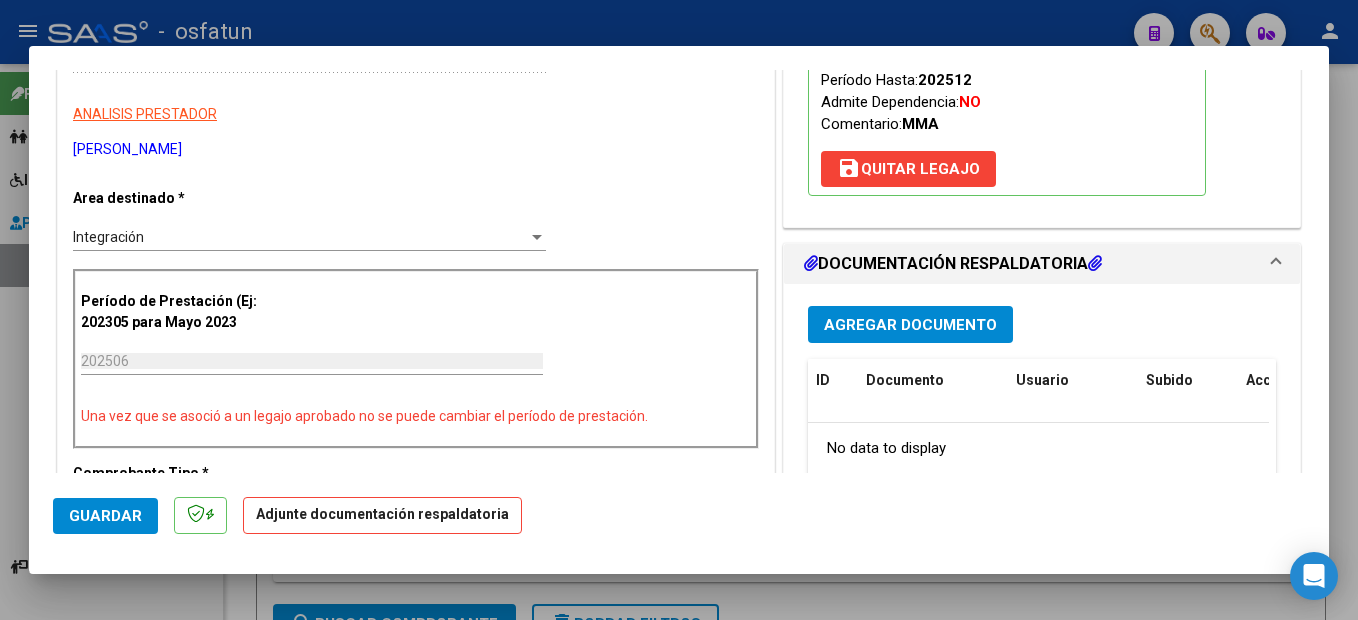 click on "Agregar Documento" at bounding box center [910, 324] 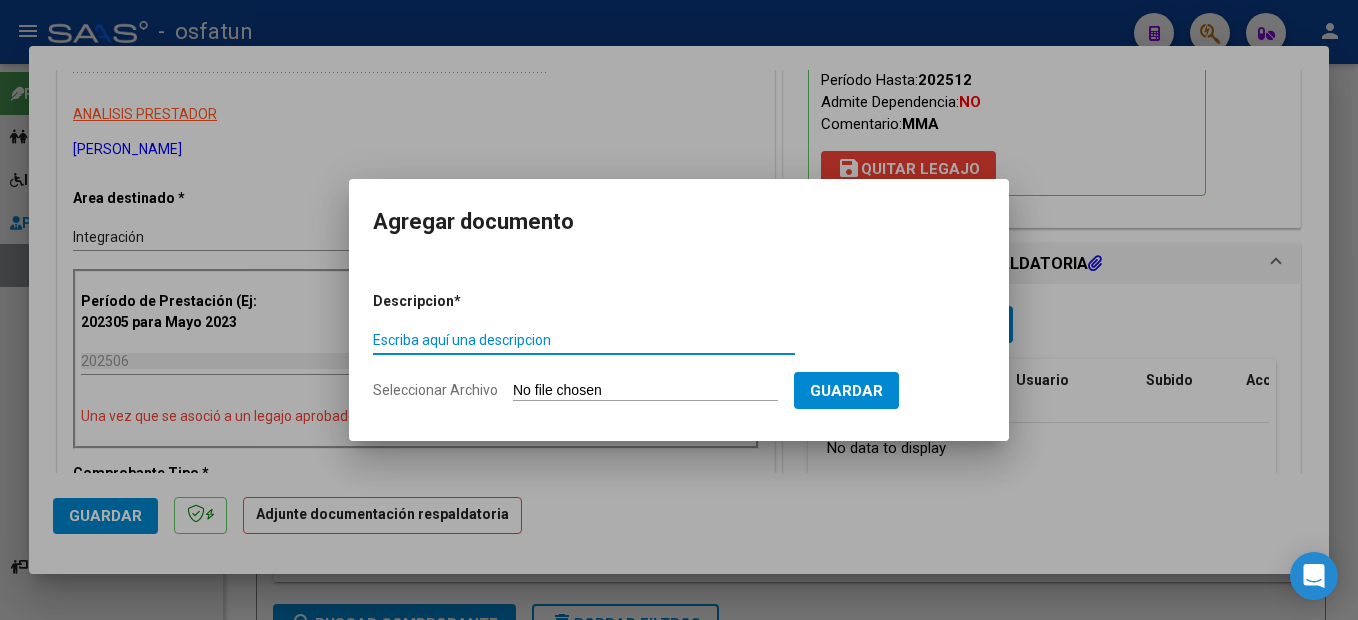 click on "Descripcion  *   Escriba aquí una descripcion  Seleccionar Archivo Guardar" at bounding box center [679, 346] 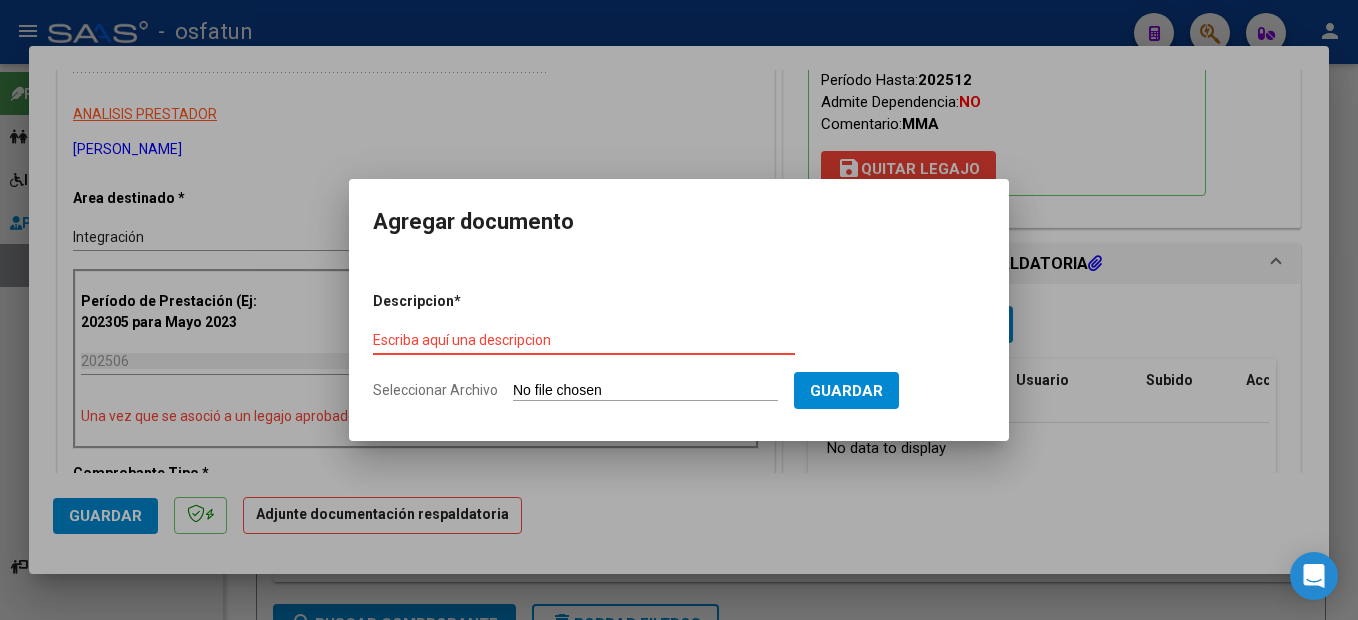 click on "Escriba aquí una descripcion" at bounding box center [584, 340] 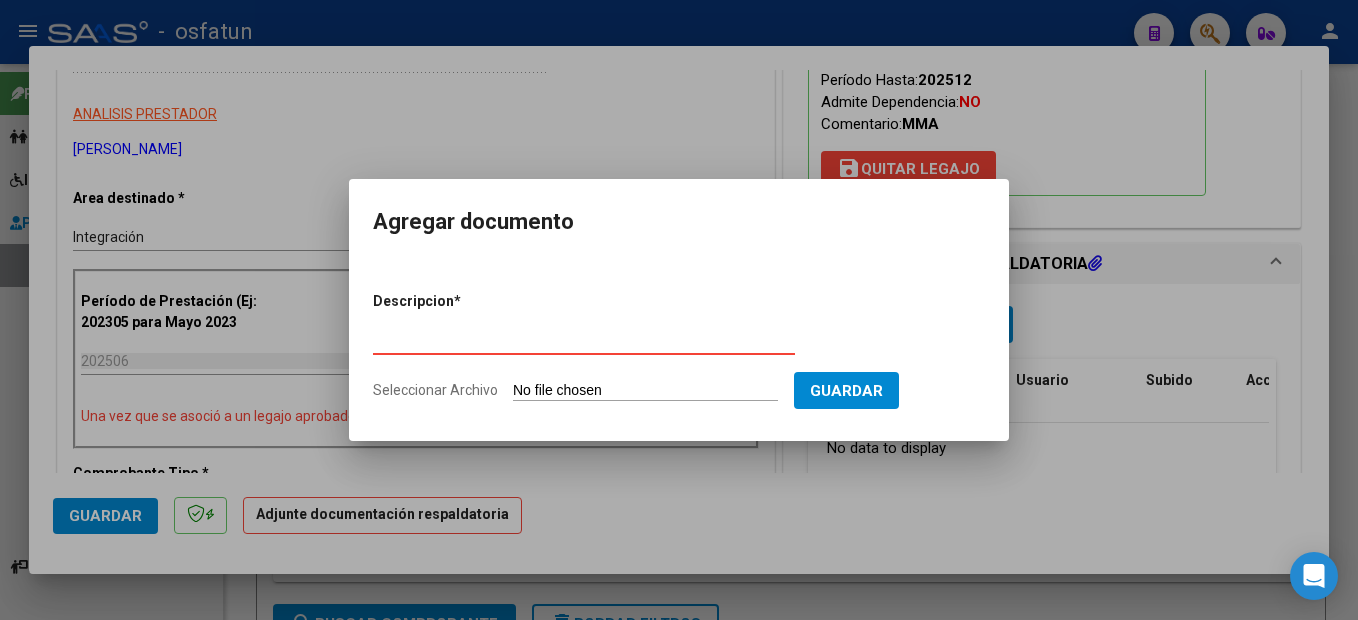 type on "planilla asistencia" 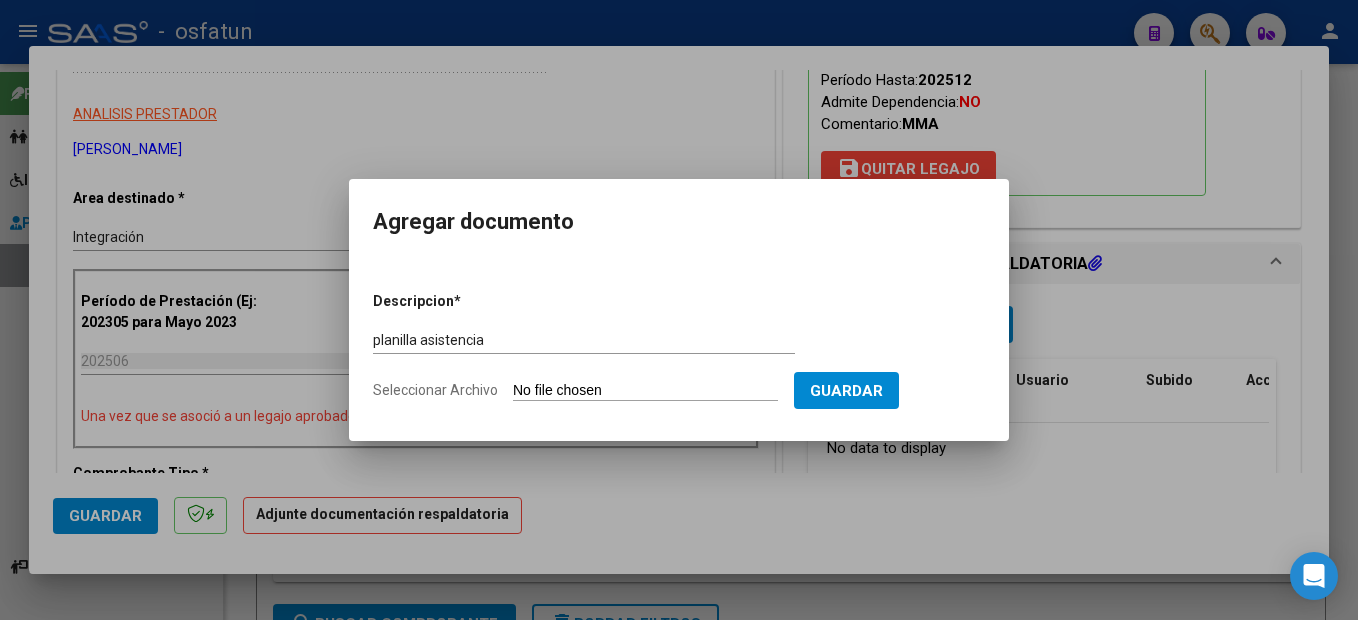 click on "Seleccionar Archivo" at bounding box center (645, 391) 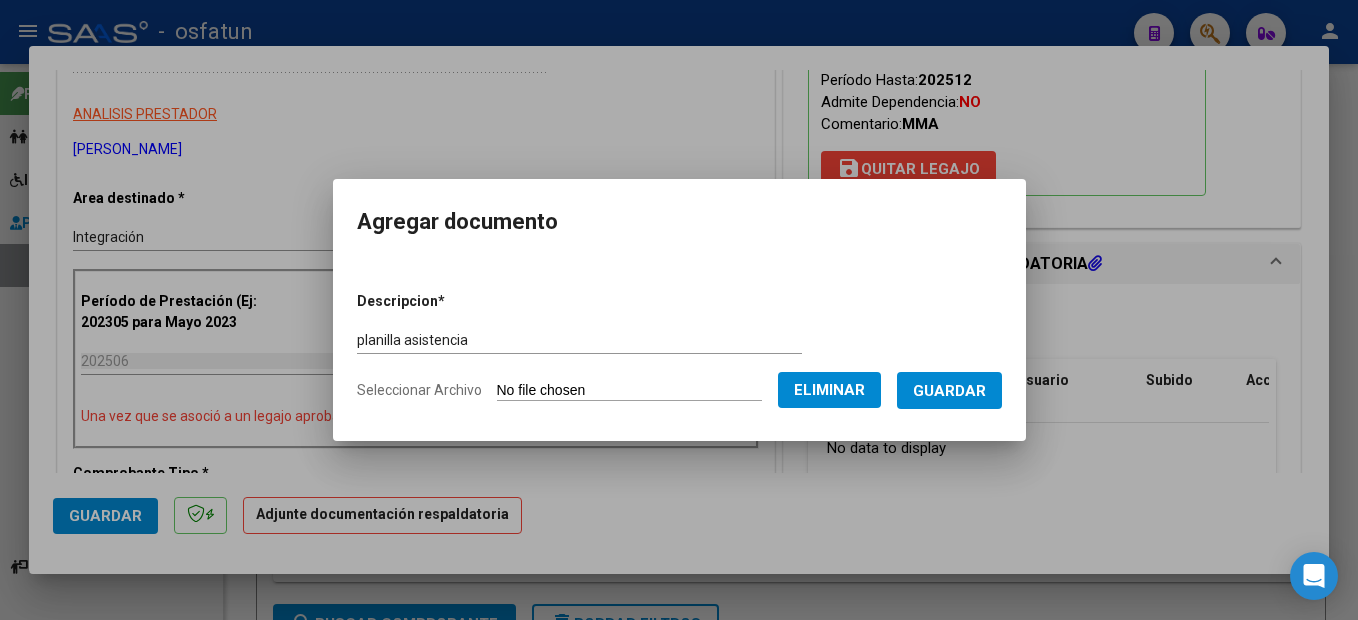 click on "Guardar" at bounding box center [949, 390] 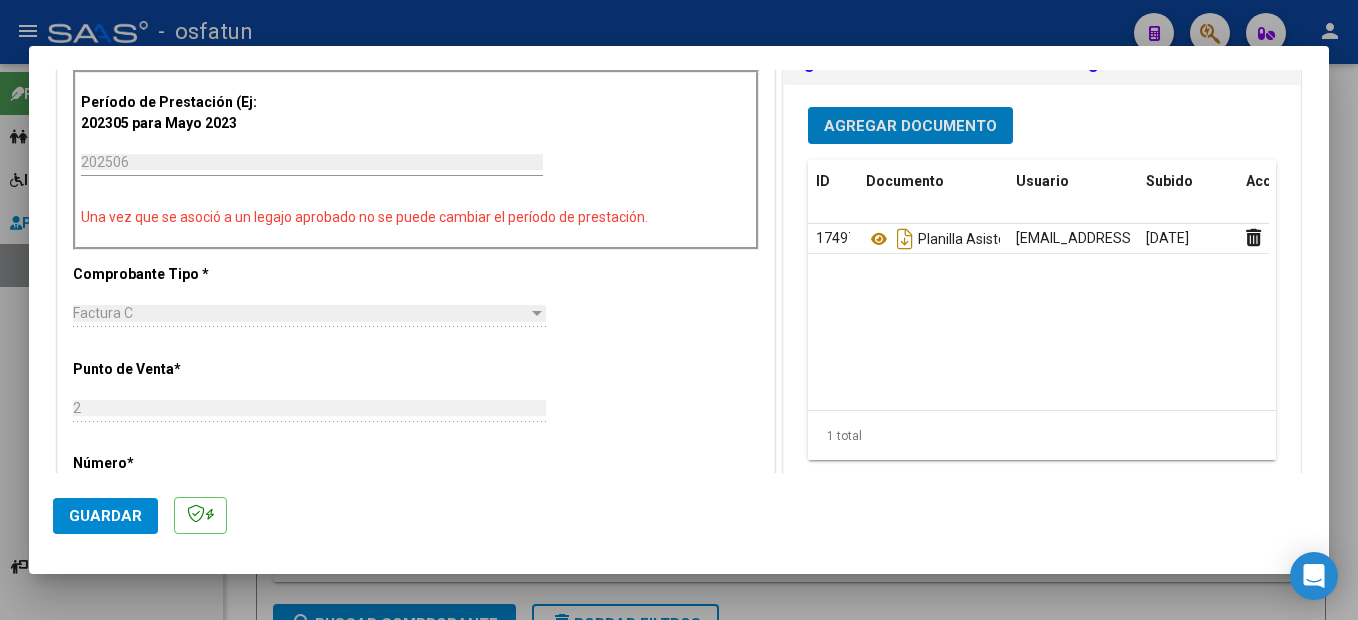 scroll, scrollTop: 500, scrollLeft: 0, axis: vertical 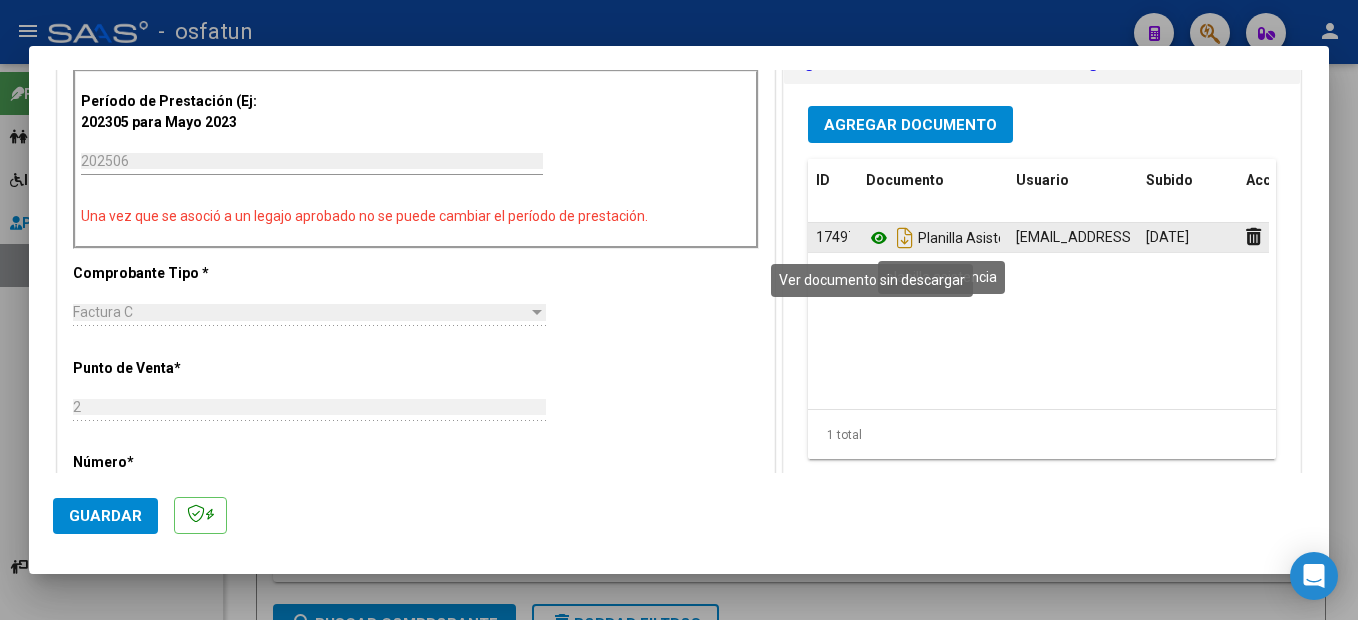 click 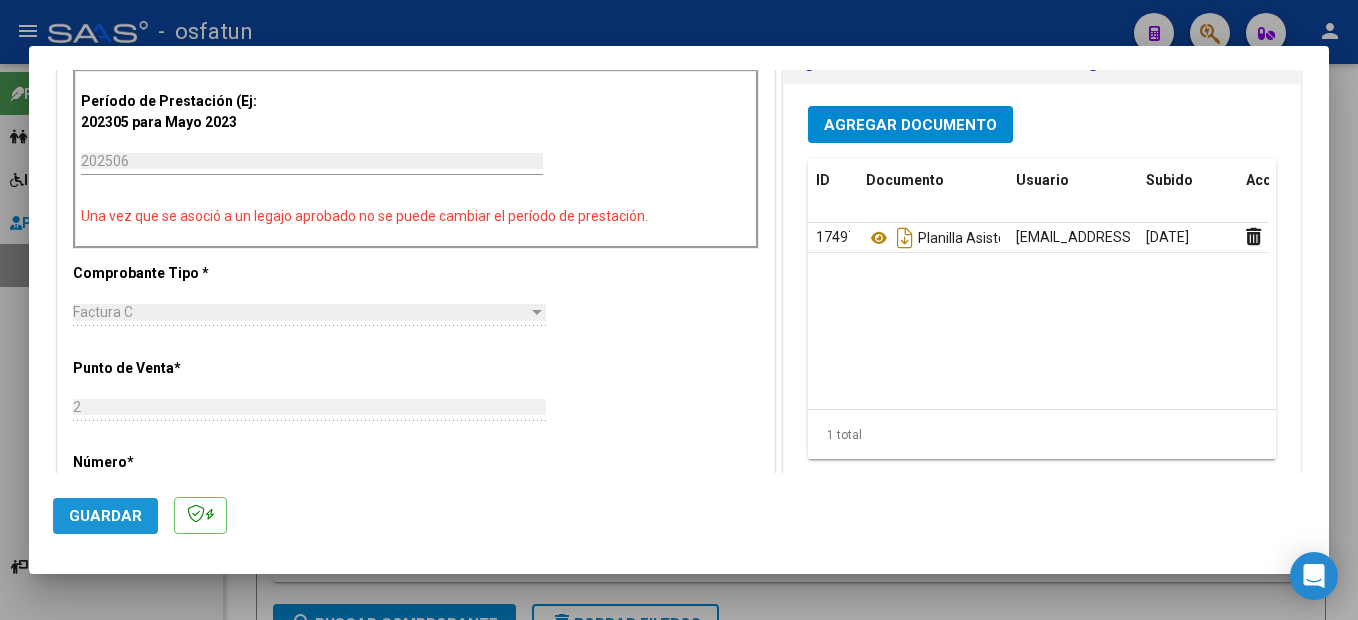 click on "Guardar" 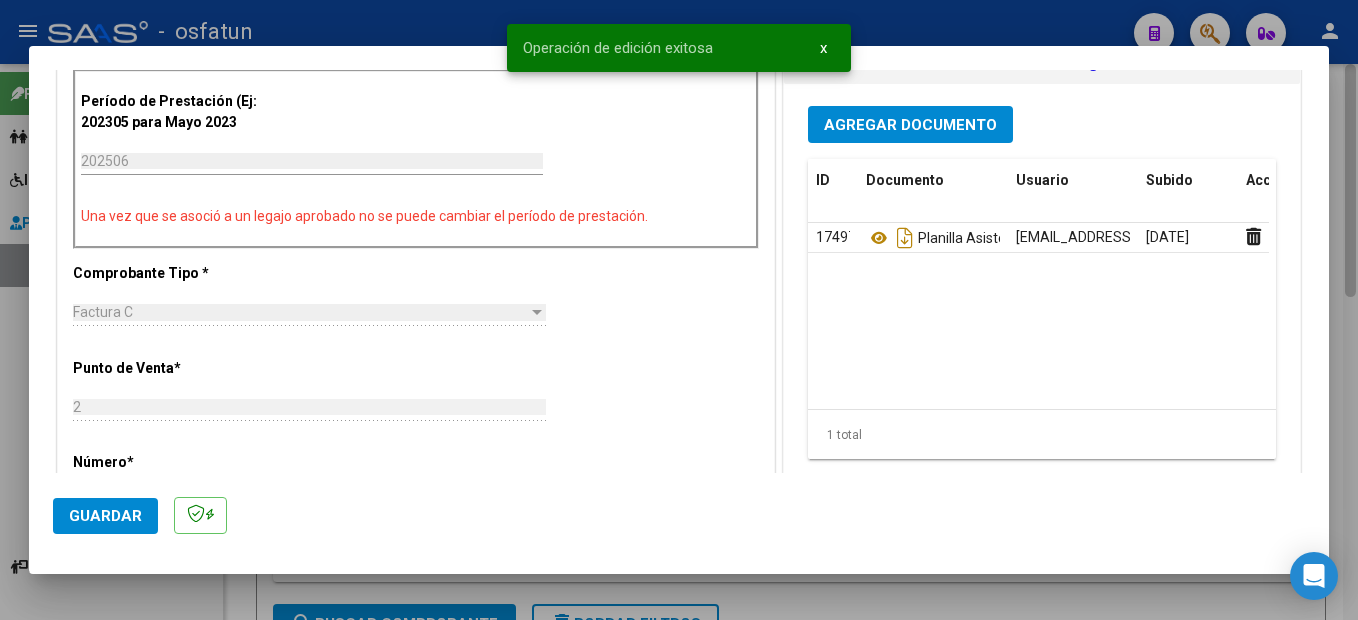 click at bounding box center [679, 310] 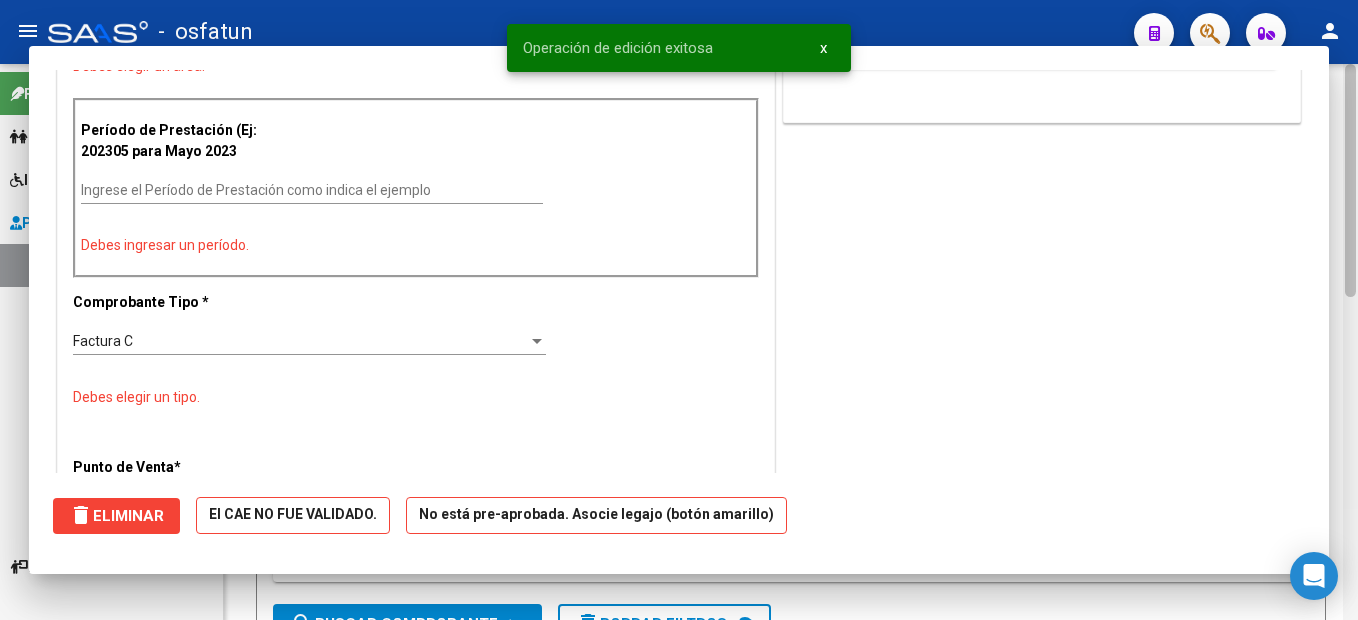 scroll, scrollTop: 0, scrollLeft: 0, axis: both 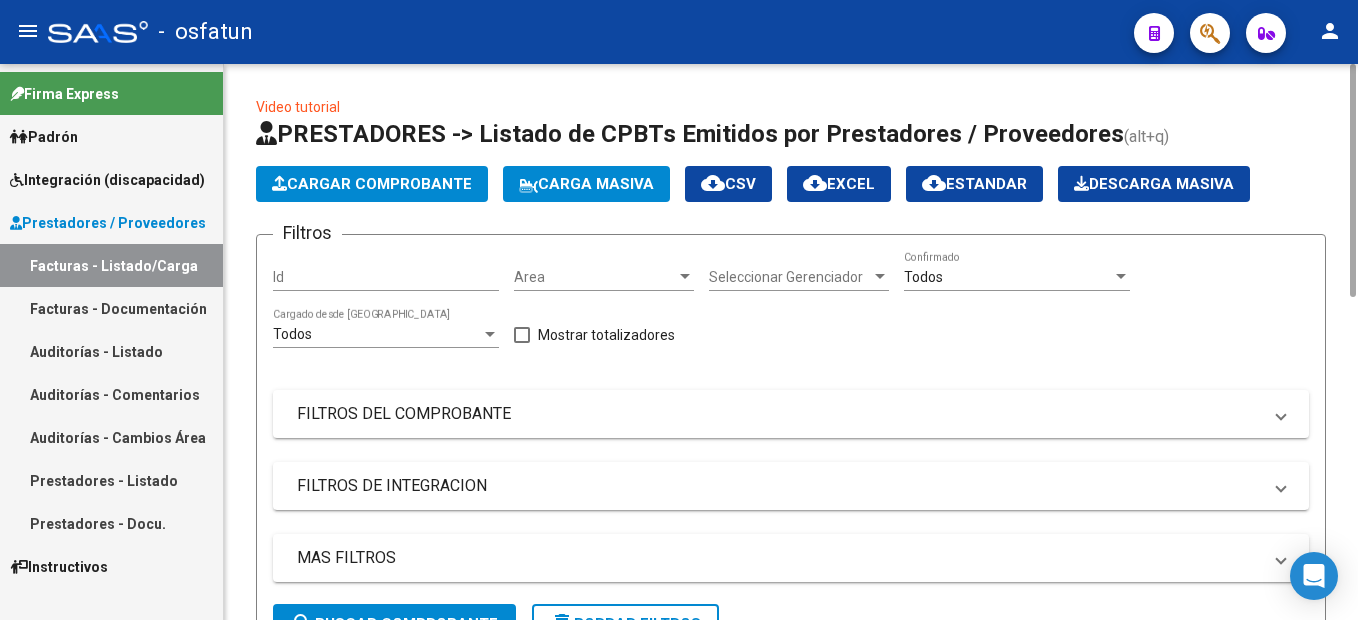click on "Cargar Comprobante" 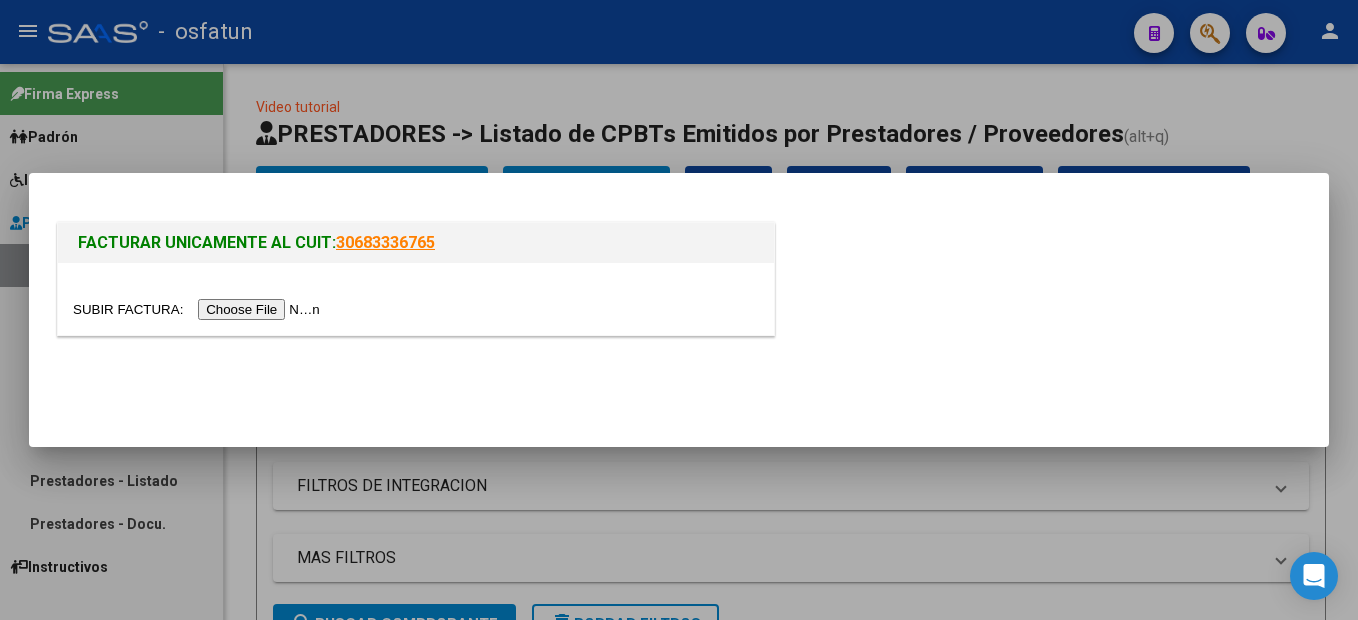 click at bounding box center [199, 309] 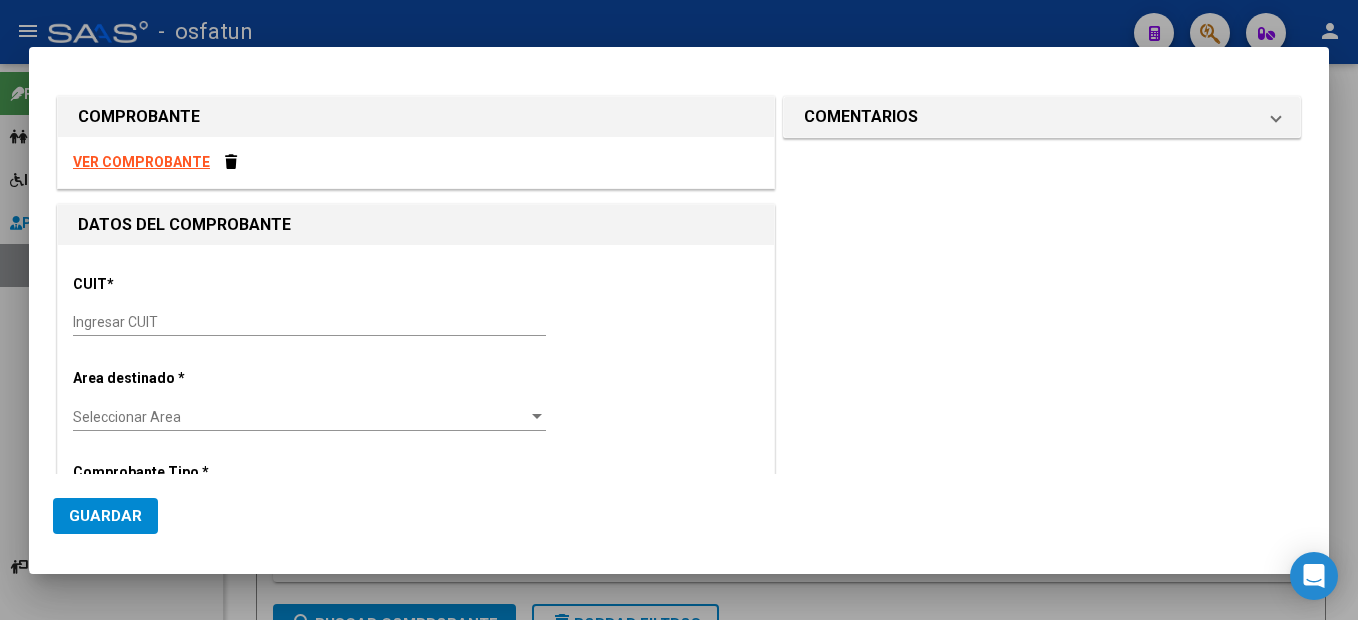 click on "VER COMPROBANTE" at bounding box center (141, 162) 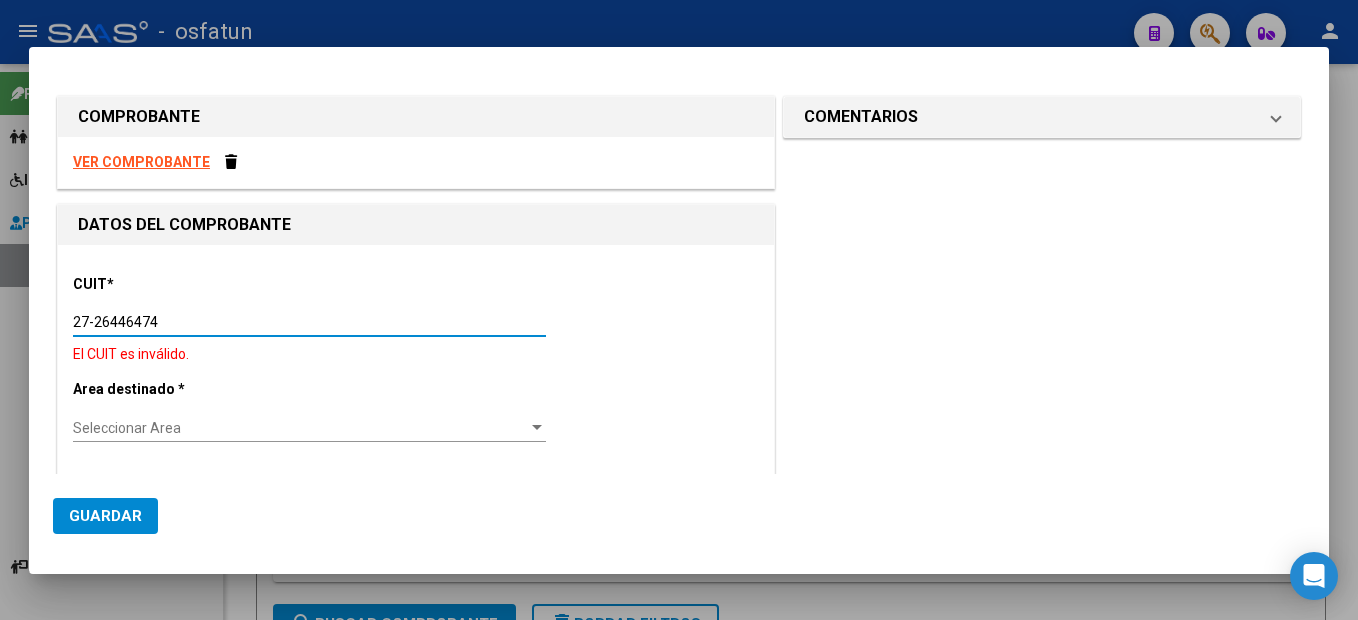 type on "27-26446474-4" 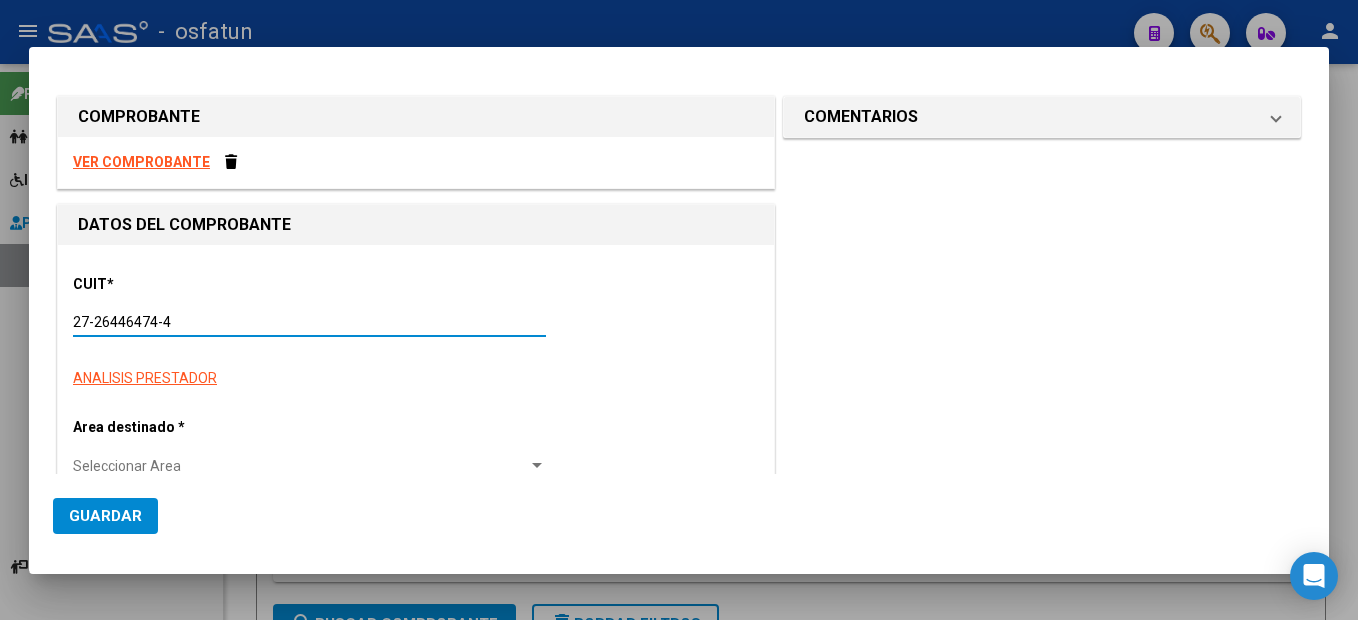 type on "4" 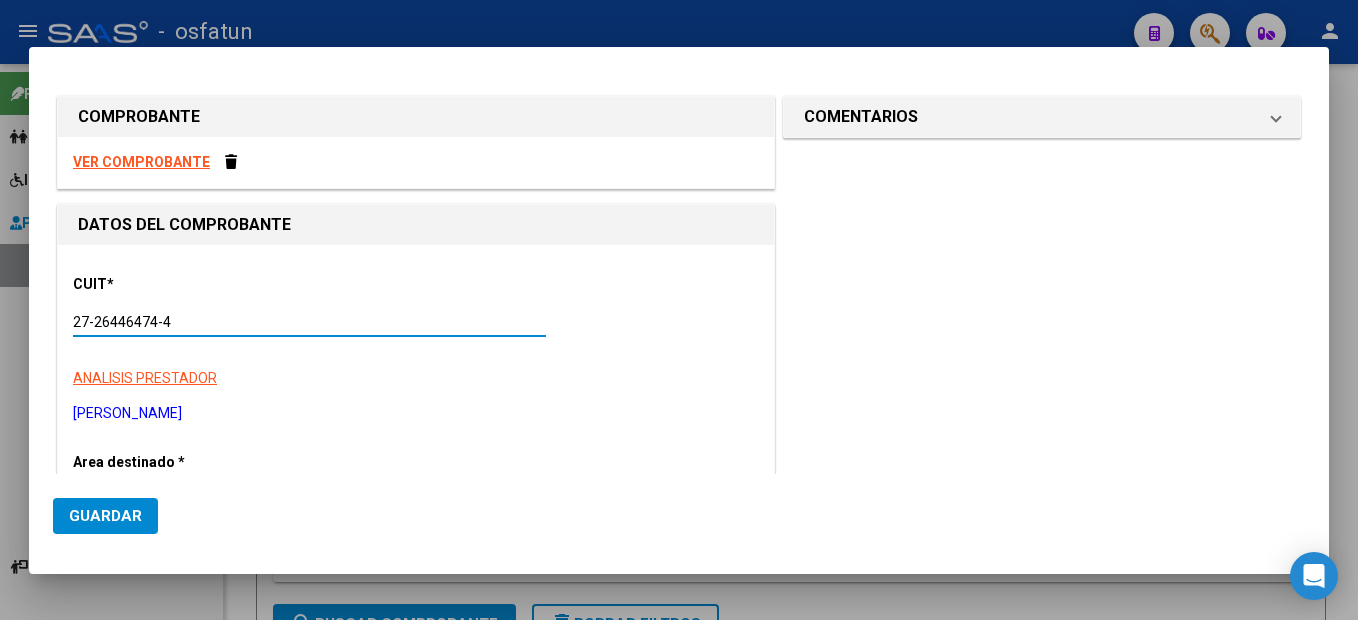 type on "27-26446474-4" 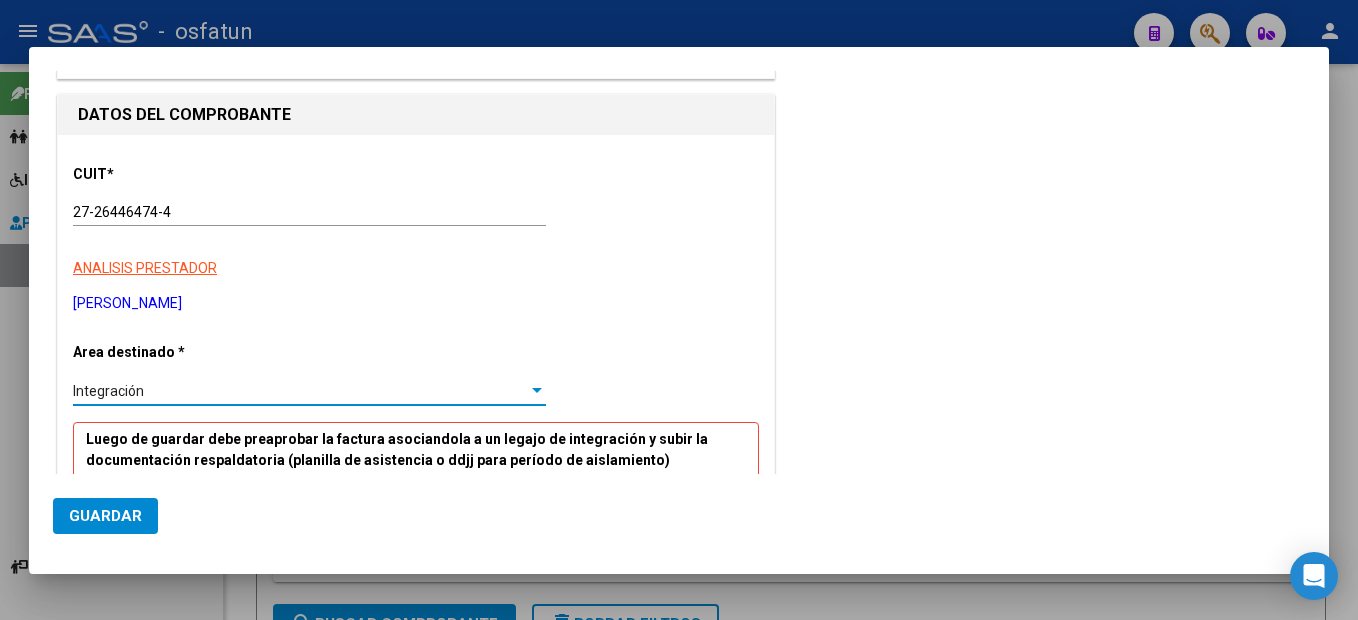 scroll, scrollTop: 0, scrollLeft: 0, axis: both 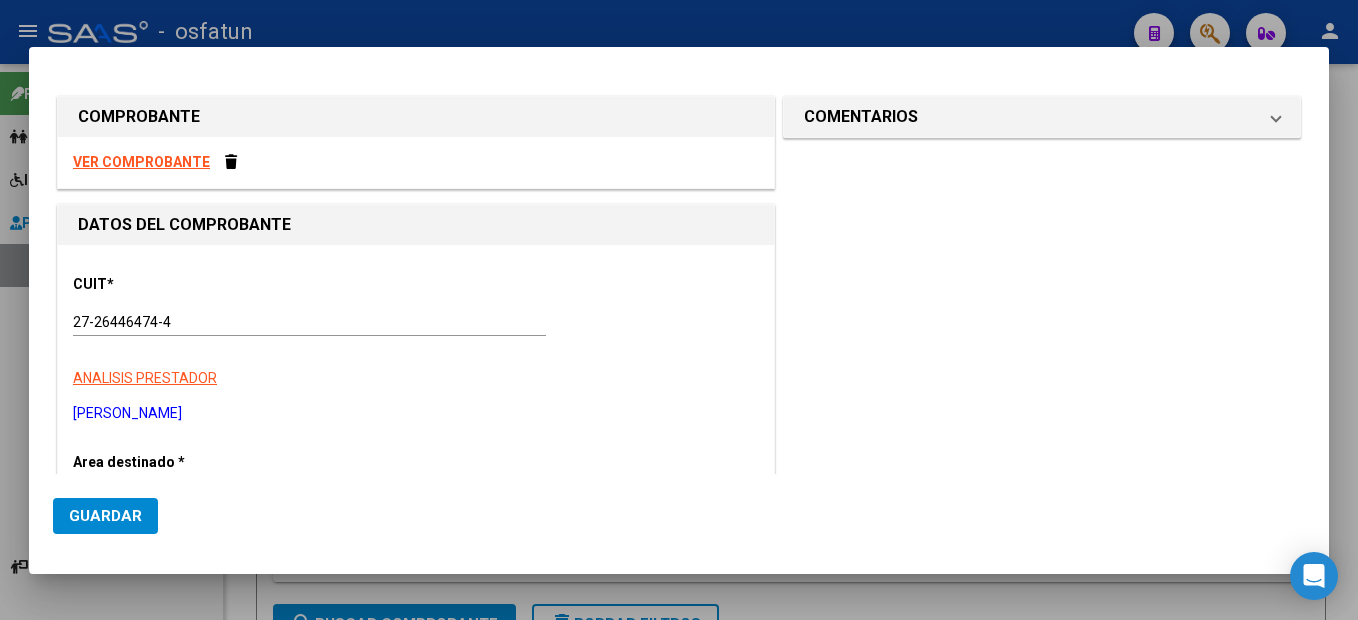 click on "VER COMPROBANTE" at bounding box center [141, 162] 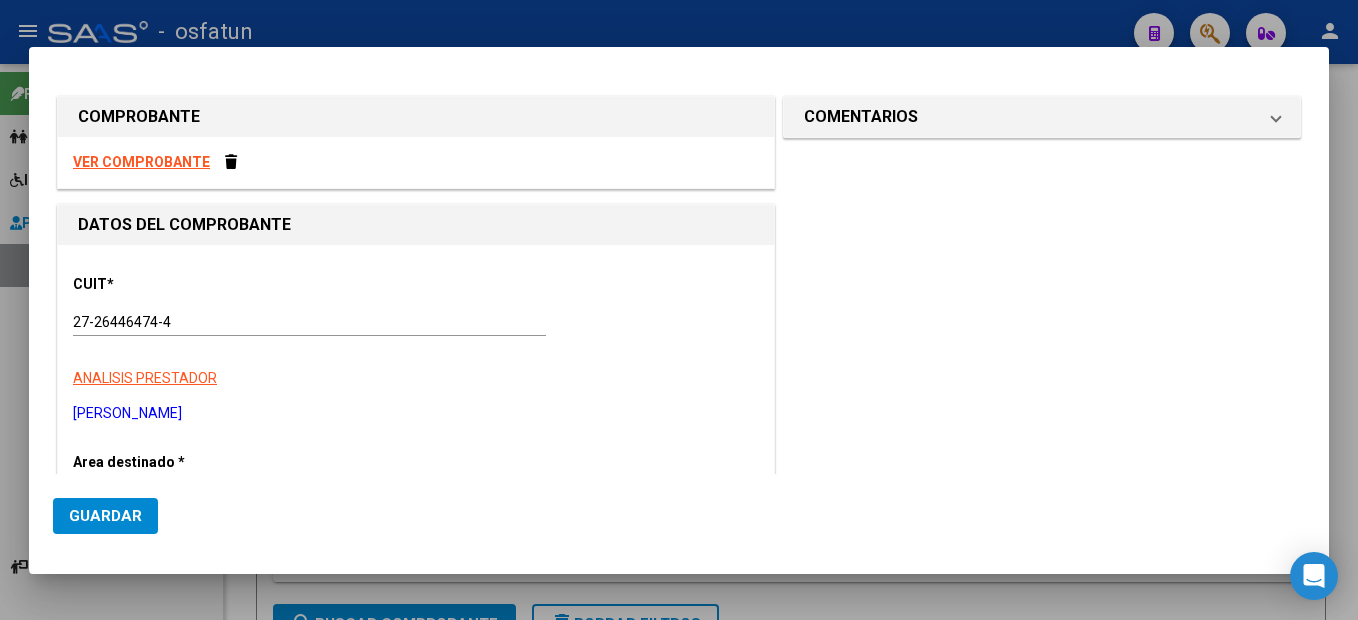 click on "VER COMPROBANTE" at bounding box center (416, 162) 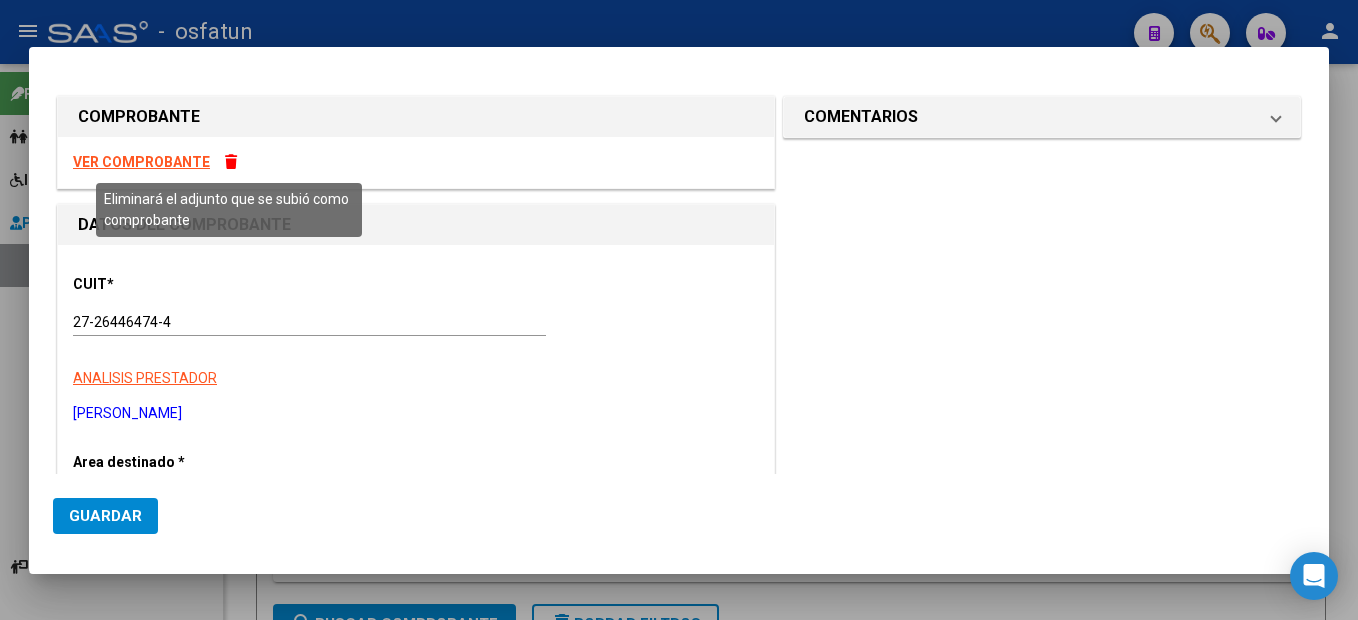 click at bounding box center [231, 162] 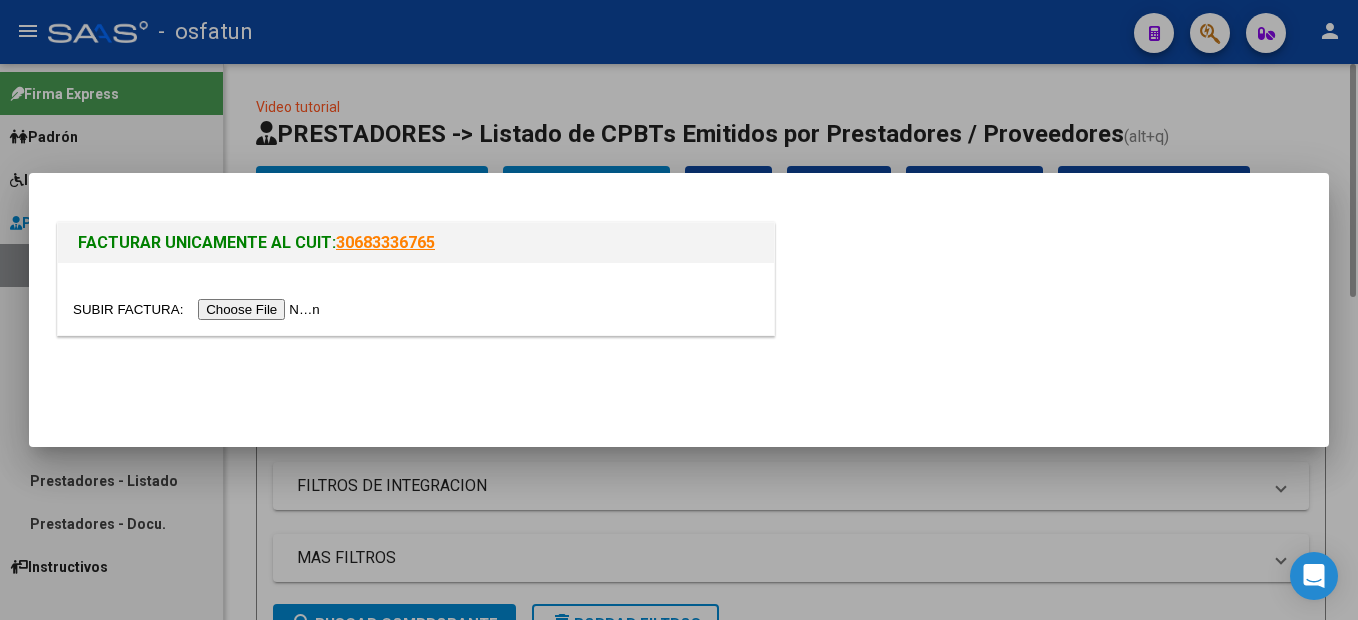 drag, startPoint x: 1227, startPoint y: 109, endPoint x: 1207, endPoint y: 121, distance: 23.323807 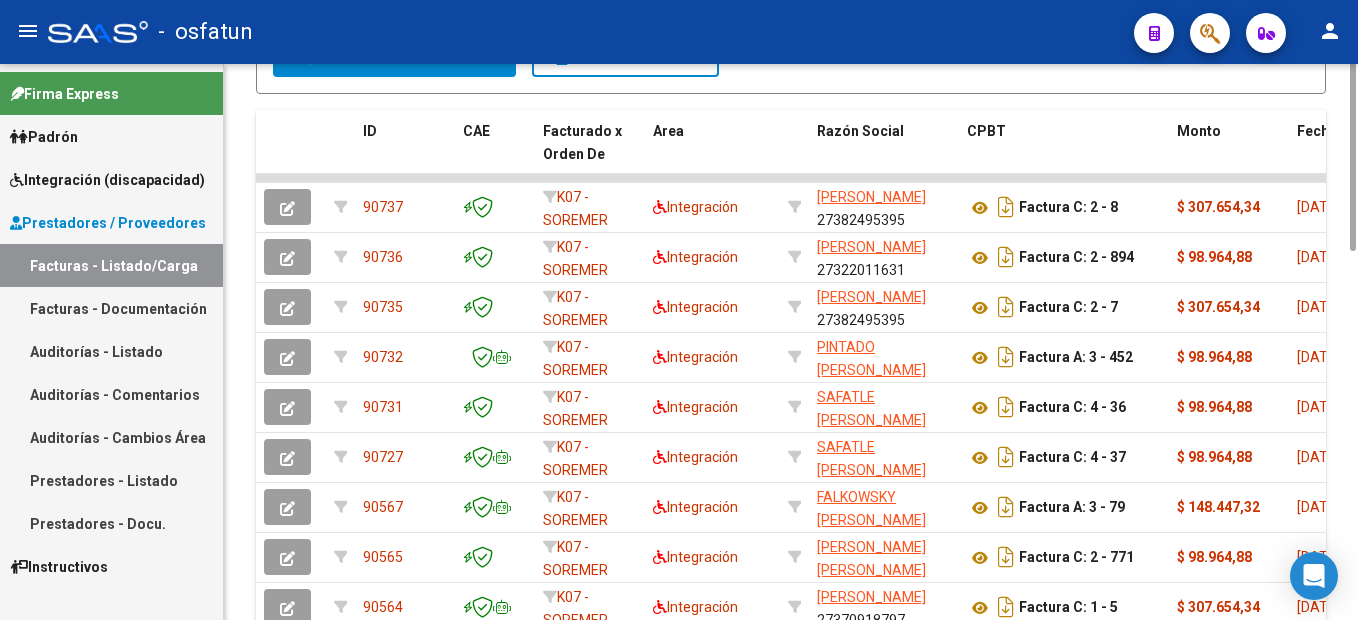 scroll, scrollTop: 0, scrollLeft: 0, axis: both 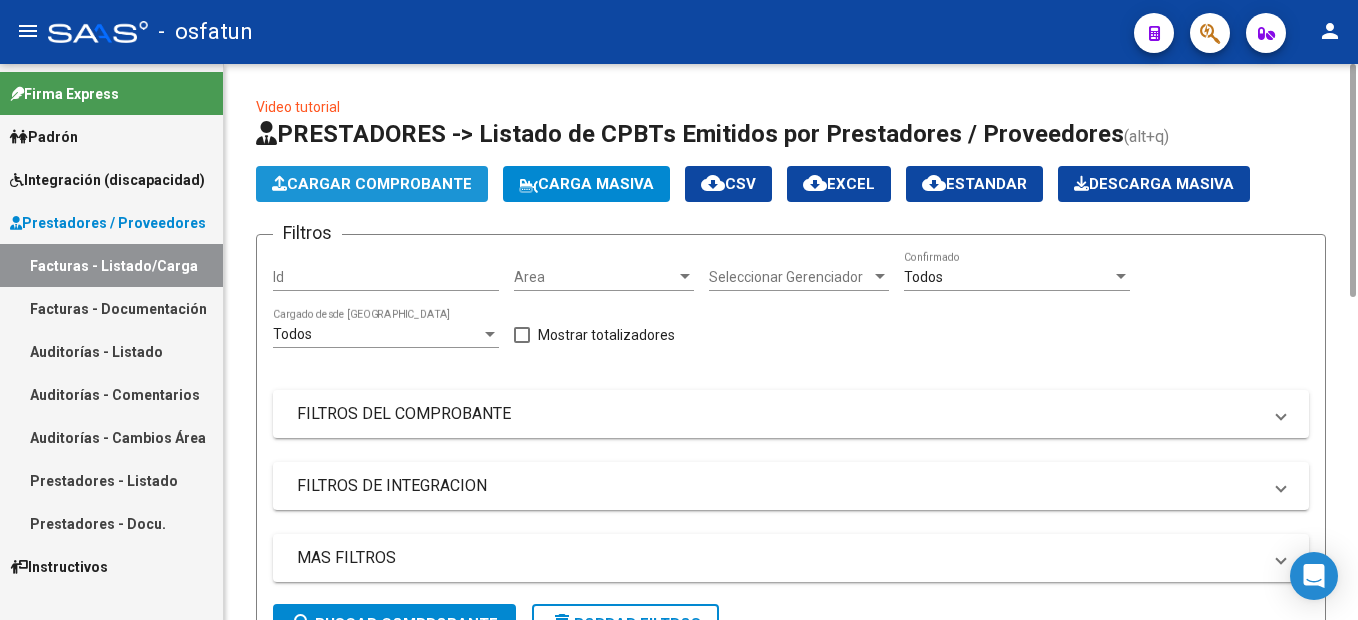 click on "Cargar Comprobante" 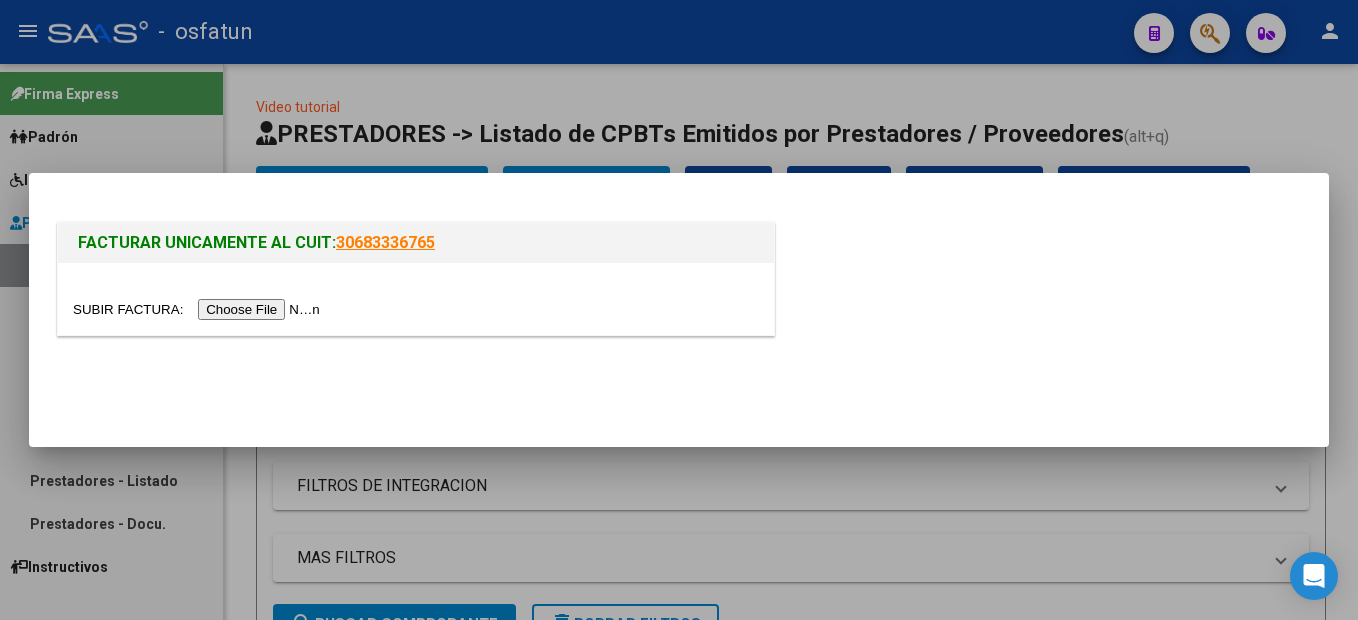 click at bounding box center [199, 309] 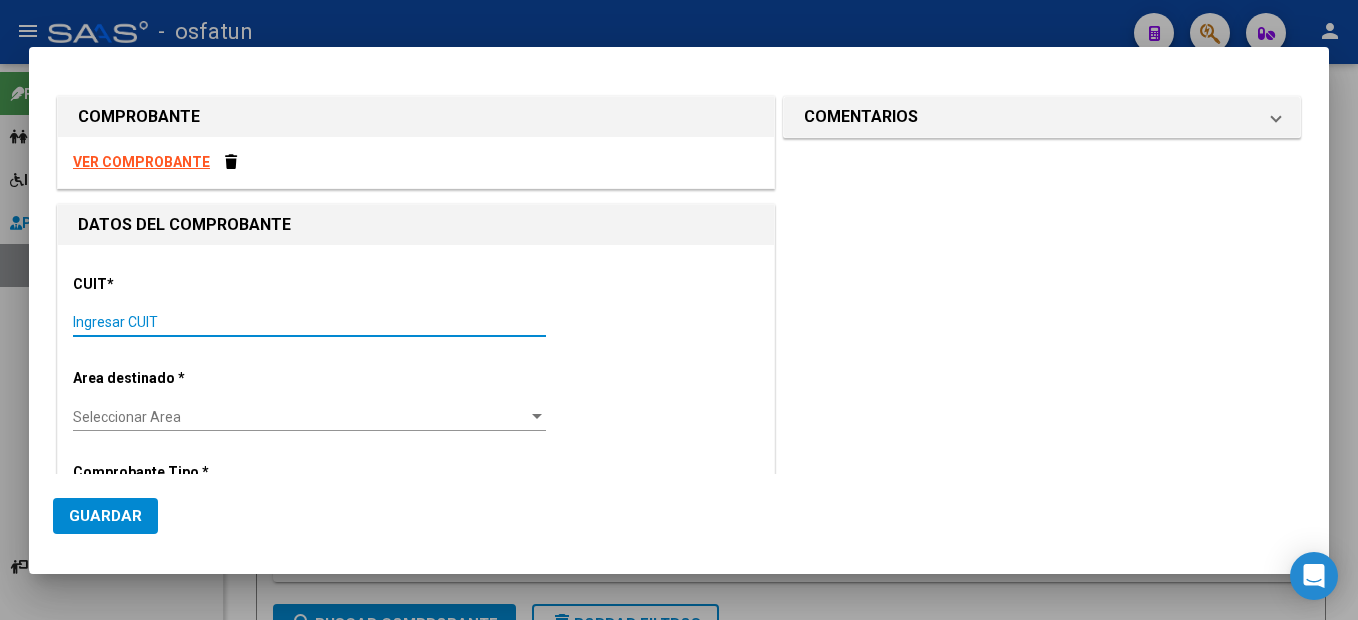click on "Ingresar CUIT" at bounding box center [309, 322] 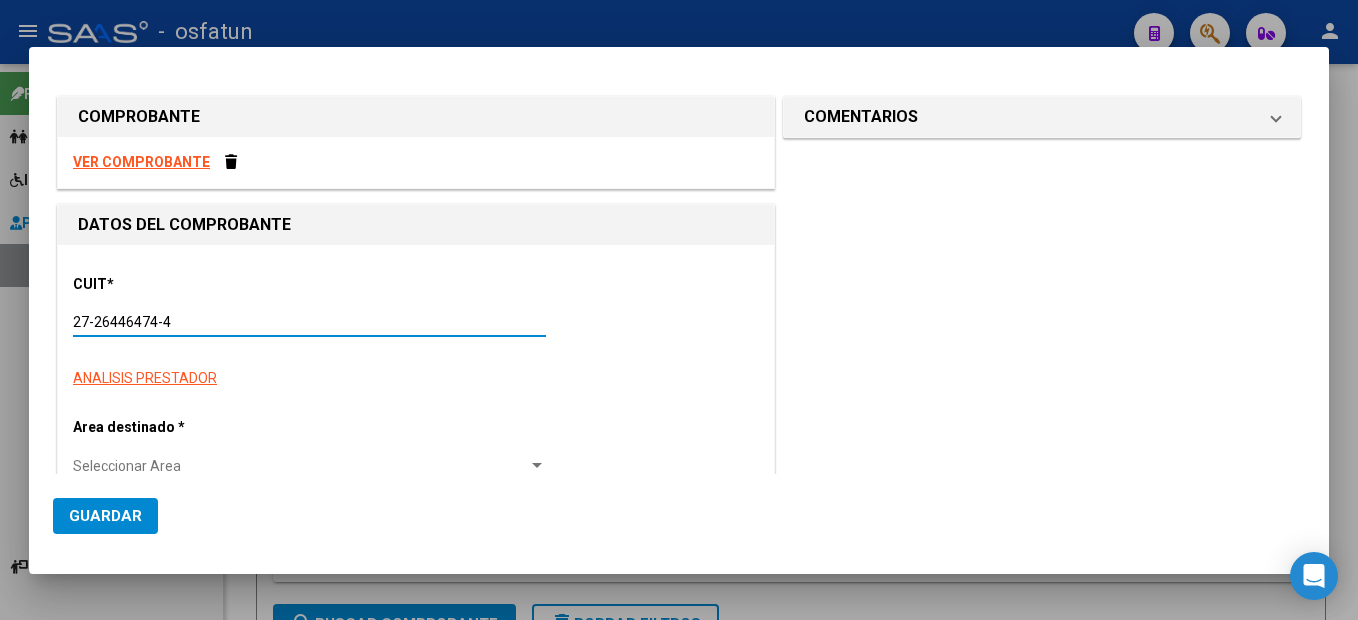 type on "27-26446474-4" 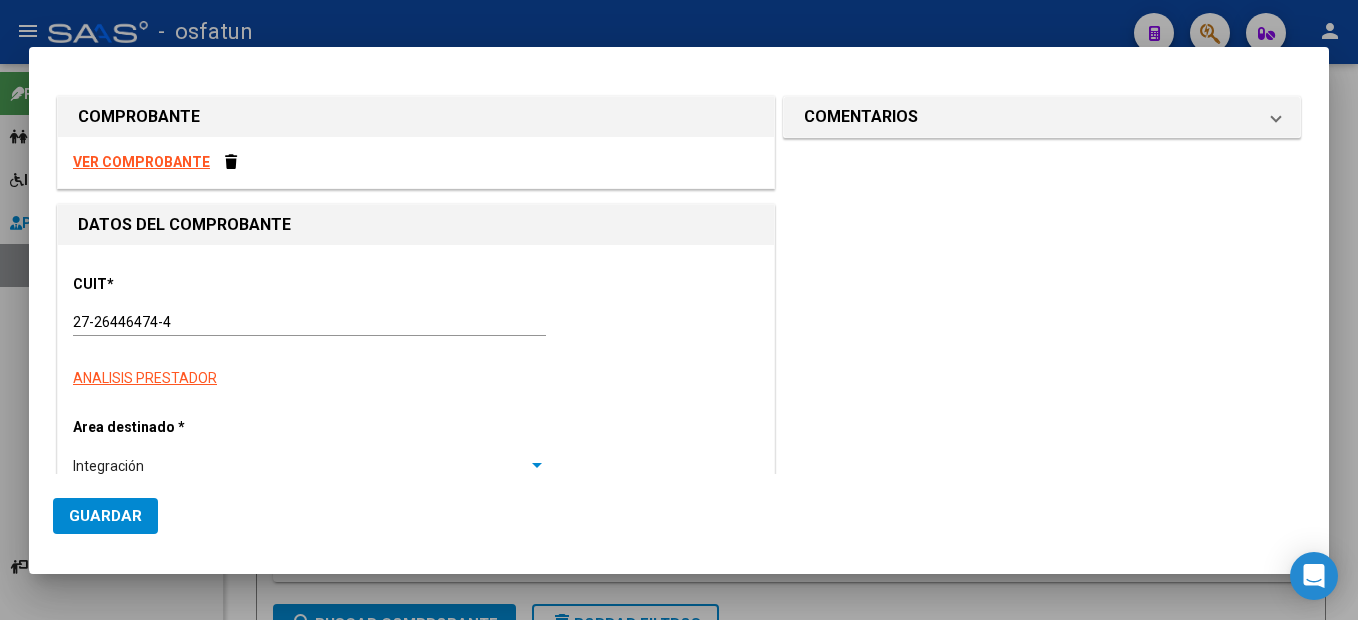 type on "4" 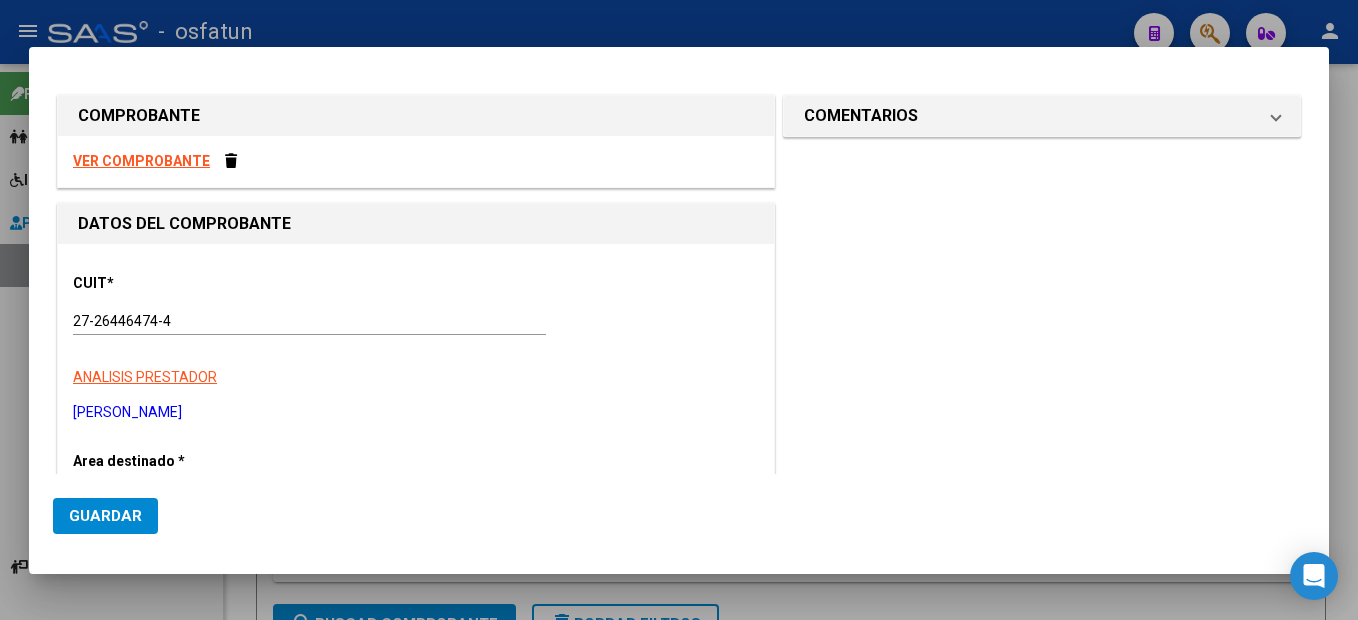 scroll, scrollTop: 410, scrollLeft: 0, axis: vertical 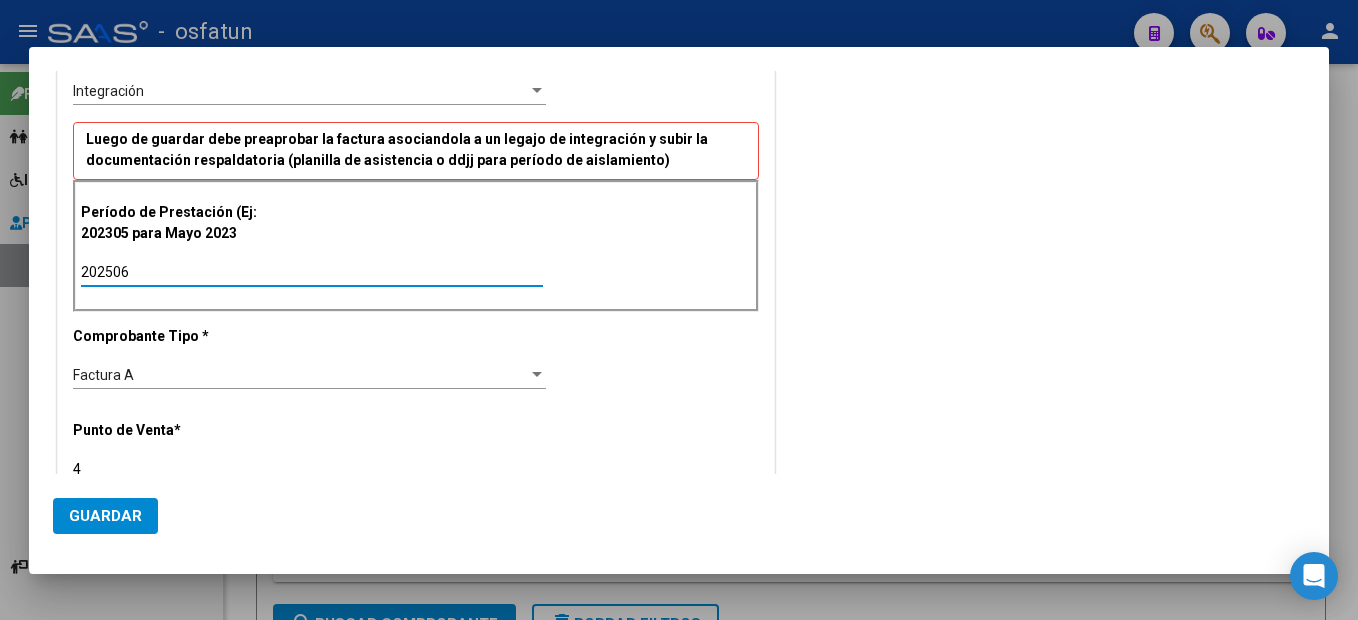 type on "202506" 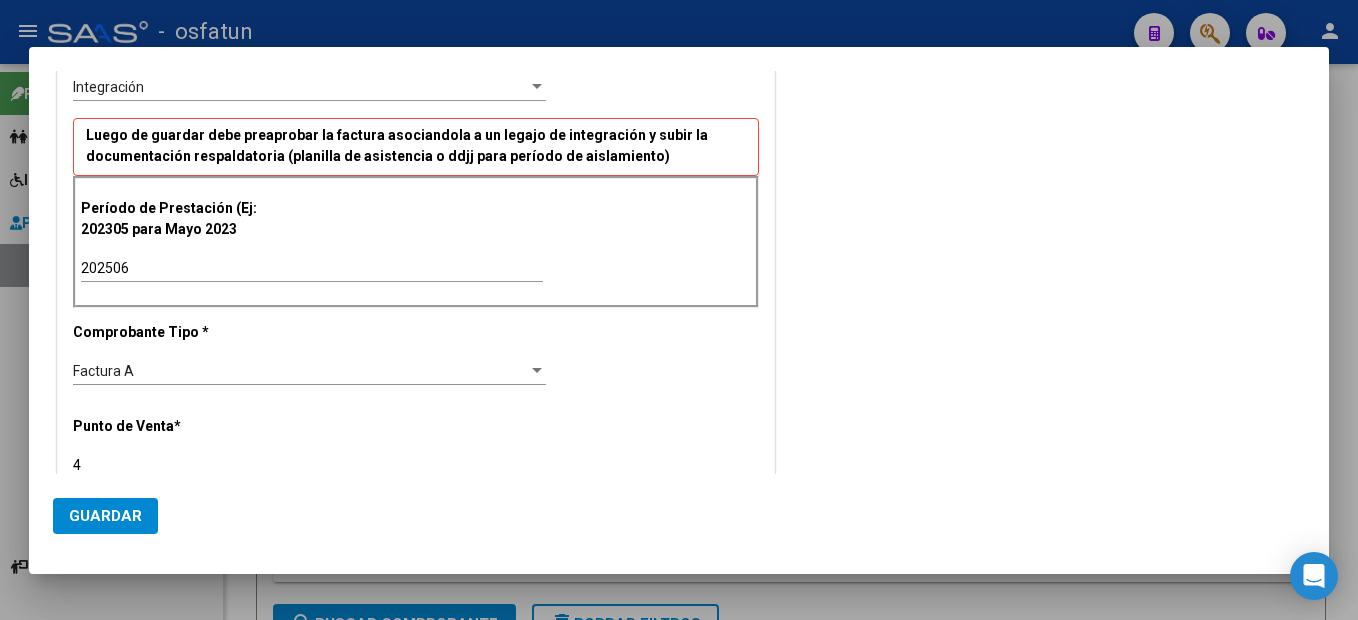scroll, scrollTop: 702, scrollLeft: 0, axis: vertical 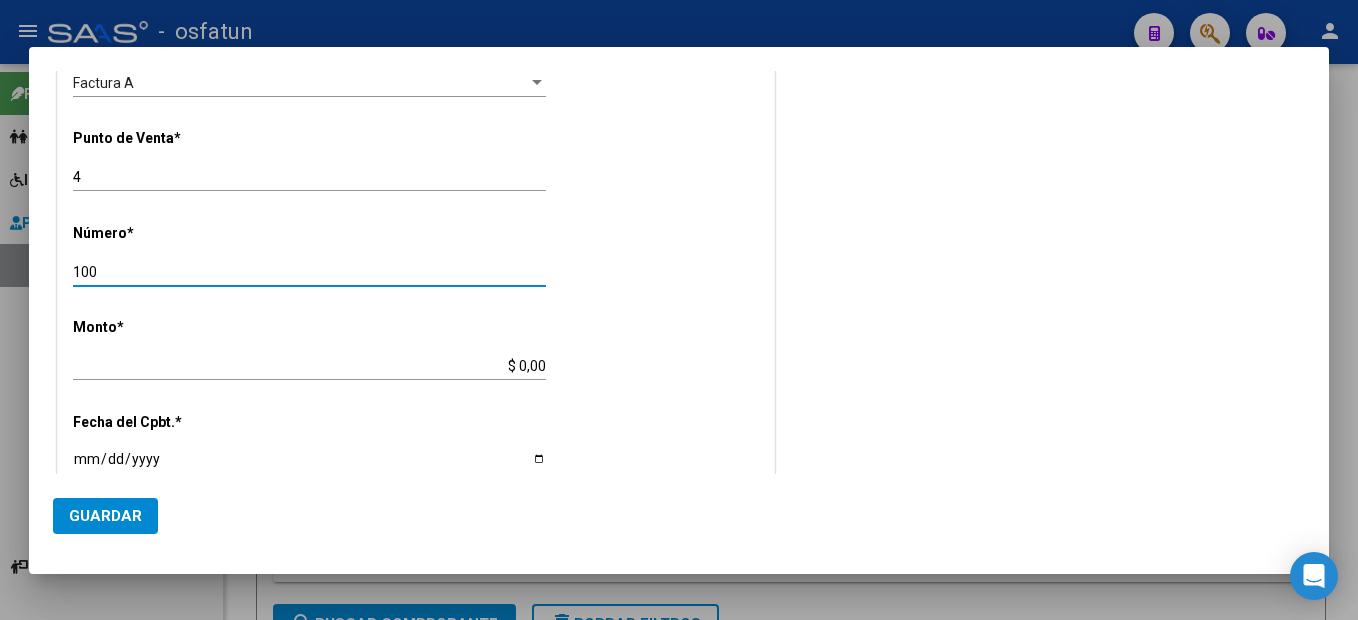 type on "100" 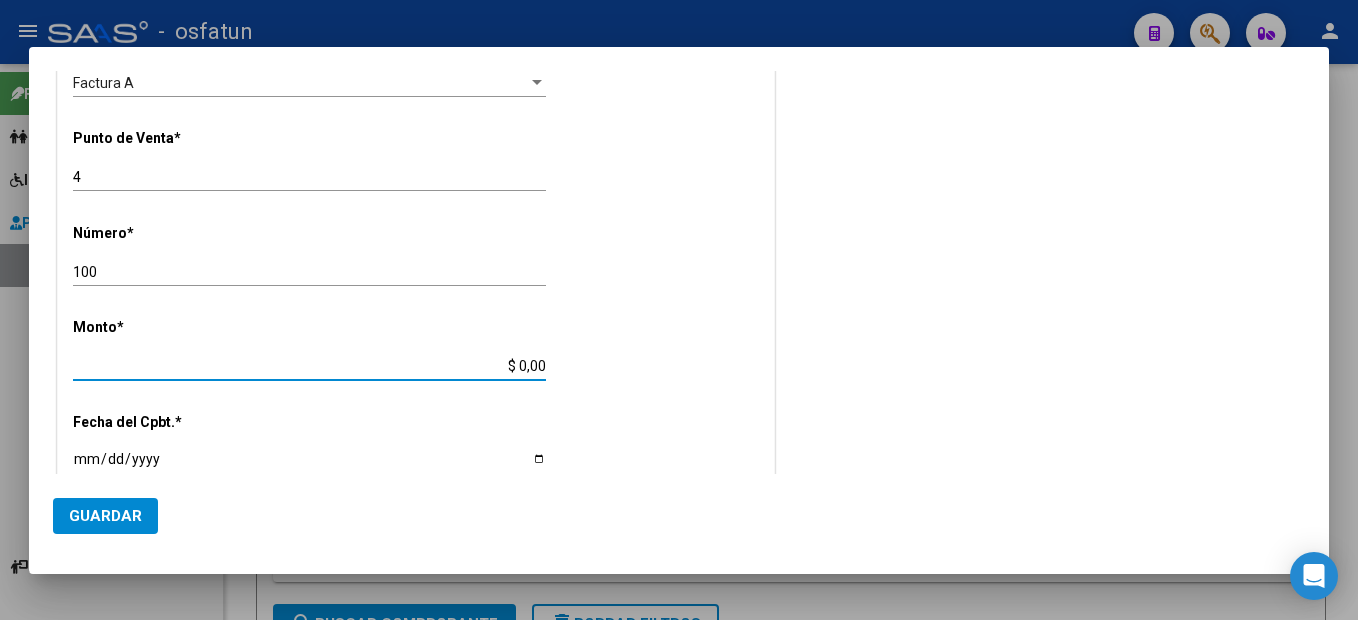 type on "$ 307.654,34" 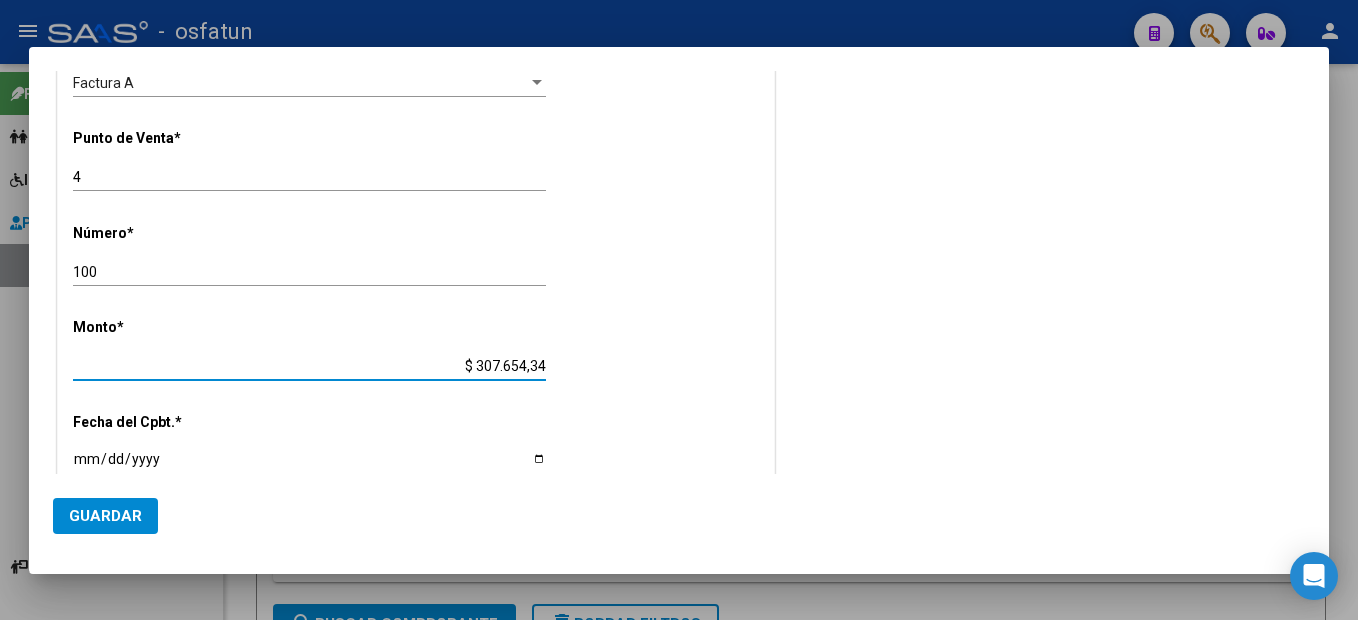 type on "[DATE]" 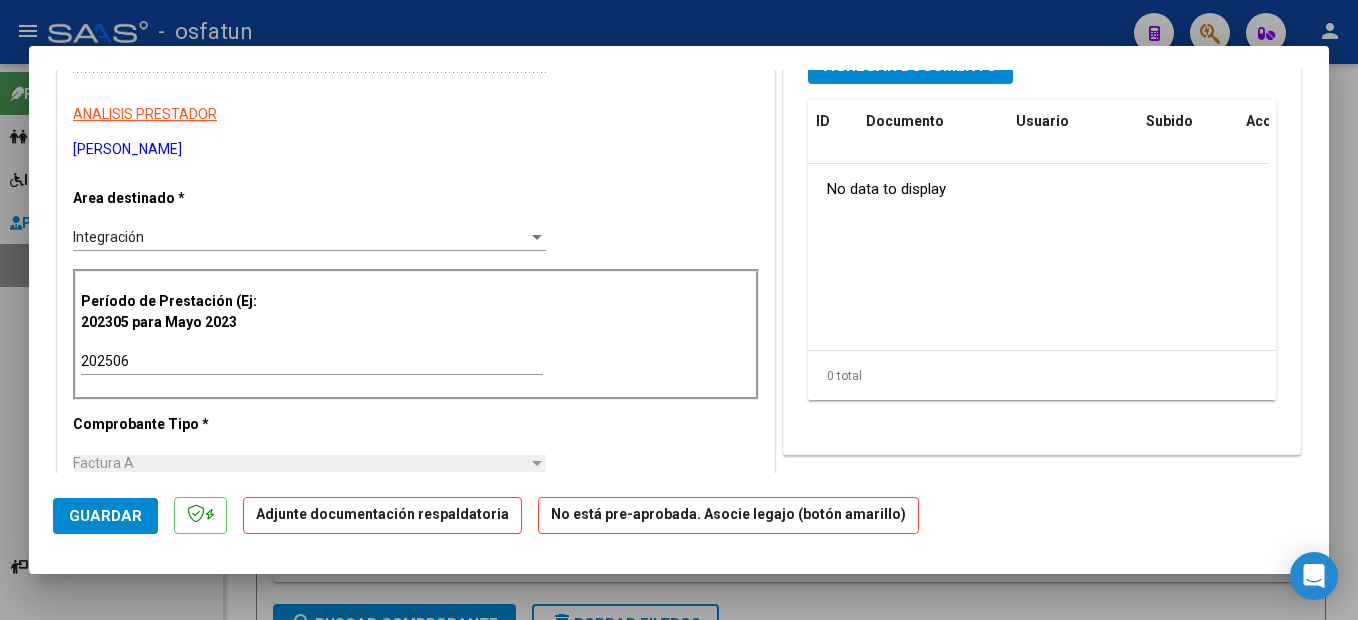 scroll, scrollTop: 0, scrollLeft: 0, axis: both 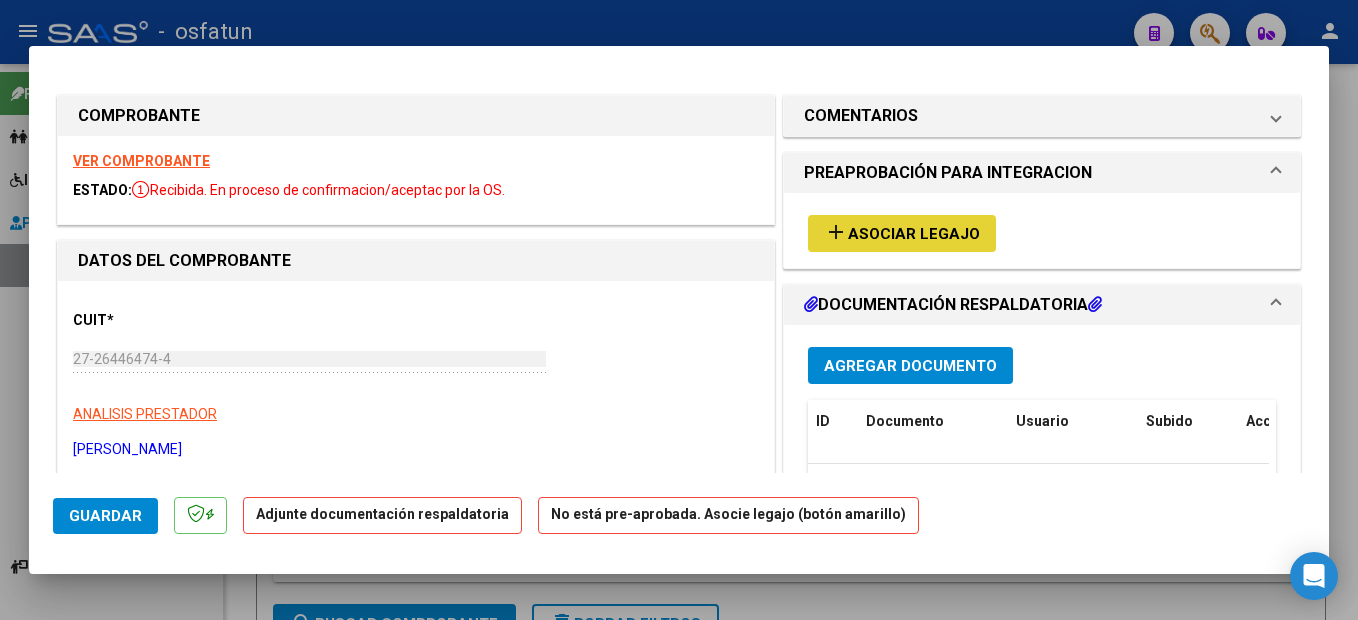 click on "Asociar Legajo" at bounding box center (914, 234) 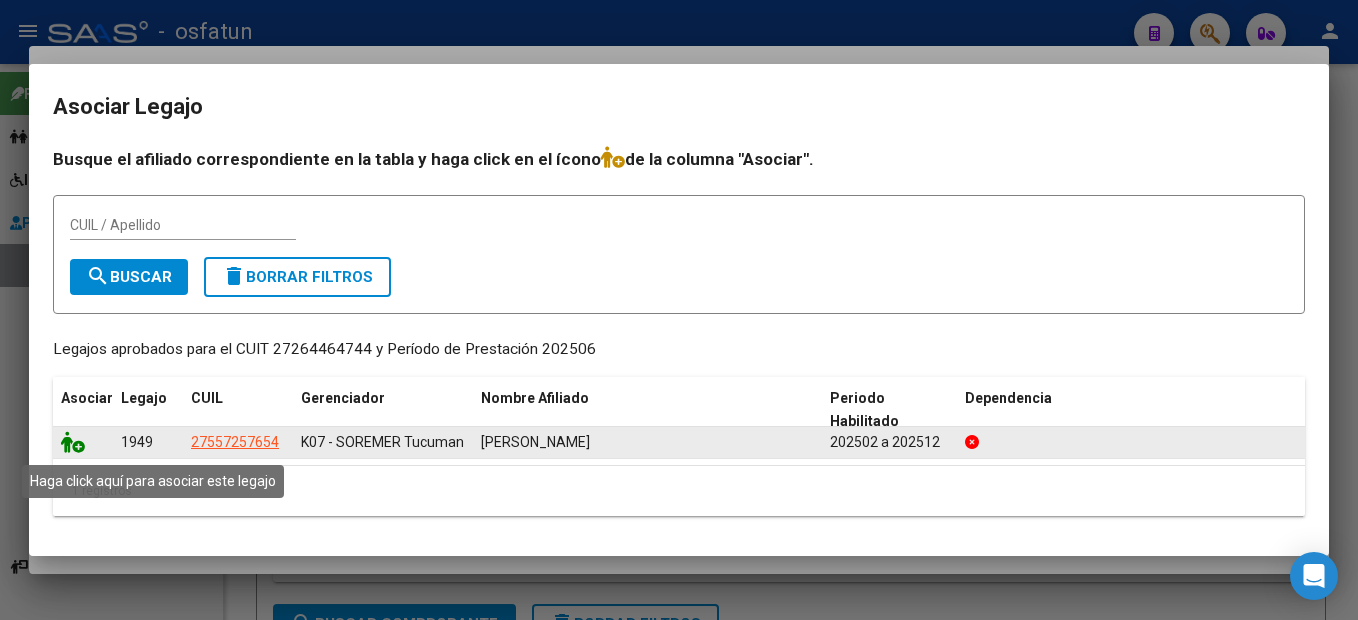click 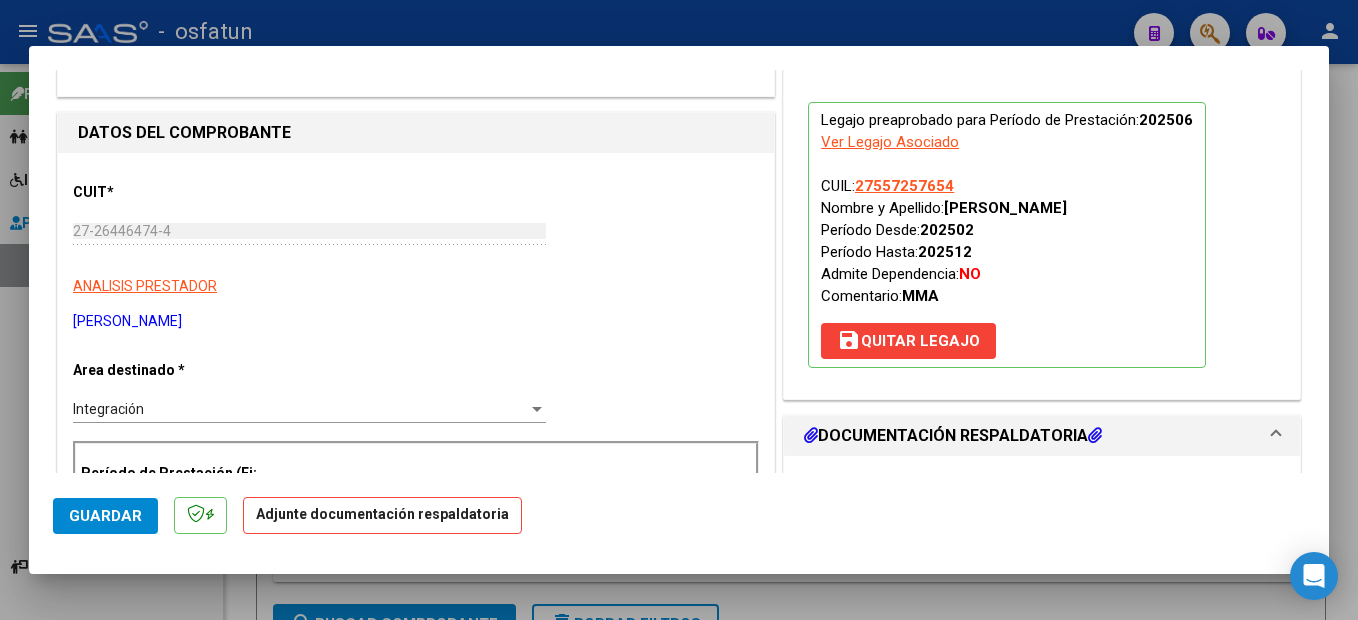 scroll, scrollTop: 300, scrollLeft: 0, axis: vertical 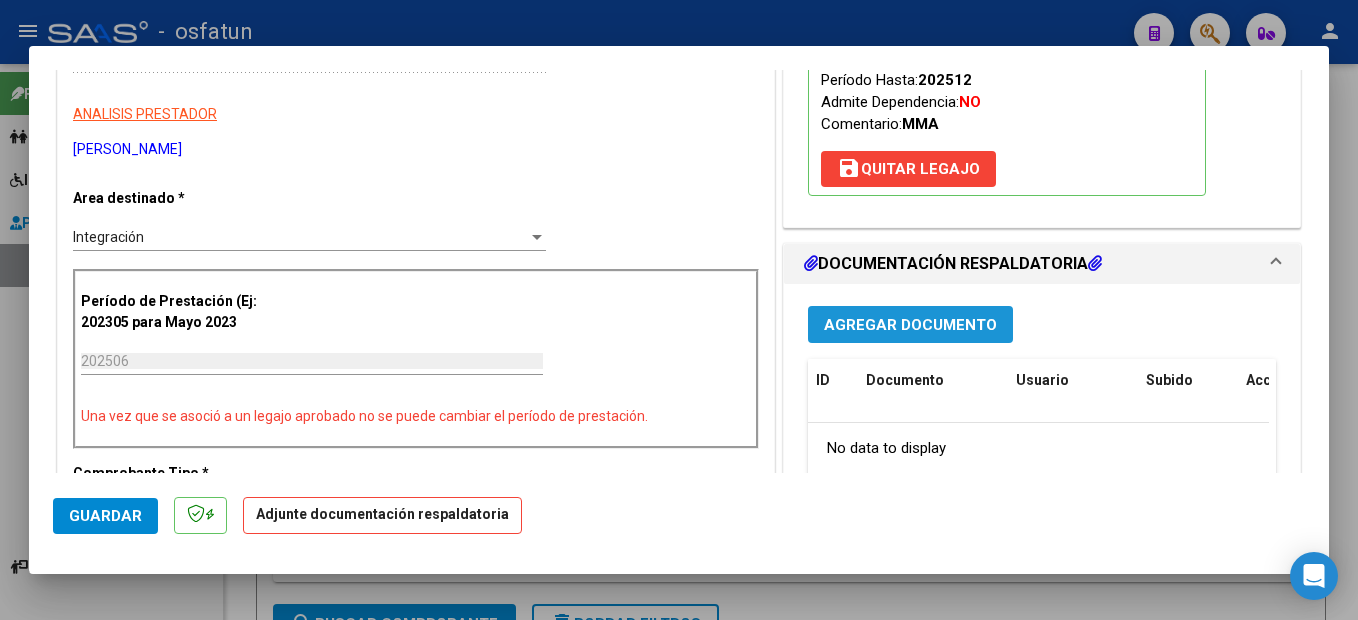 click on "Agregar Documento" at bounding box center (910, 325) 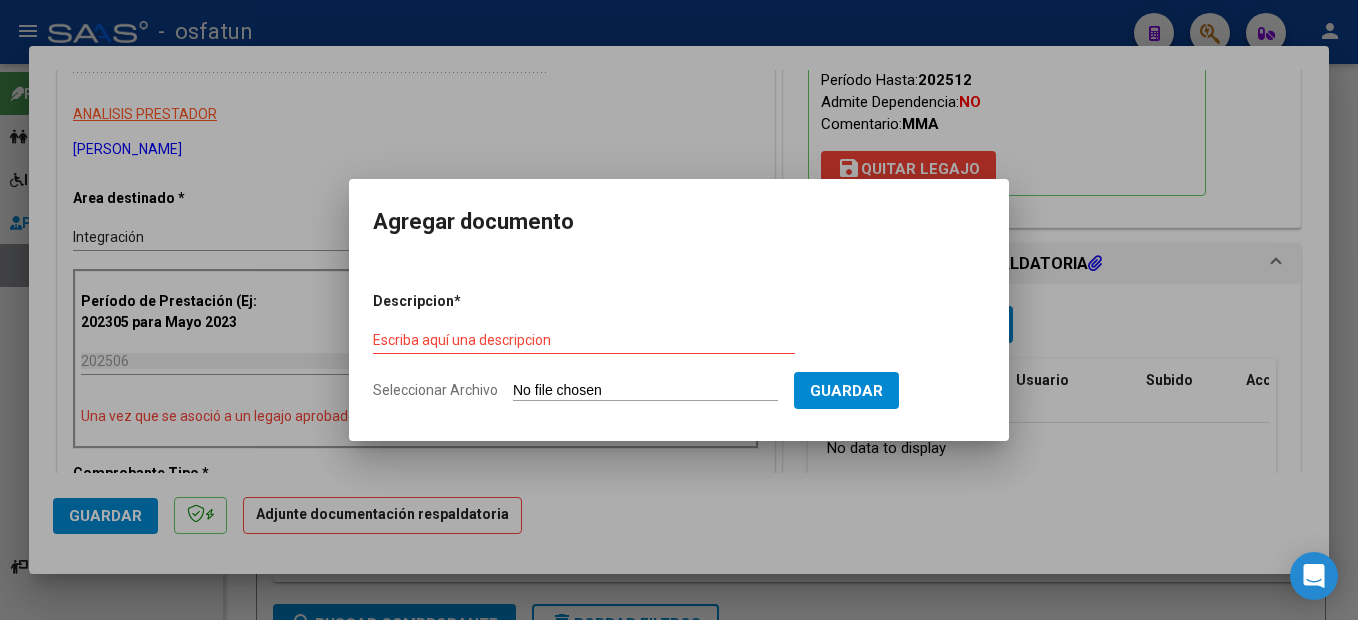 click on "Escriba aquí una descripcion" at bounding box center (584, 340) 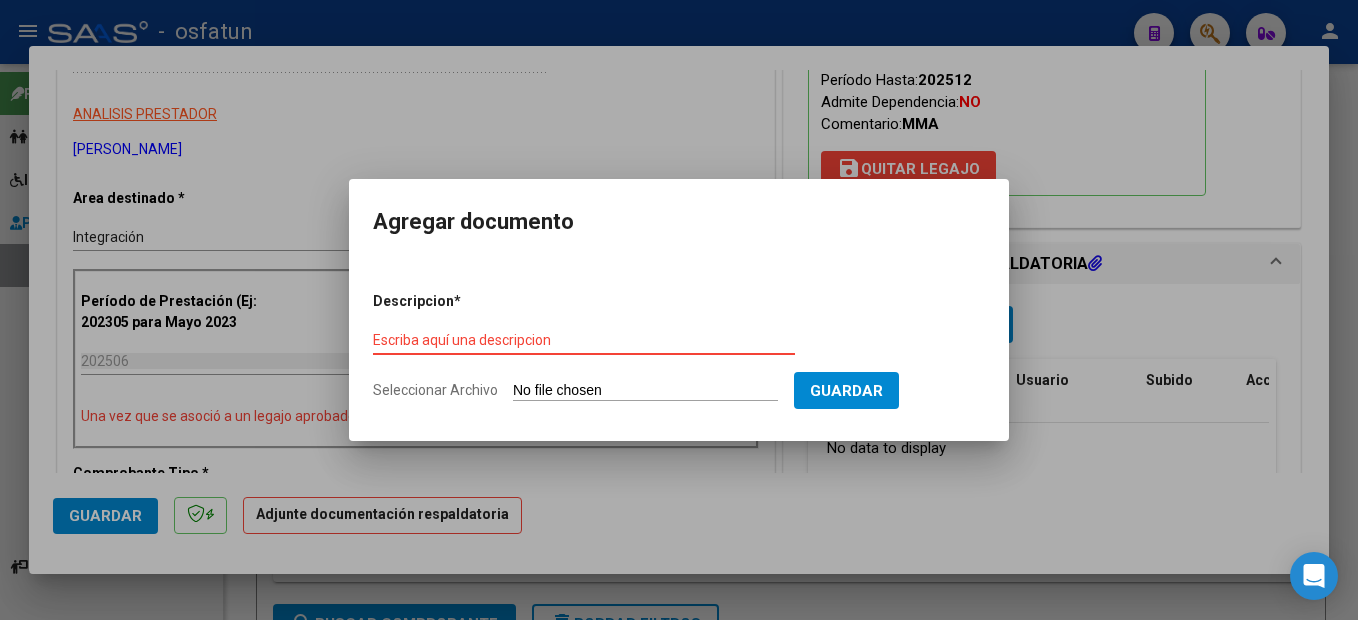 click on "Escriba aquí una descripcion" at bounding box center [584, 340] 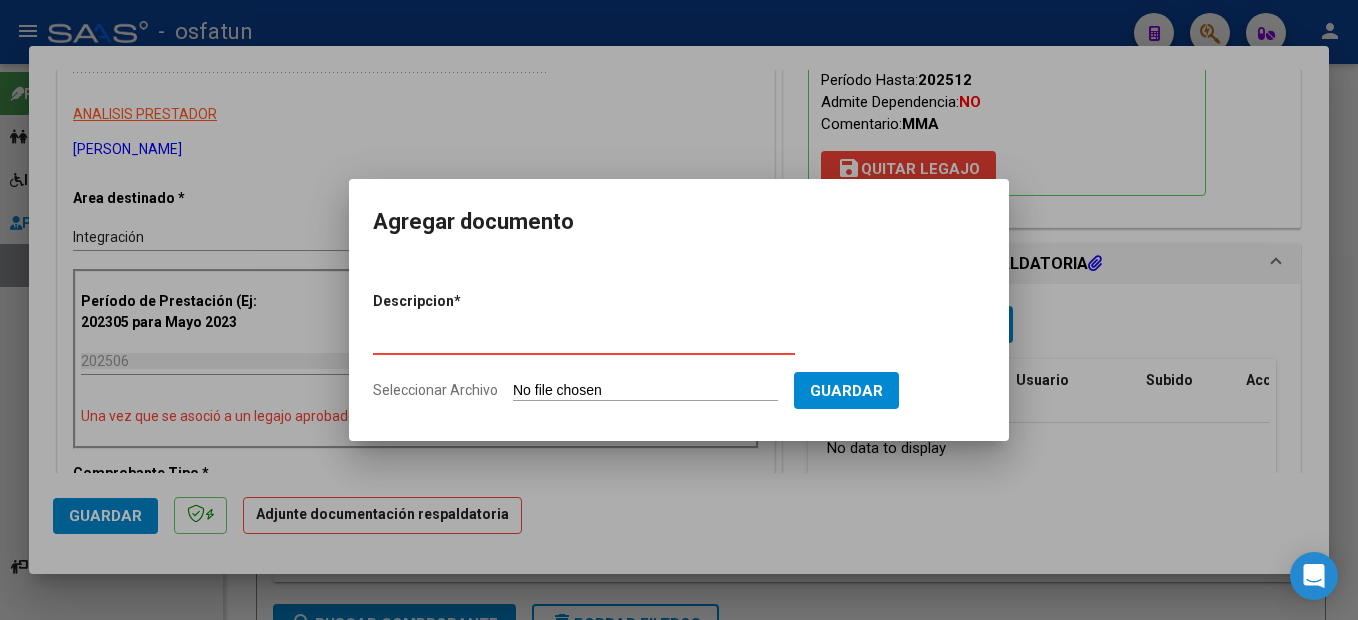 type on "planilla de asistencia" 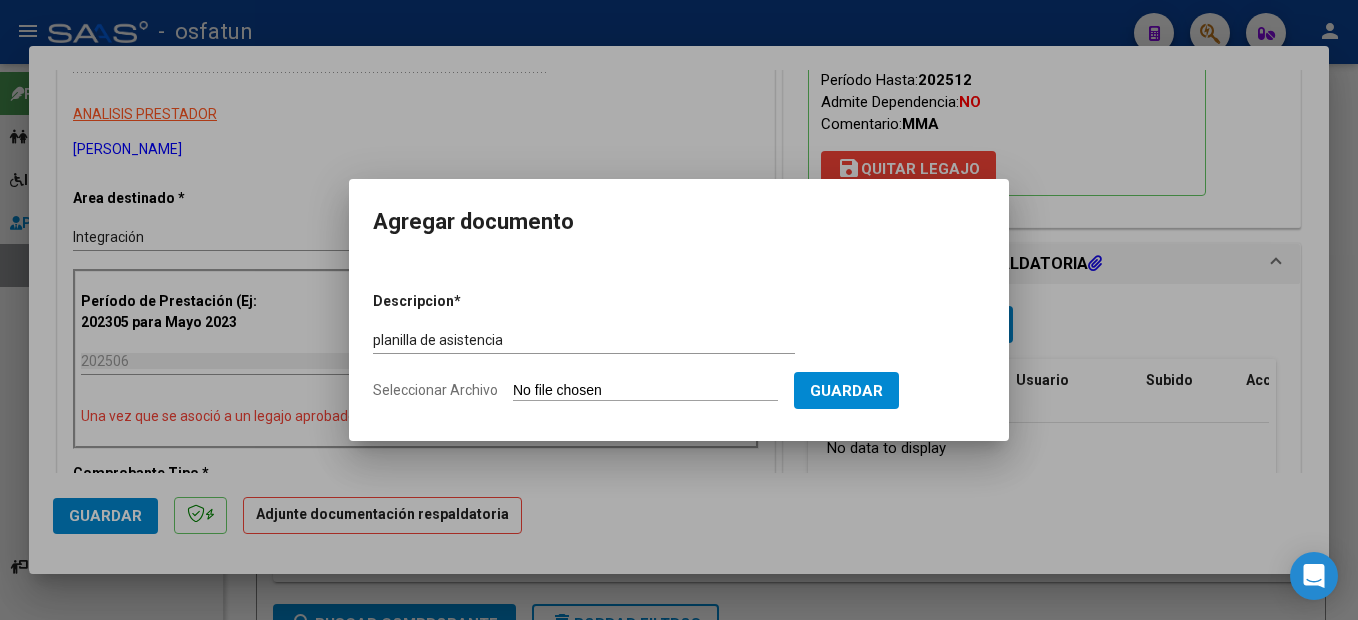 click on "Seleccionar Archivo" at bounding box center [645, 391] 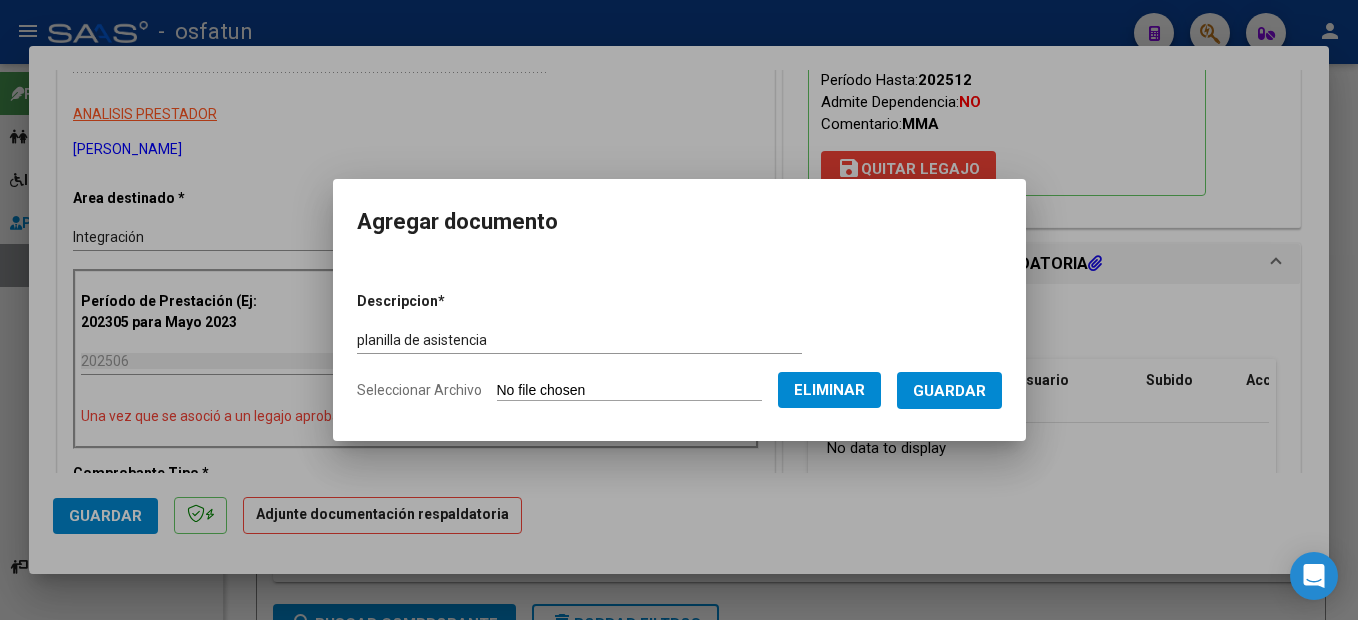 click on "Guardar" at bounding box center (949, 391) 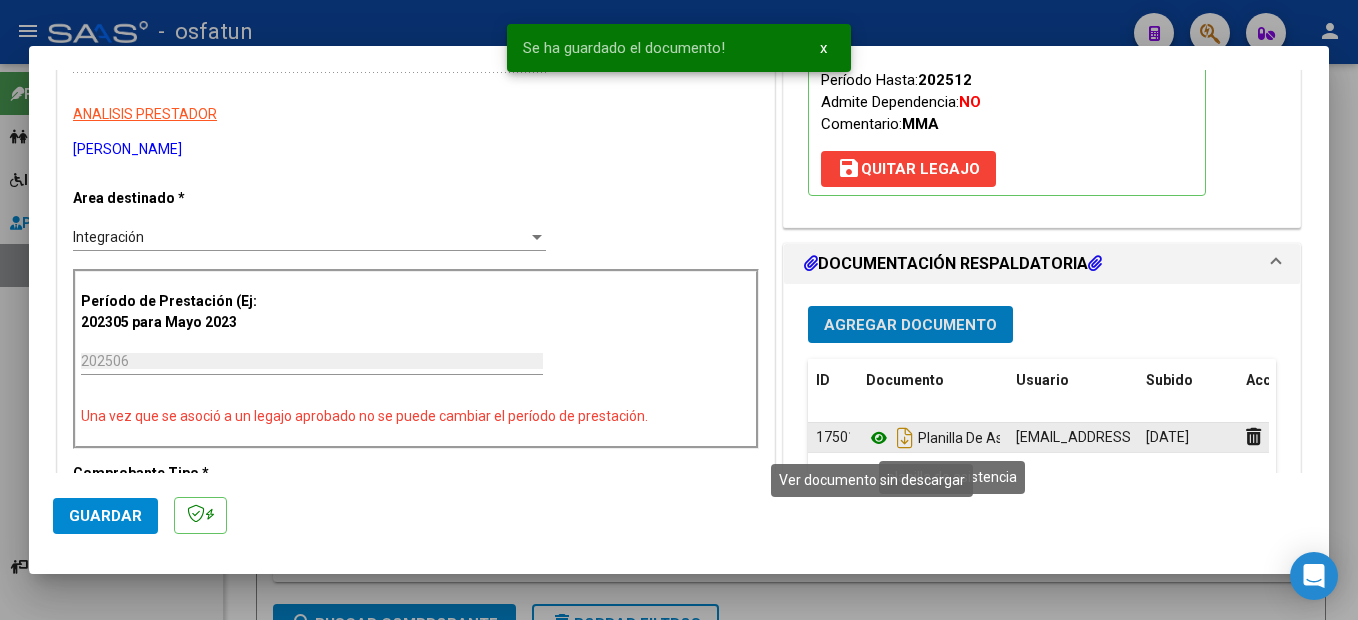 click 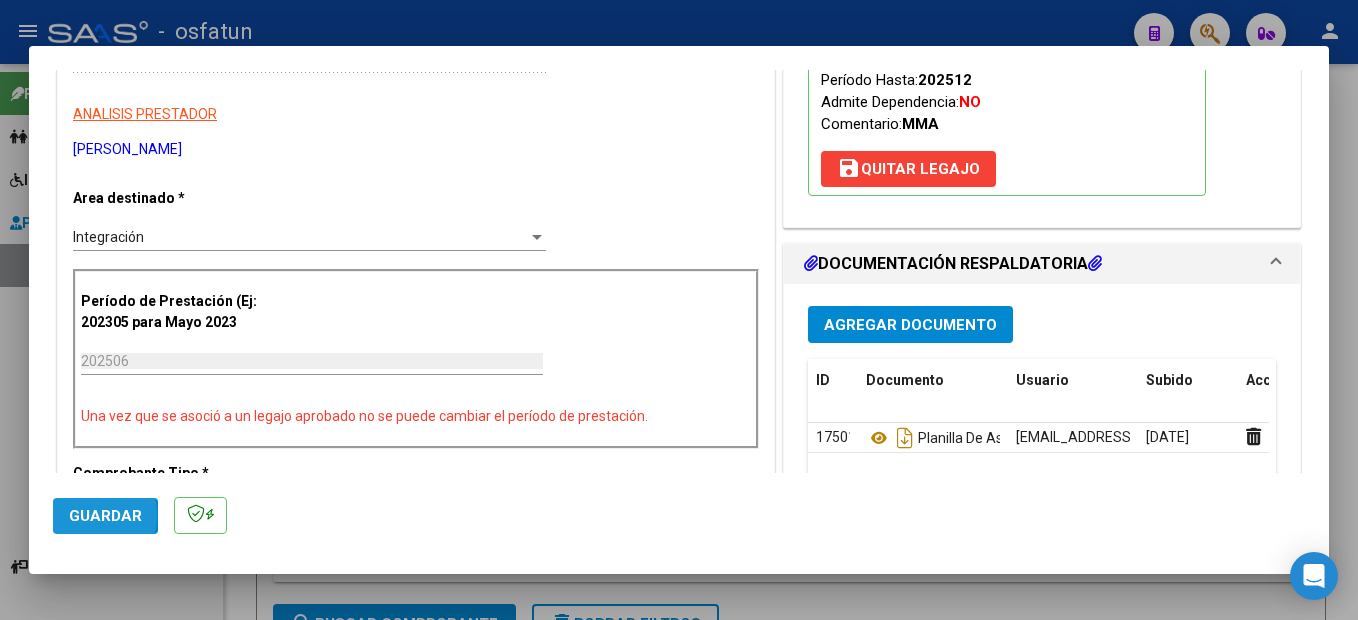 click on "Guardar" 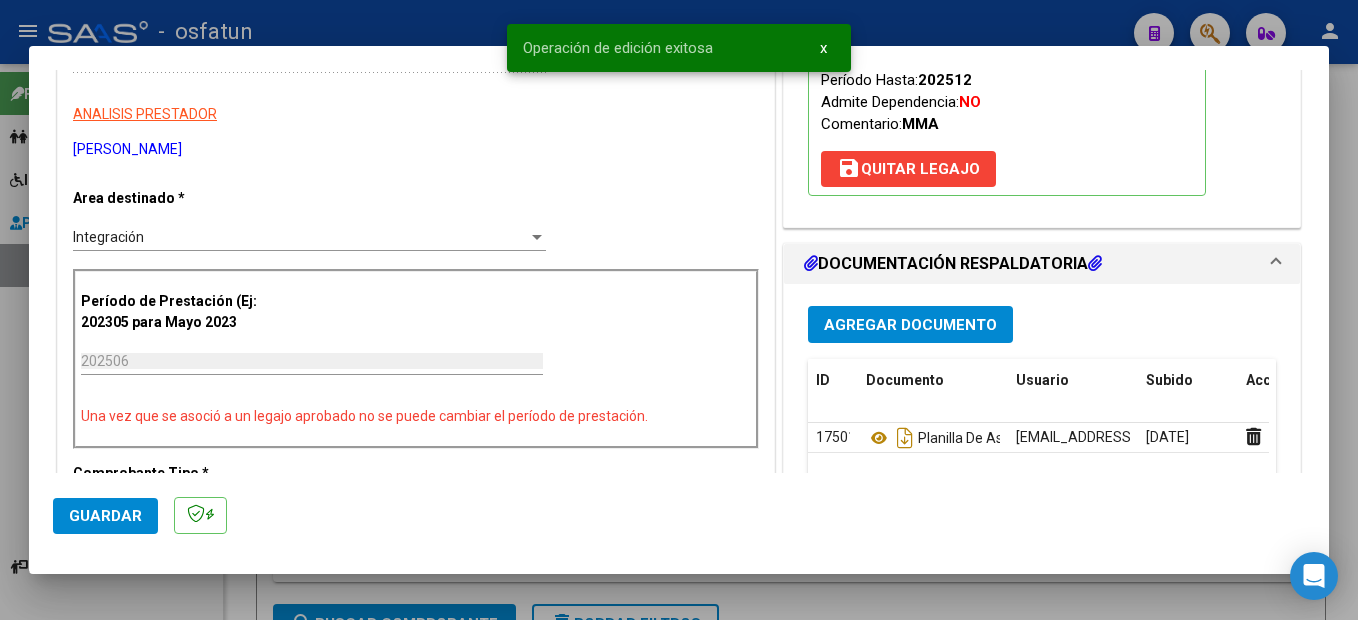 click at bounding box center (679, 310) 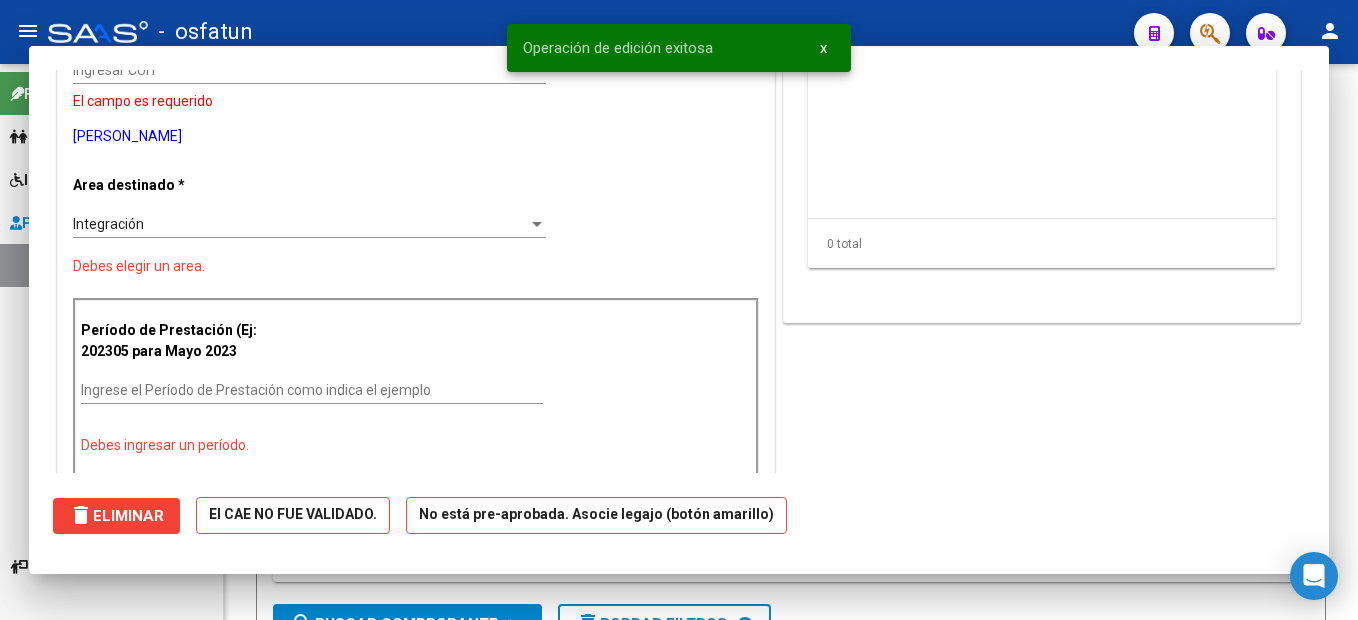 scroll, scrollTop: 311, scrollLeft: 0, axis: vertical 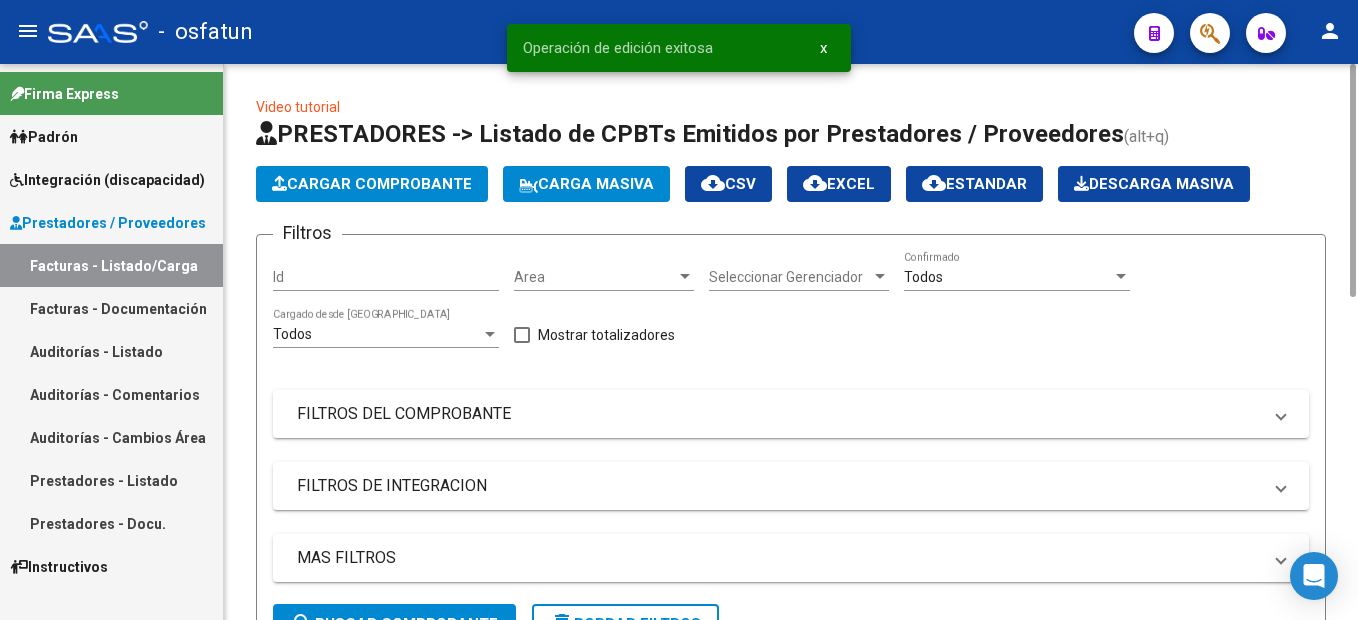 click on "Cargar Comprobante" 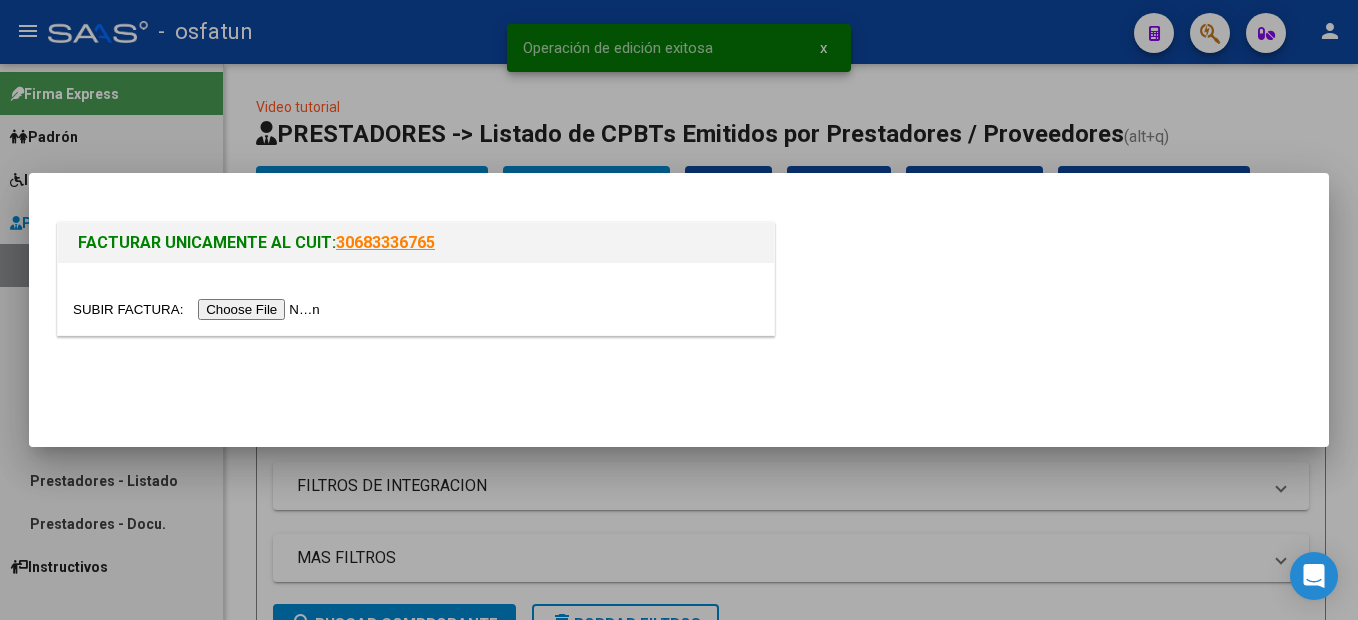click at bounding box center (199, 309) 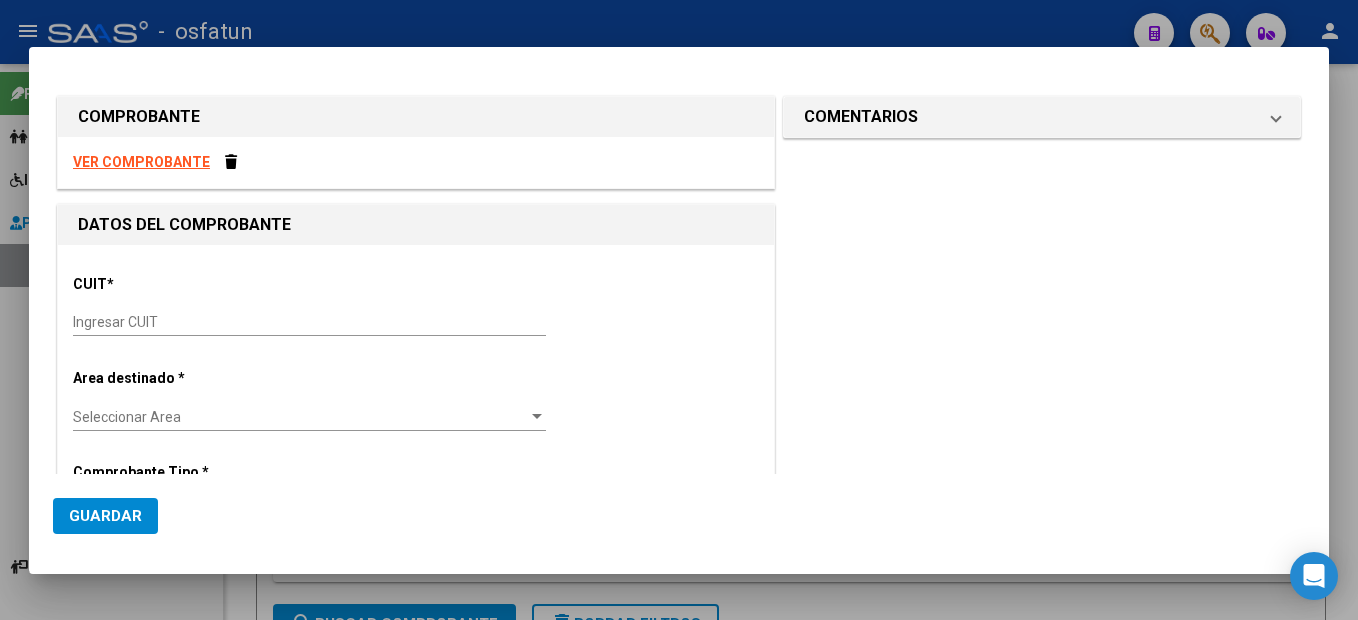 click on "Ingresar CUIT" at bounding box center (309, 323) 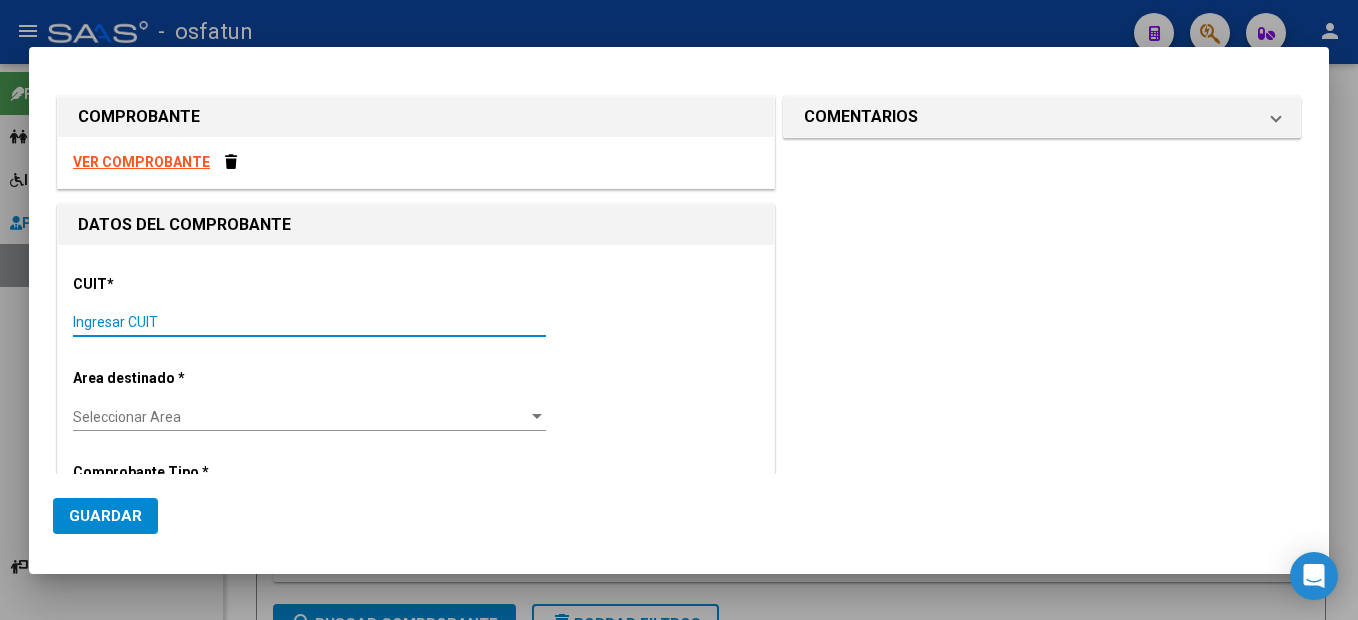 click on "Ingresar CUIT" at bounding box center [309, 323] 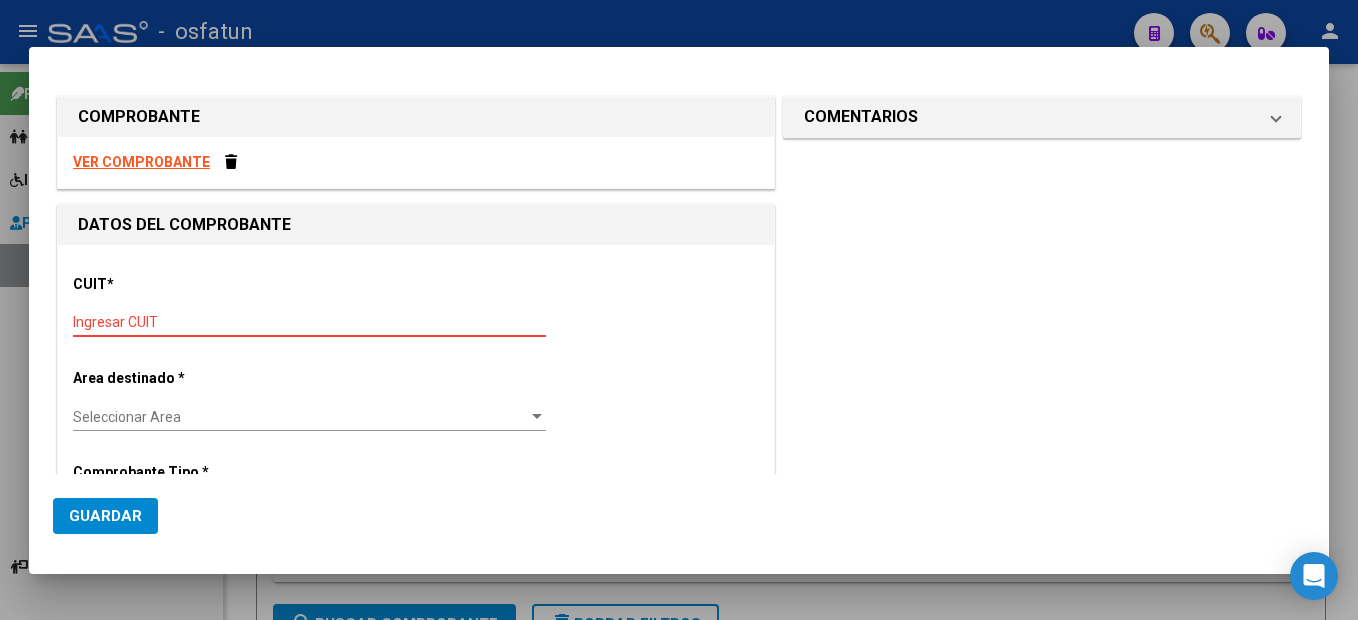 click on "Ingresar CUIT" at bounding box center [309, 322] 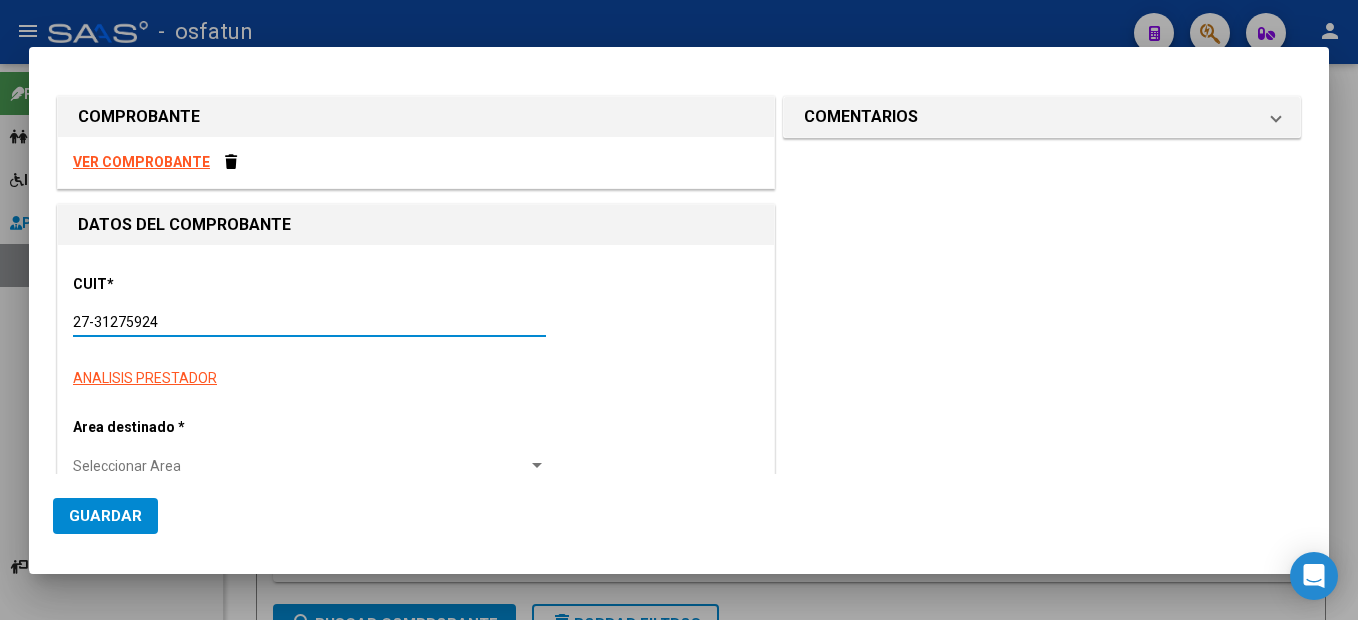 type on "27-31275924-7" 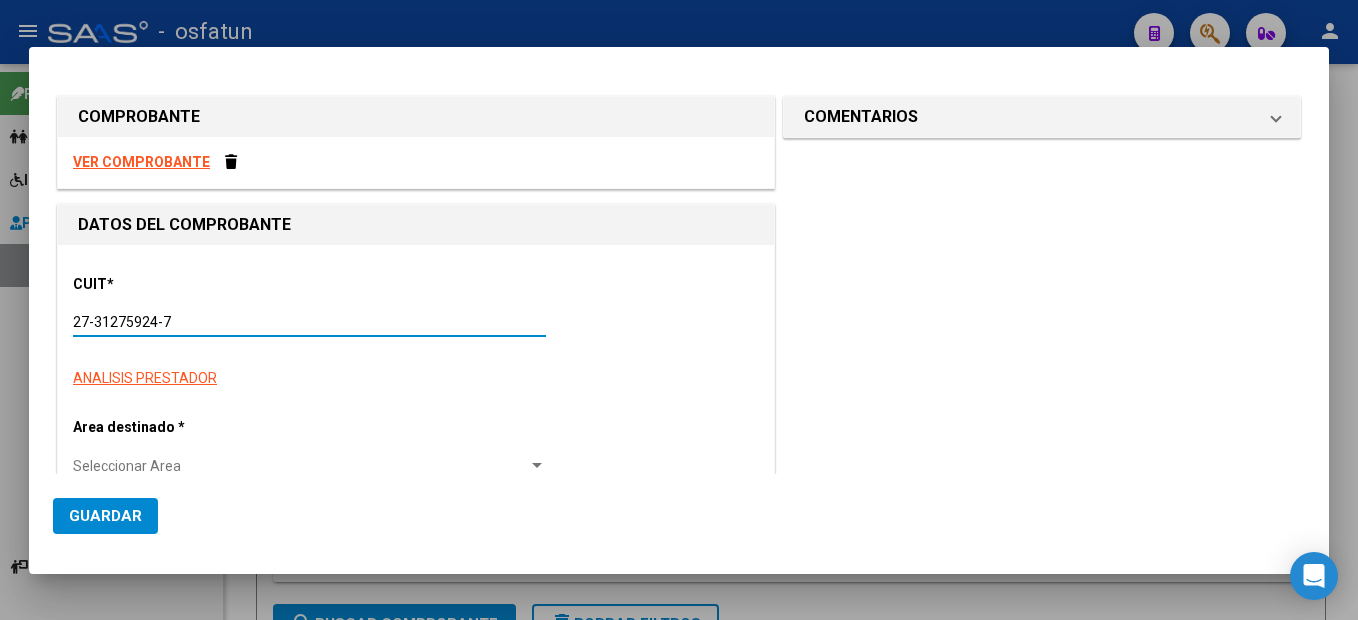 type on "2" 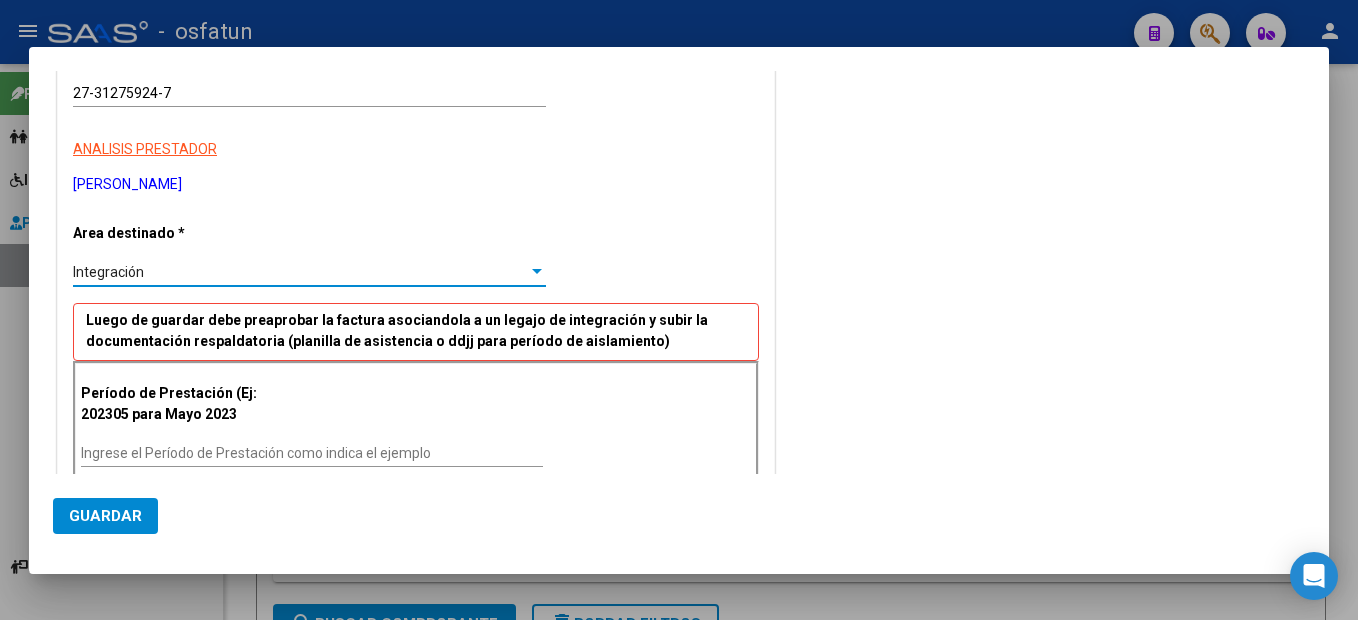 scroll, scrollTop: 329, scrollLeft: 0, axis: vertical 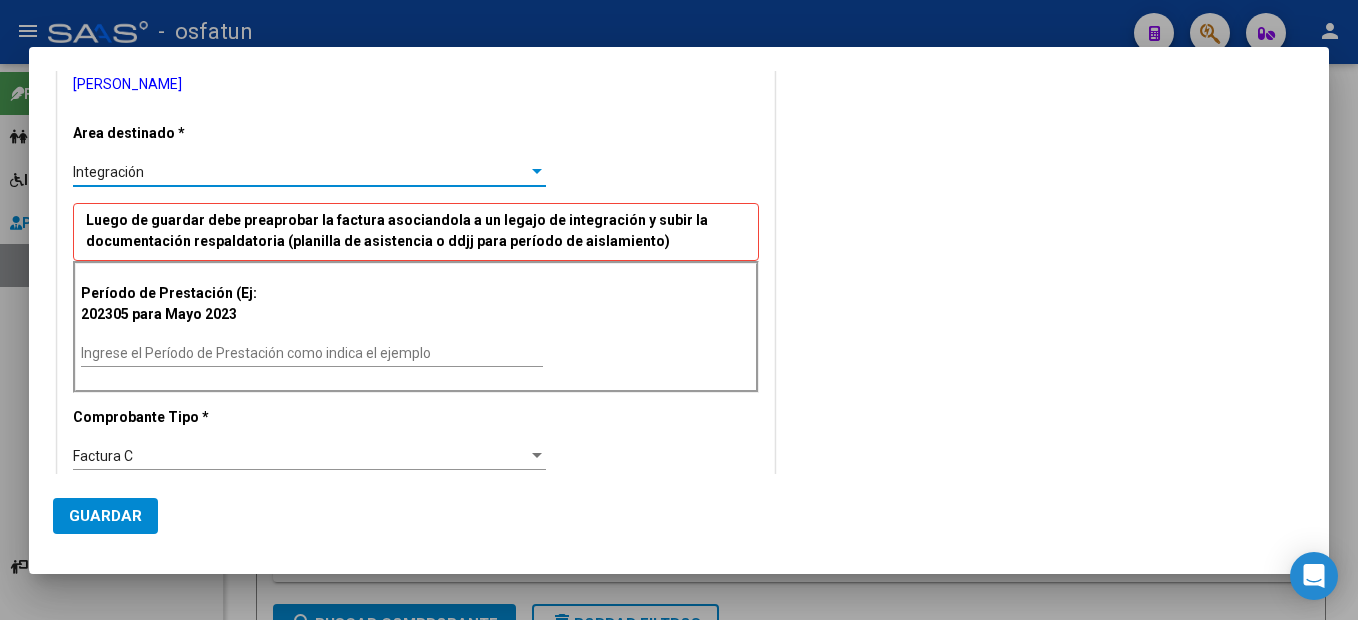 click on "Ingrese el Período de Prestación como indica el ejemplo" at bounding box center (312, 353) 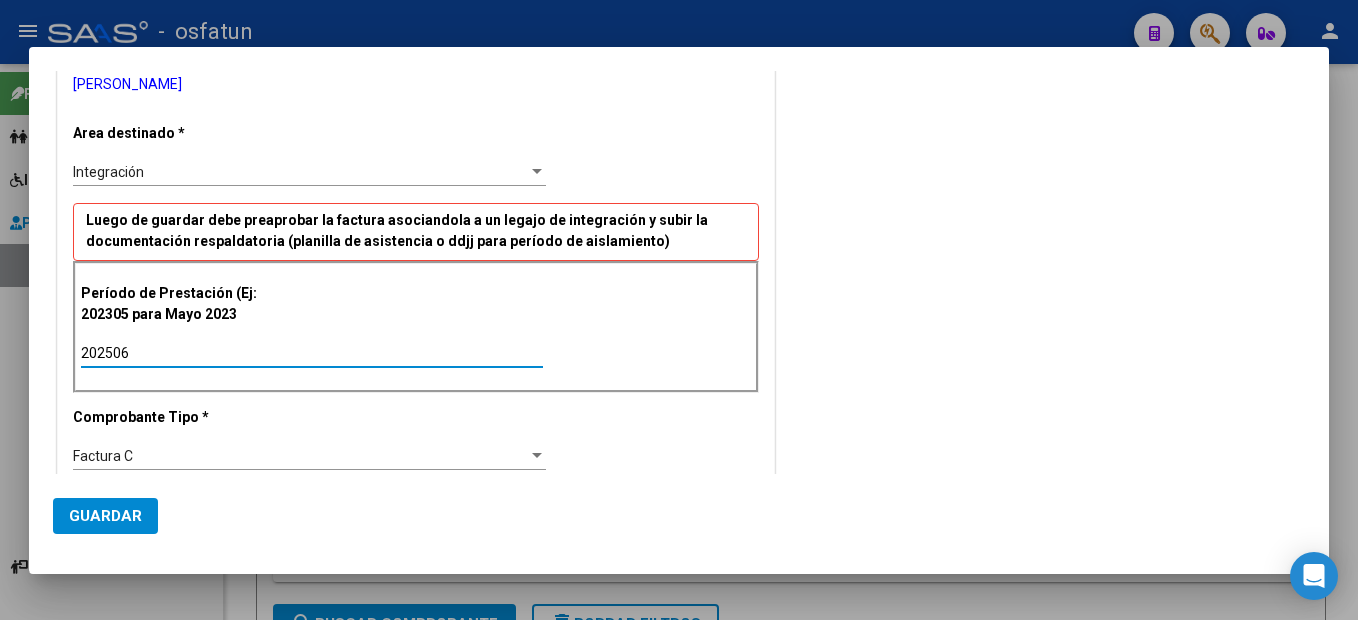 type on "202506" 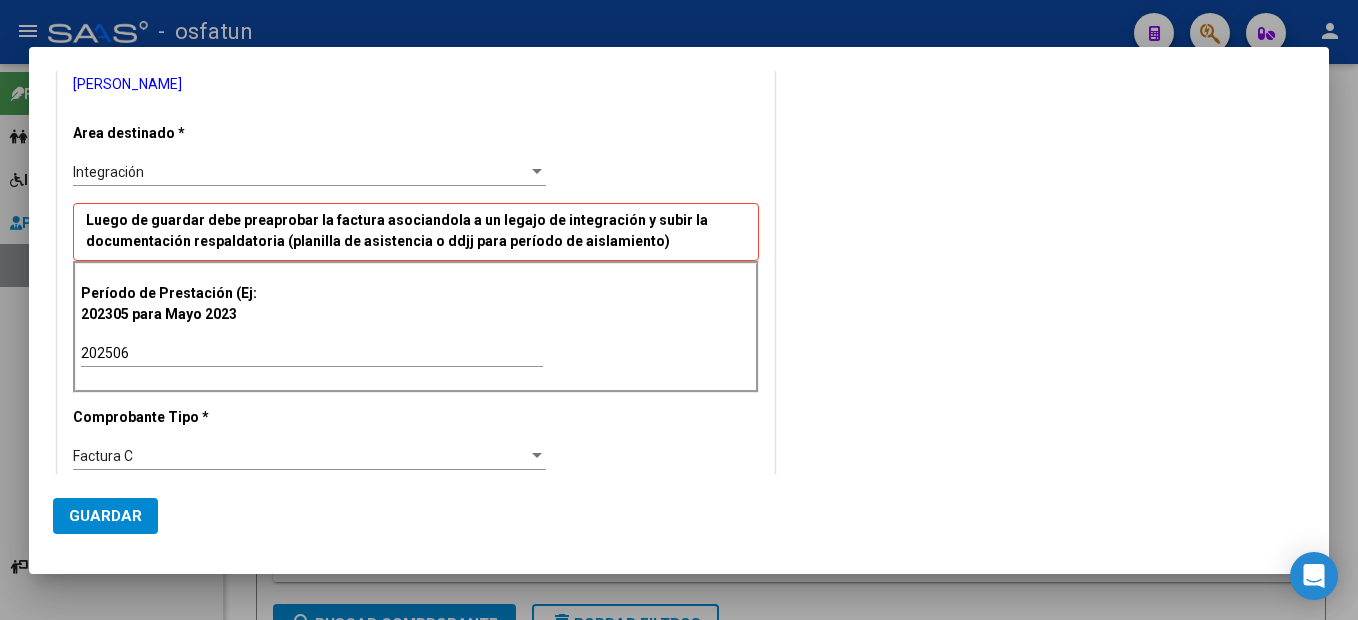 scroll, scrollTop: 607, scrollLeft: 0, axis: vertical 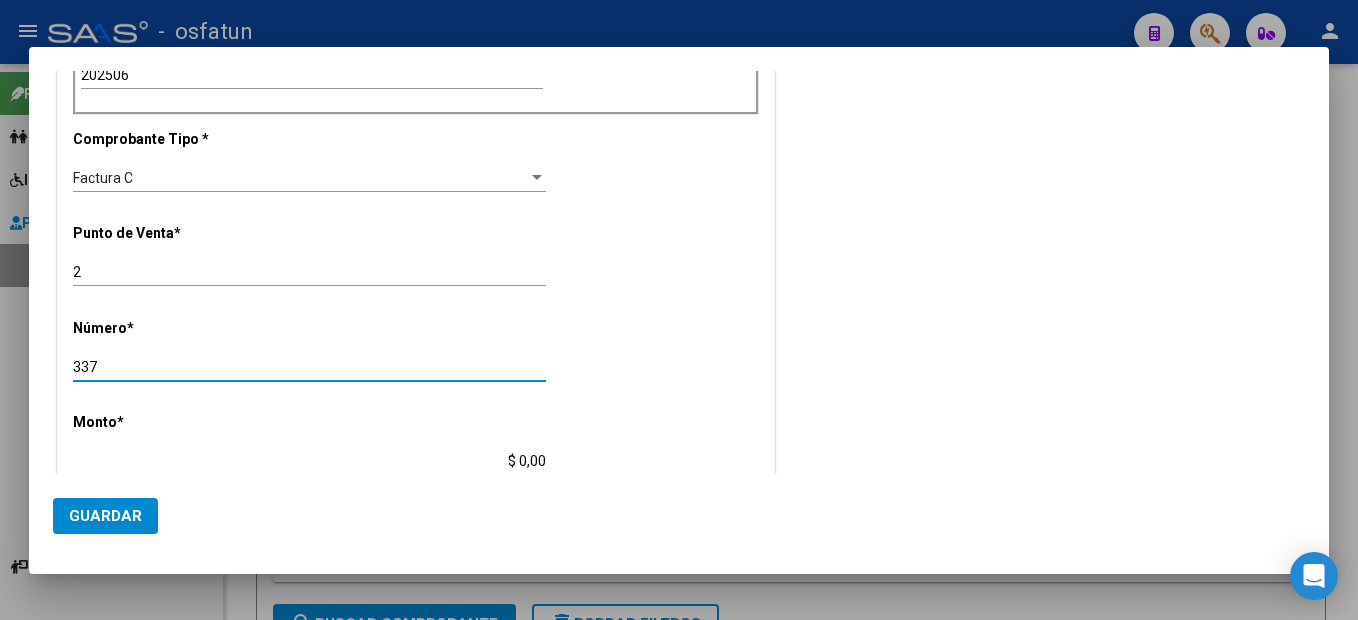 type on "337" 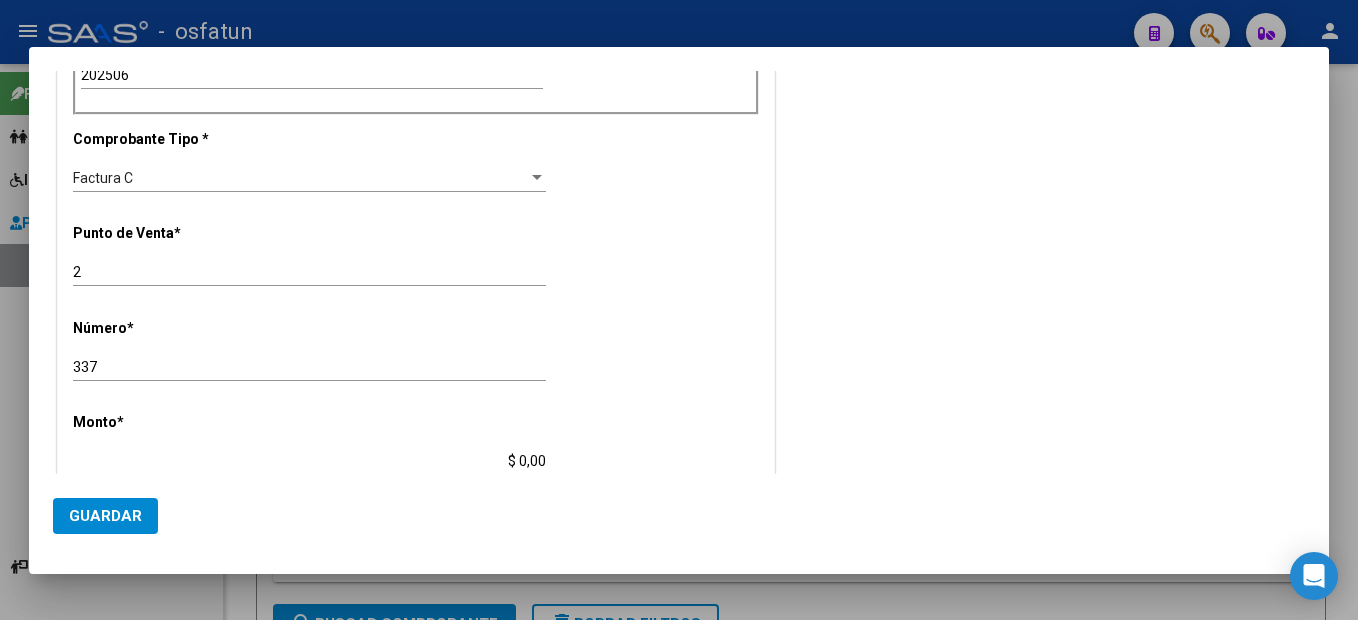 type on "$ 98.964,88" 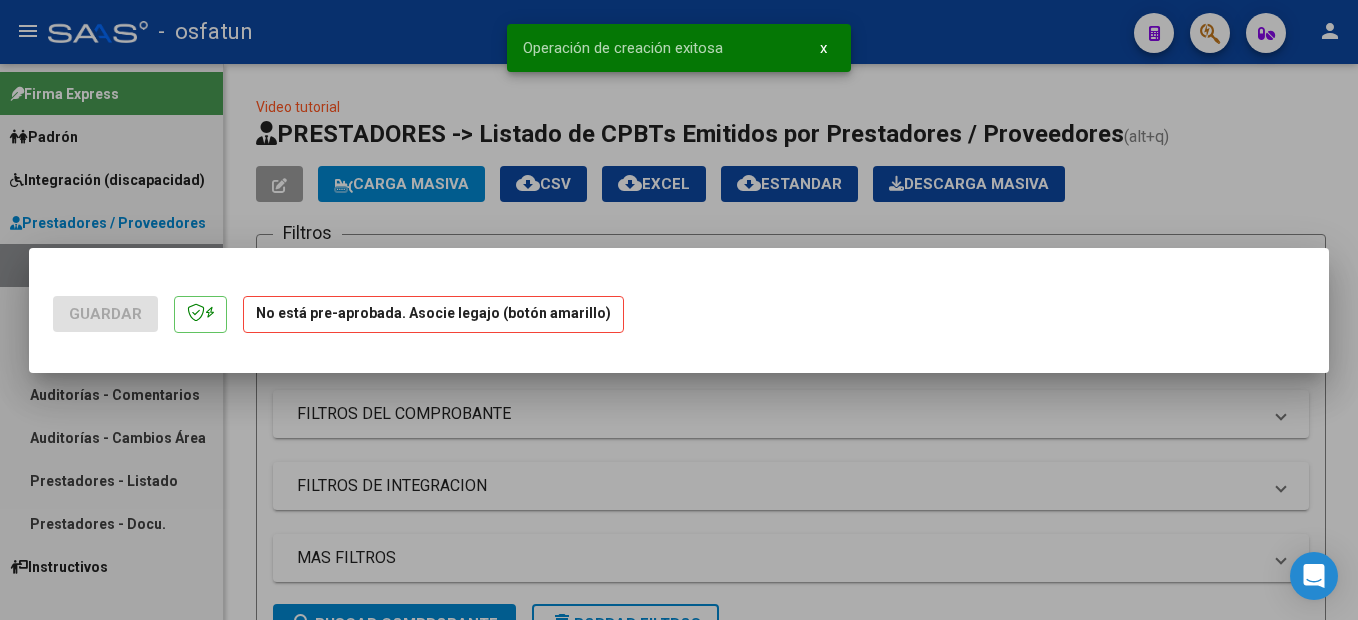 scroll, scrollTop: 0, scrollLeft: 0, axis: both 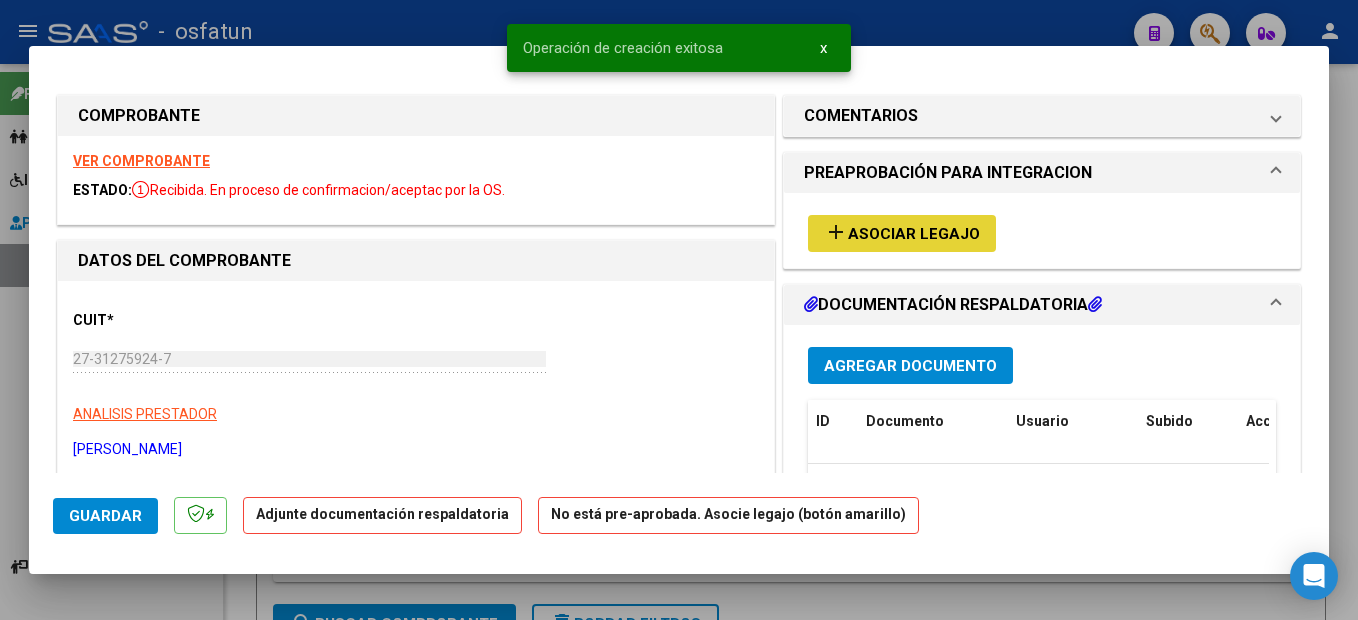 click on "Asociar Legajo" at bounding box center [914, 234] 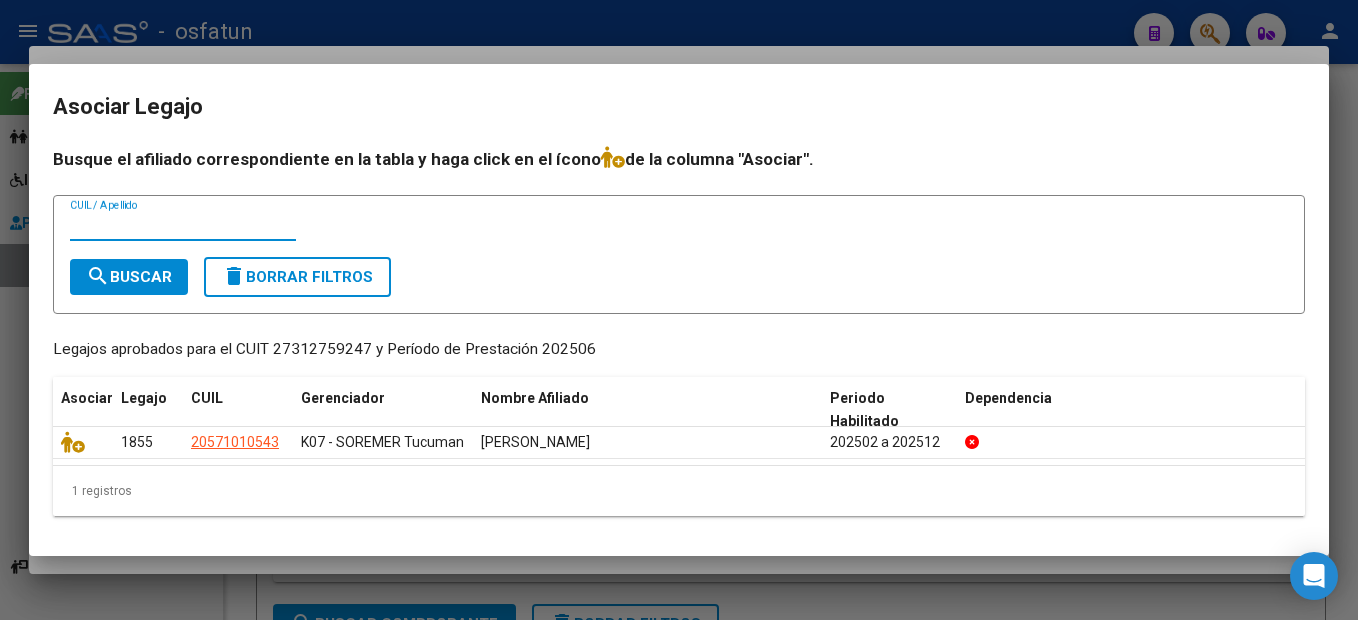click on "1855 20571010543 K07 - SOREMER [PERSON_NAME]  202502 a 202512" 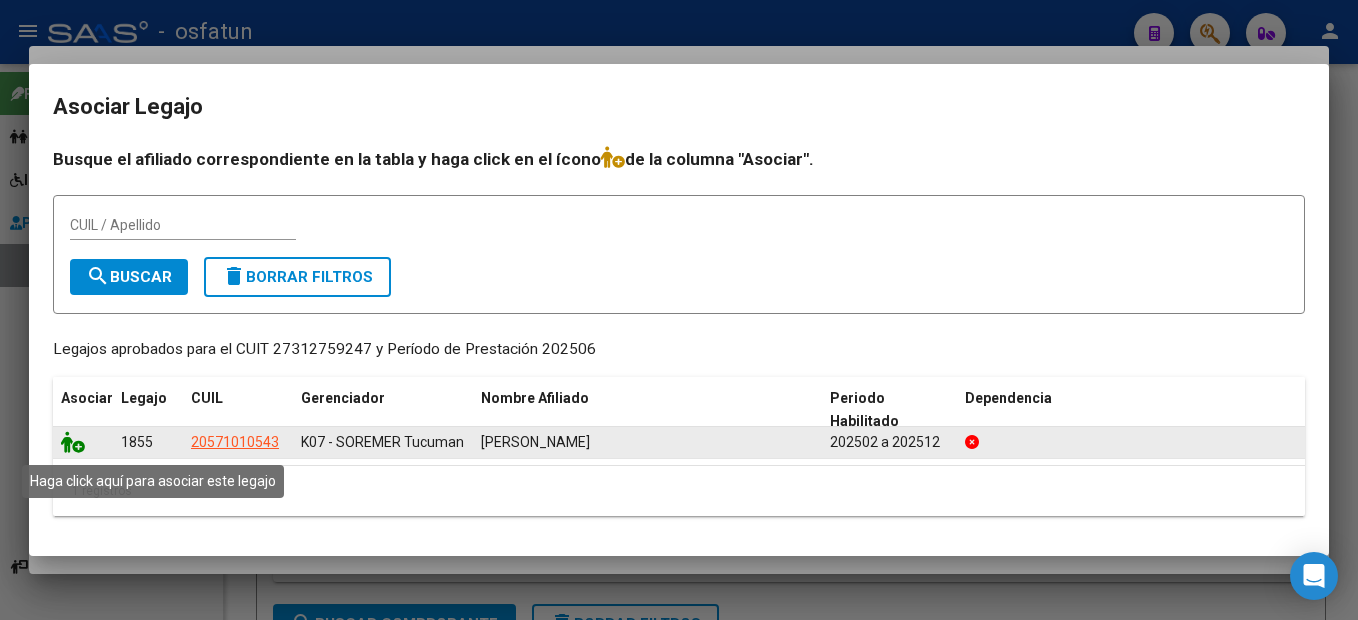 click 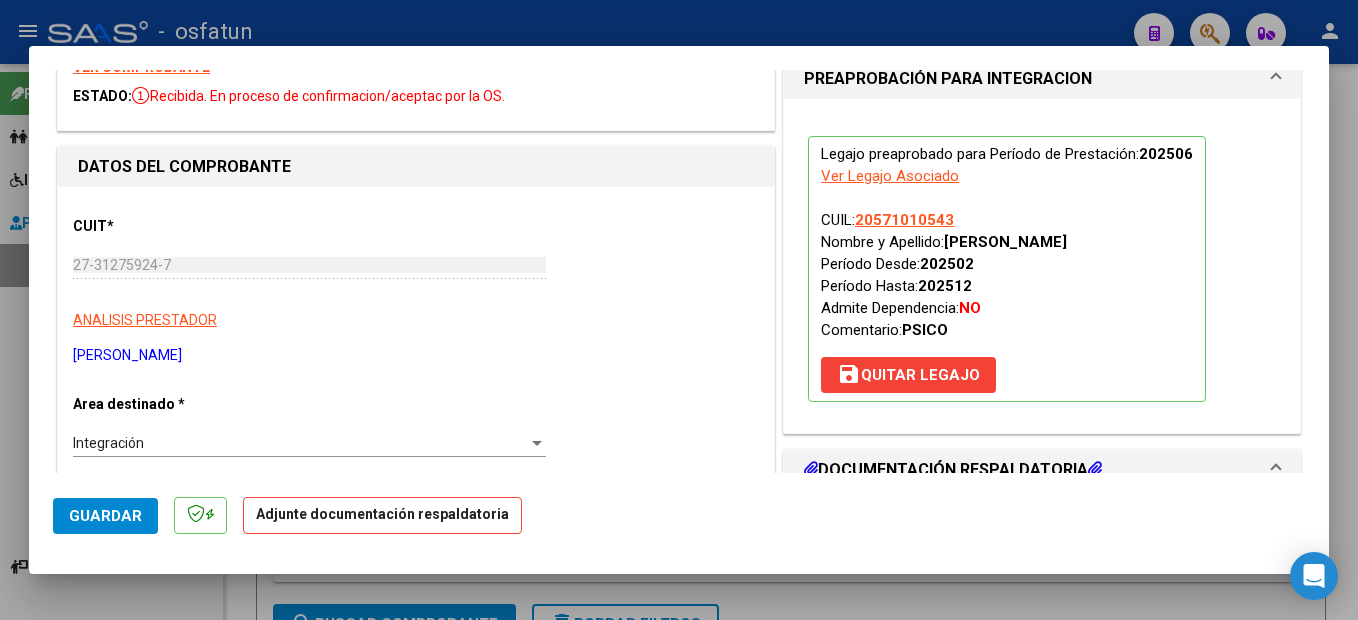 scroll, scrollTop: 300, scrollLeft: 0, axis: vertical 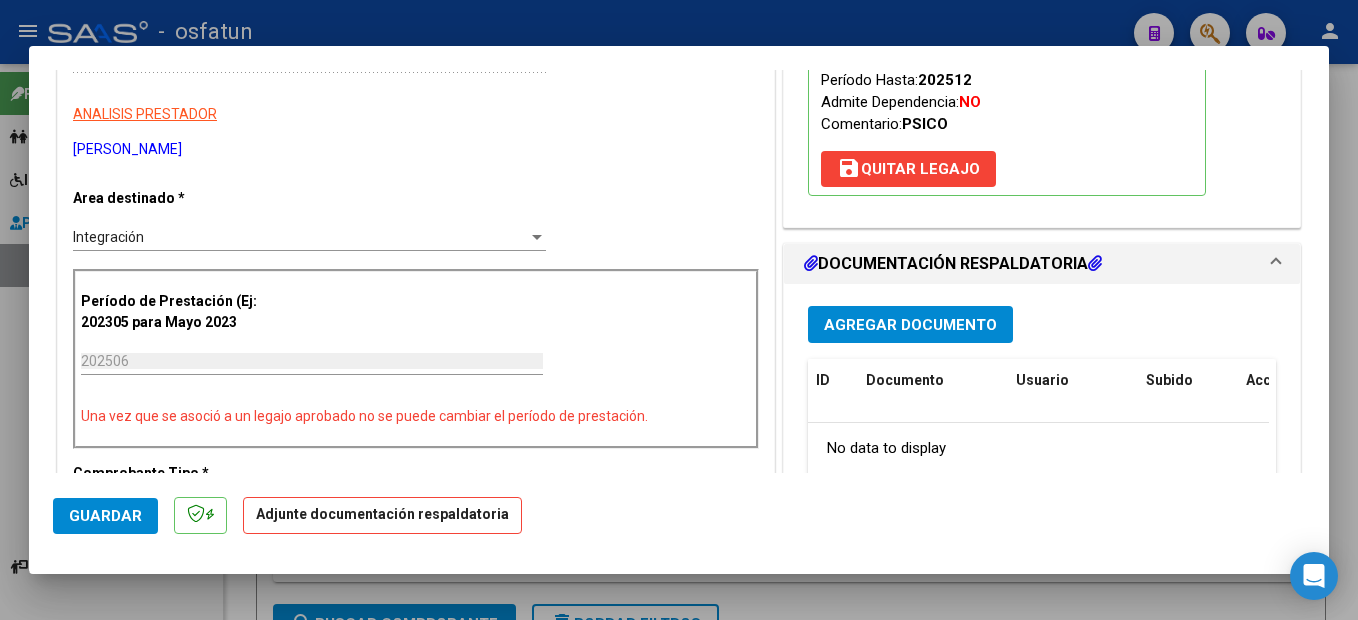click on "Agregar Documento" at bounding box center [910, 325] 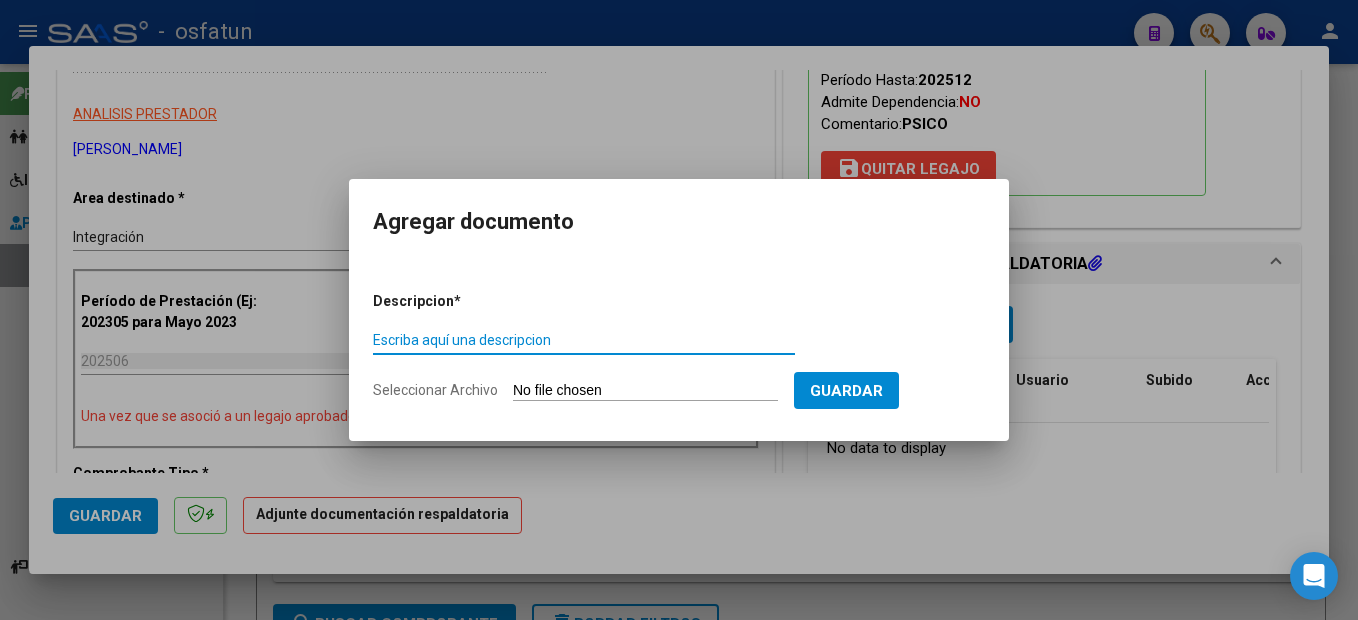 click on "Escriba aquí una descripcion" at bounding box center (584, 340) 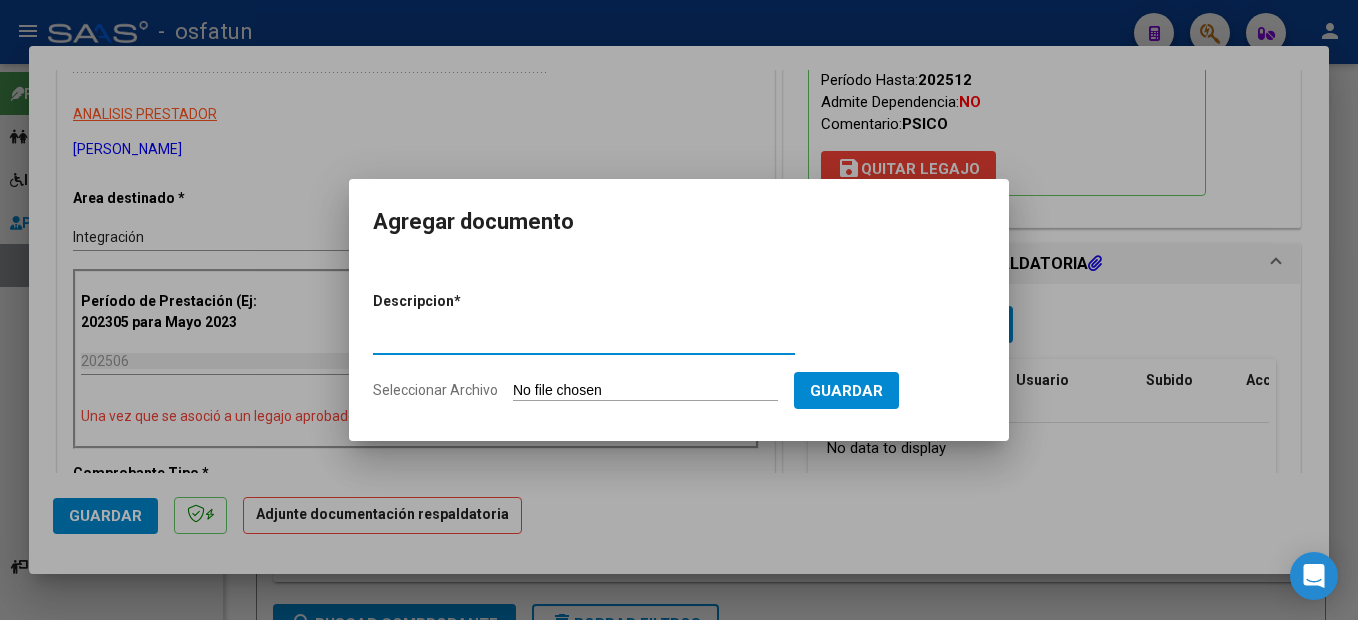 type on "planilla de asistencia" 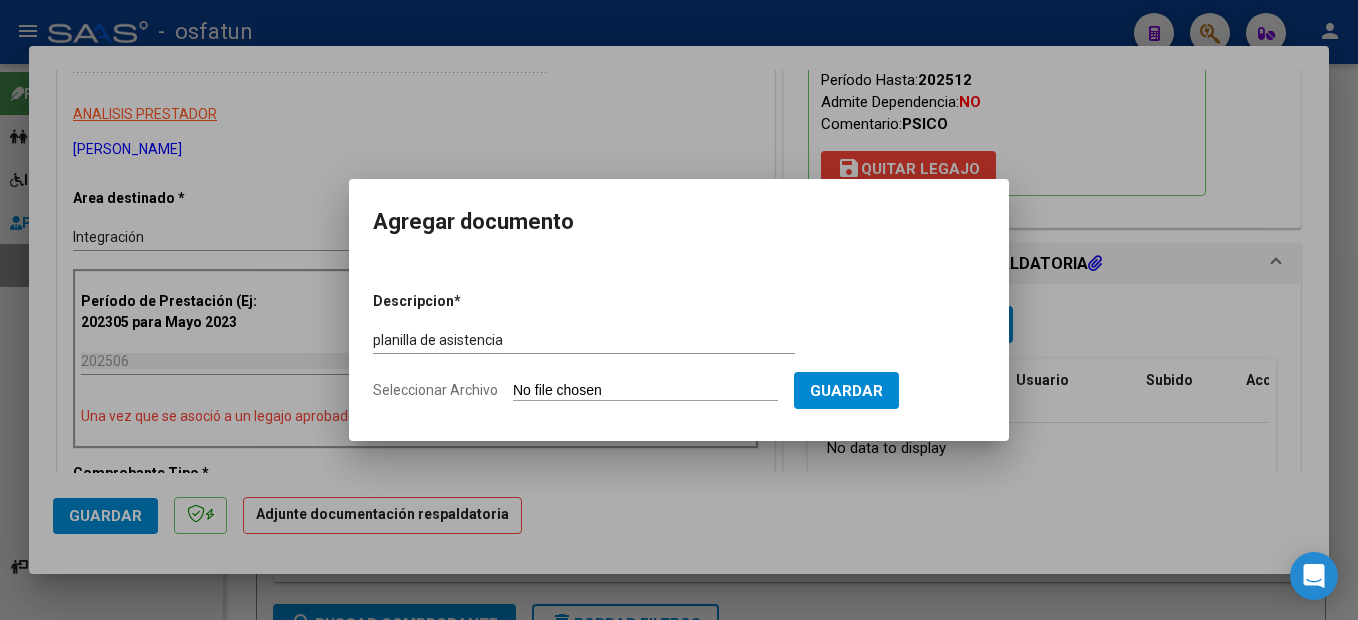click on "Seleccionar Archivo" at bounding box center [645, 391] 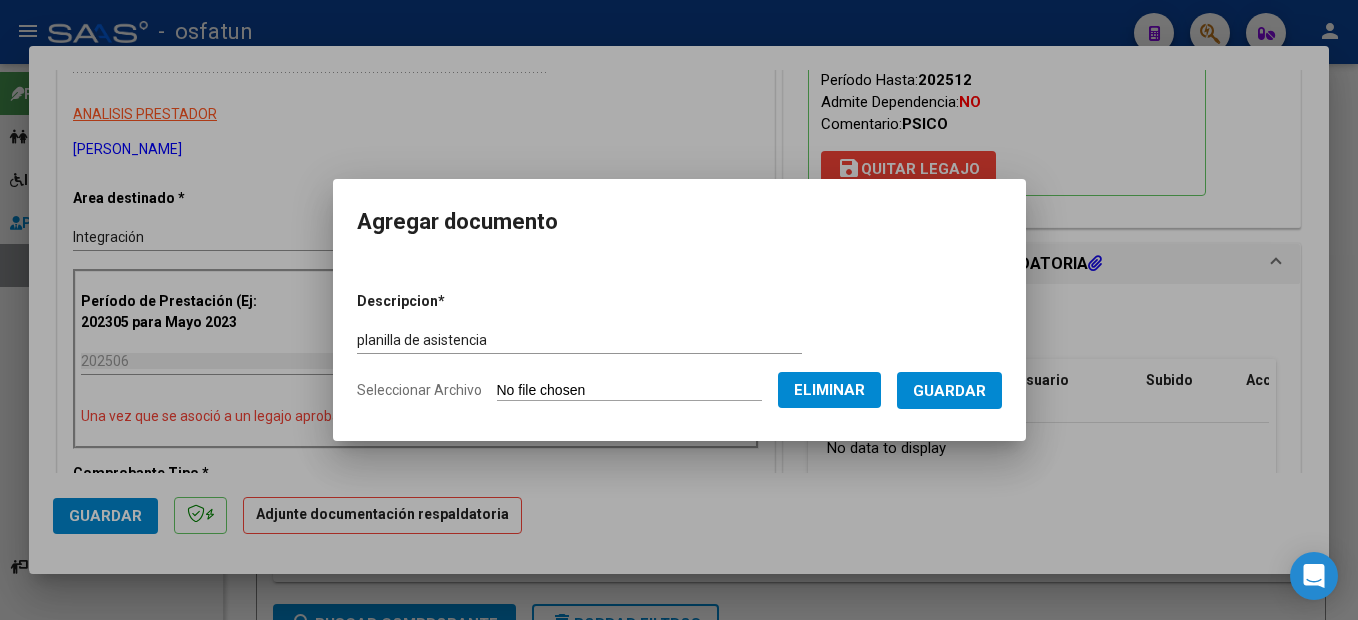 click on "Guardar" at bounding box center [949, 391] 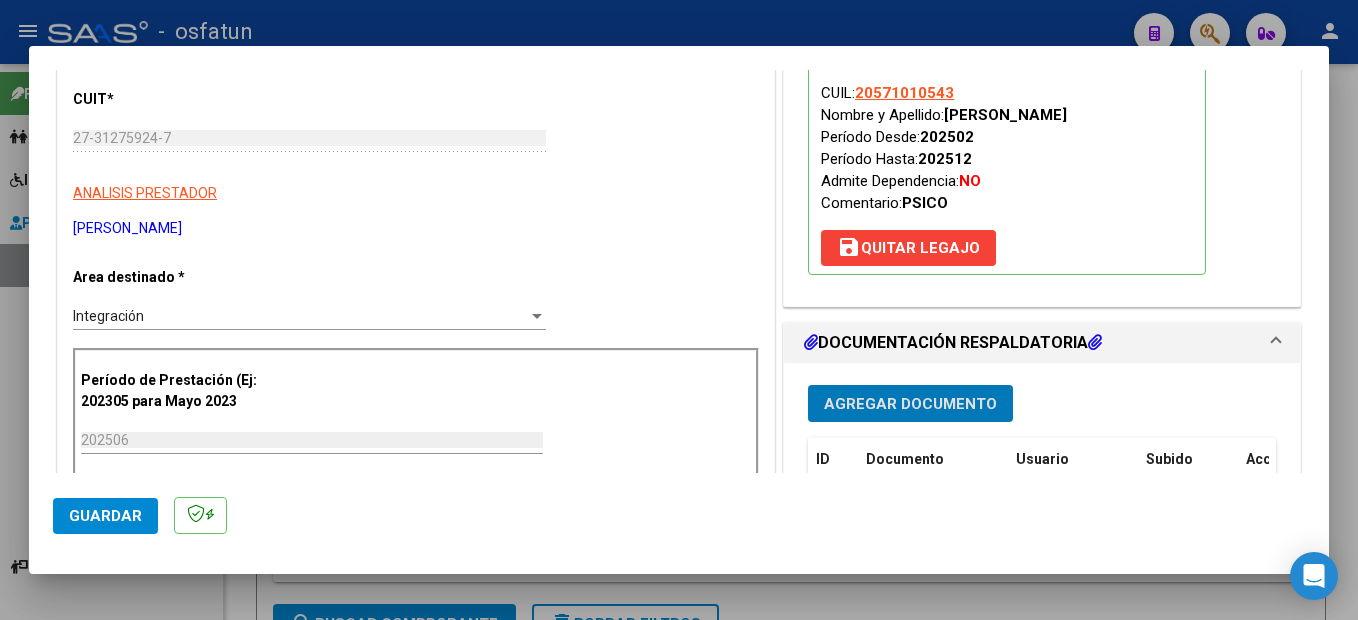 scroll, scrollTop: 400, scrollLeft: 0, axis: vertical 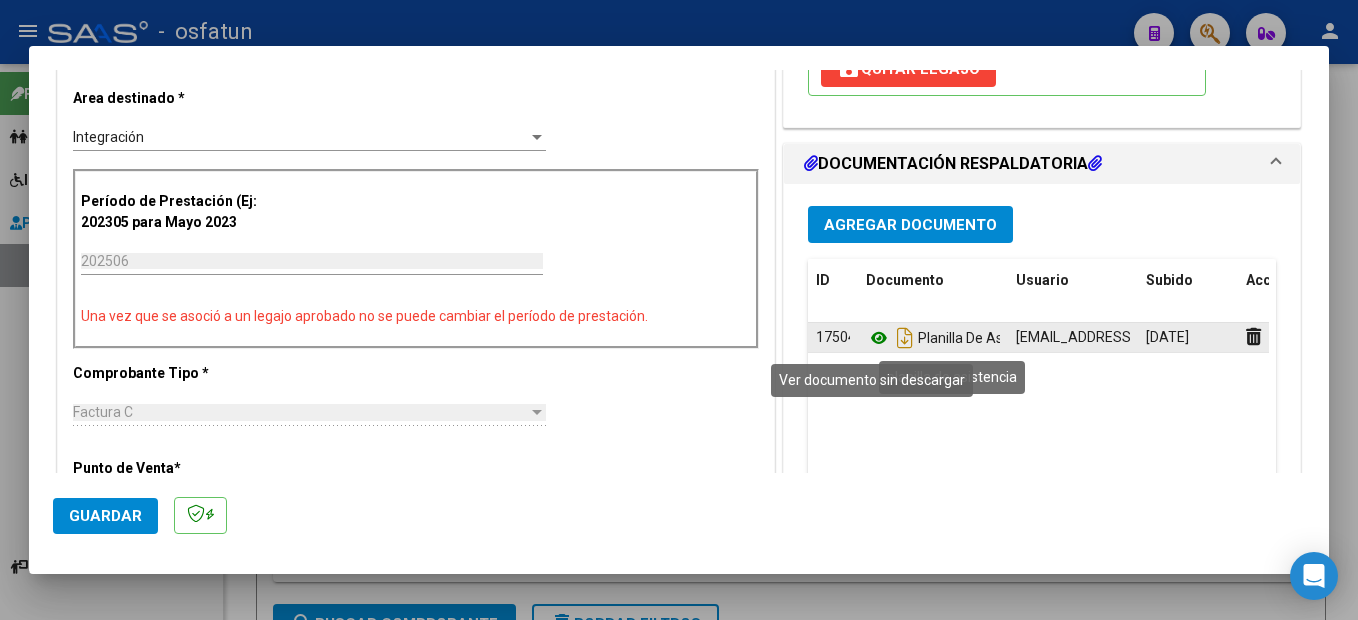 click 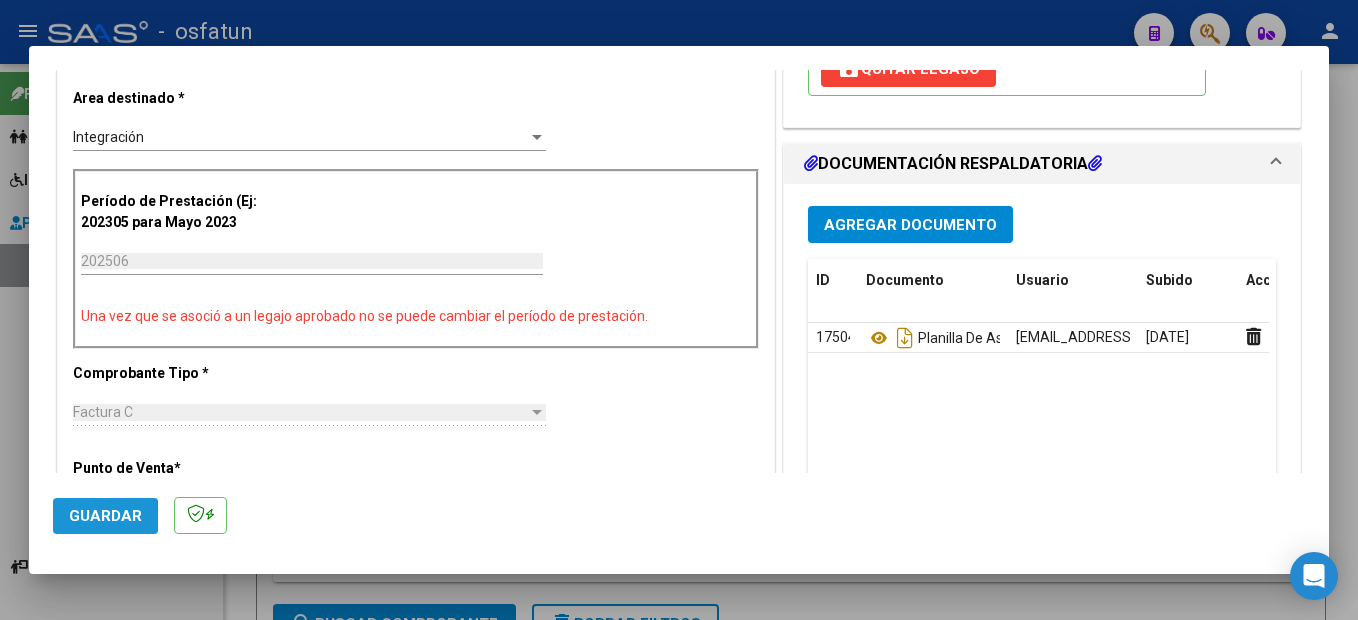 click on "Guardar" 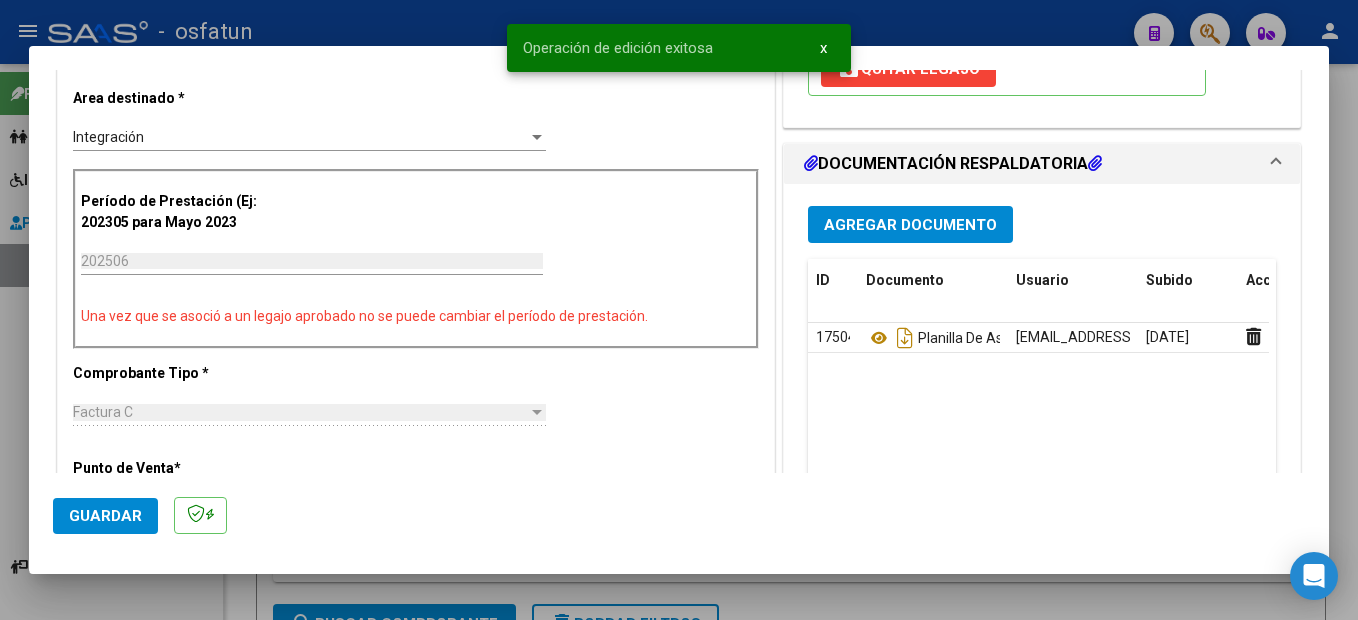 click on "menu -   osfatun  person    Firma Express     Padrón Cambios de Gerenciador Padrón Ágil Análisis Afiliado    Integración (discapacidad) Certificado Discapacidad Legajos    Prestadores / Proveedores Facturas - Listado/Carga Facturas - Documentación Auditorías - Listado Auditorías - Comentarios Auditorías - Cambios Área Prestadores - Listado Prestadores - Docu.    Instructivos  Video tutorial   PRESTADORES -> Listado de CPBTs Emitidos por Prestadores / Proveedores (alt+q)
Carga Masiva  cloud_download  CSV  cloud_download  EXCEL  cloud_download  Estandar   Descarga Masiva
Filtros Id Area Area Seleccionar Gerenciador Seleccionar Gerenciador Todos  Confirmado Todos  Cargado desde Masivo   Mostrar totalizadores   FILTROS DEL COMPROBANTE  Comprobante Tipo Comprobante Tipo Start date – Fec. Comprobante Desde / Hasta Días Emisión Desde(cant. días) Días Emisión Hasta(cant. días) CUIT / Razón Social Pto. Venta Nro. Comprobante Código SSS CAE Válido CAE Válido Todos  Todos  –" at bounding box center [679, 310] 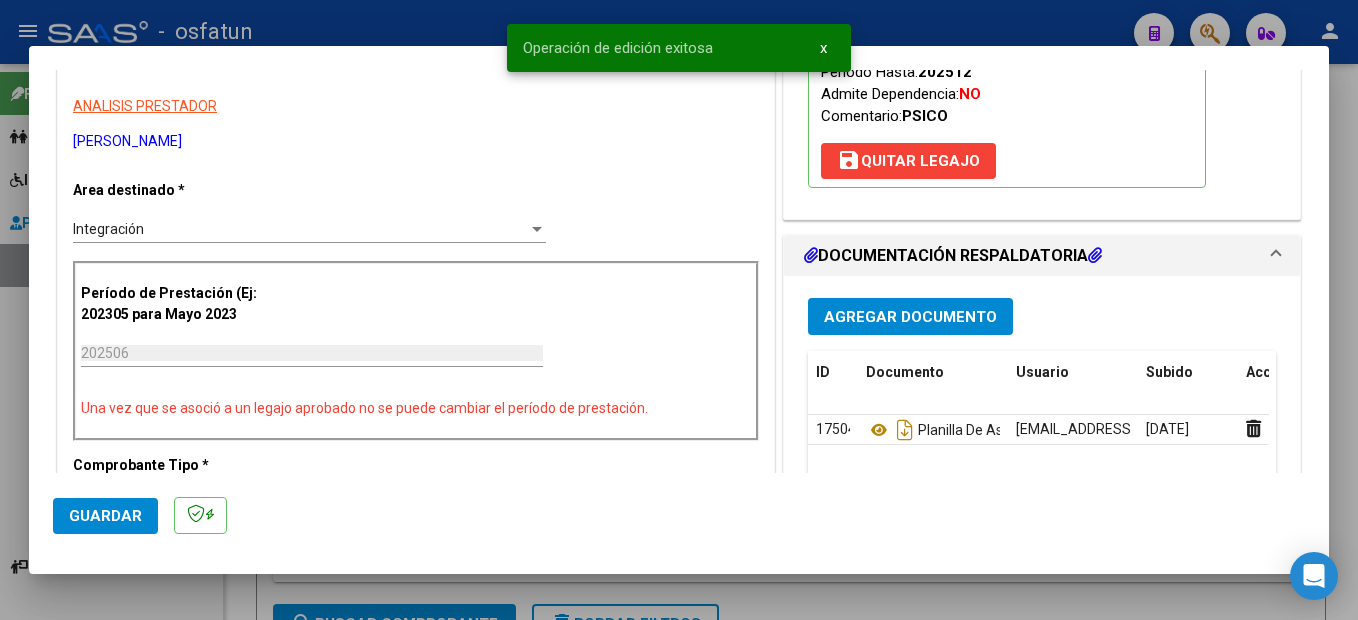 scroll, scrollTop: 0, scrollLeft: 0, axis: both 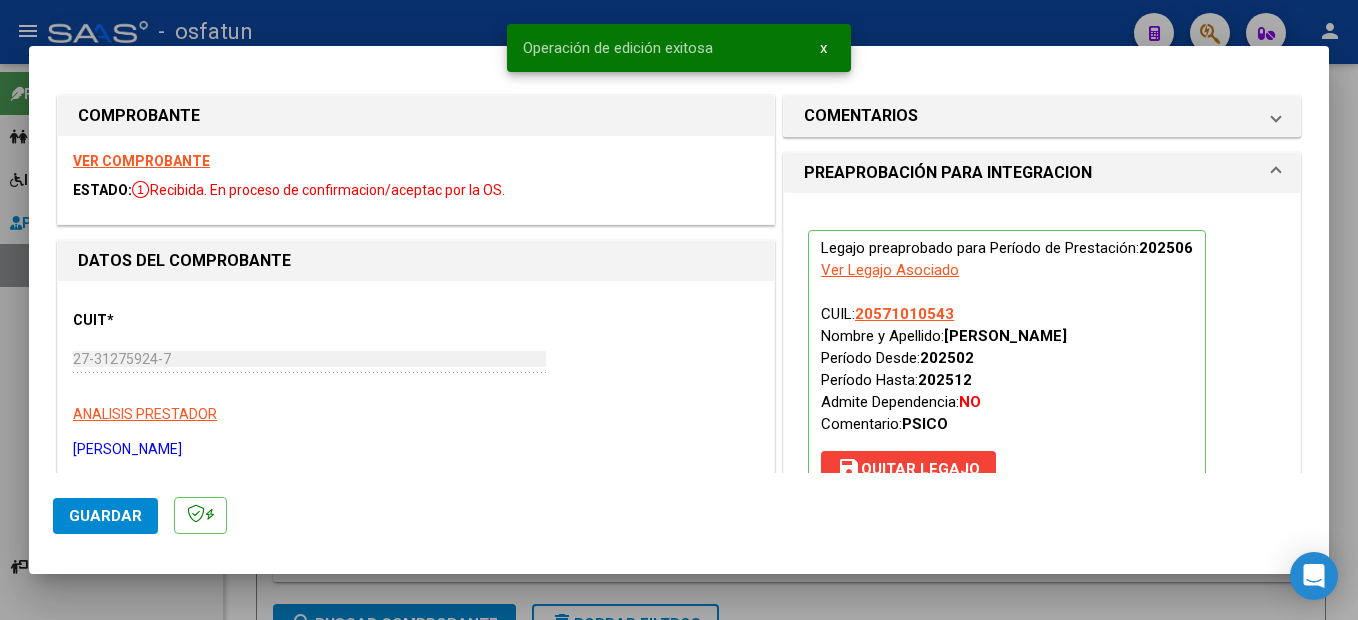 click at bounding box center (679, 310) 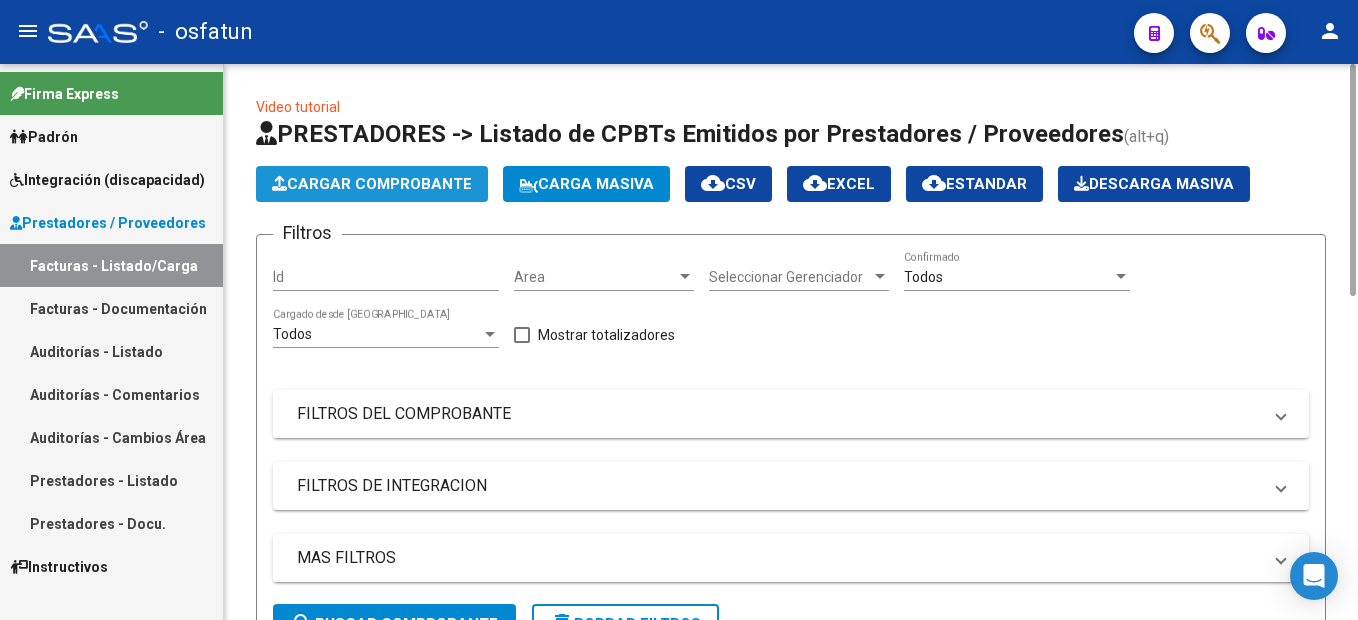click on "Cargar Comprobante" 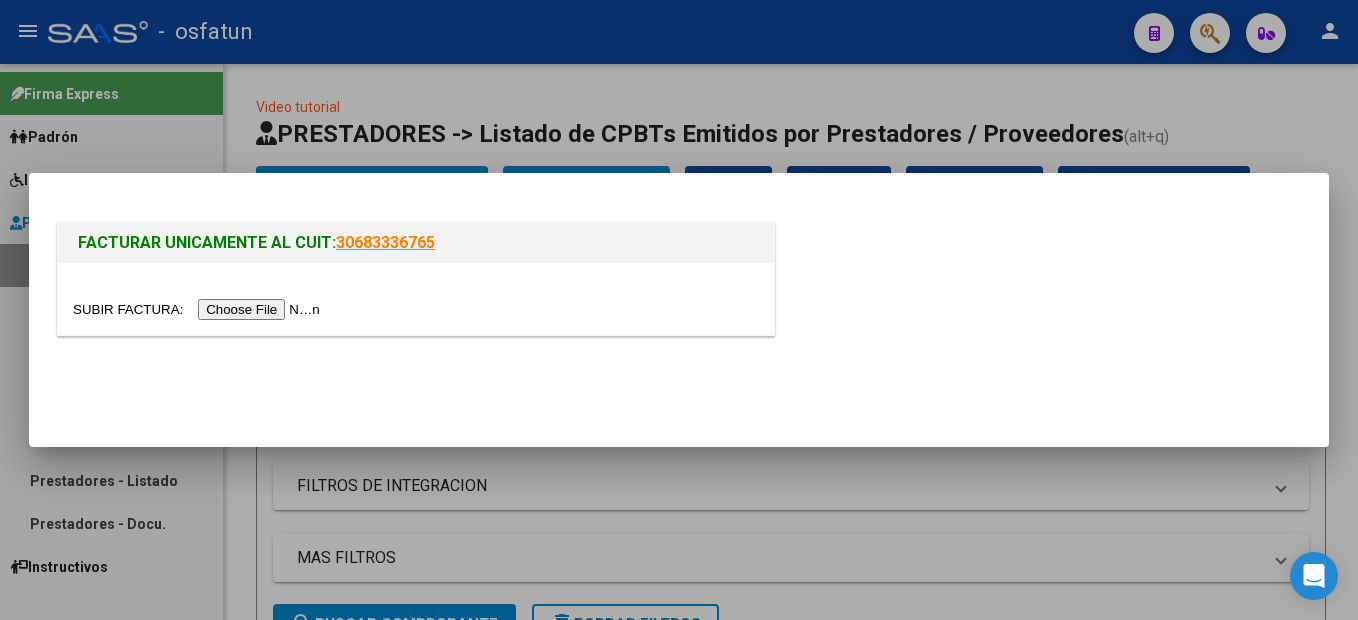 click at bounding box center (199, 309) 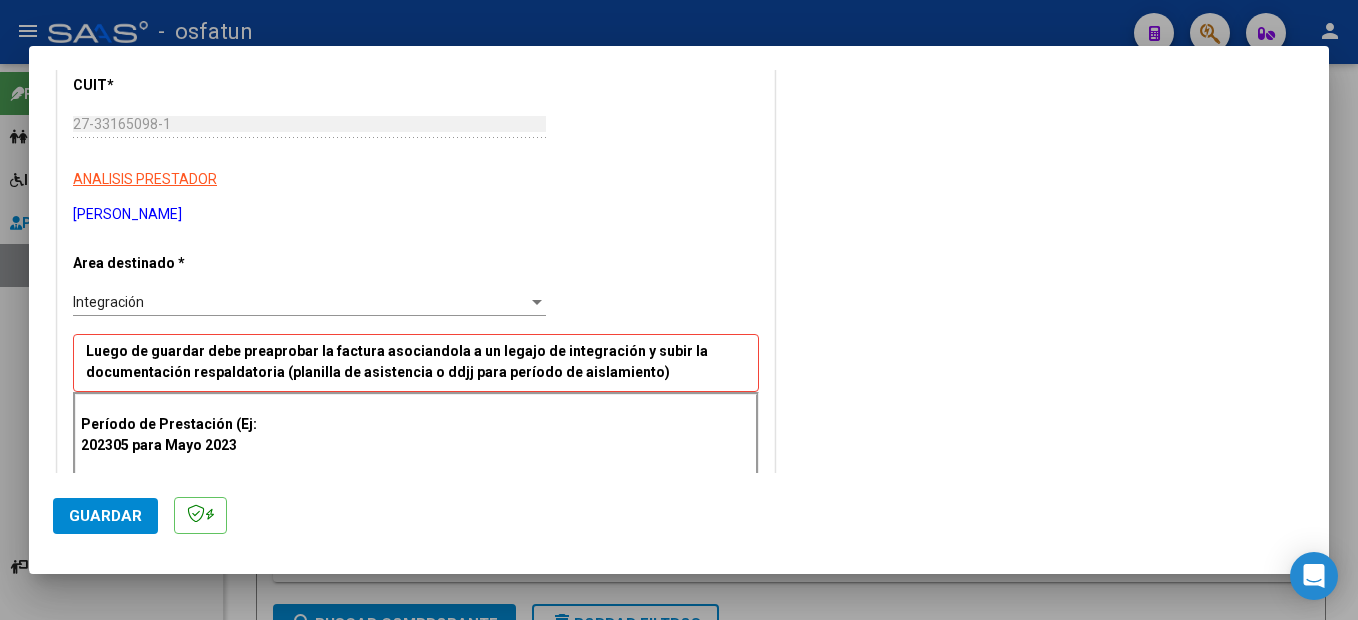 scroll, scrollTop: 400, scrollLeft: 0, axis: vertical 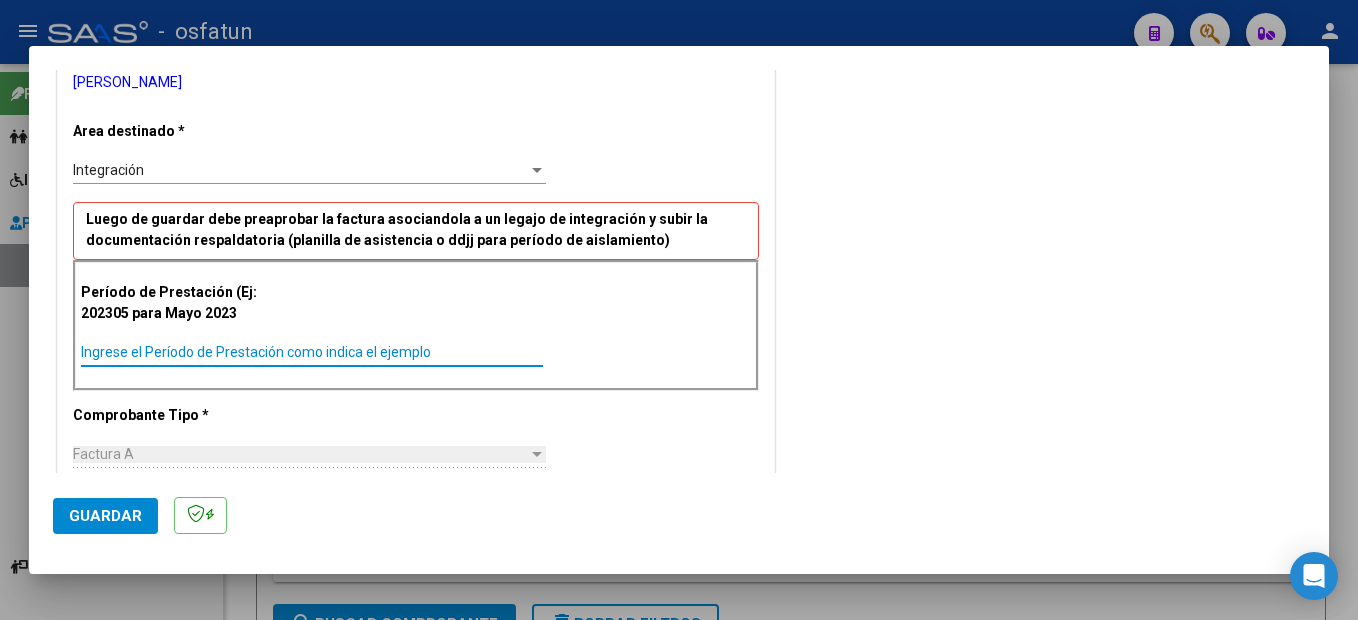 click on "Ingrese el Período de Prestación como indica el ejemplo" at bounding box center (312, 352) 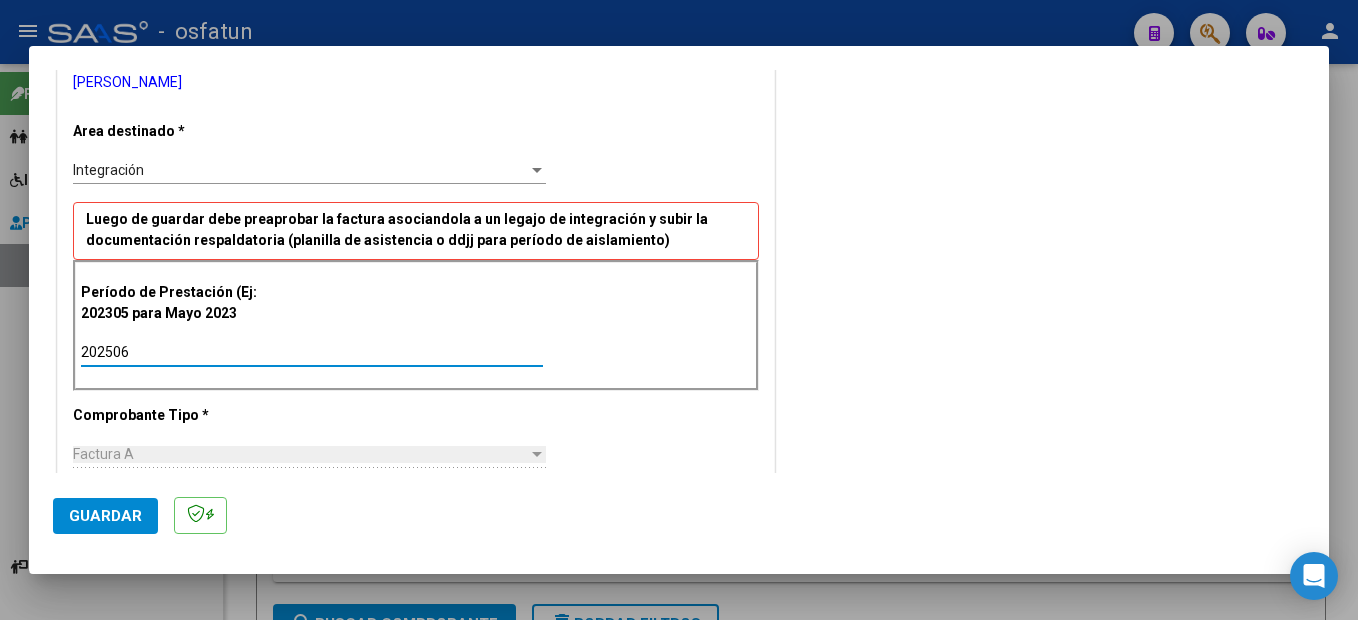 type on "202506" 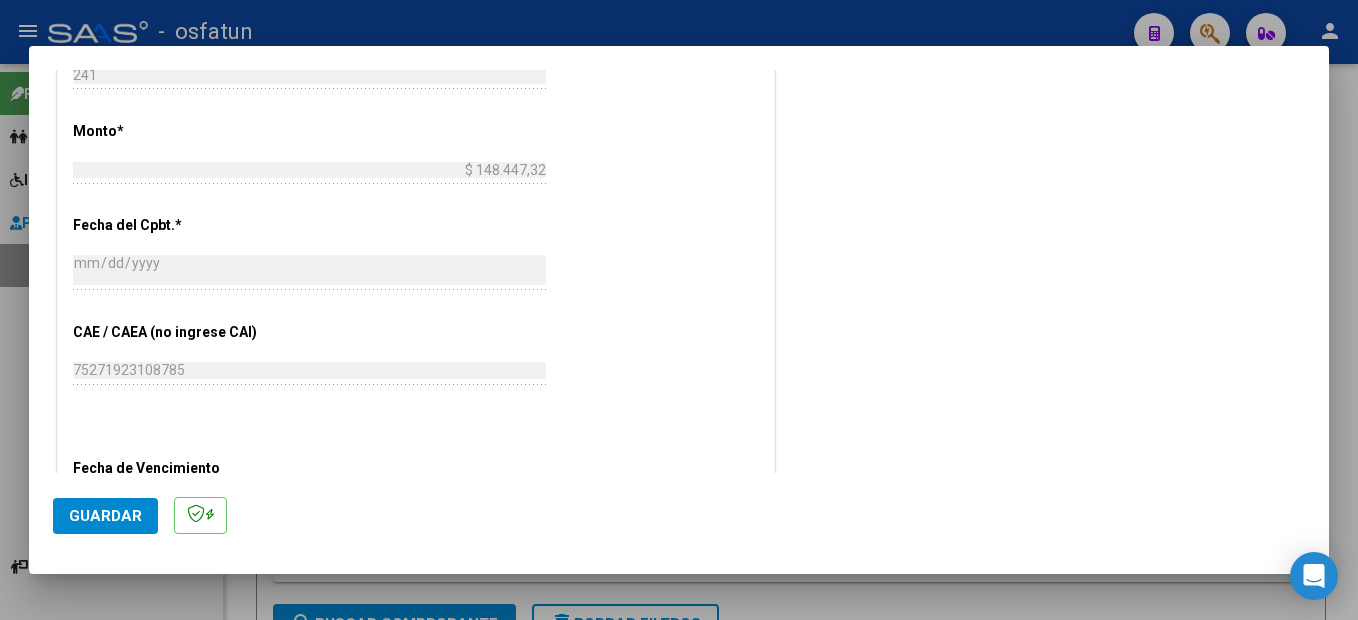 scroll, scrollTop: 1254, scrollLeft: 0, axis: vertical 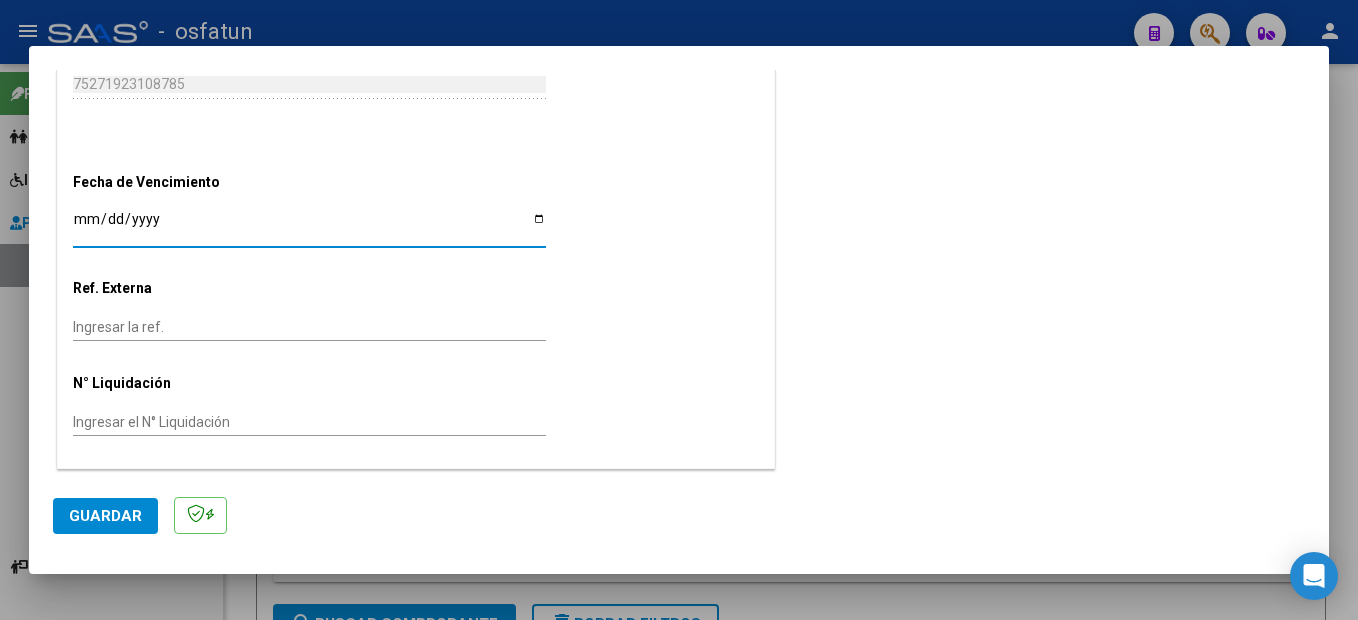 click on "Guardar" 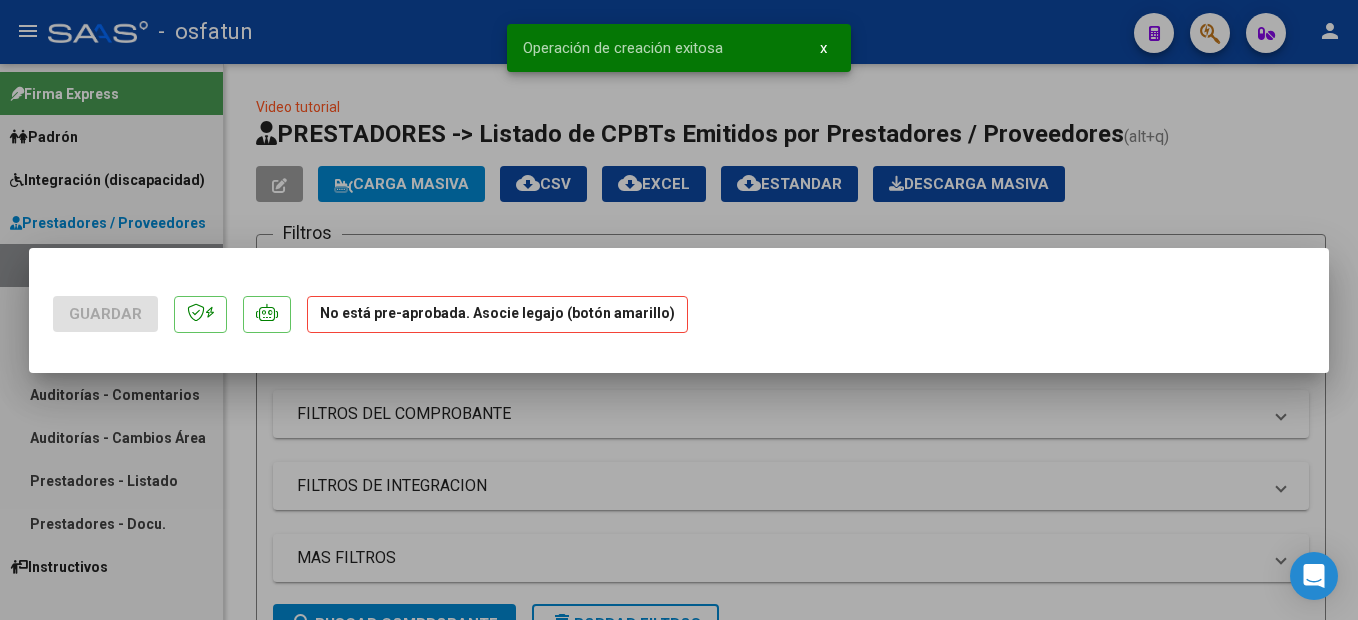 scroll, scrollTop: 0, scrollLeft: 0, axis: both 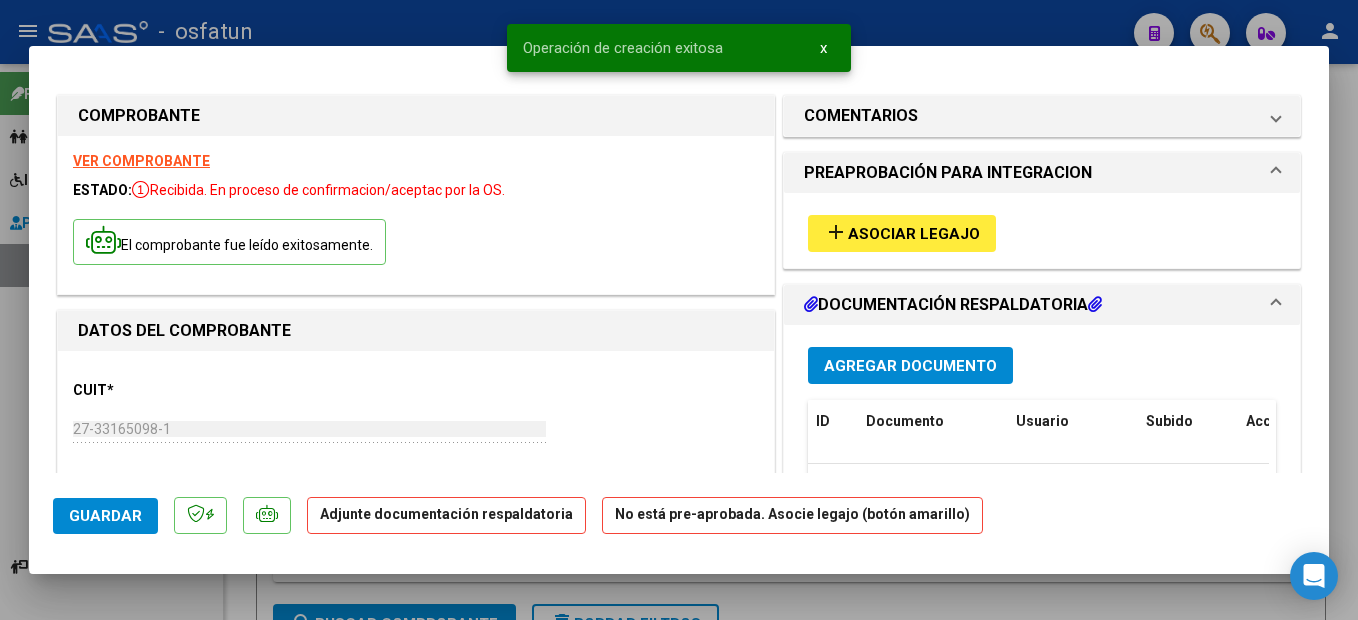 click on "Asociar Legajo" at bounding box center (914, 234) 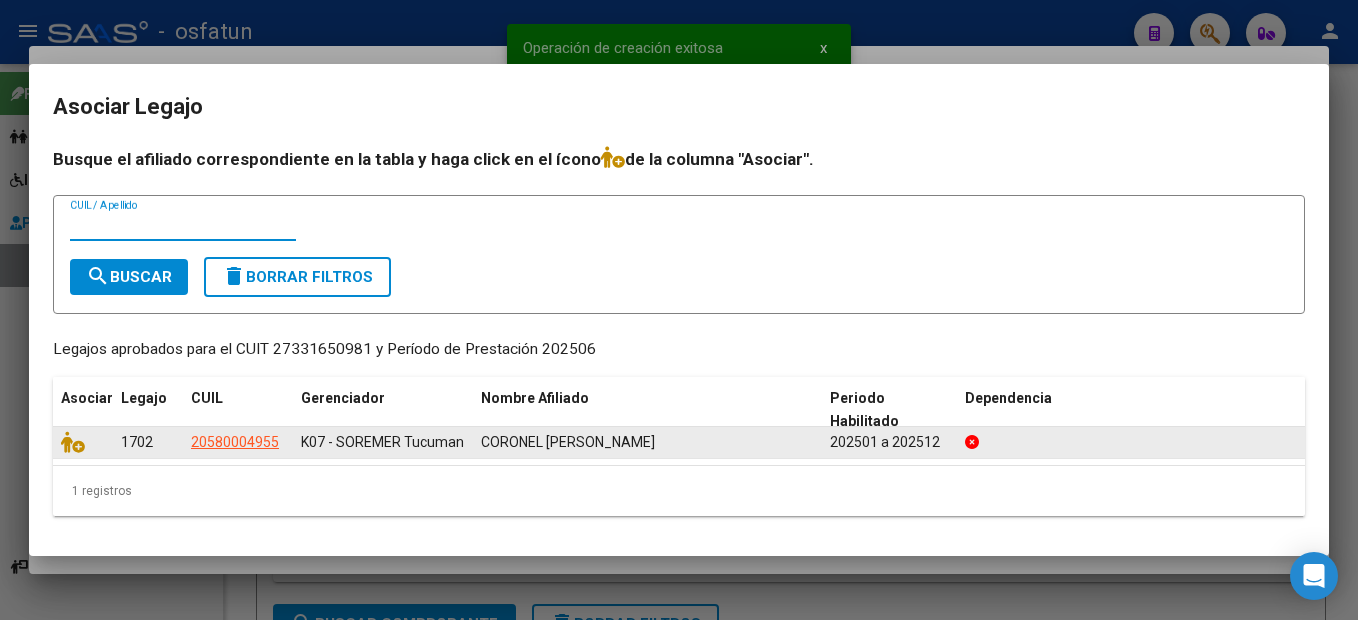 click 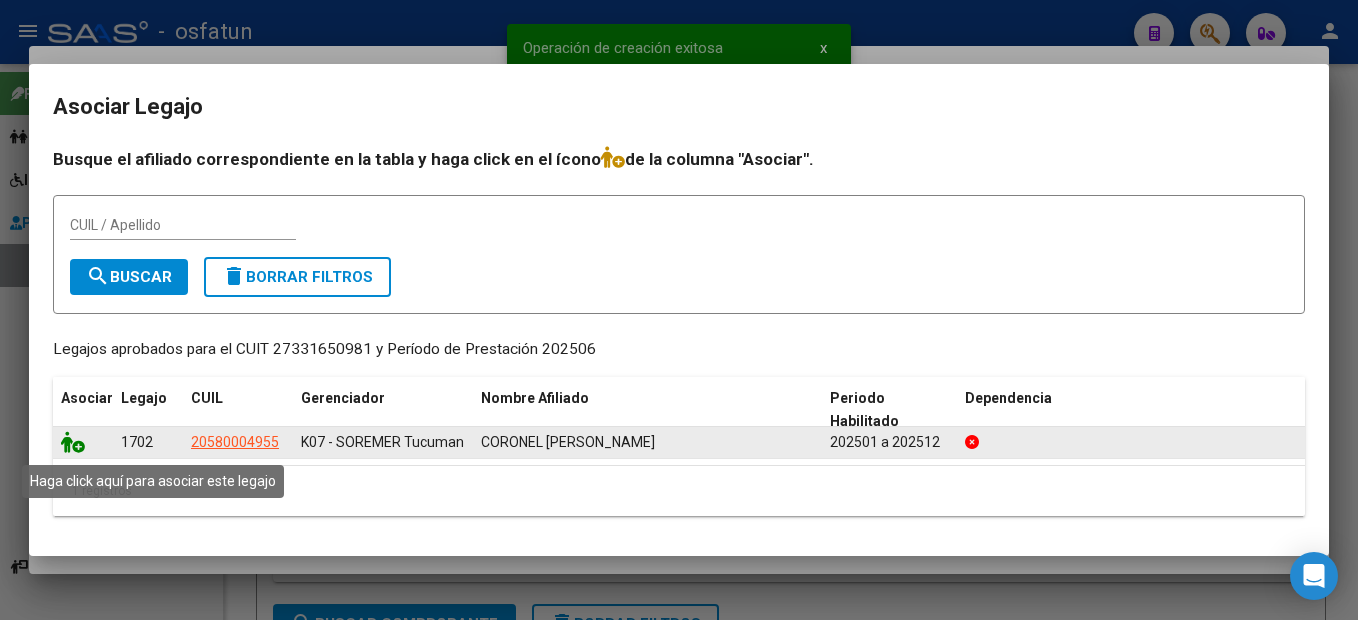 click 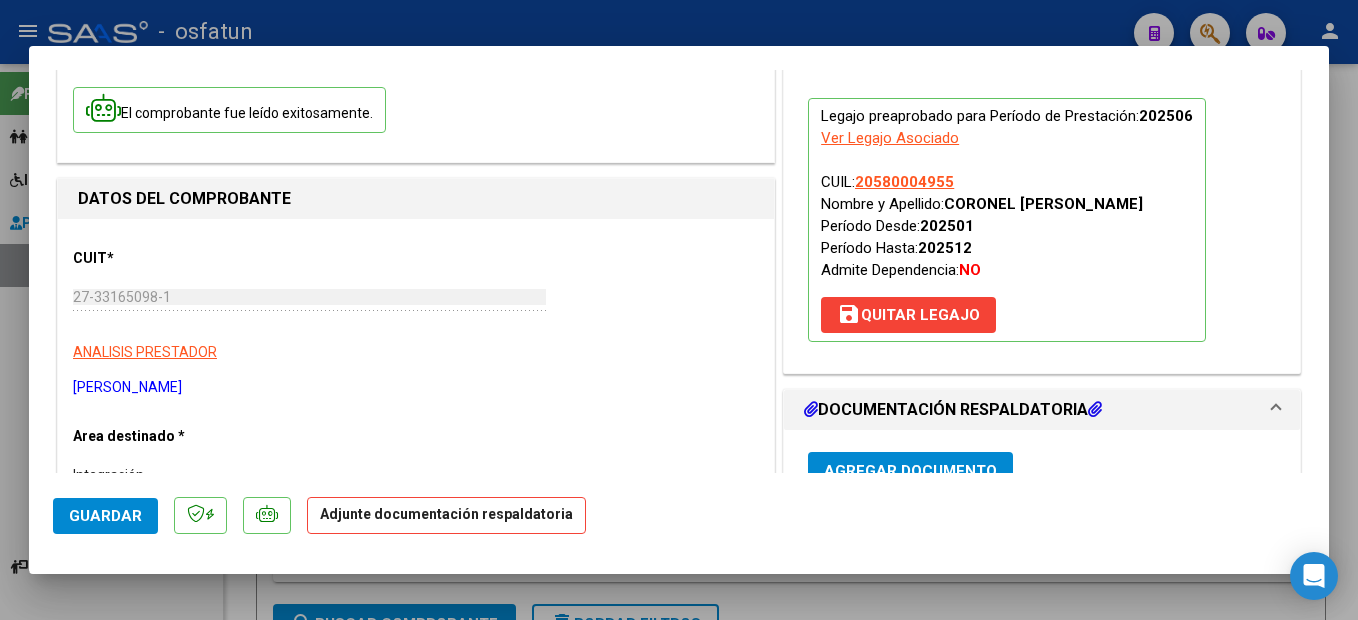 scroll, scrollTop: 400, scrollLeft: 0, axis: vertical 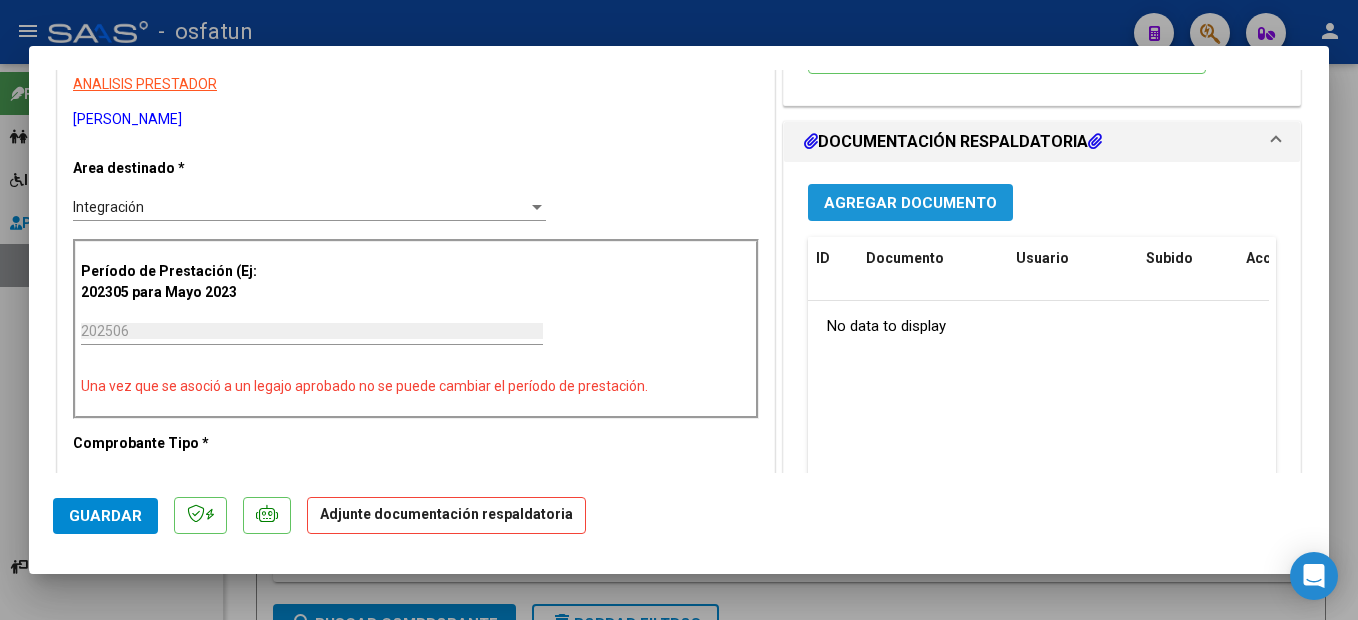 click on "Agregar Documento" at bounding box center (910, 202) 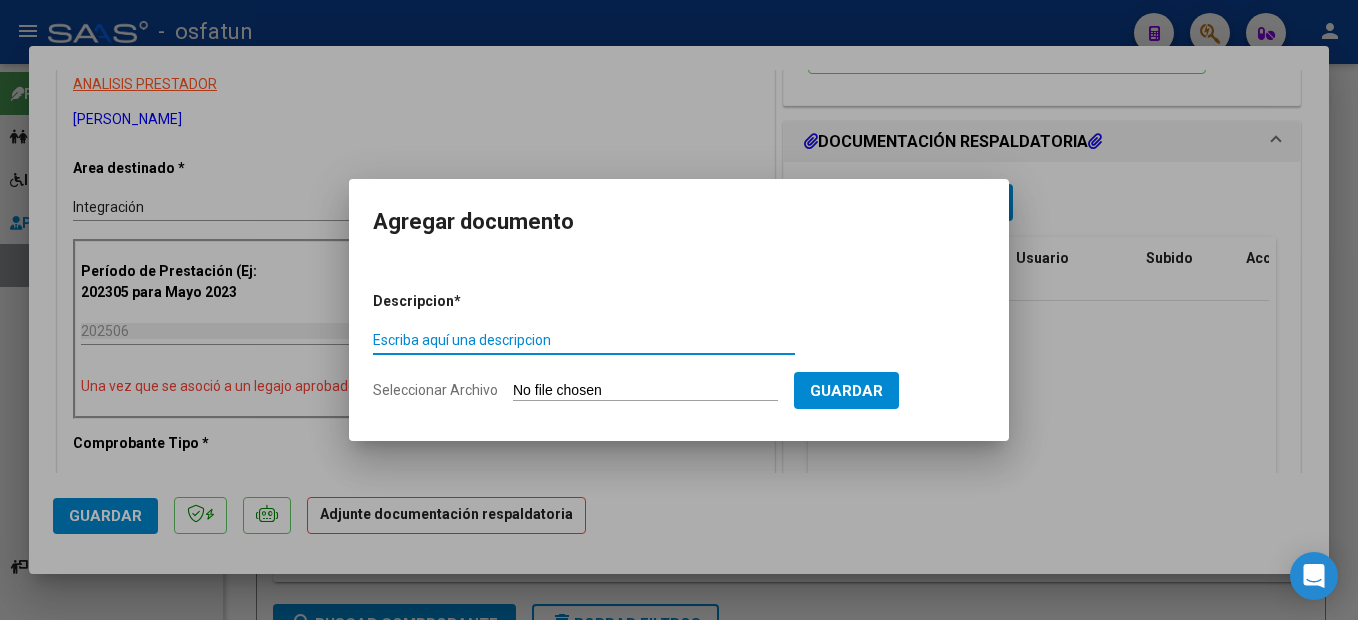 click on "Escriba aquí una descripcion" at bounding box center (584, 340) 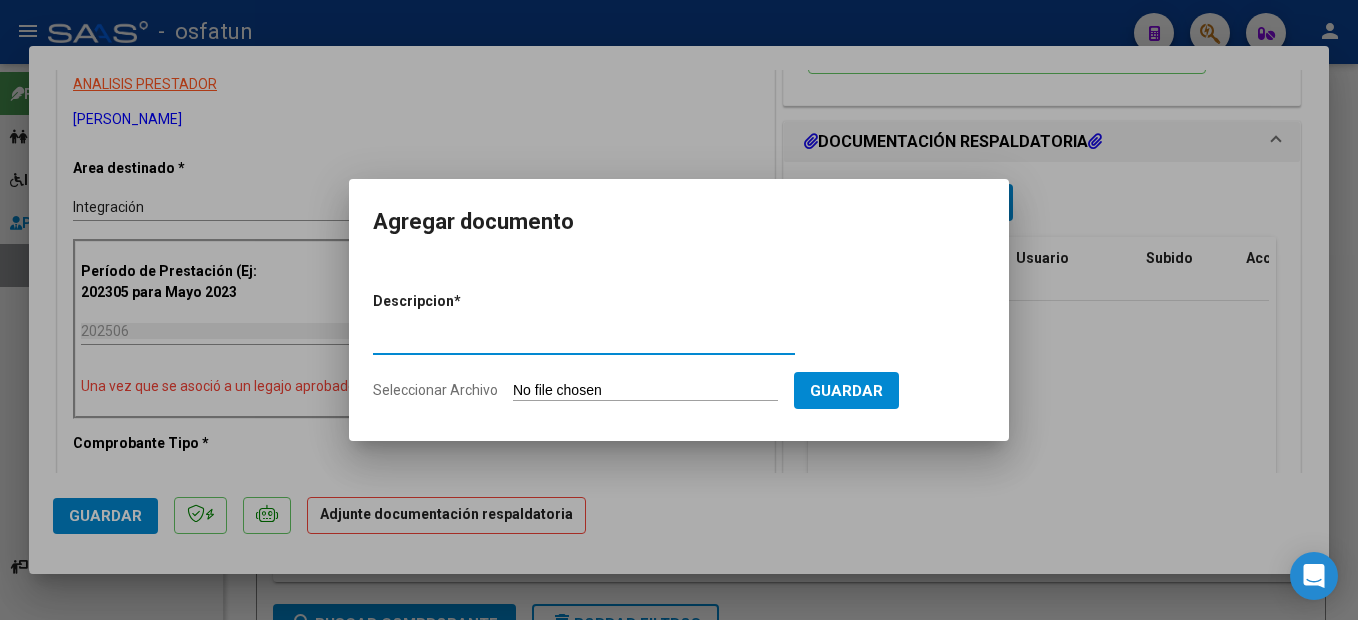 type on "planilla asistencia" 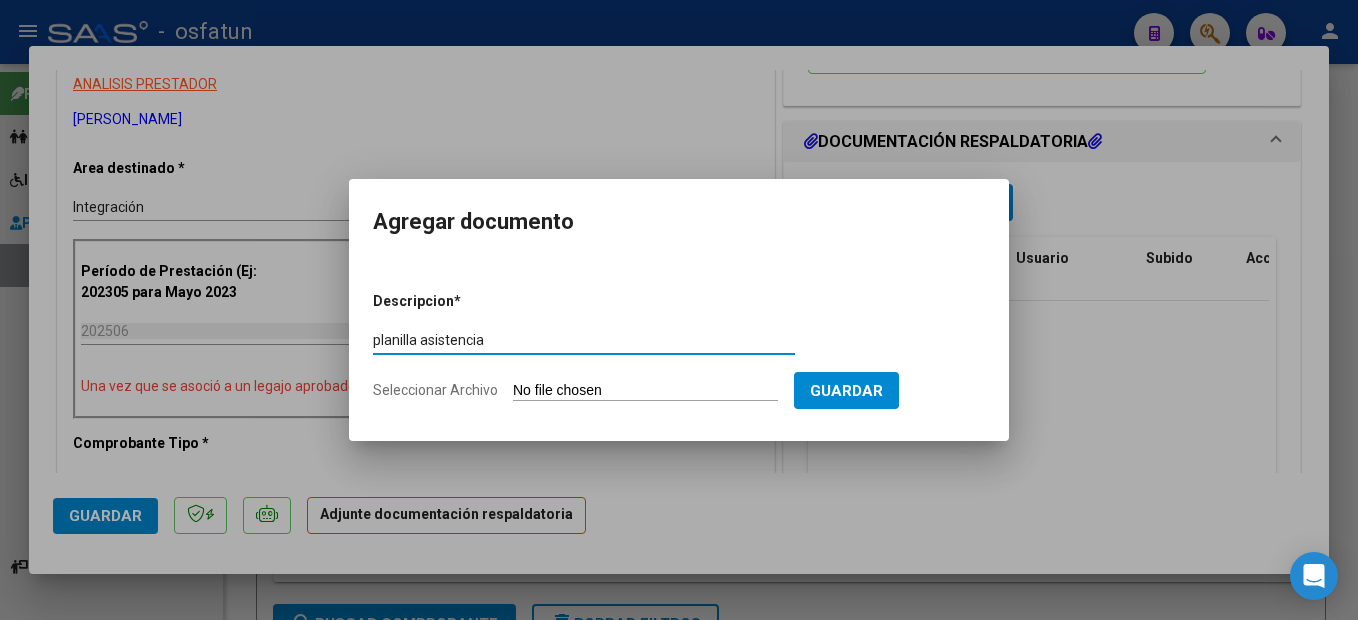 click on "Seleccionar Archivo" at bounding box center (645, 391) 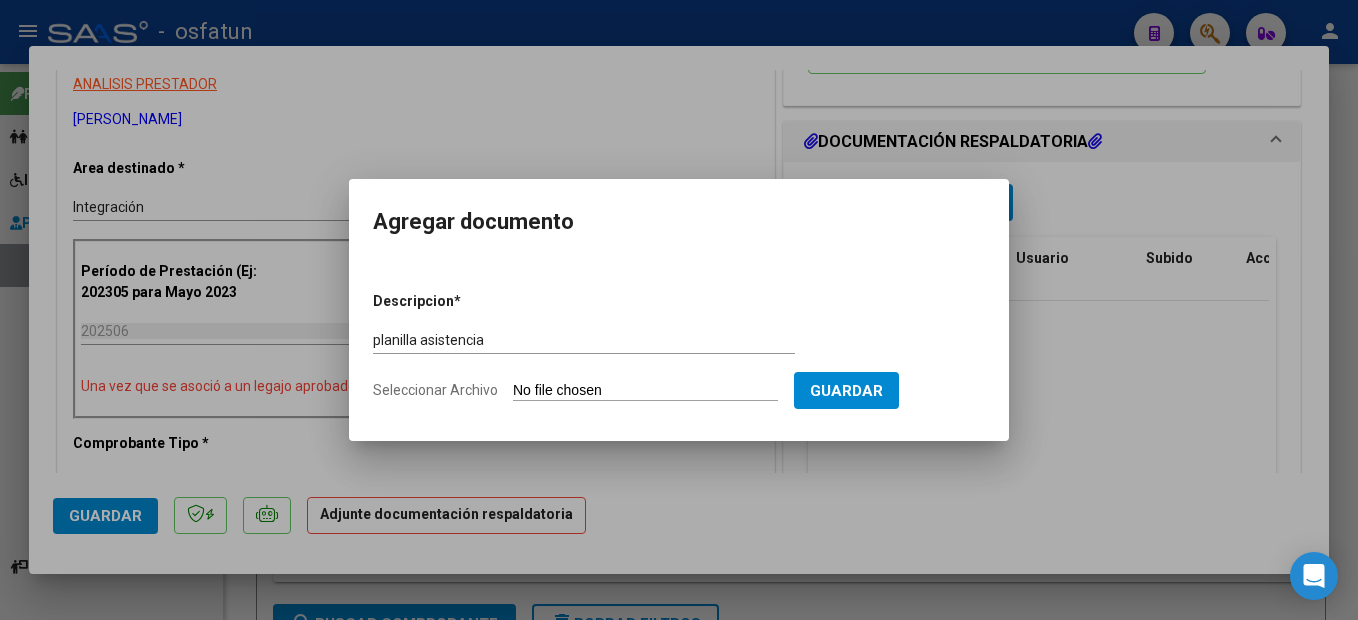 type on "C:\fakepath\250707093758.pdf" 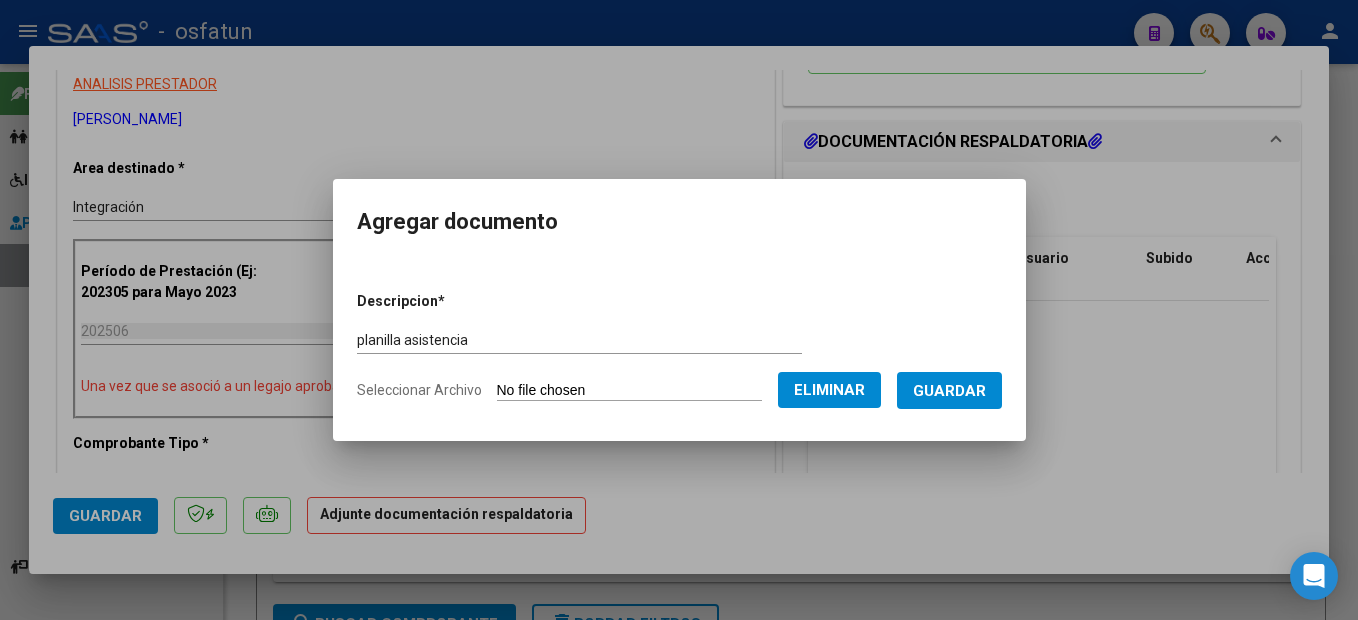 click on "Guardar" at bounding box center (949, 391) 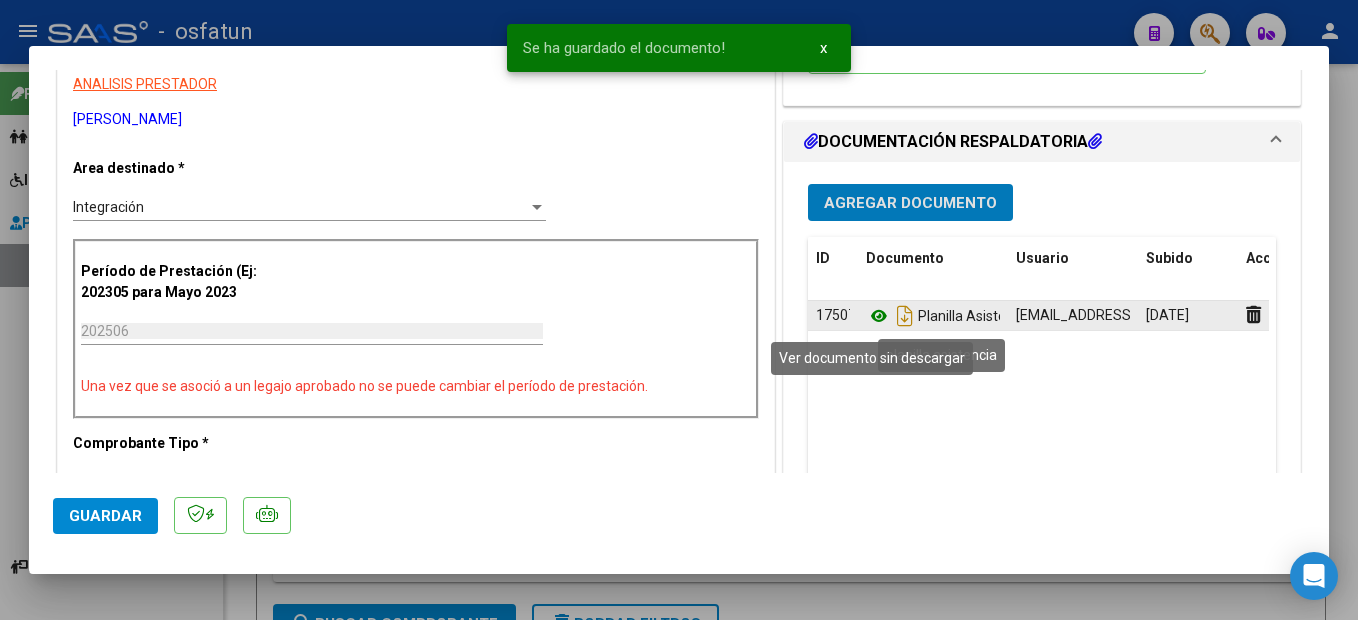 click 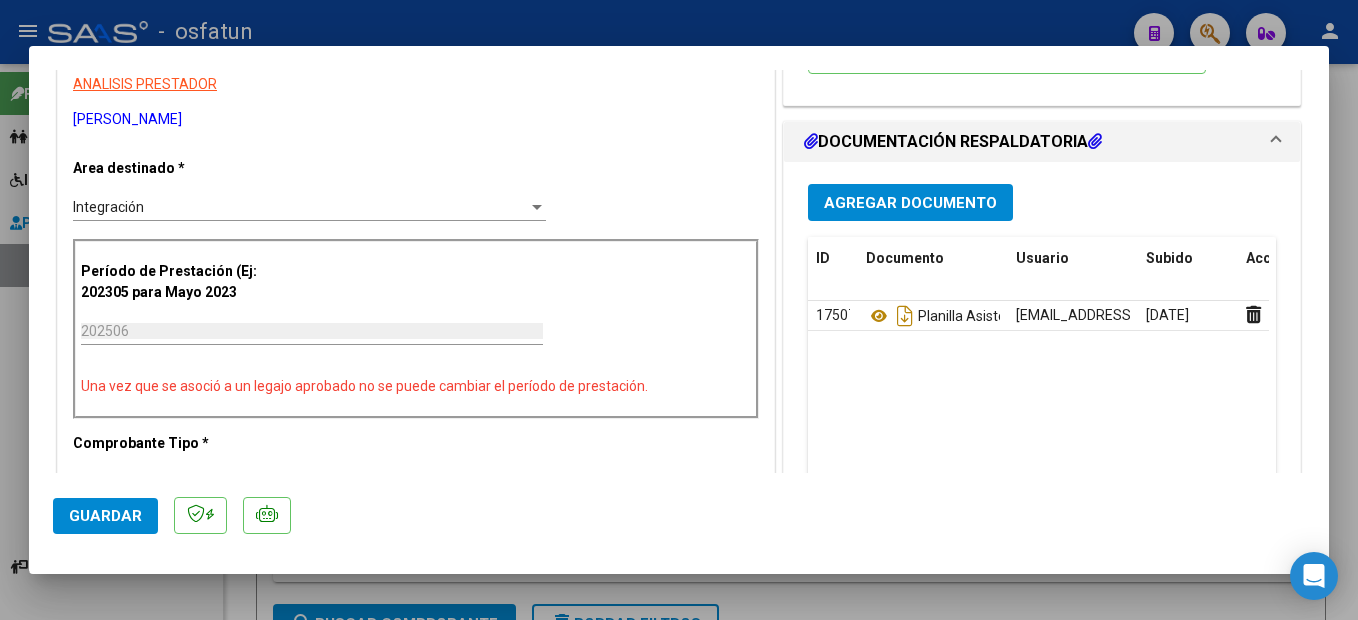 click on "Guardar" 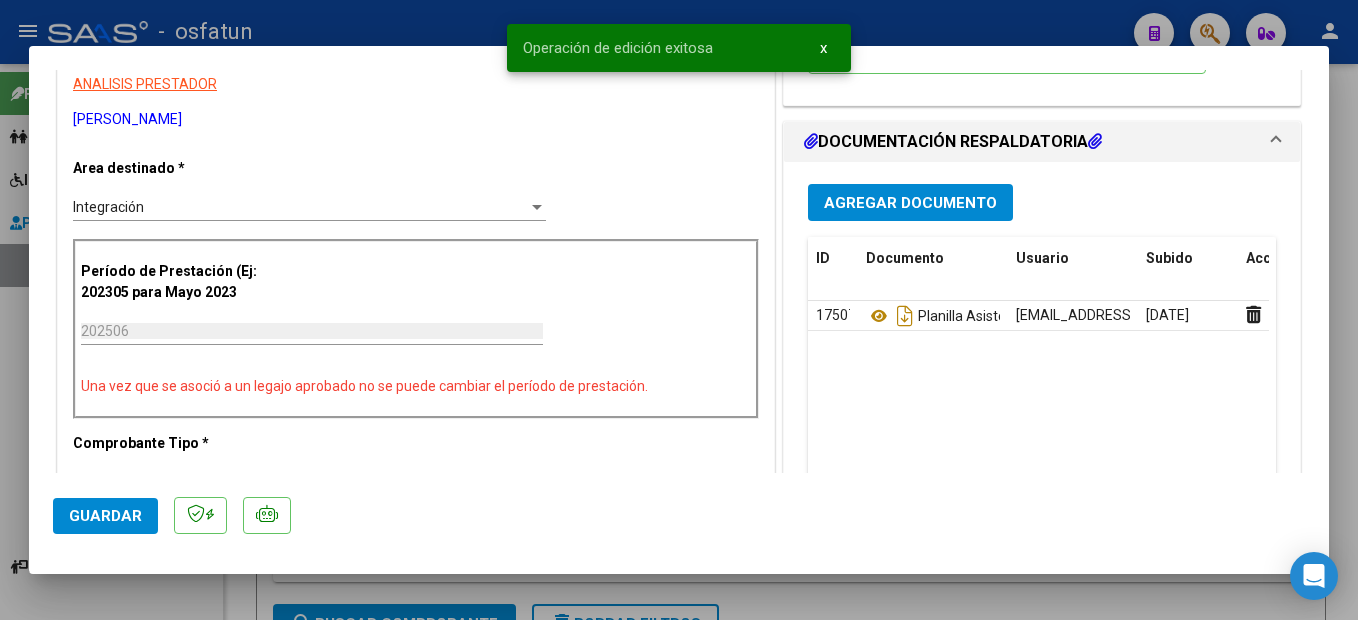 click at bounding box center [679, 310] 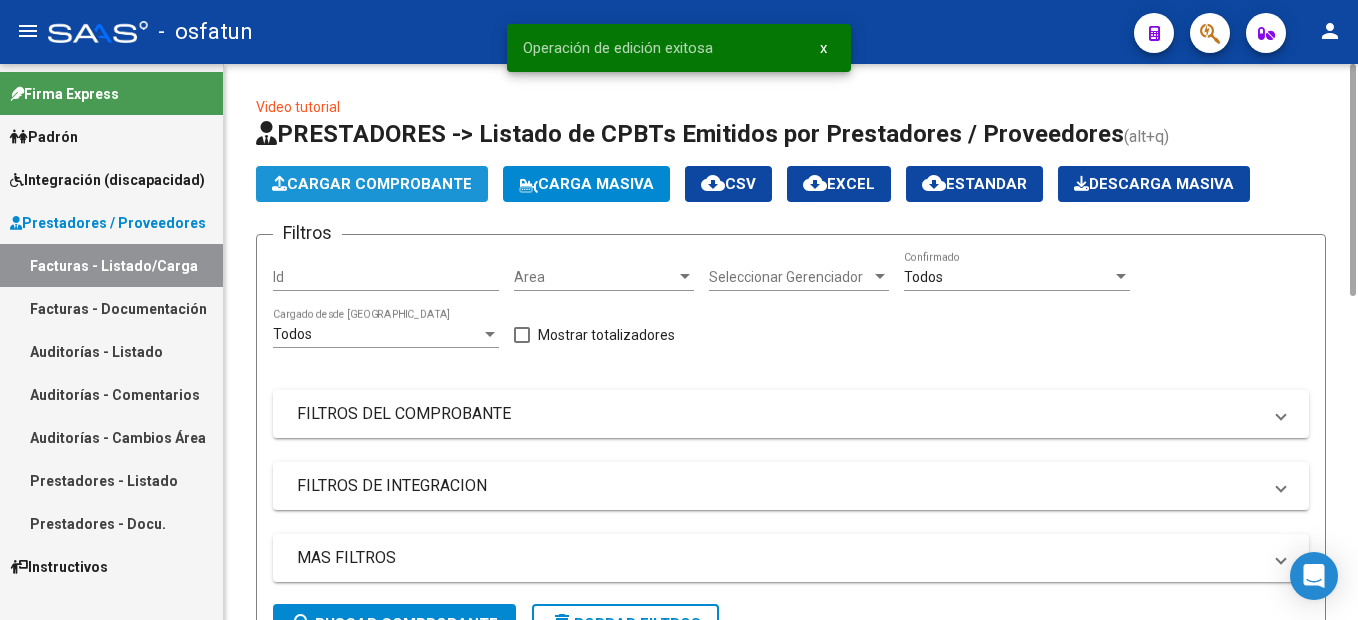 click on "Cargar Comprobante" 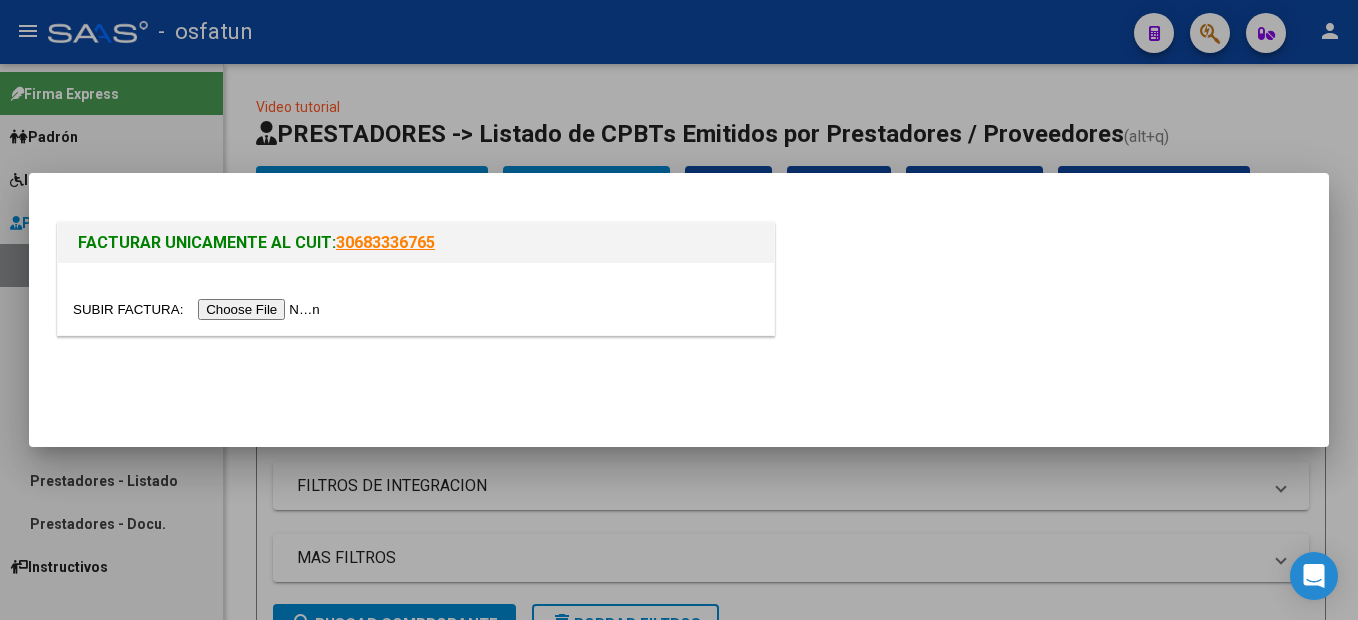 click at bounding box center (199, 309) 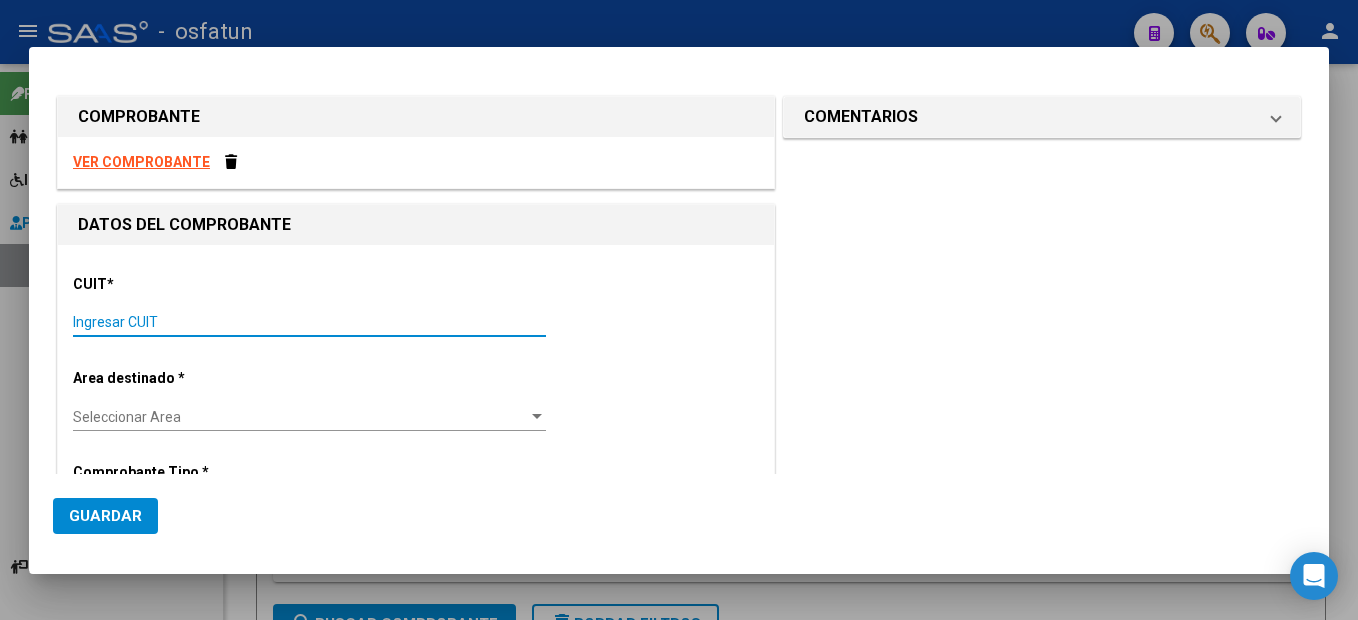 click on "Ingresar CUIT" at bounding box center (309, 322) 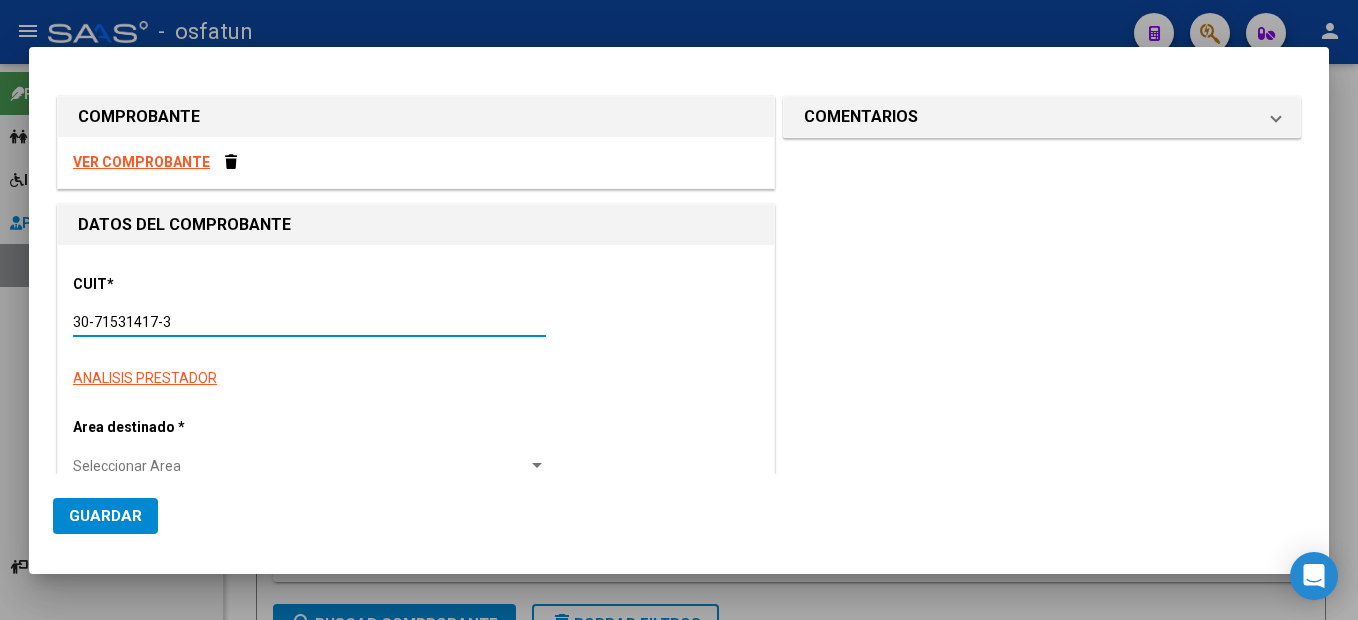type on "30-71531417-3" 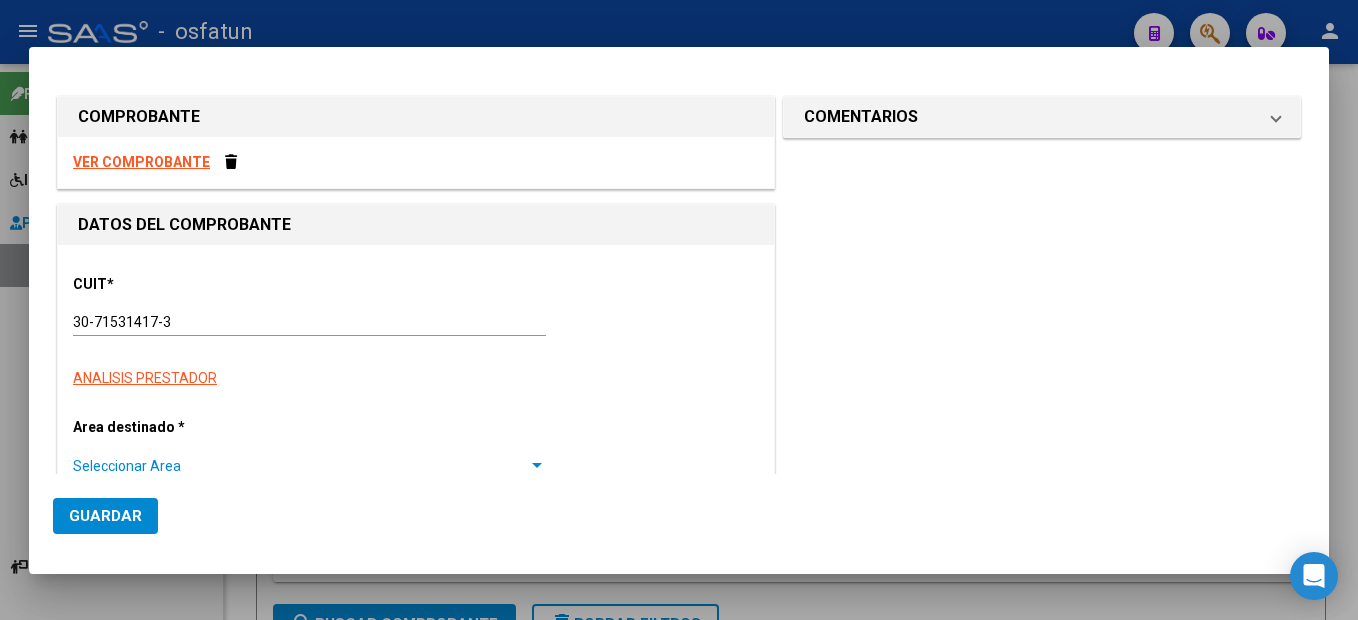 type on "1" 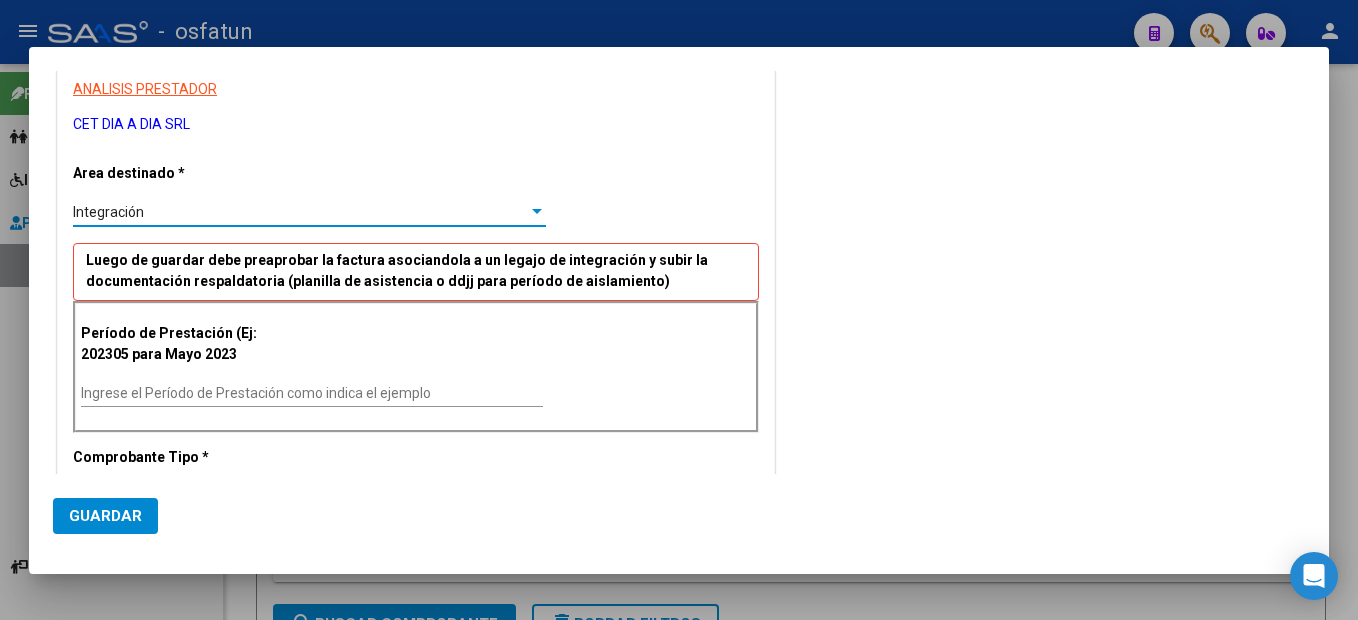 scroll, scrollTop: 401, scrollLeft: 0, axis: vertical 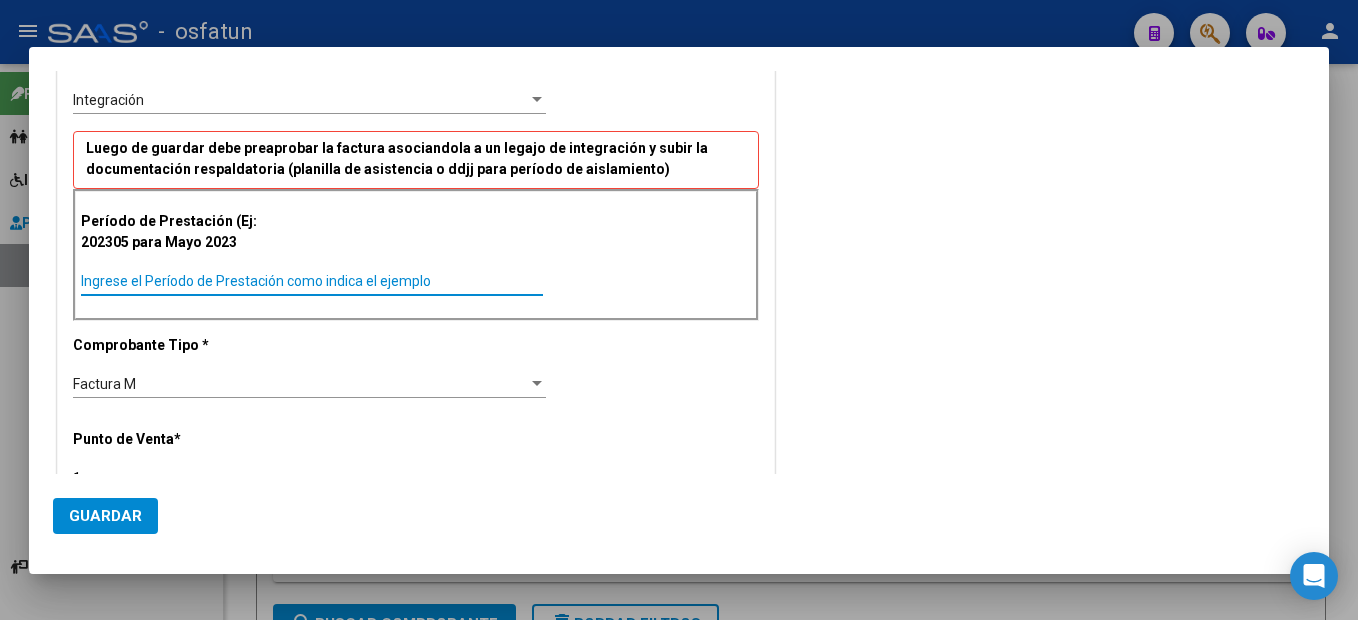 click on "Ingrese el Período de Prestación como indica el ejemplo" at bounding box center (312, 281) 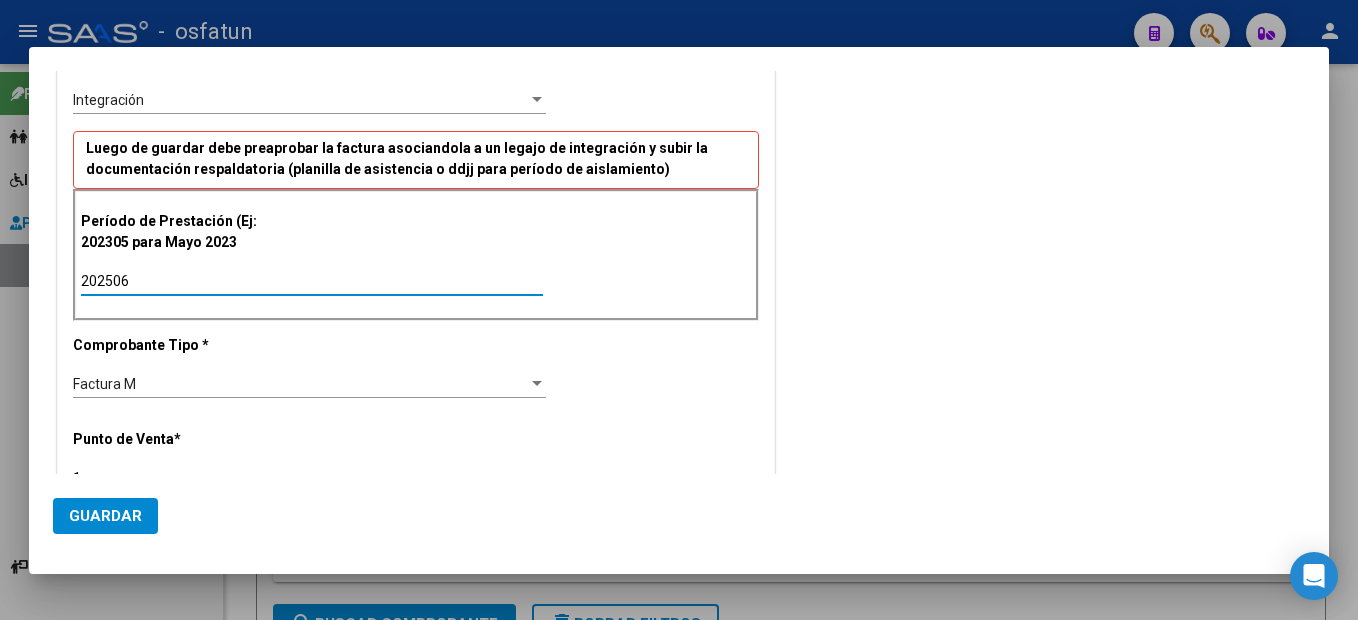 type on "202506" 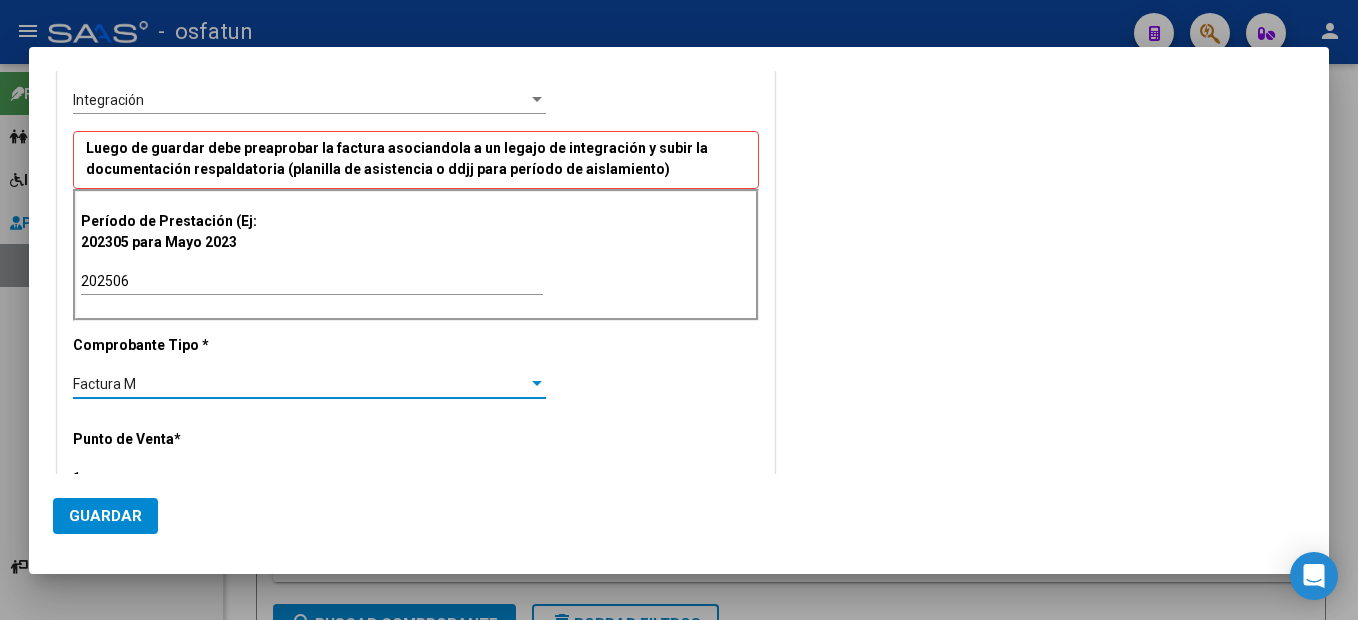 click on "Factura M" at bounding box center [300, 384] 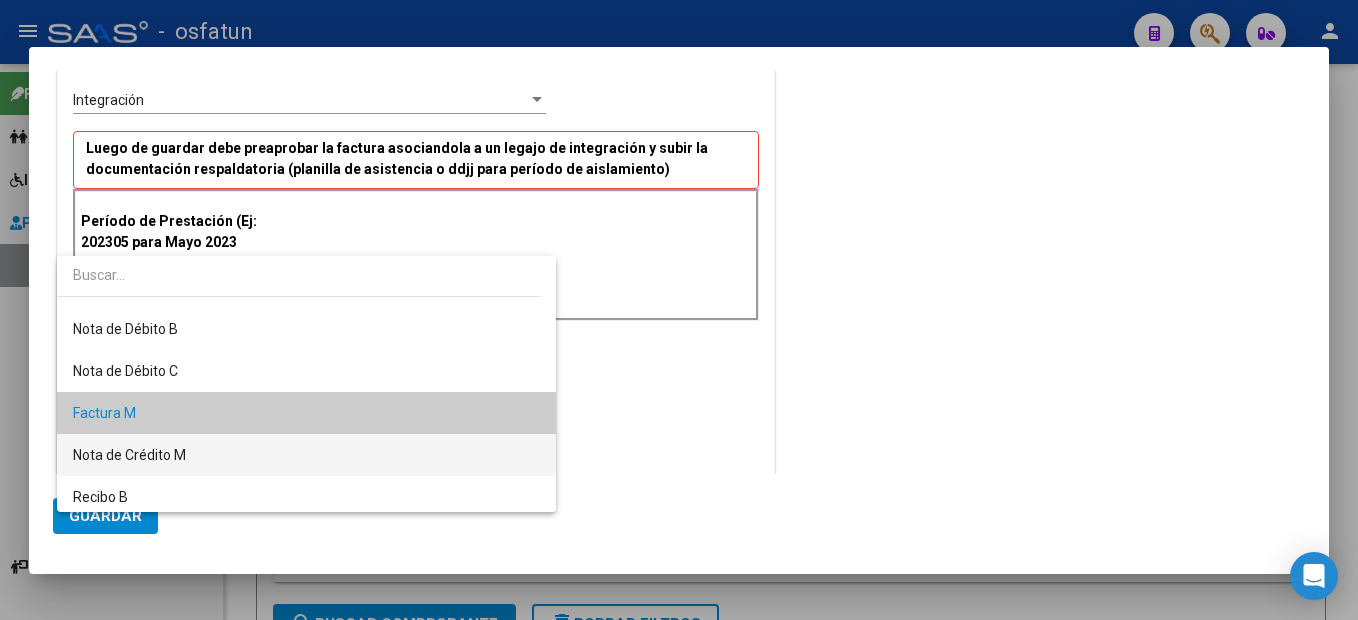 scroll, scrollTop: 300, scrollLeft: 0, axis: vertical 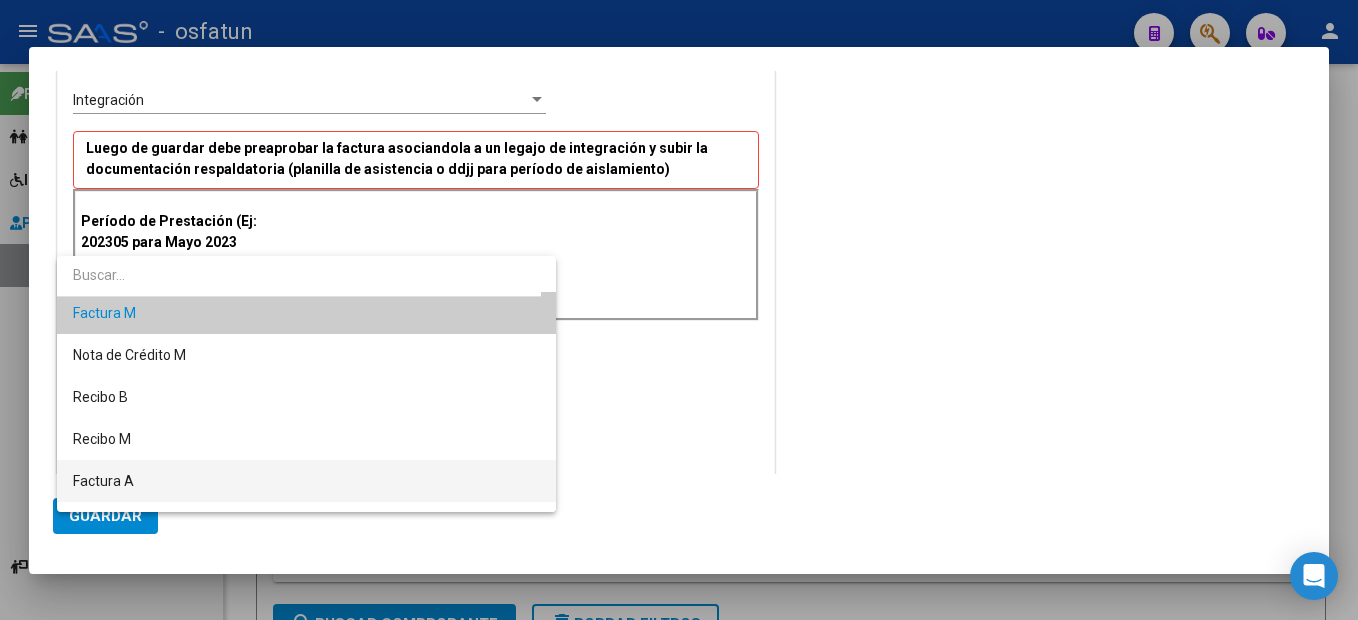 click on "Factura A" at bounding box center (306, 481) 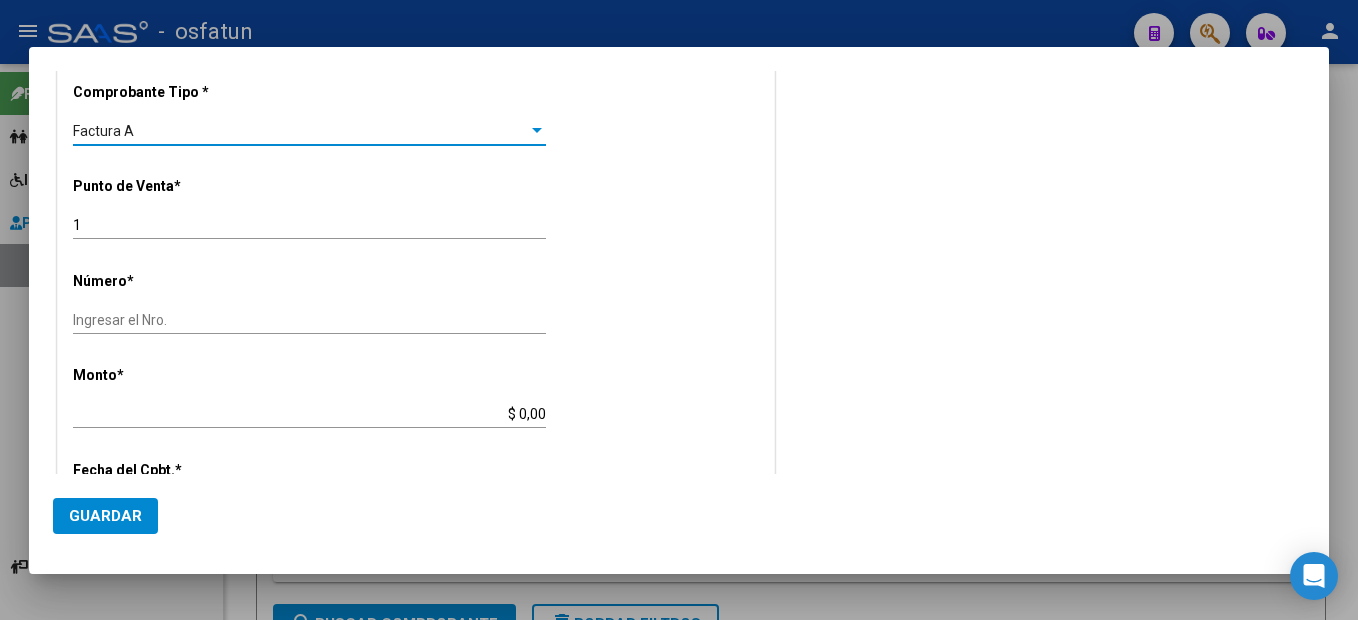 scroll, scrollTop: 701, scrollLeft: 0, axis: vertical 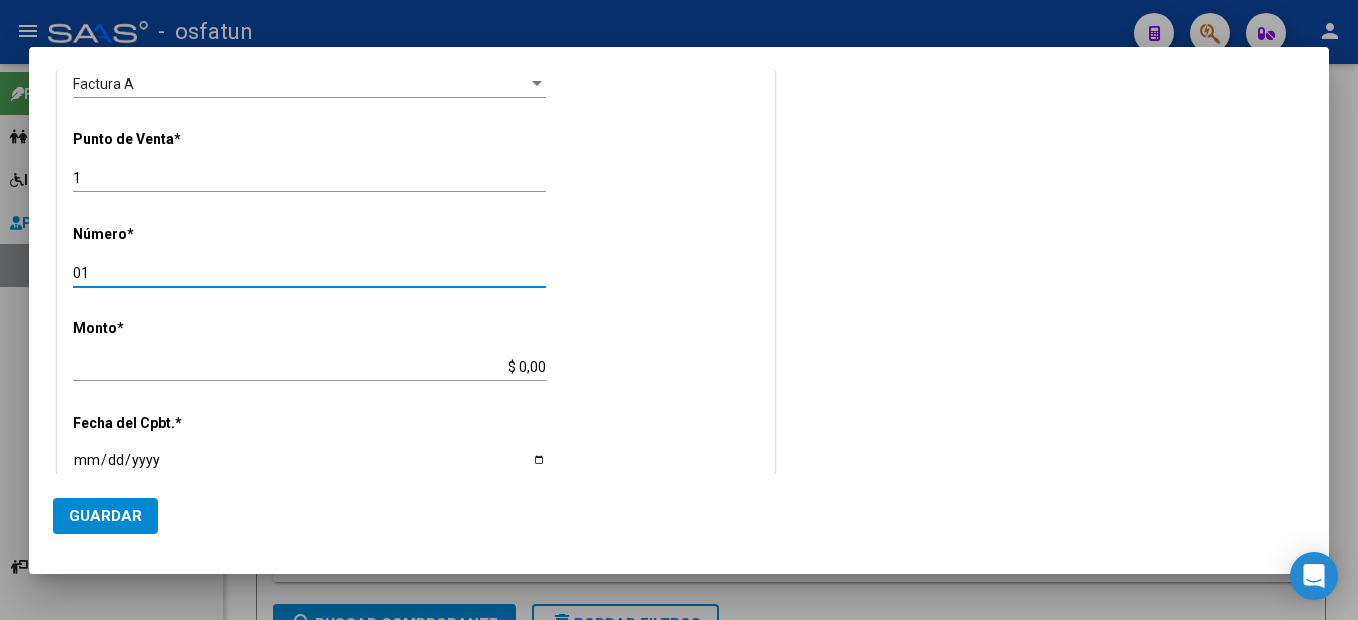 type on "01" 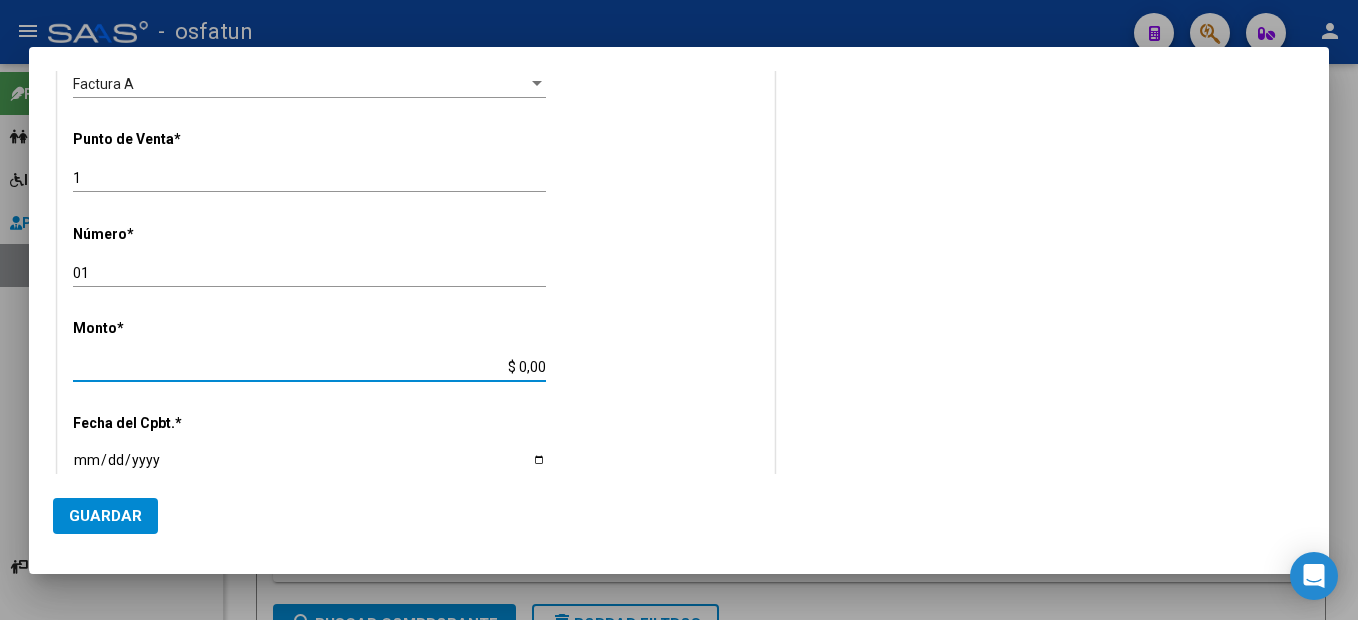 type on "$ 475.830,36" 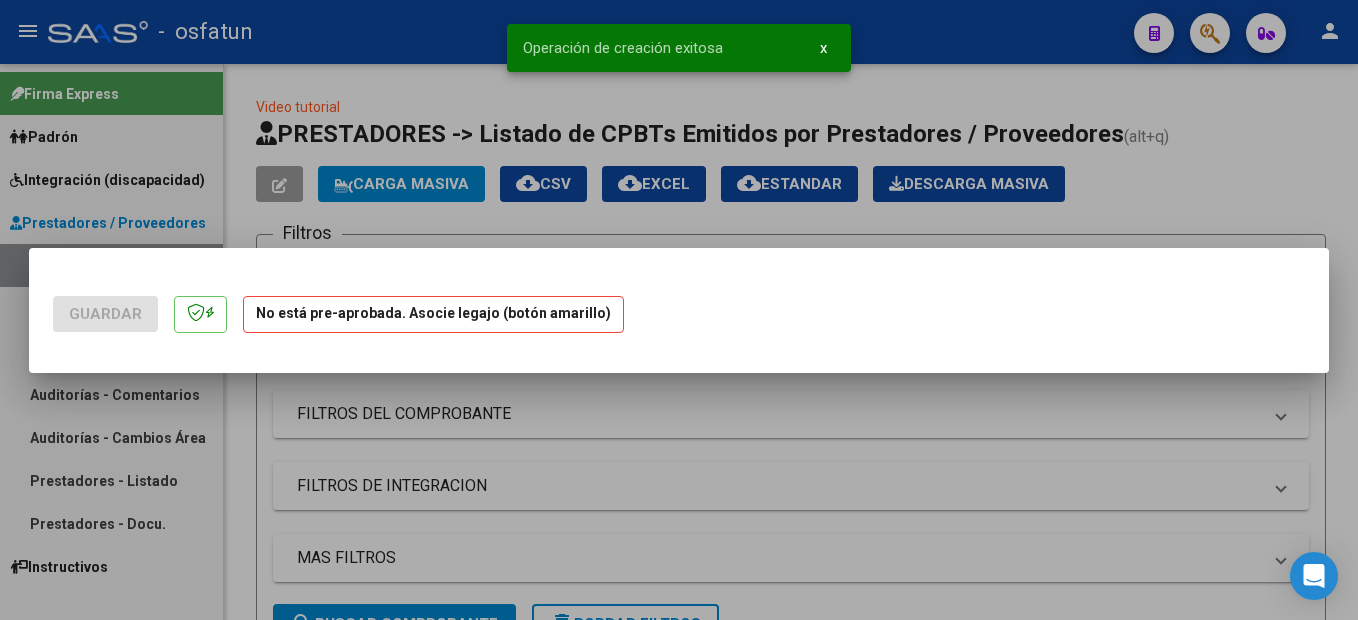 scroll, scrollTop: 0, scrollLeft: 0, axis: both 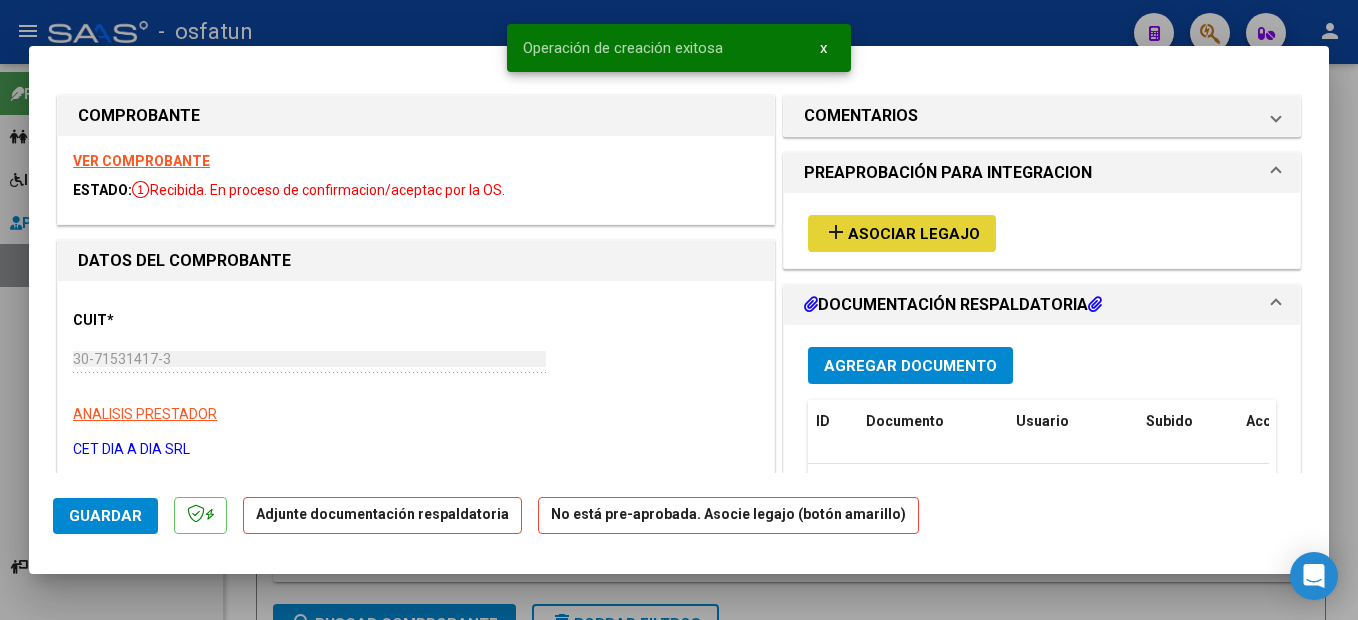 click on "add Asociar Legajo" at bounding box center (902, 233) 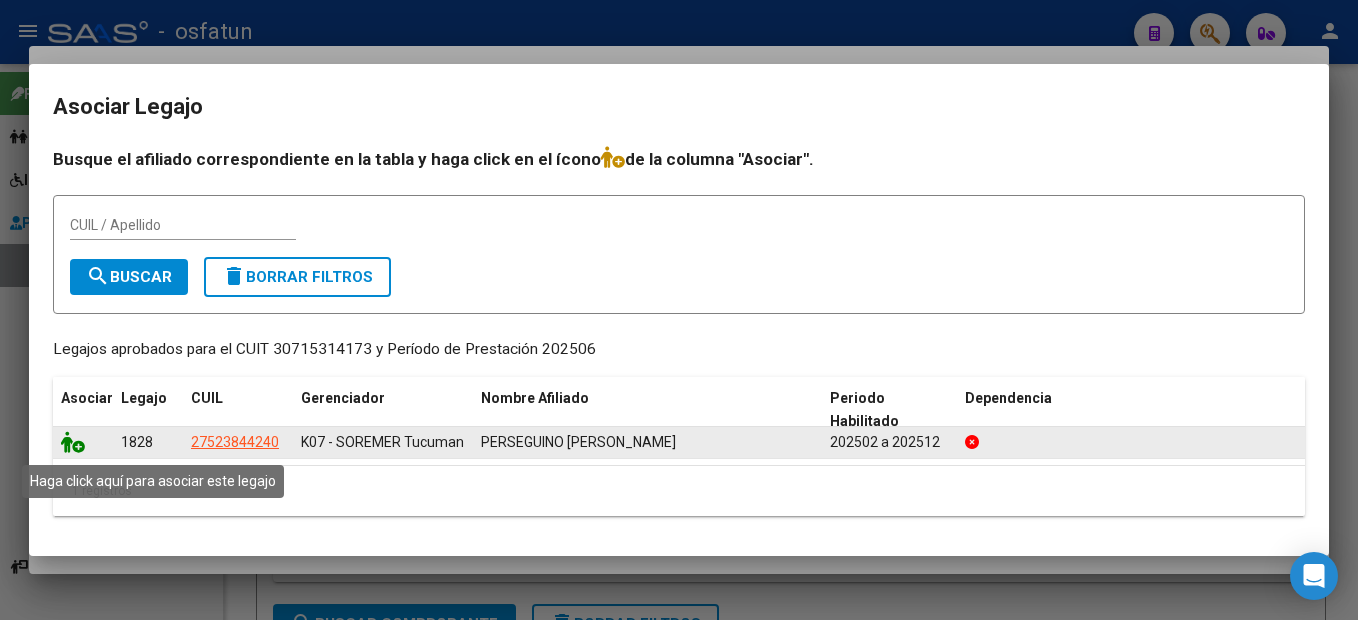 click 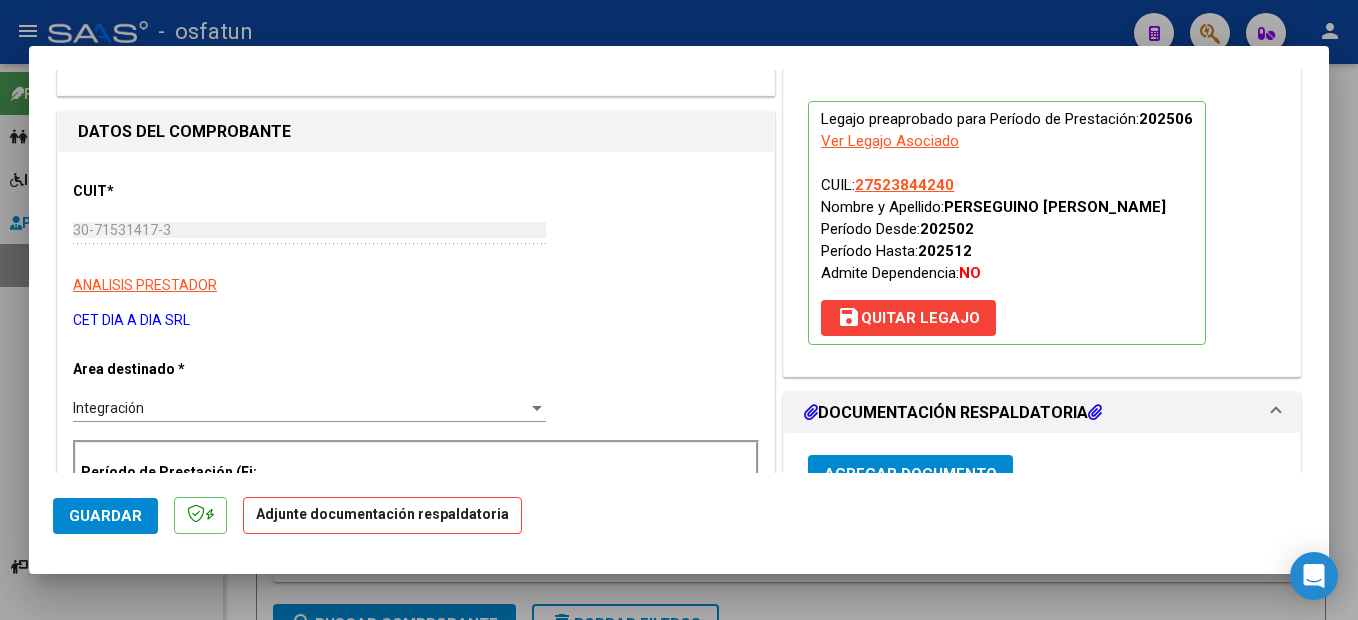 scroll, scrollTop: 200, scrollLeft: 0, axis: vertical 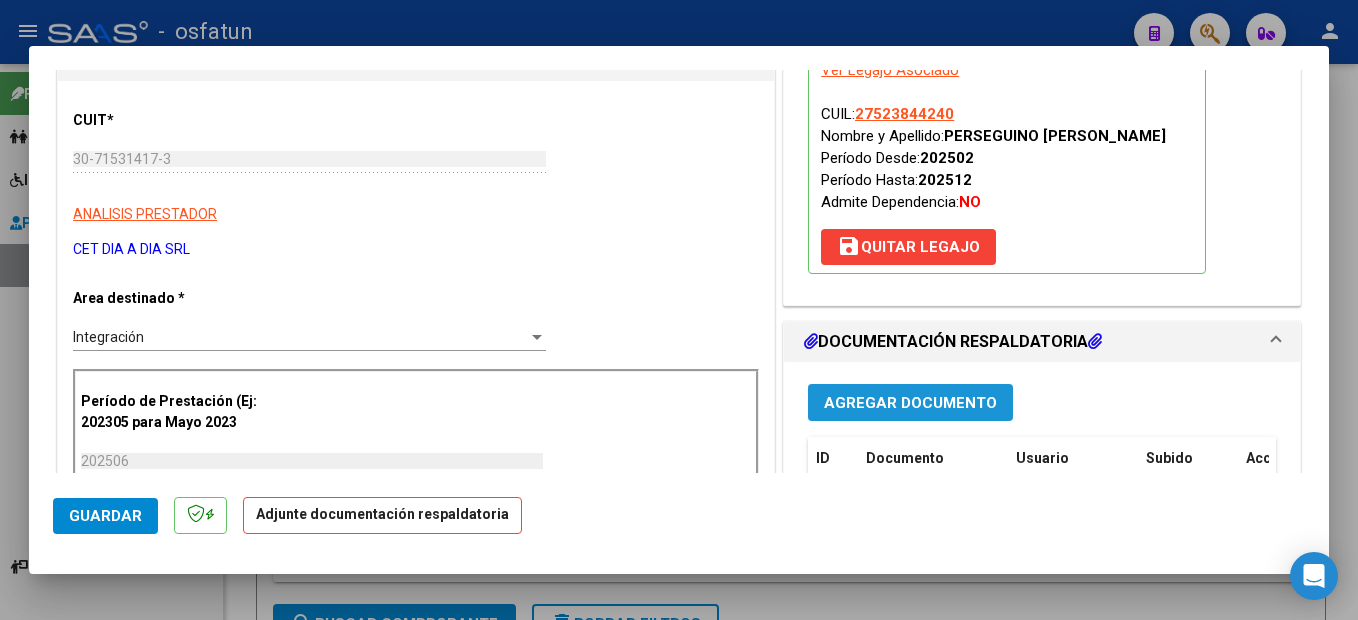 click on "Agregar Documento" at bounding box center (910, 403) 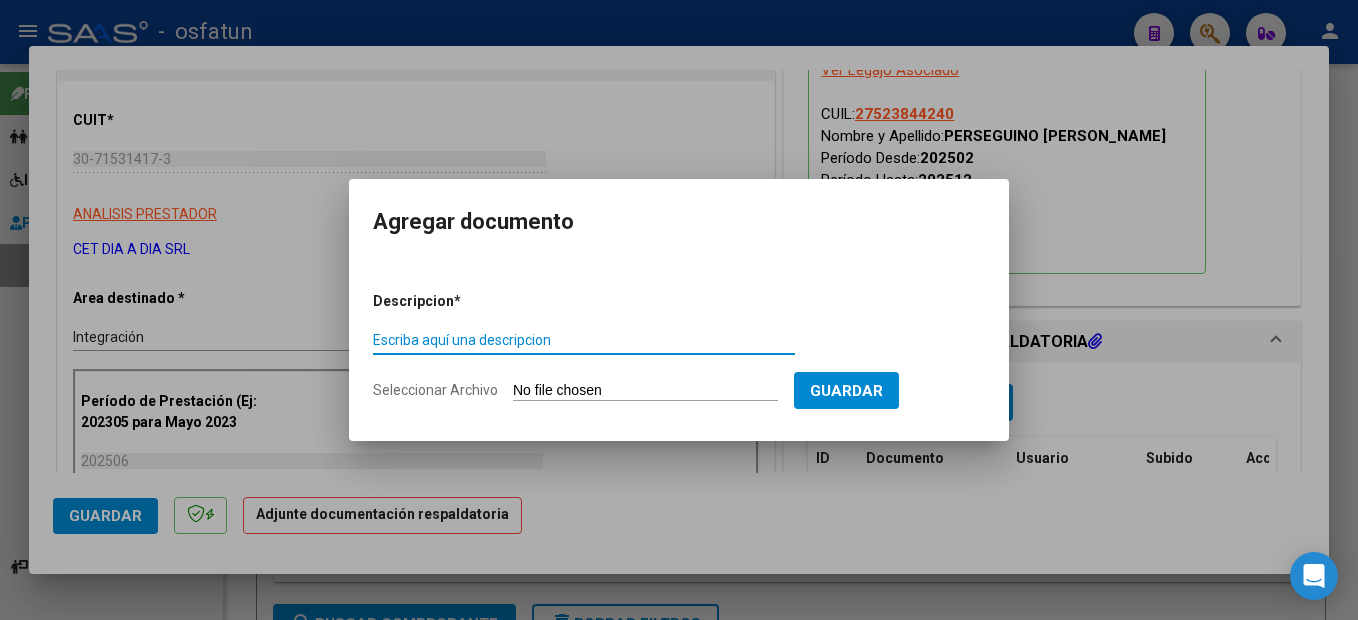 click on "Escriba aquí una descripcion" at bounding box center (584, 340) 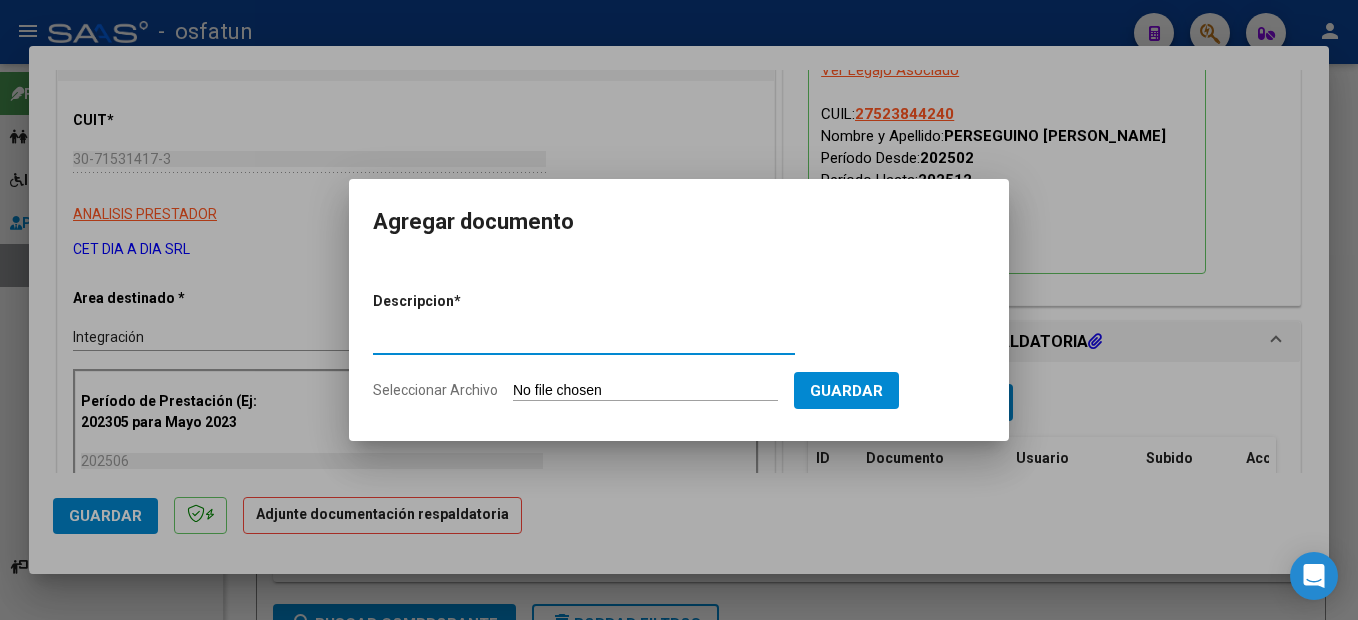 type on "planilla asistencia" 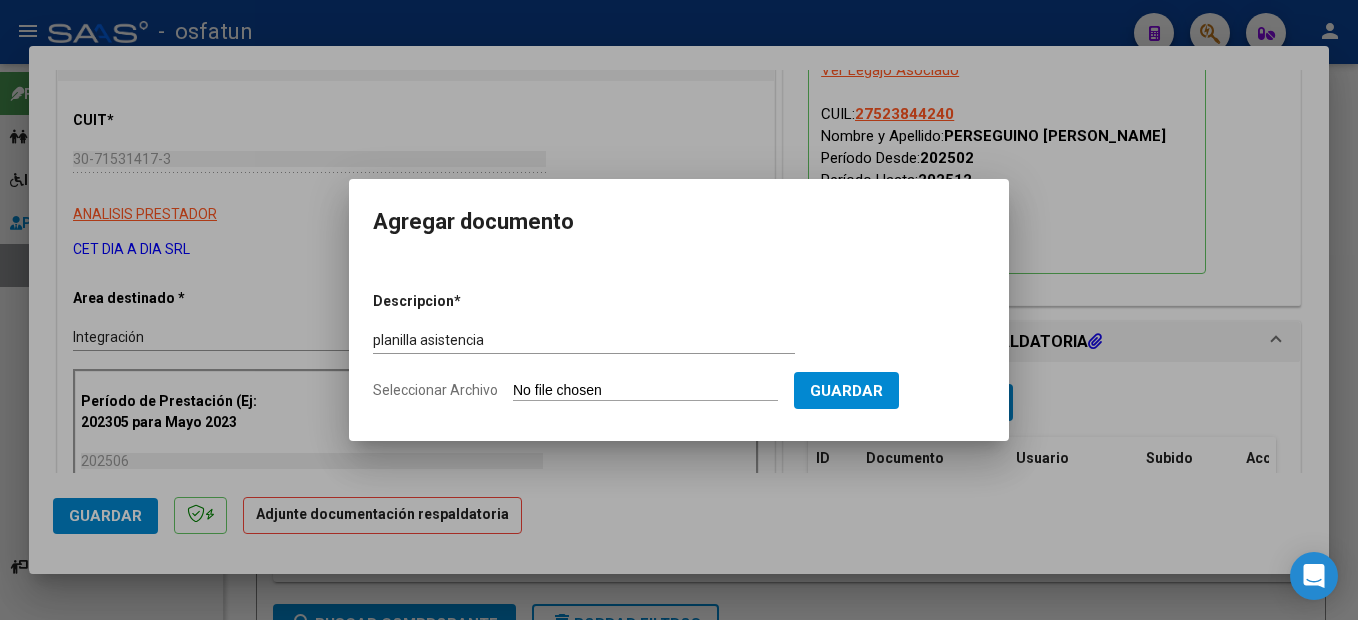 click on "Seleccionar Archivo" at bounding box center (645, 391) 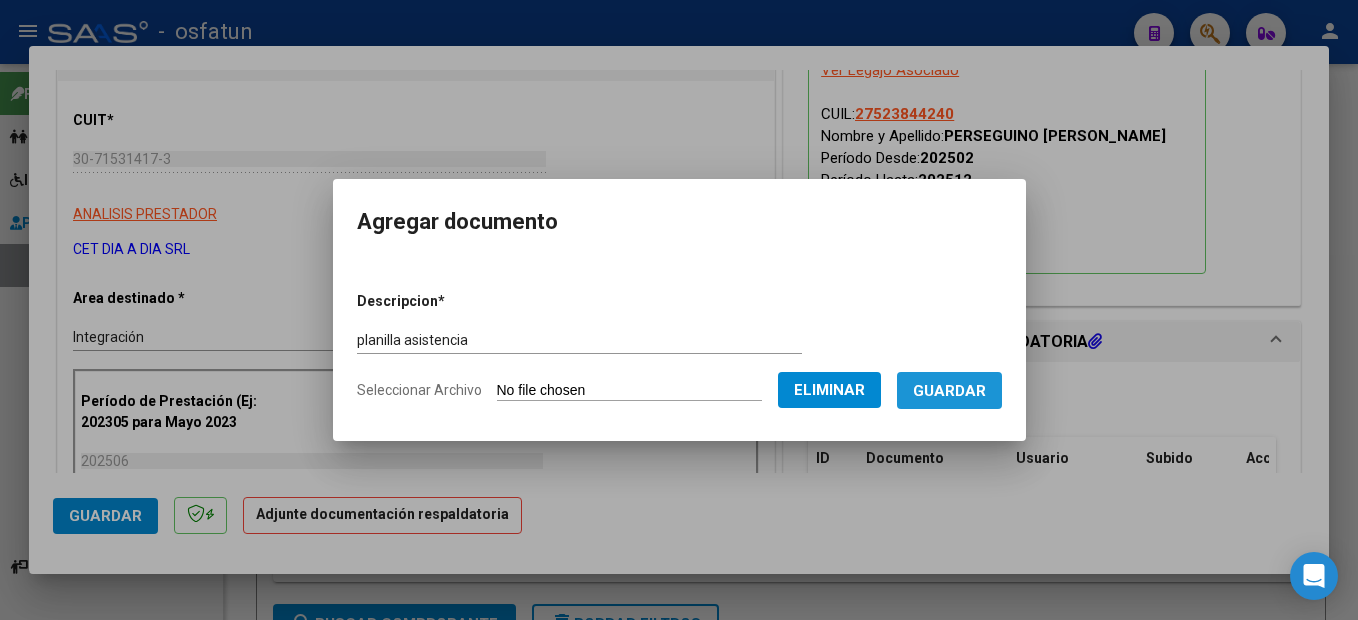 click on "Guardar" at bounding box center [949, 391] 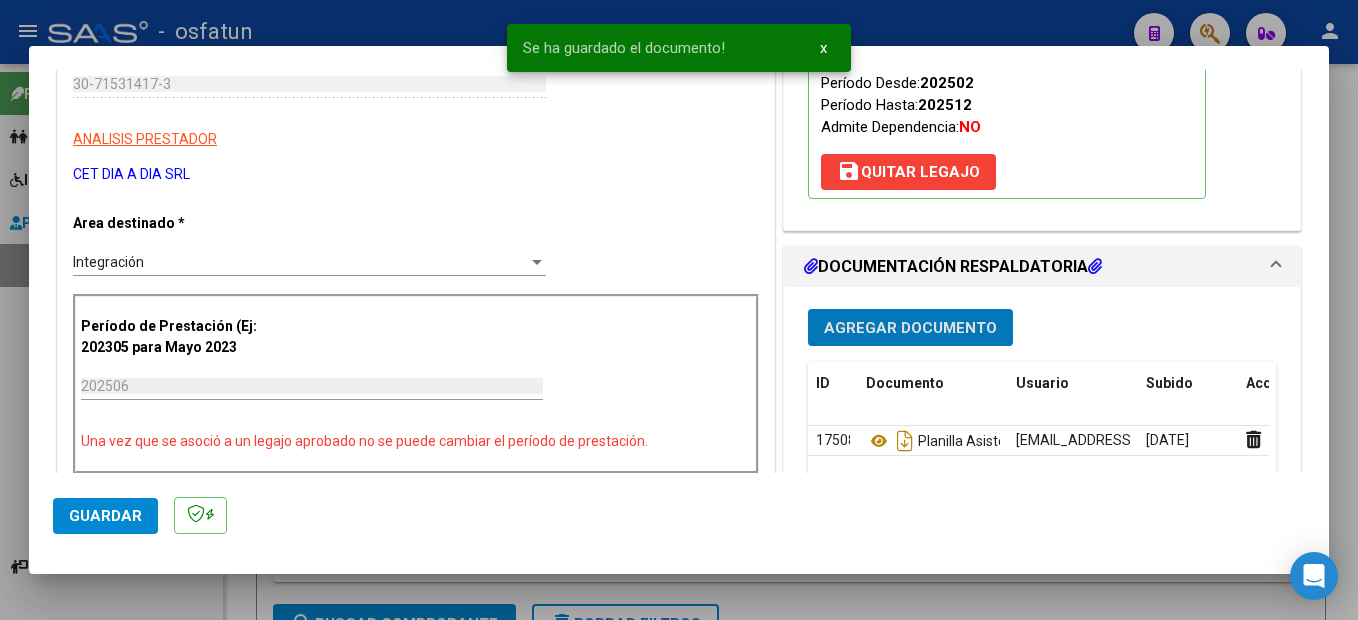 scroll, scrollTop: 300, scrollLeft: 0, axis: vertical 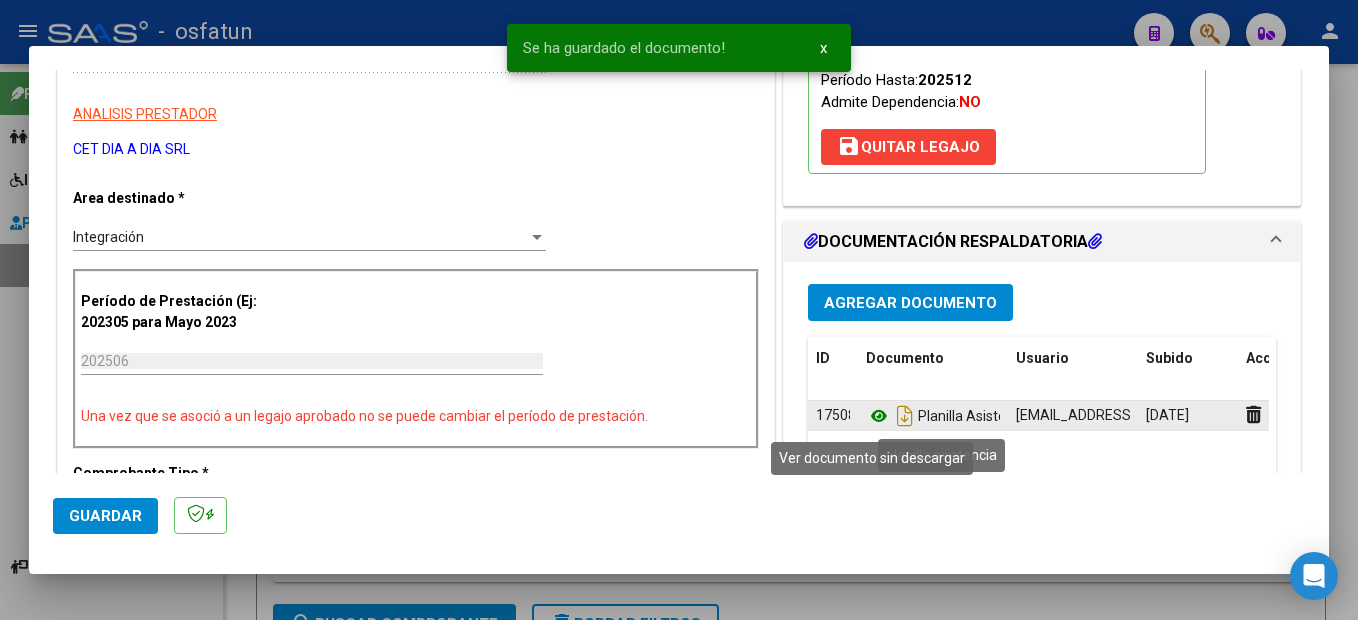click 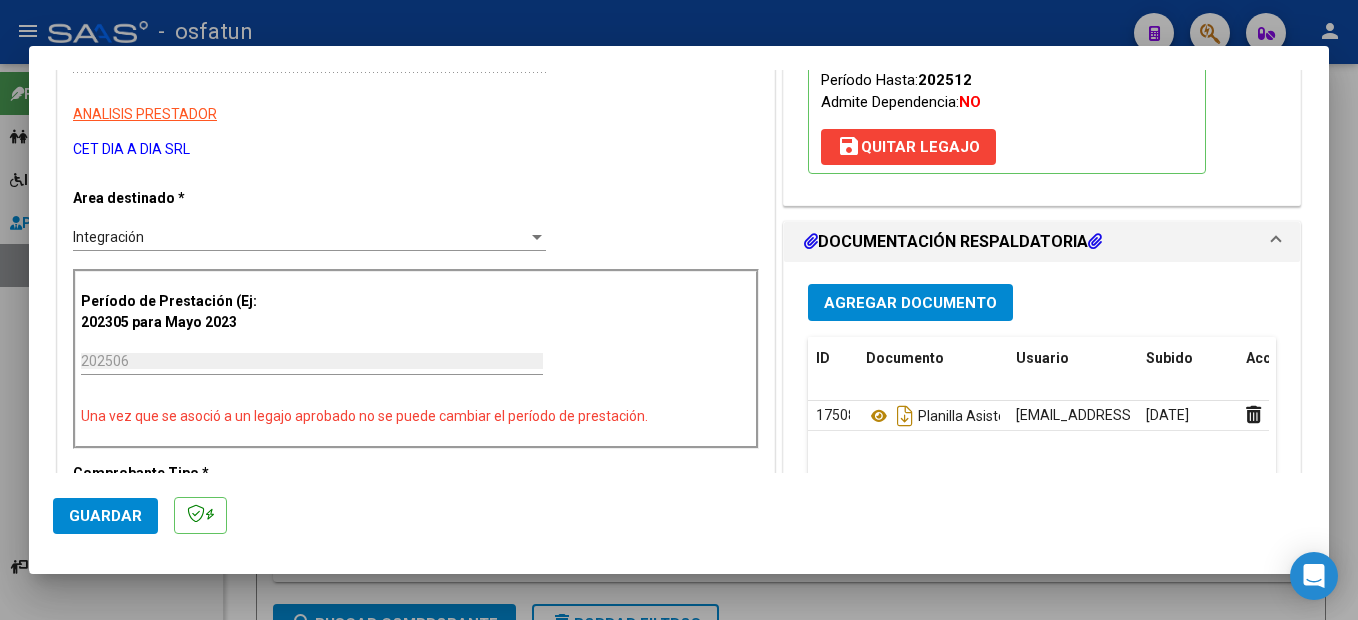 click on "Guardar" 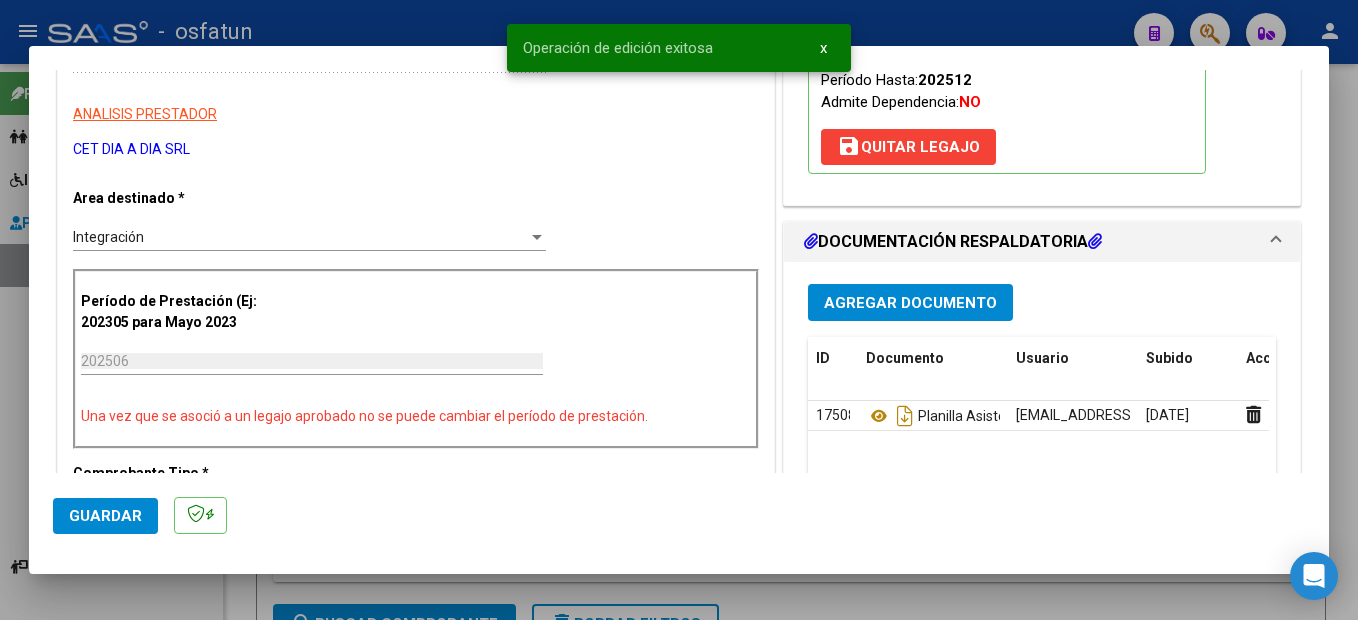 click at bounding box center (679, 310) 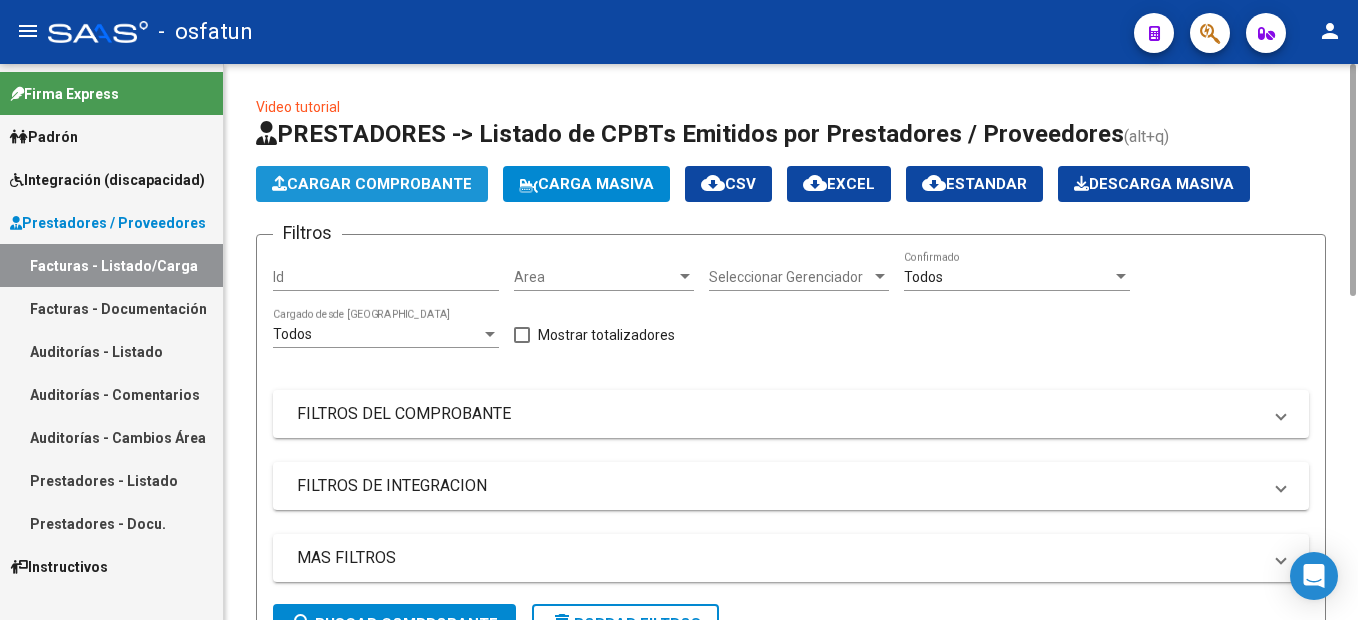 click on "Cargar Comprobante" 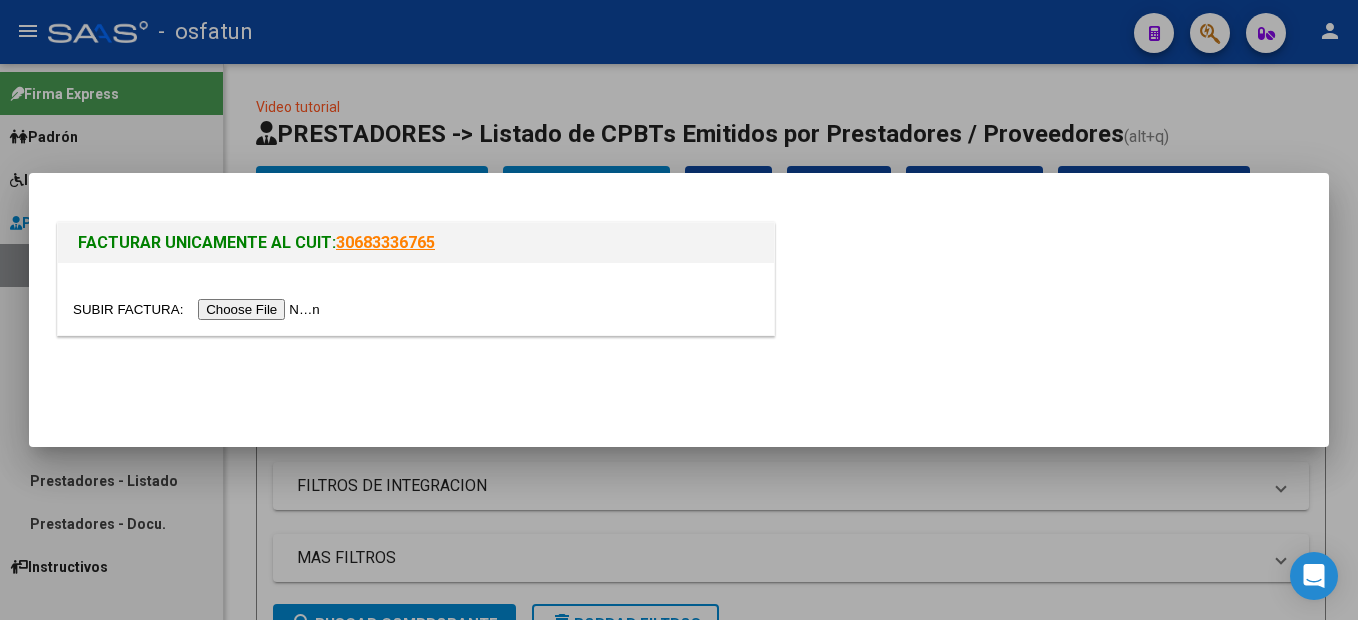 click at bounding box center (199, 309) 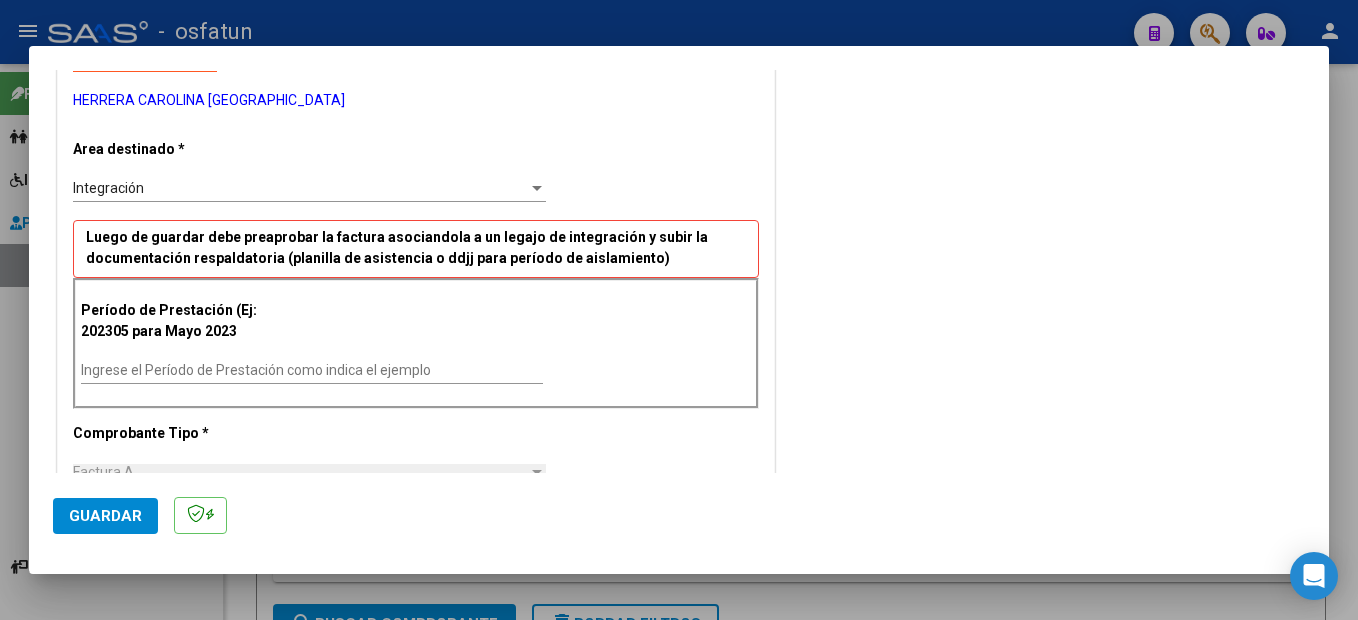 scroll, scrollTop: 500, scrollLeft: 0, axis: vertical 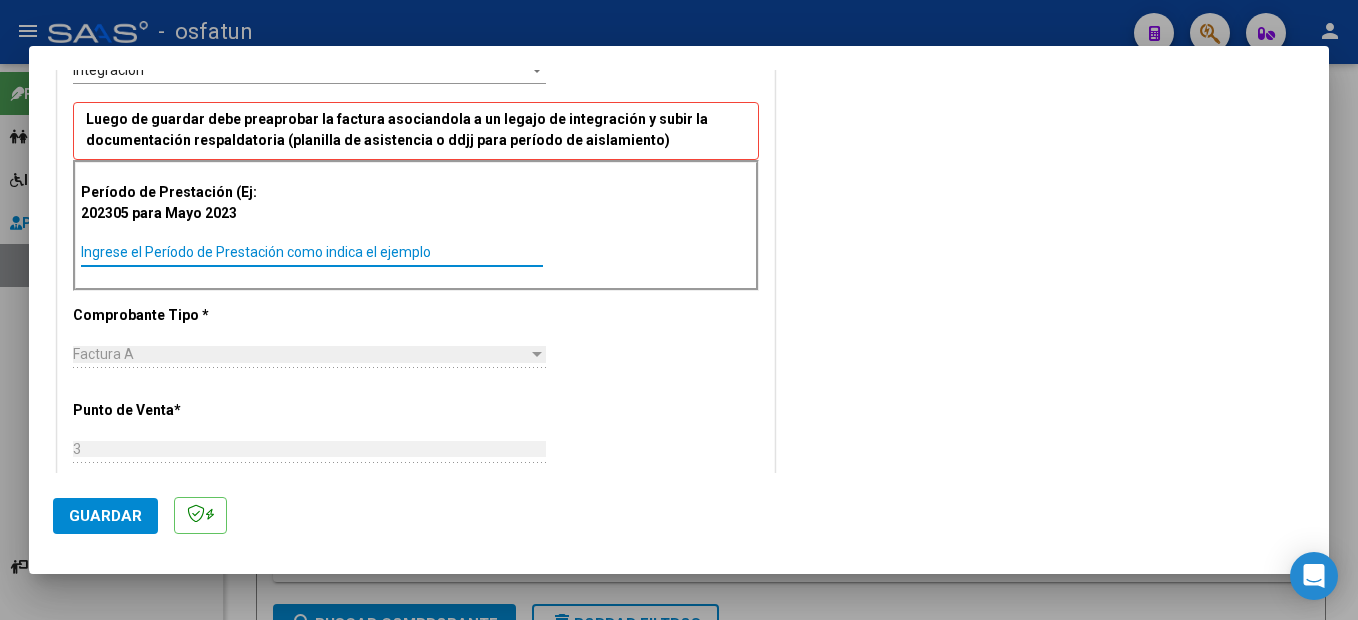 click on "Ingrese el Período de Prestación como indica el ejemplo" at bounding box center (312, 252) 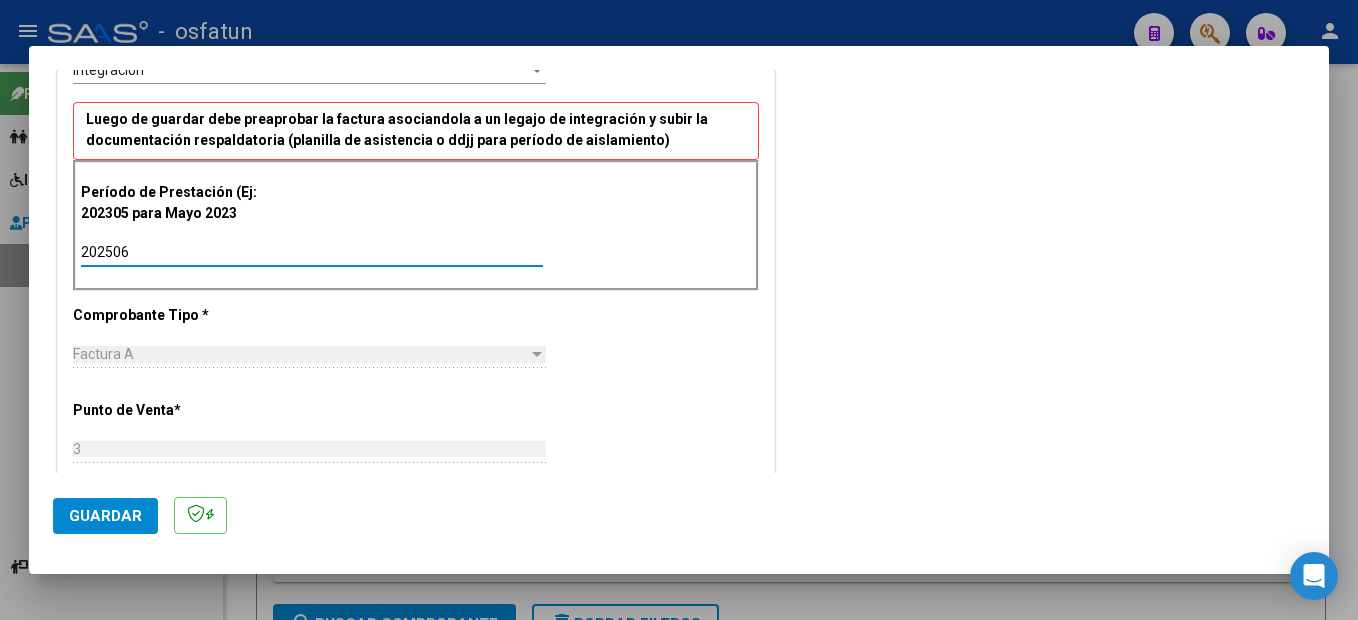 type on "202506" 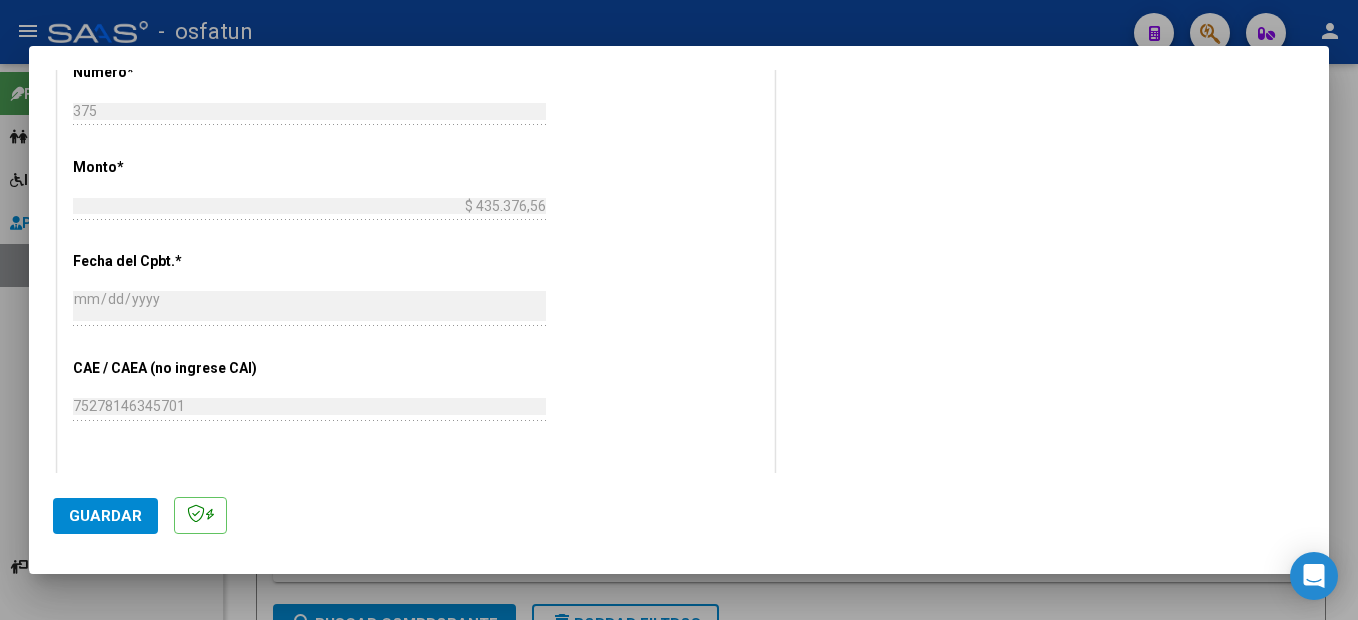 scroll, scrollTop: 1109, scrollLeft: 0, axis: vertical 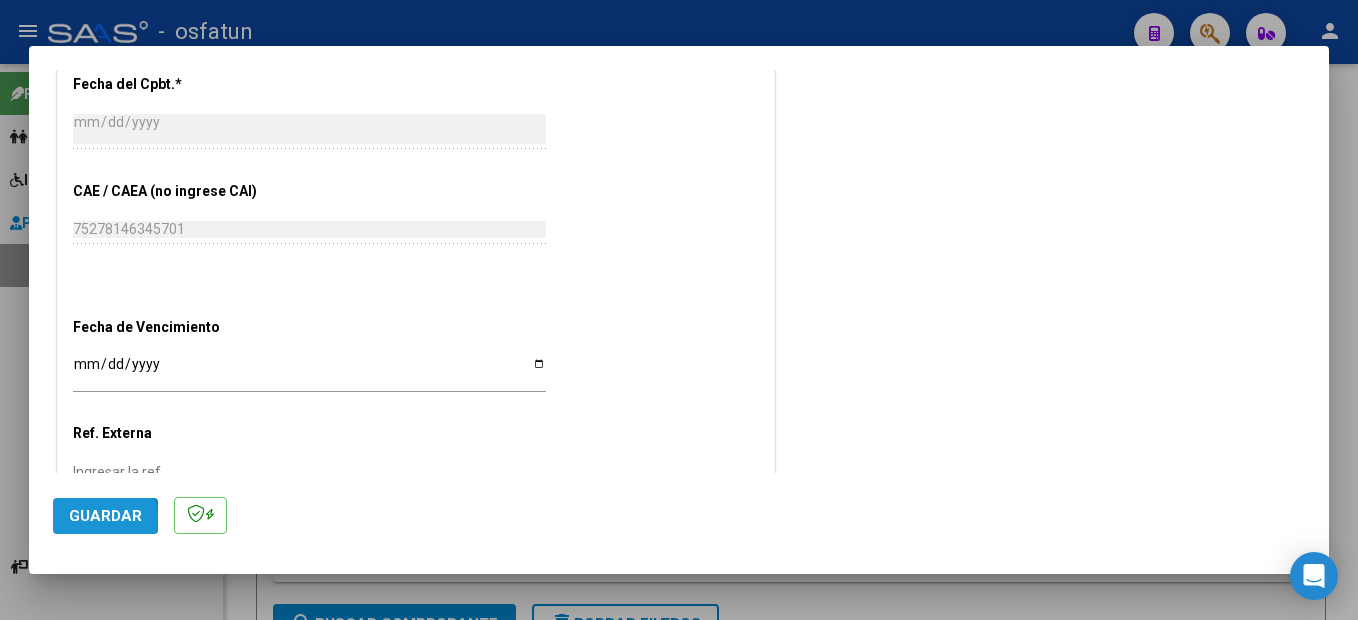 click on "Guardar" 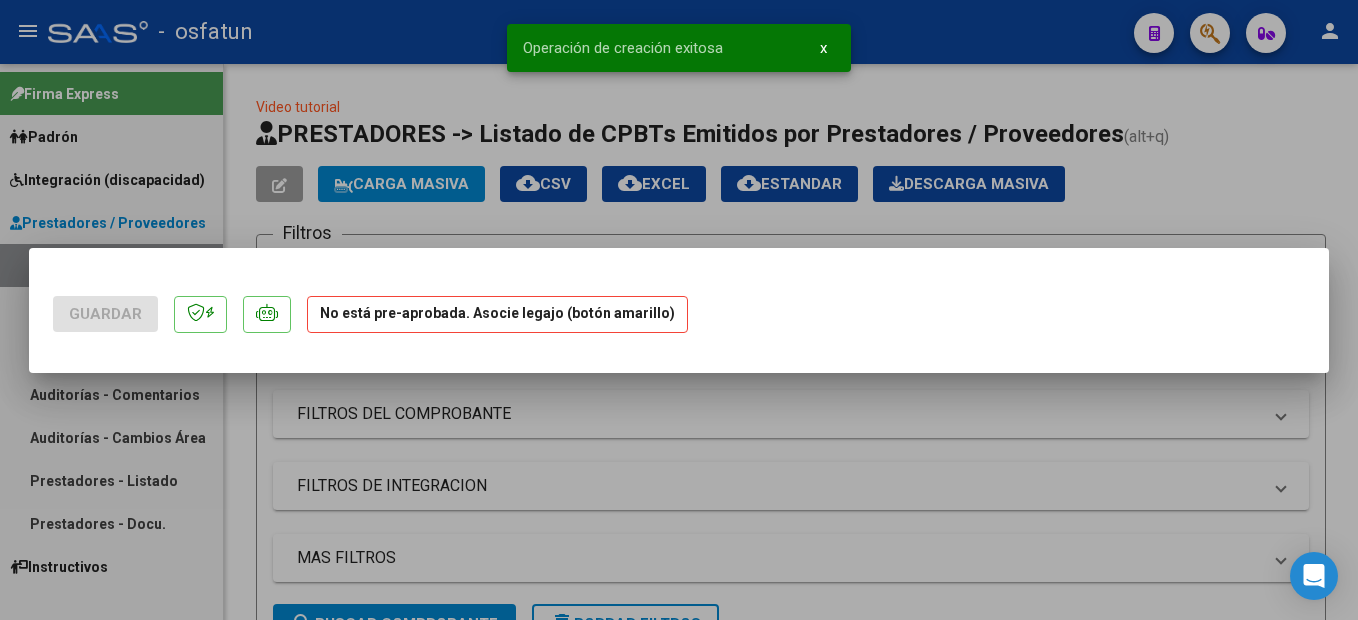 scroll, scrollTop: 0, scrollLeft: 0, axis: both 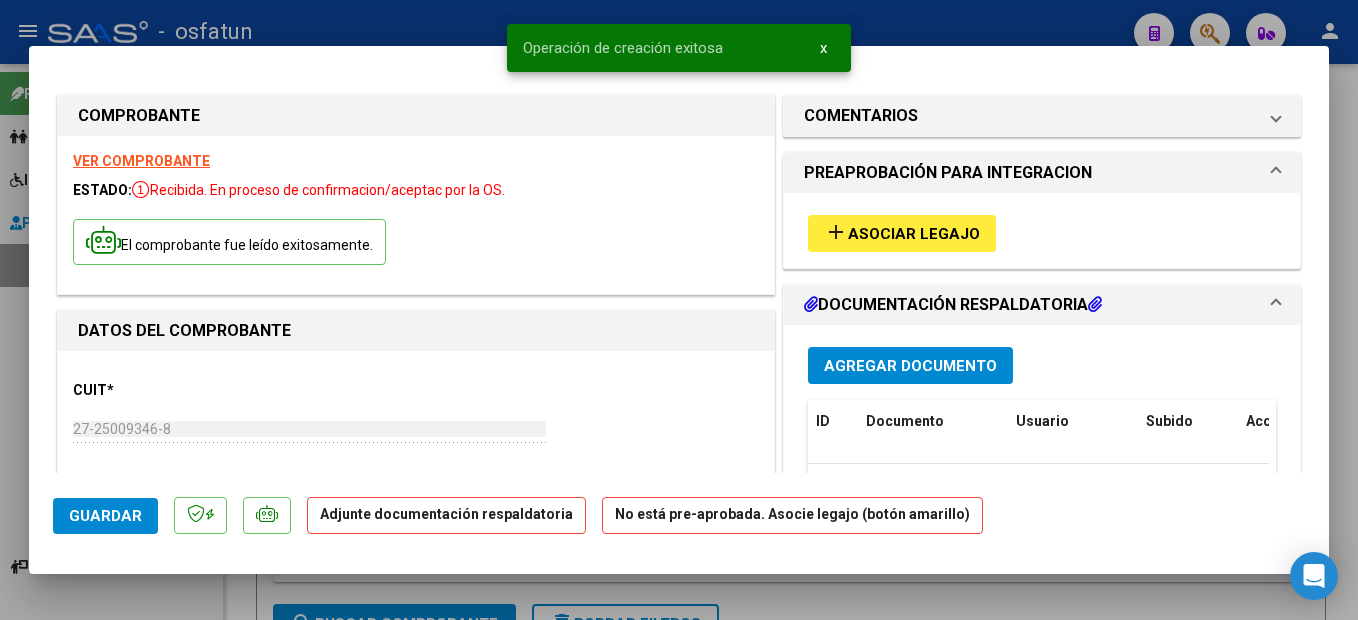 click on "add Asociar Legajo" at bounding box center [917, 218] 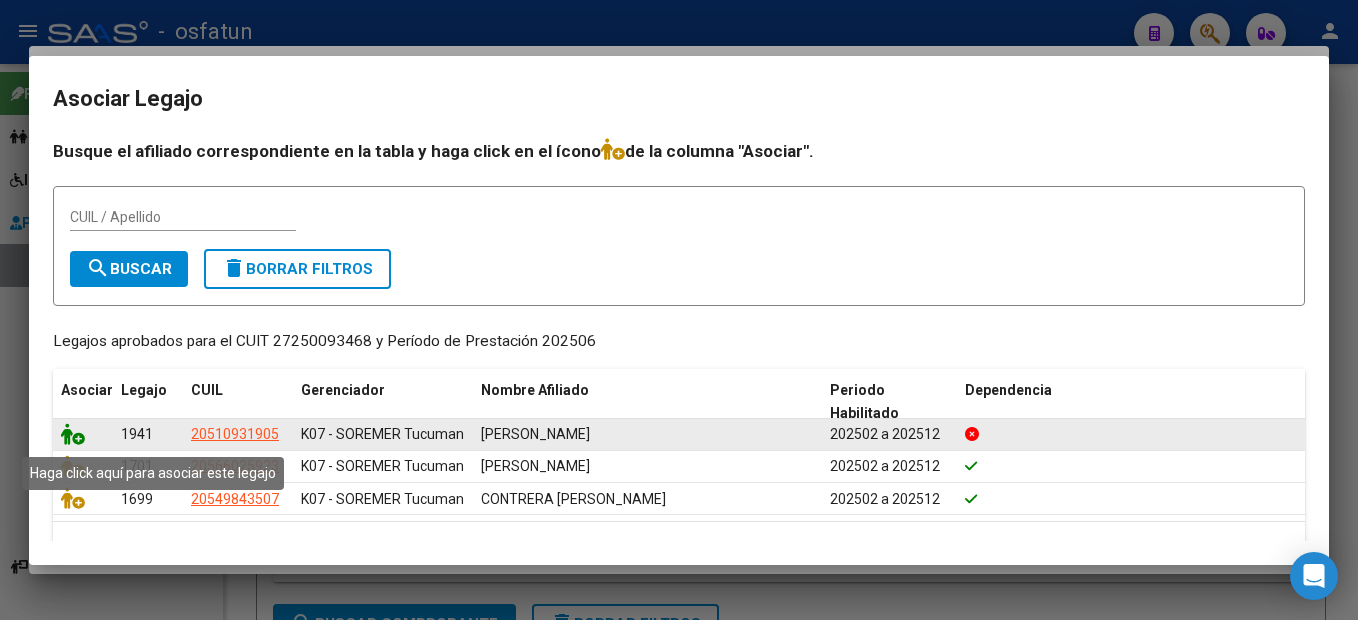 click 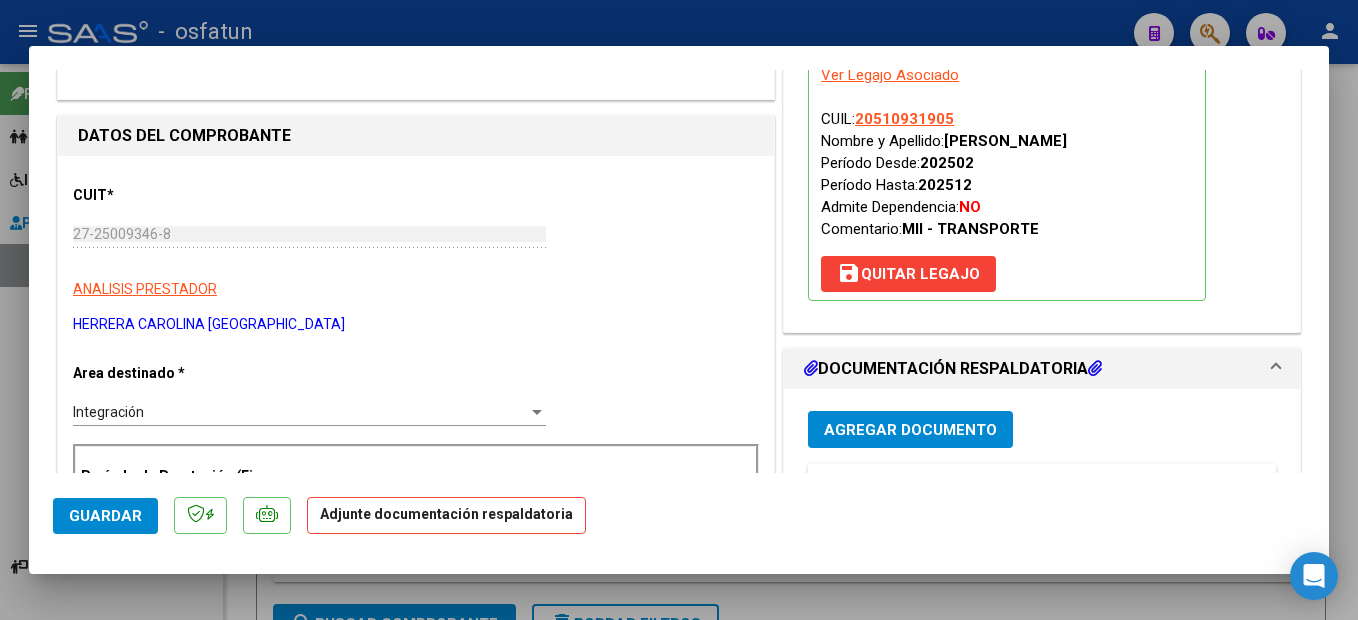 scroll, scrollTop: 200, scrollLeft: 0, axis: vertical 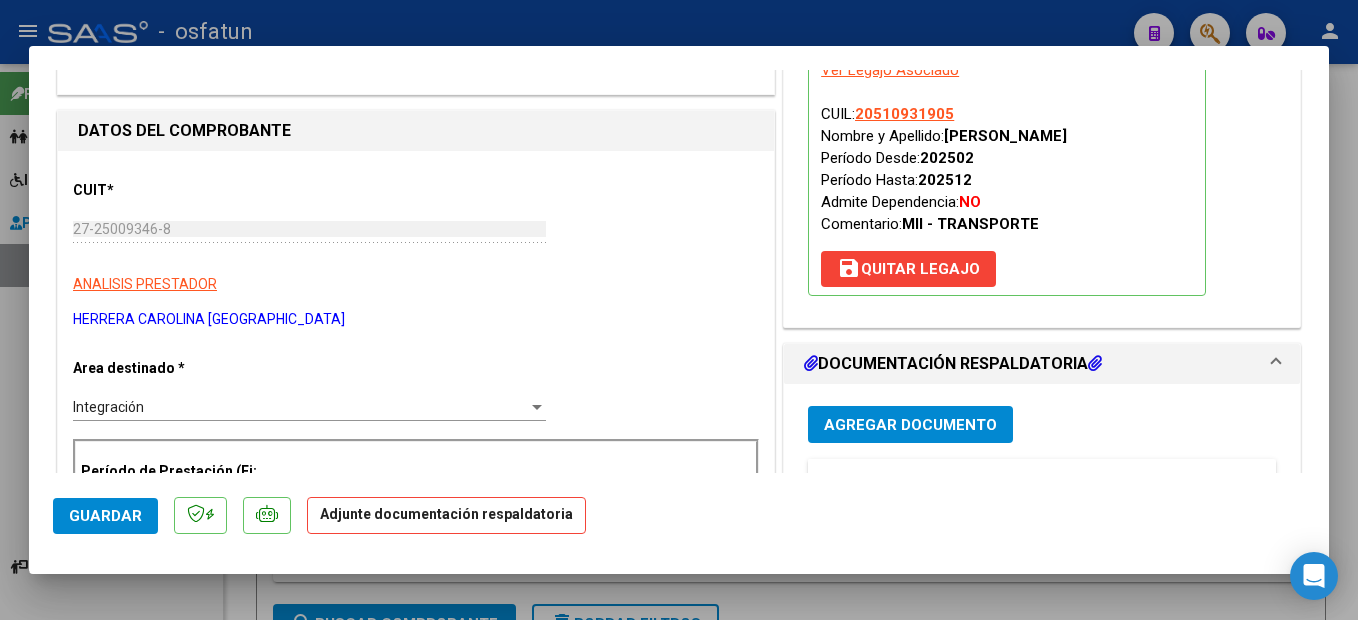 click on "Agregar Documento" at bounding box center [910, 425] 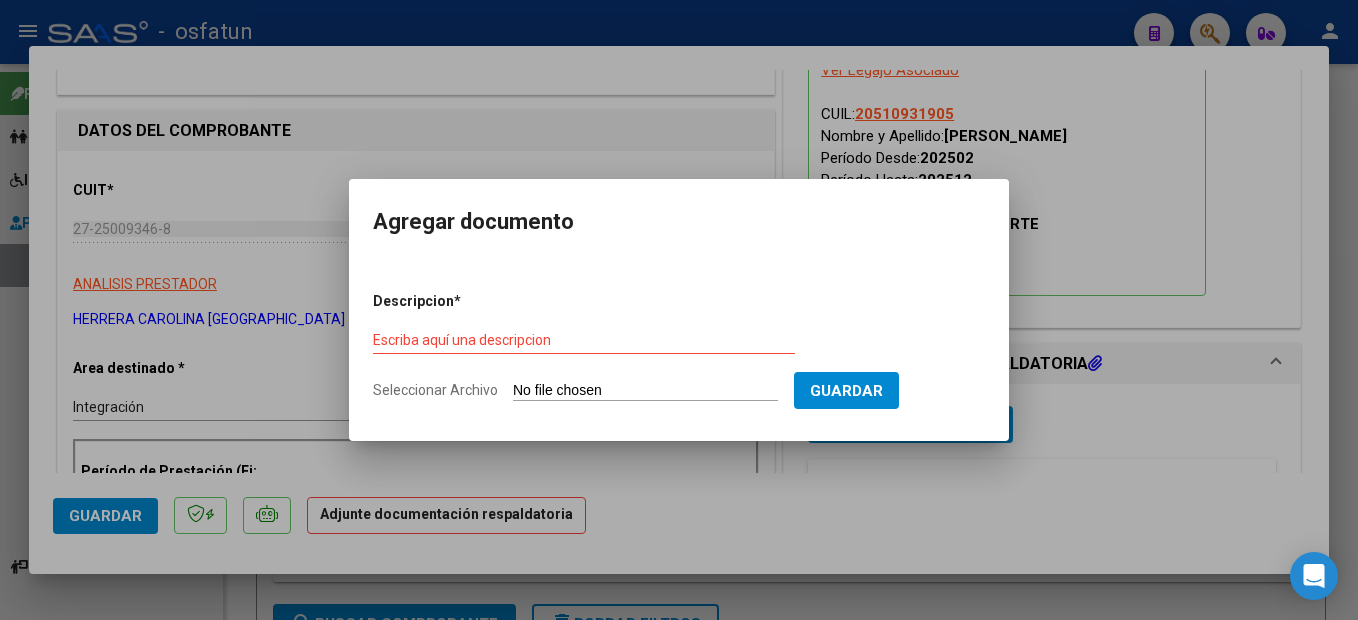click at bounding box center (679, 310) 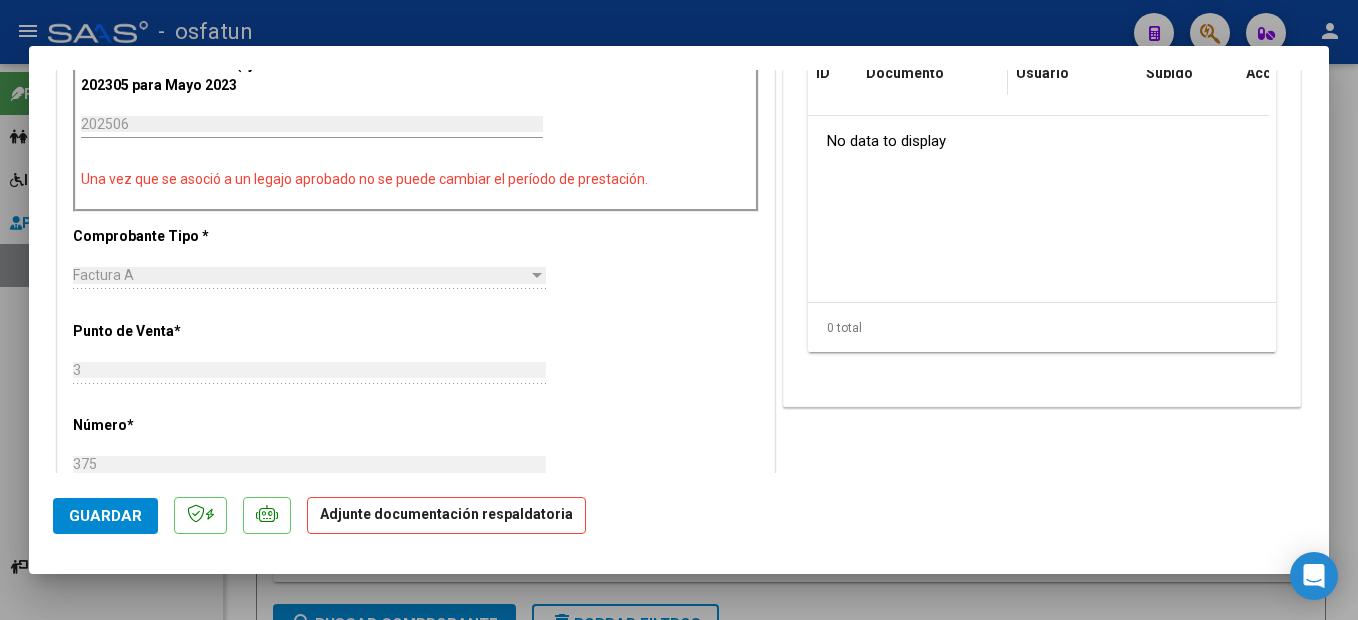 scroll, scrollTop: 400, scrollLeft: 0, axis: vertical 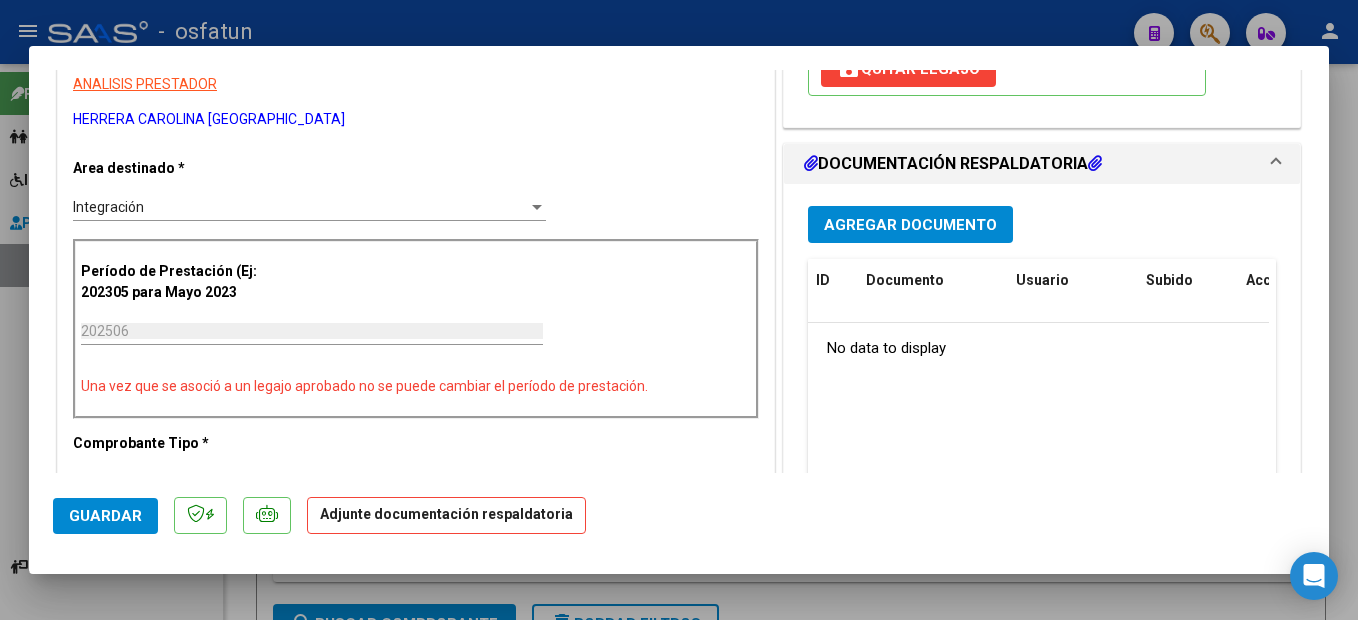 click on "Agregar Documento" at bounding box center (910, 225) 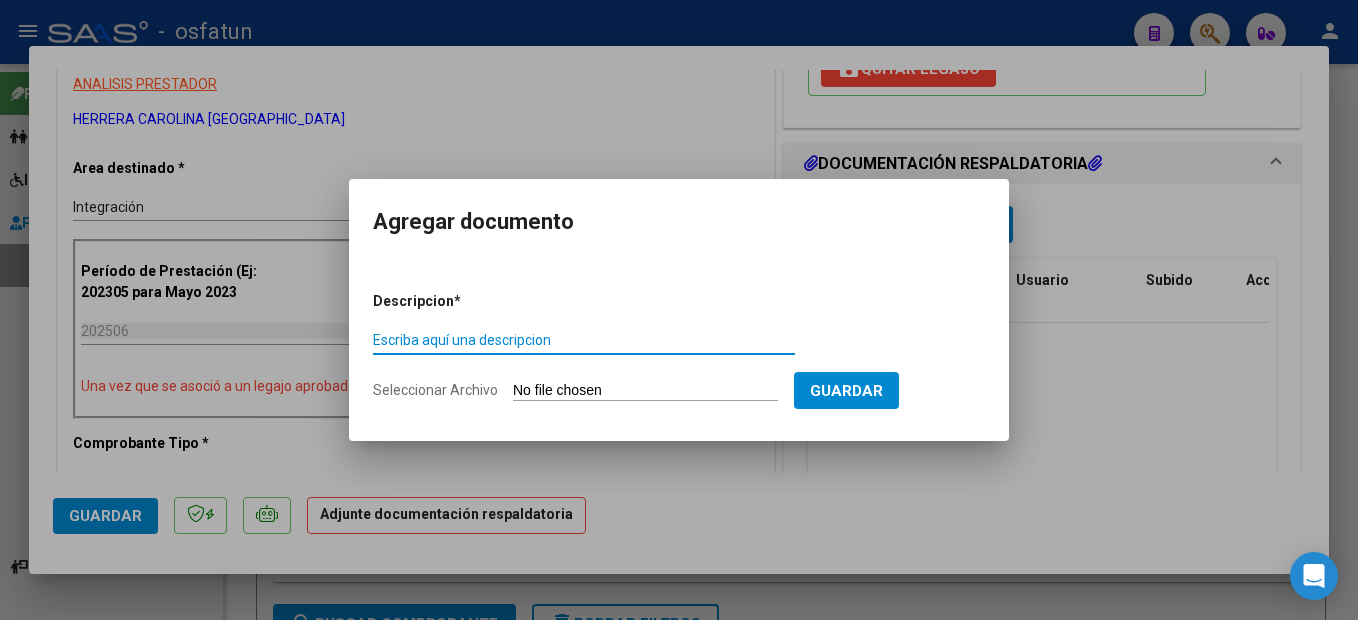 click on "Escriba aquí una descripcion" at bounding box center [584, 340] 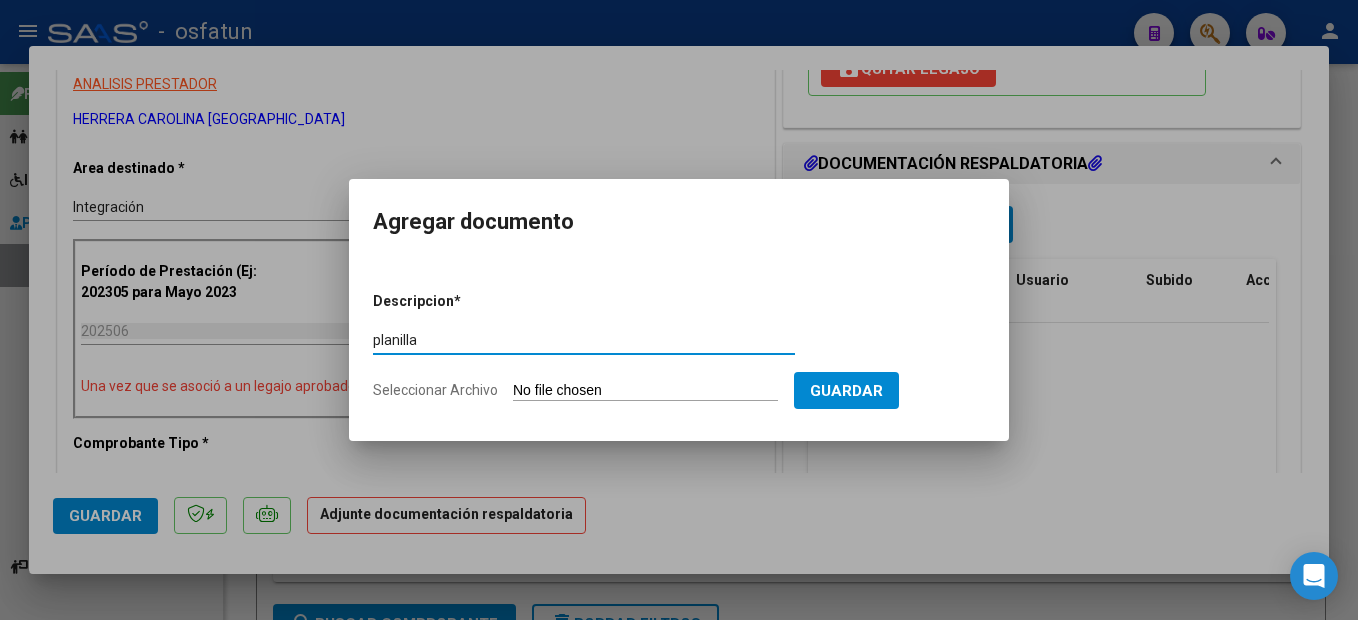 type on "planilla" 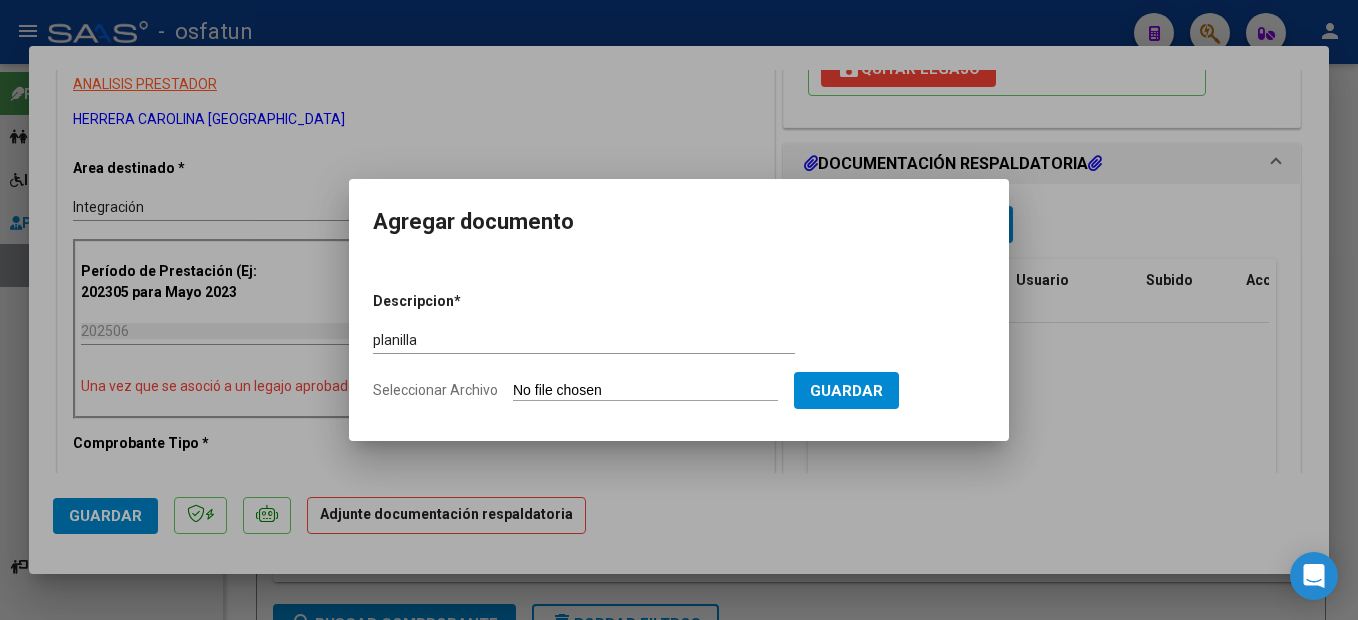 click on "Seleccionar Archivo" at bounding box center [645, 391] 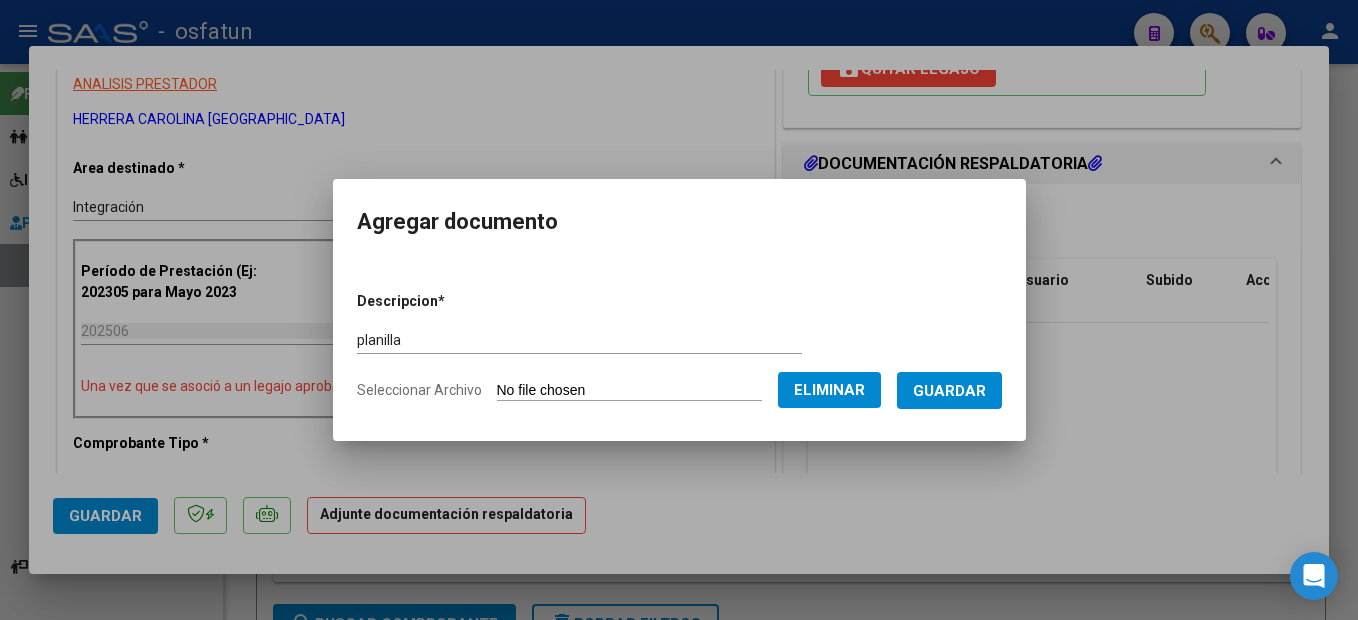 click on "Descripcion  *   planilla Escriba aquí una descripcion  Seleccionar Archivo Eliminar Guardar" at bounding box center (679, 346) 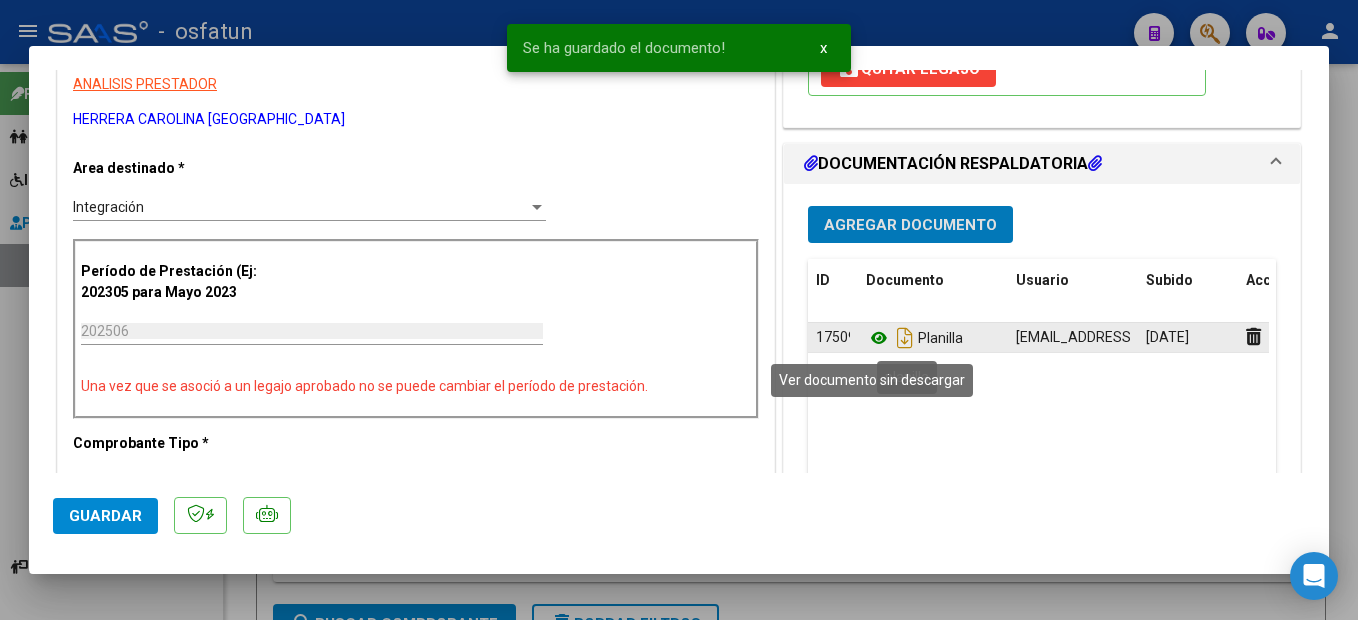 click 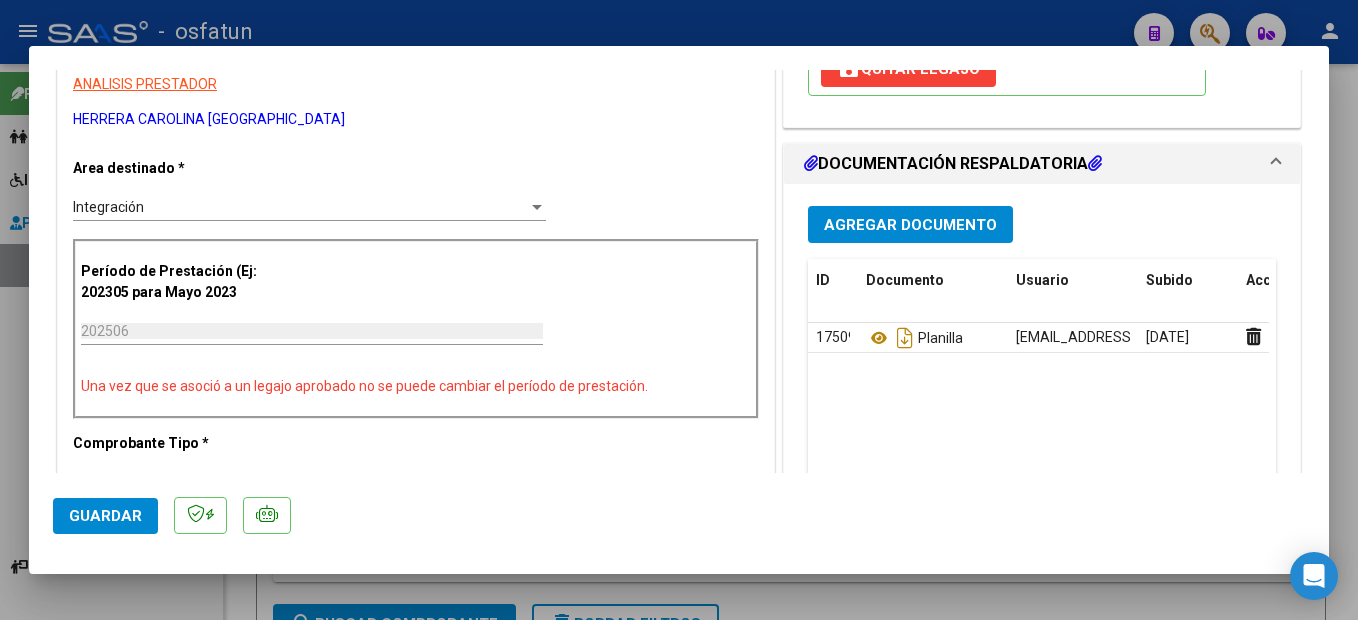 click on "Guardar" 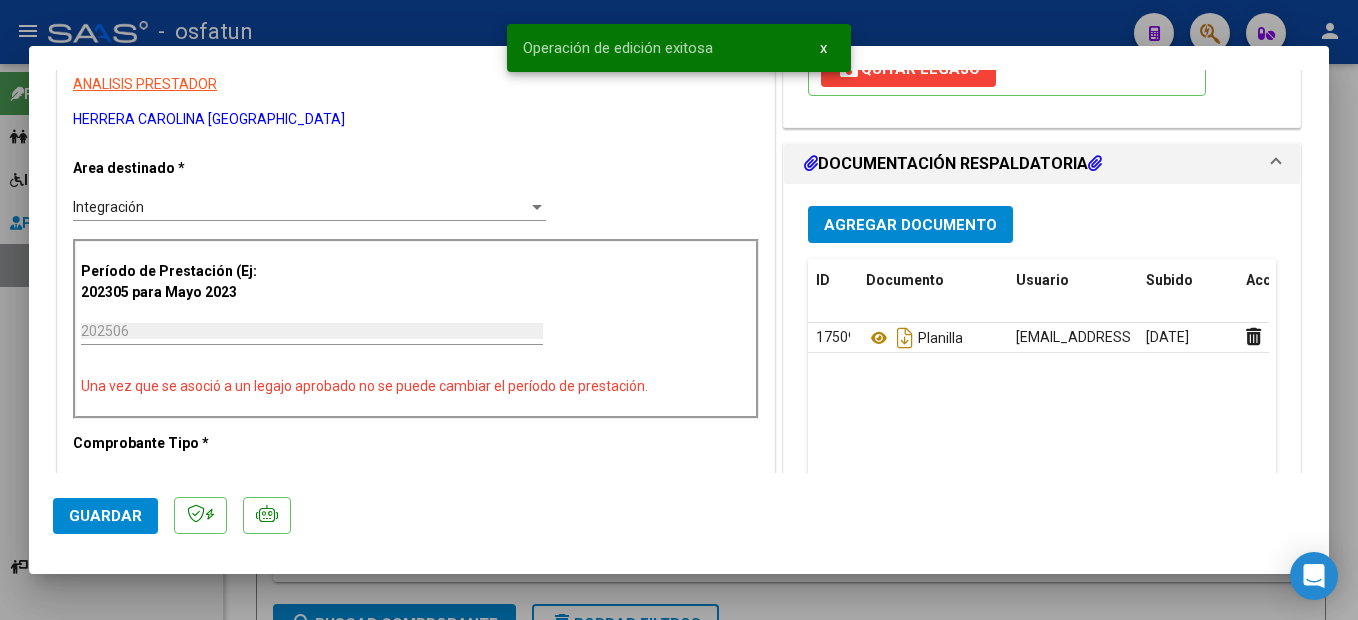 click at bounding box center (679, 310) 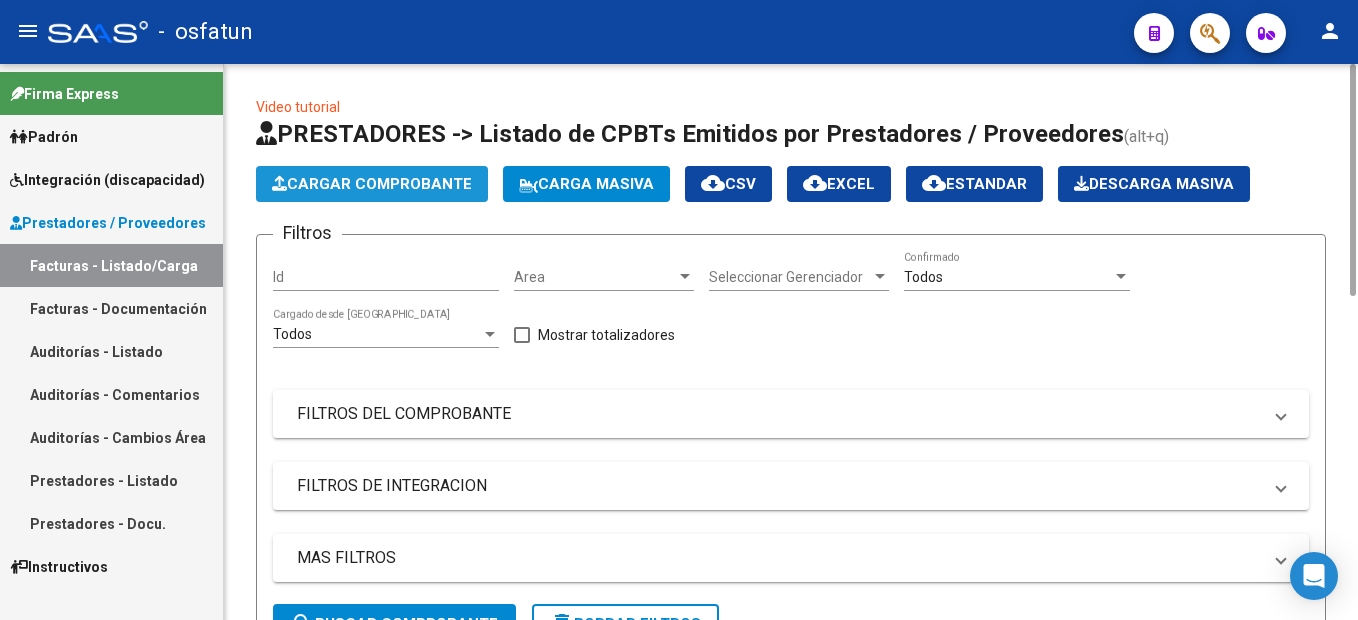 click on "Cargar Comprobante" 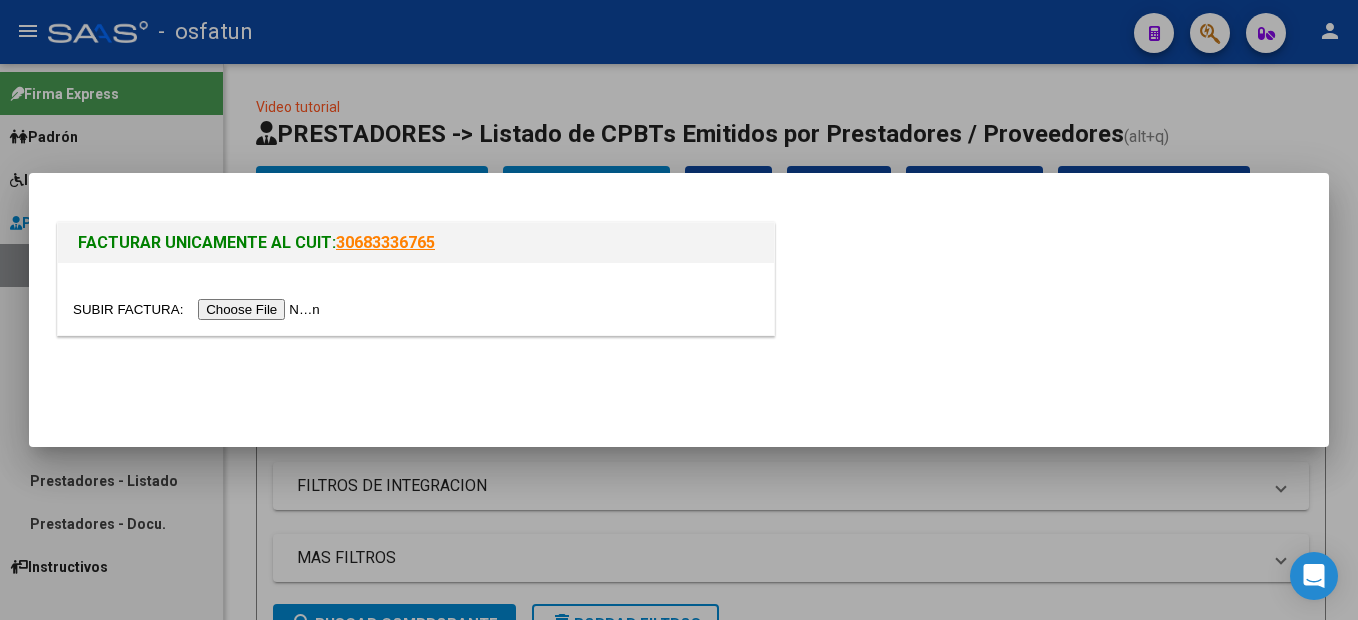 click at bounding box center [199, 309] 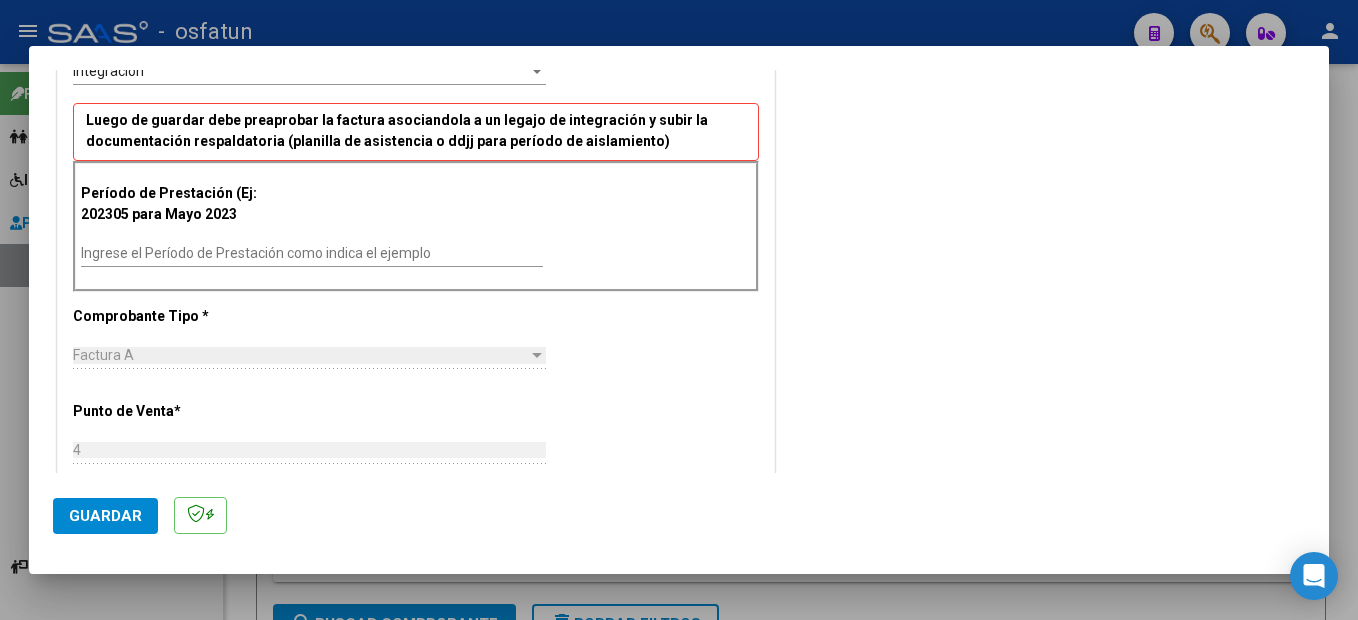 scroll, scrollTop: 500, scrollLeft: 0, axis: vertical 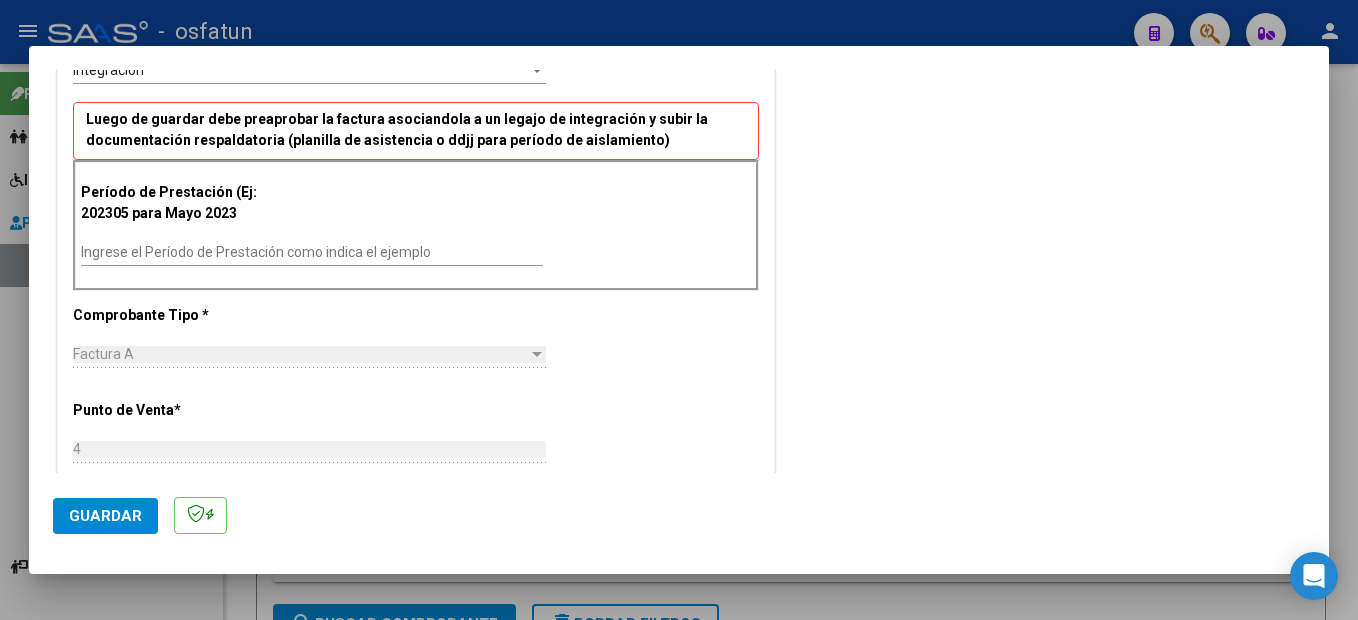 click on "Ingrese el Período de Prestación como indica el ejemplo" at bounding box center (312, 252) 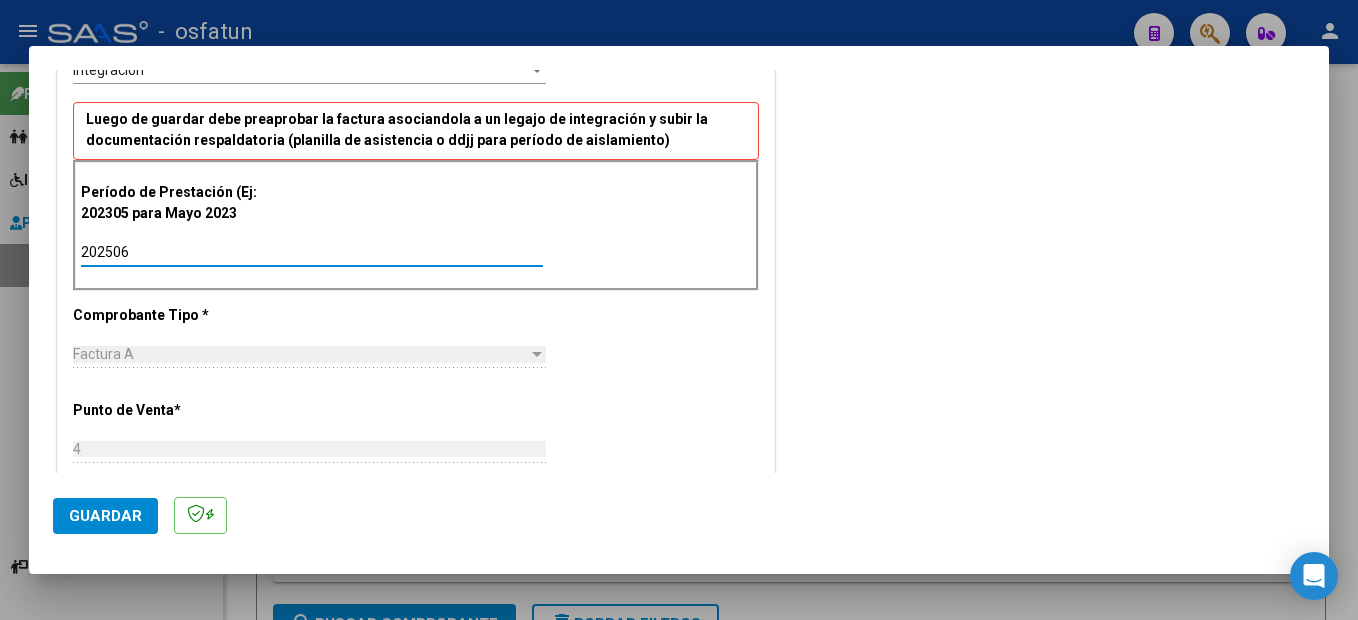 type on "202506" 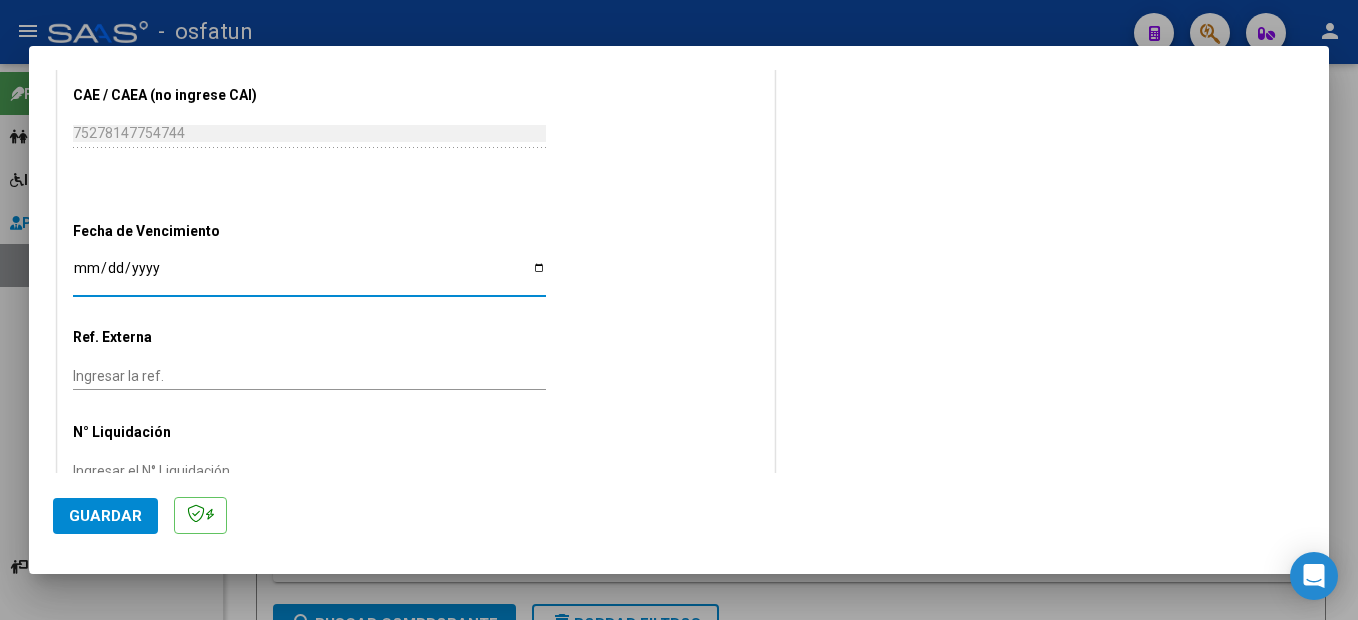 scroll, scrollTop: 1209, scrollLeft: 0, axis: vertical 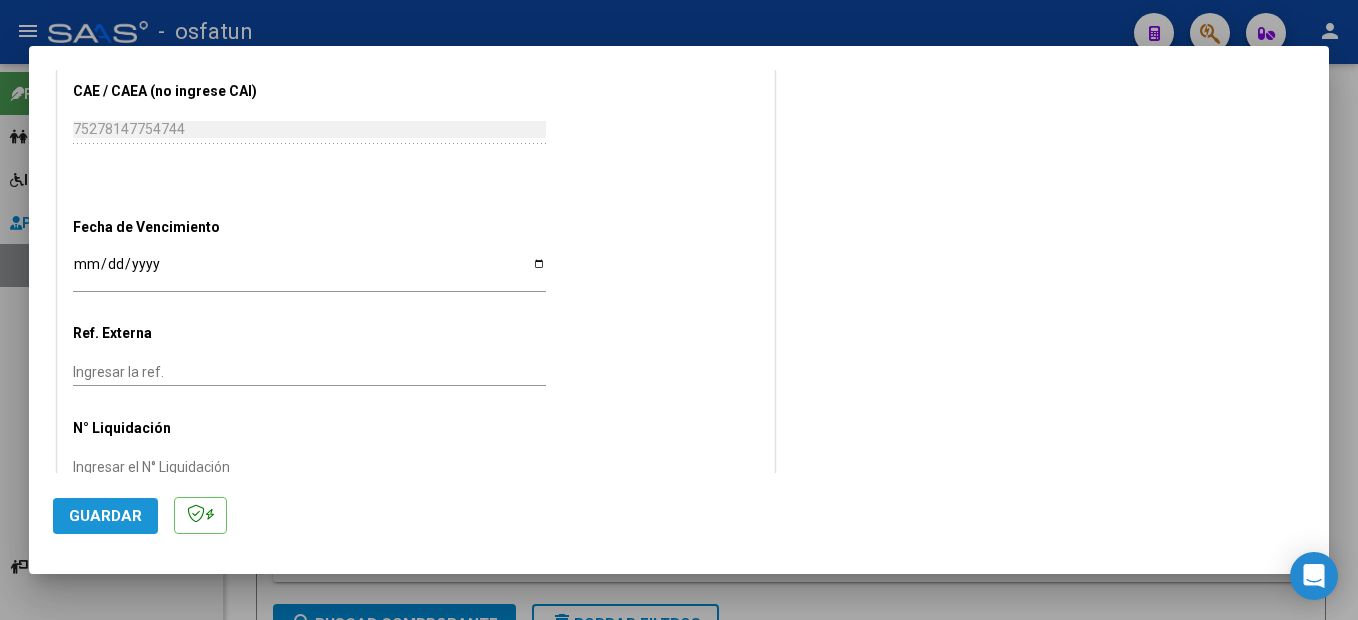 click on "Guardar" 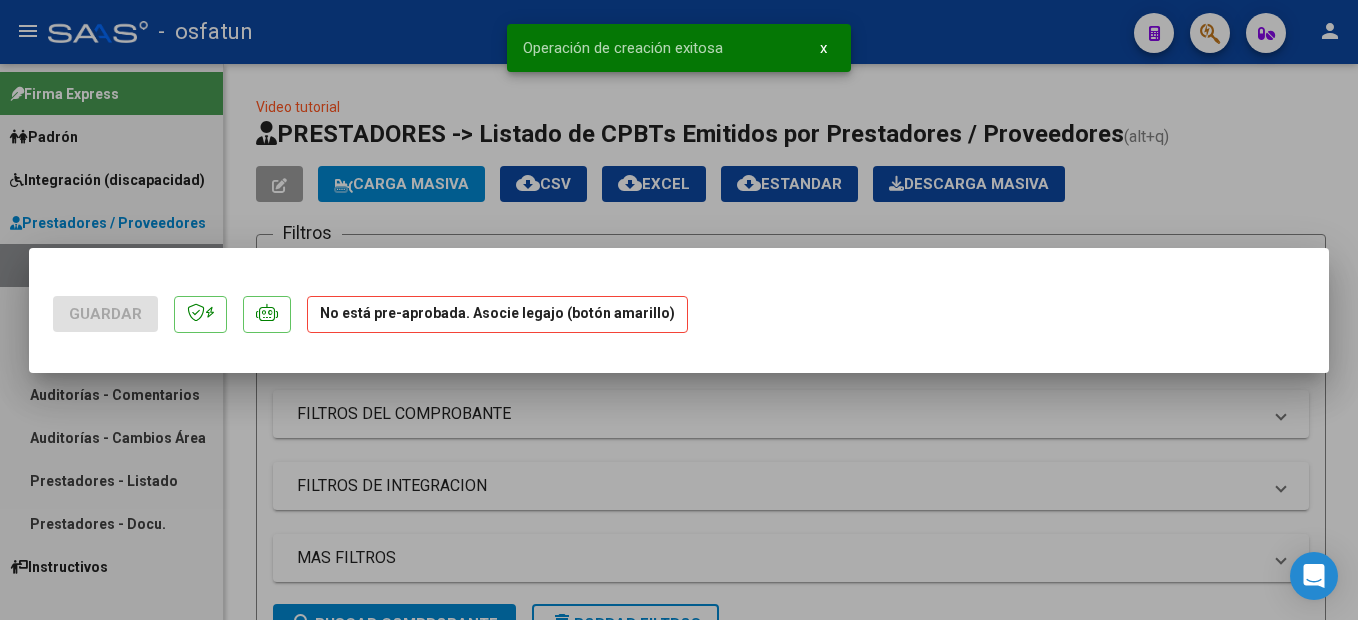 scroll, scrollTop: 0, scrollLeft: 0, axis: both 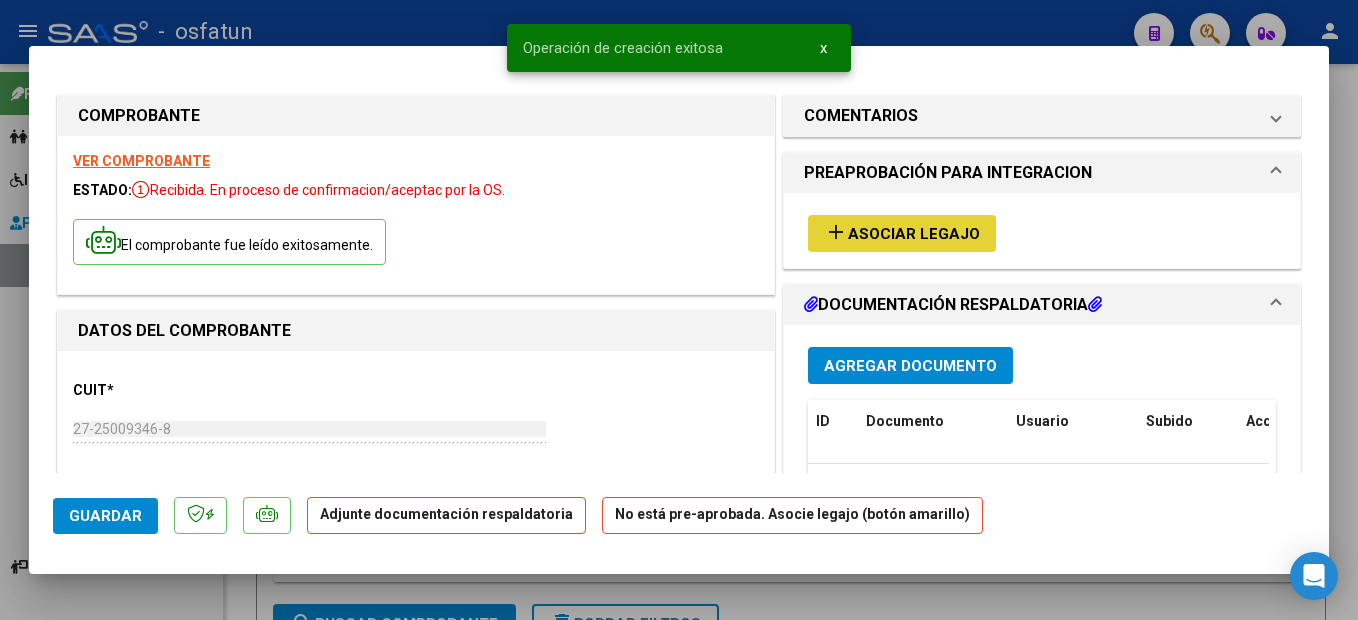 click on "Asociar Legajo" at bounding box center (914, 234) 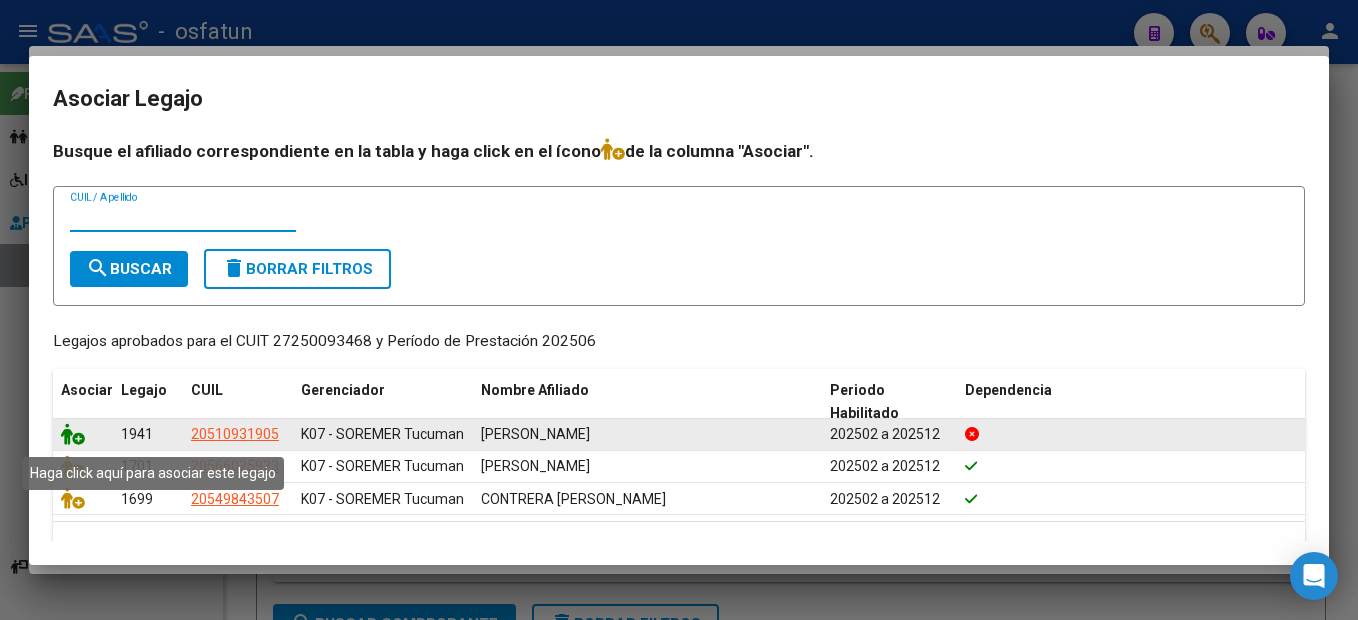 click 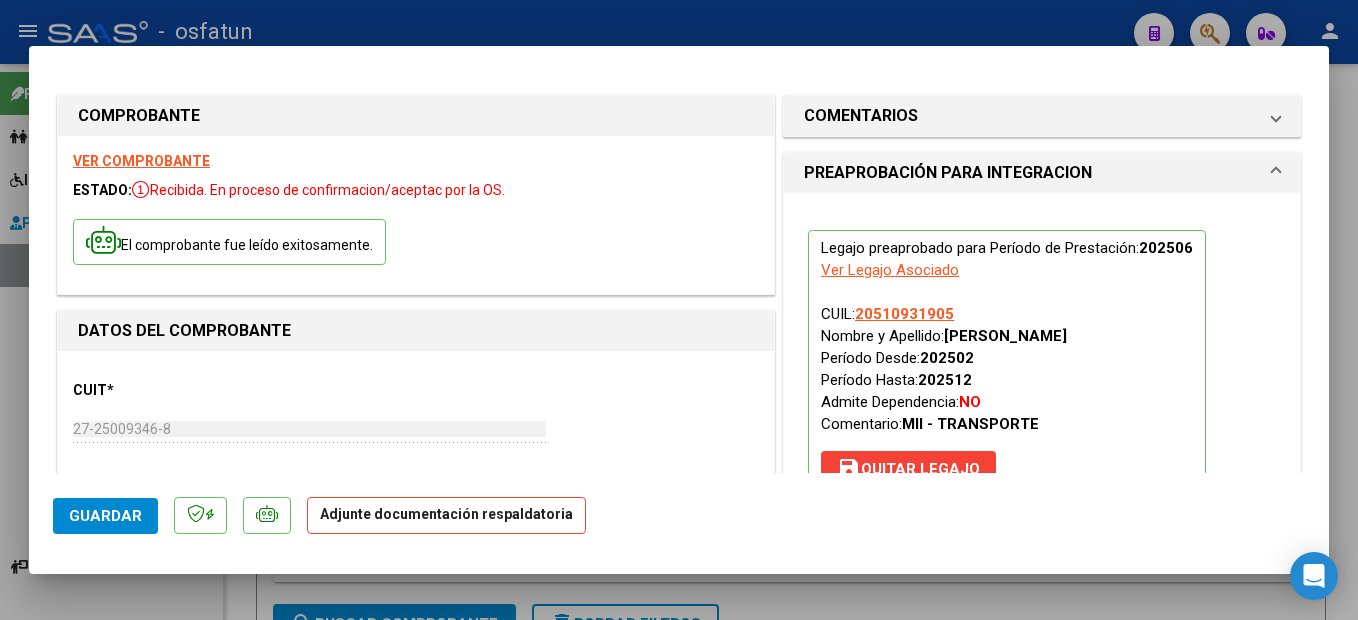 scroll, scrollTop: 200, scrollLeft: 0, axis: vertical 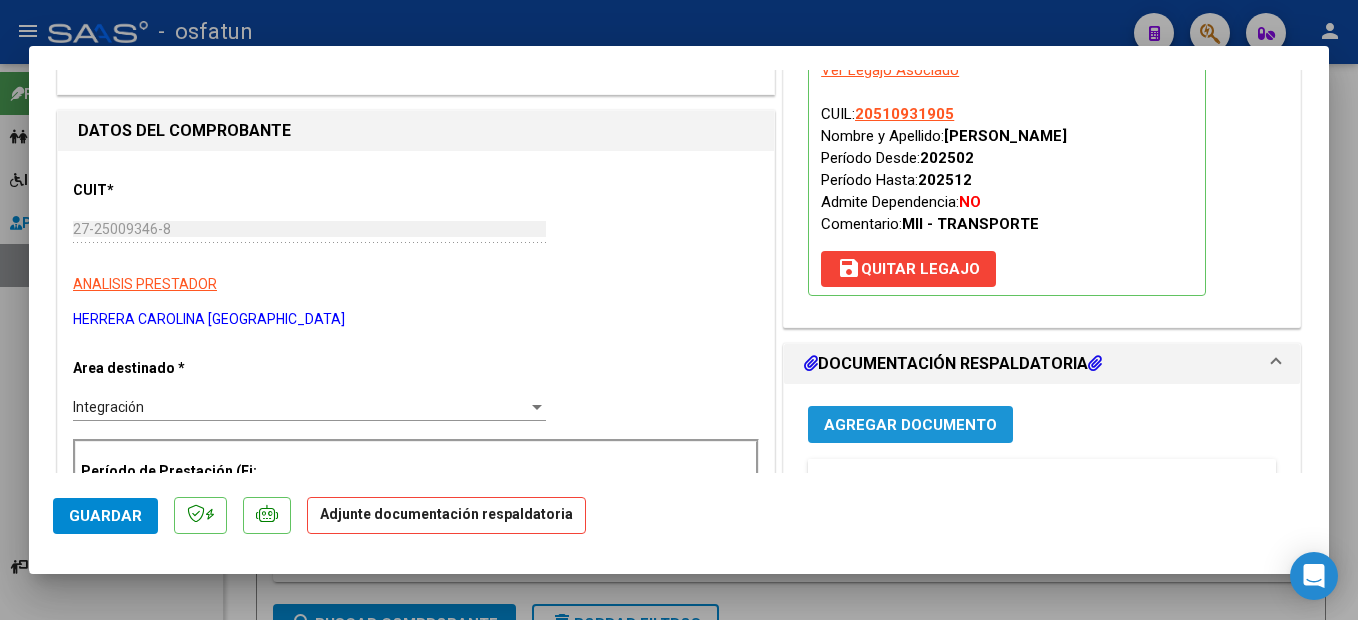 click on "Agregar Documento" at bounding box center (910, 425) 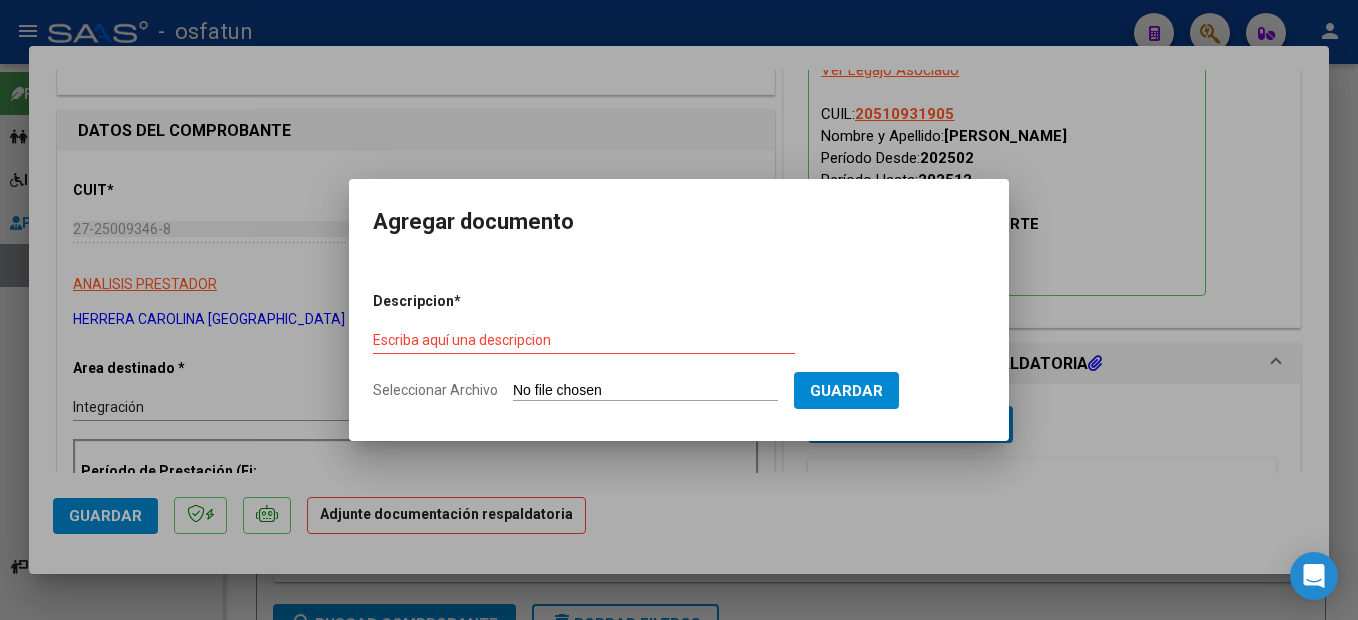 click on "Escriba aquí una descripcion" at bounding box center (584, 348) 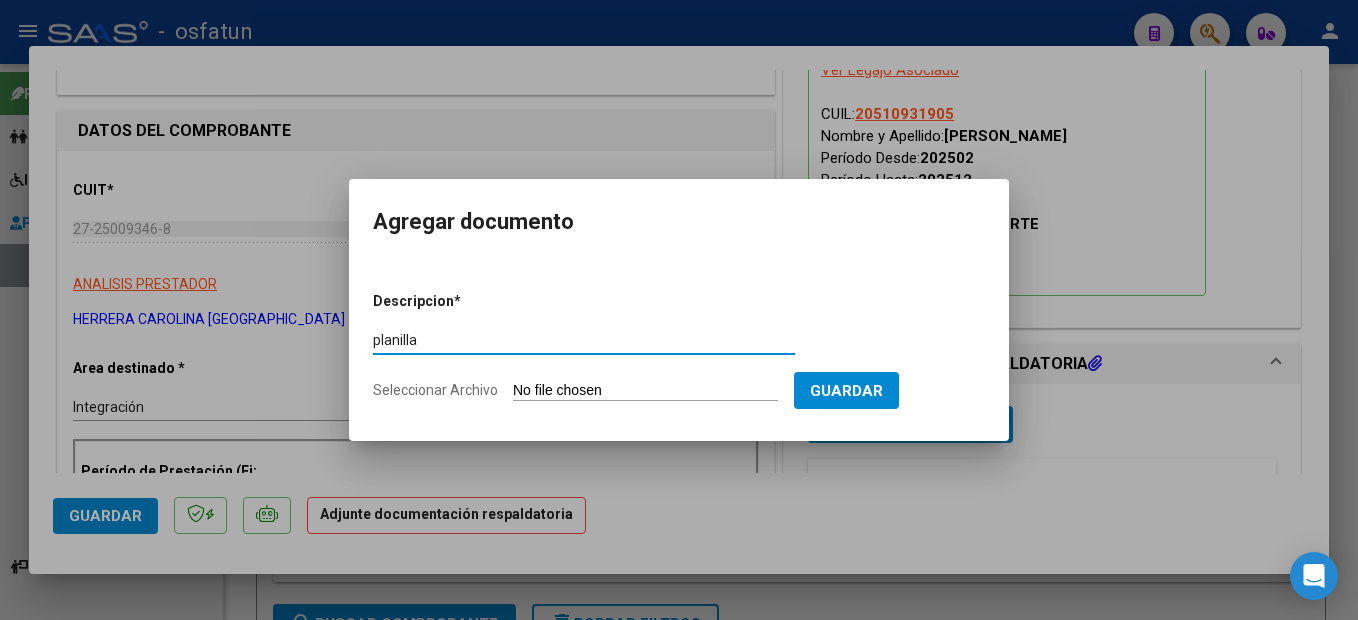 type on "planilla" 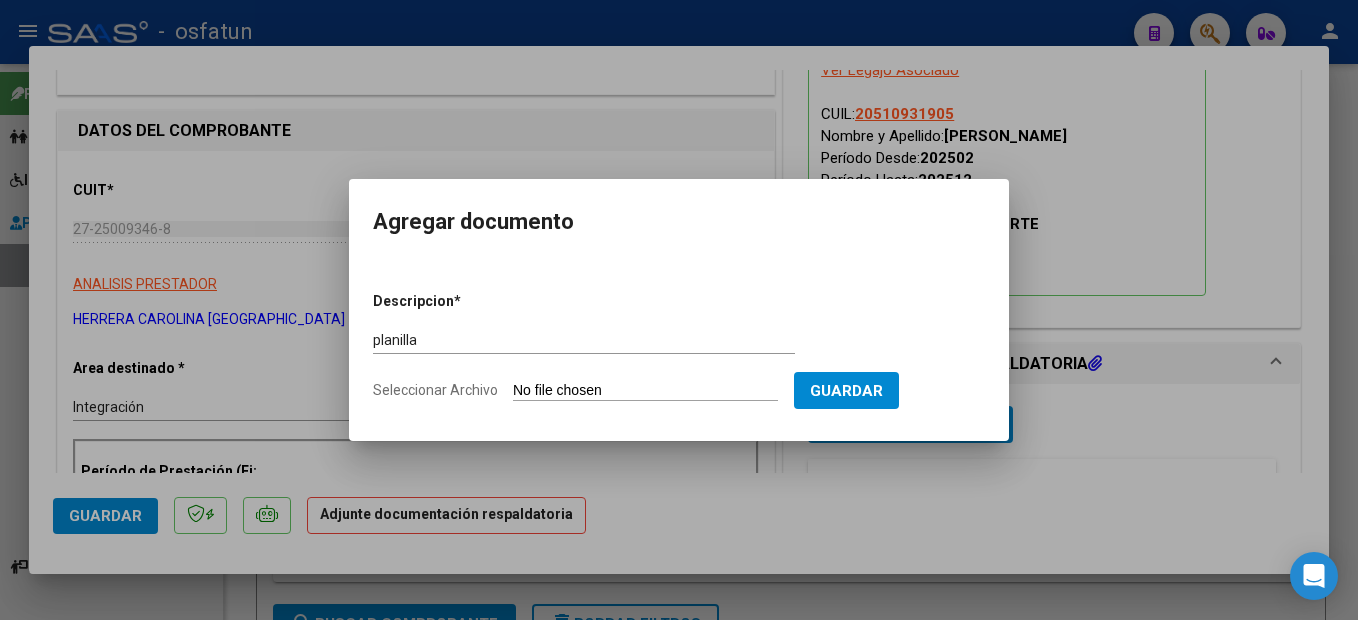 click on "Descripcion  *   planilla Escriba aquí una descripcion  Seleccionar Archivo Guardar" at bounding box center [679, 346] 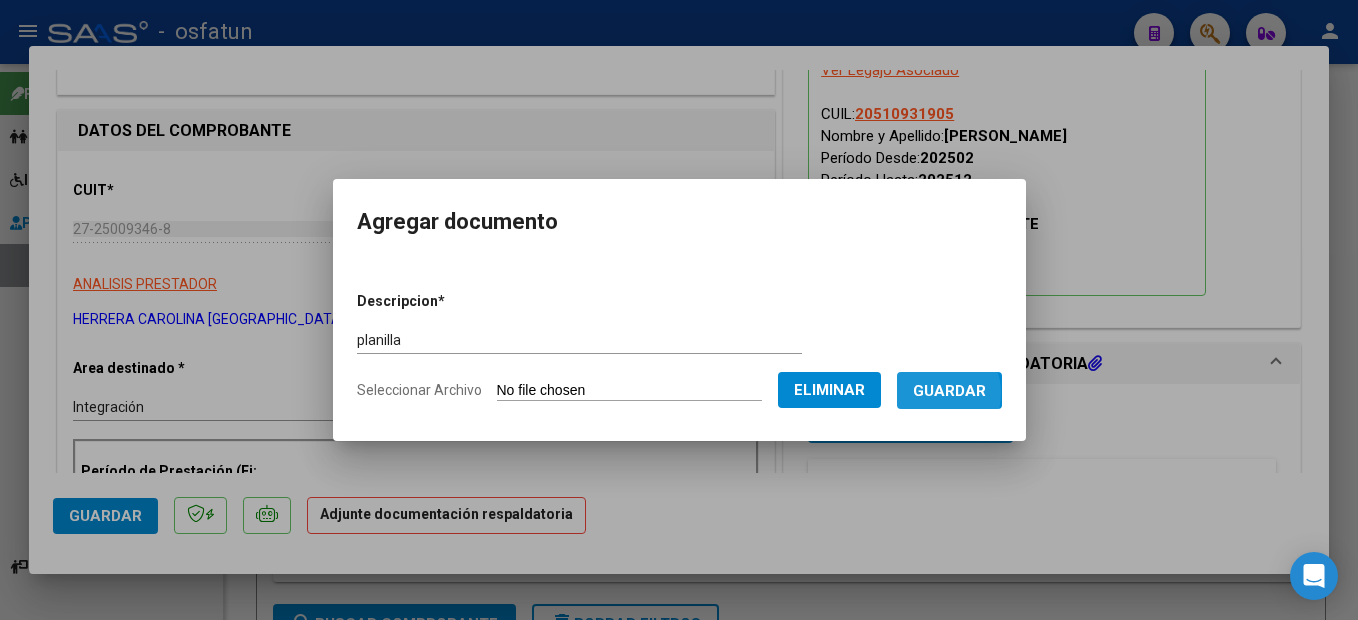 click on "Guardar" at bounding box center (949, 391) 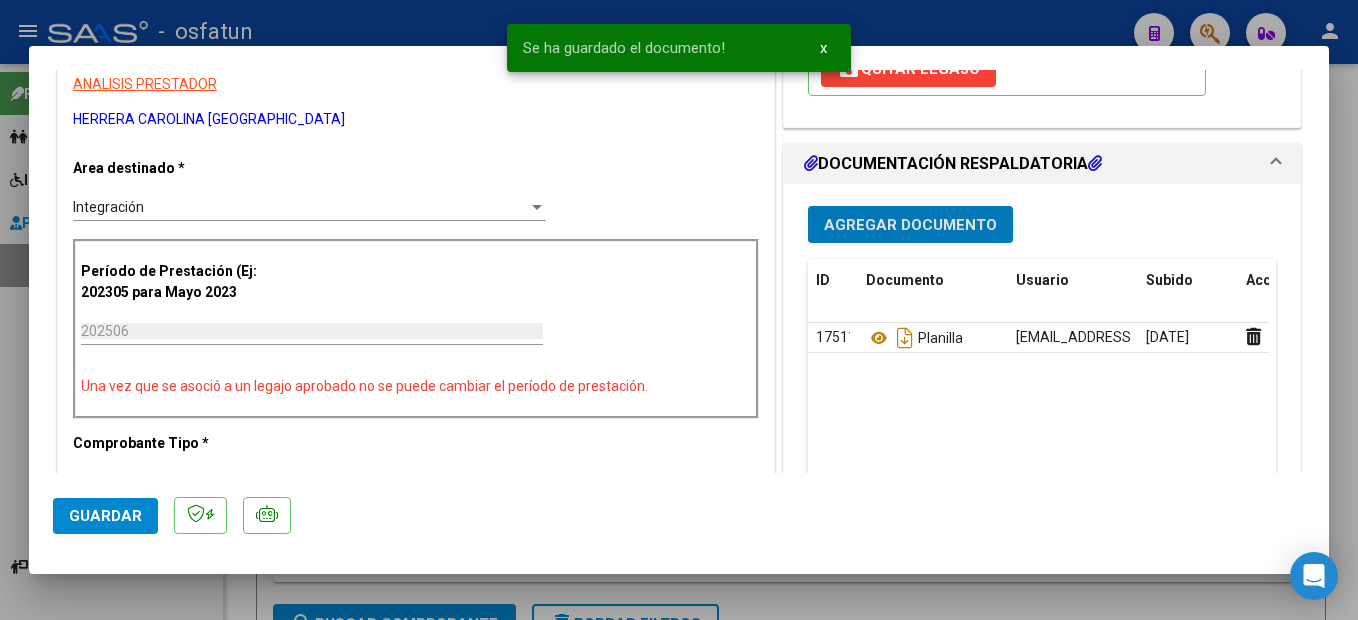 scroll, scrollTop: 600, scrollLeft: 0, axis: vertical 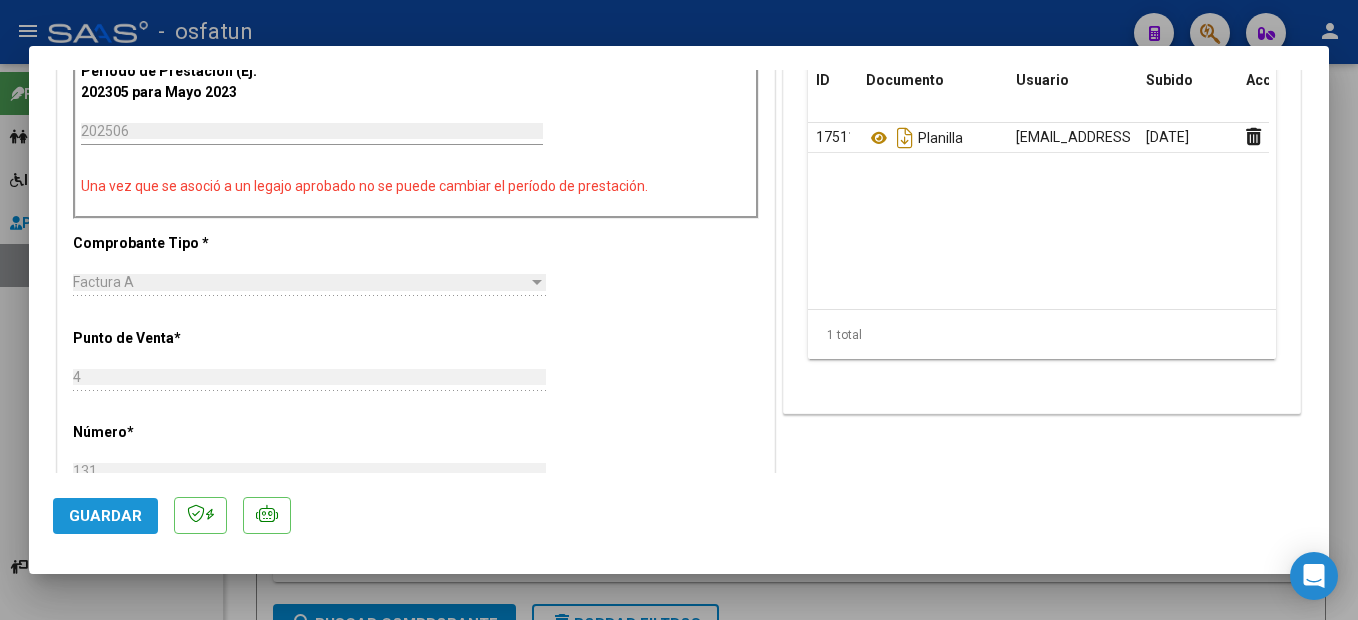 click on "Guardar" 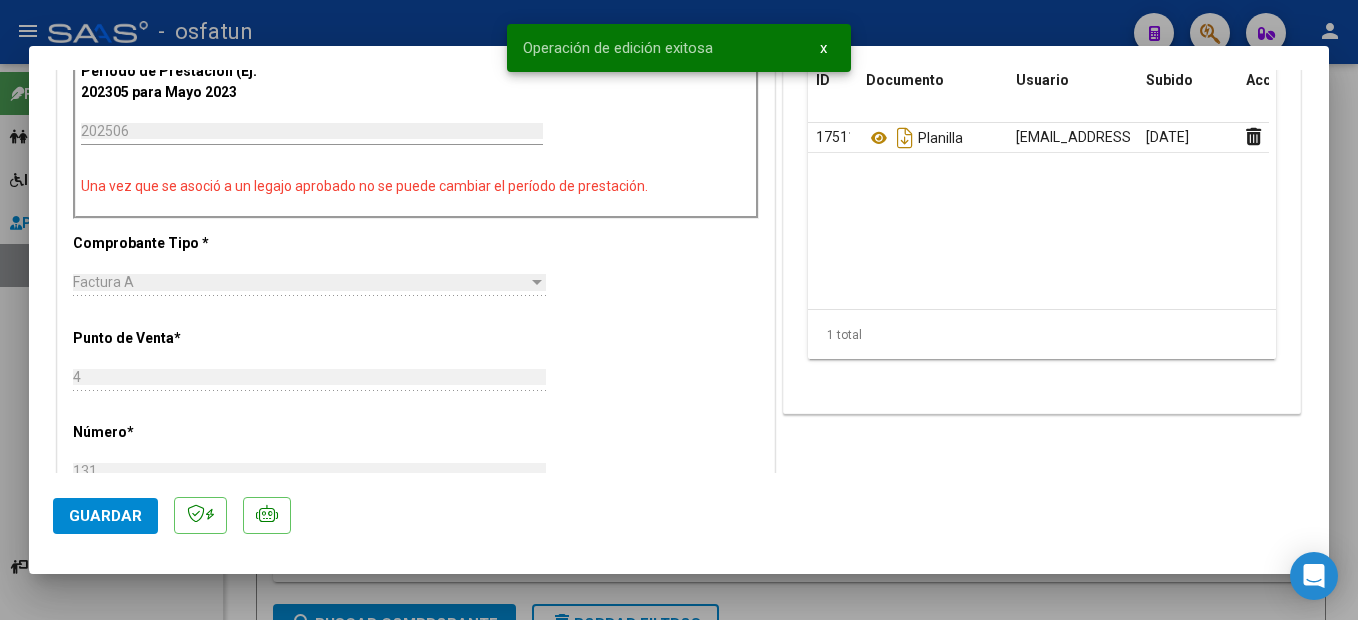 click at bounding box center [679, 310] 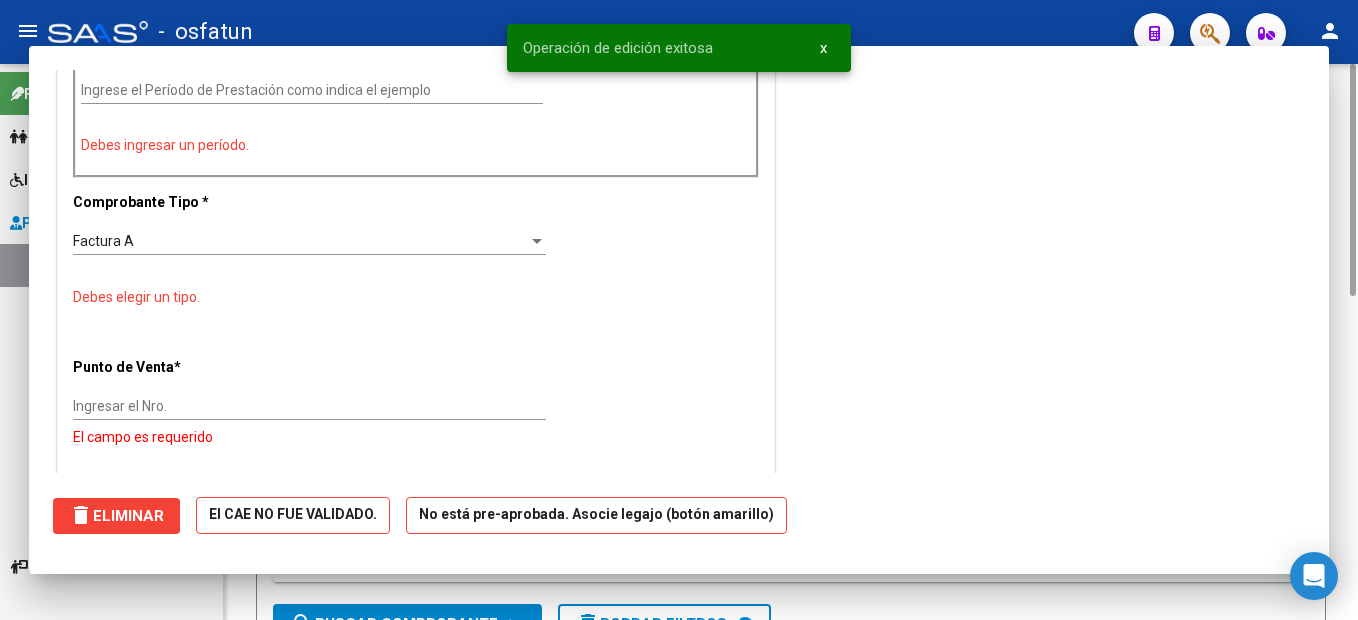 scroll, scrollTop: 559, scrollLeft: 0, axis: vertical 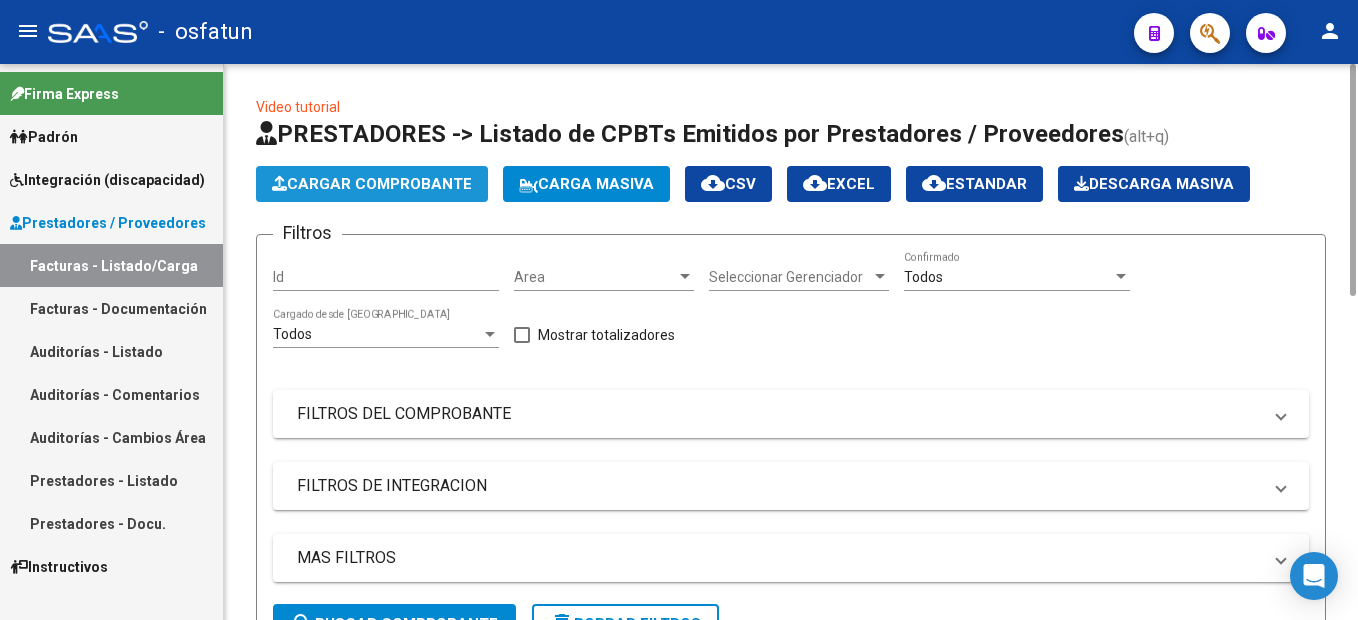 click on "Cargar Comprobante" 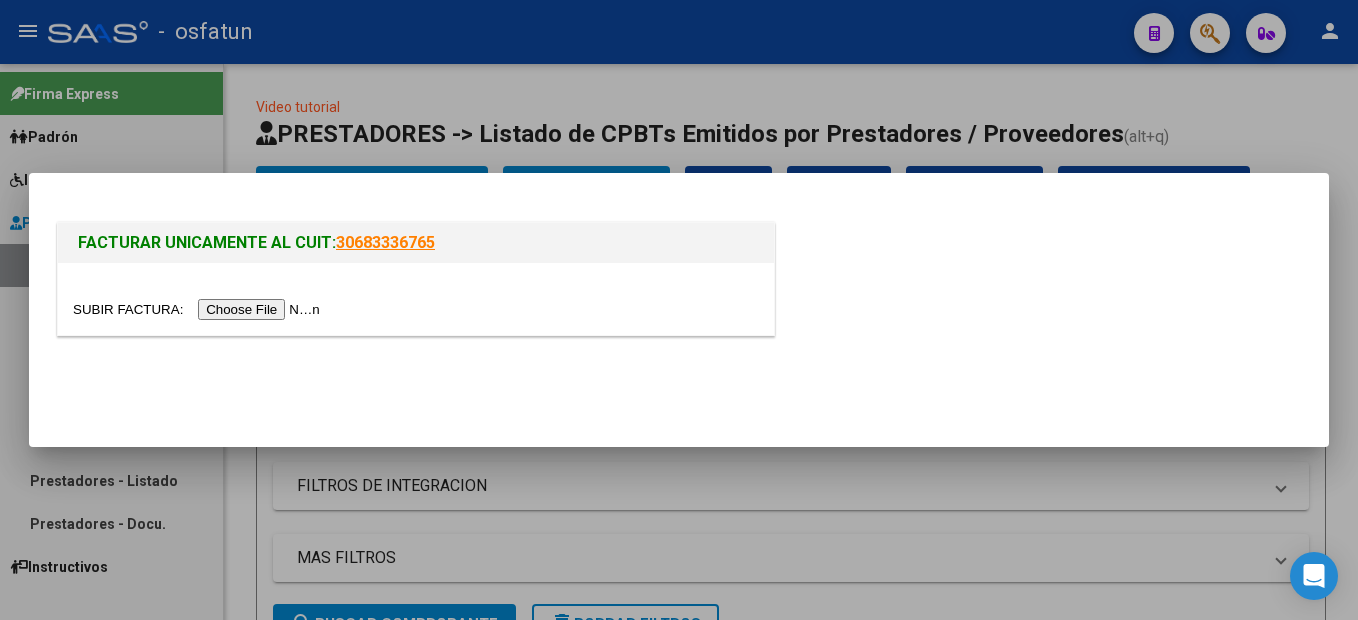click at bounding box center (416, 299) 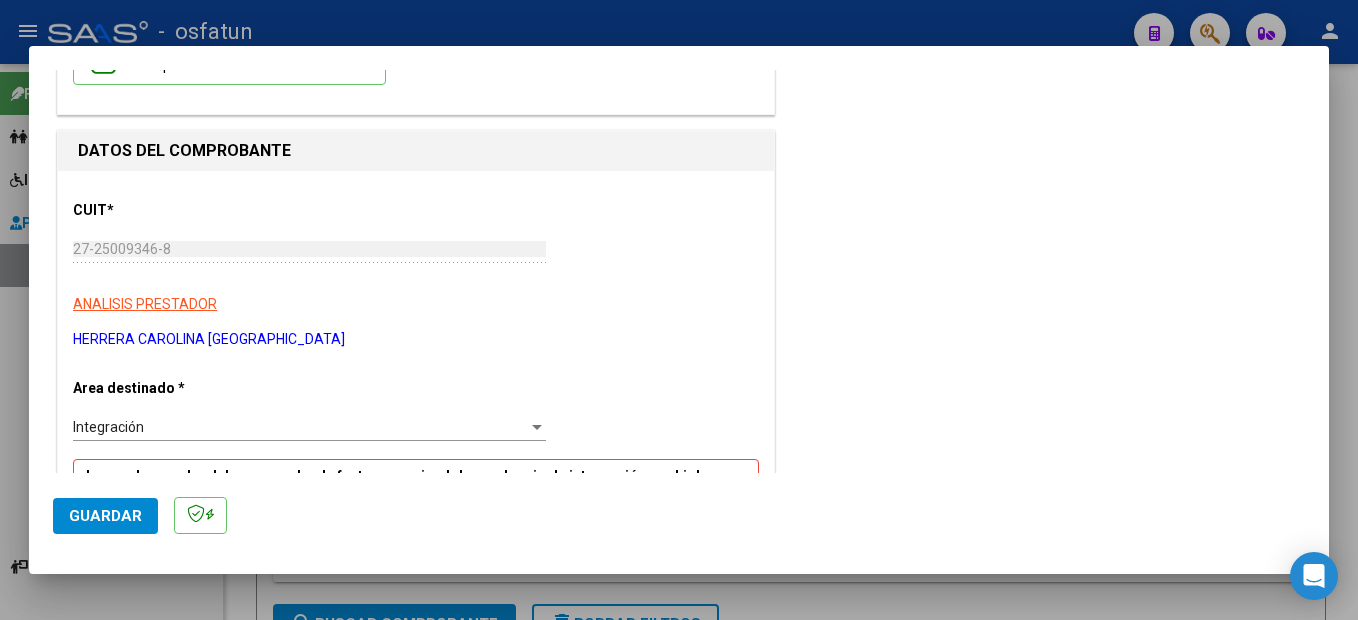scroll, scrollTop: 300, scrollLeft: 0, axis: vertical 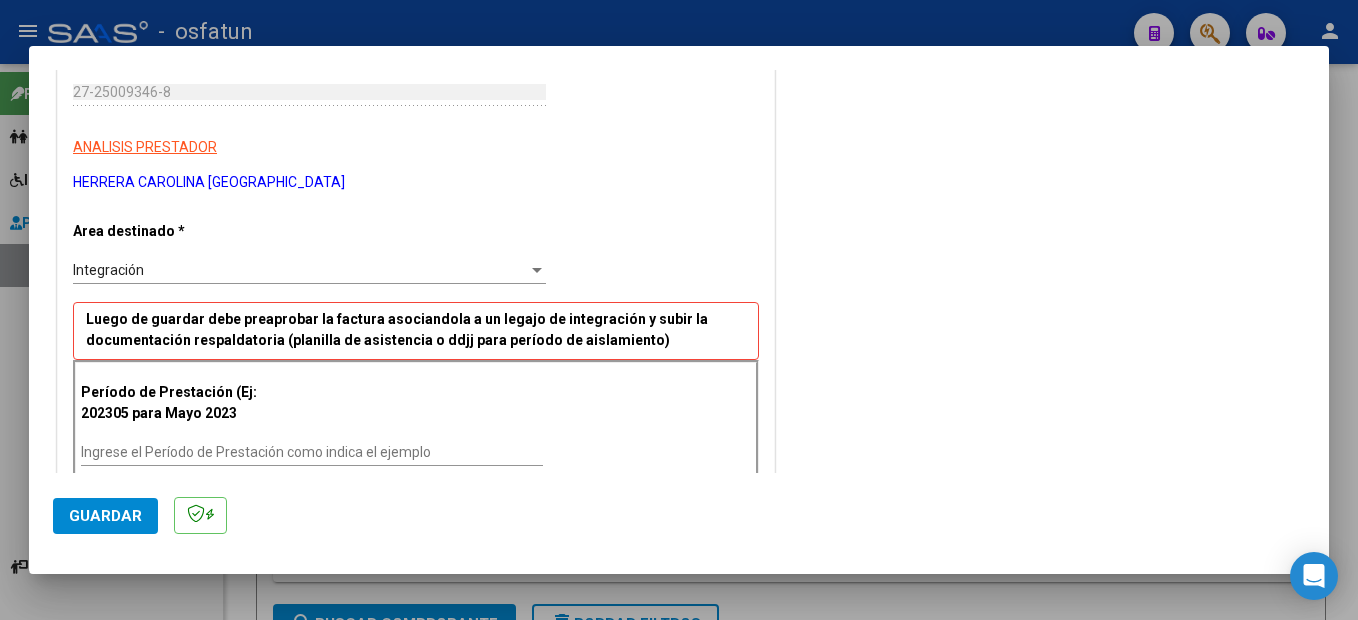 click on "Ingrese el Período de Prestación como indica el ejemplo" at bounding box center [312, 452] 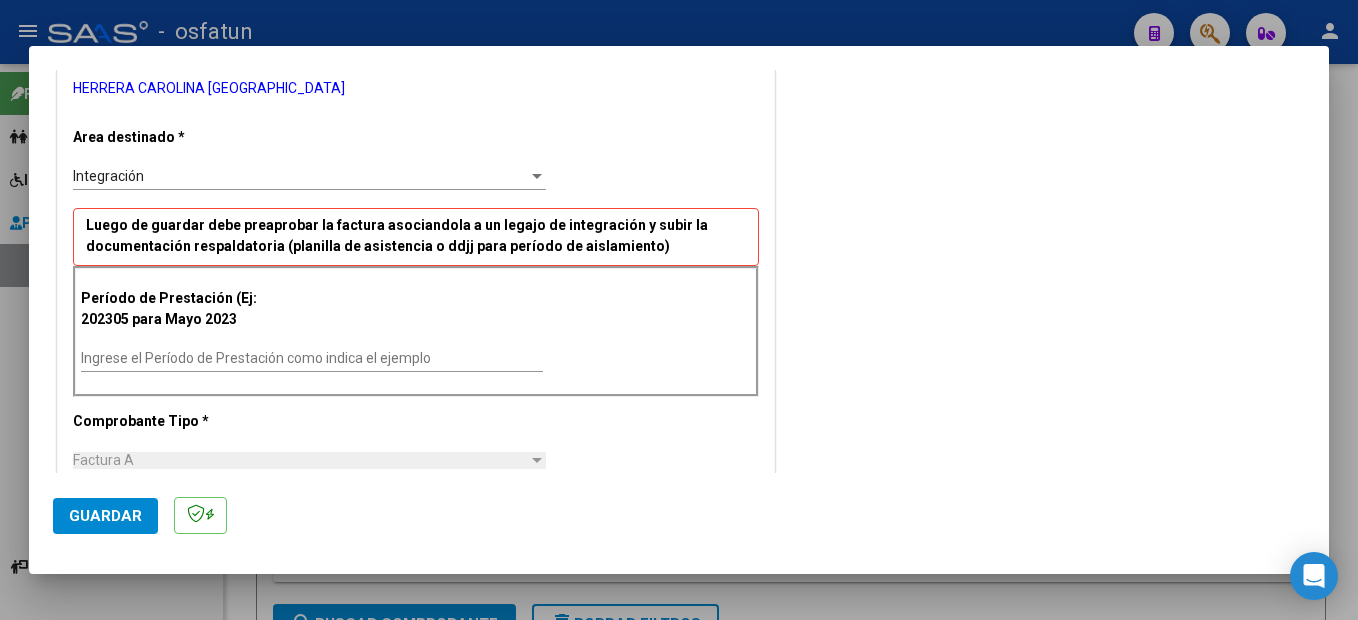 scroll, scrollTop: 400, scrollLeft: 0, axis: vertical 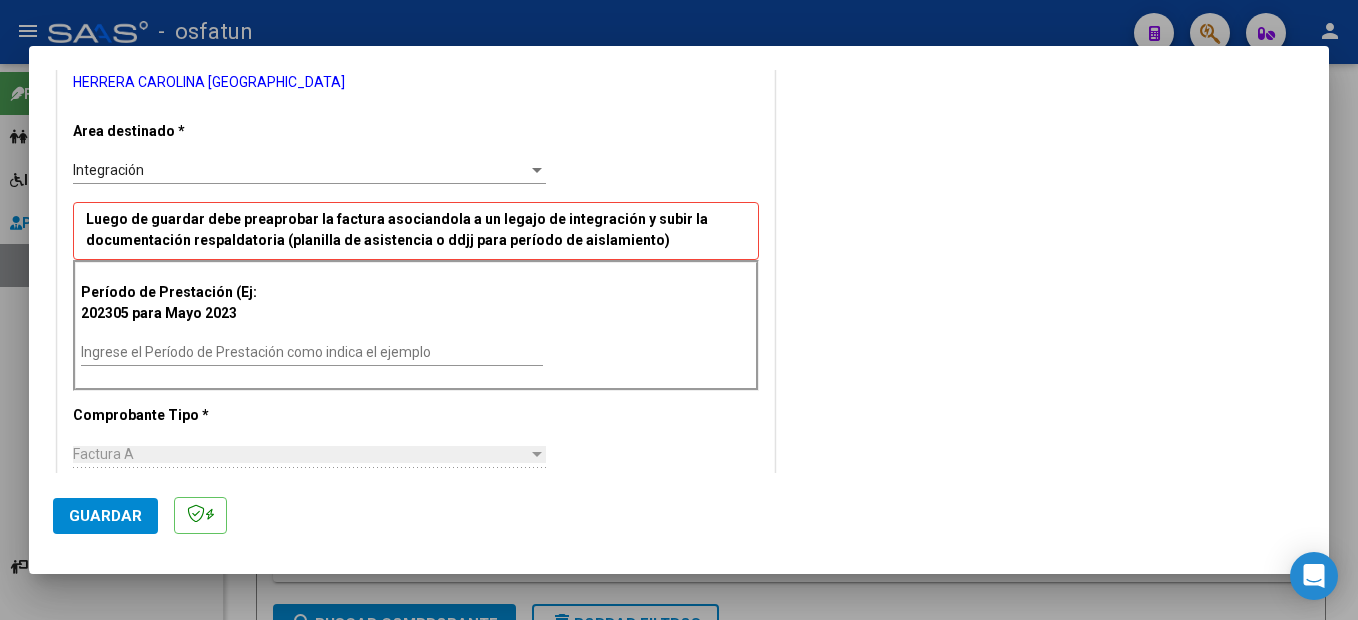 click on "Ingrese el Período de Prestación como indica el ejemplo" at bounding box center [312, 352] 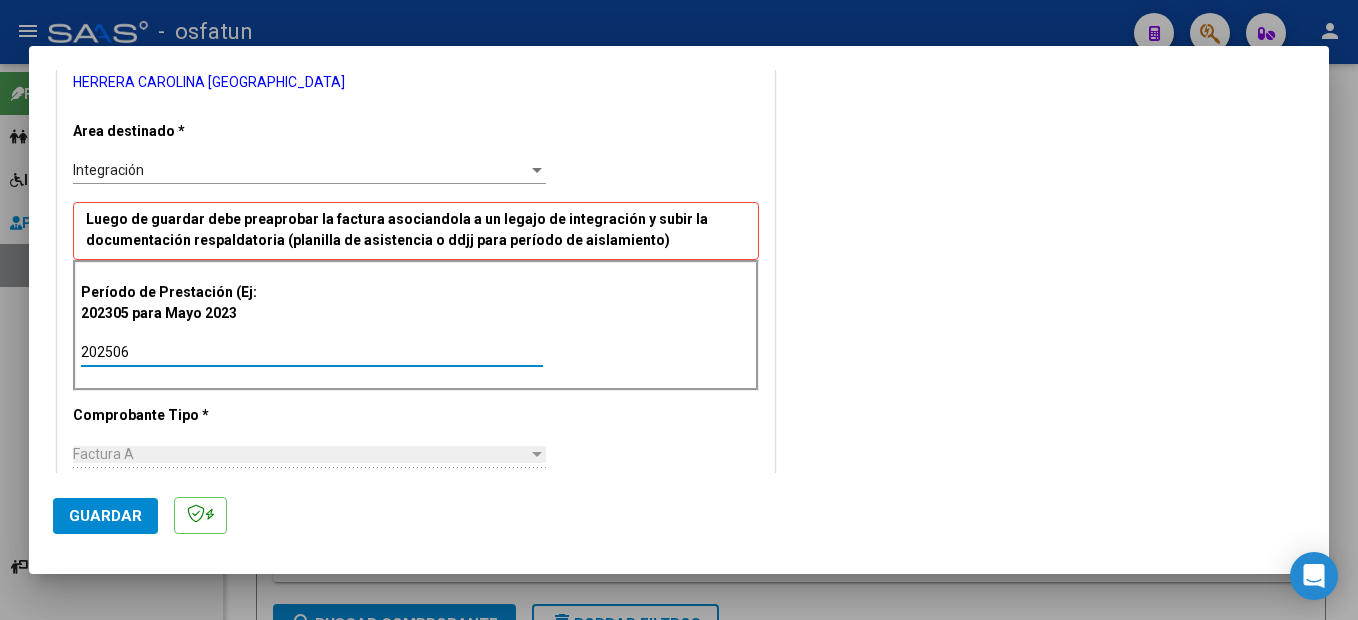 type on "202506" 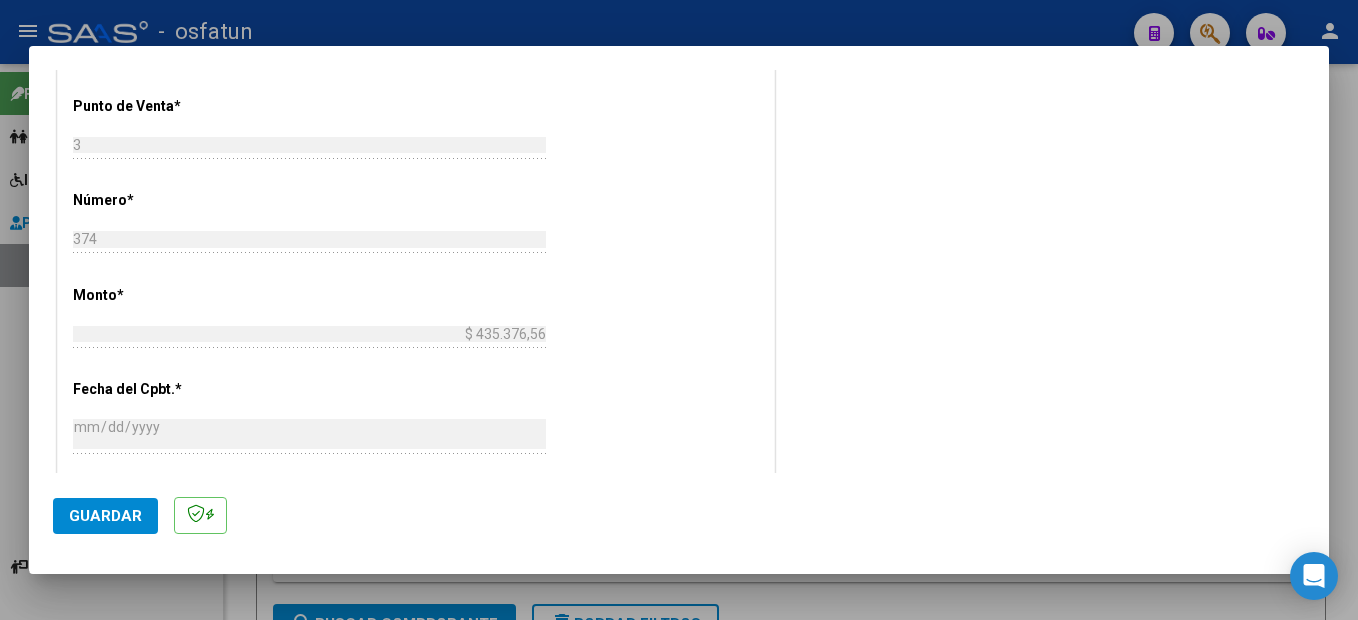 scroll, scrollTop: 809, scrollLeft: 0, axis: vertical 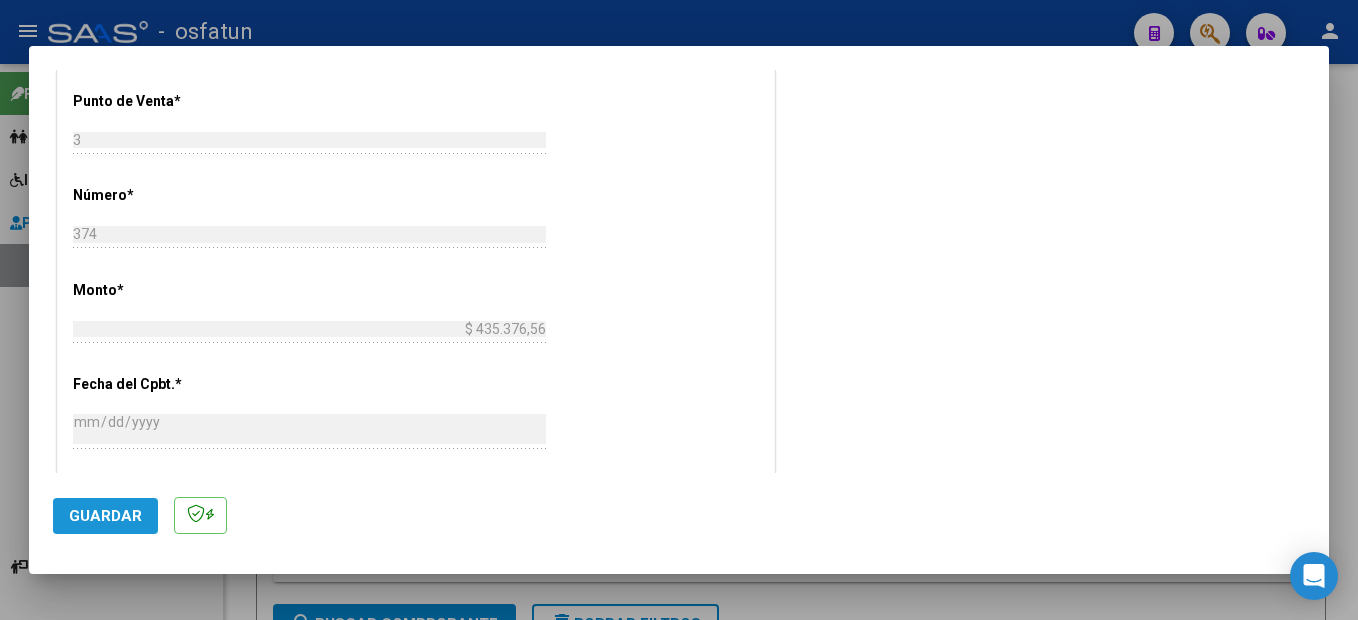click on "Guardar" 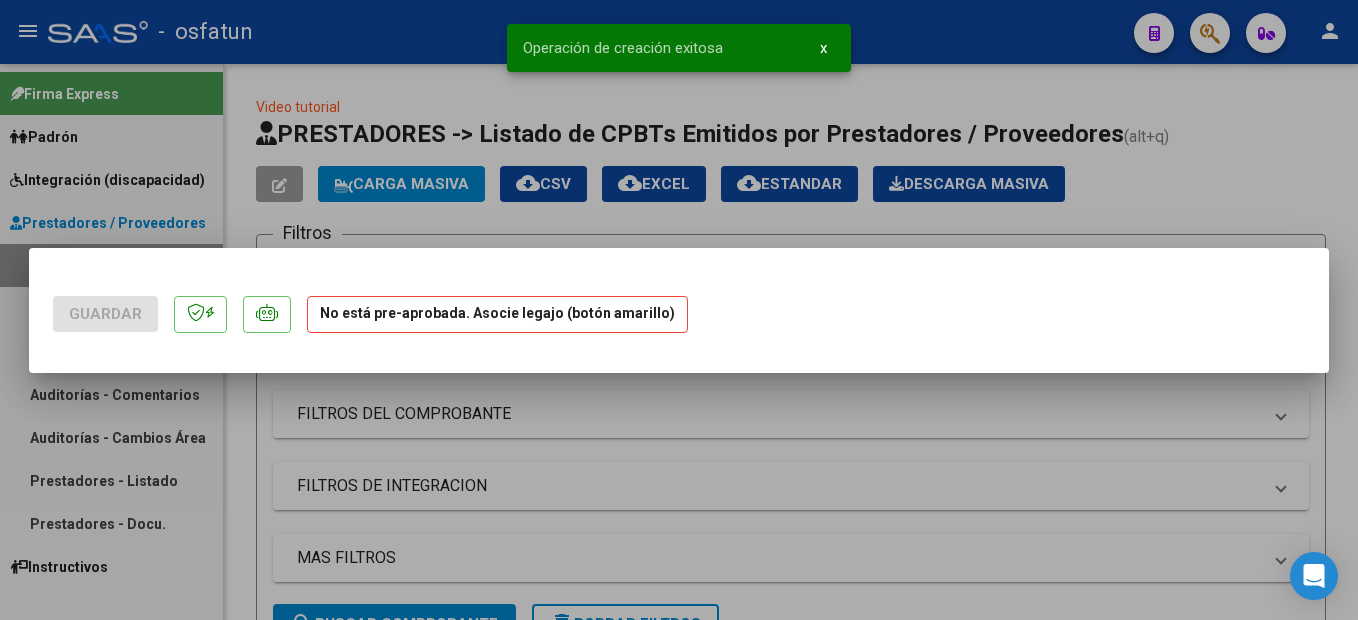 scroll, scrollTop: 0, scrollLeft: 0, axis: both 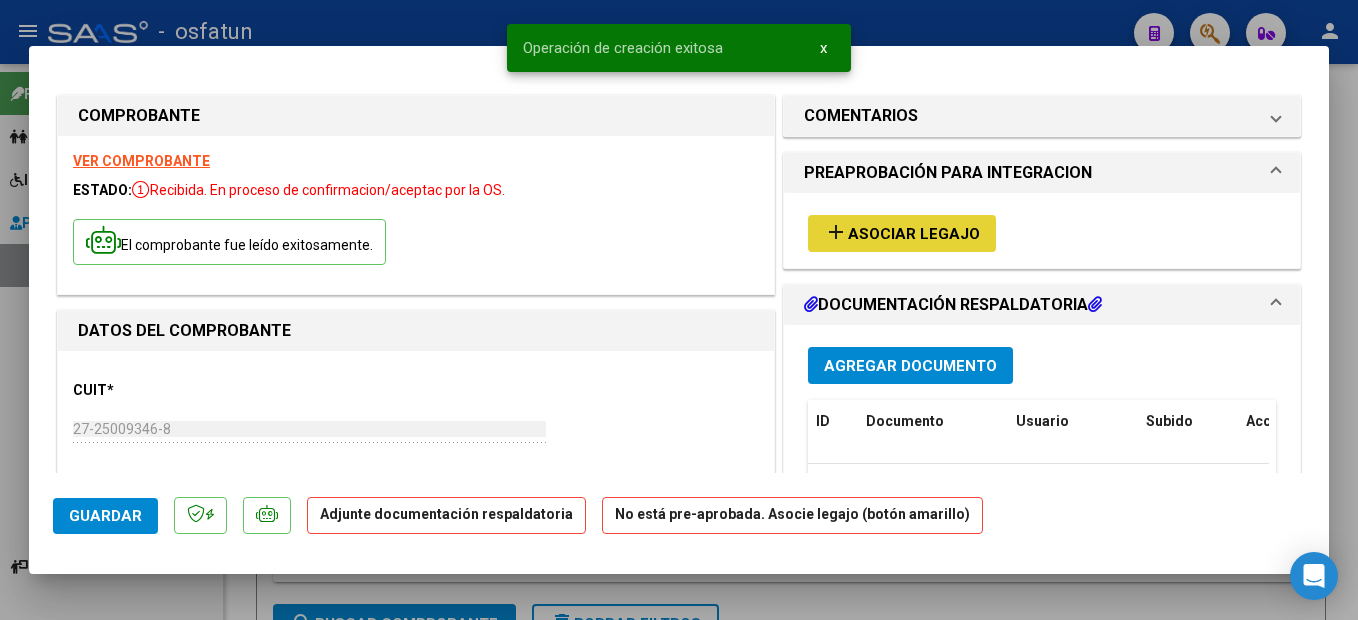 click on "Asociar Legajo" at bounding box center [914, 234] 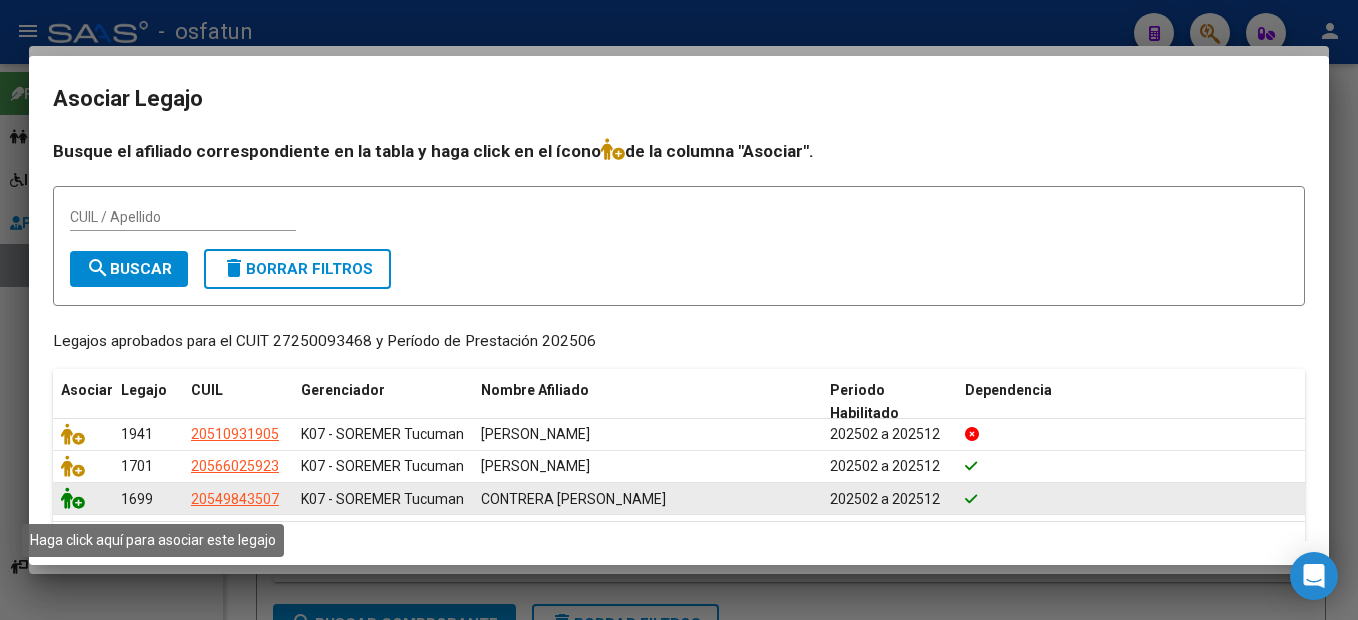 click 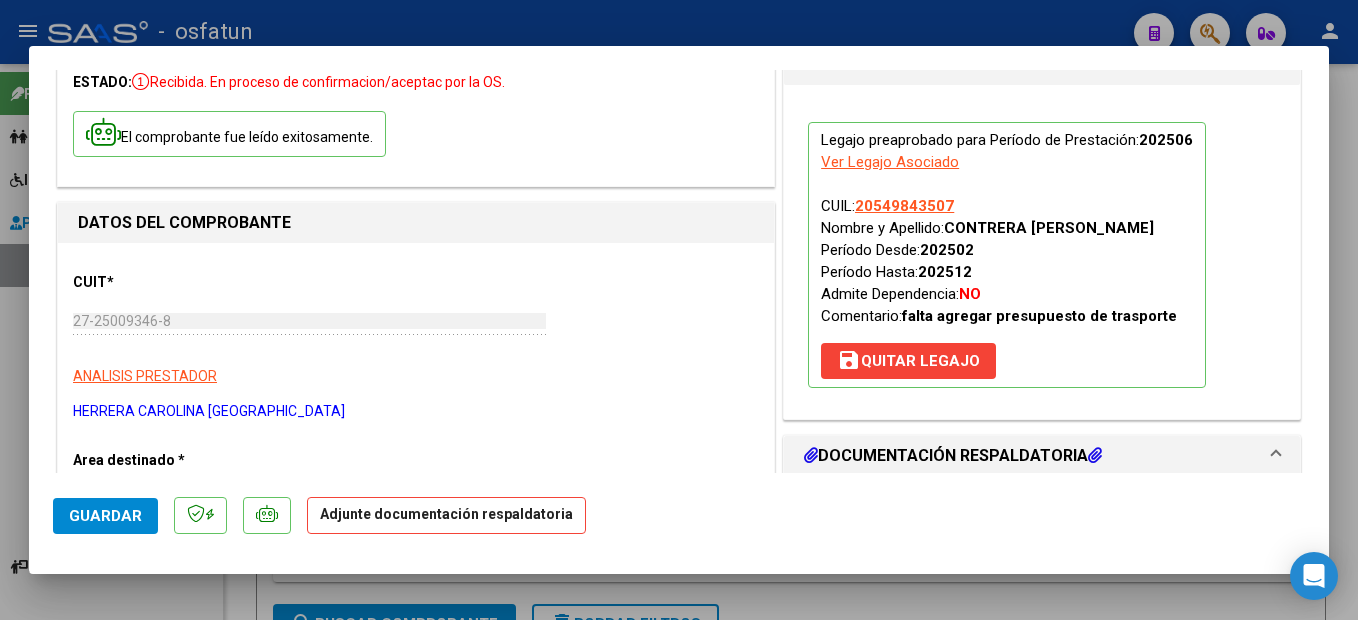 scroll, scrollTop: 200, scrollLeft: 0, axis: vertical 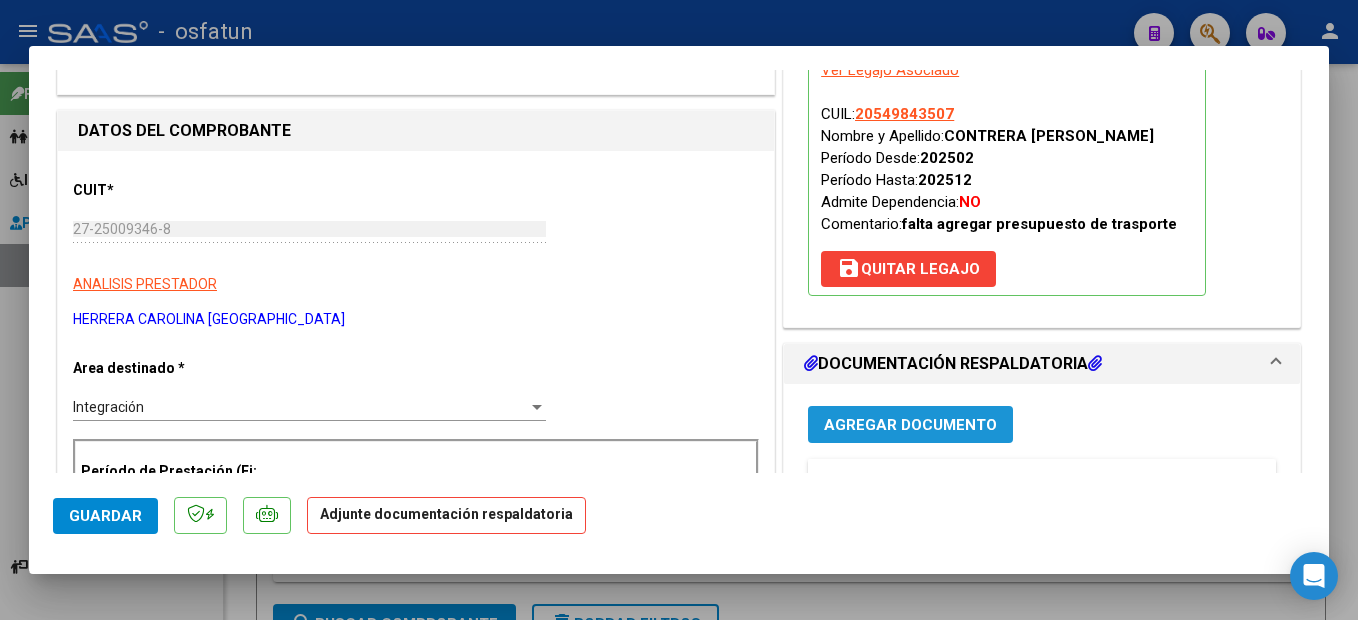 click on "Agregar Documento" at bounding box center [910, 425] 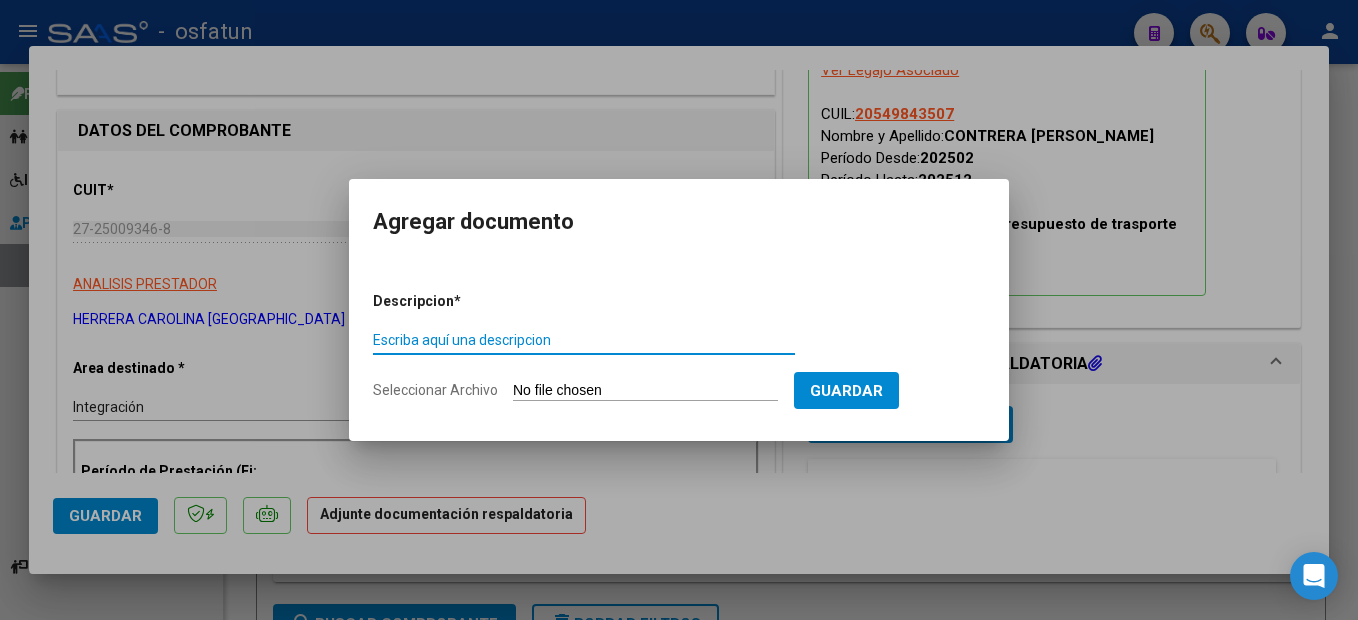 click on "Escriba aquí una descripcion" at bounding box center [584, 340] 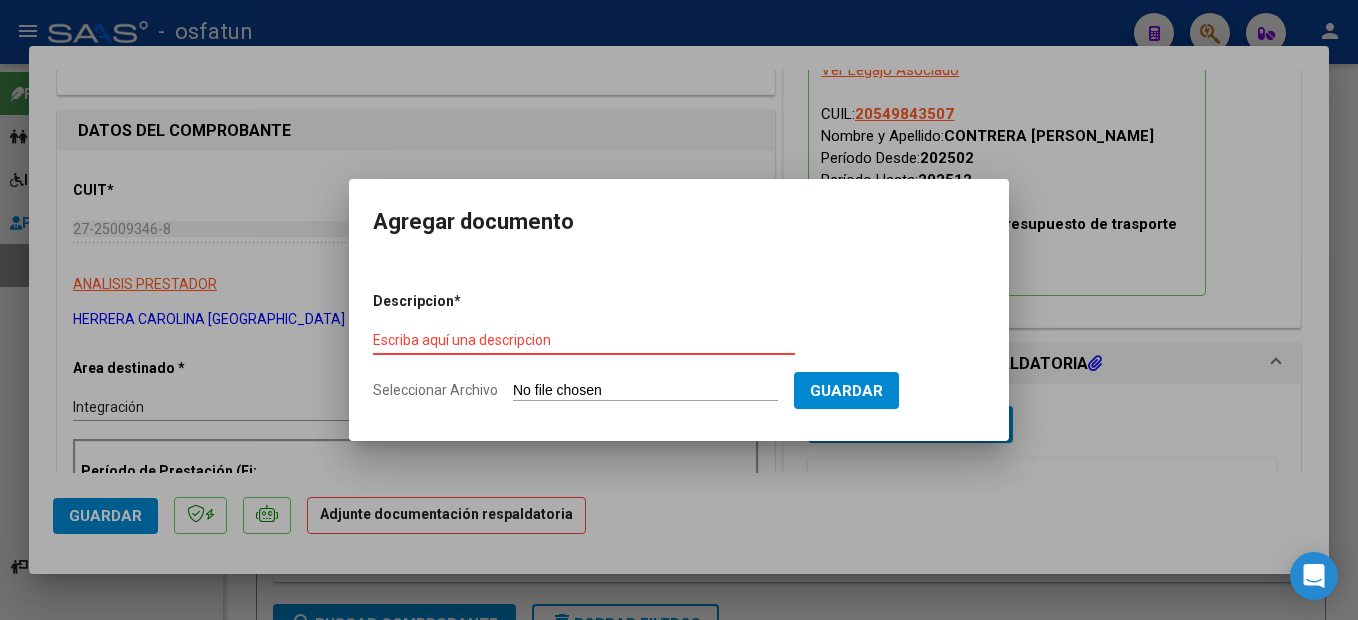 click on "Escriba aquí una descripcion" at bounding box center (584, 340) 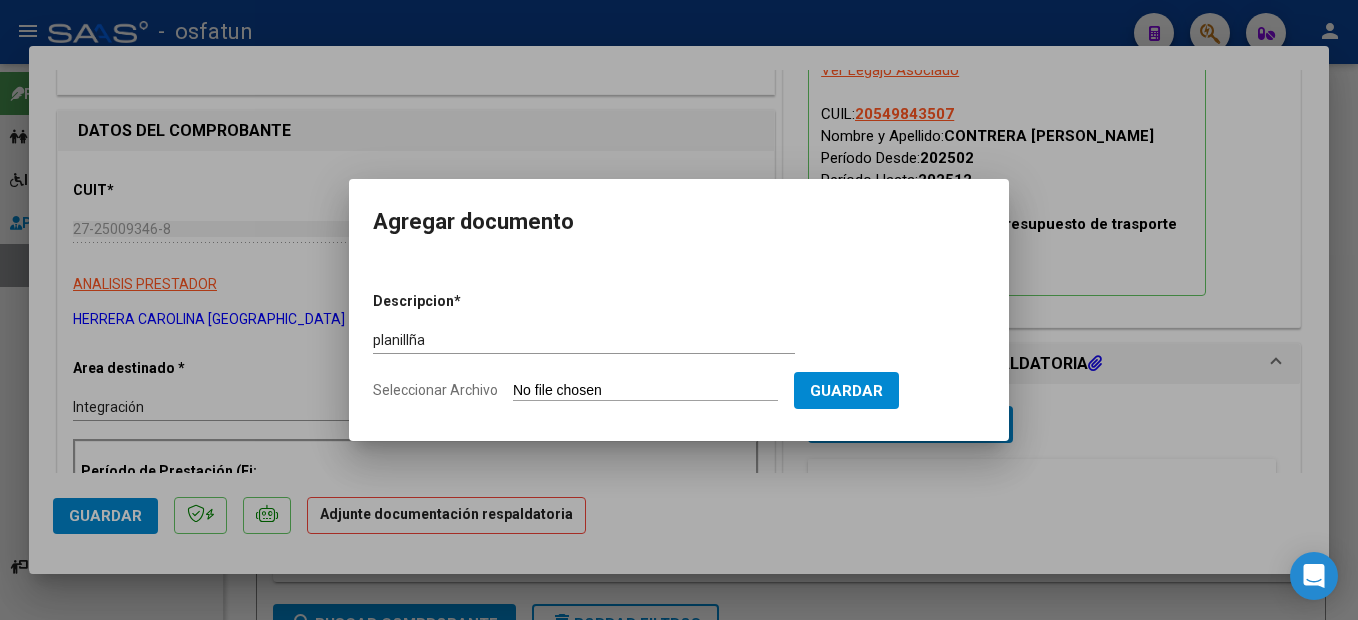 click on "planillña Escriba aquí una descripcion" at bounding box center (584, 348) 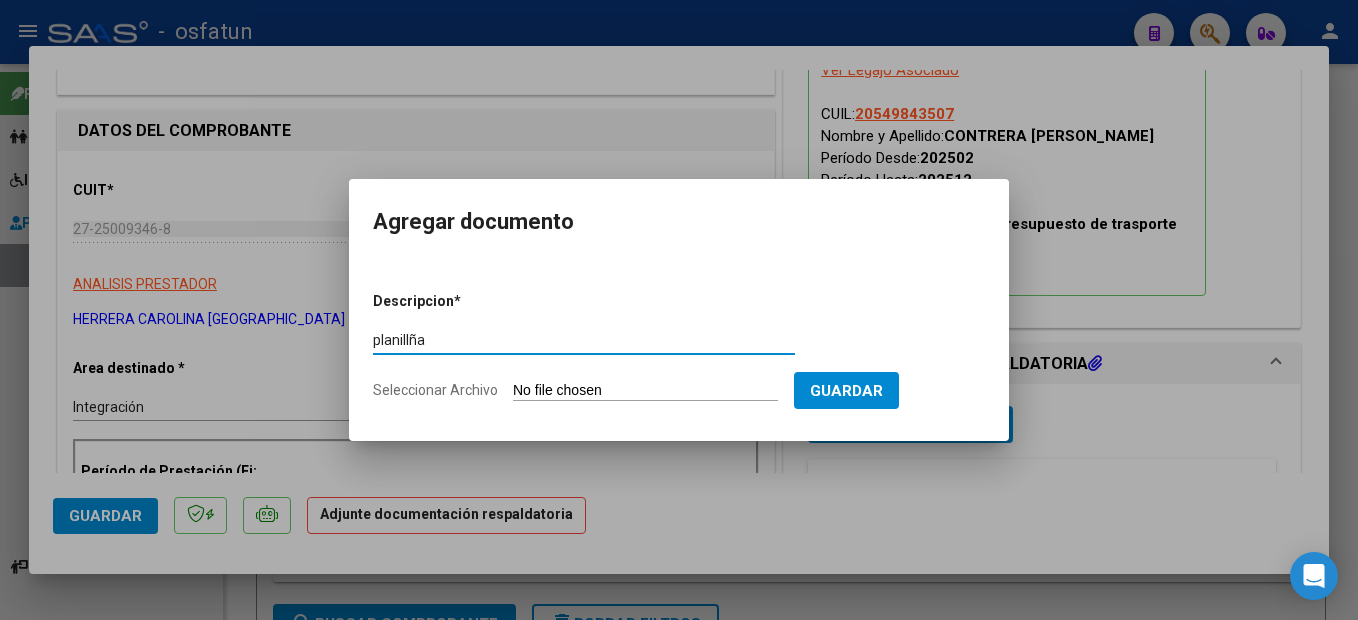 click on "planillña" at bounding box center [584, 340] 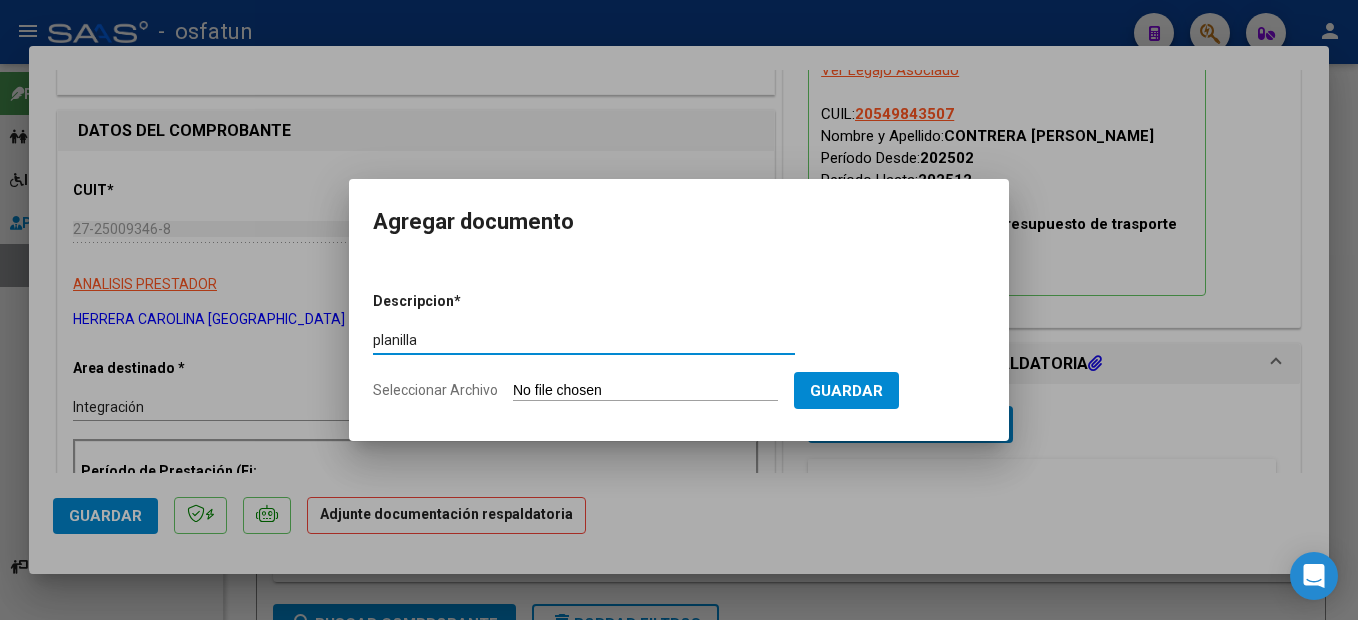type on "planilla" 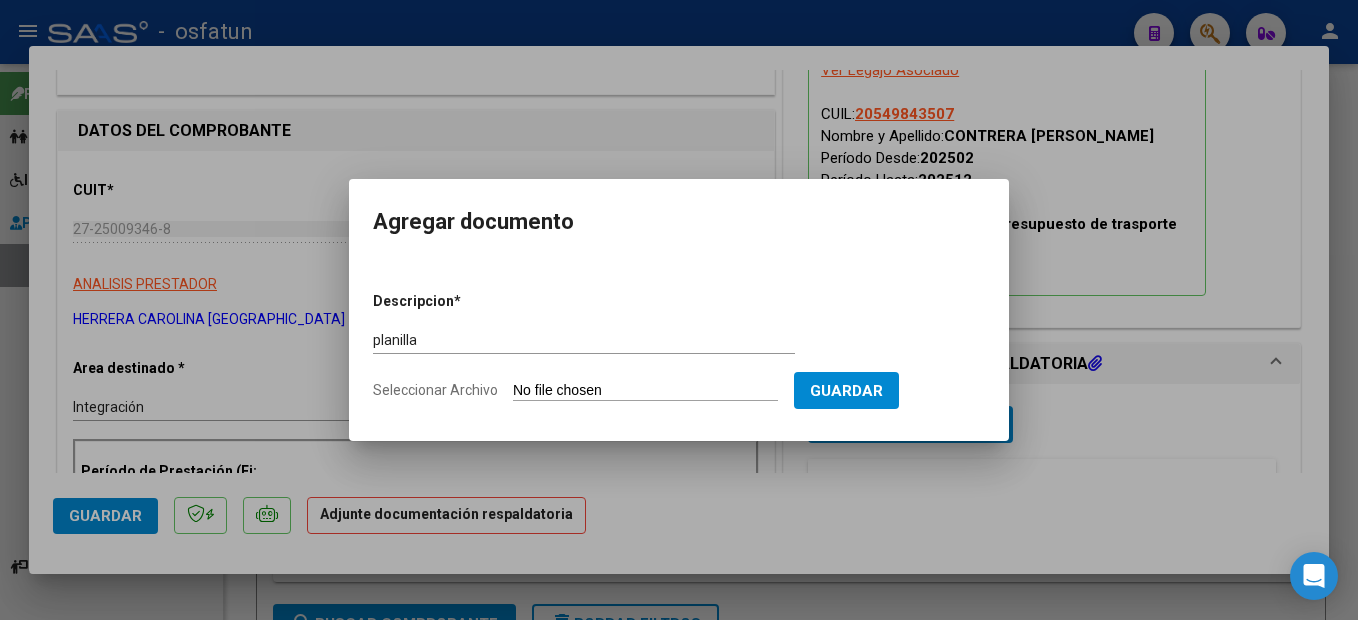 click on "Seleccionar Archivo" at bounding box center (645, 391) 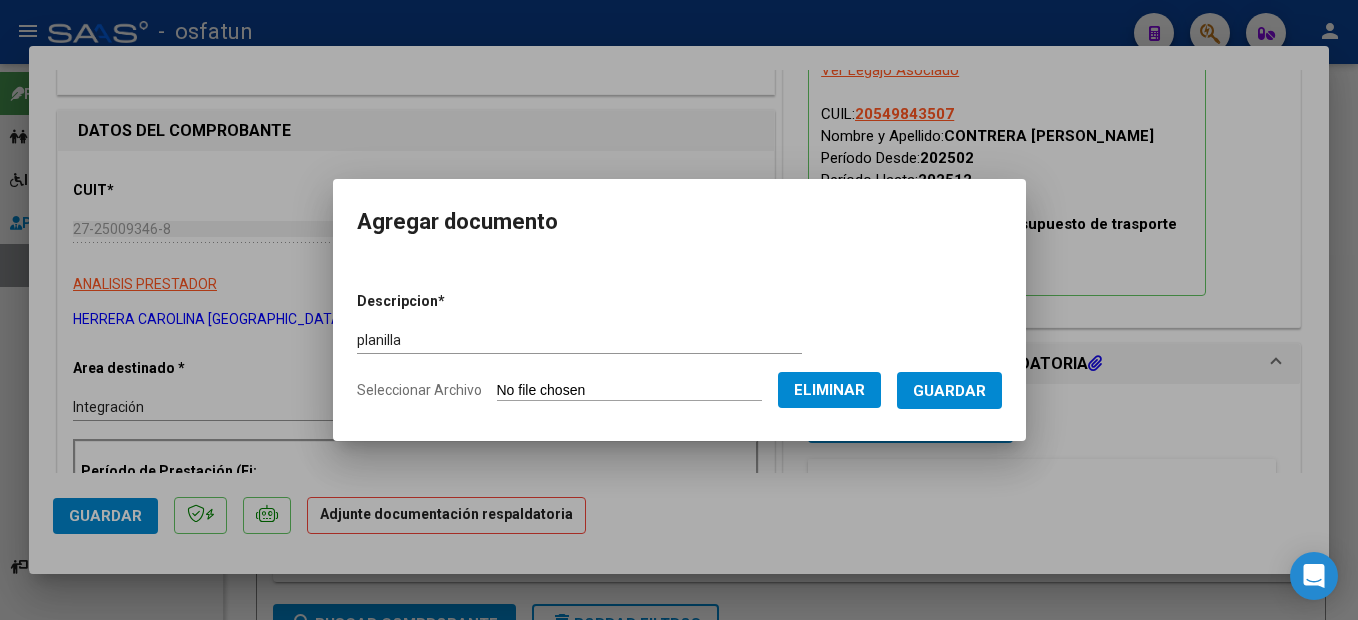 click on "Guardar" at bounding box center (949, 390) 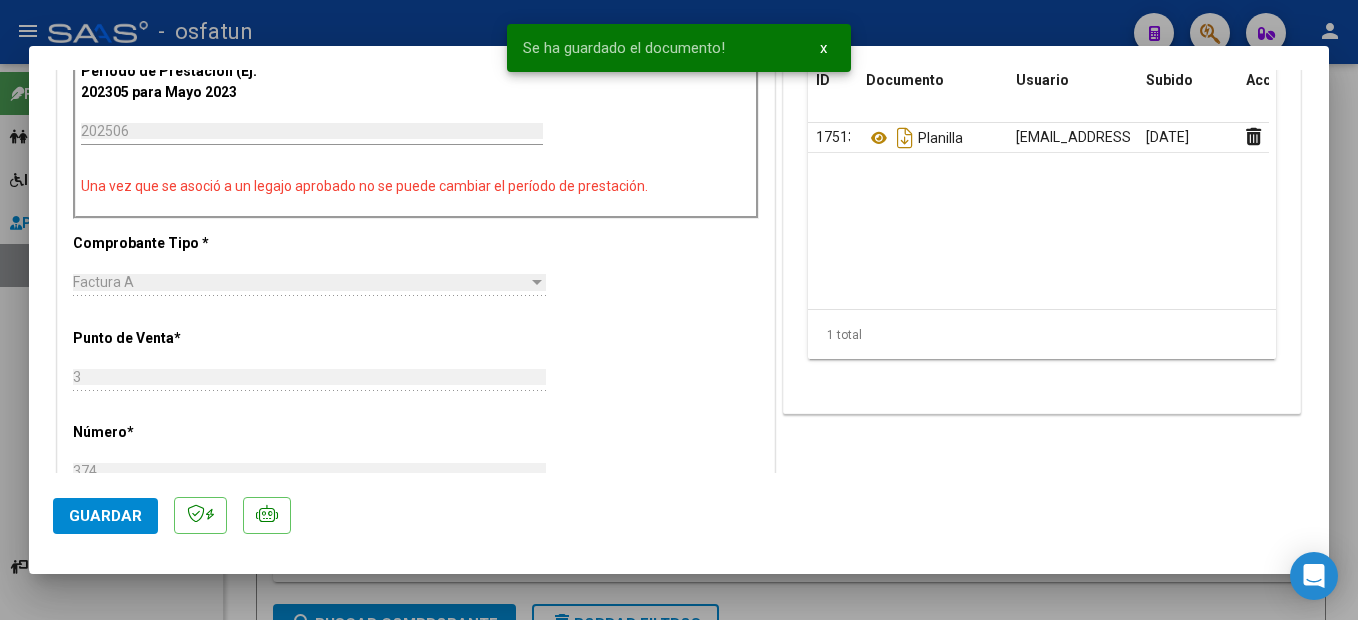 scroll, scrollTop: 500, scrollLeft: 0, axis: vertical 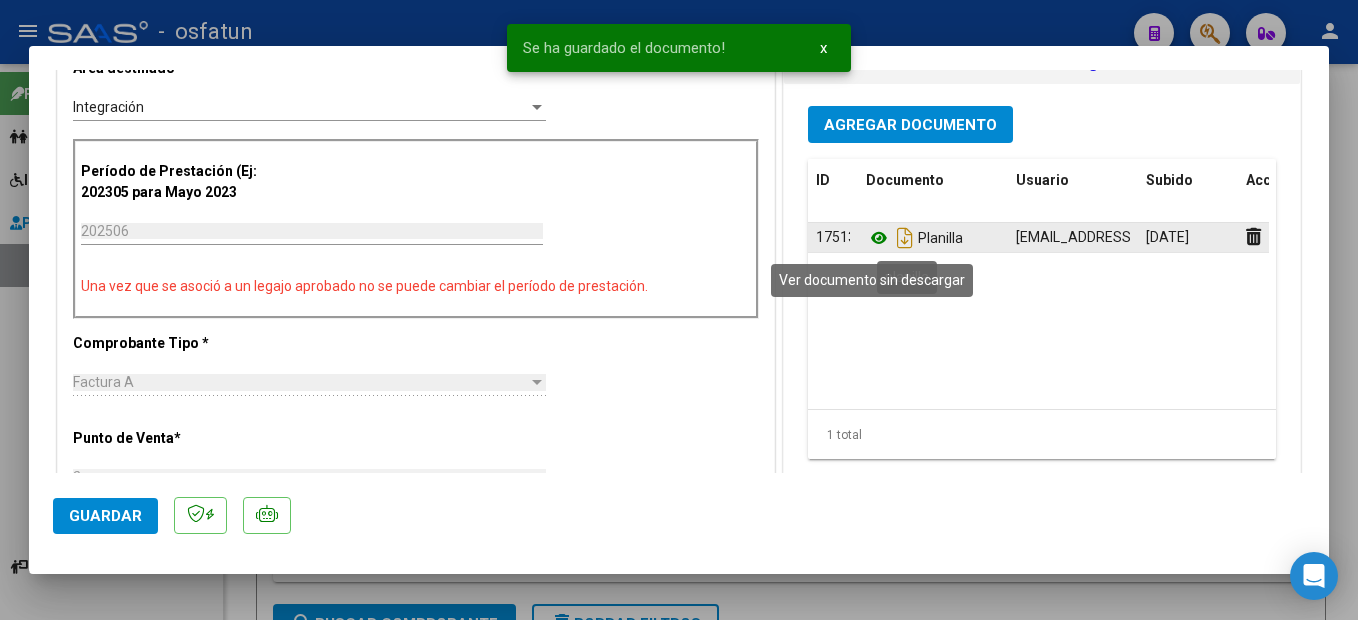 click 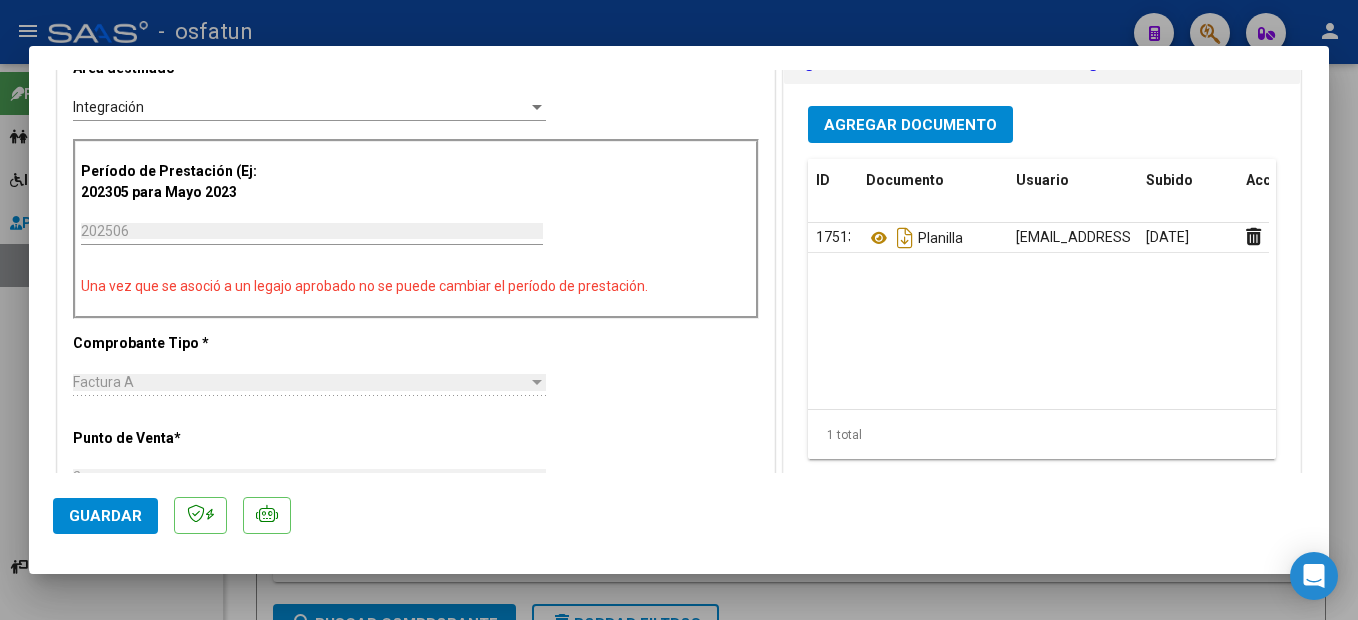 drag, startPoint x: 118, startPoint y: 520, endPoint x: 187, endPoint y: 561, distance: 80.26207 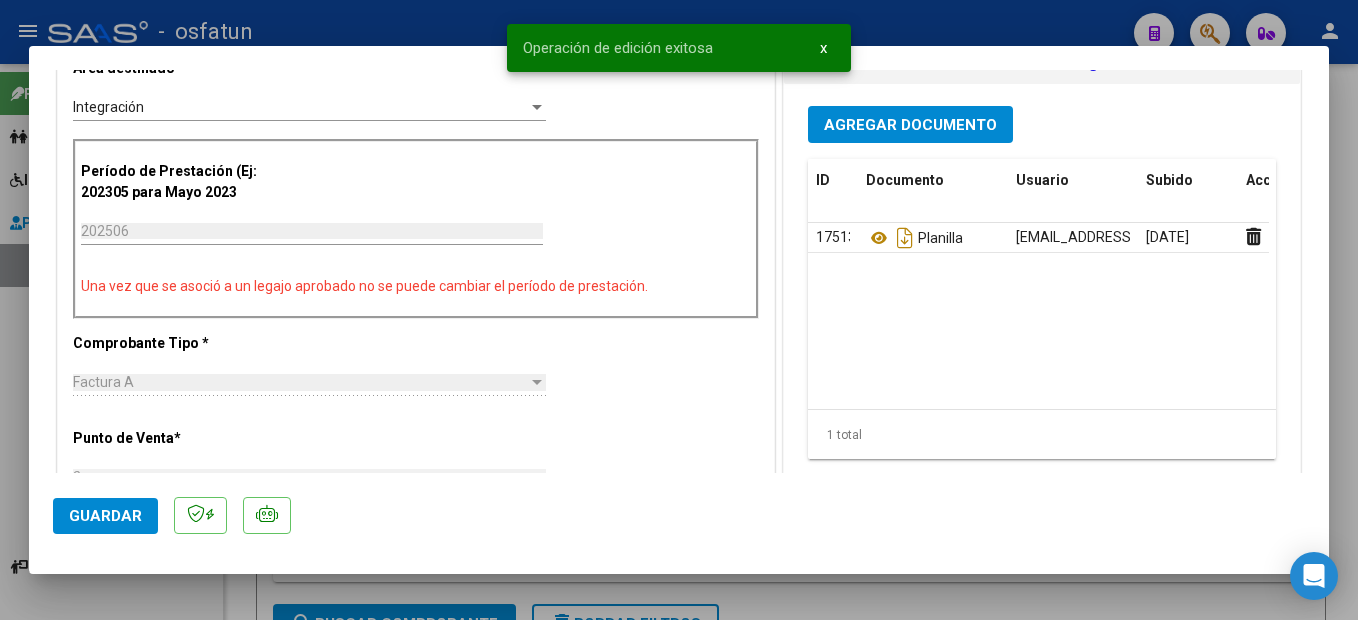 click at bounding box center [679, 310] 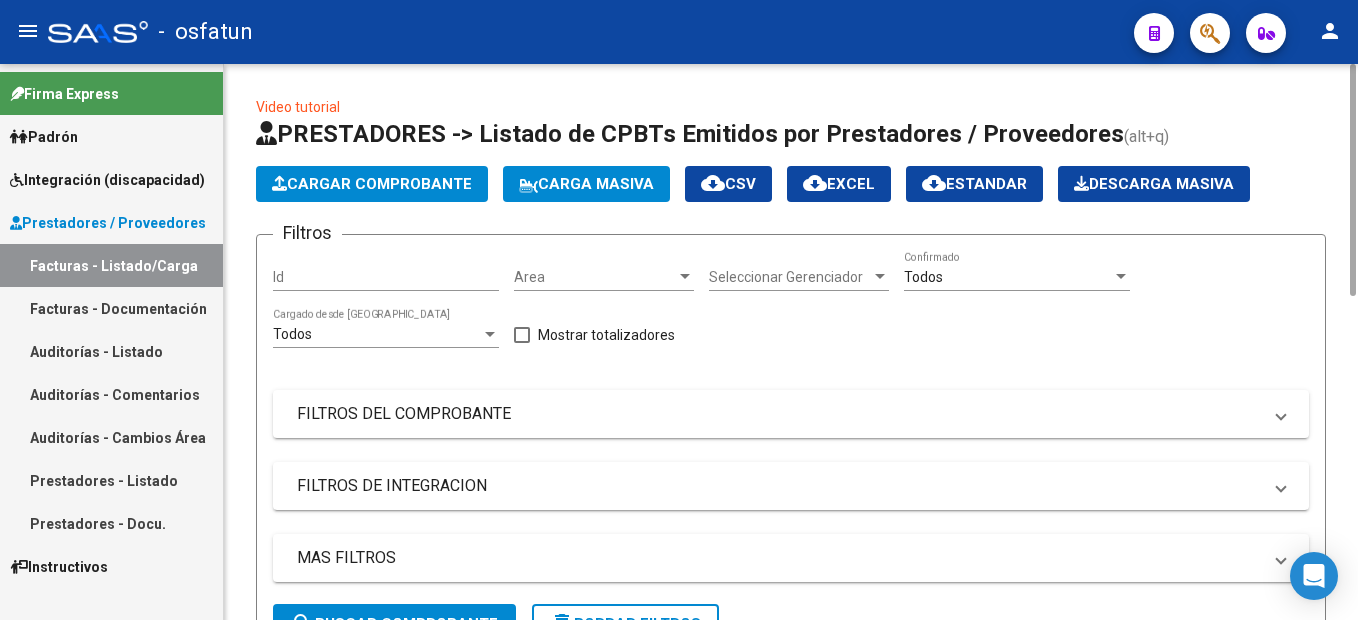 click on "Cargar Comprobante" 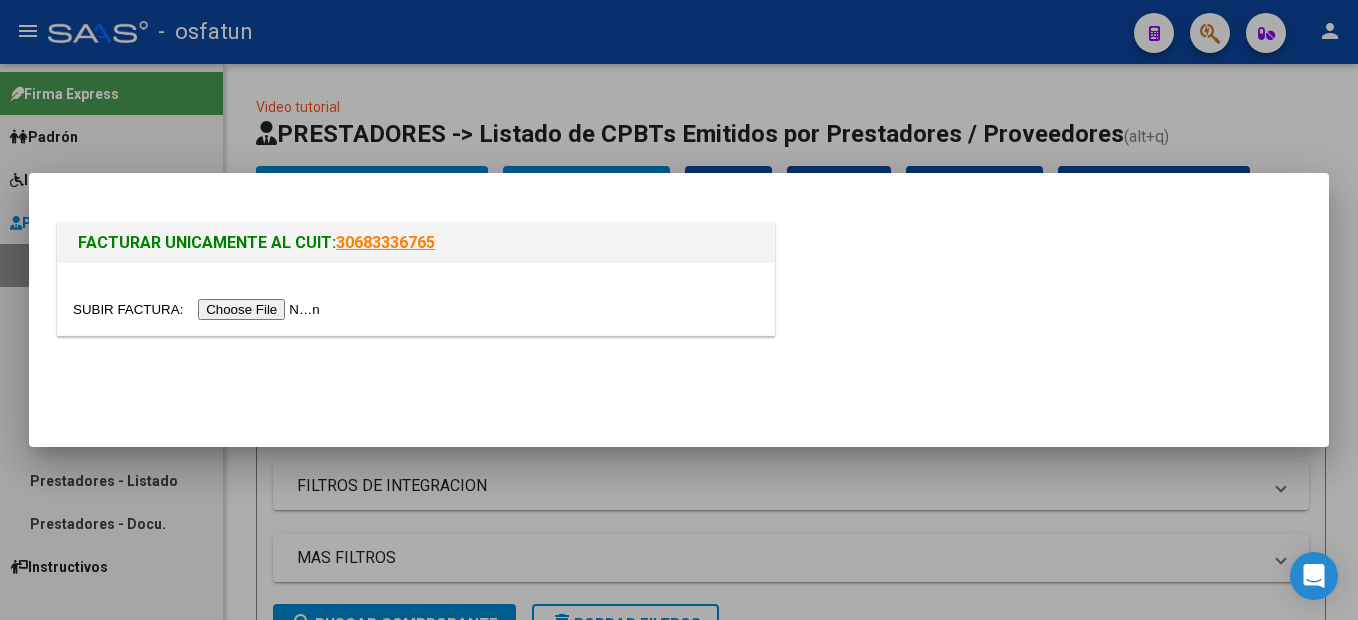 click at bounding box center (199, 309) 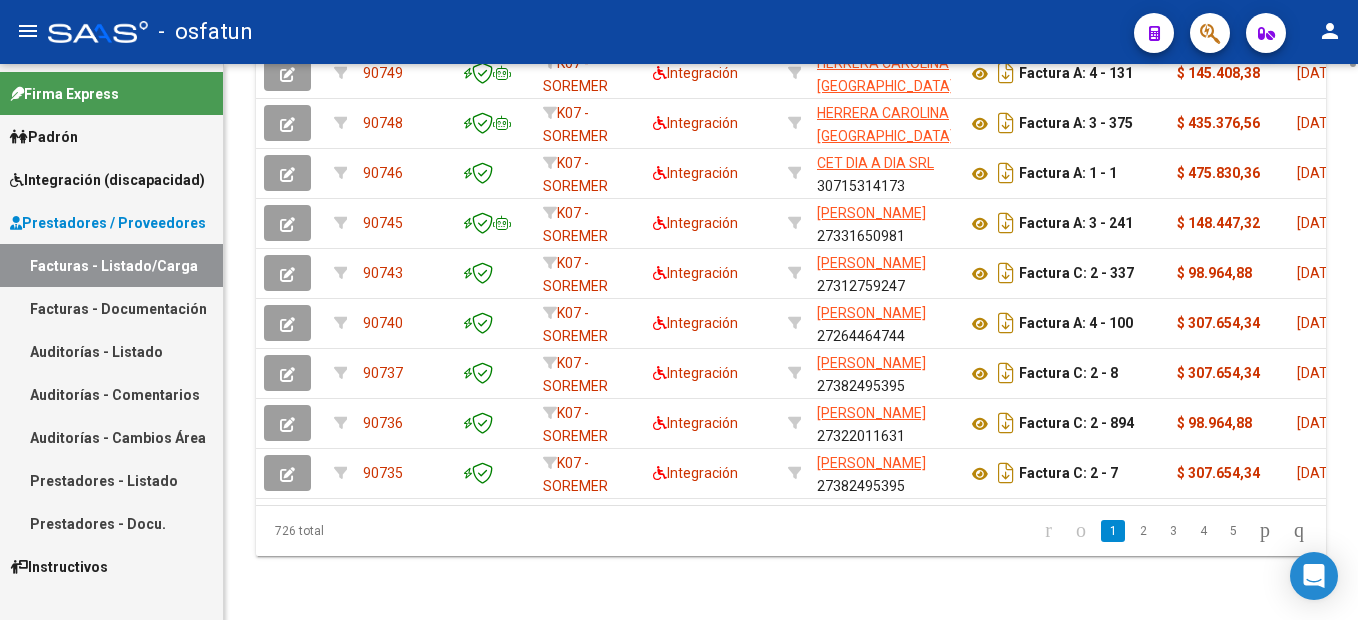 scroll, scrollTop: 367, scrollLeft: 0, axis: vertical 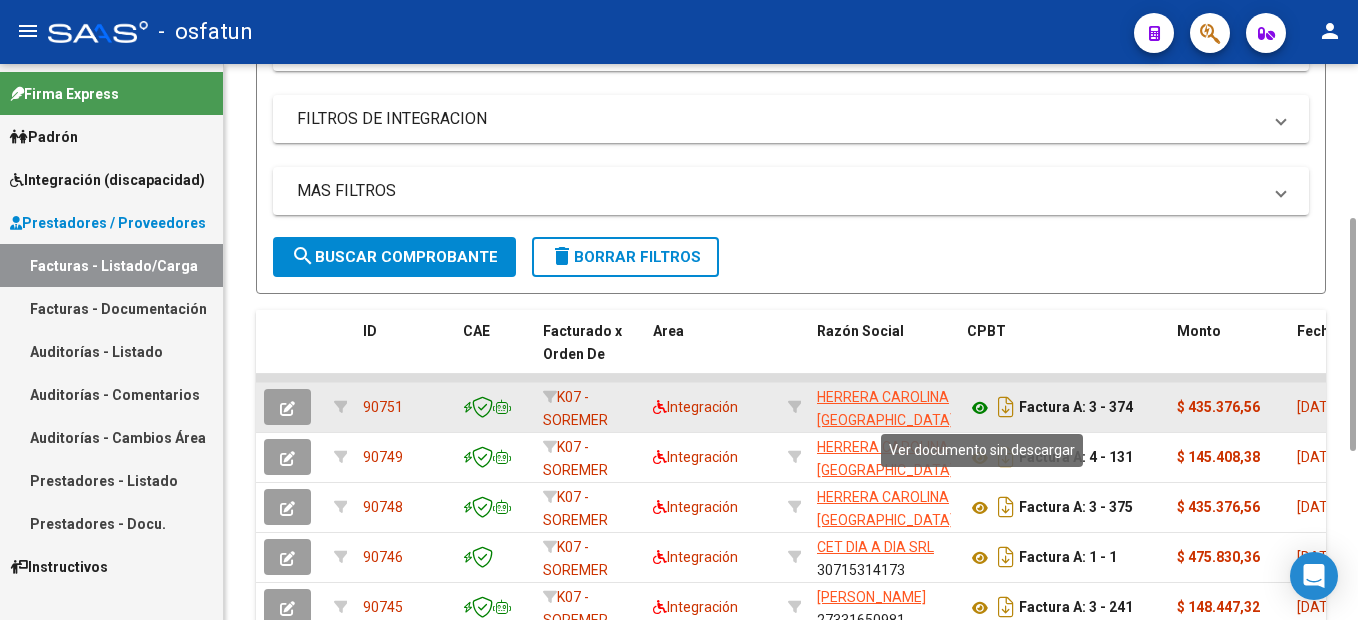 click 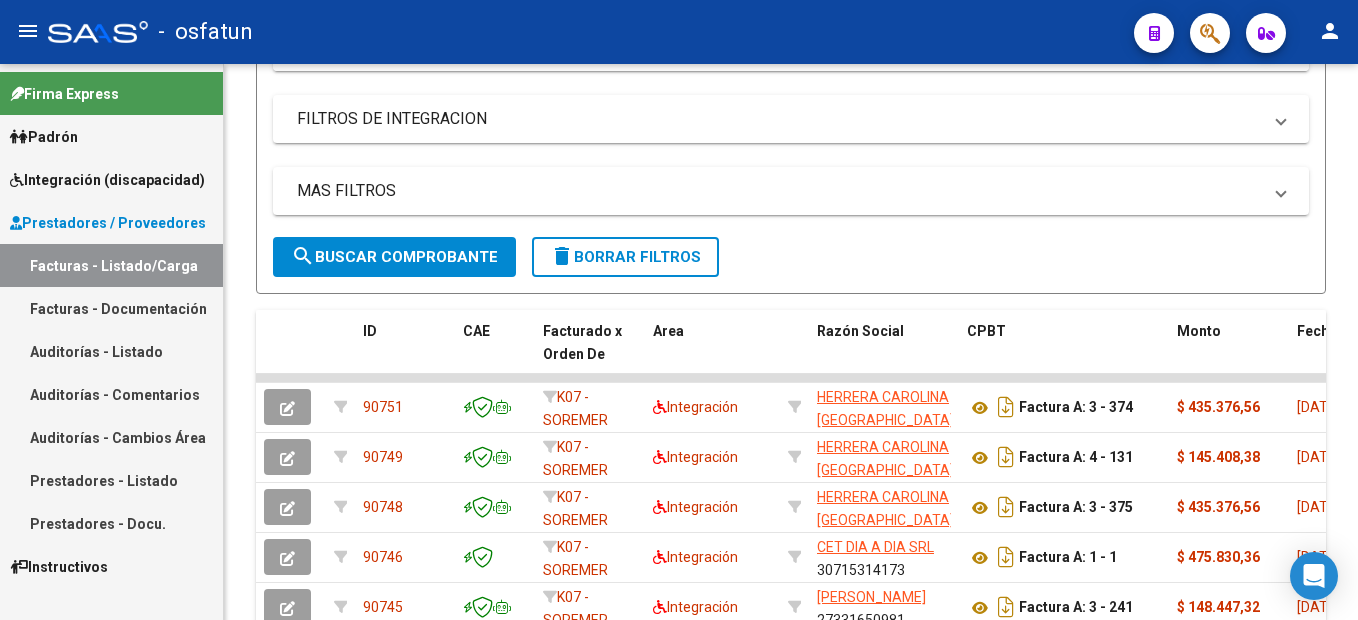 scroll, scrollTop: 0, scrollLeft: 0, axis: both 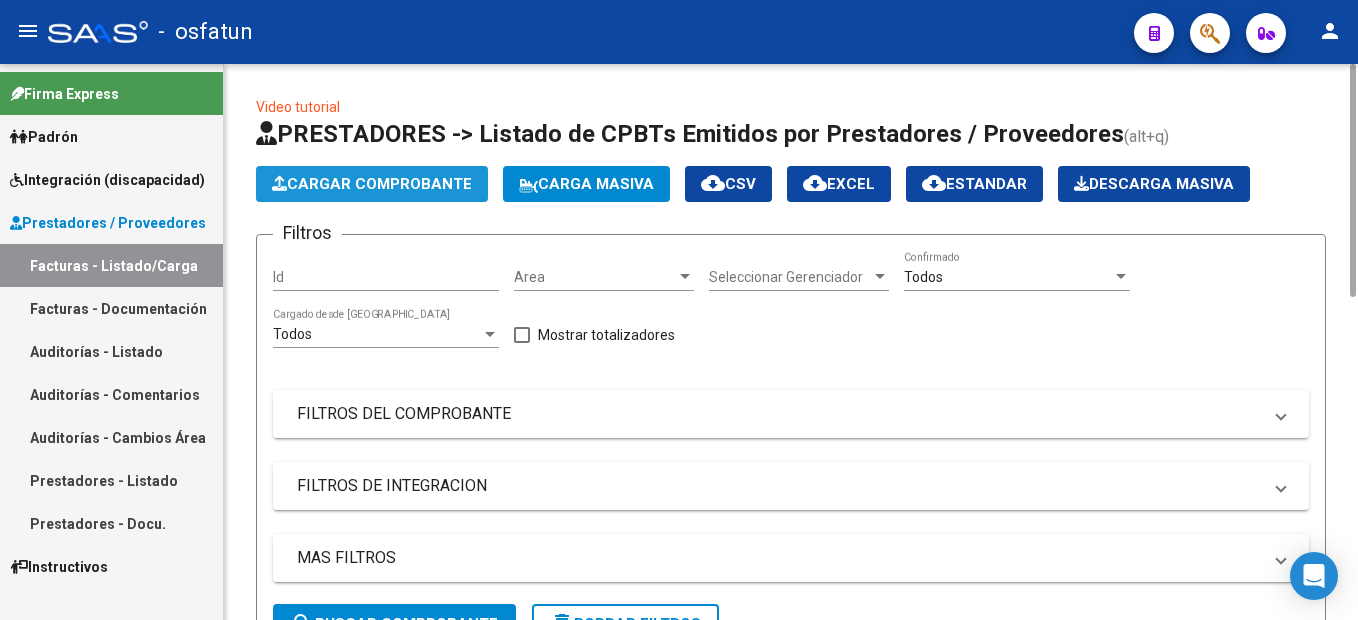 click on "Cargar Comprobante" 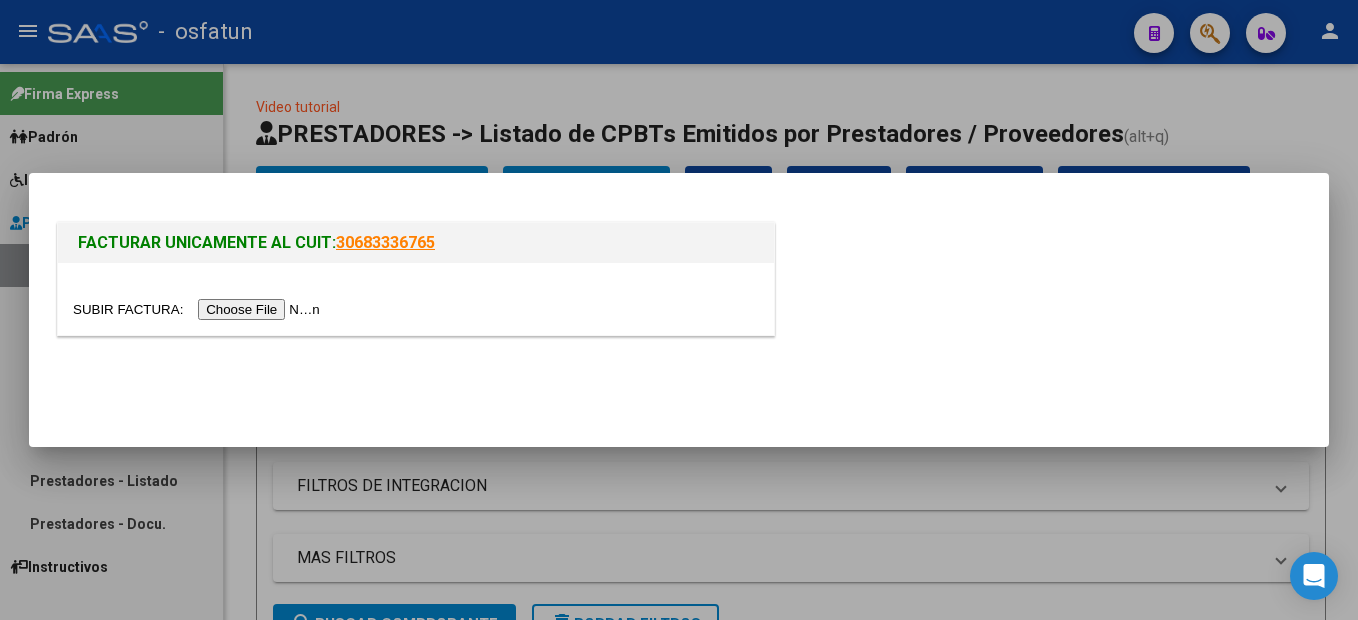 click at bounding box center [199, 309] 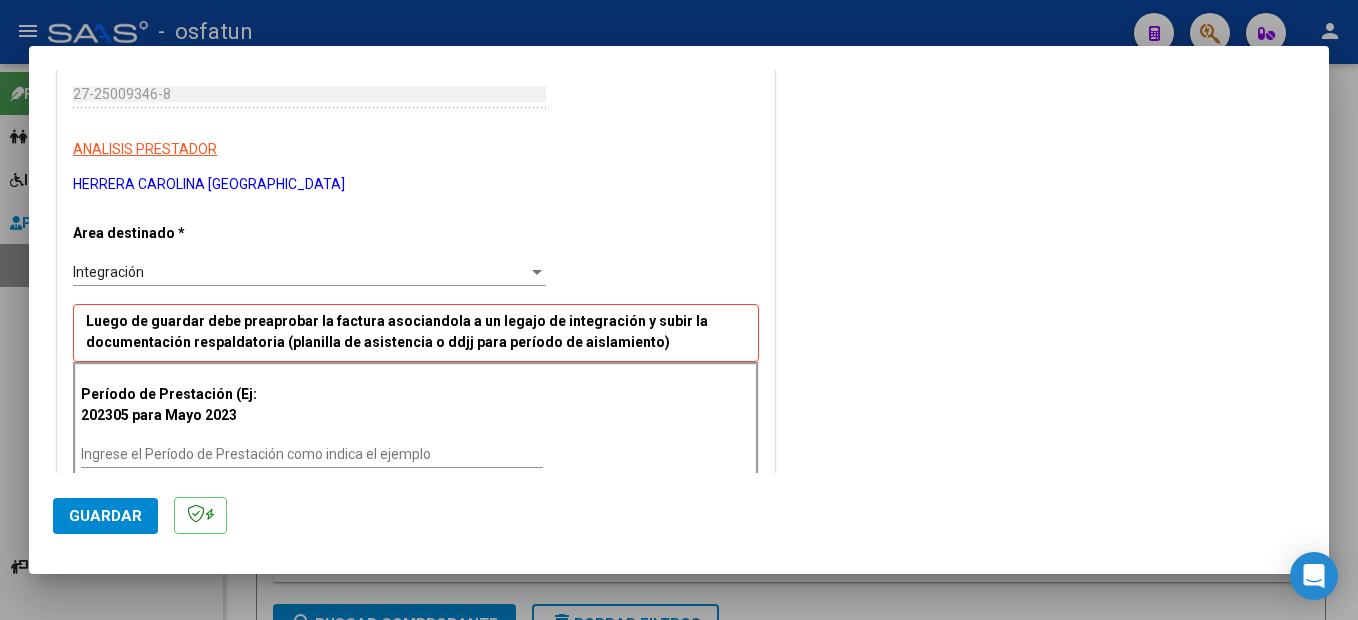 scroll, scrollTop: 400, scrollLeft: 0, axis: vertical 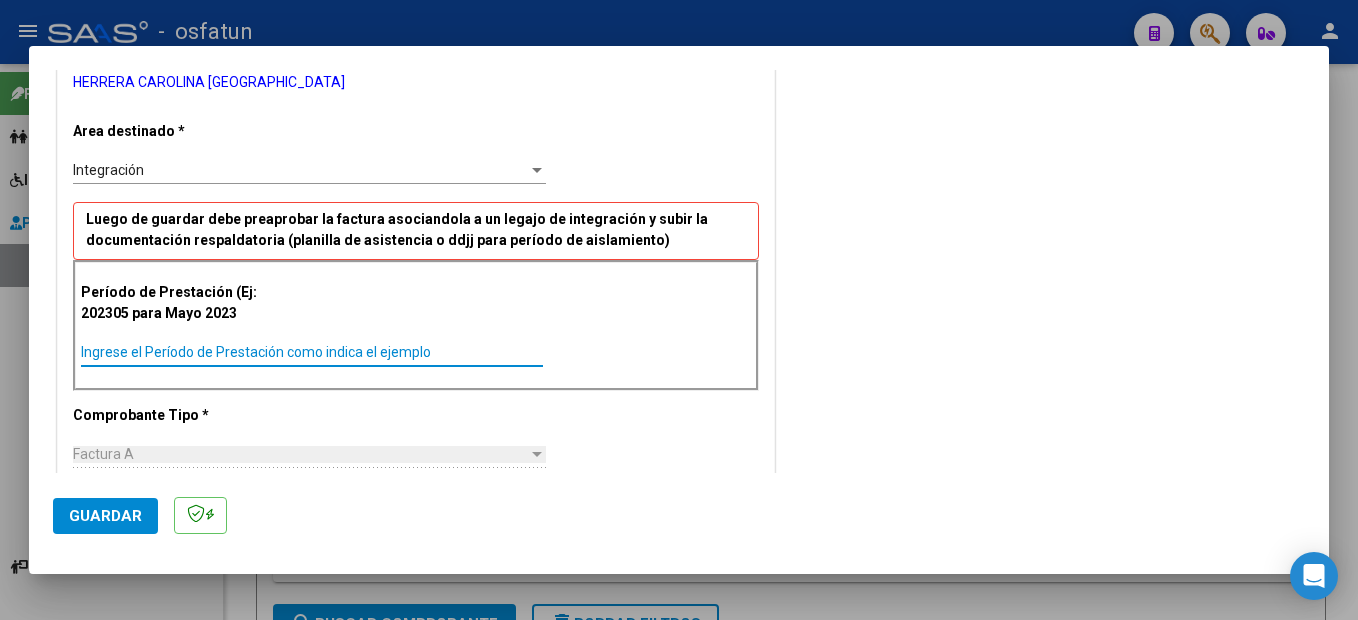 drag, startPoint x: 201, startPoint y: 354, endPoint x: 166, endPoint y: 321, distance: 48.104053 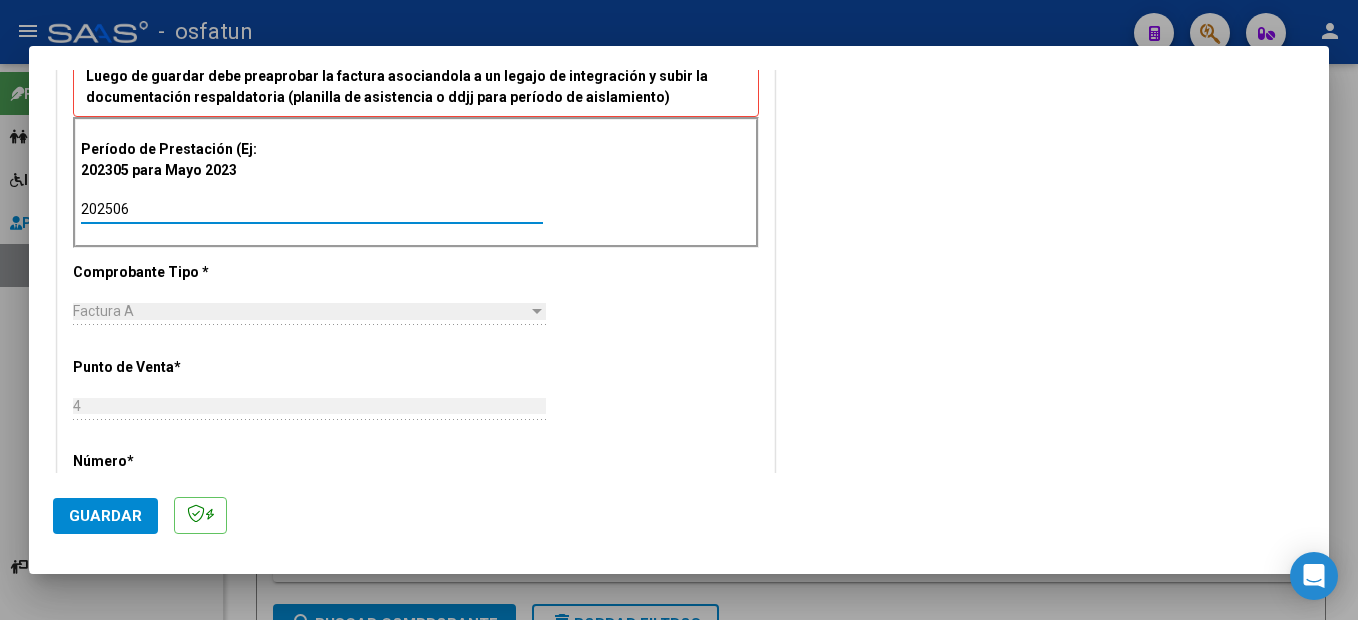 scroll, scrollTop: 400, scrollLeft: 0, axis: vertical 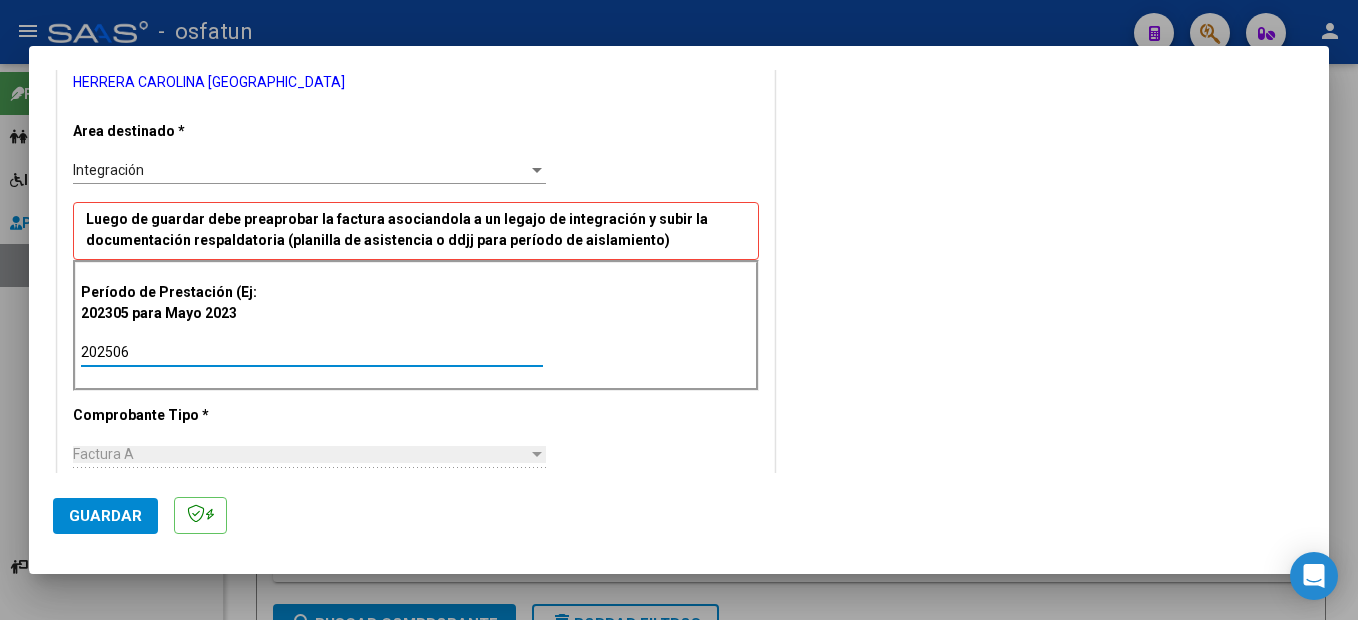 type on "202506" 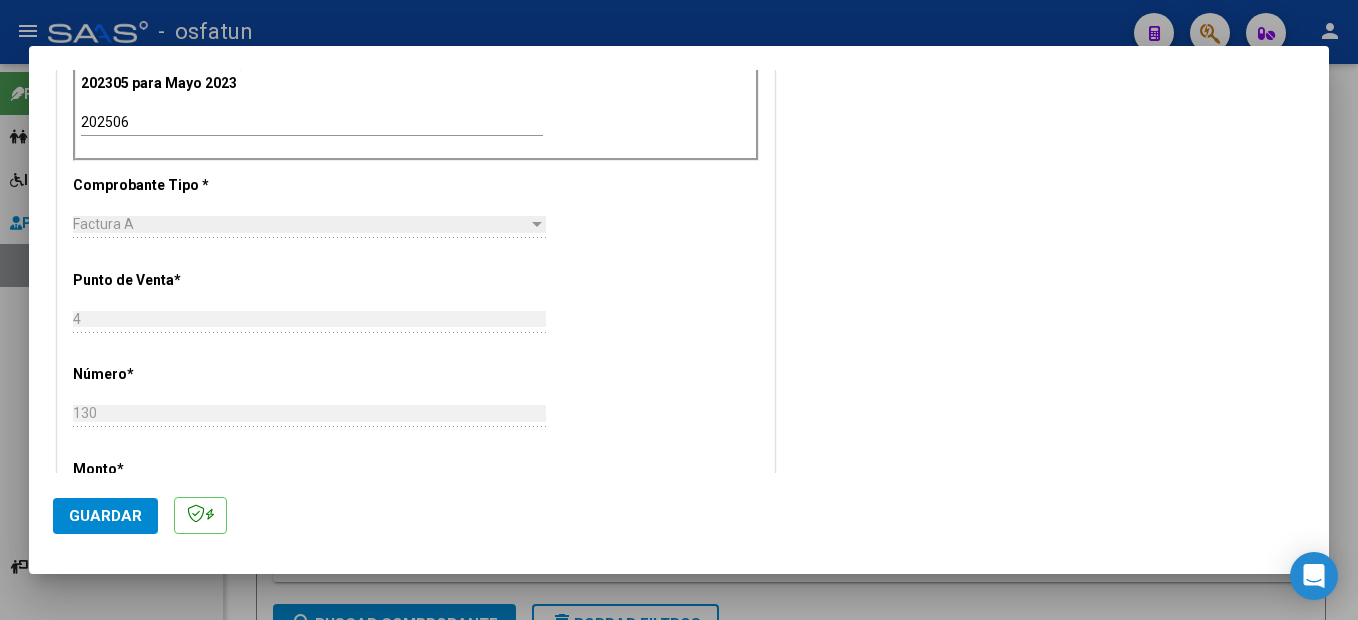 scroll, scrollTop: 800, scrollLeft: 0, axis: vertical 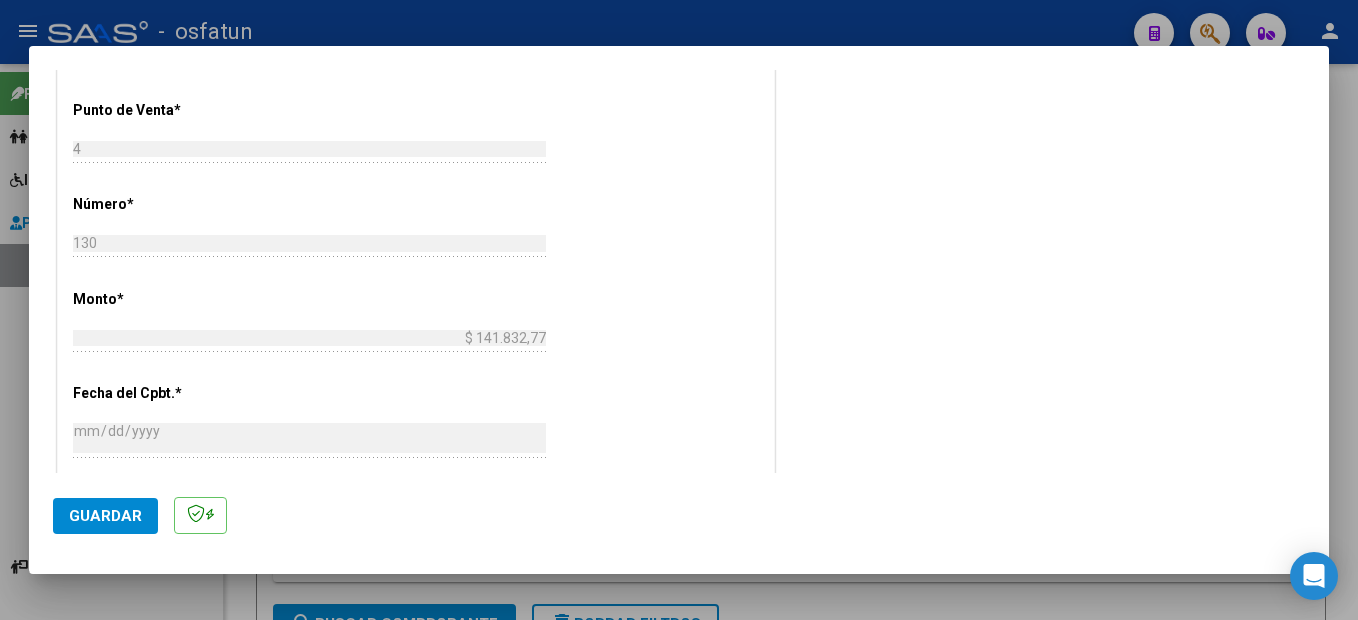 click on "Guardar" 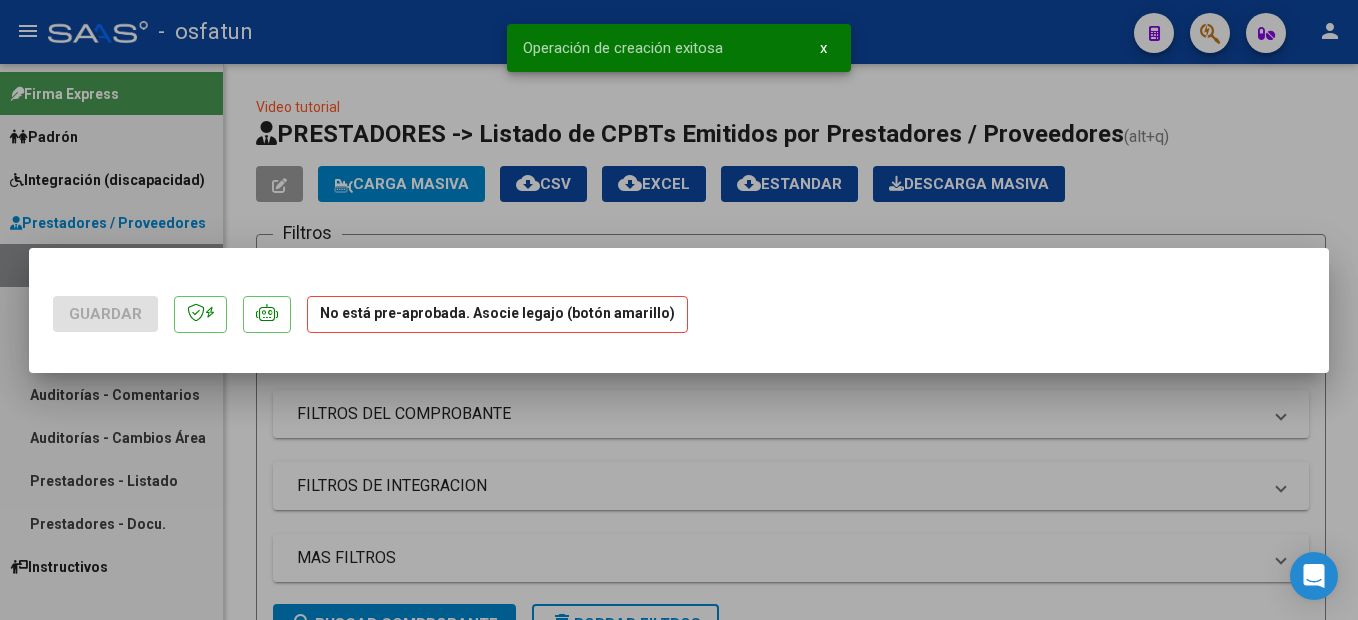 scroll, scrollTop: 0, scrollLeft: 0, axis: both 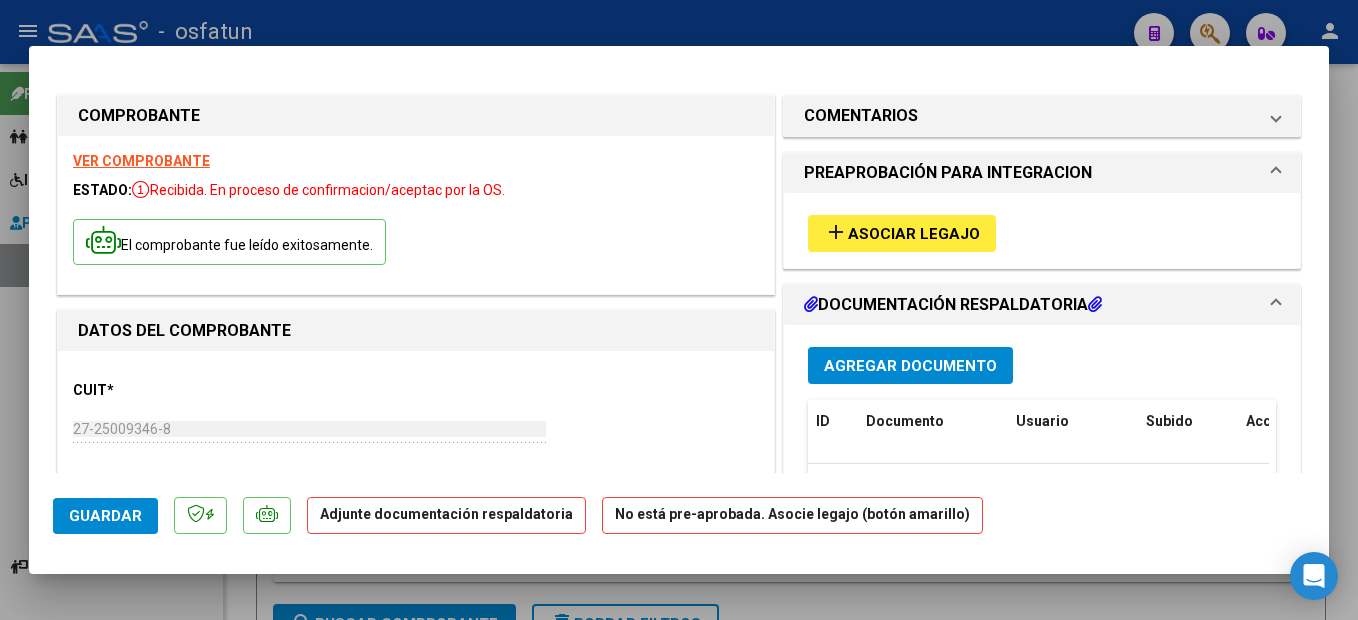 click on "Asociar Legajo" at bounding box center [914, 234] 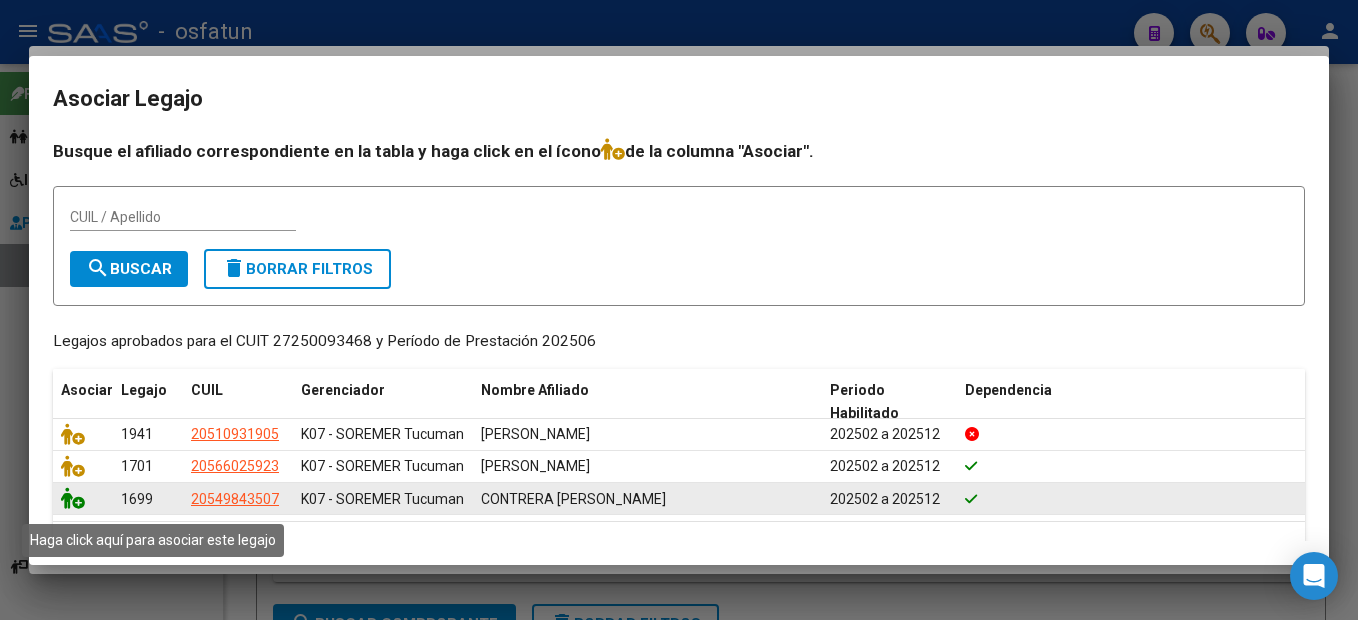 click 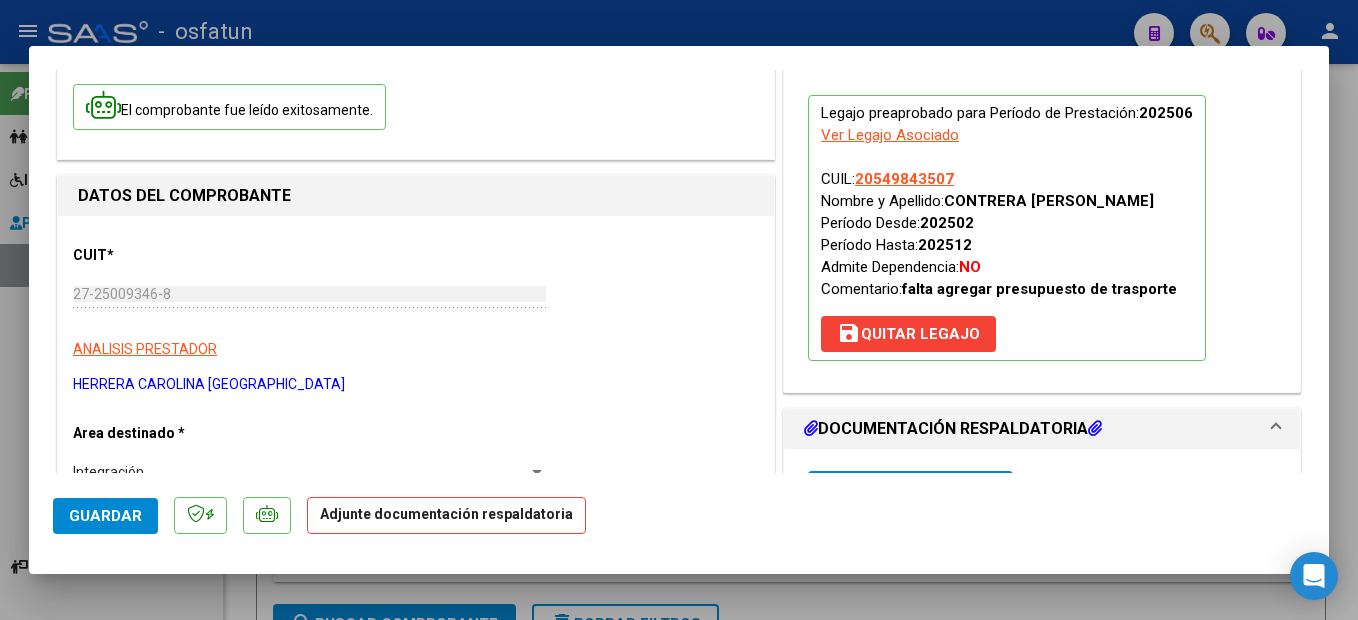 scroll, scrollTop: 300, scrollLeft: 0, axis: vertical 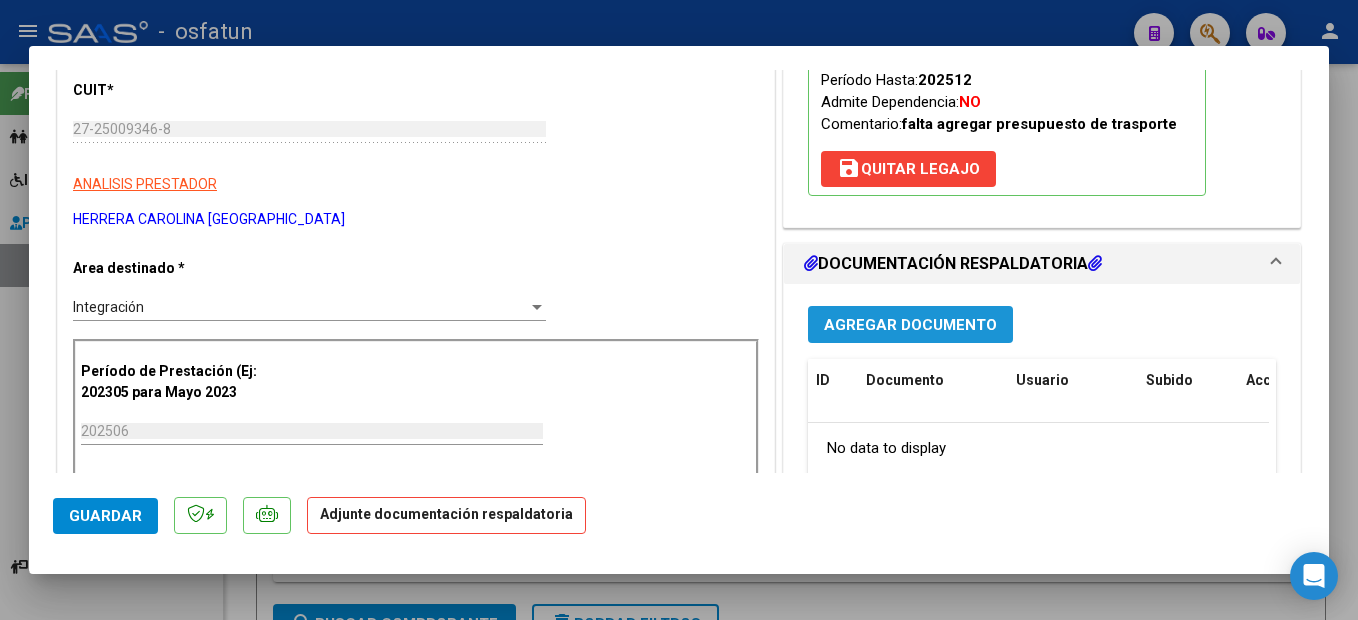 click on "Agregar Documento" at bounding box center [910, 325] 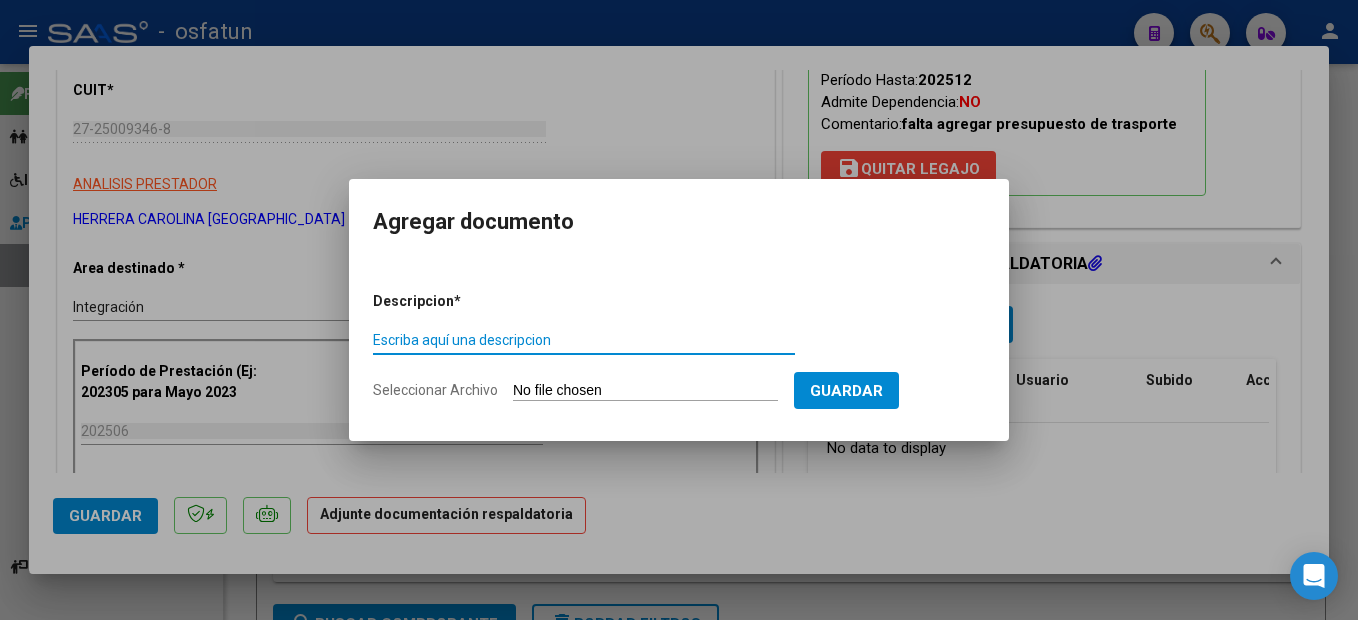 click on "Escriba aquí una descripcion" at bounding box center (584, 340) 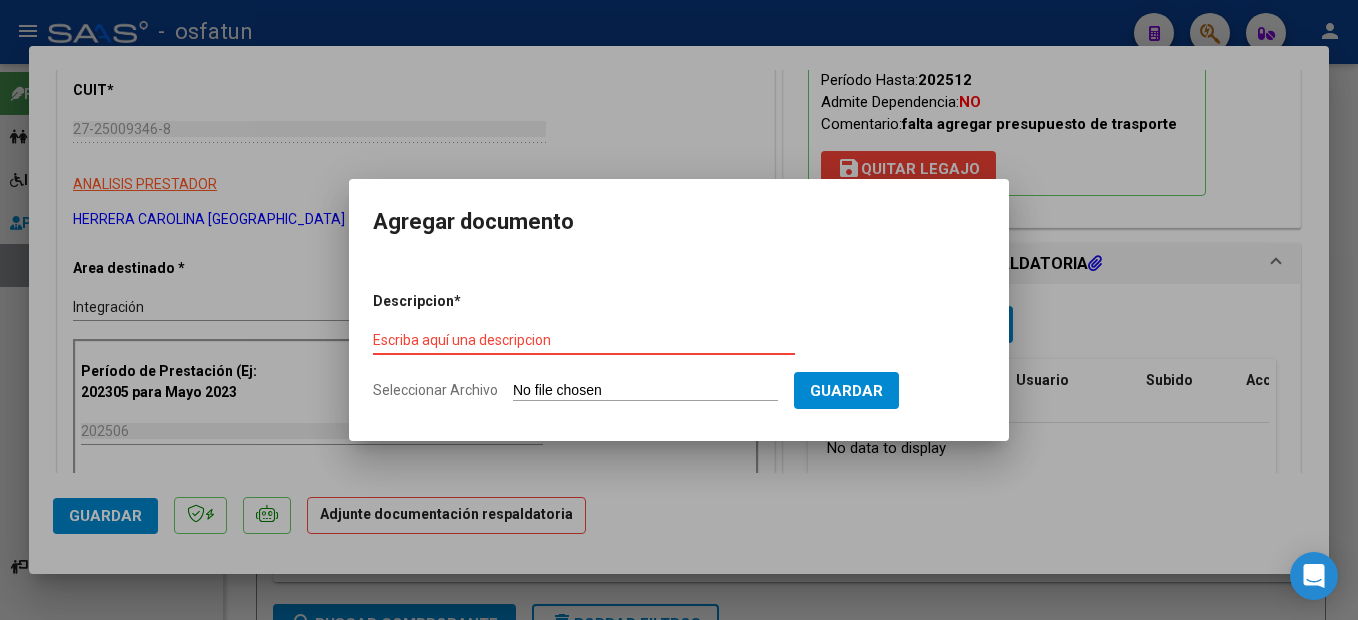 click on "Escriba aquí una descripcion" at bounding box center [584, 340] 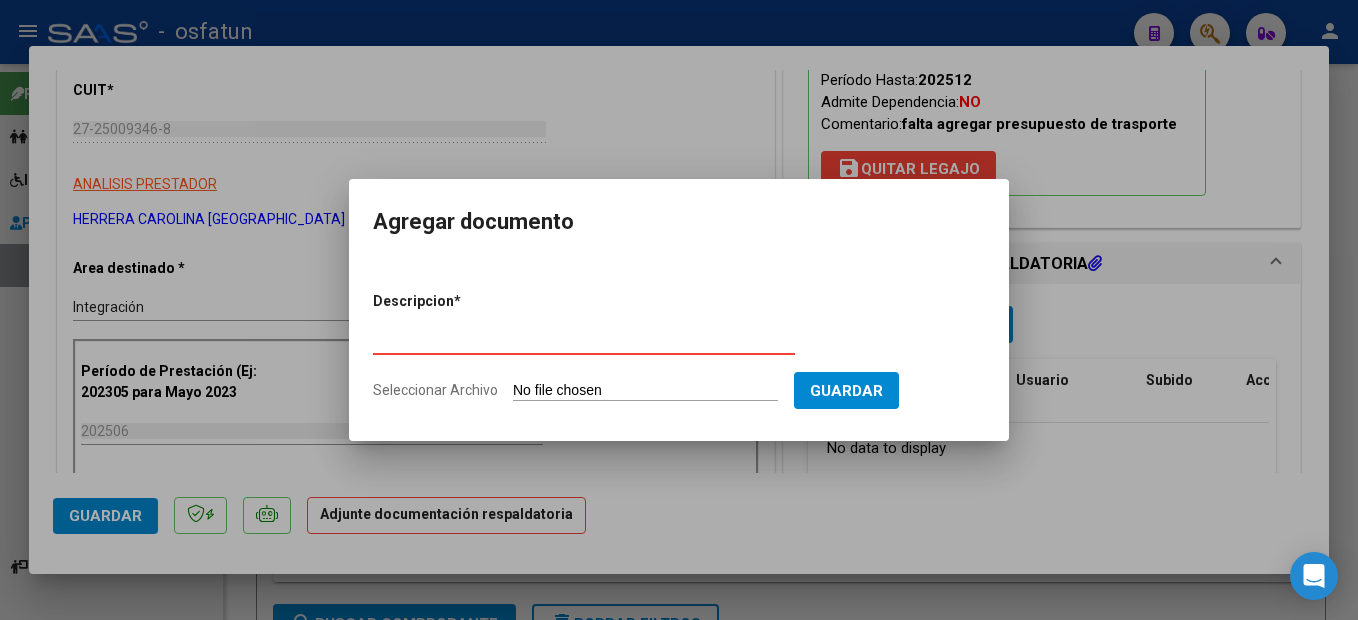 type on "planilla" 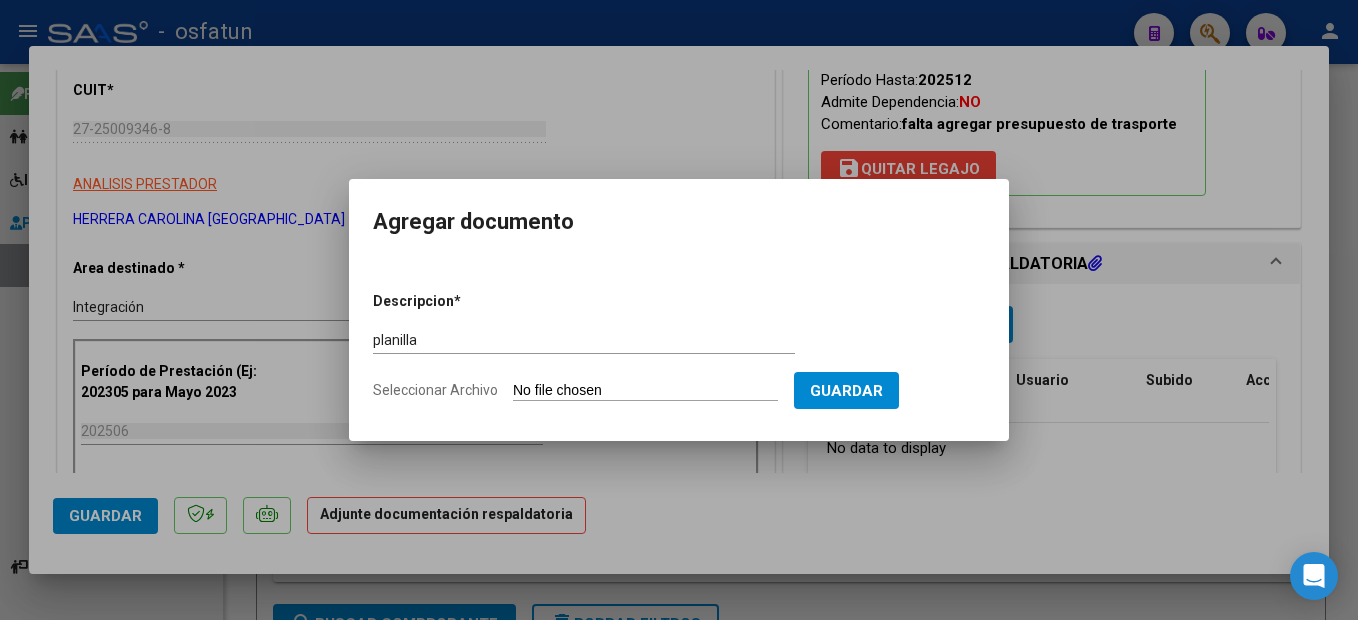 click on "Seleccionar Archivo" at bounding box center [645, 391] 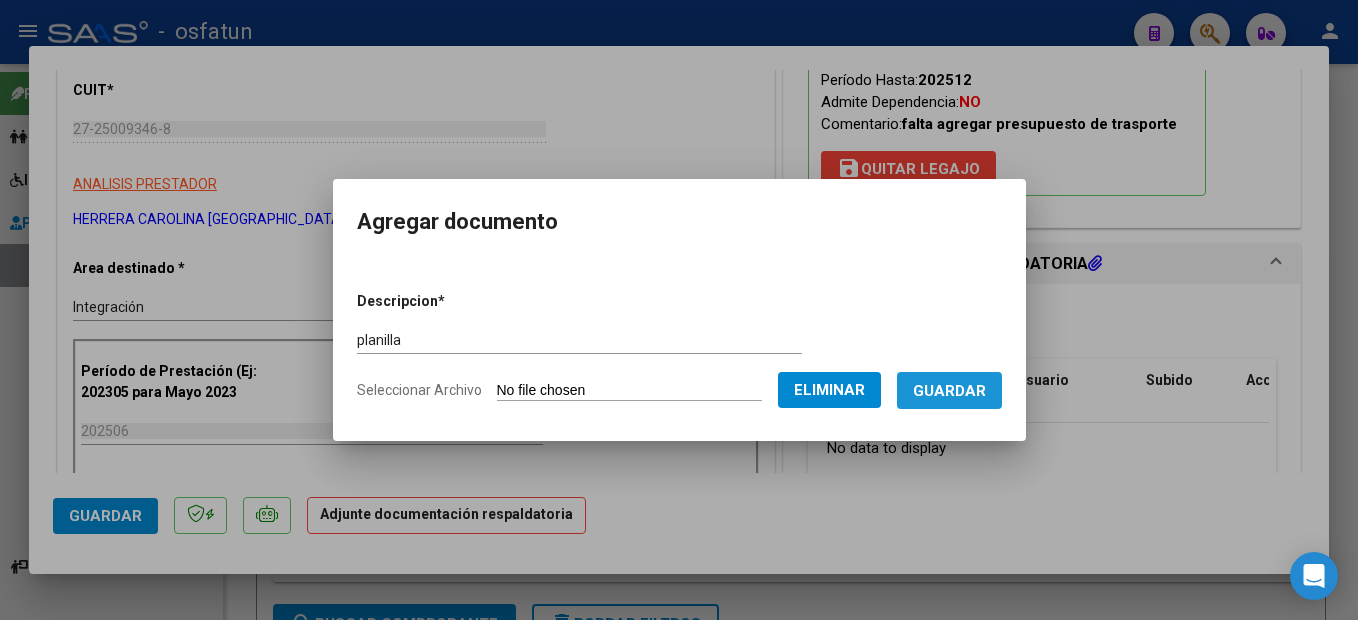 click on "Guardar" at bounding box center (949, 390) 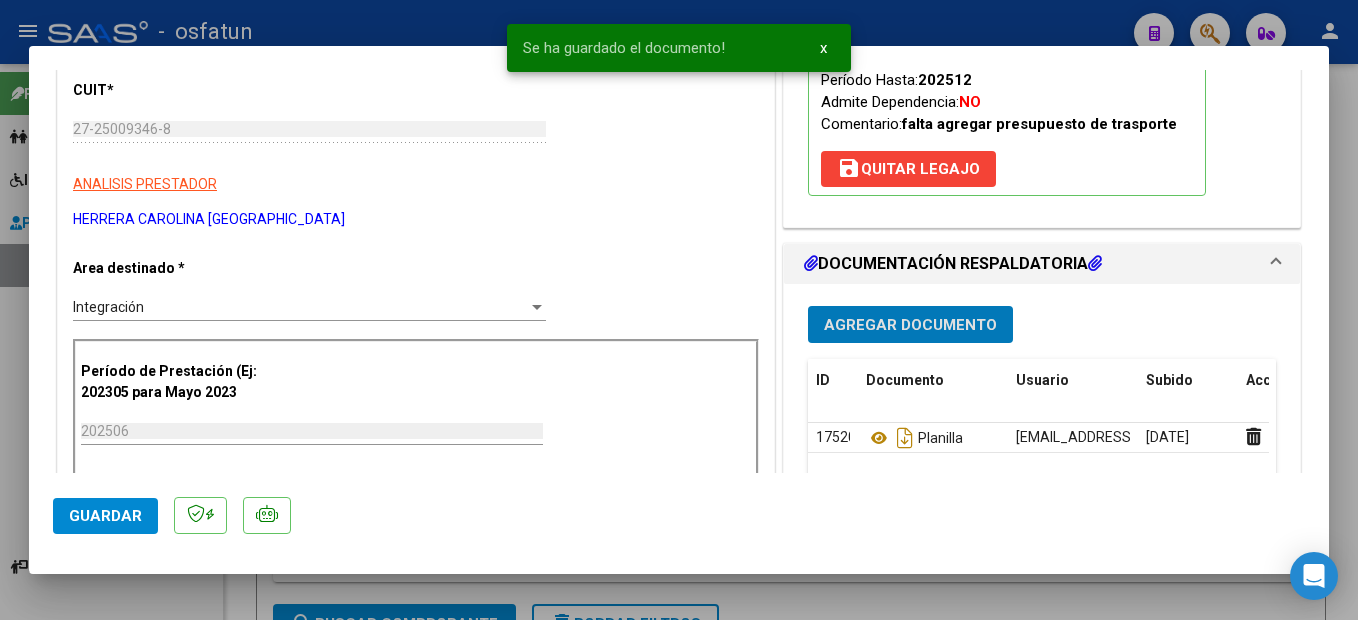 click on "Guardar" 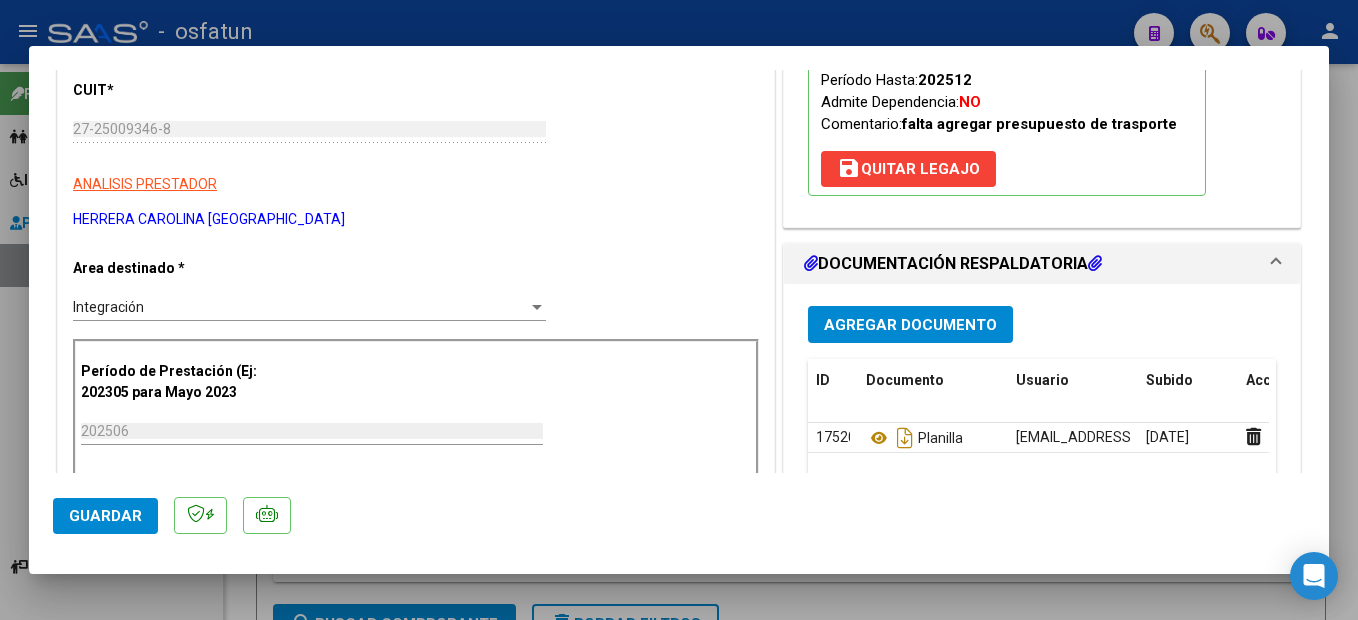 click at bounding box center [679, 310] 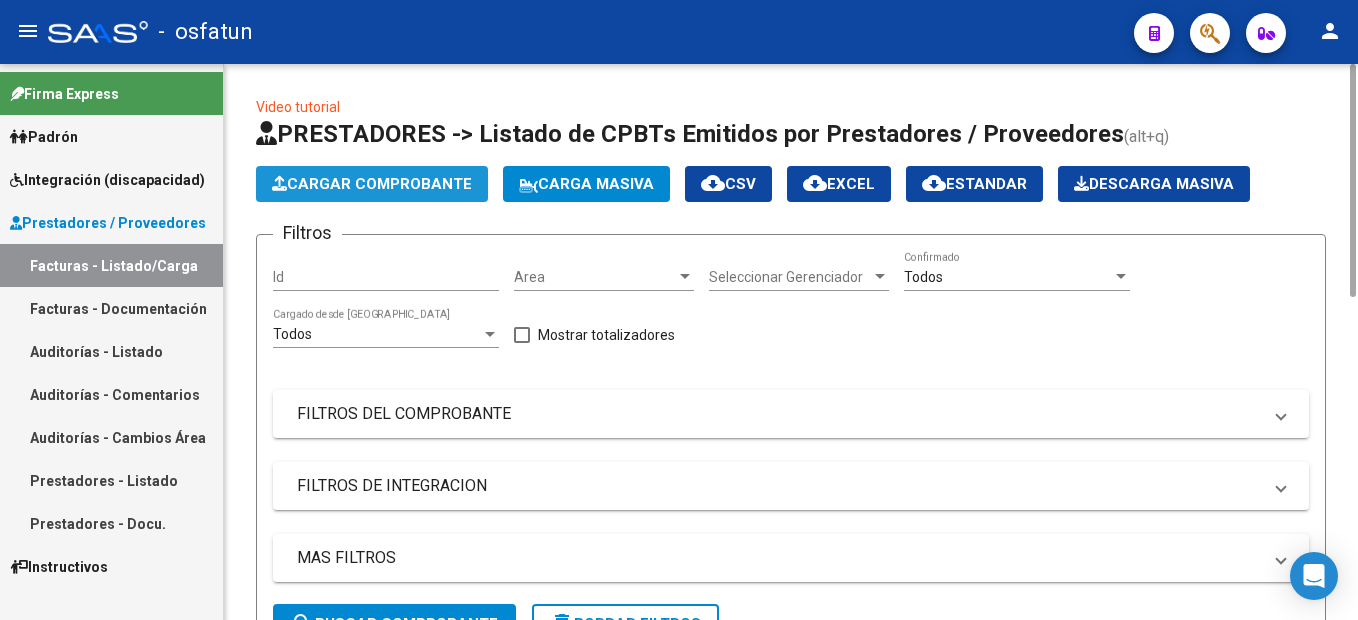 click on "Cargar Comprobante" 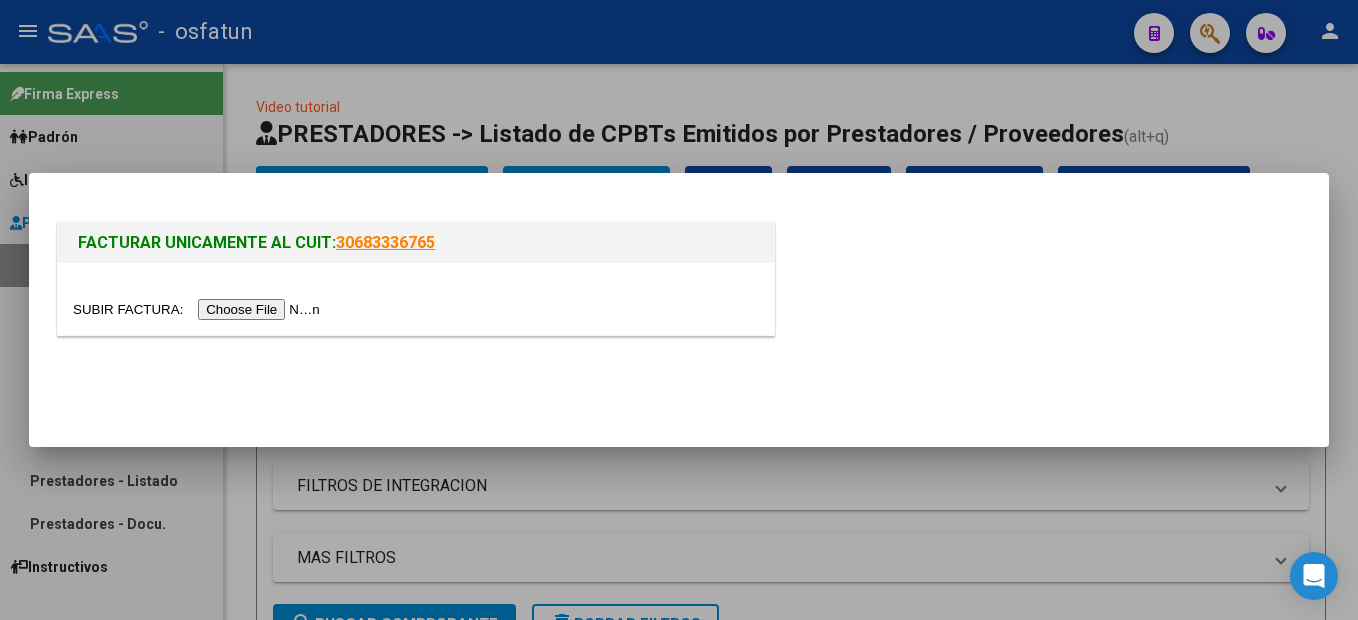 click at bounding box center [199, 309] 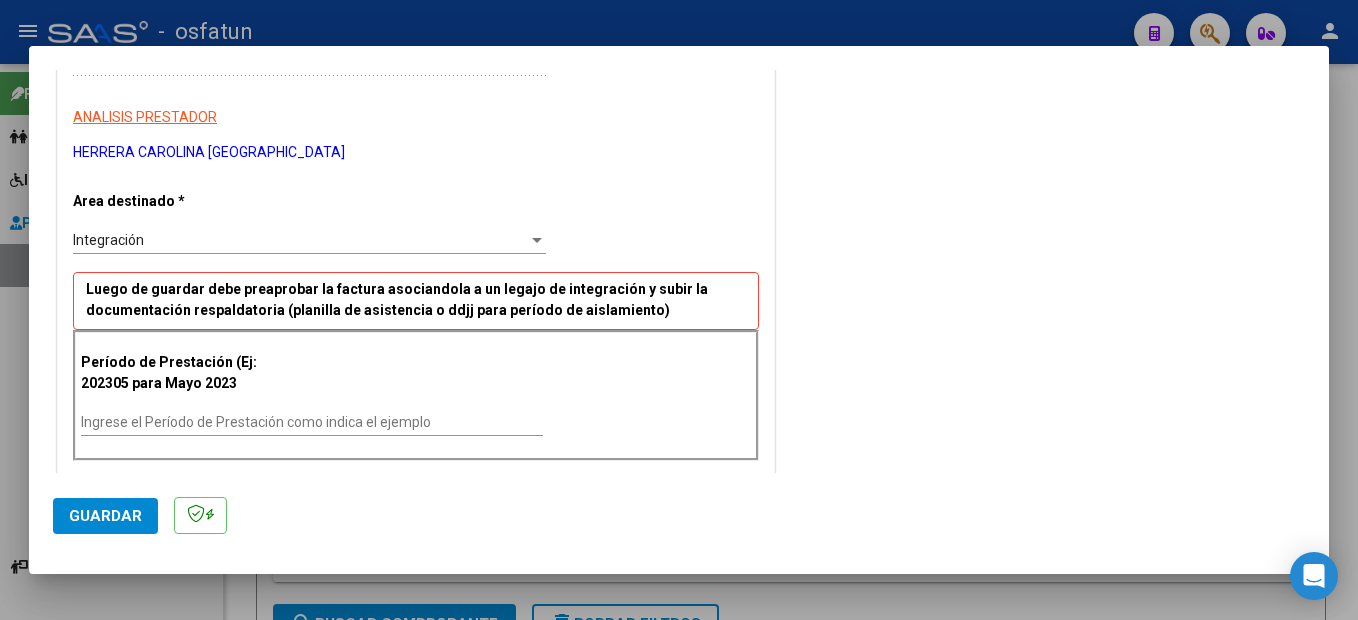 scroll, scrollTop: 400, scrollLeft: 0, axis: vertical 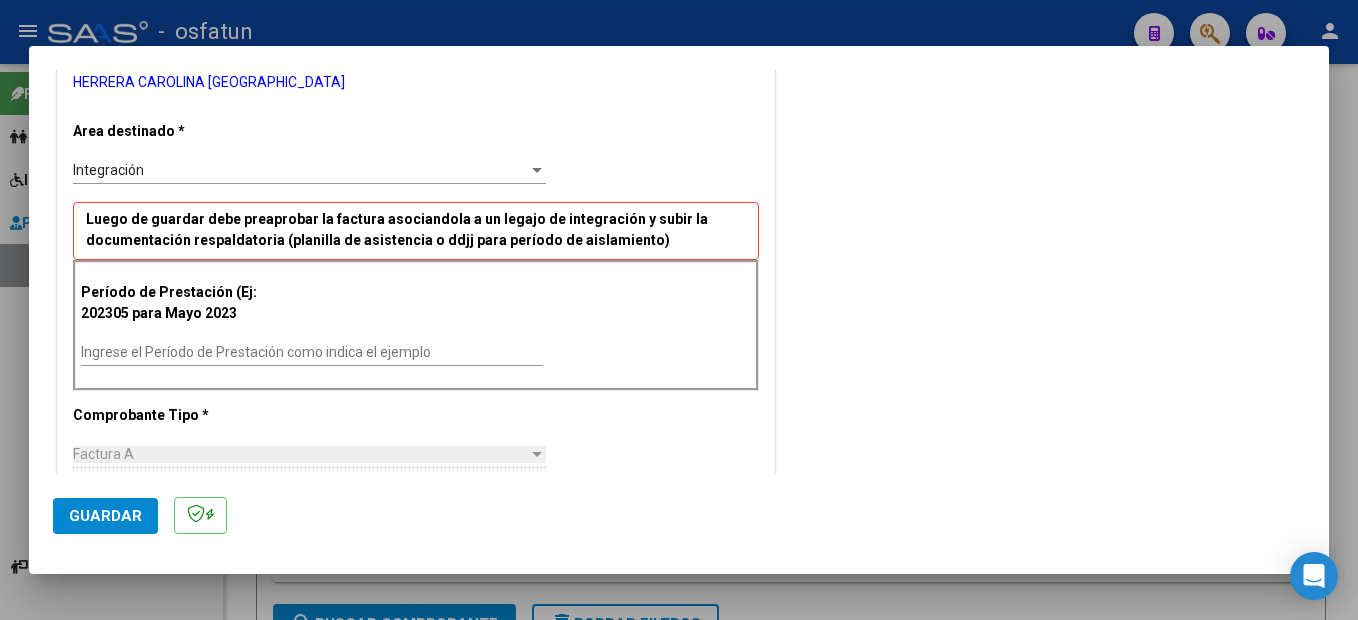 click on "Ingrese el Período de Prestación como indica el ejemplo" at bounding box center [312, 352] 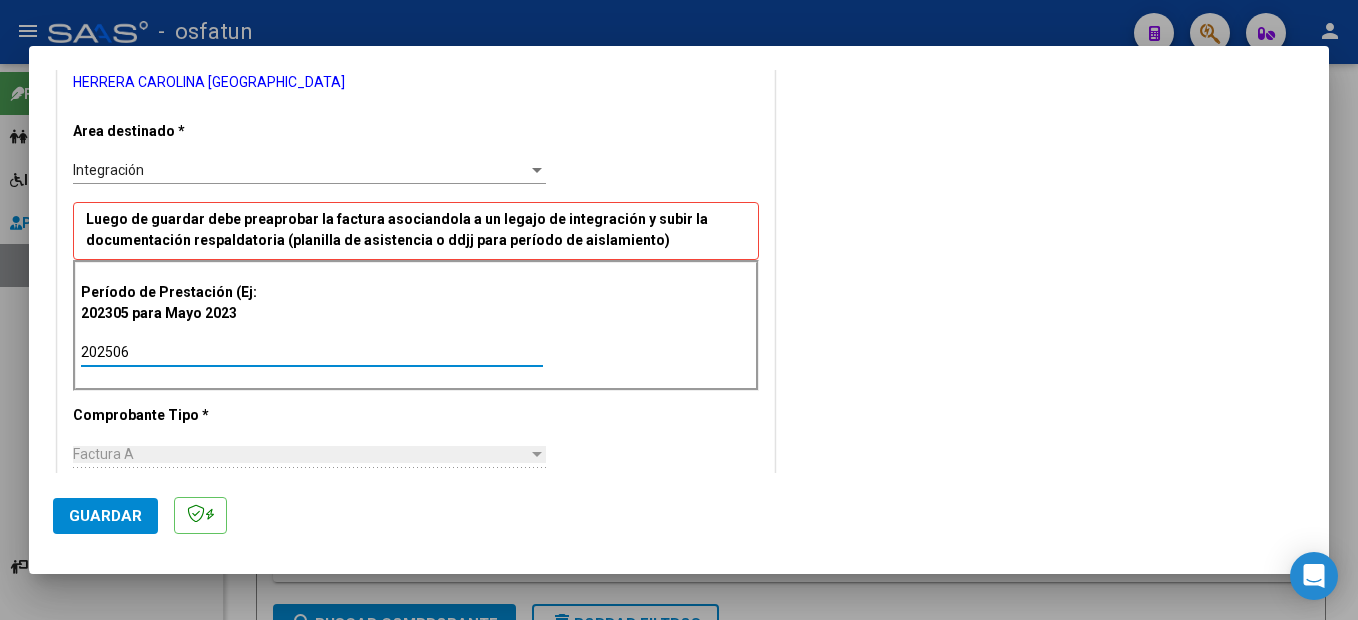 type on "202506" 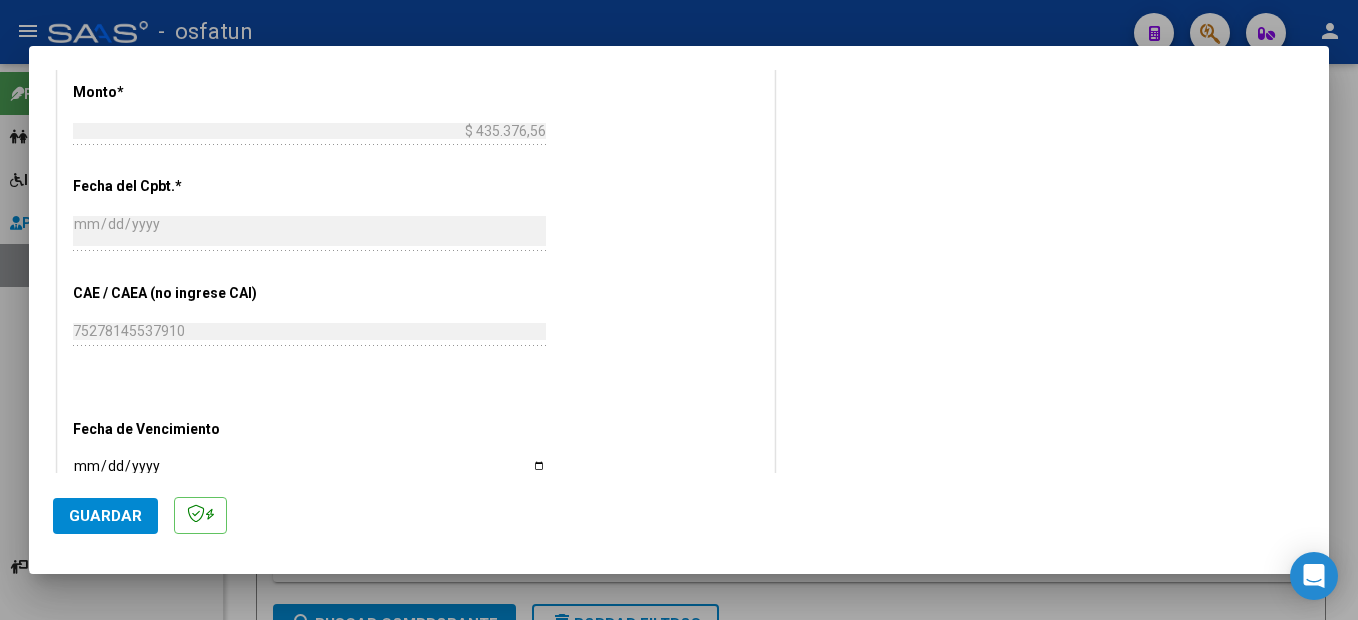 scroll, scrollTop: 1200, scrollLeft: 0, axis: vertical 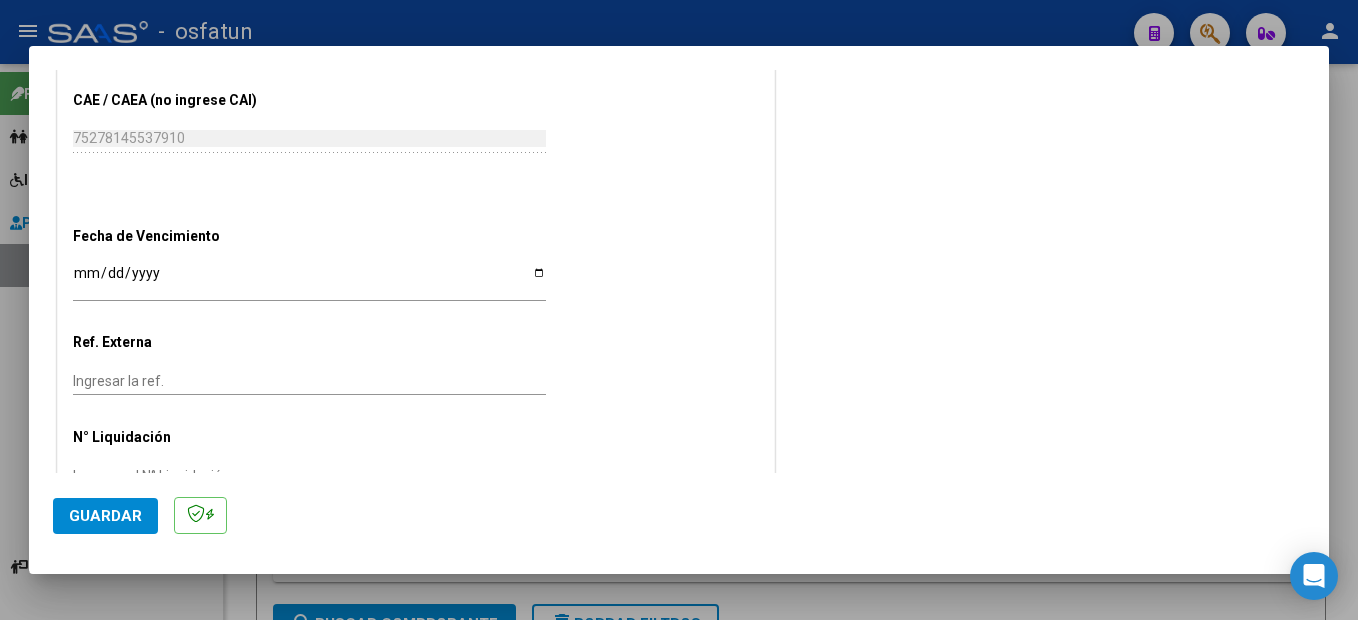drag, startPoint x: 106, startPoint y: 515, endPoint x: 339, endPoint y: 515, distance: 233 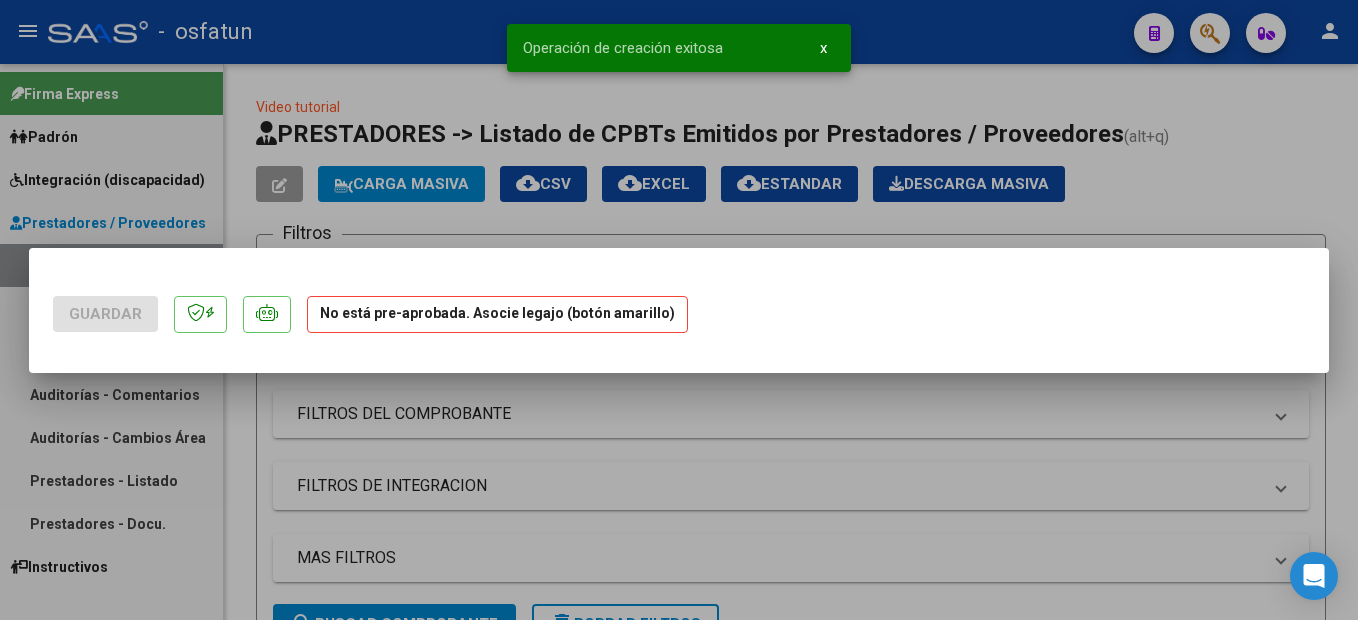 scroll, scrollTop: 0, scrollLeft: 0, axis: both 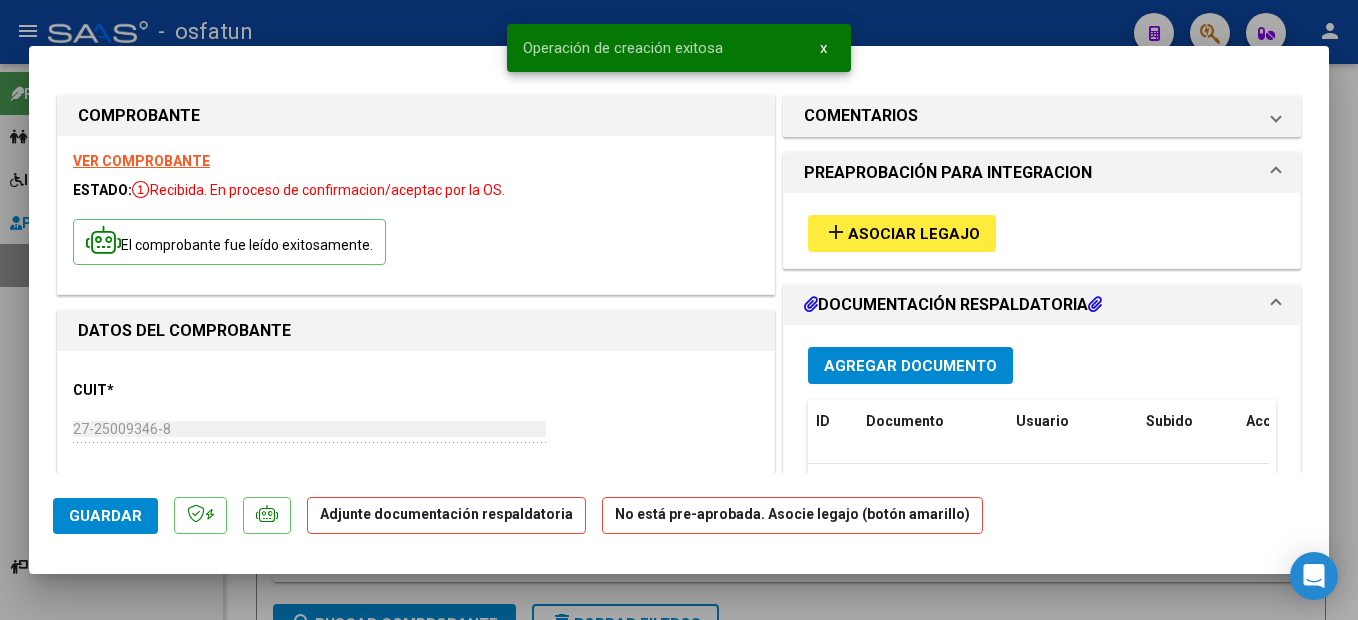 click on "add Asociar Legajo" at bounding box center (902, 233) 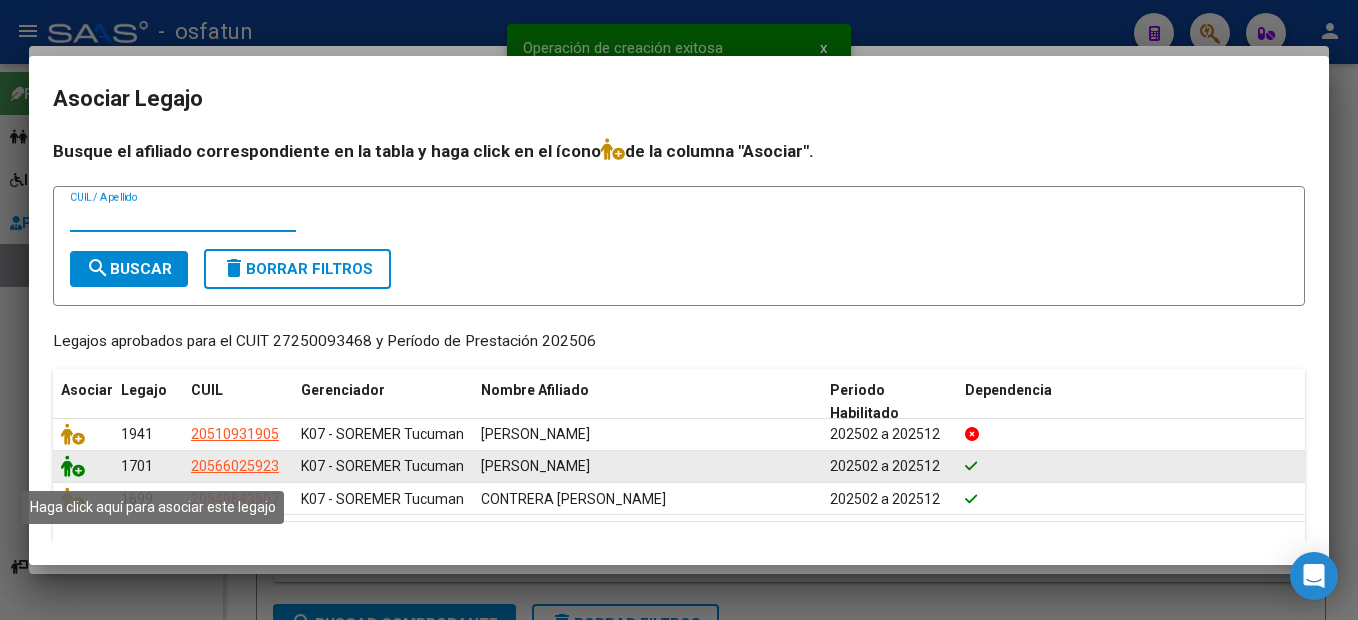 click 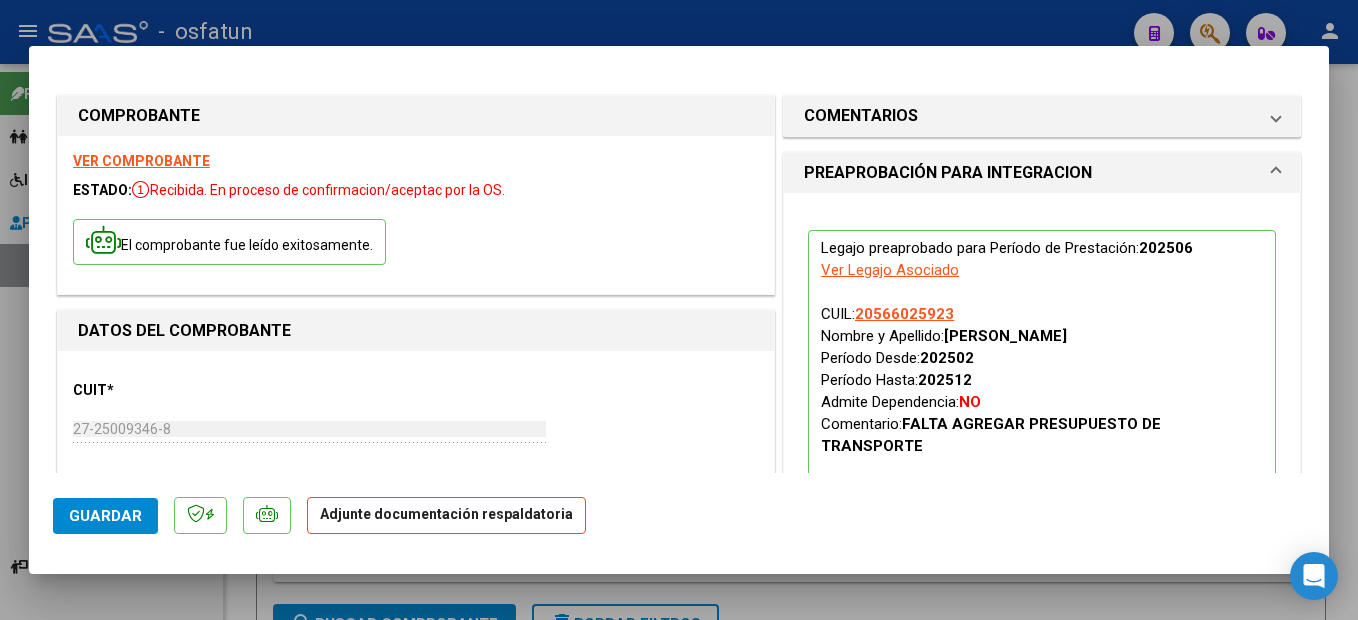 scroll, scrollTop: 200, scrollLeft: 0, axis: vertical 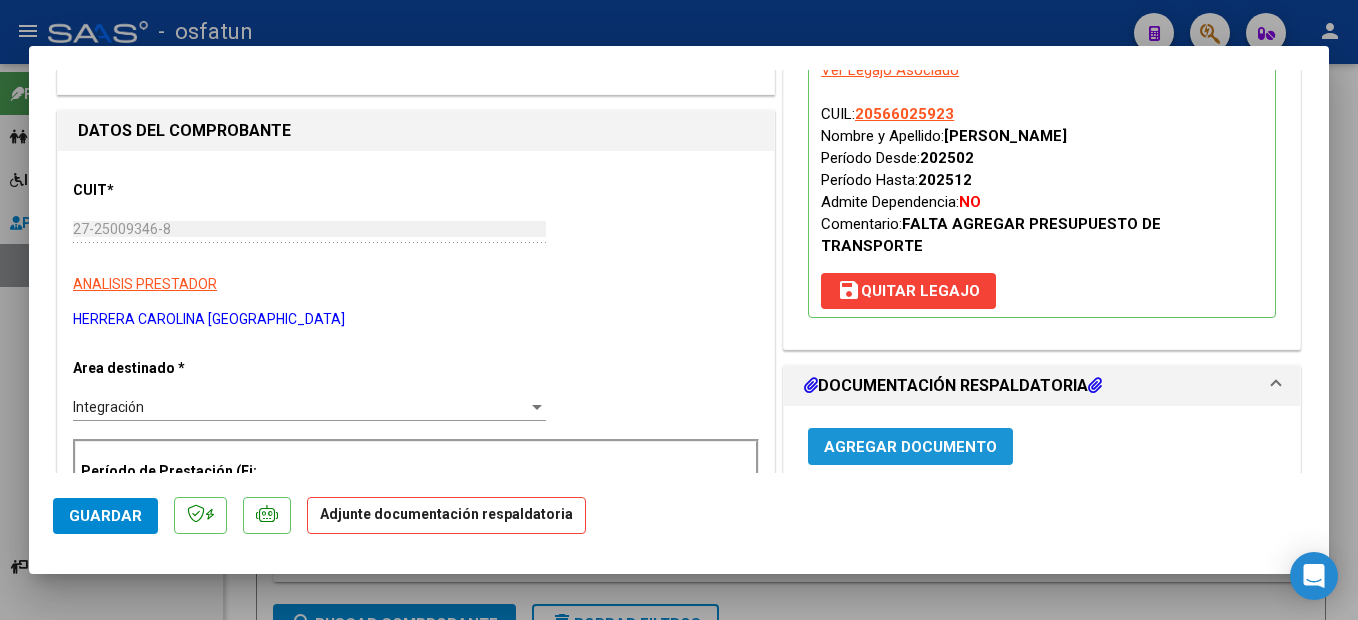 click on "Agregar Documento" at bounding box center (910, 447) 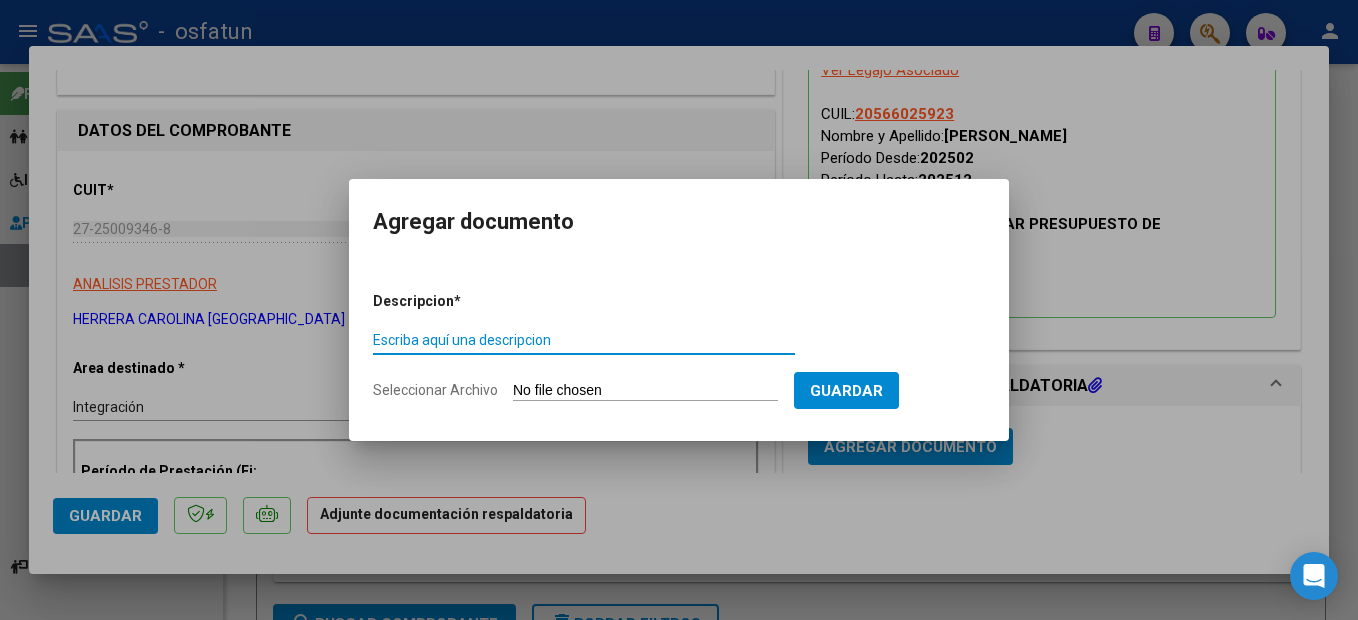 click on "Escriba aquí una descripcion" at bounding box center (584, 340) 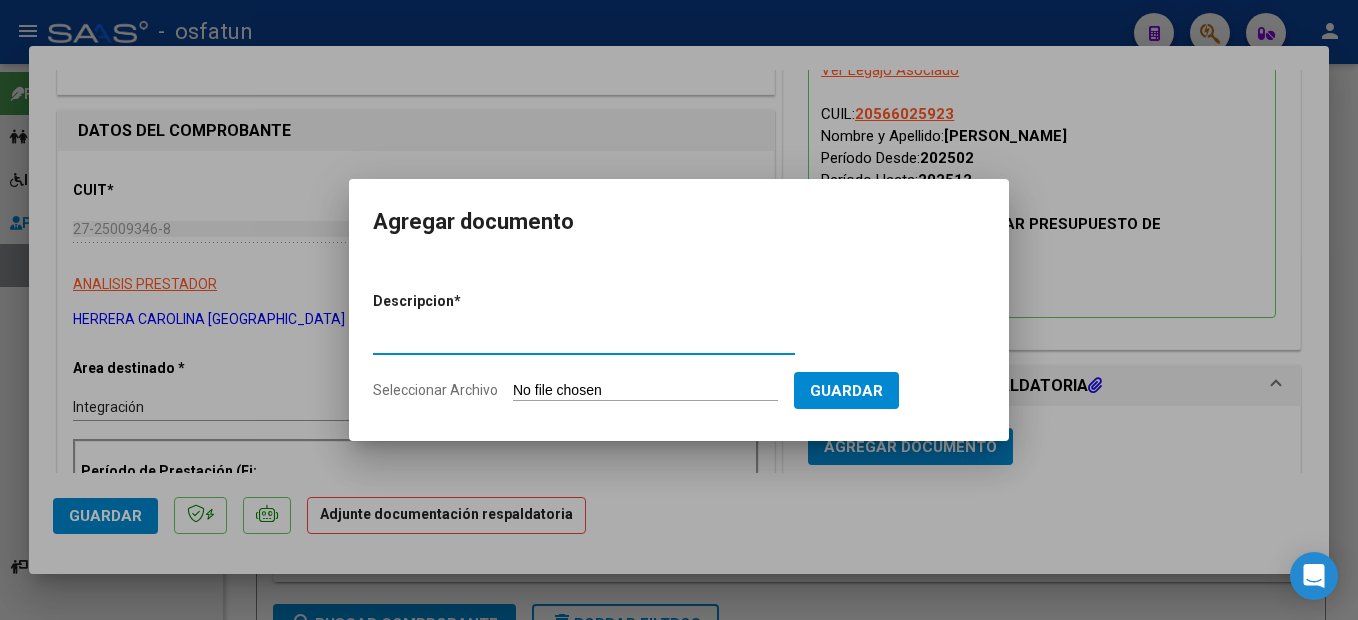 type on "planilla" 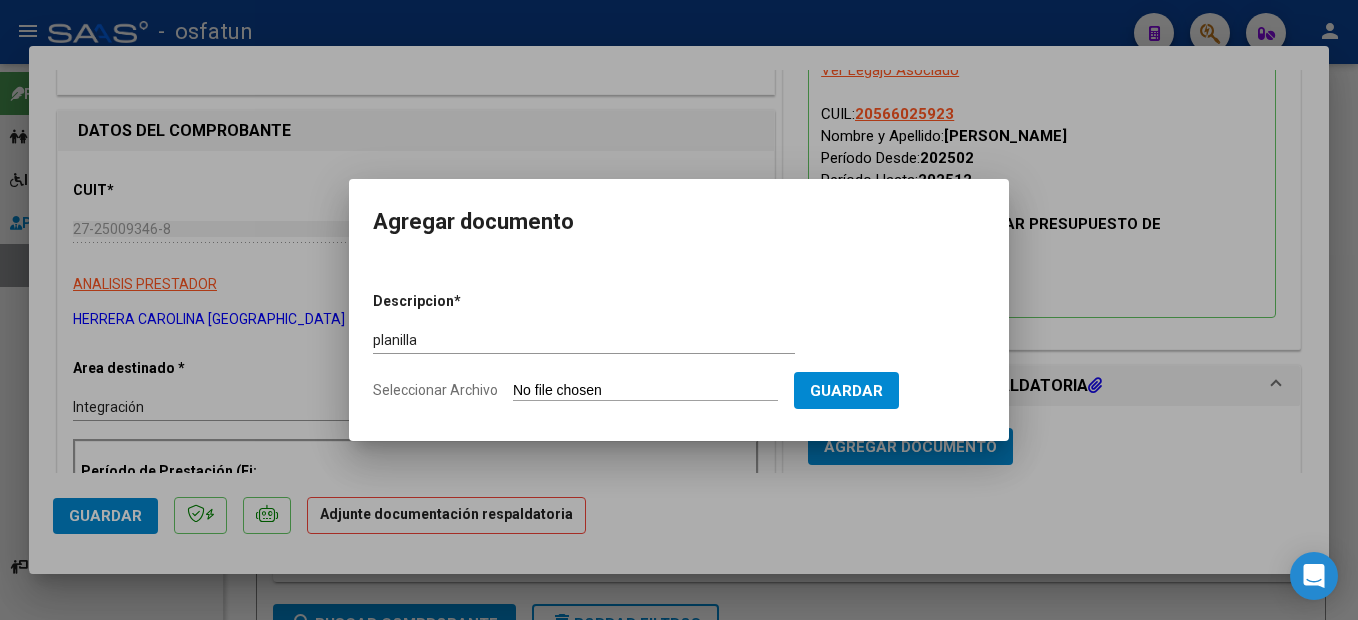 click on "Seleccionar Archivo" at bounding box center [645, 391] 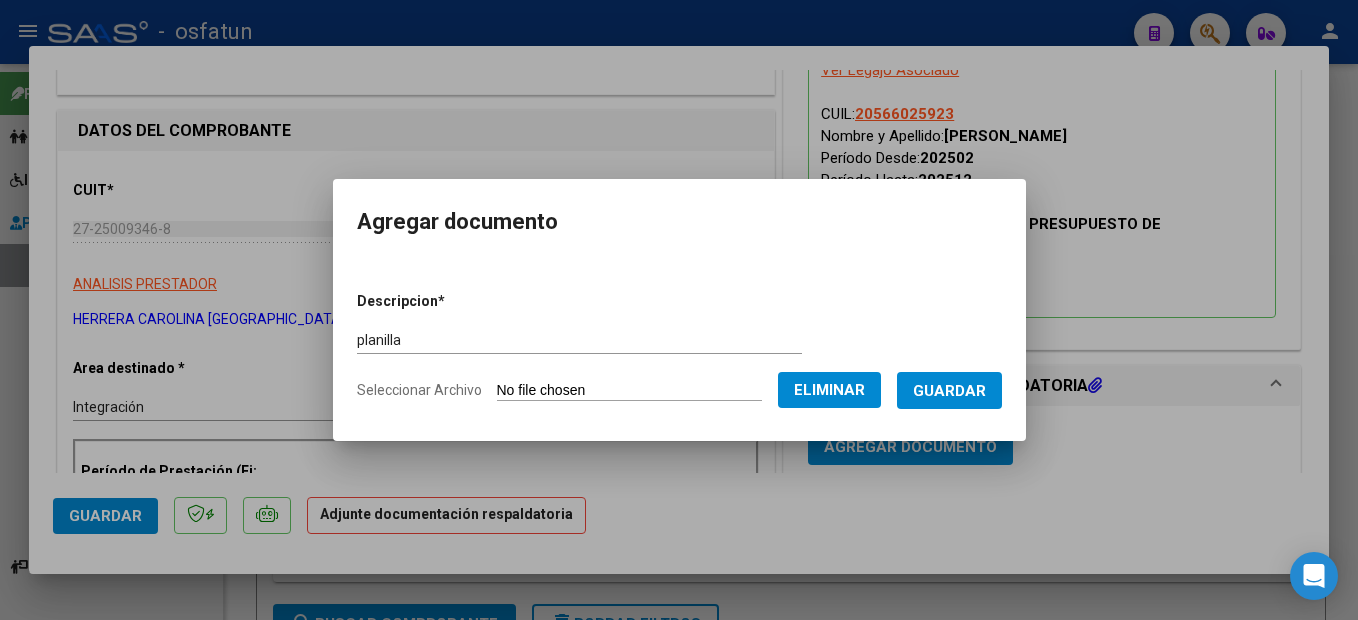 click on "Guardar" at bounding box center [949, 391] 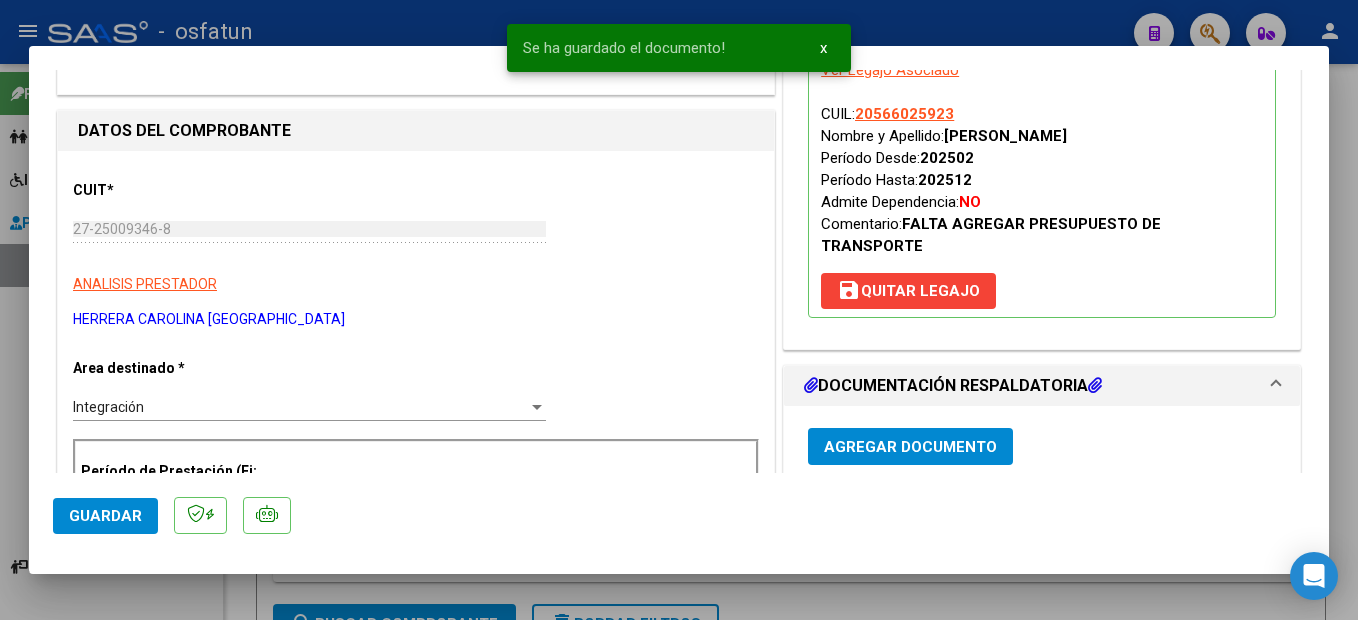 click at bounding box center [679, 310] 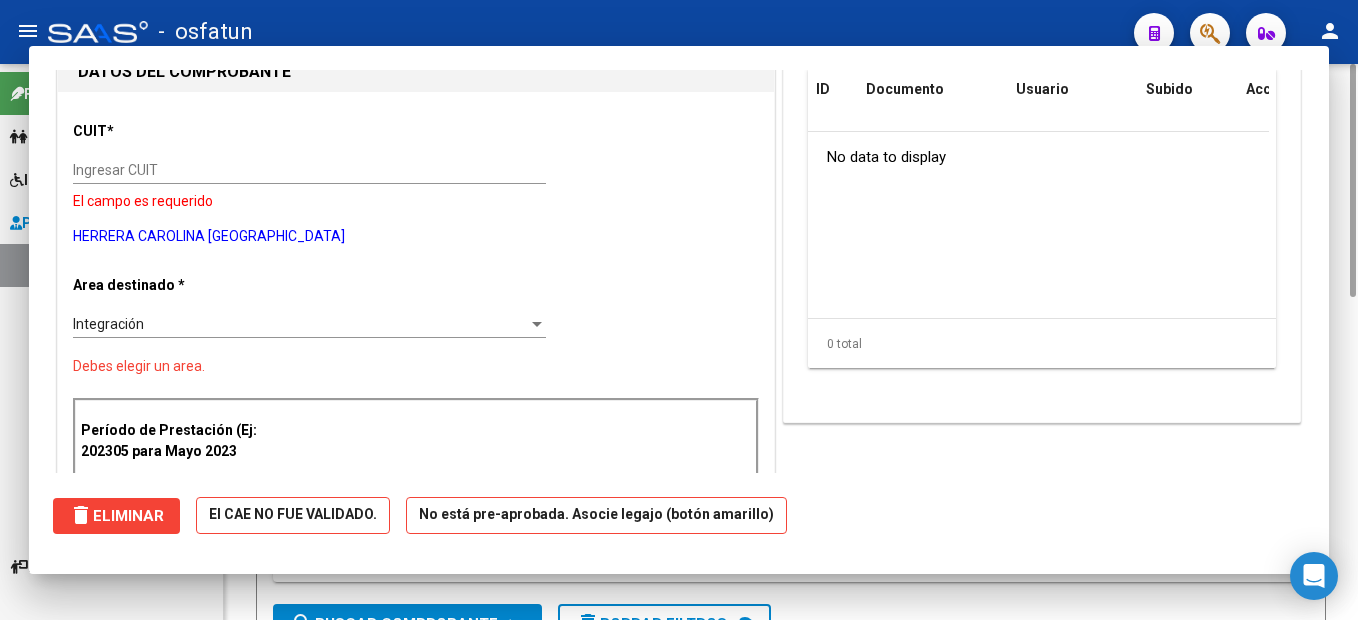 scroll, scrollTop: 0, scrollLeft: 0, axis: both 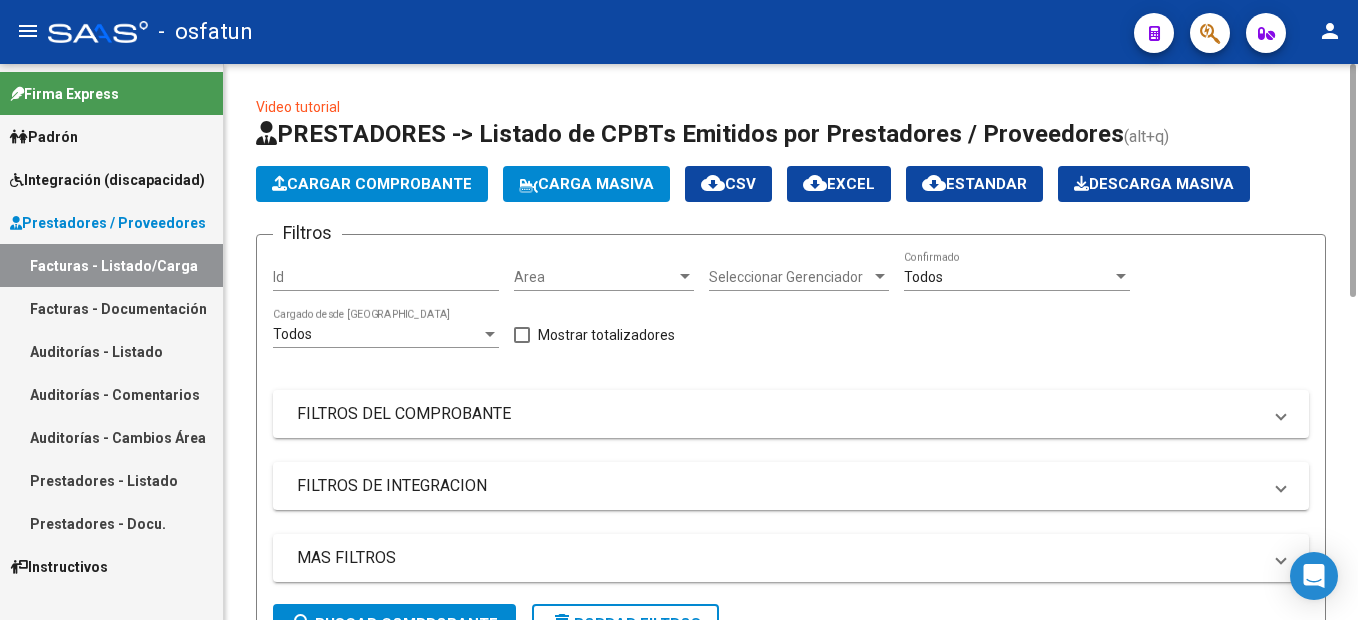 click on "Cargar Comprobante" 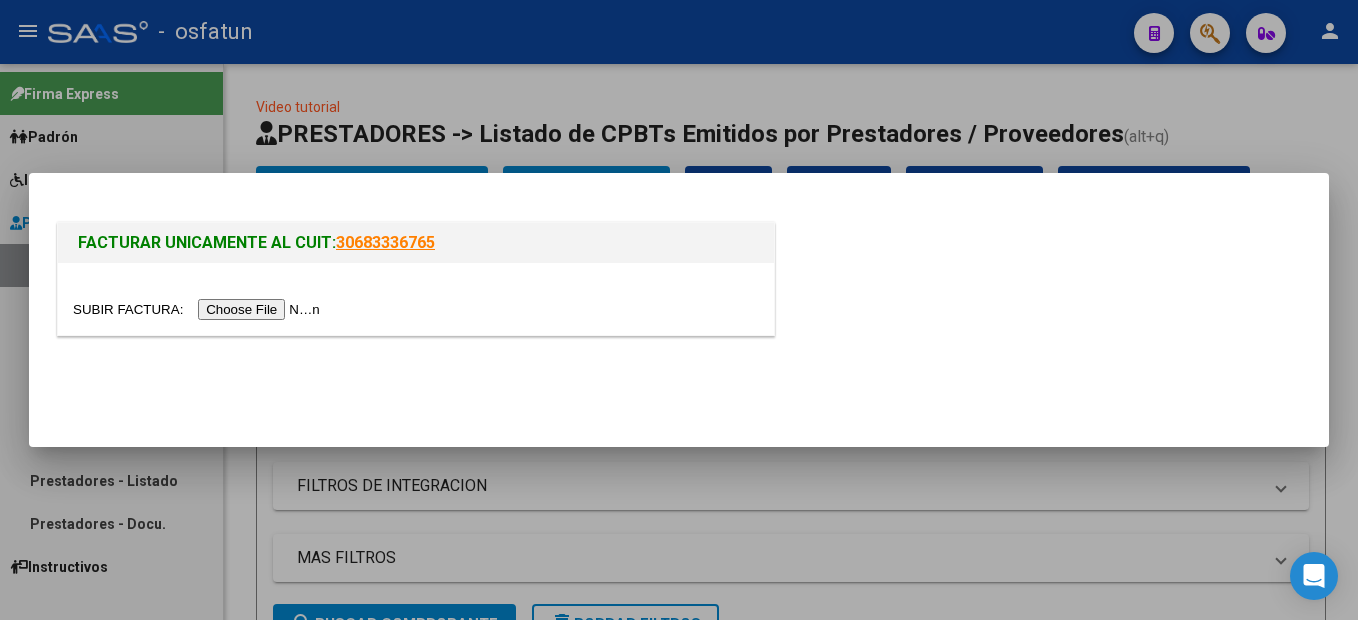 click at bounding box center [199, 309] 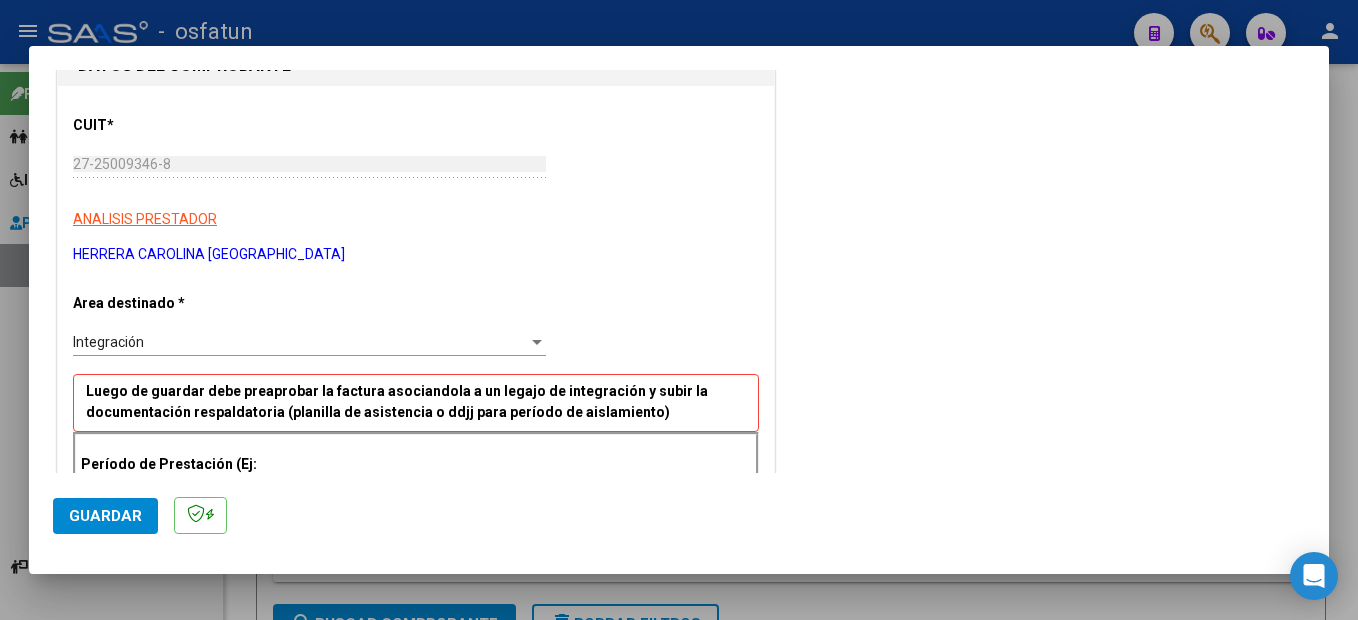scroll, scrollTop: 300, scrollLeft: 0, axis: vertical 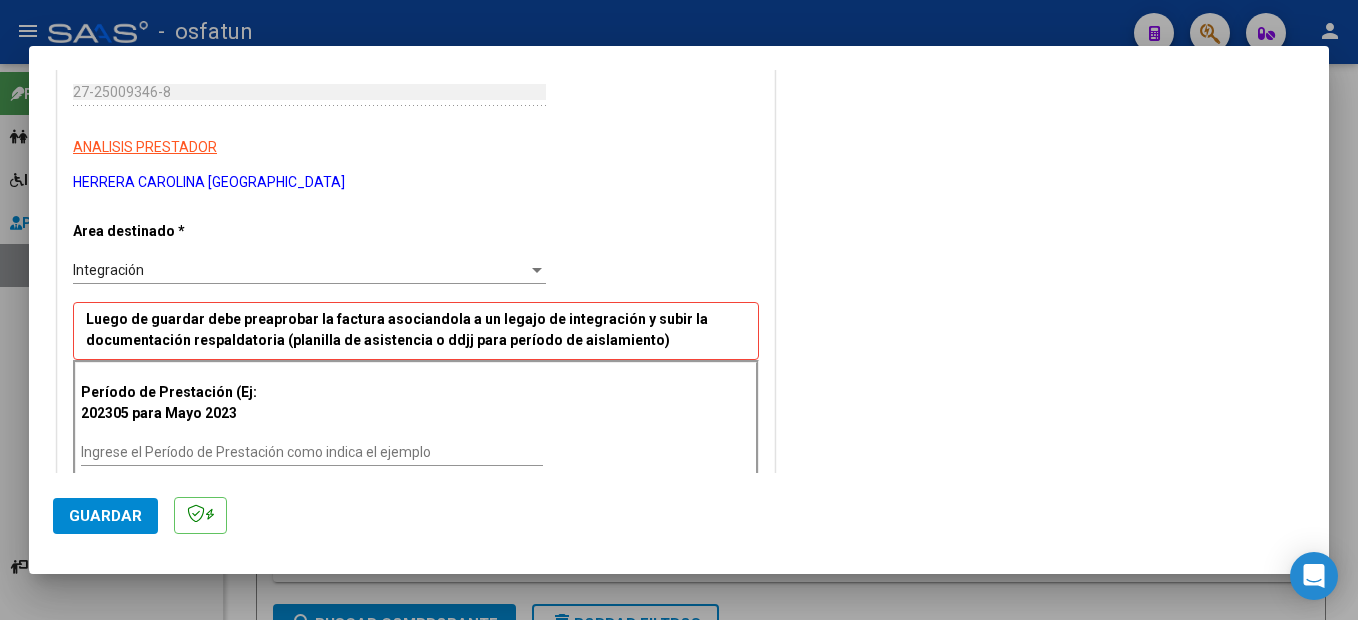 click on "Ingrese el Período de Prestación como indica el ejemplo" at bounding box center (312, 452) 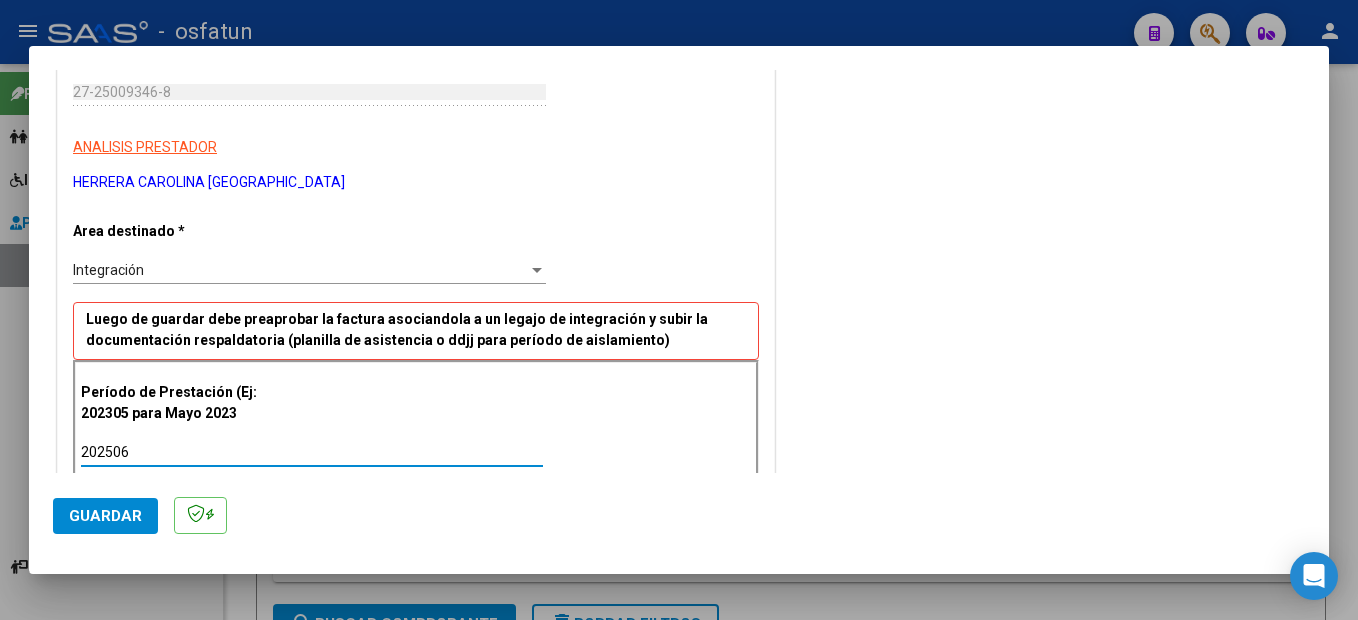 type on "202506" 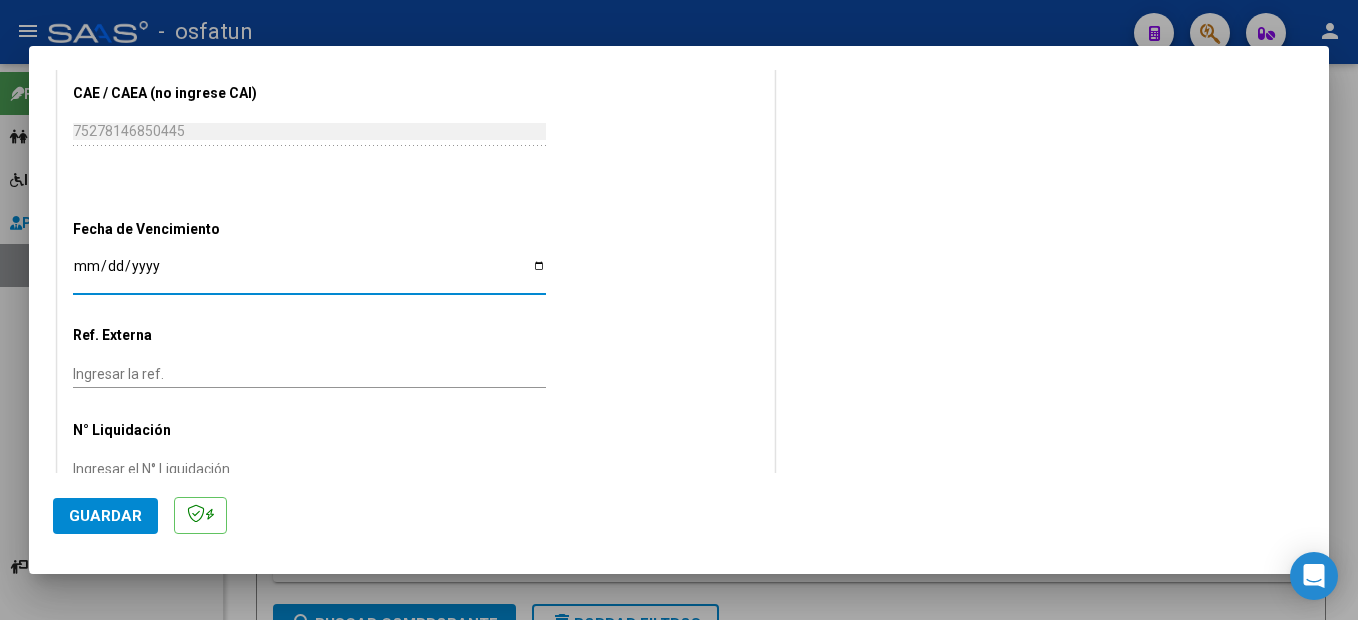 scroll, scrollTop: 1209, scrollLeft: 0, axis: vertical 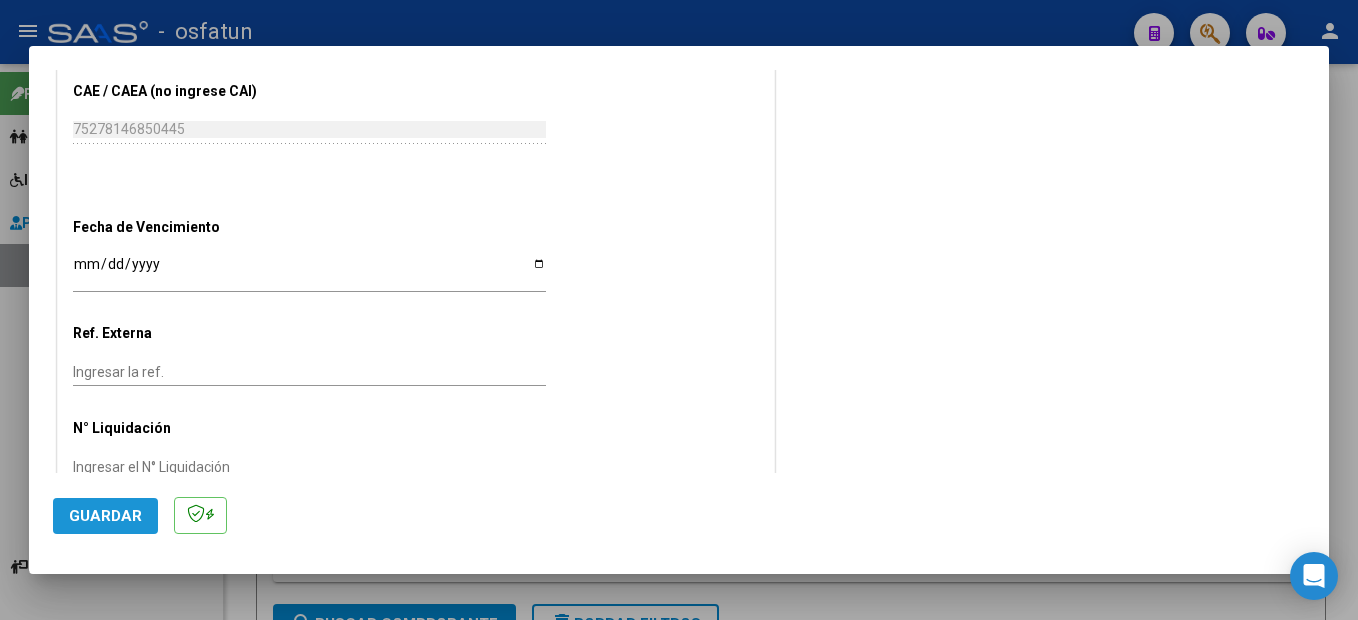 click on "Guardar" 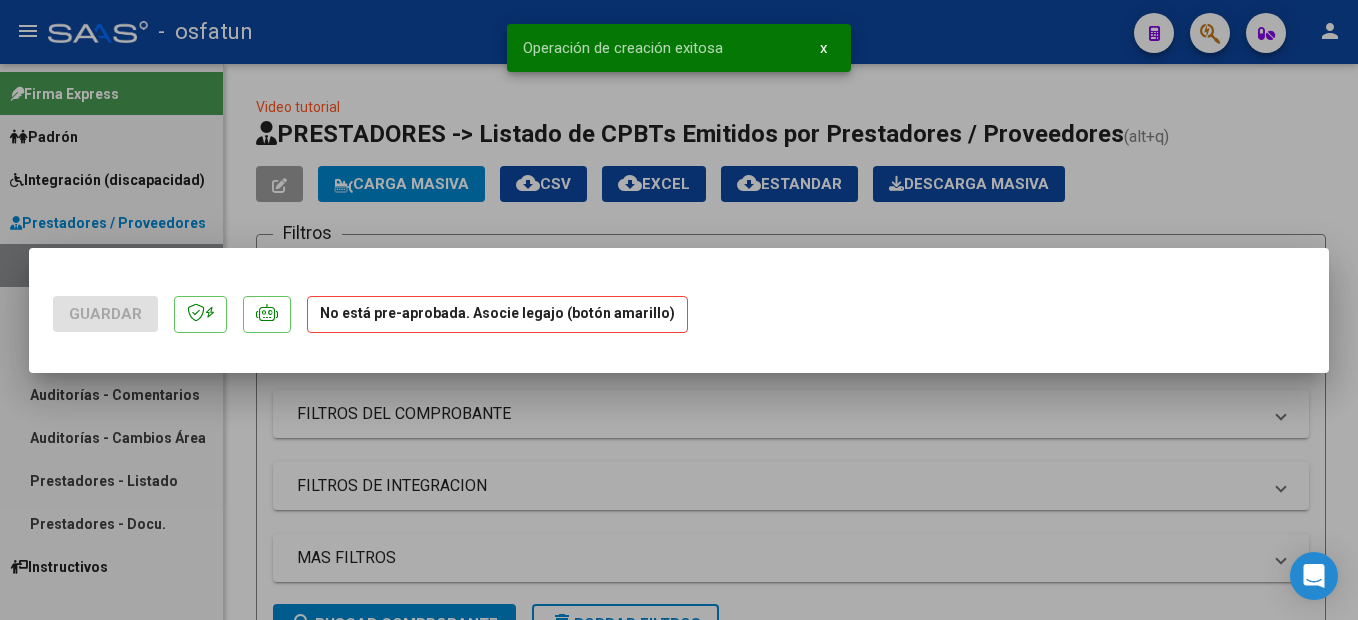 scroll, scrollTop: 0, scrollLeft: 0, axis: both 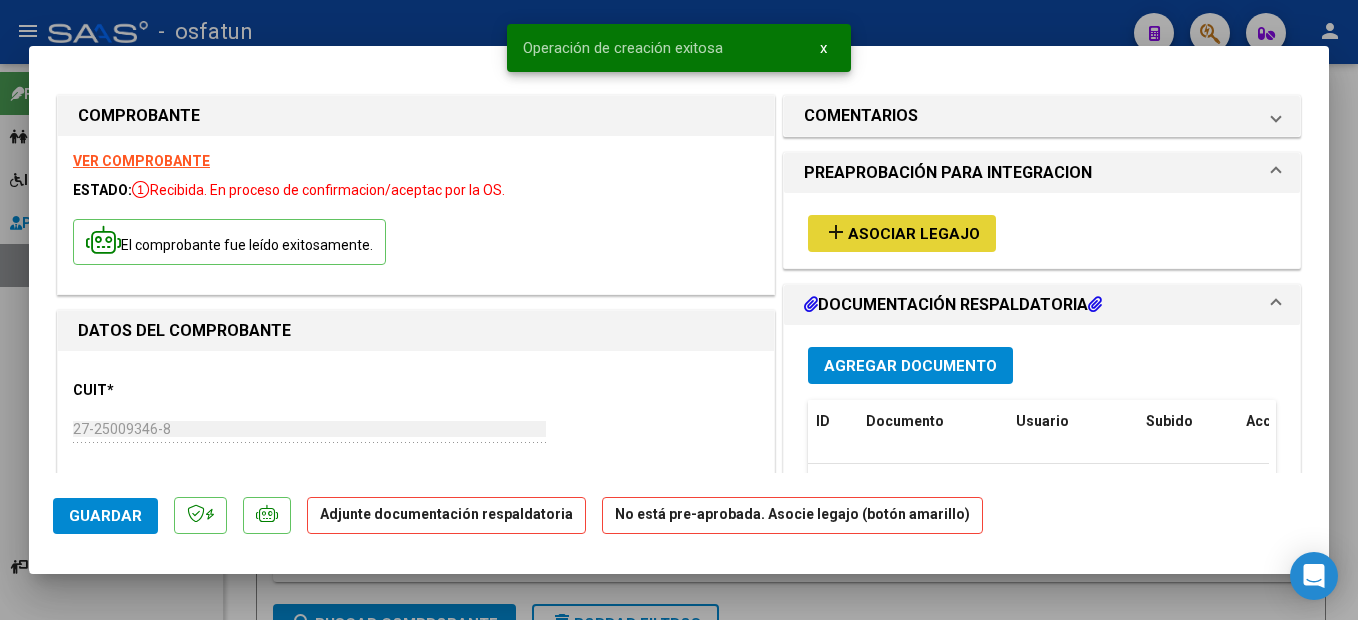 click on "add Asociar Legajo" at bounding box center (902, 233) 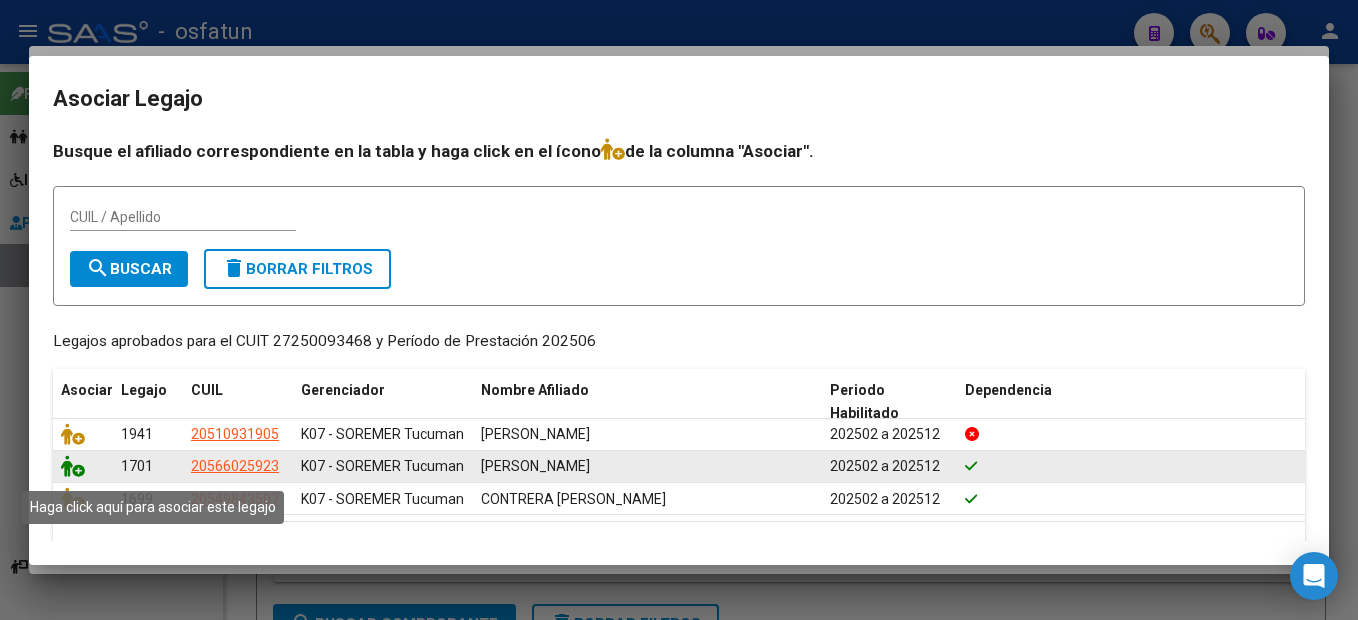 click 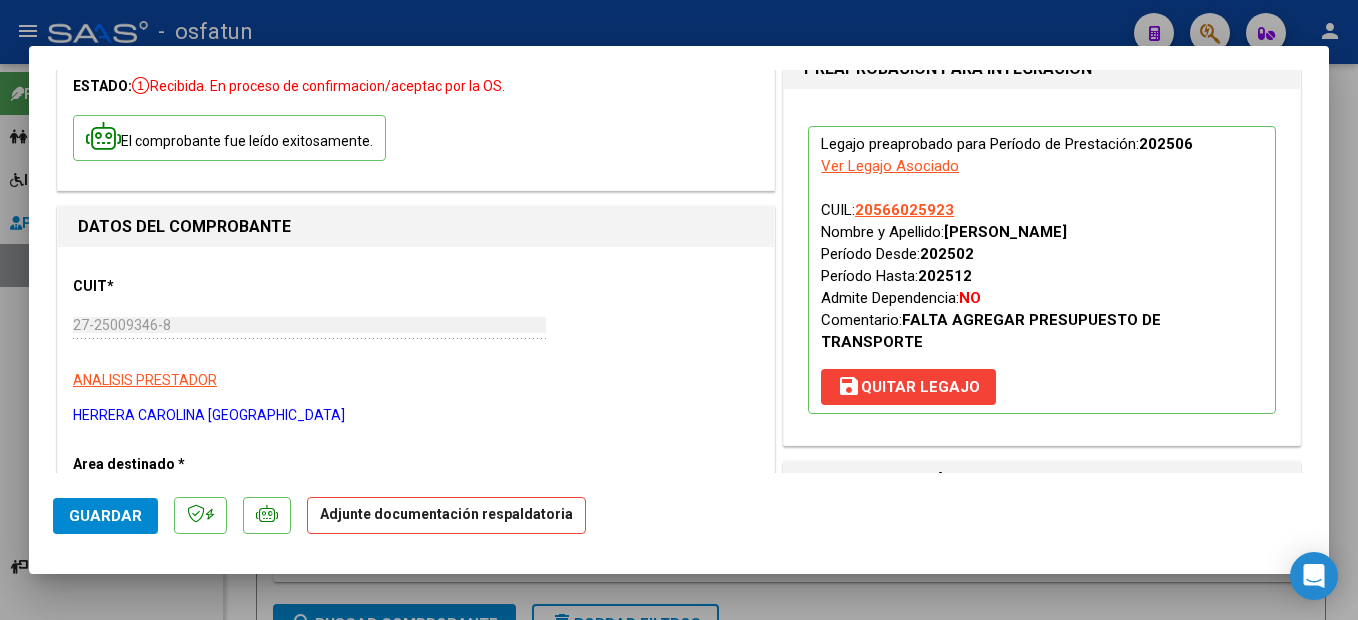 scroll, scrollTop: 200, scrollLeft: 0, axis: vertical 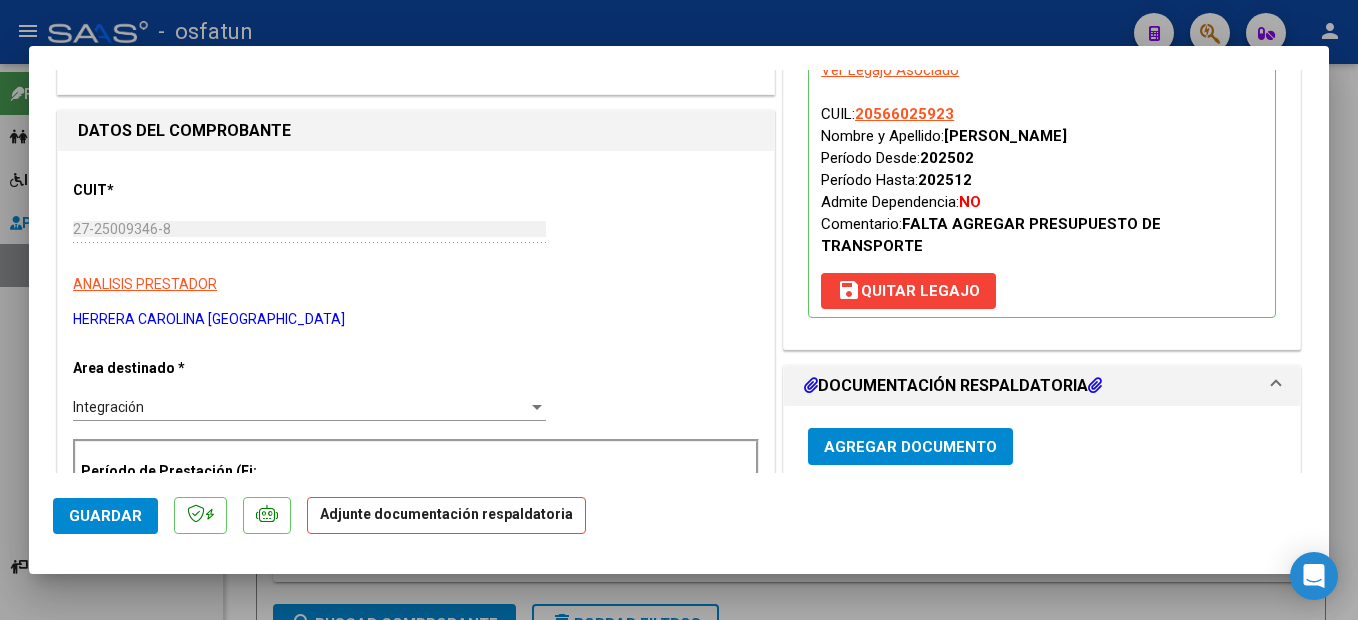 click on "Agregar Documento" at bounding box center [910, 447] 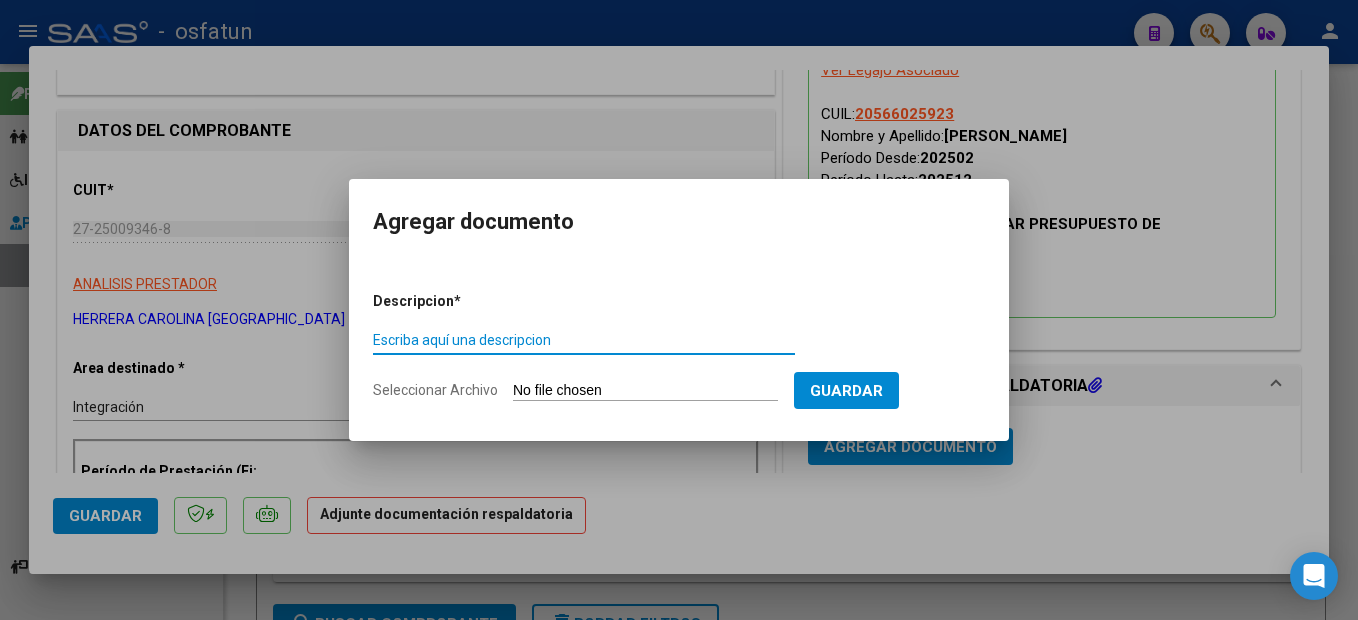 click on "Escriba aquí una descripcion" at bounding box center [584, 340] 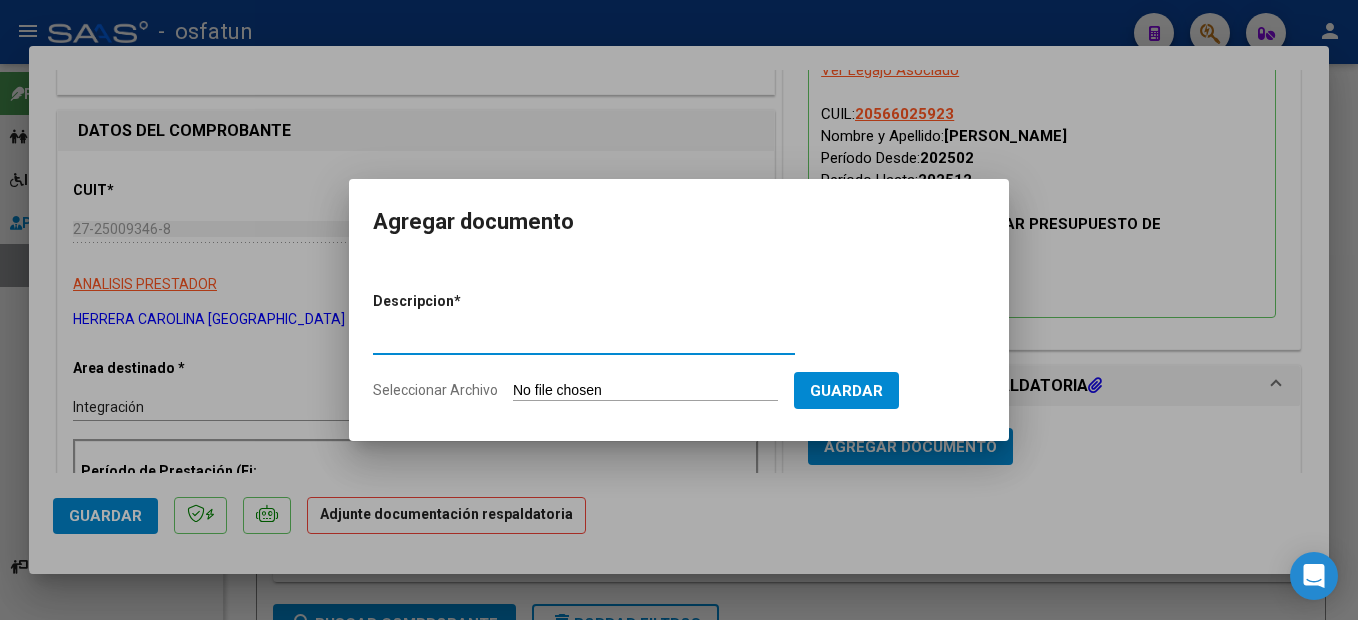 type on "planilla" 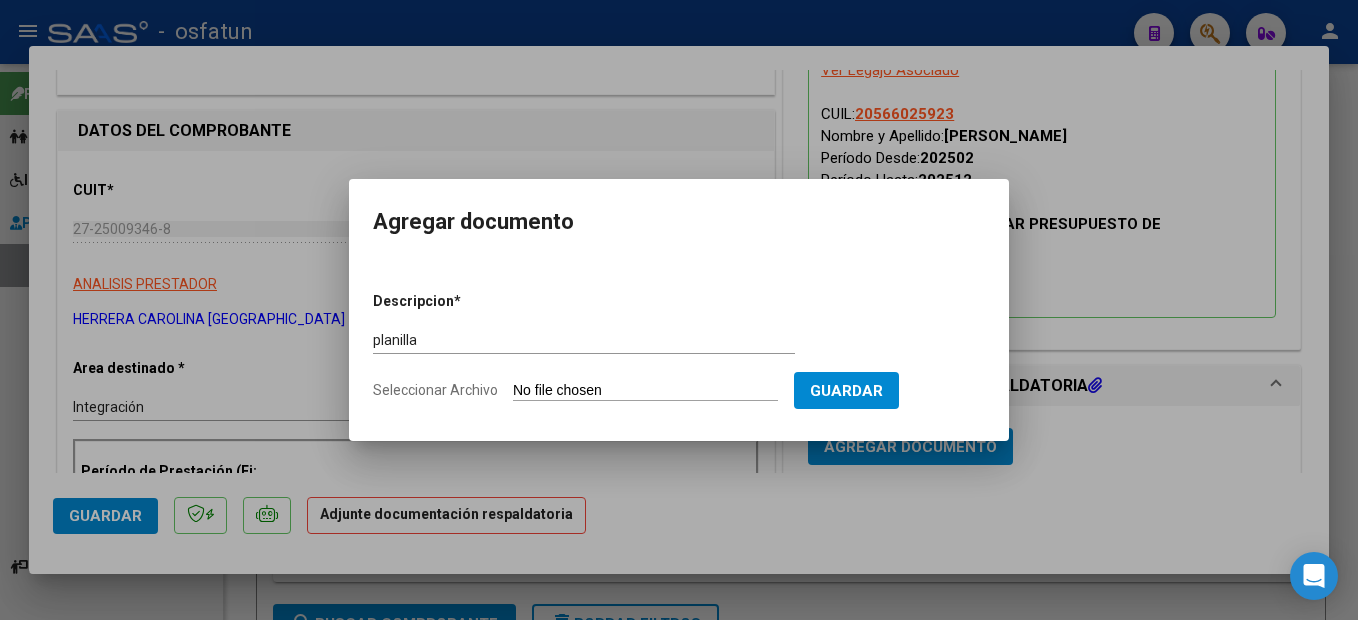 drag, startPoint x: 606, startPoint y: 402, endPoint x: 624, endPoint y: 391, distance: 21.095022 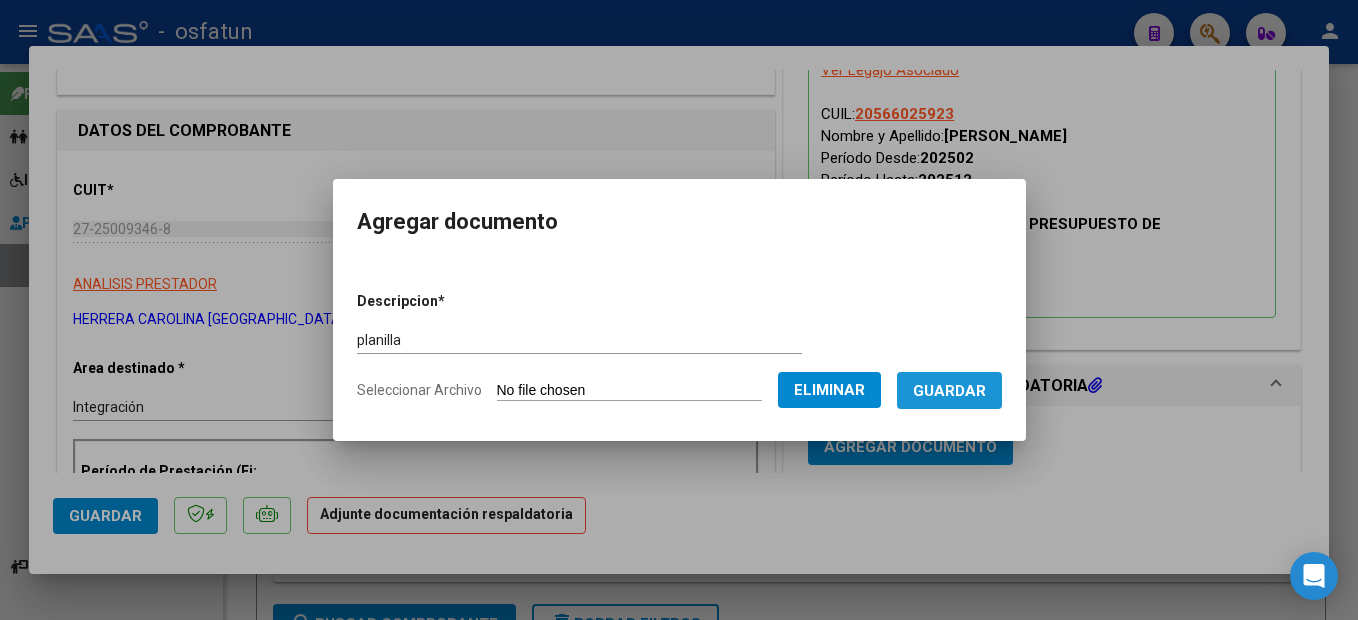 click on "Guardar" at bounding box center (949, 391) 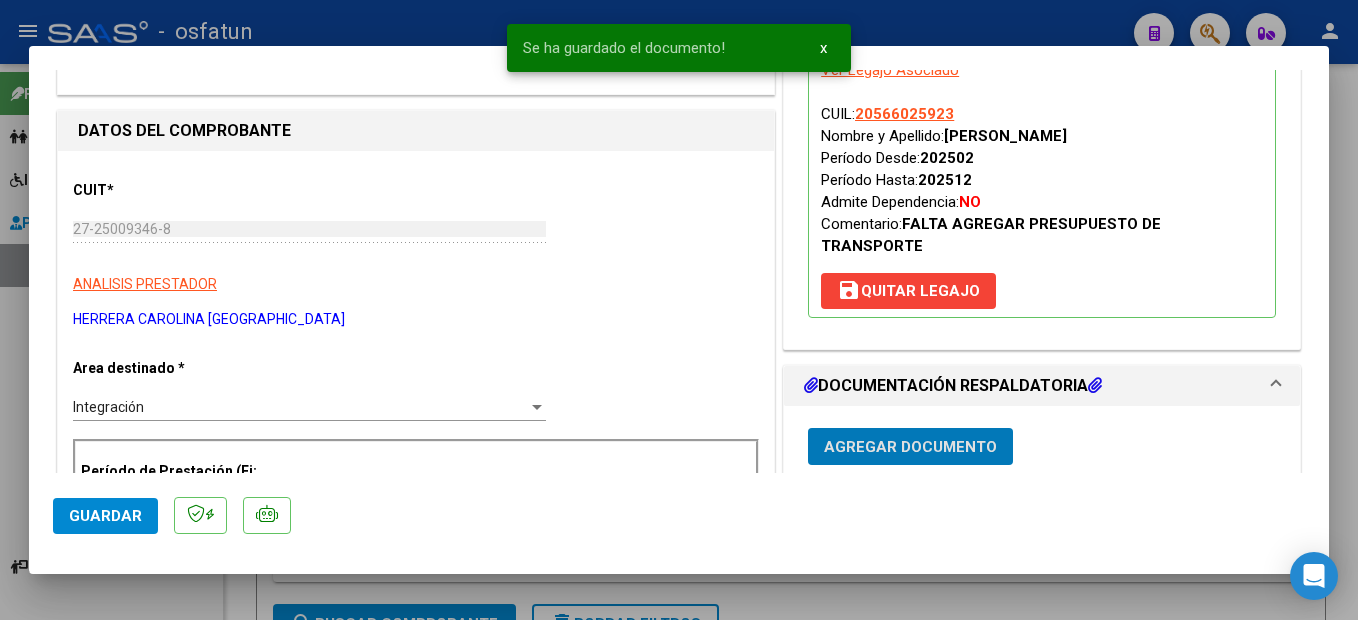 click on "Guardar" 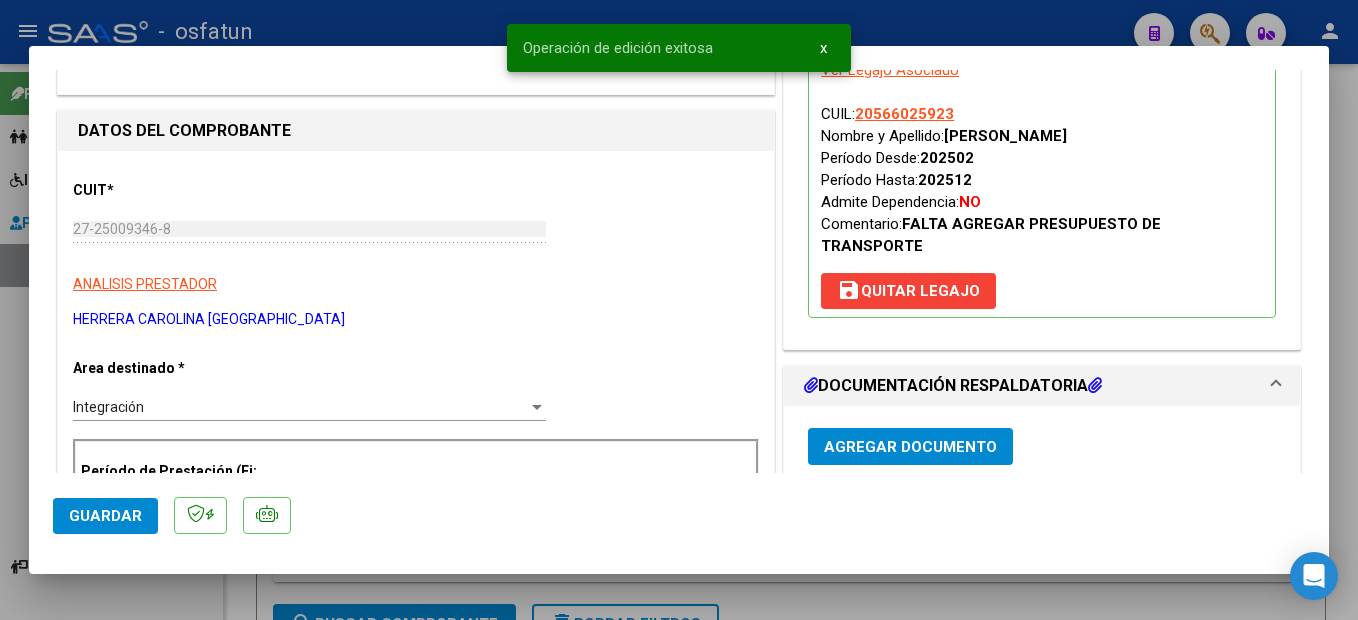 click on "menu -   osfatun  person    Firma Express     Padrón Cambios de Gerenciador Padrón Ágil Análisis Afiliado    Integración (discapacidad) Certificado Discapacidad Legajos    Prestadores / Proveedores Facturas - Listado/Carga Facturas - Documentación Auditorías - Listado Auditorías - Comentarios Auditorías - Cambios Área Prestadores - Listado Prestadores - Docu.    Instructivos  Video tutorial   PRESTADORES -> Listado de CPBTs Emitidos por Prestadores / Proveedores (alt+q)
Carga Masiva  cloud_download  CSV  cloud_download  EXCEL  cloud_download  Estandar   Descarga Masiva
Filtros Id Area Area Seleccionar Gerenciador Seleccionar Gerenciador Todos  Confirmado Todos  Cargado desde Masivo   Mostrar totalizadores   FILTROS DEL COMPROBANTE  Comprobante Tipo Comprobante Tipo Start date – Fec. Comprobante Desde / Hasta Días Emisión Desde(cant. días) Días Emisión Hasta(cant. días) CUIT / Razón Social Pto. Venta Nro. Comprobante Código SSS CAE Válido CAE Válido Todos  Todos  –" at bounding box center (679, 310) 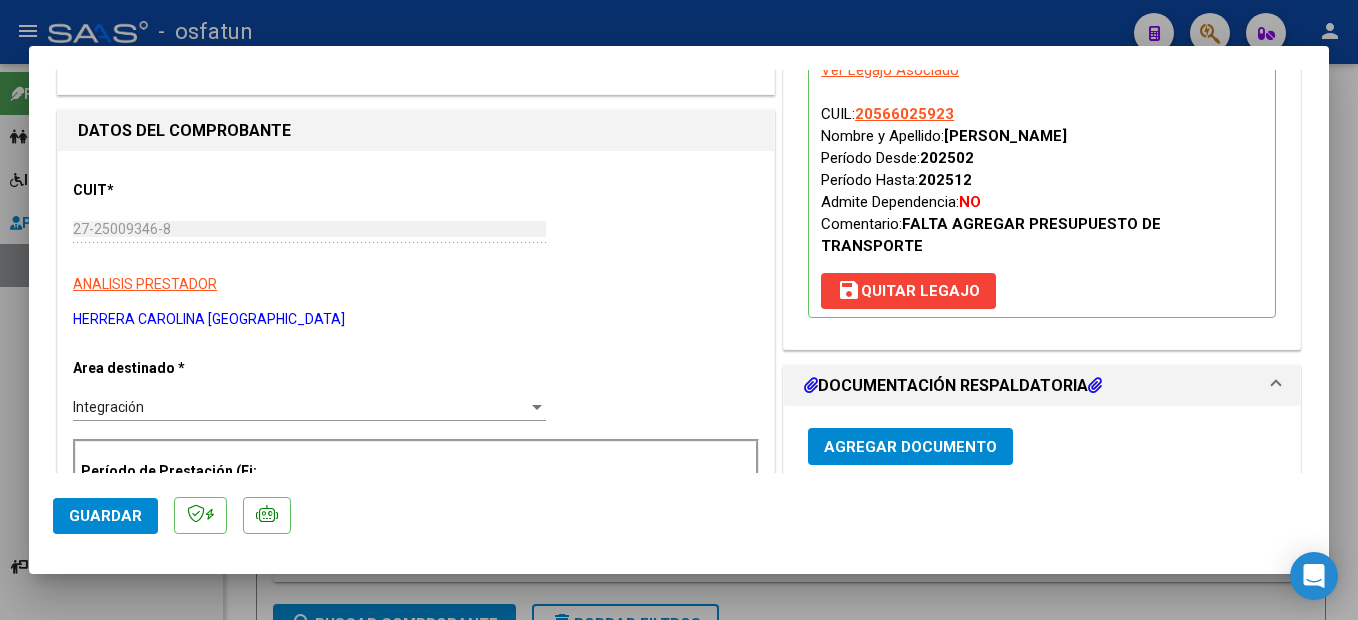 click at bounding box center [679, 310] 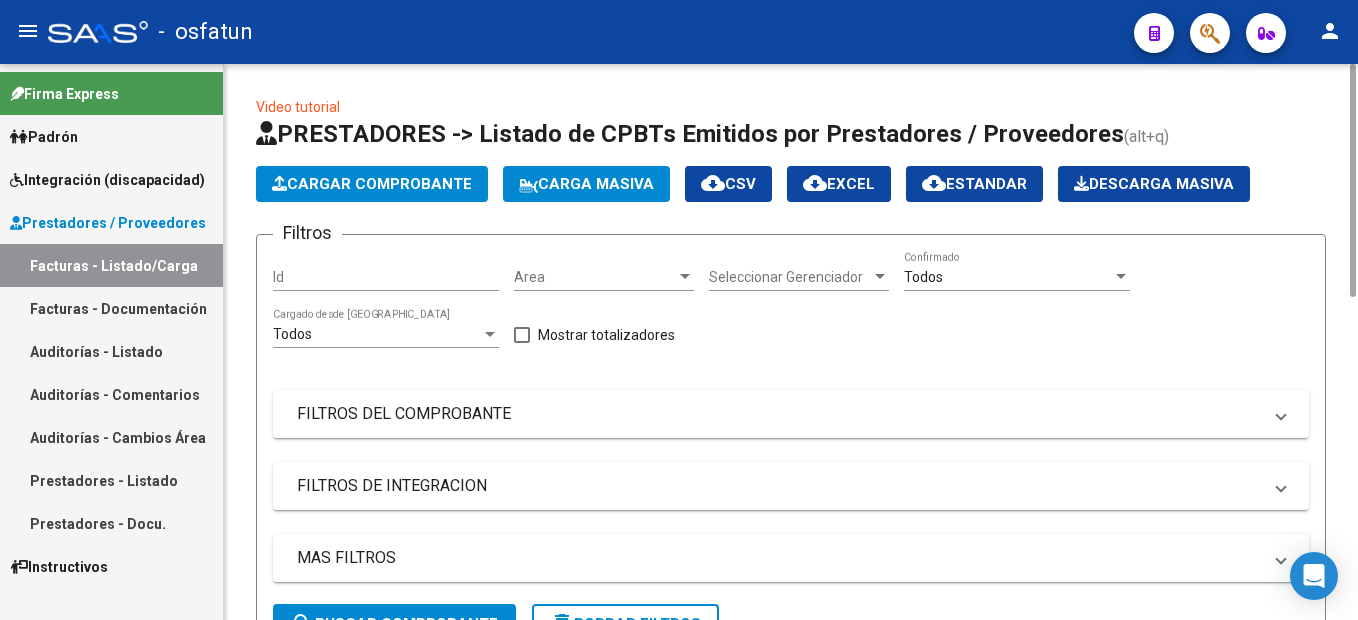 click on "Cargar Comprobante" 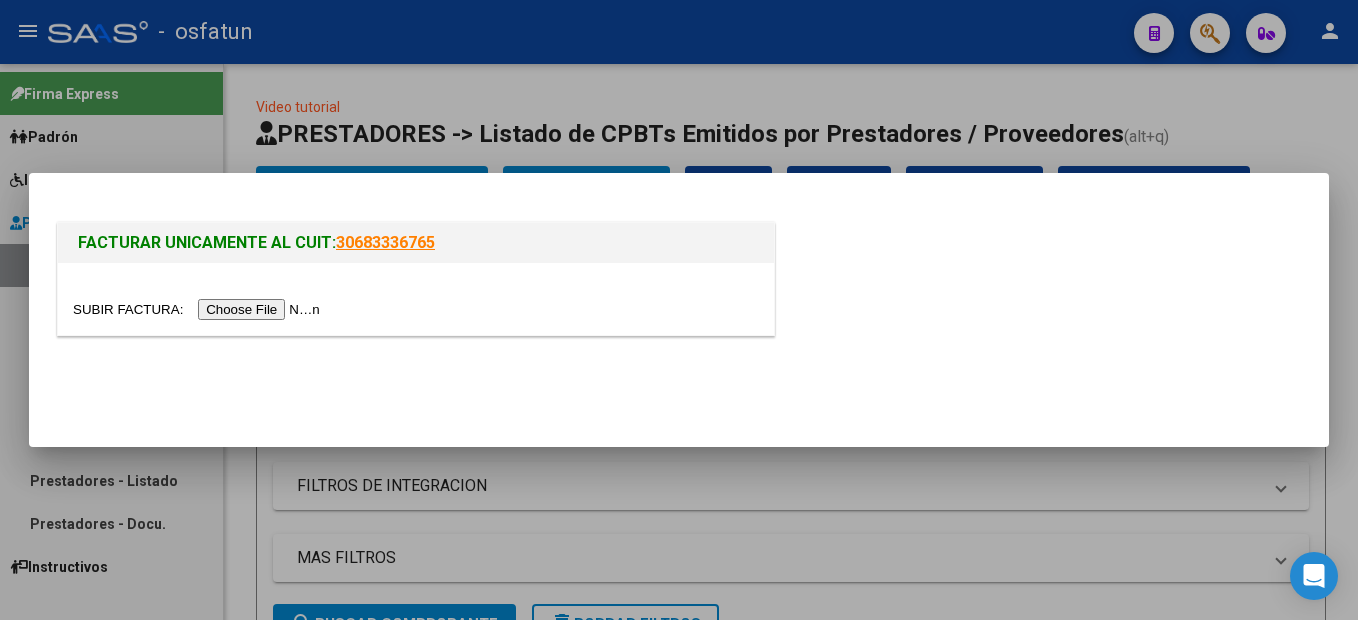 click at bounding box center [199, 309] 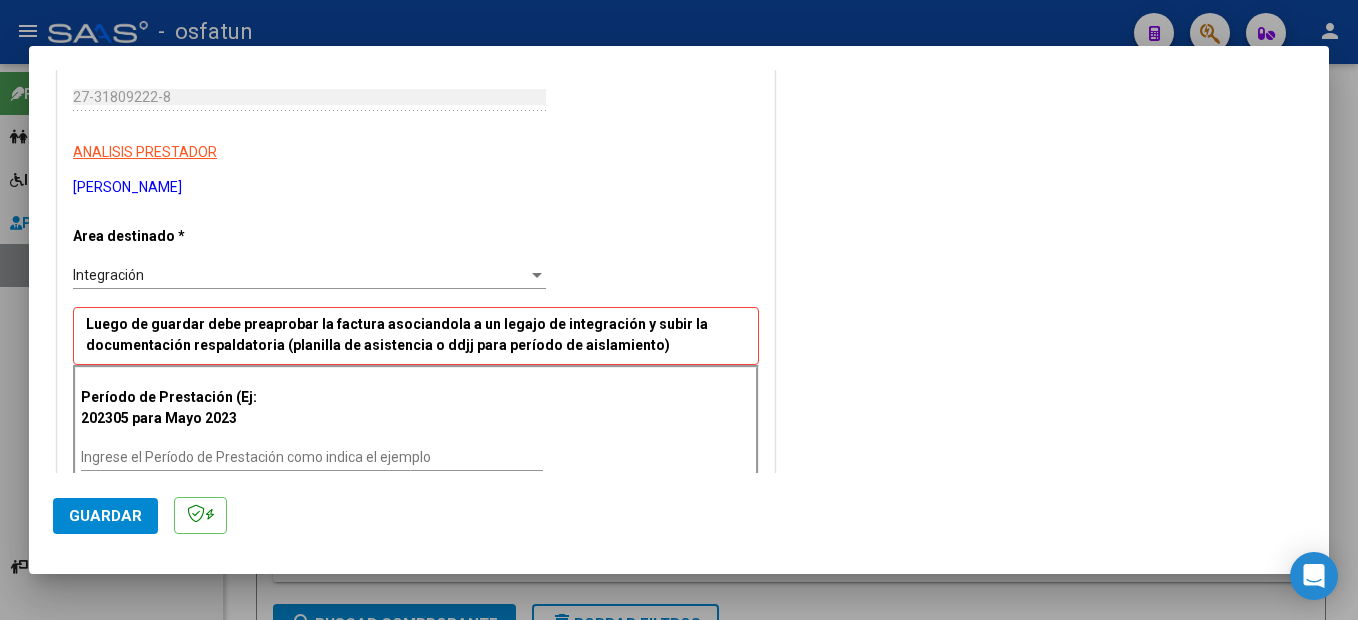 scroll, scrollTop: 400, scrollLeft: 0, axis: vertical 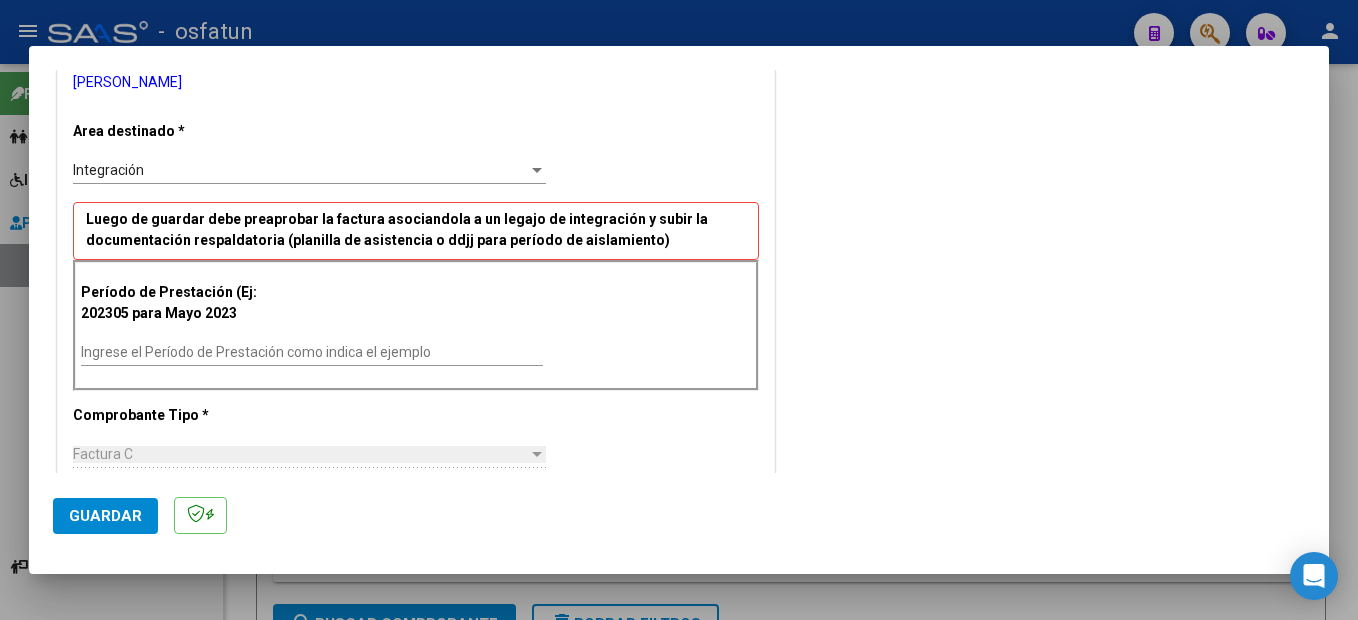 click on "Ingrese el Período de Prestación como indica el ejemplo" at bounding box center [312, 352] 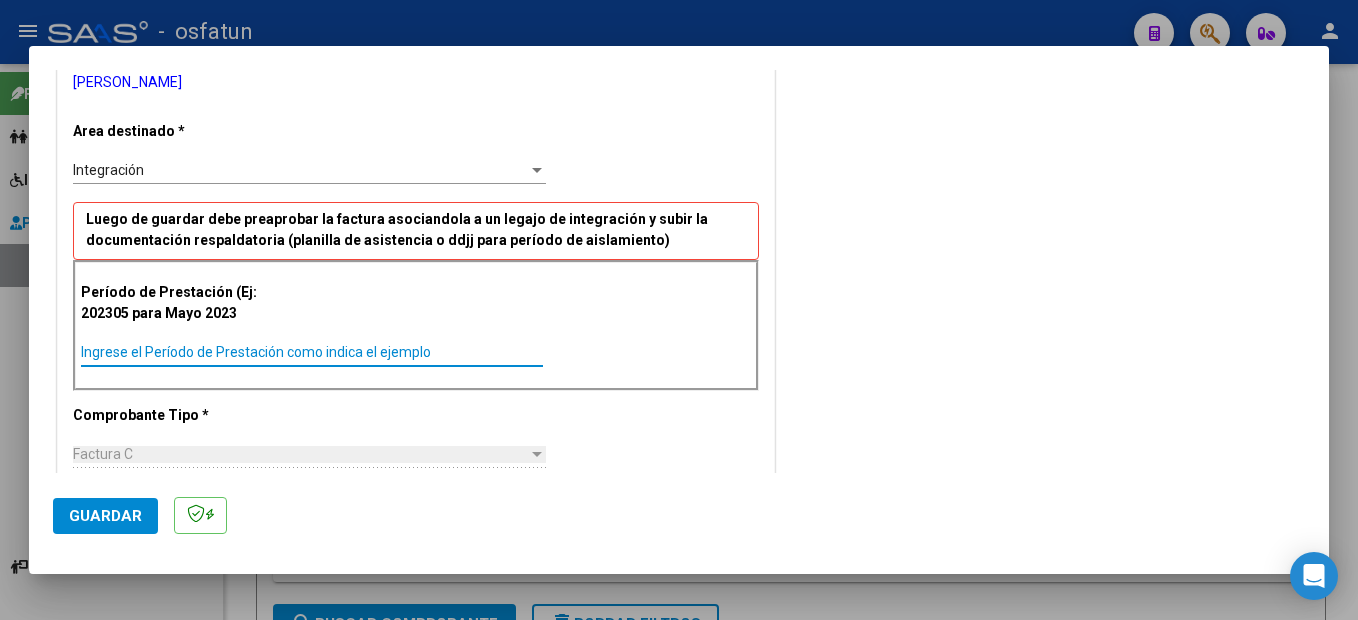 click on "Ingrese el Período de Prestación como indica el ejemplo" at bounding box center [312, 352] 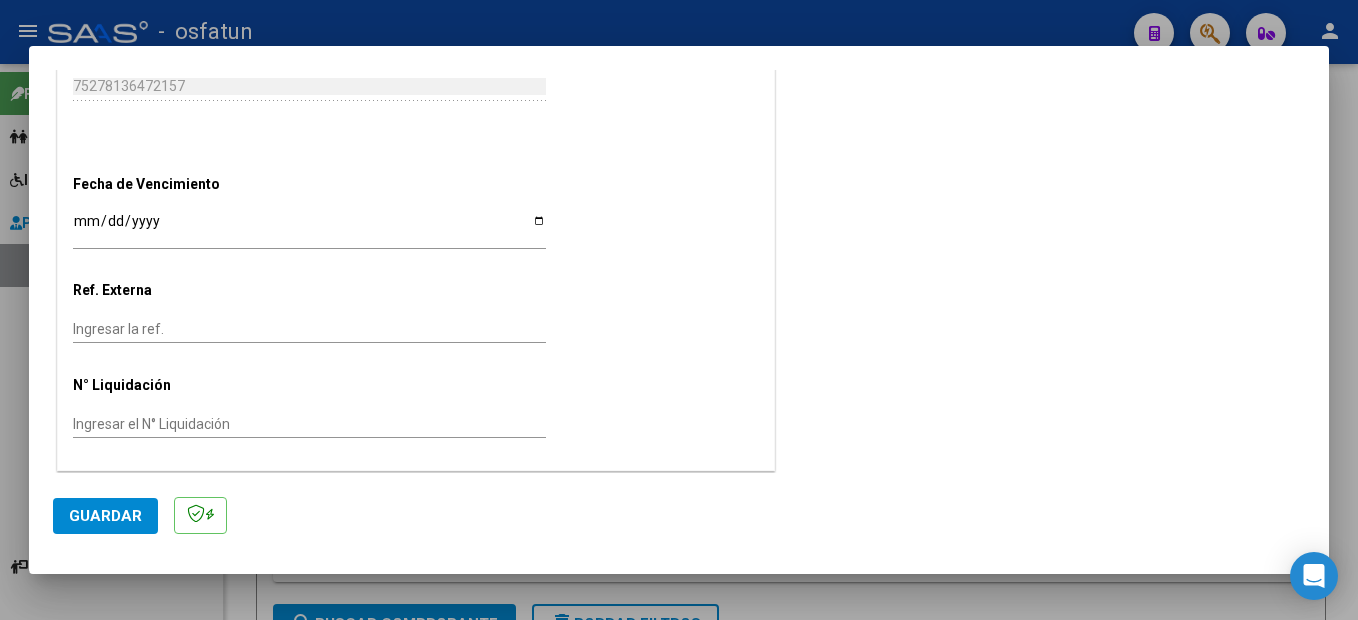 scroll, scrollTop: 1254, scrollLeft: 0, axis: vertical 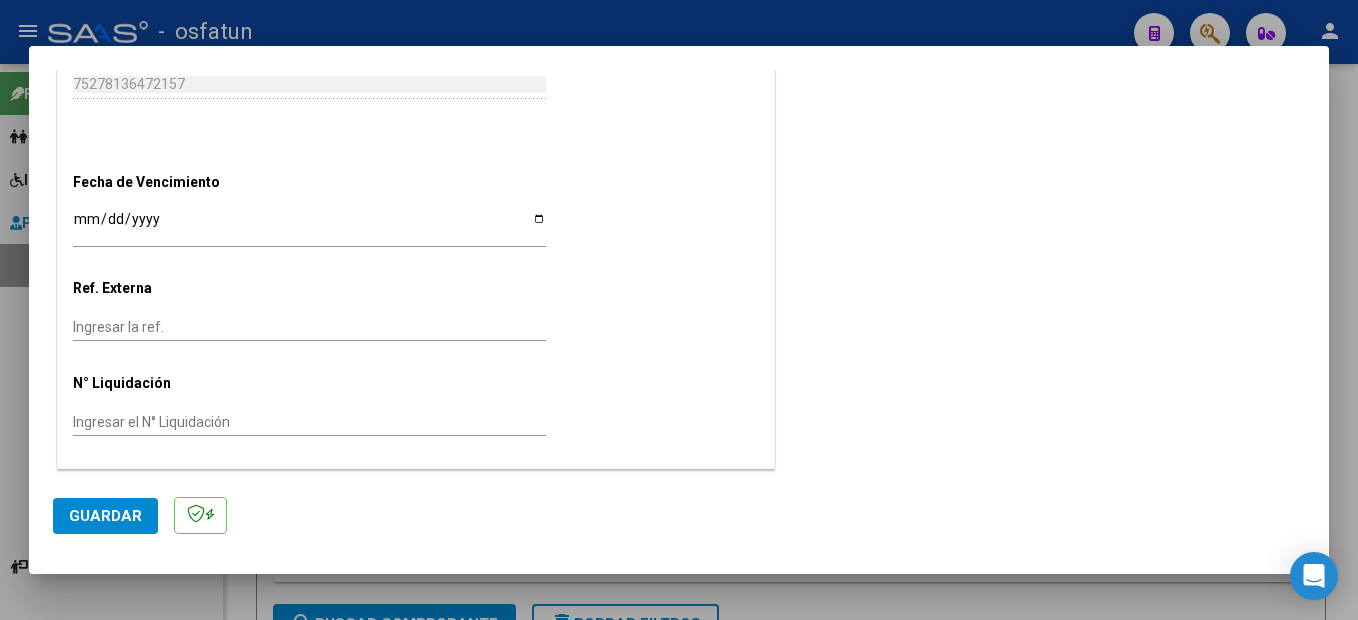 type on "202506" 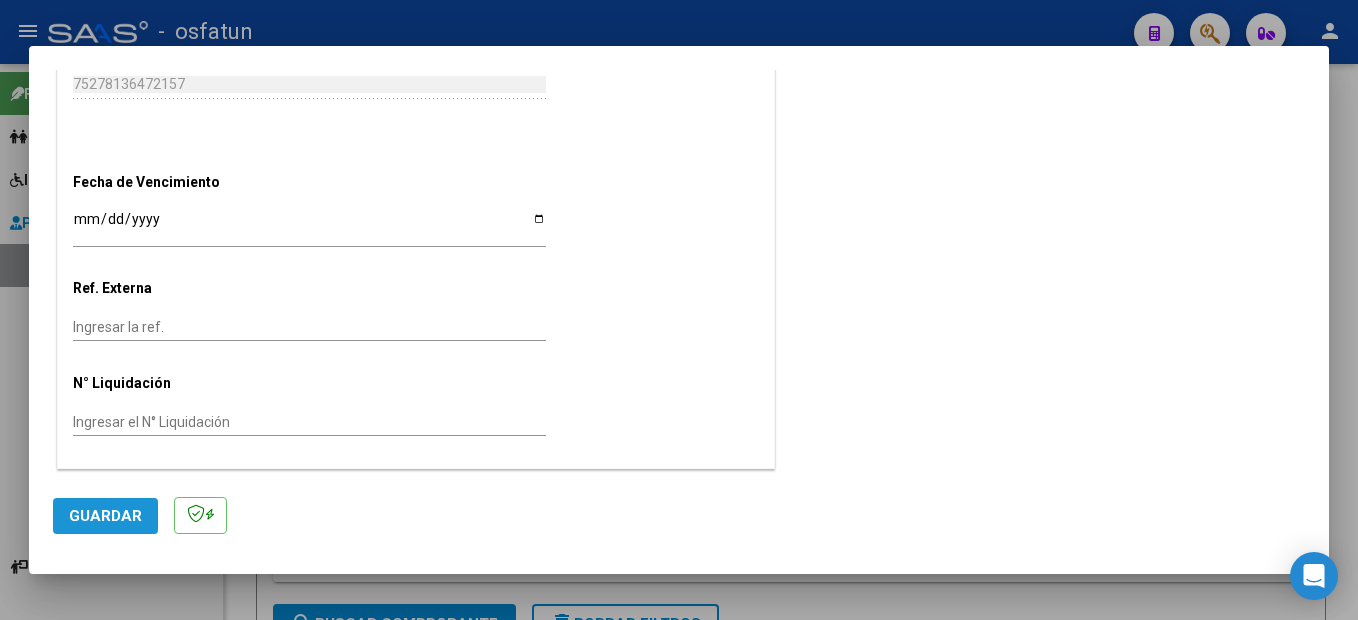 click on "Guardar" 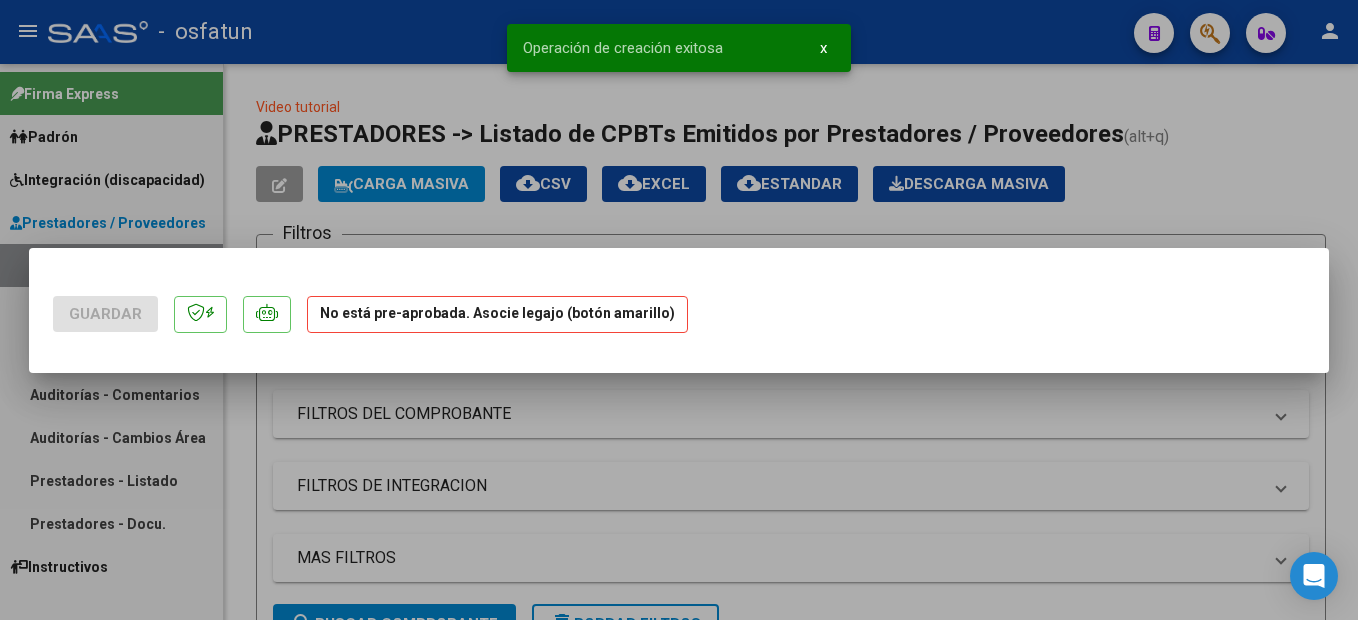 scroll, scrollTop: 0, scrollLeft: 0, axis: both 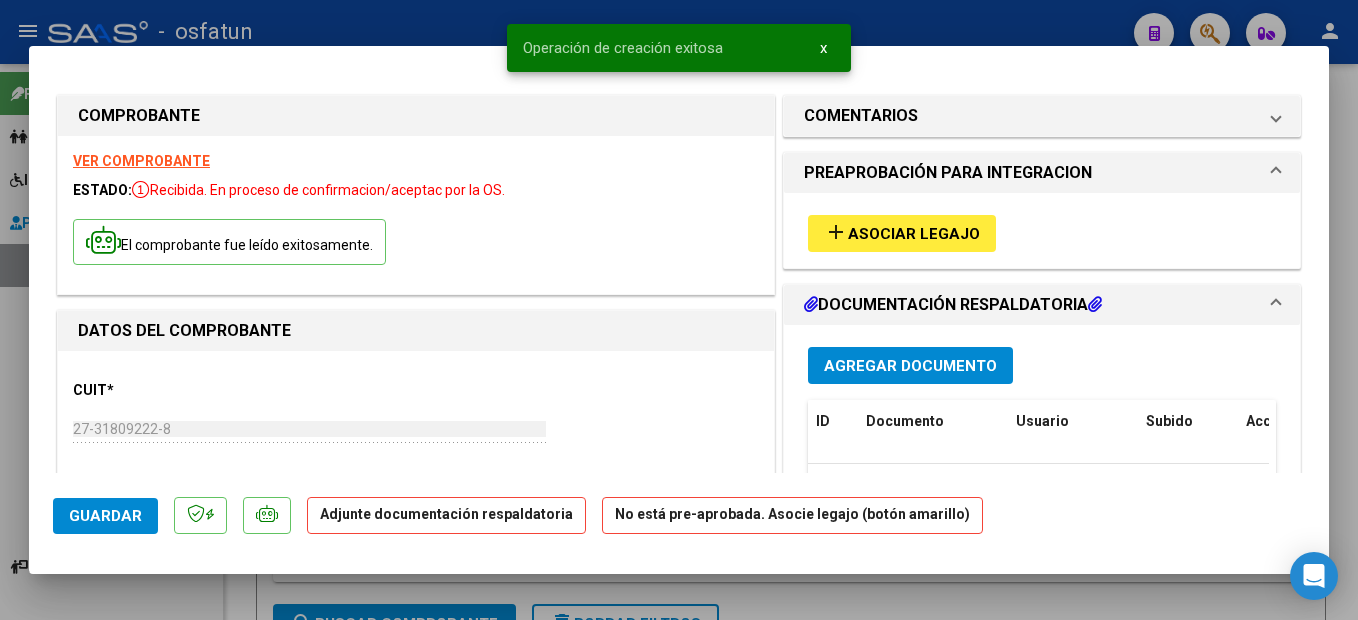 click on "Asociar Legajo" at bounding box center (914, 234) 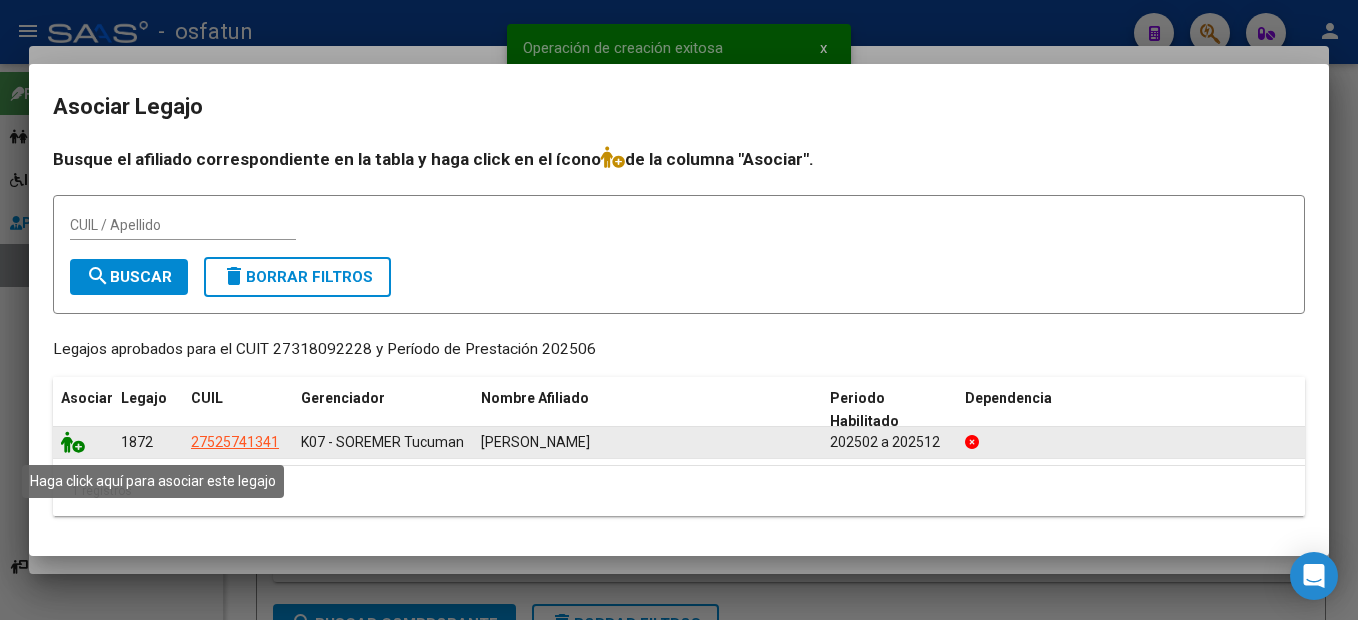 click 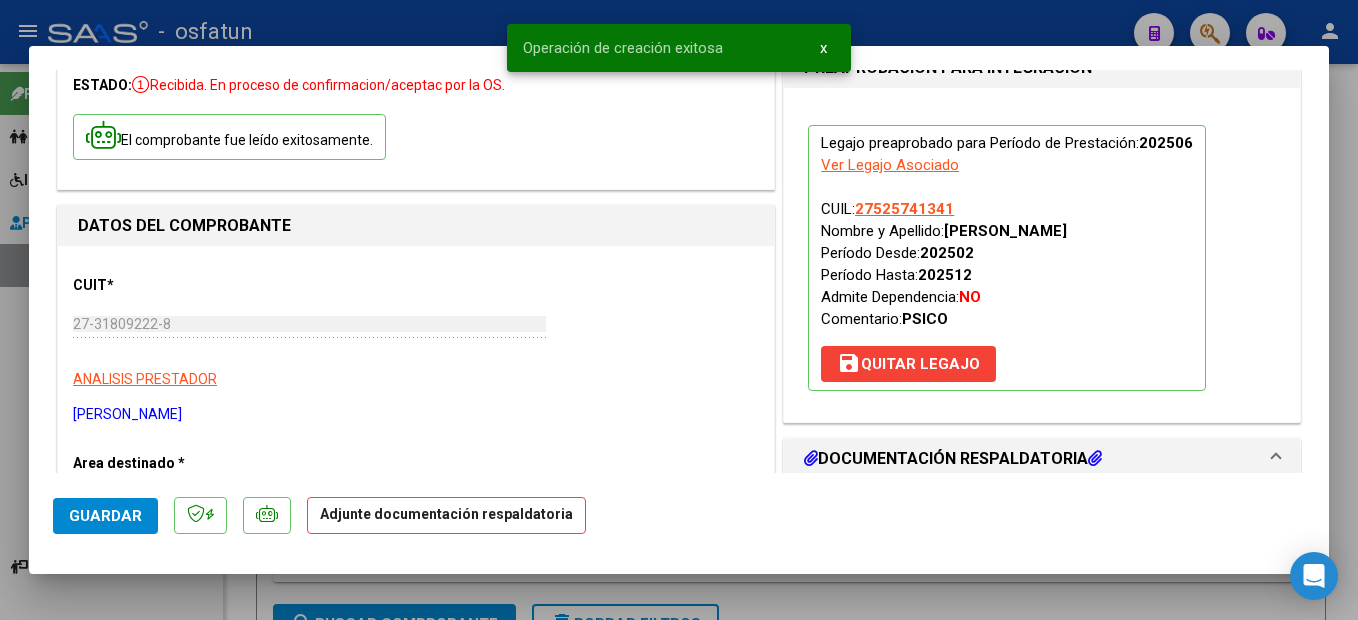 scroll, scrollTop: 200, scrollLeft: 0, axis: vertical 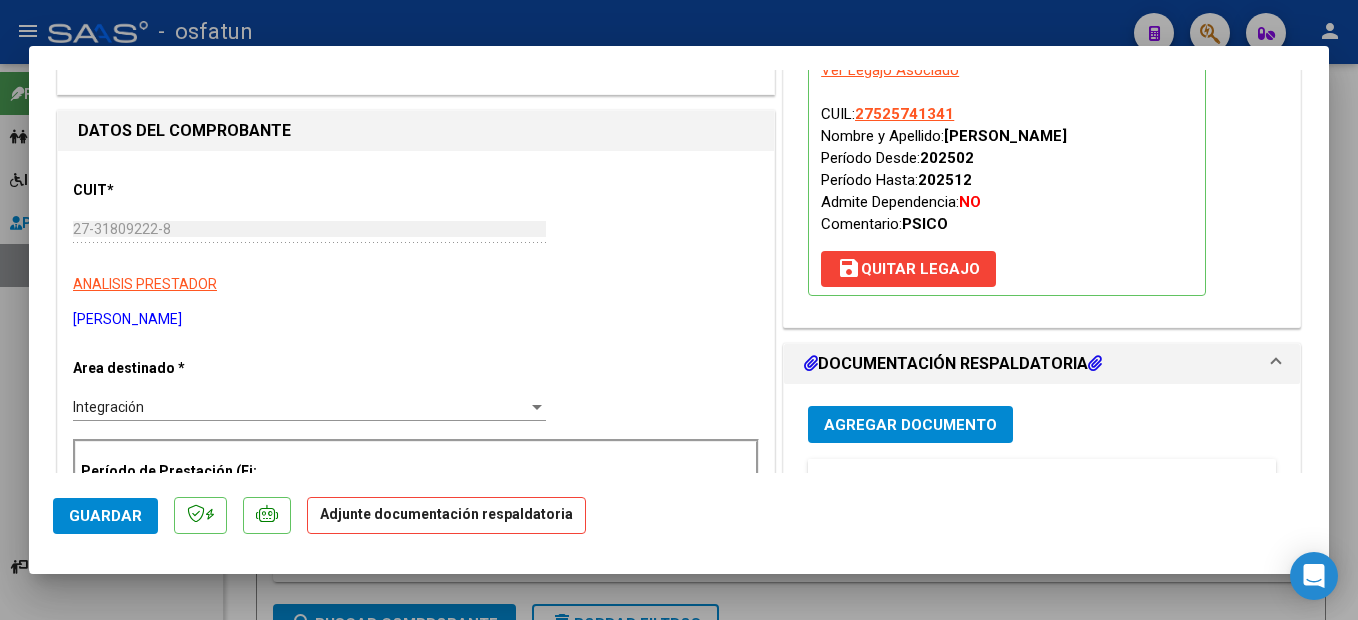 click on "Agregar Documento" at bounding box center [910, 424] 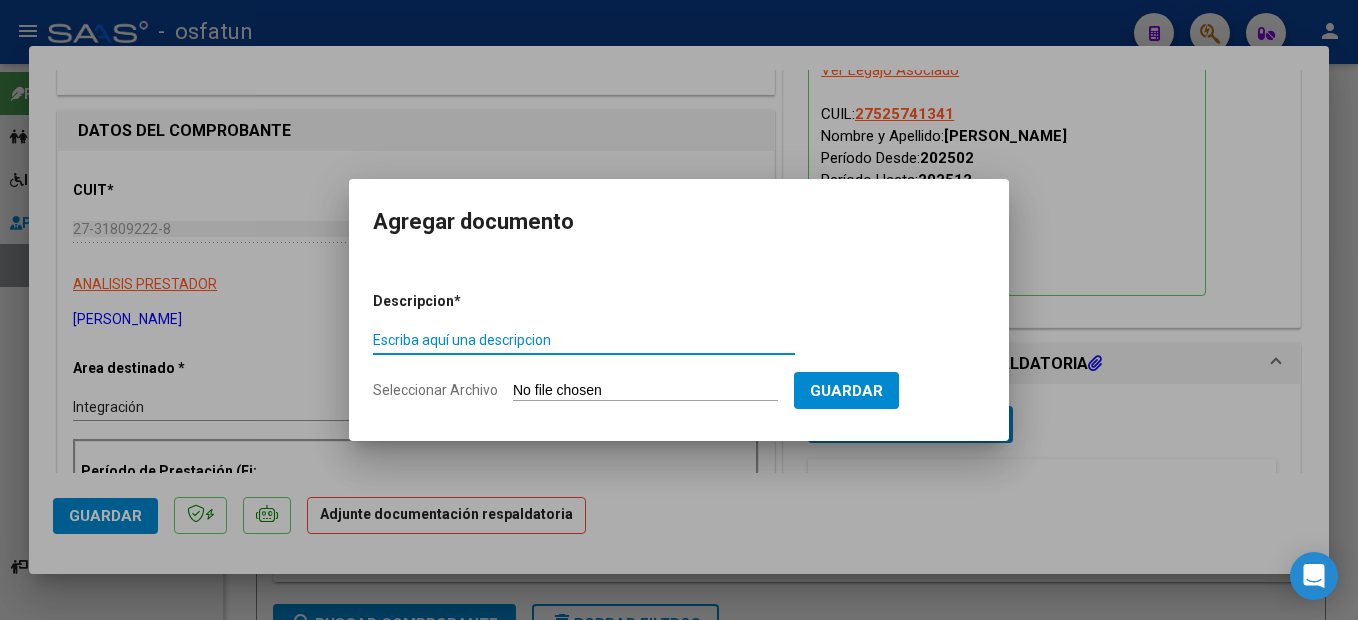 click on "Escriba aquí una descripcion" at bounding box center (584, 340) 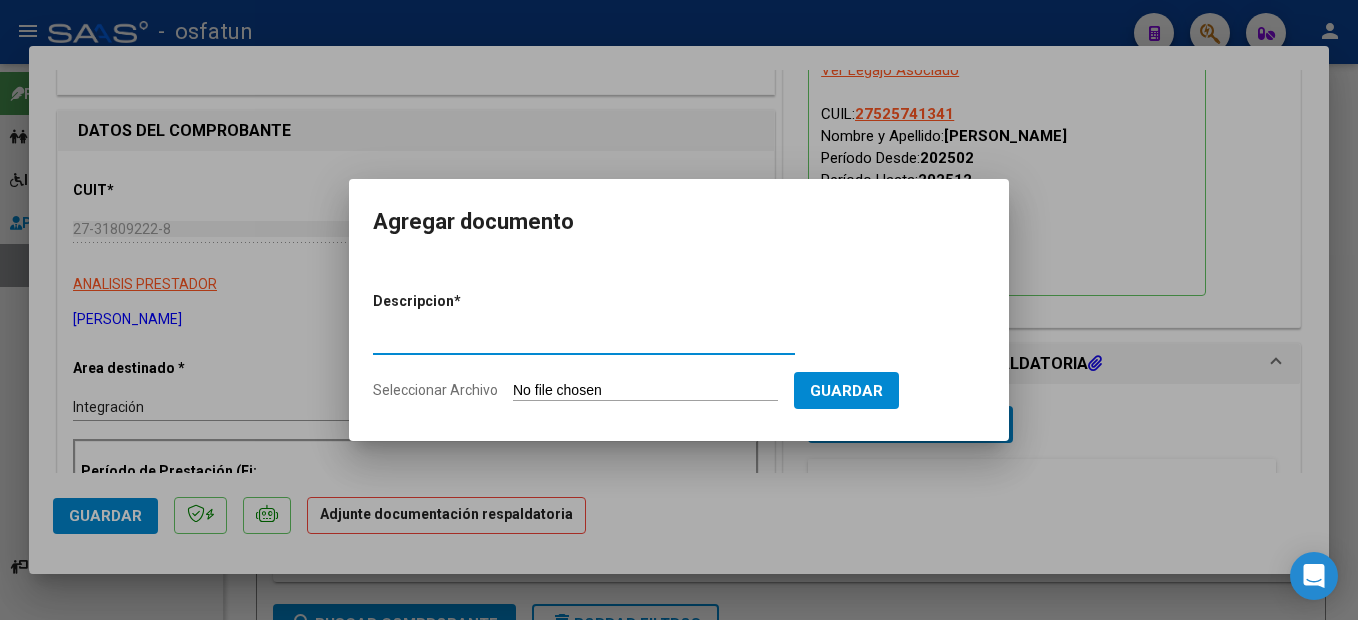 type on "planilla" 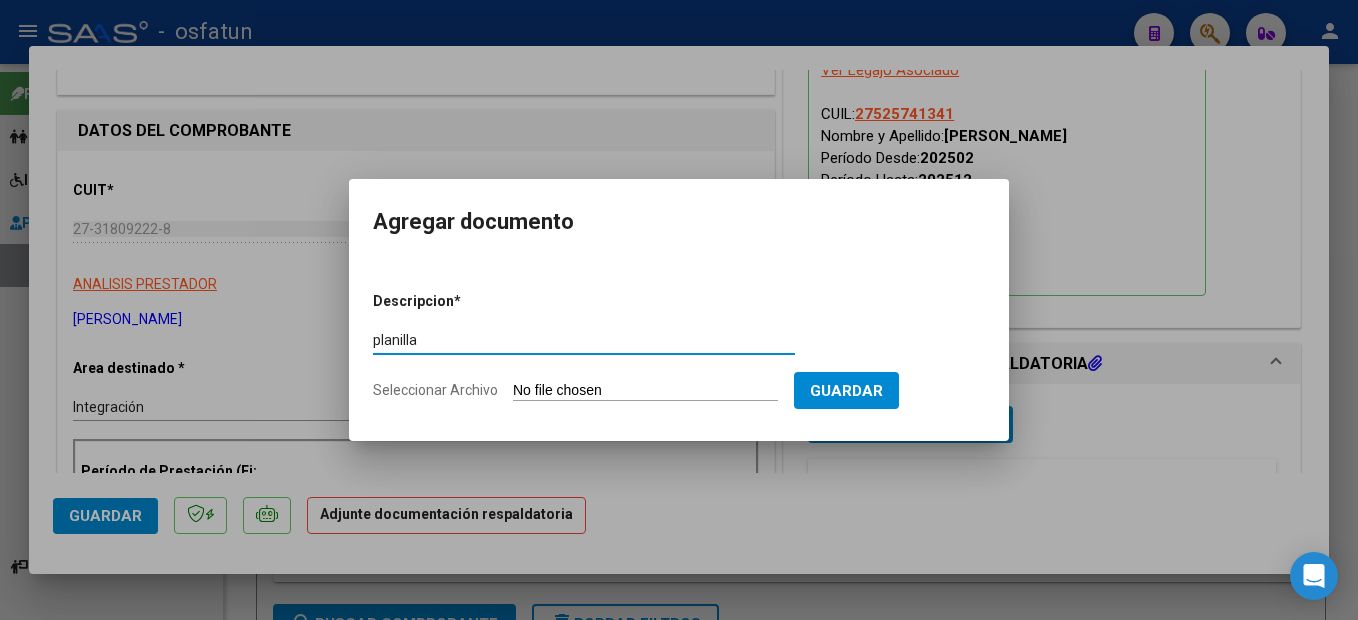 click on "Seleccionar Archivo" at bounding box center (645, 391) 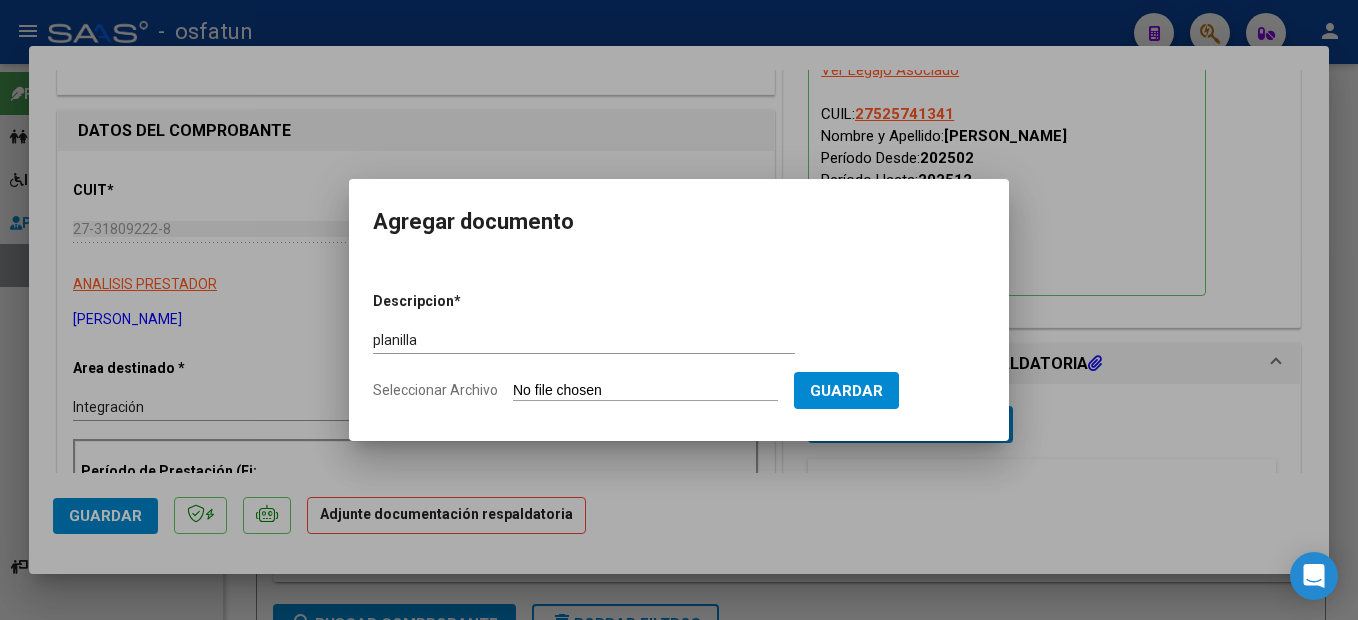type on "C:\fakepath\250707094200.pdf" 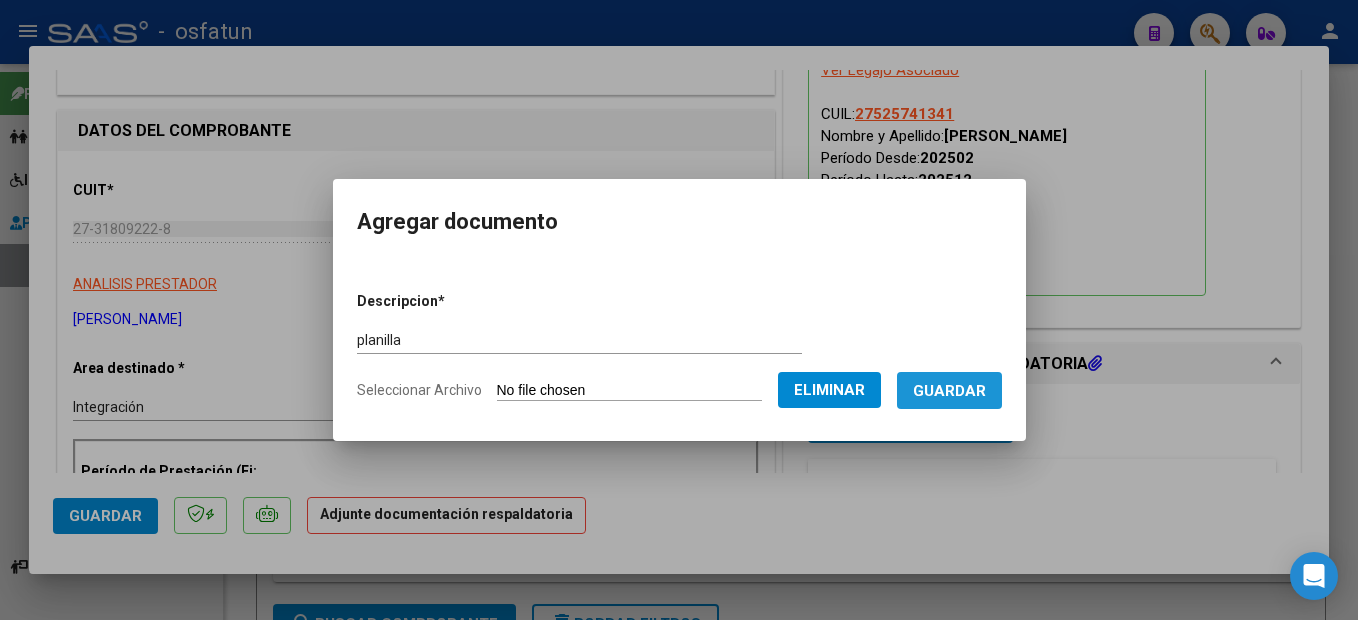 click on "Guardar" at bounding box center (949, 391) 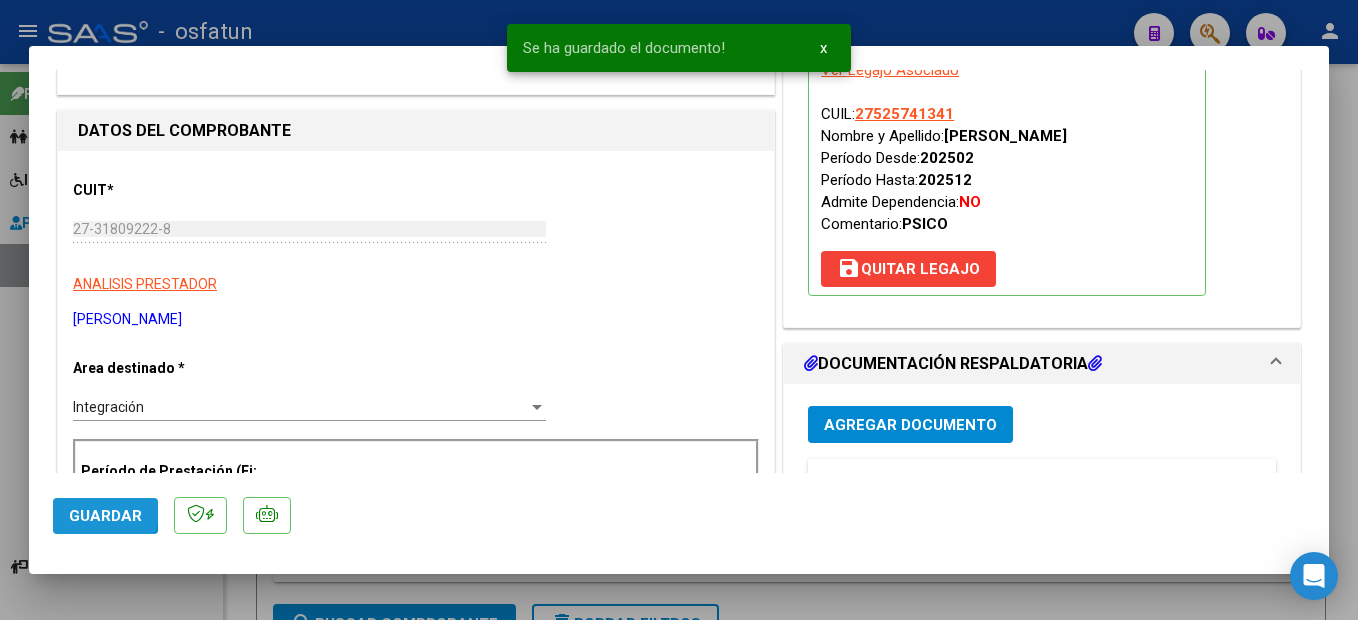 click on "Guardar" 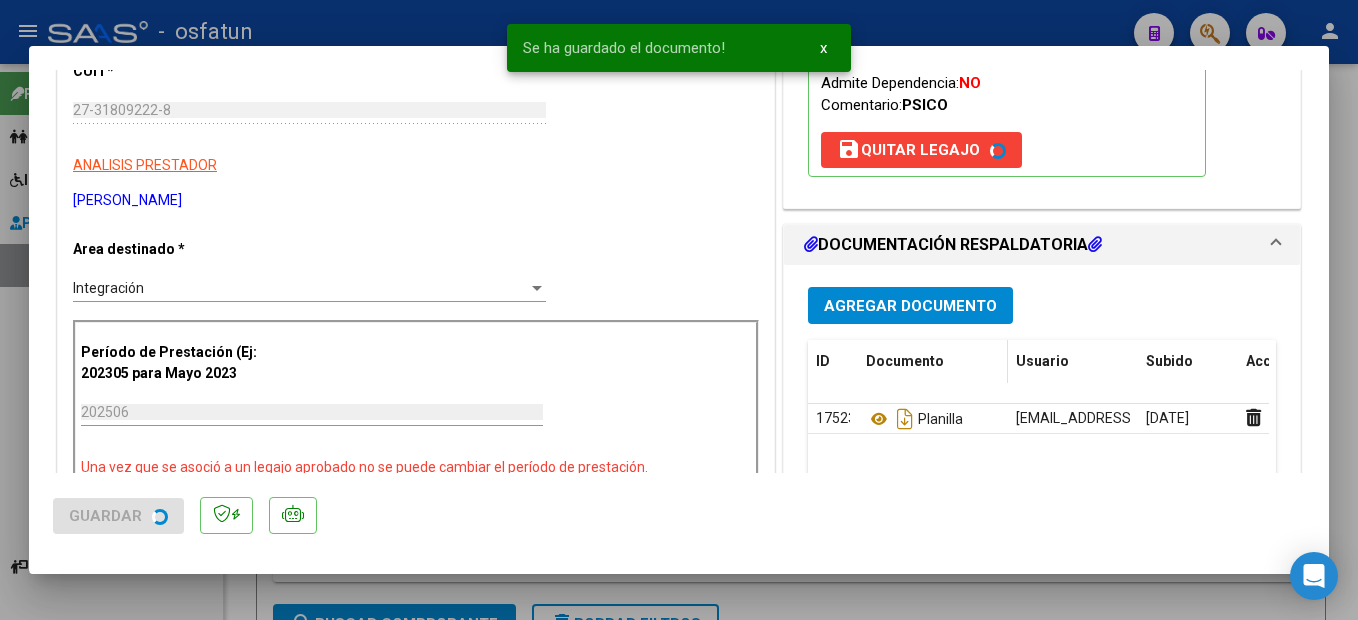 scroll, scrollTop: 400, scrollLeft: 0, axis: vertical 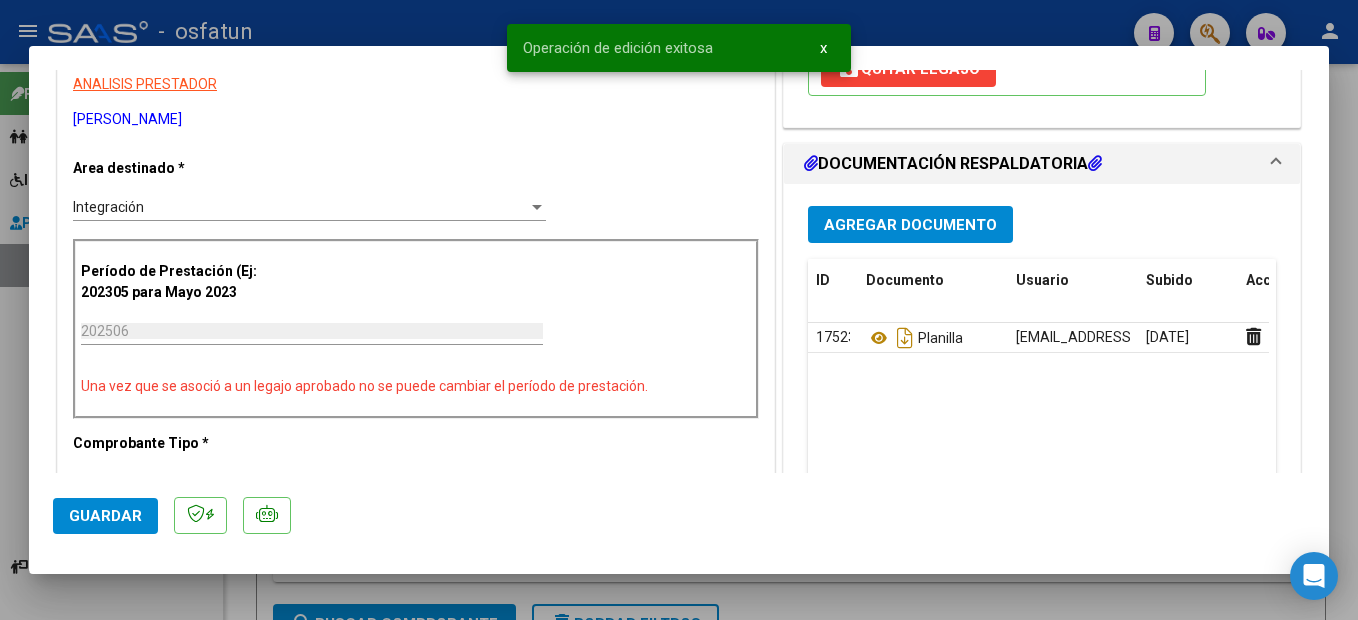 click at bounding box center [679, 310] 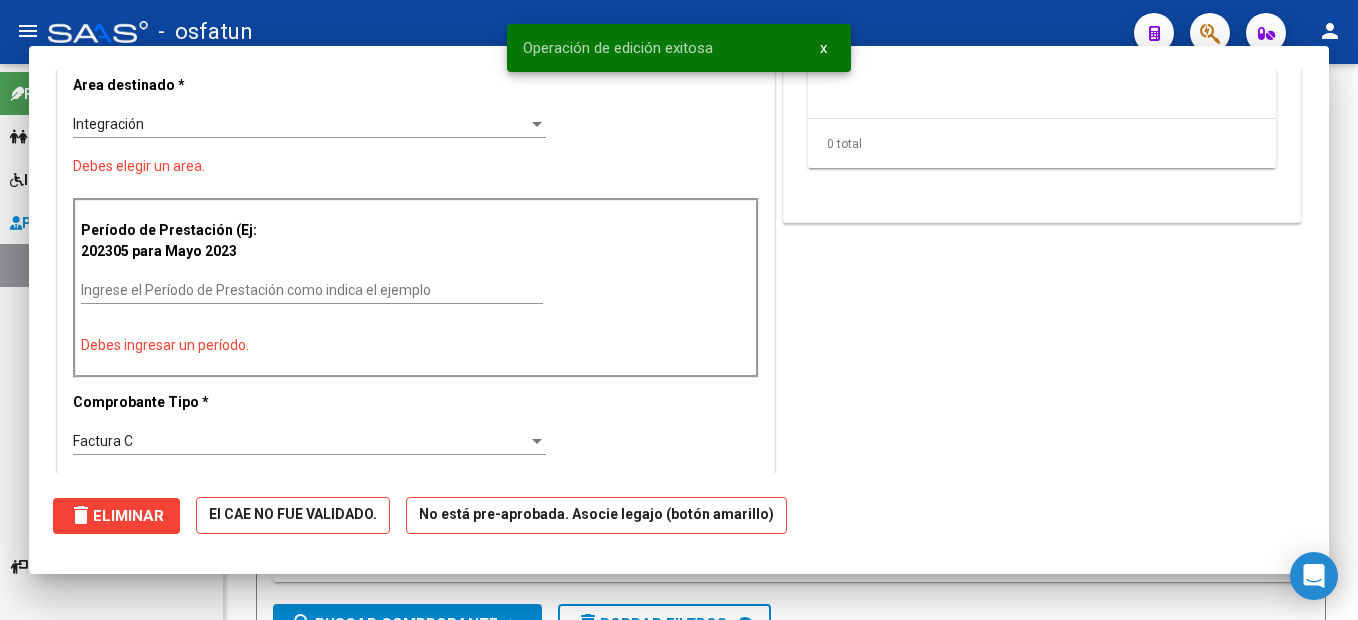 scroll, scrollTop: 317, scrollLeft: 0, axis: vertical 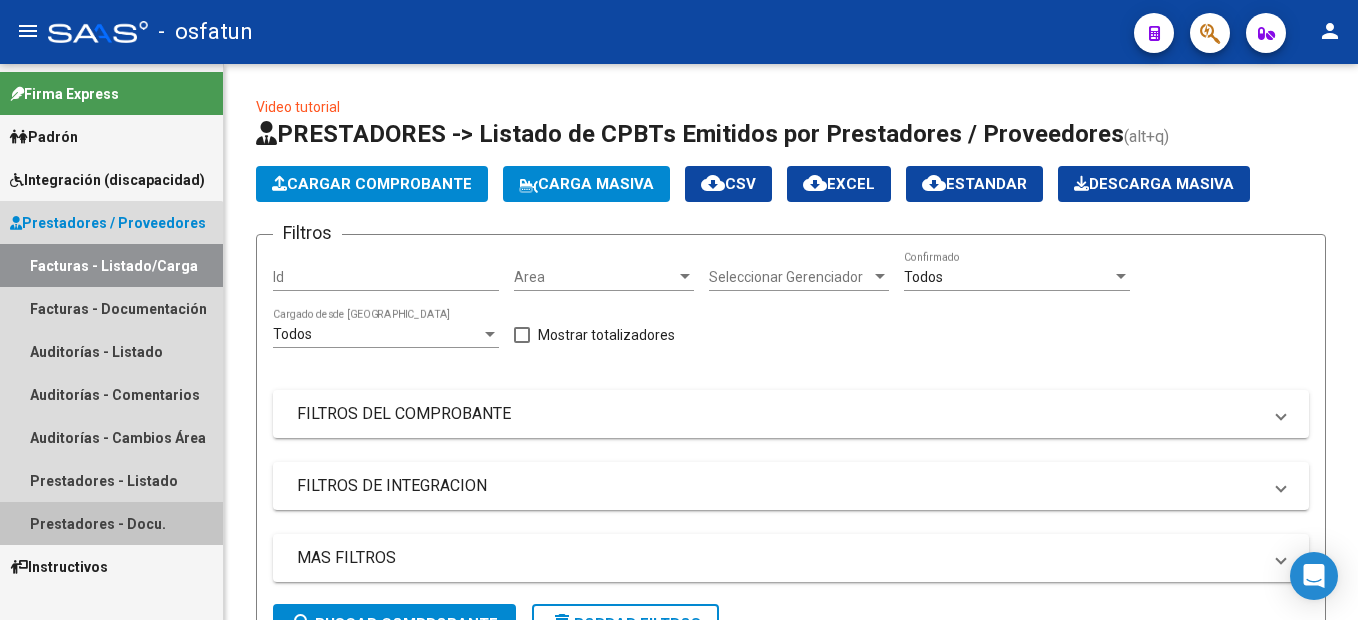 click on "Prestadores - Docu." at bounding box center [111, 523] 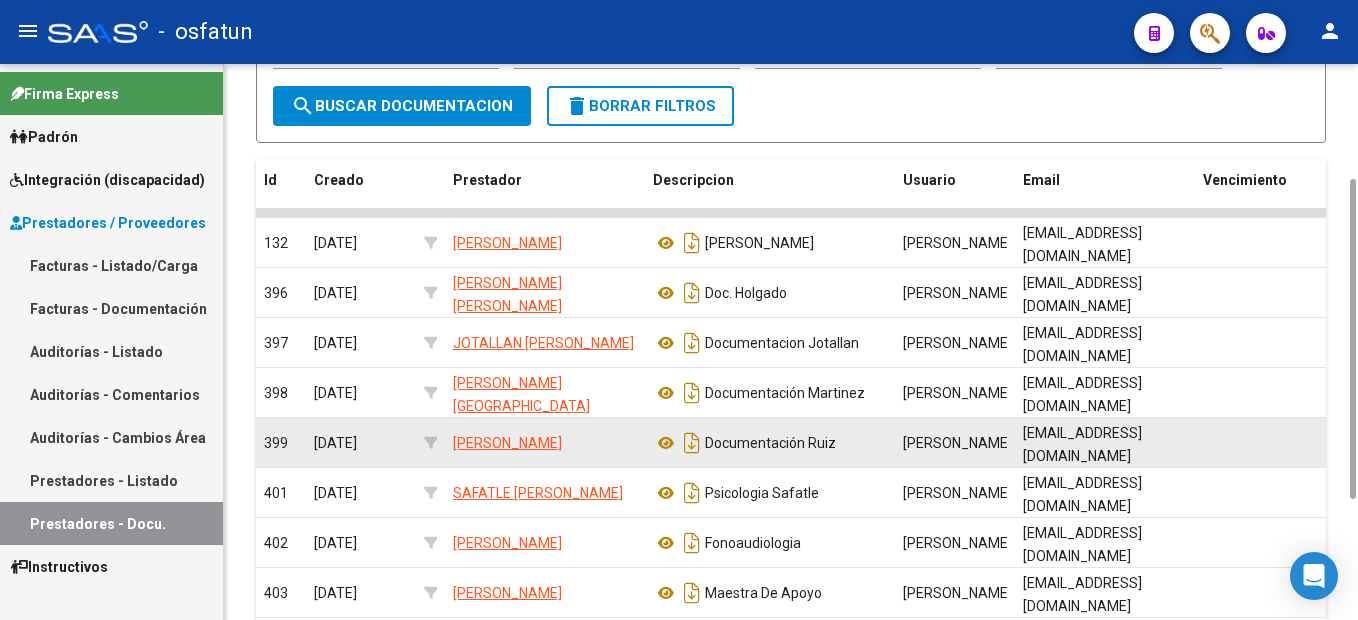 scroll, scrollTop: 0, scrollLeft: 0, axis: both 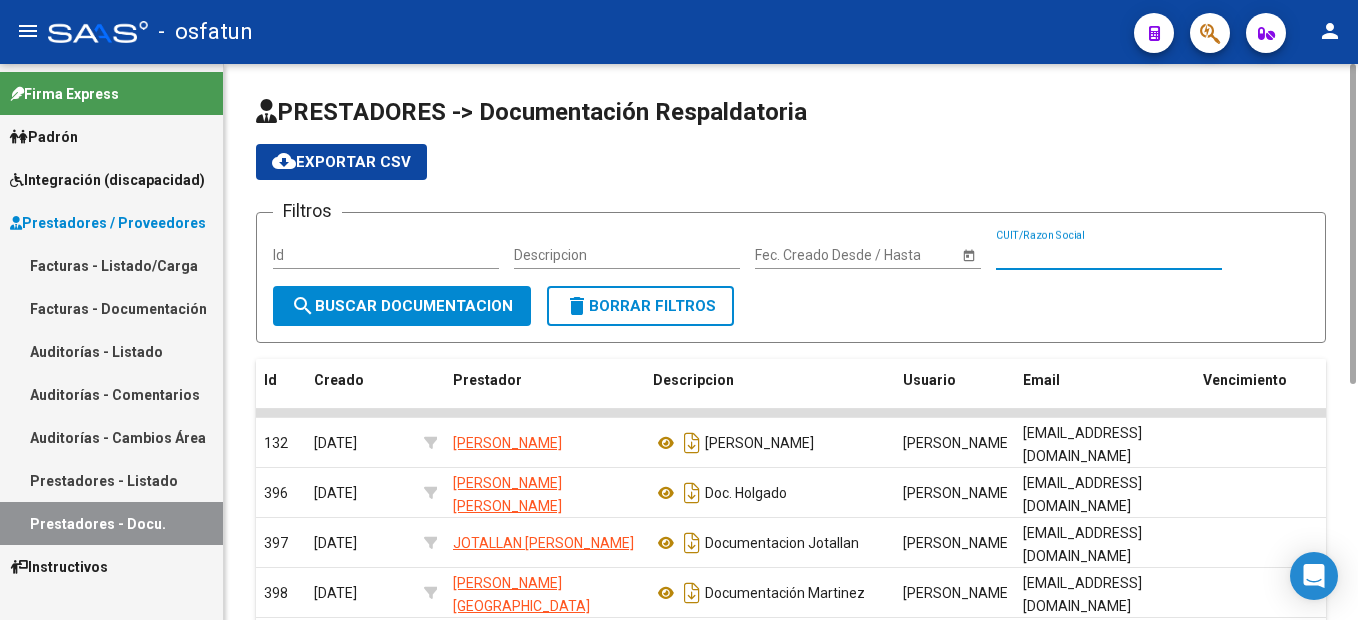 click on "CUIT/Razon Social" at bounding box center (1109, 255) 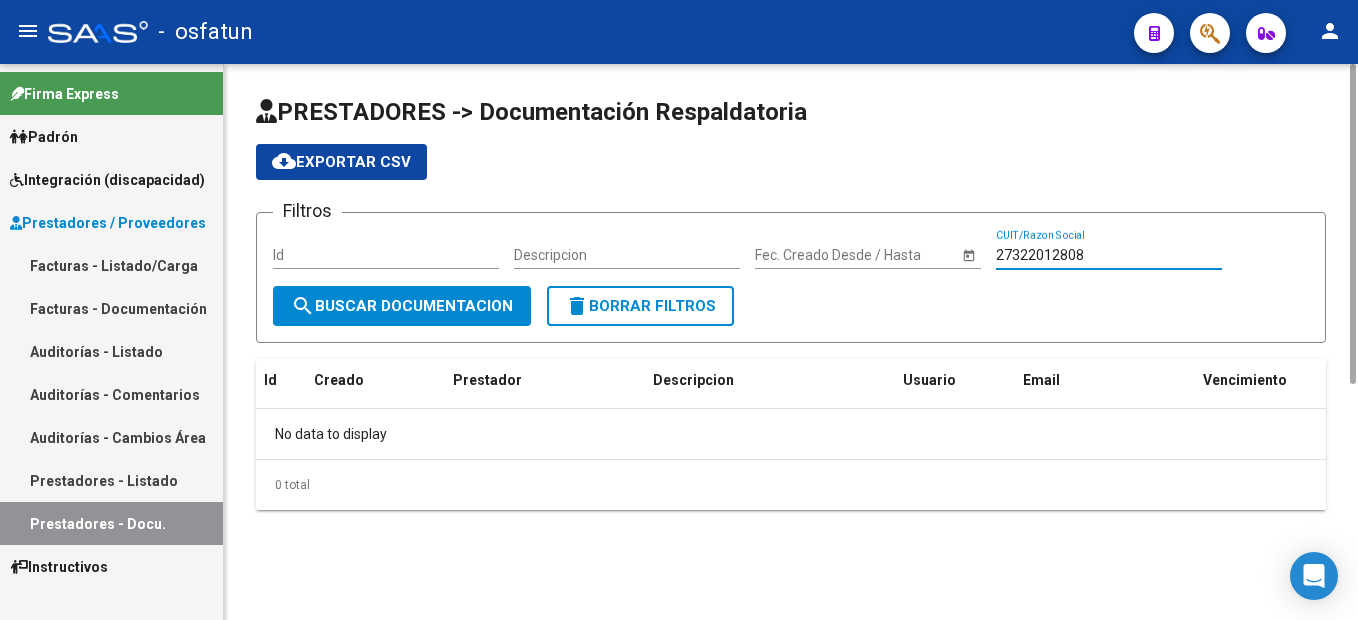 type on "27322012808" 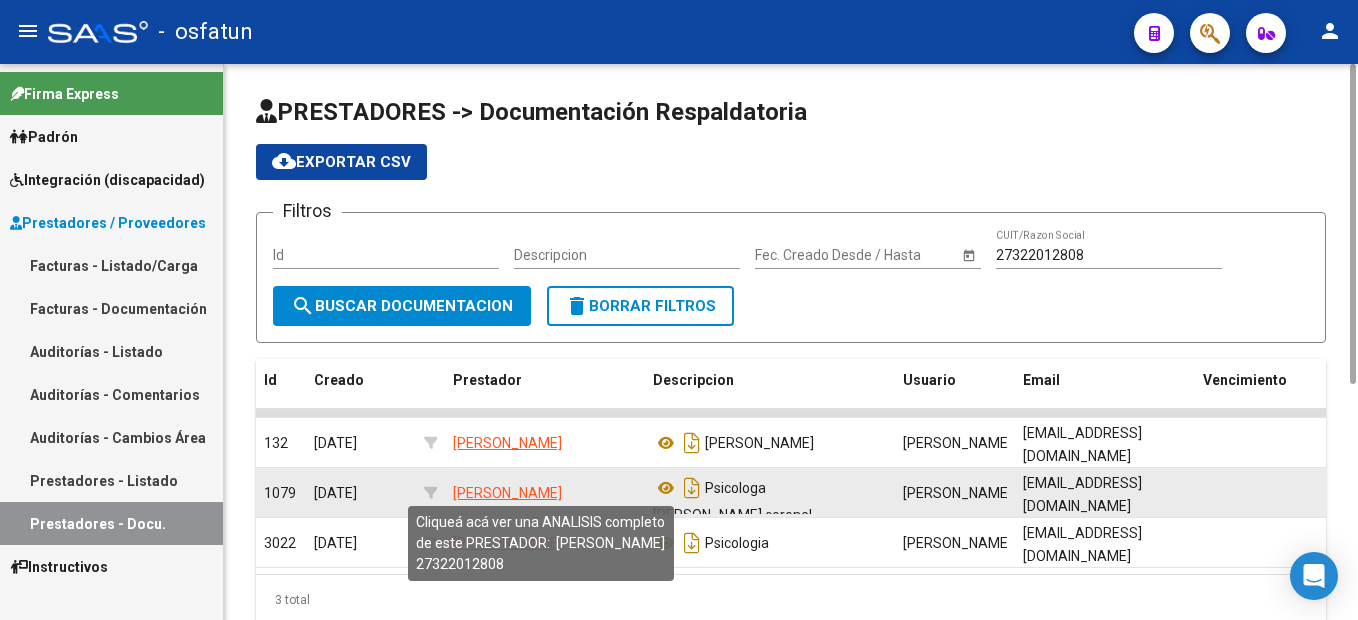 click on "[PERSON_NAME]" 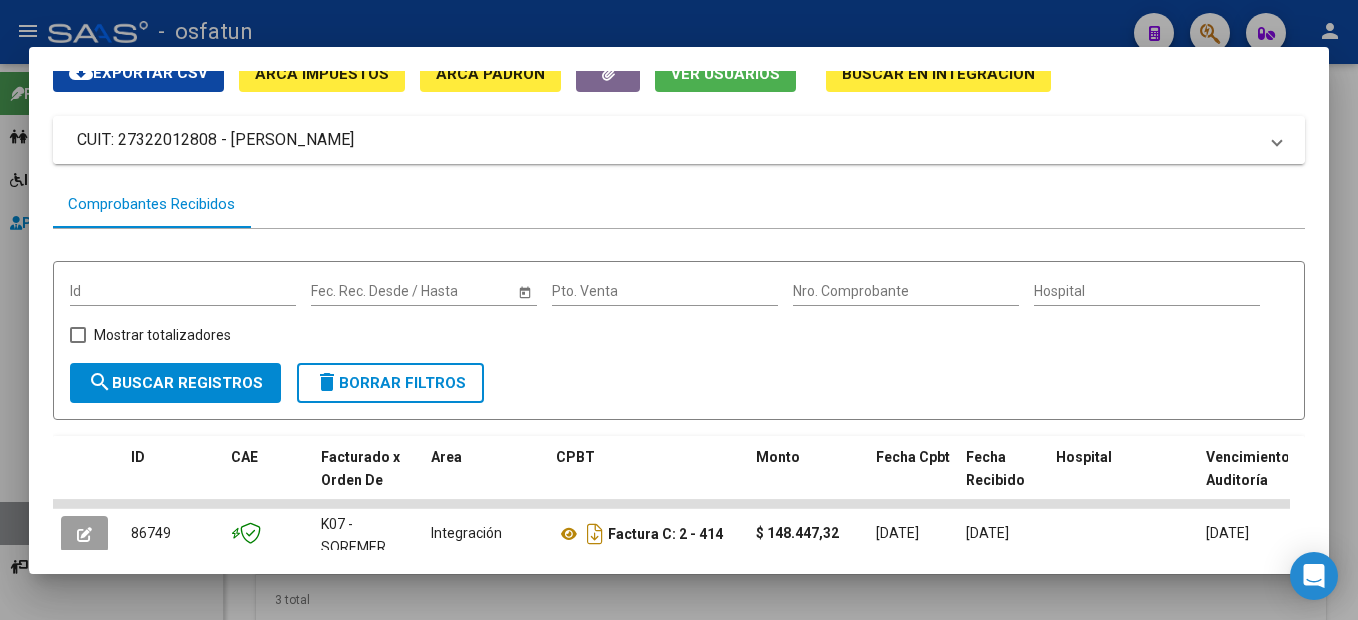 scroll, scrollTop: 0, scrollLeft: 0, axis: both 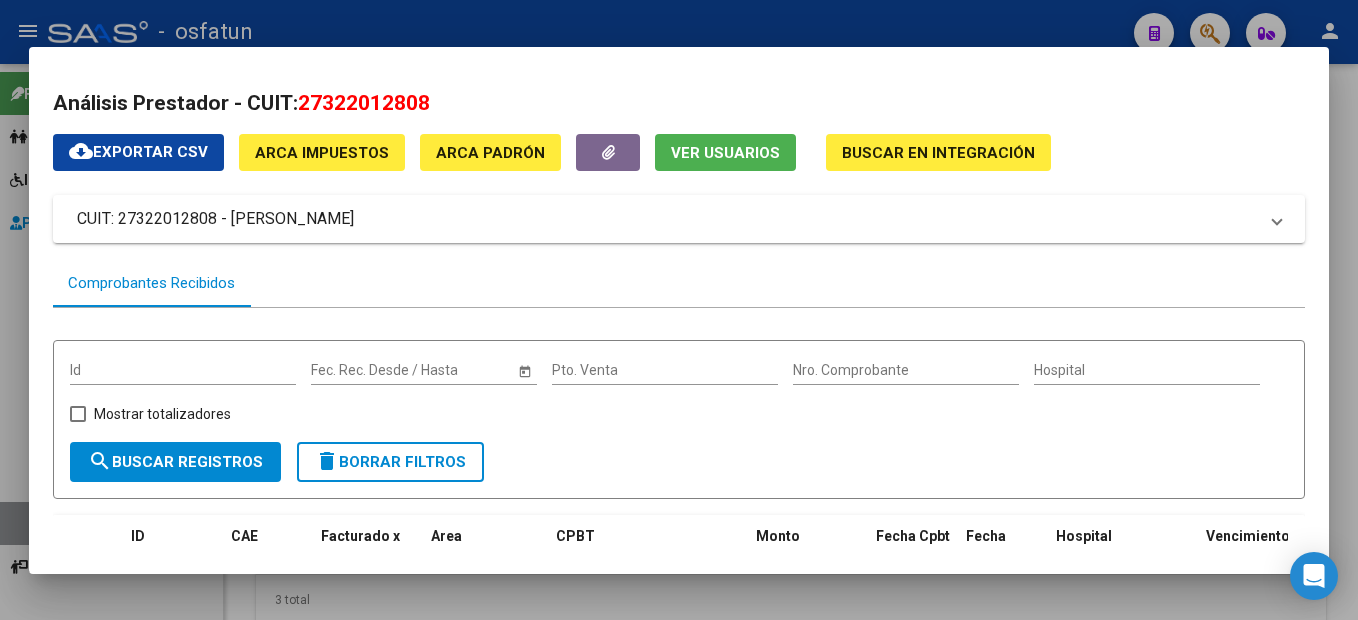 click at bounding box center [679, 310] 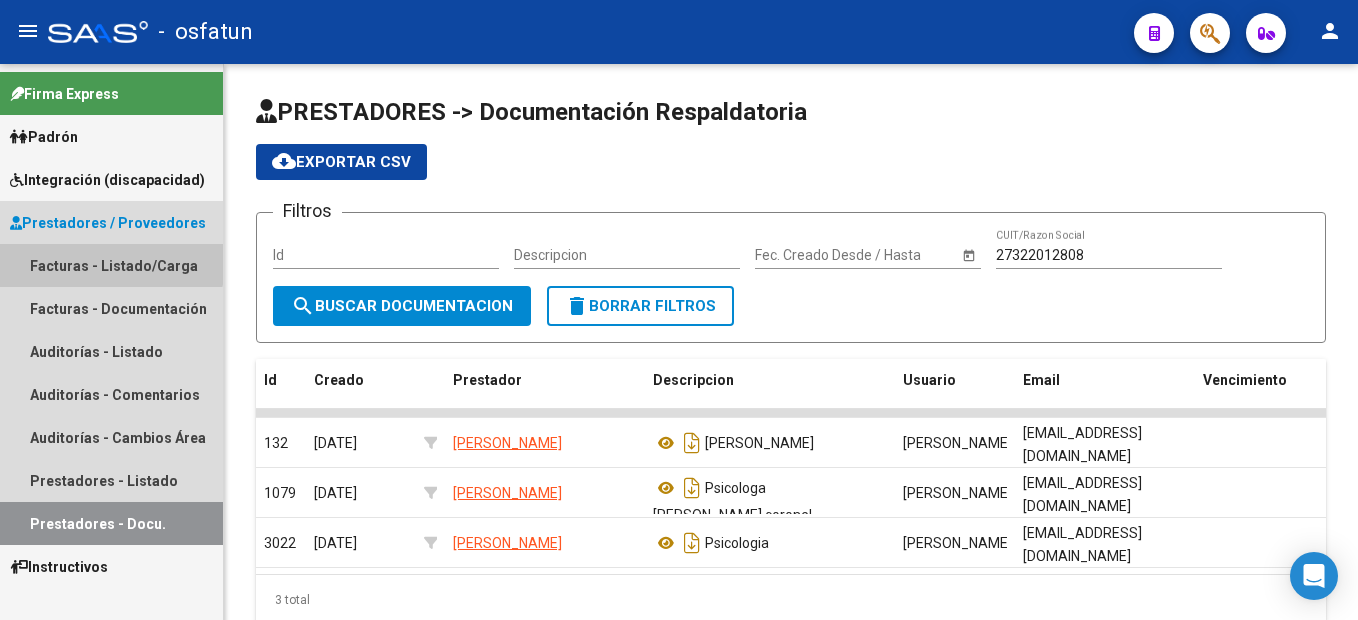 click on "Facturas - Listado/Carga" at bounding box center [111, 265] 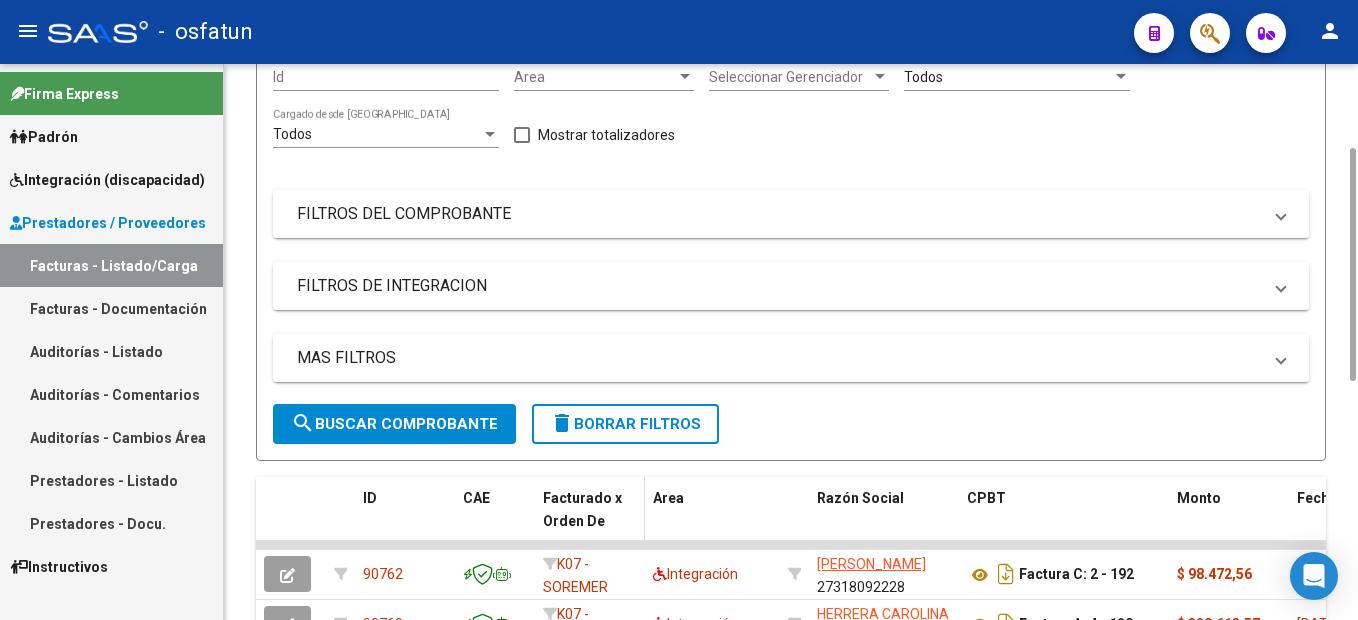 scroll, scrollTop: 0, scrollLeft: 0, axis: both 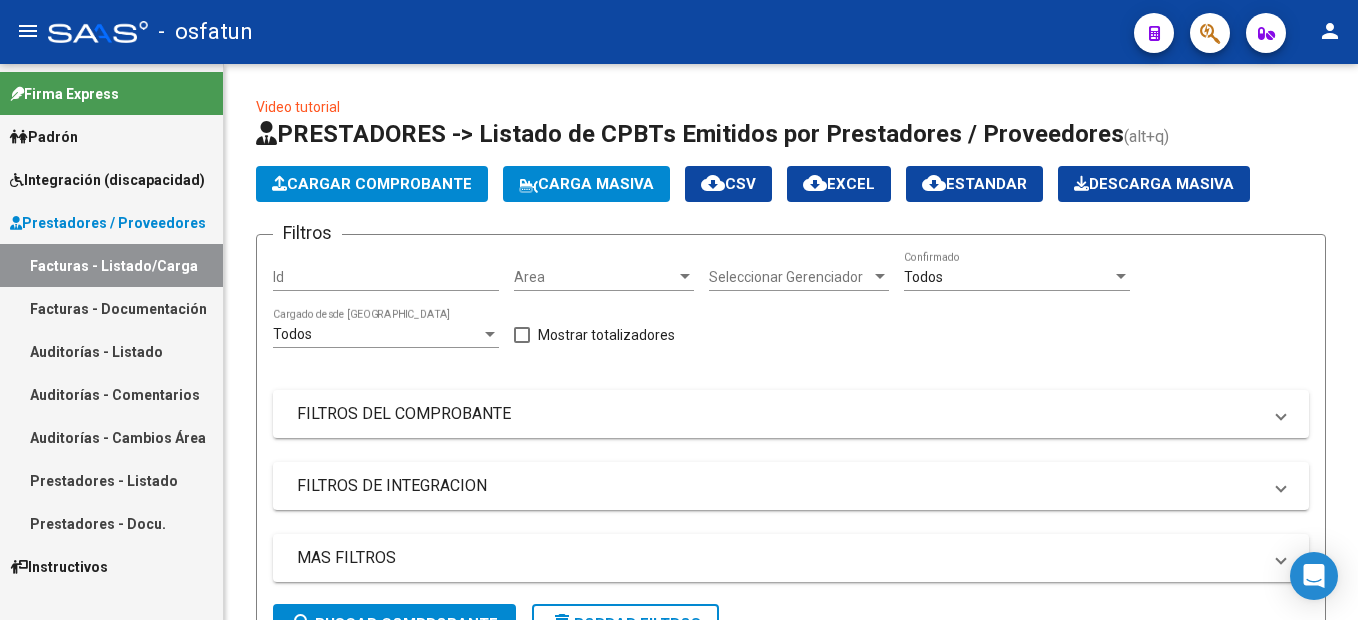 click on "Facturas - Documentación" at bounding box center (111, 308) 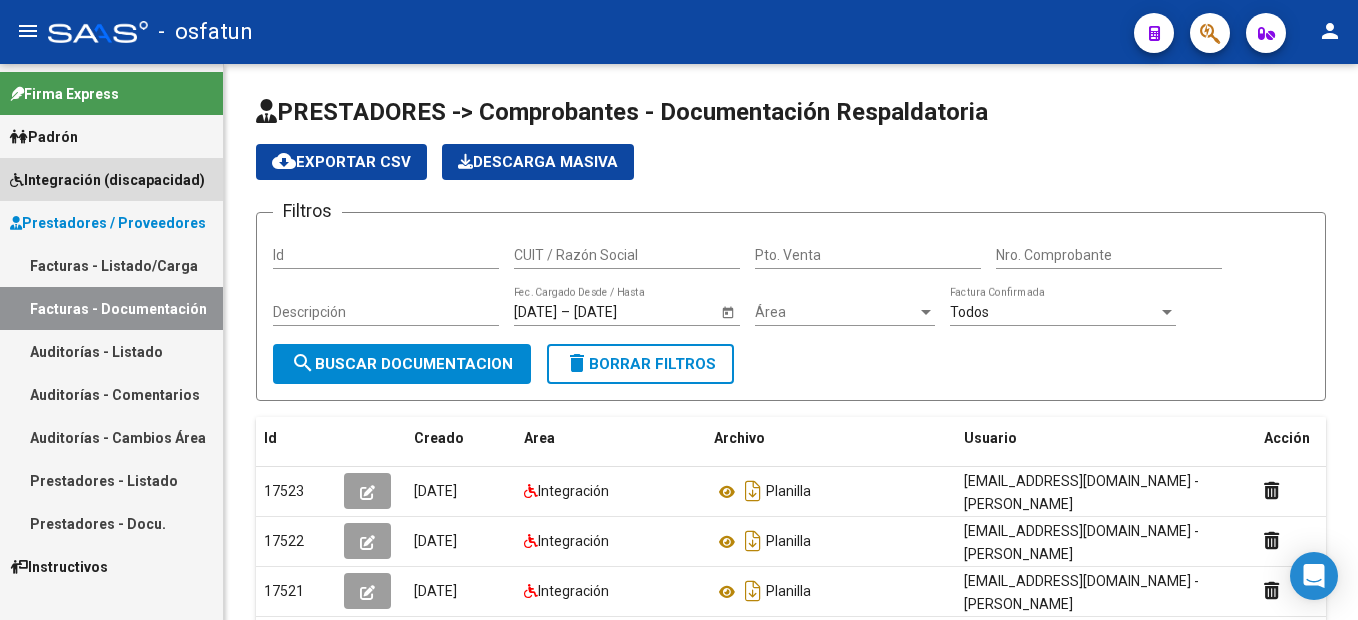 click on "Integración (discapacidad)" at bounding box center [107, 180] 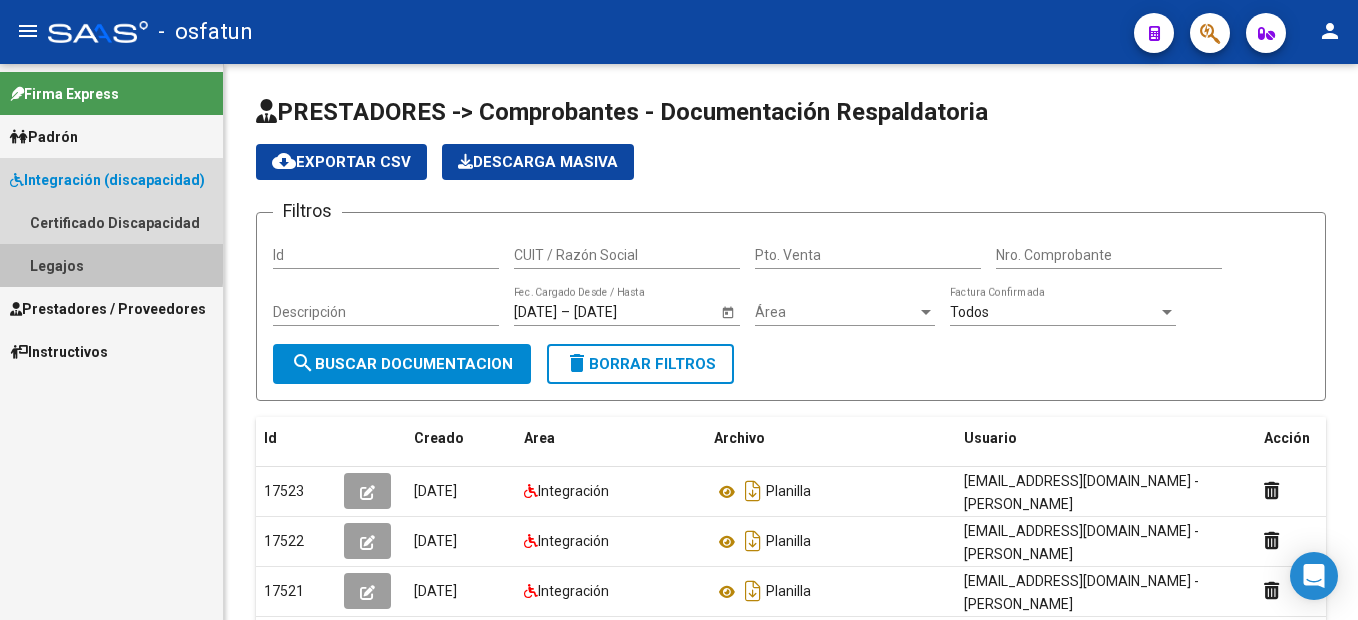 click on "Legajos" at bounding box center (111, 265) 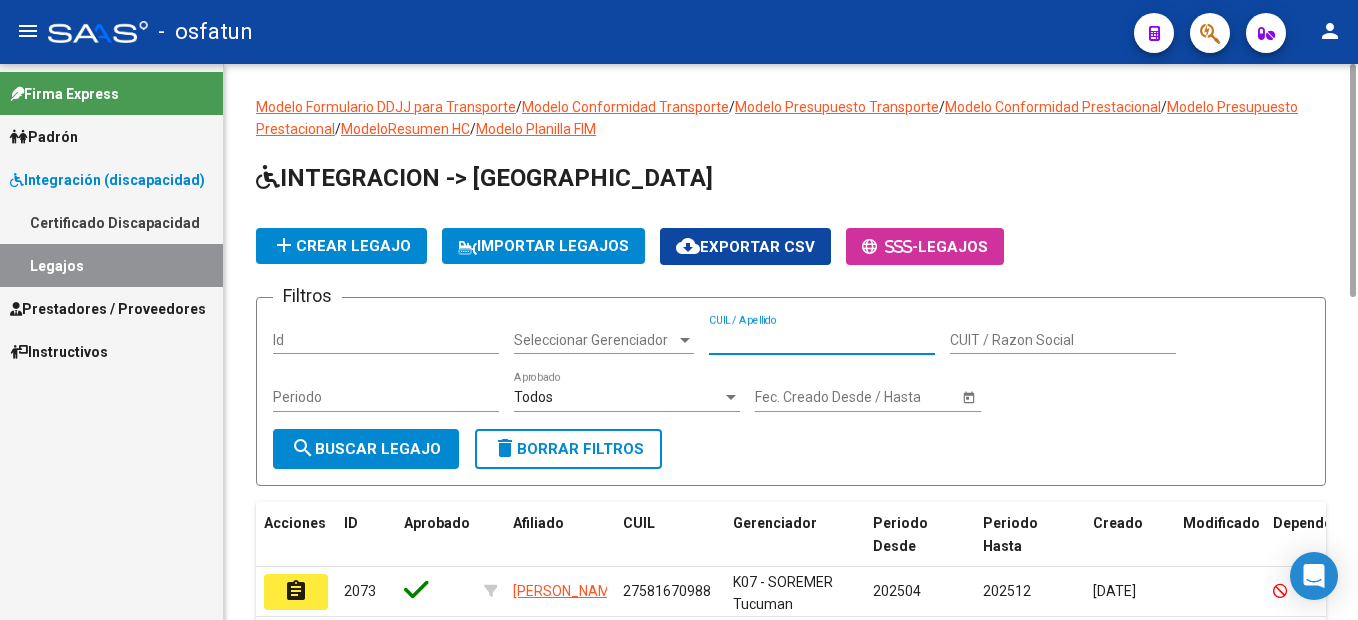 click on "CUIL / Apellido" at bounding box center (822, 340) 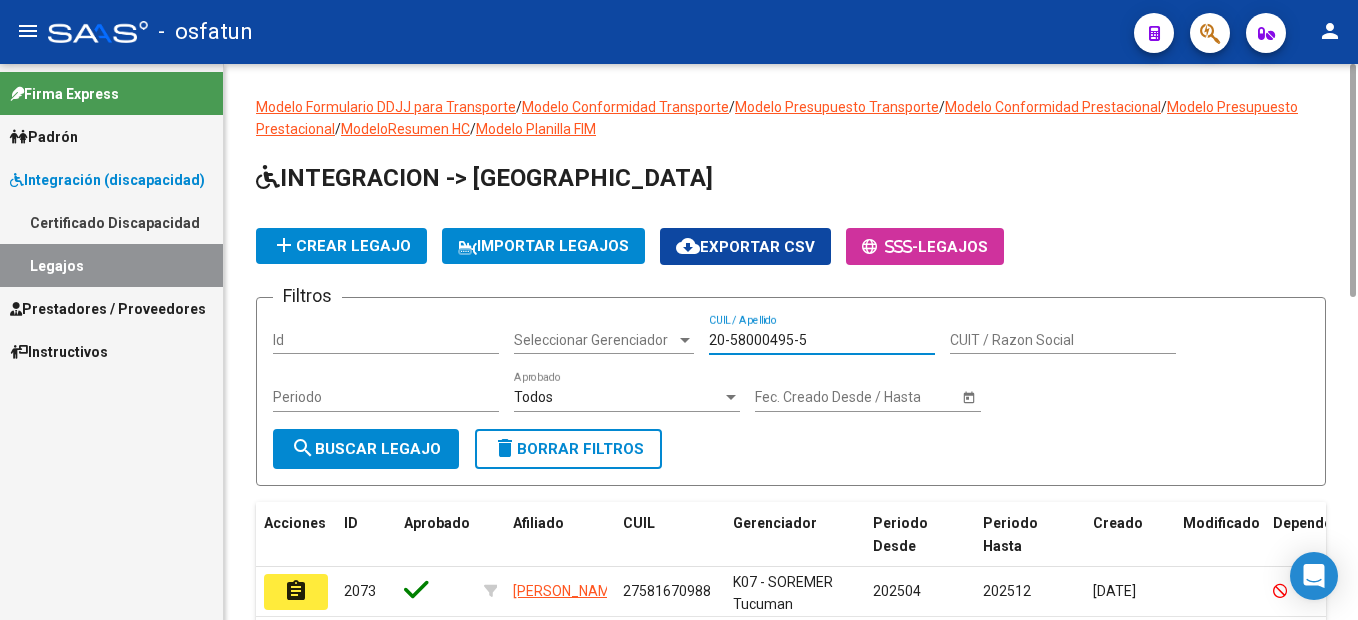 type on "20-58000495-5" 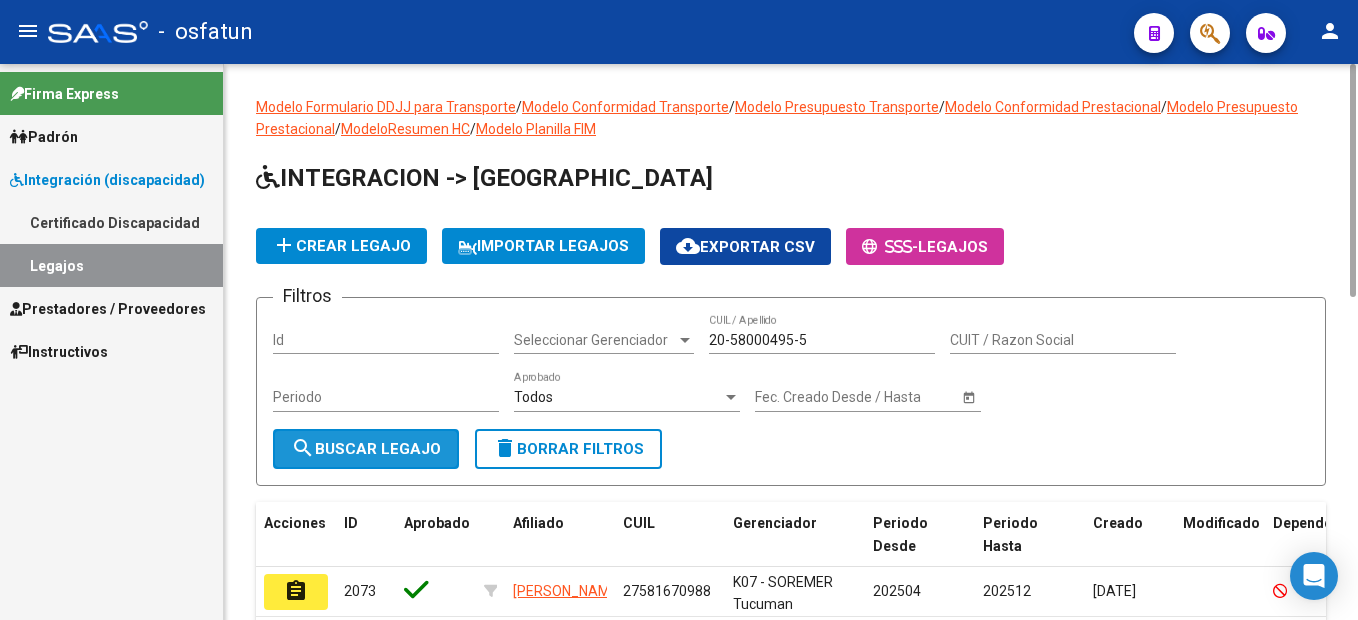 click on "search  Buscar Legajo" 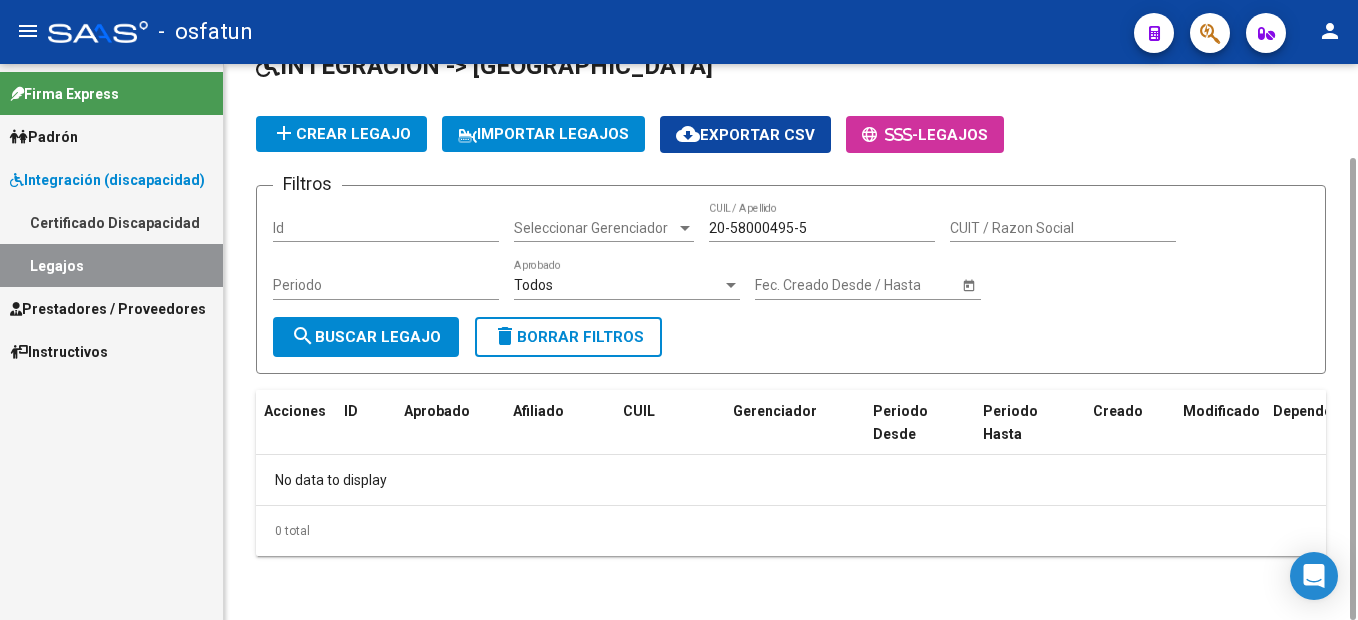 scroll, scrollTop: 0, scrollLeft: 0, axis: both 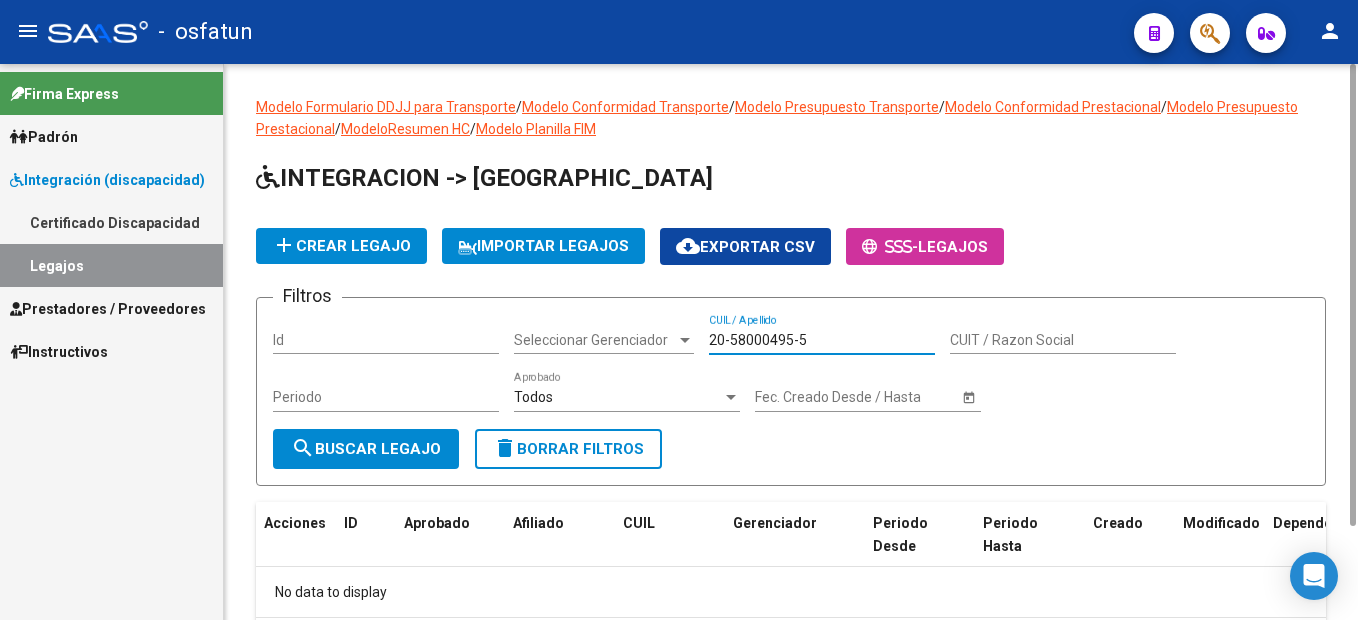 drag, startPoint x: 818, startPoint y: 336, endPoint x: 676, endPoint y: 352, distance: 142.89856 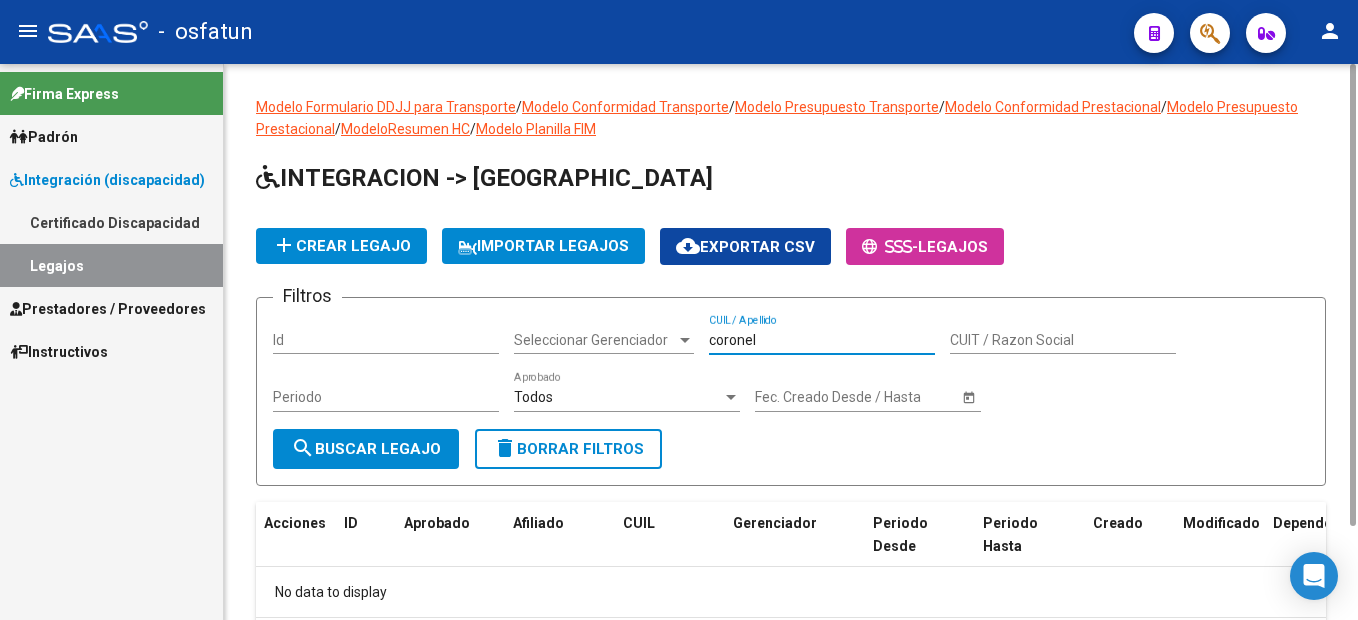 type on "coronel" 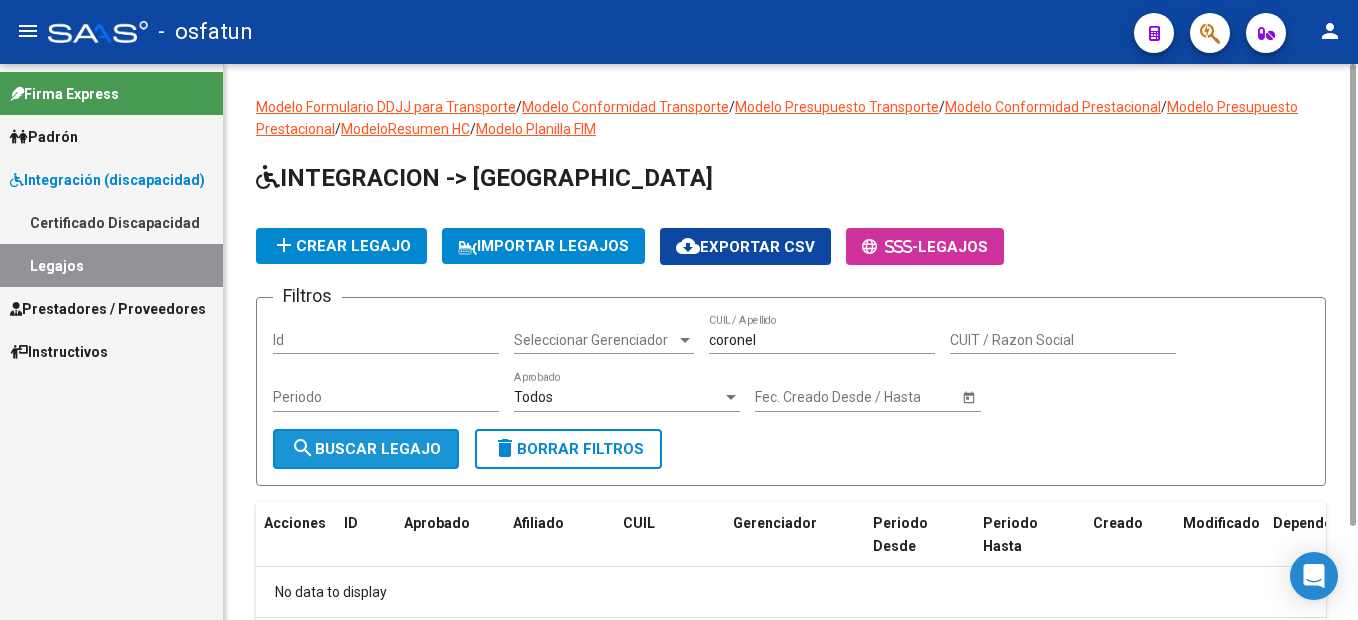 click on "search  Buscar Legajo" 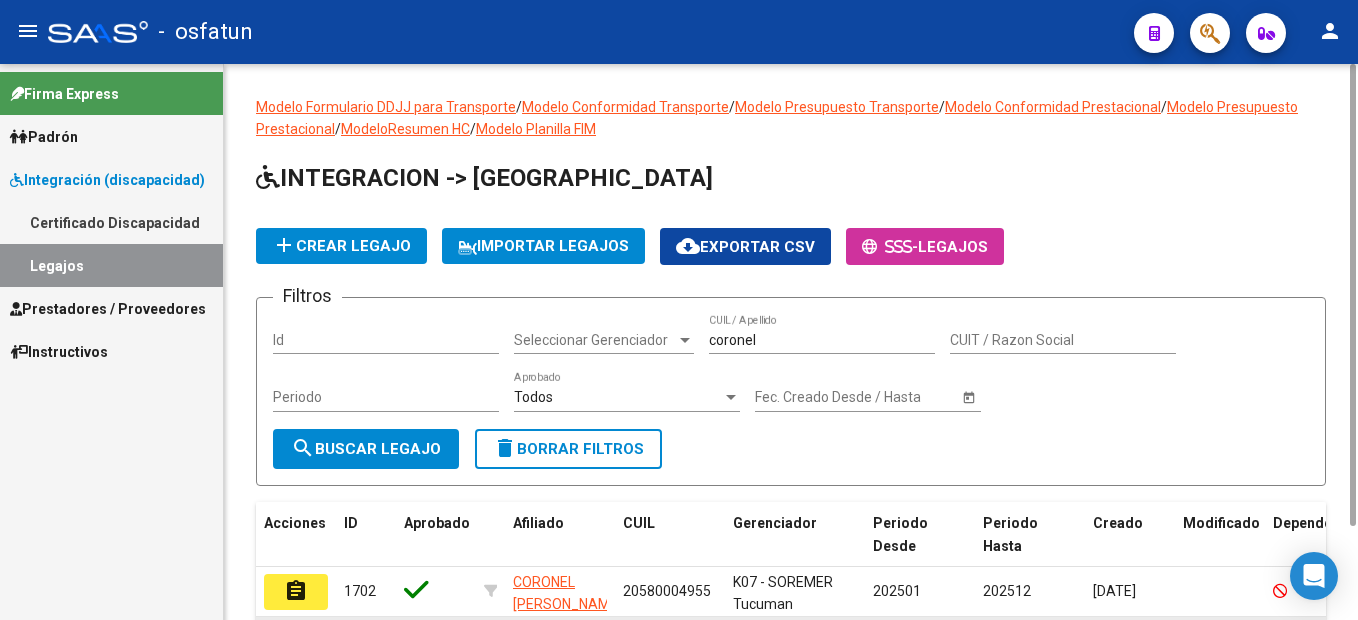scroll, scrollTop: 184, scrollLeft: 0, axis: vertical 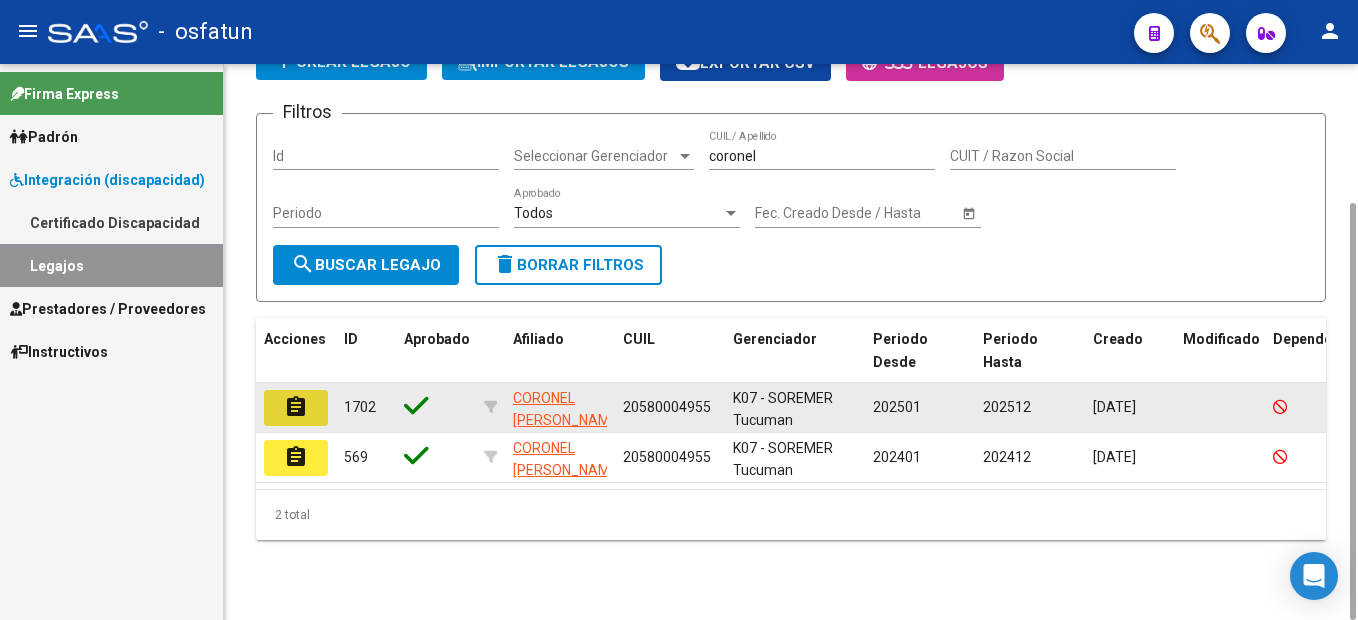 click on "assignment" 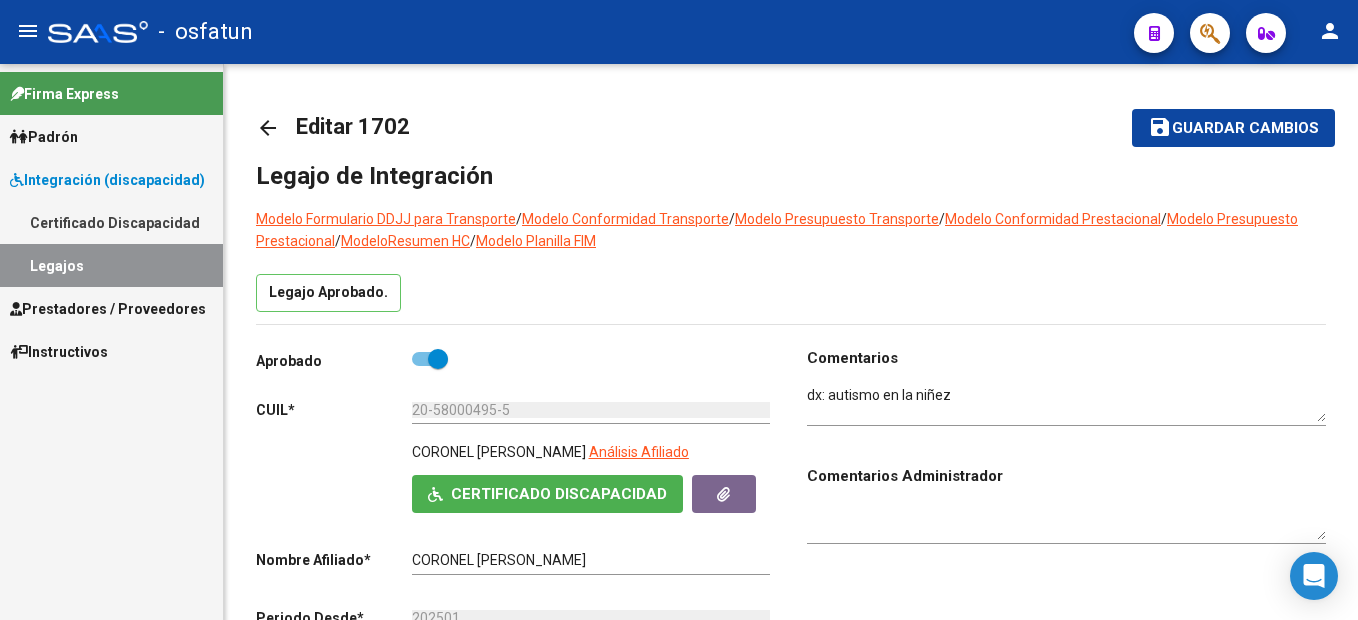 scroll, scrollTop: 800, scrollLeft: 0, axis: vertical 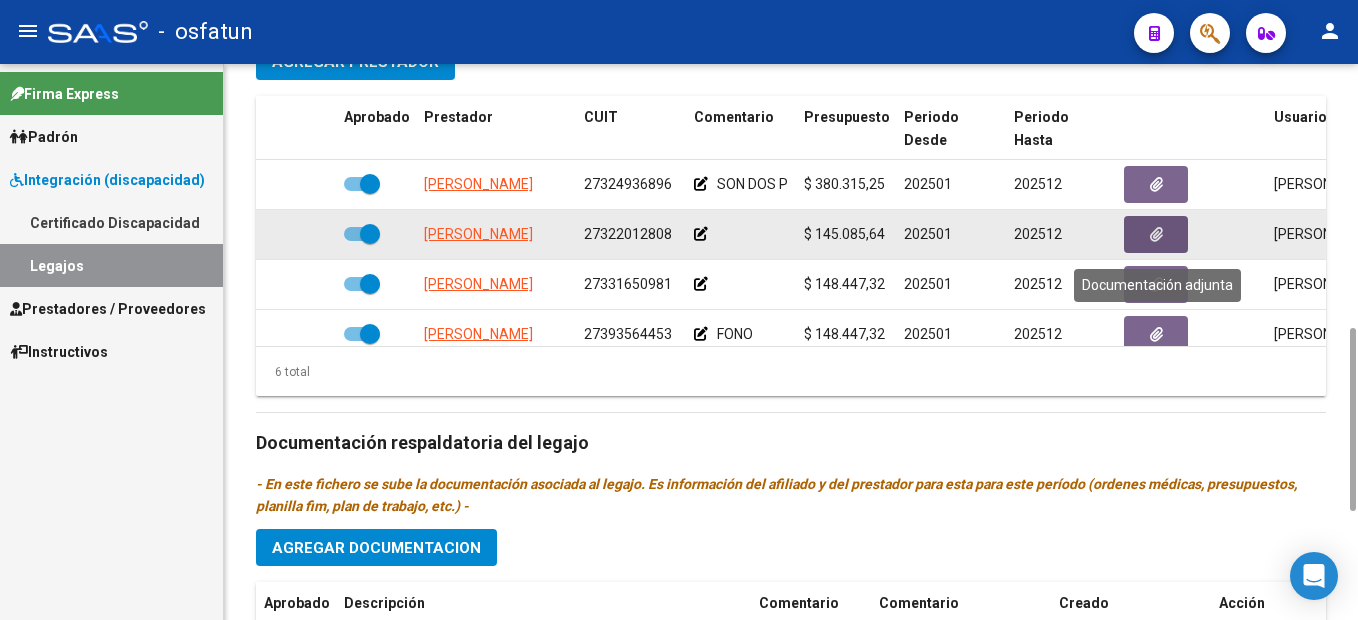 click 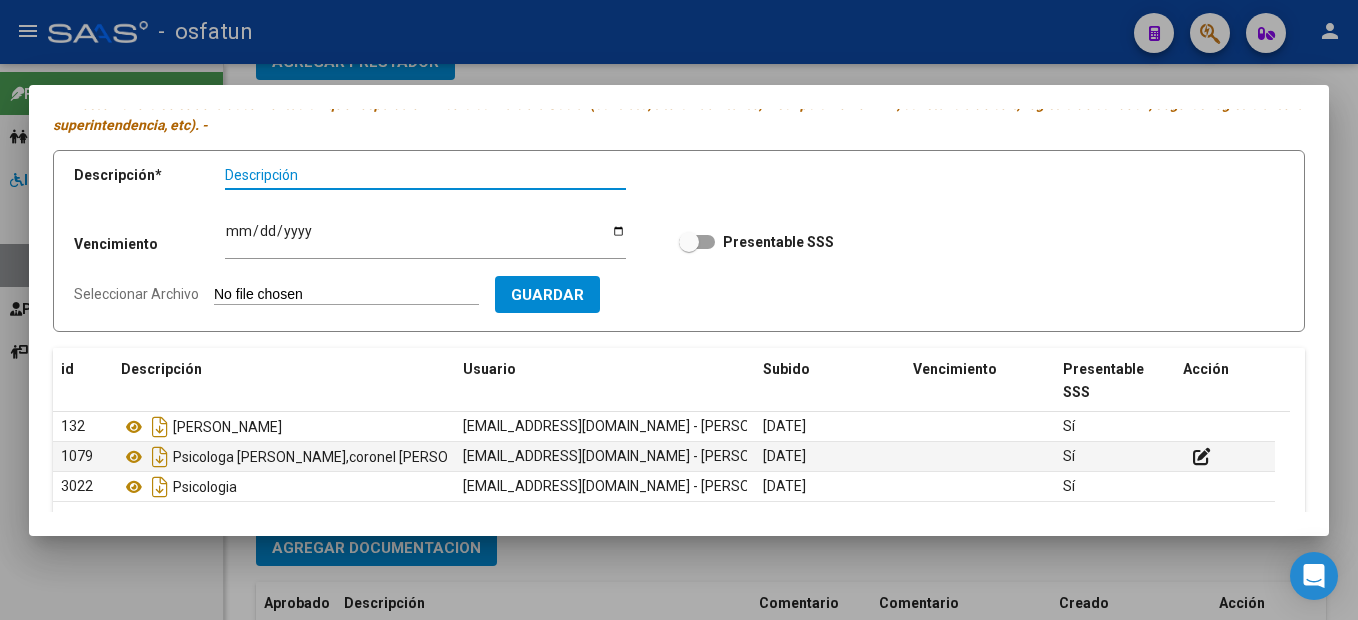 scroll, scrollTop: 100, scrollLeft: 0, axis: vertical 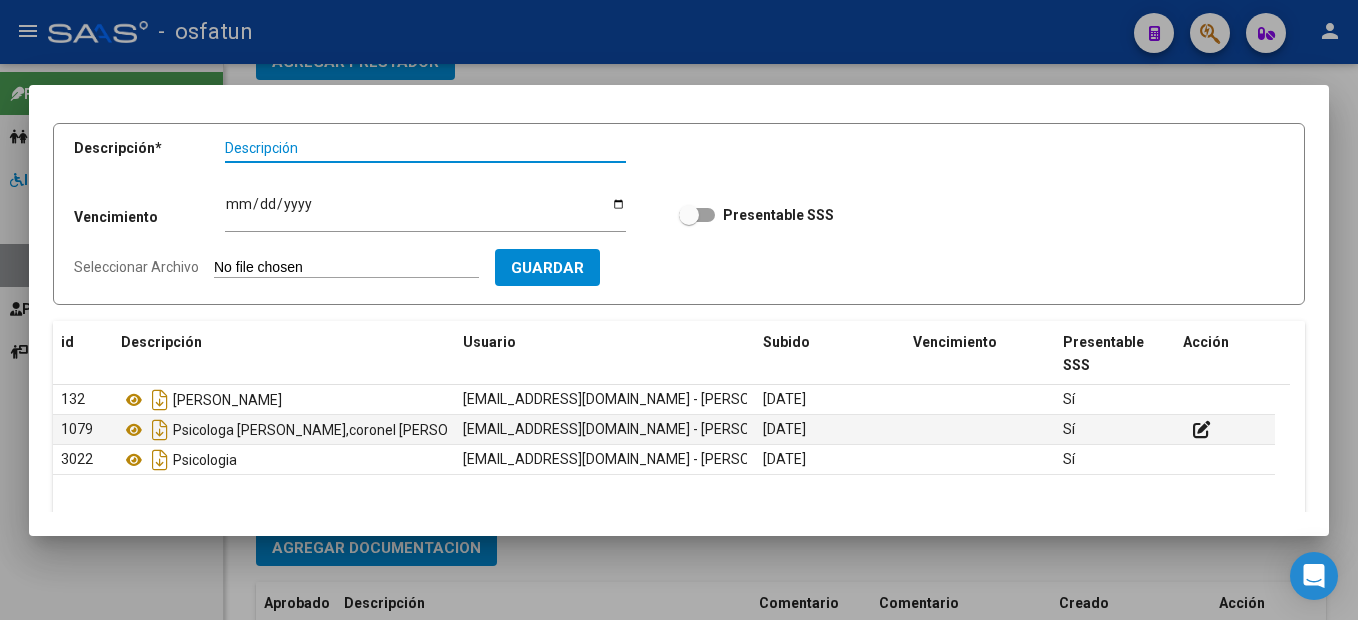 click on "Descripción" at bounding box center [425, 148] 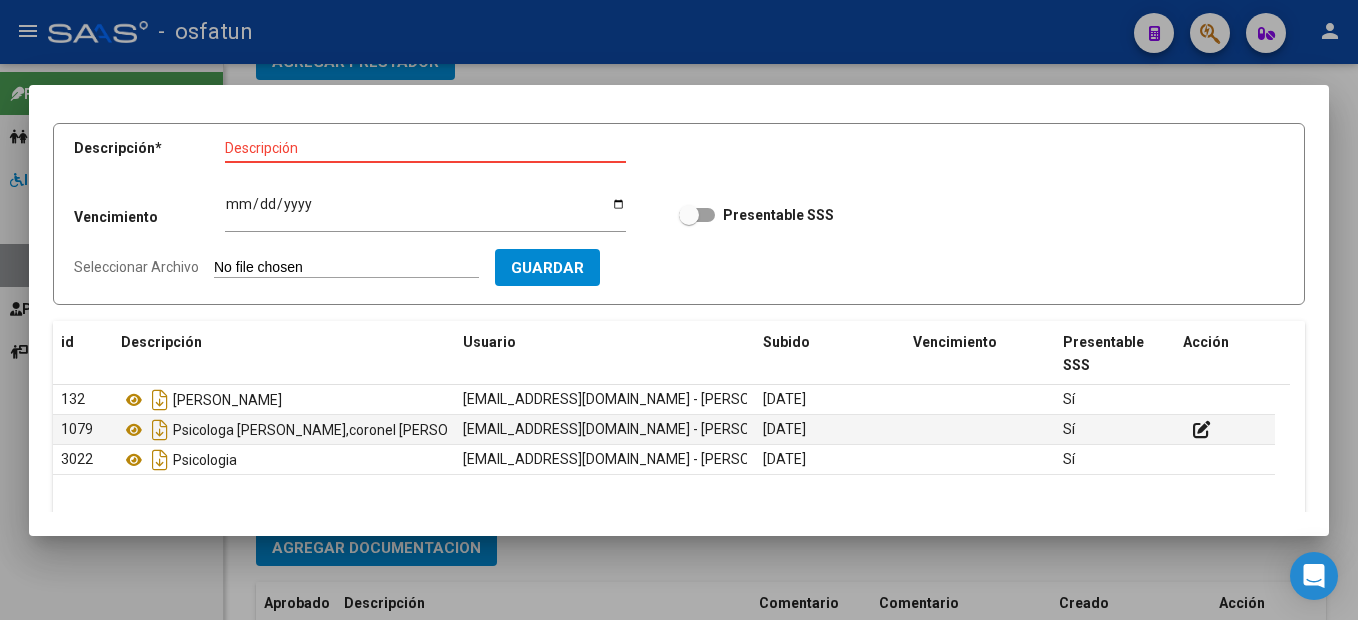 click on "Descripción" at bounding box center [425, 148] 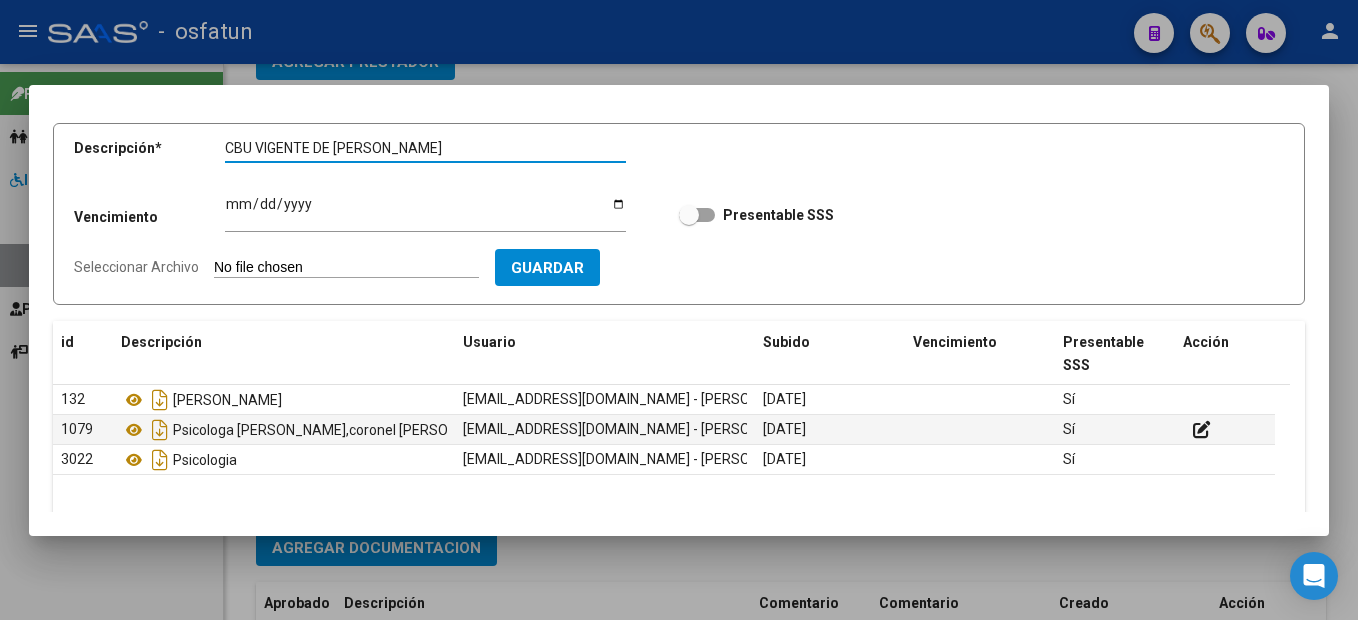 type on "CBU VIGENTE DE [PERSON_NAME]" 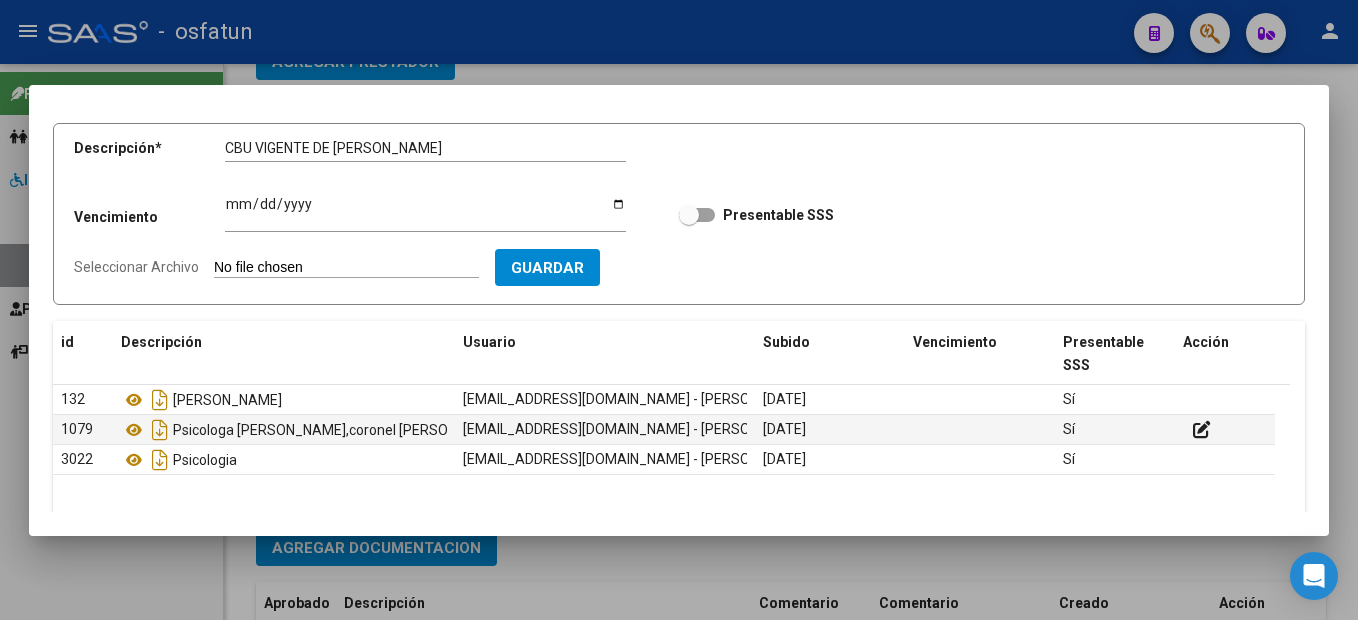 click on "Seleccionar Archivo" at bounding box center (346, 268) 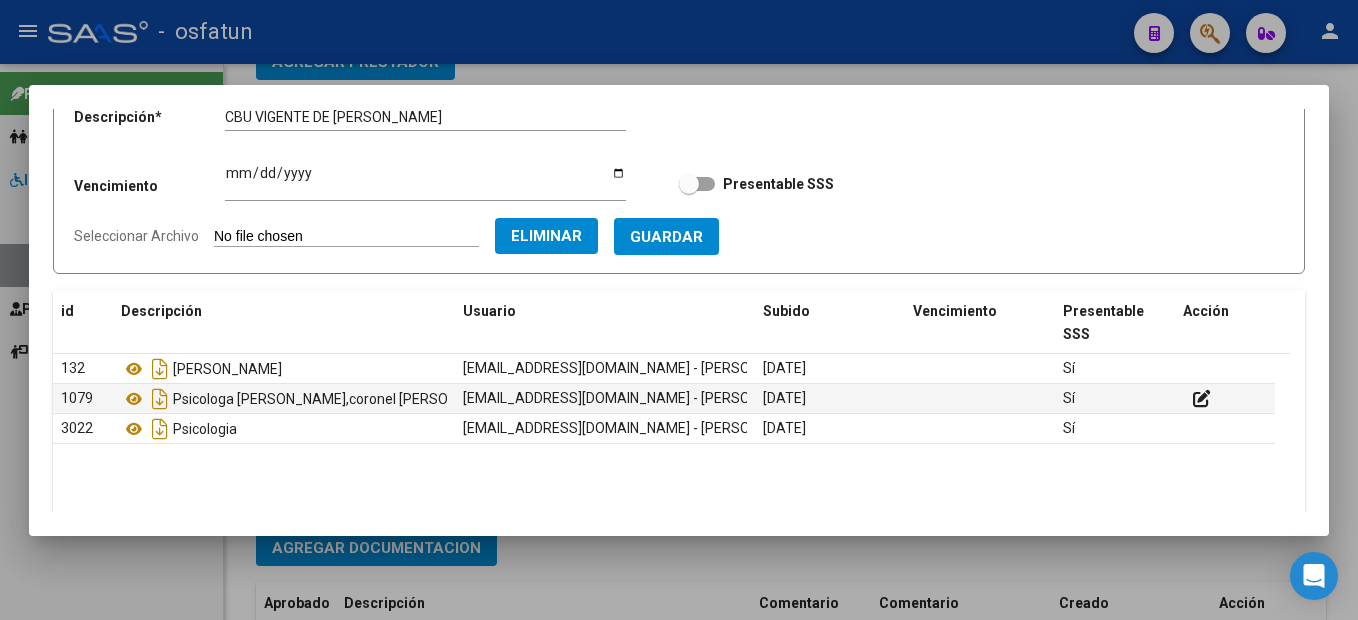 scroll, scrollTop: 27, scrollLeft: 0, axis: vertical 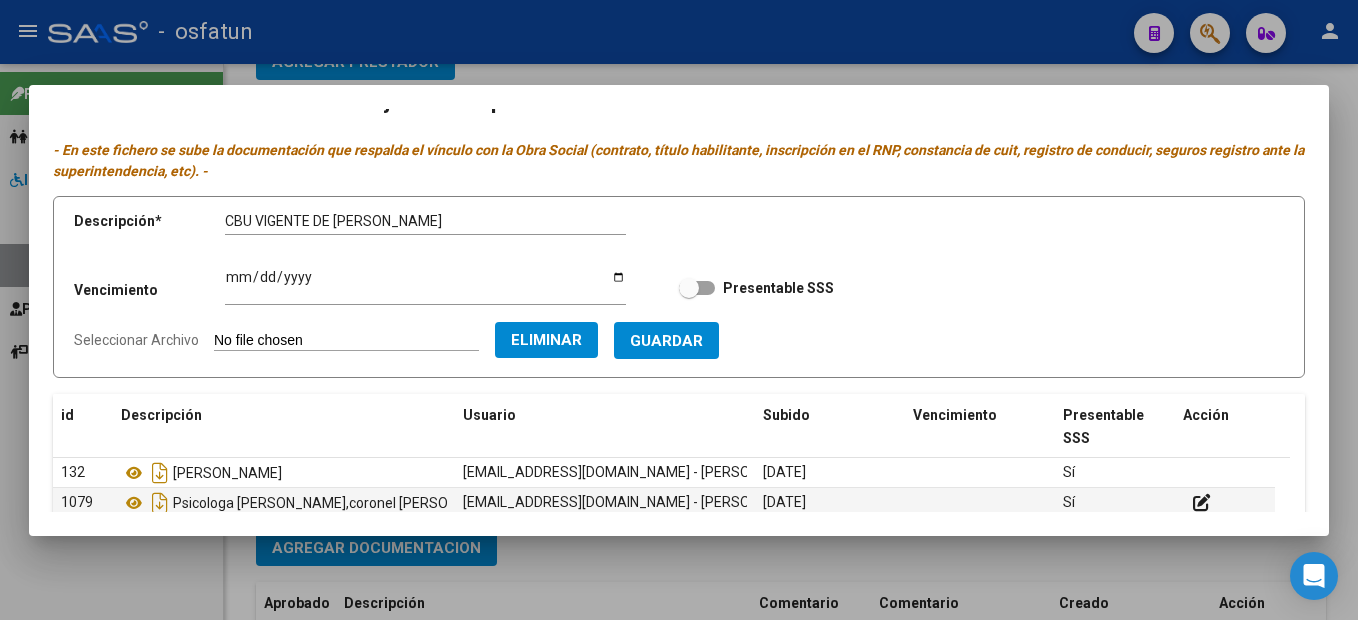 click on "Guardar" at bounding box center (666, 341) 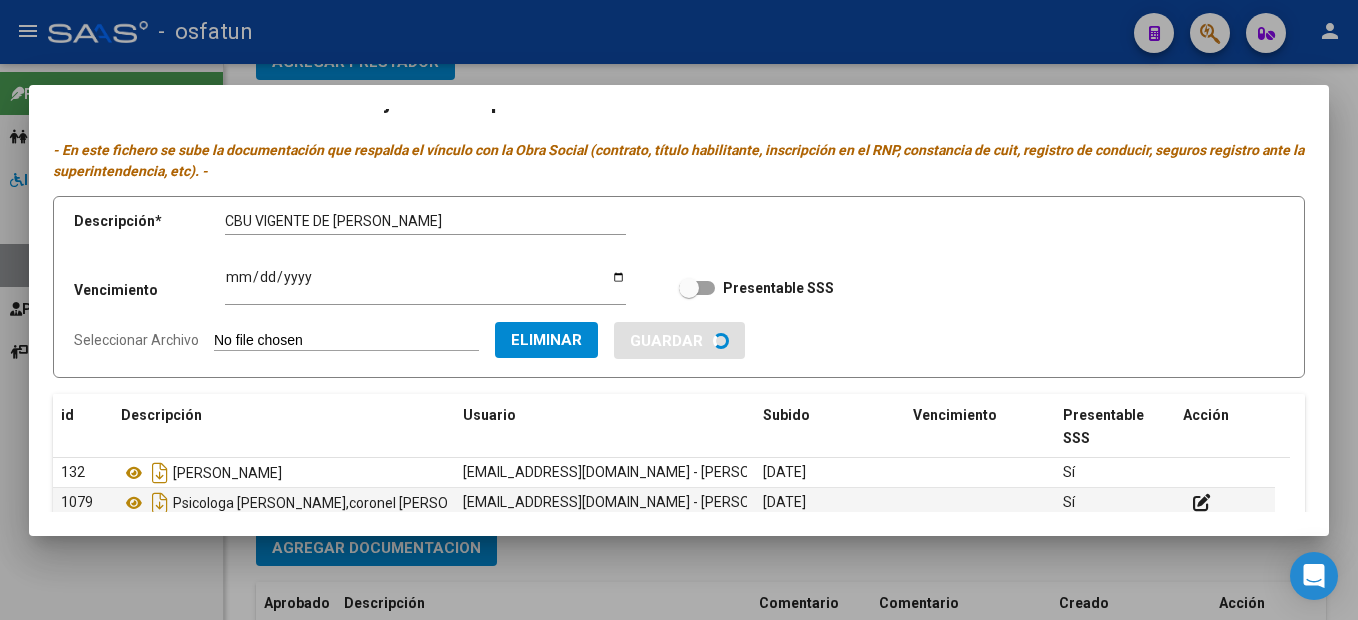 type 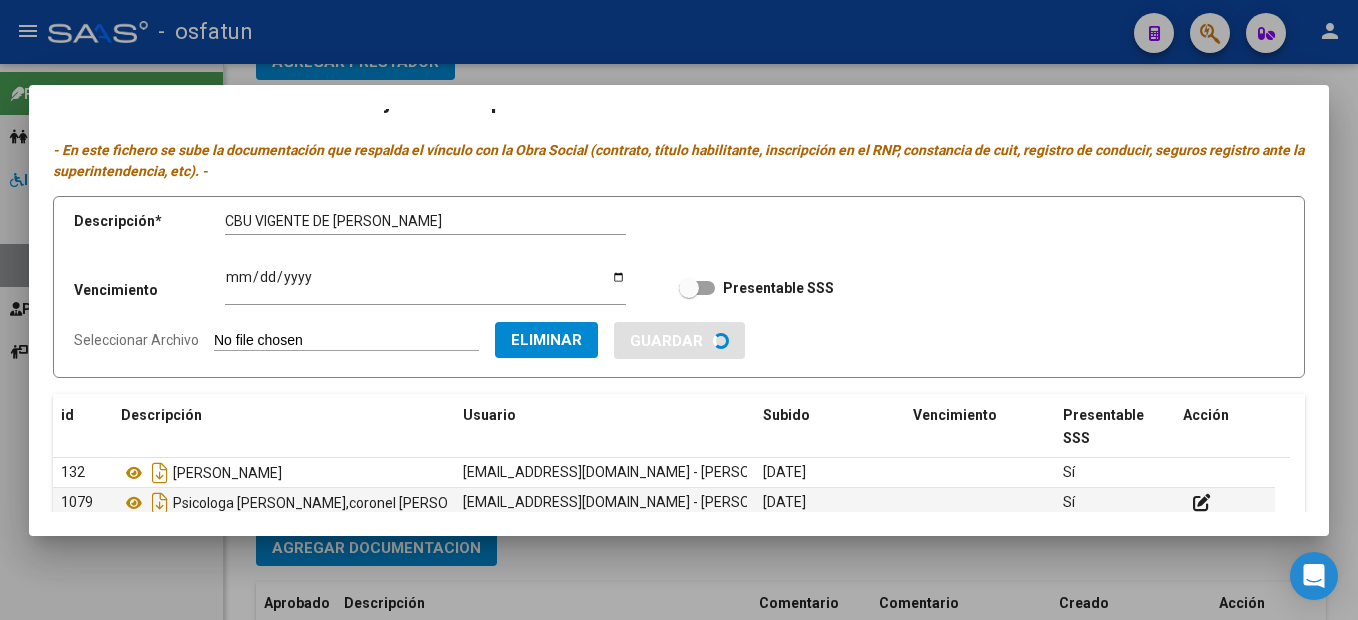 type 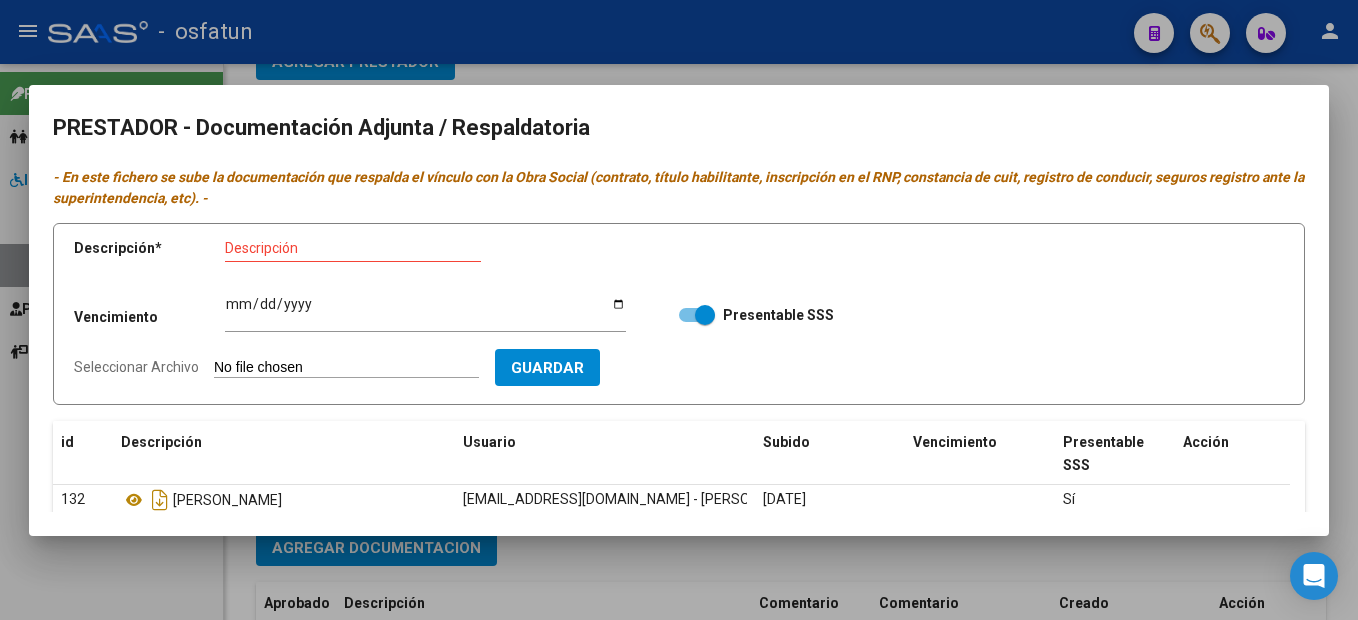 scroll, scrollTop: 227, scrollLeft: 0, axis: vertical 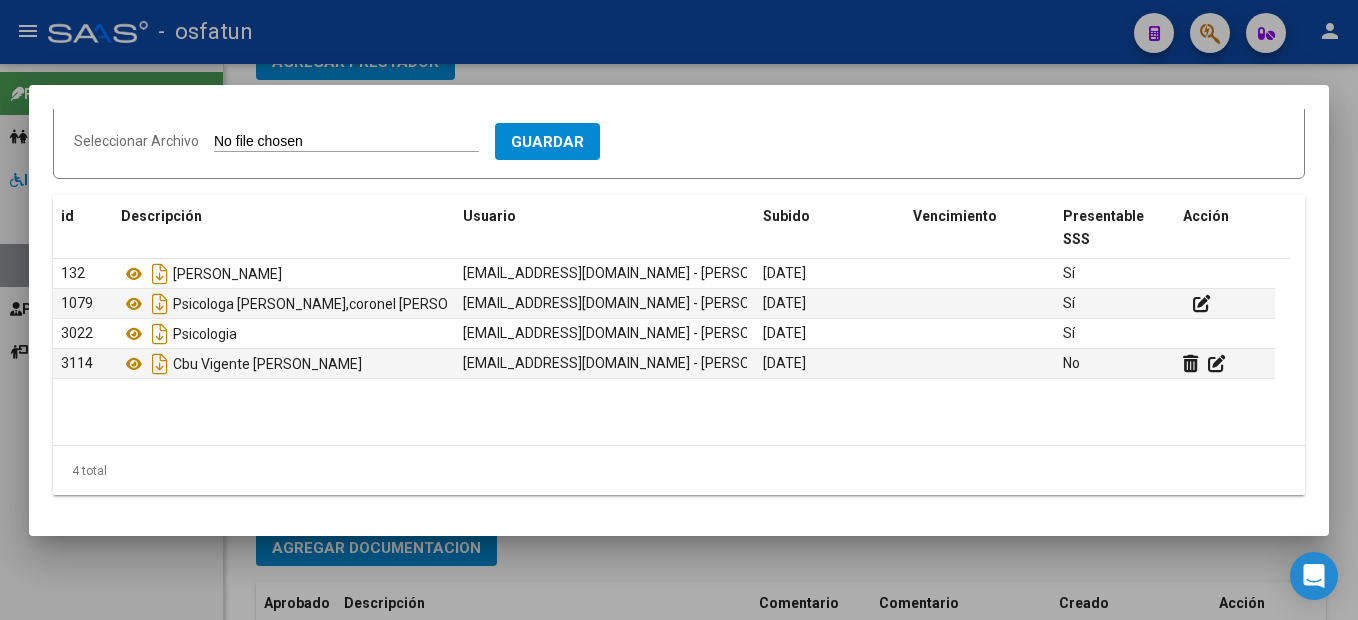 click at bounding box center (679, 310) 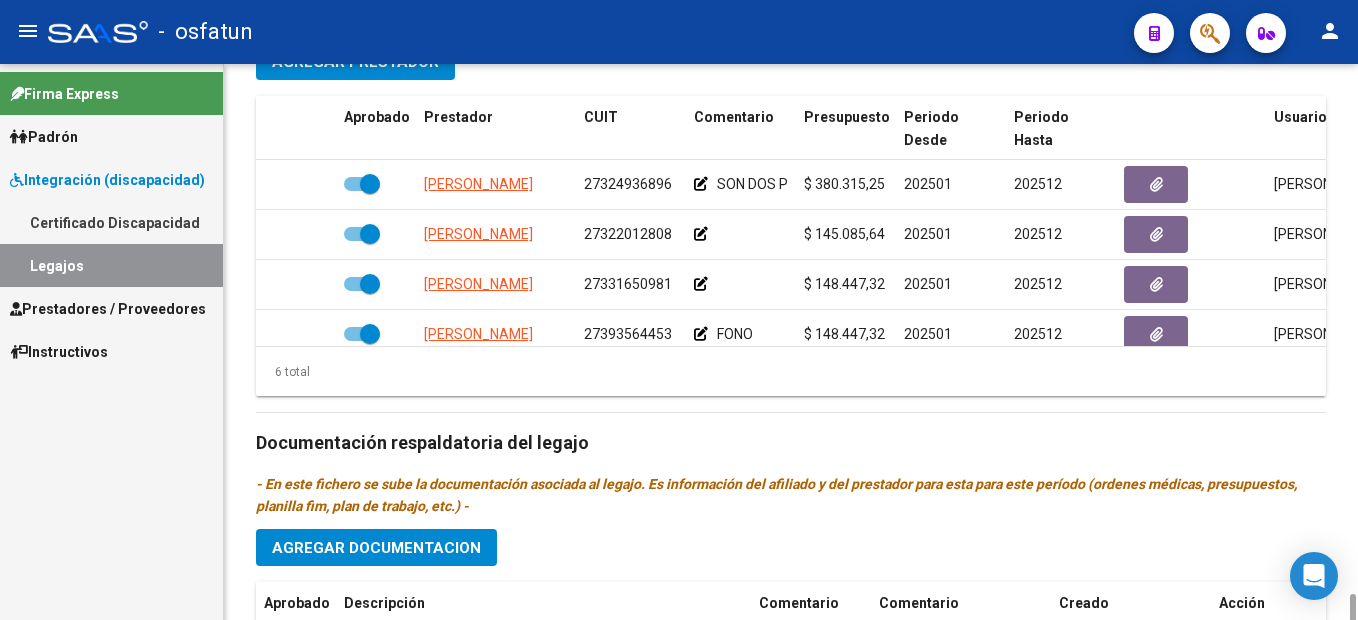 scroll, scrollTop: 1000, scrollLeft: 0, axis: vertical 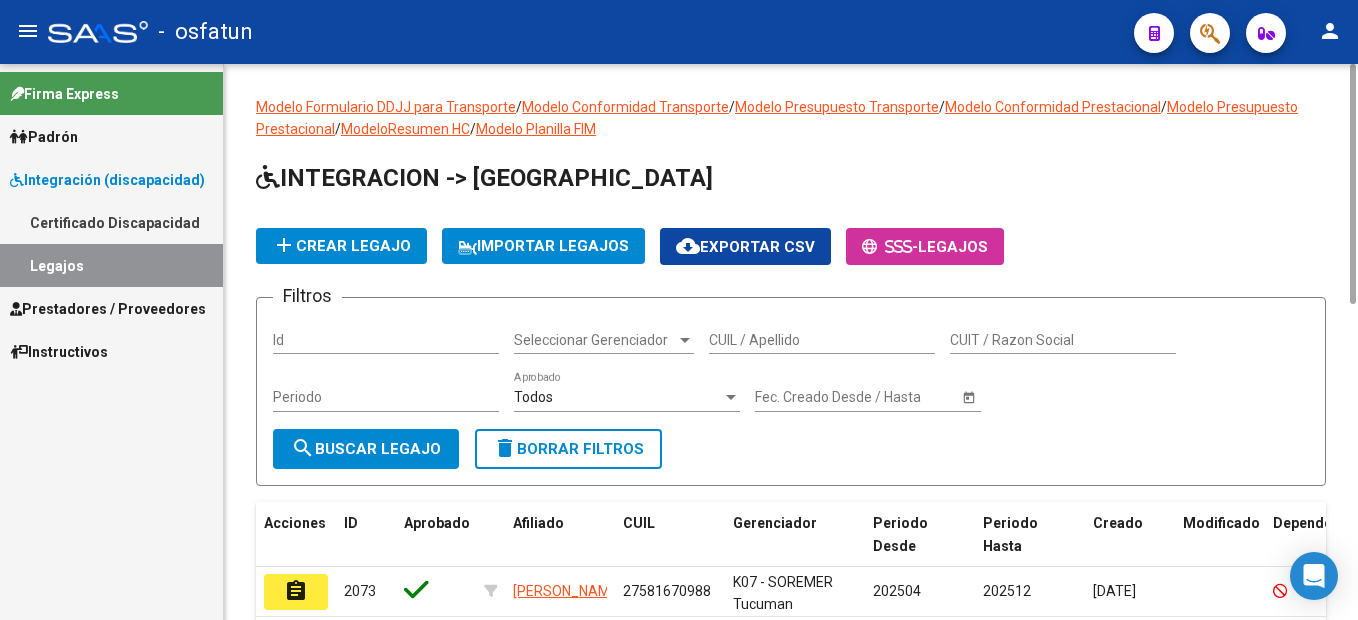 click on "CUIL / Apellido" at bounding box center (822, 340) 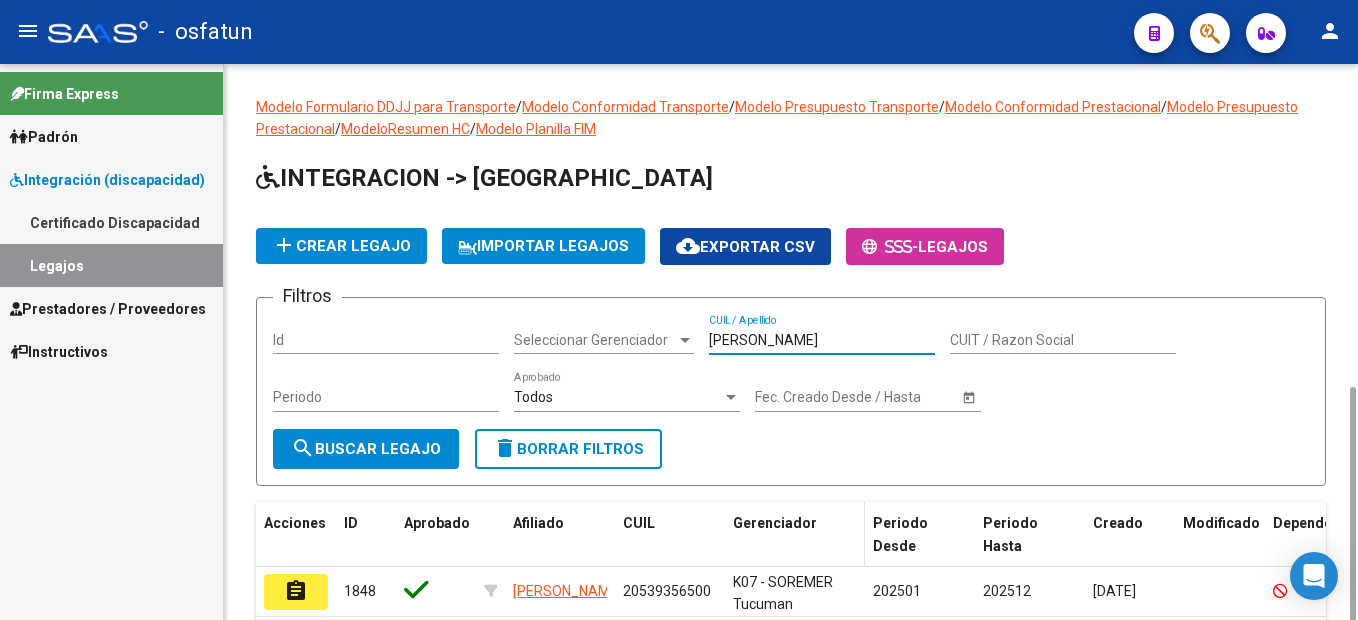 scroll, scrollTop: 184, scrollLeft: 0, axis: vertical 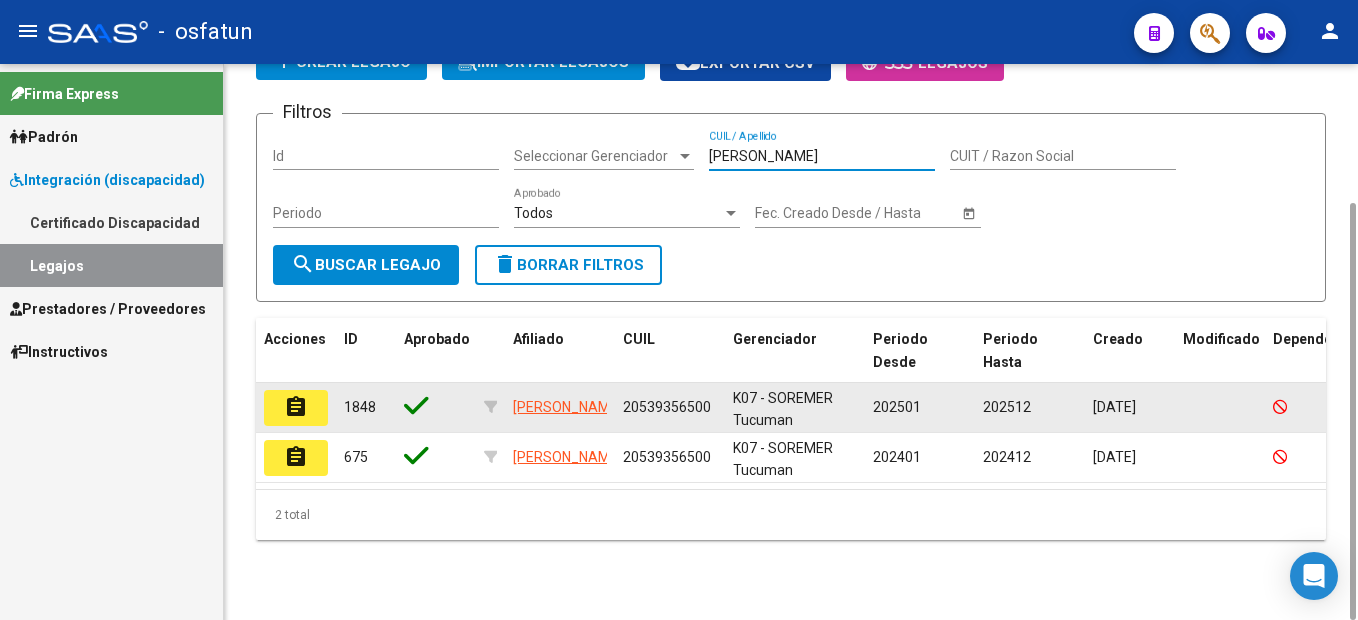 type on "[PERSON_NAME]" 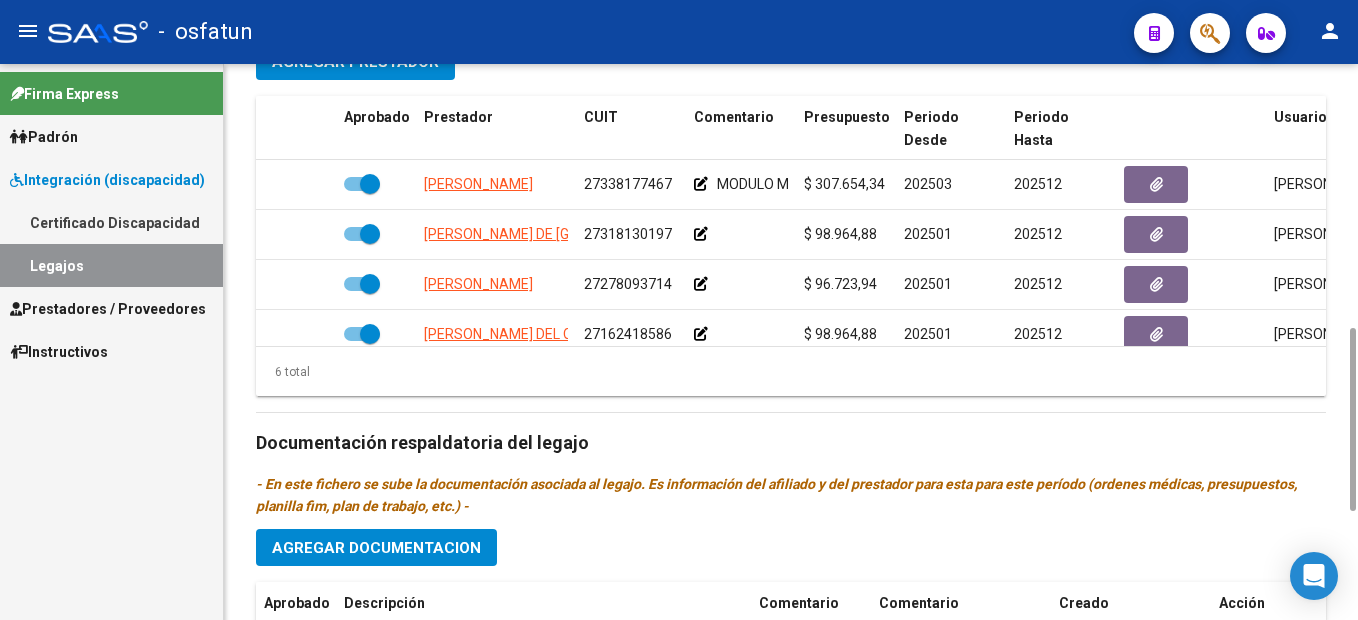 scroll, scrollTop: 600, scrollLeft: 0, axis: vertical 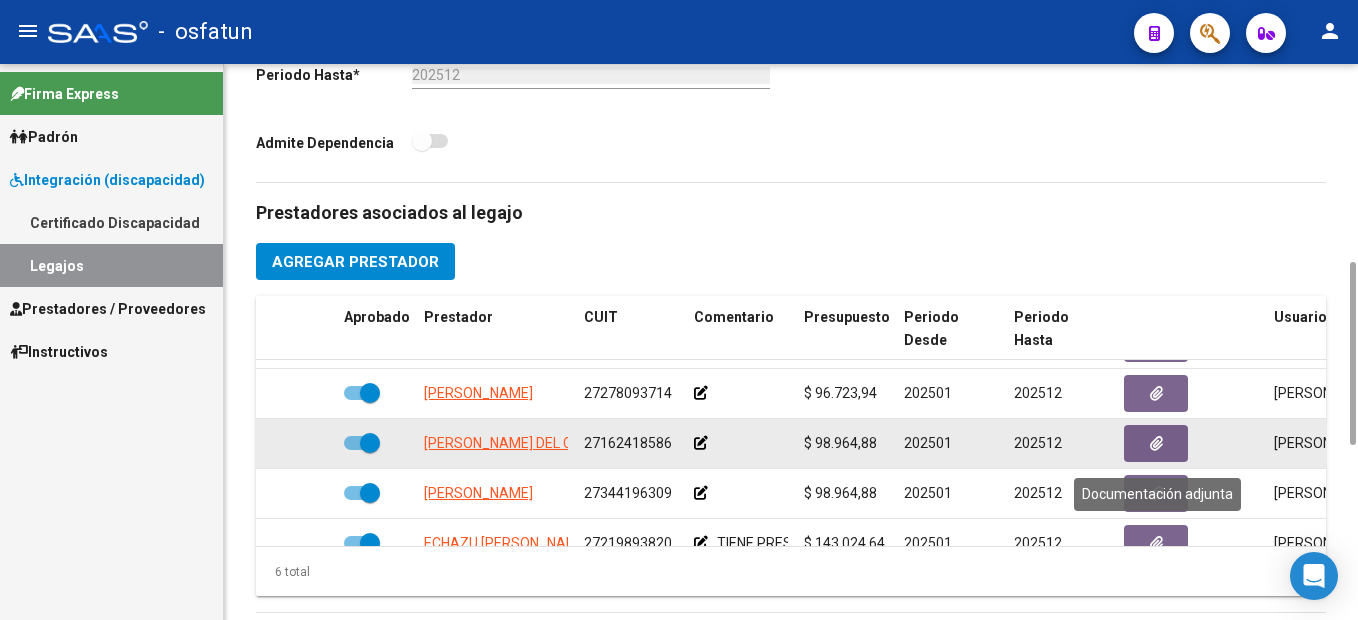 click 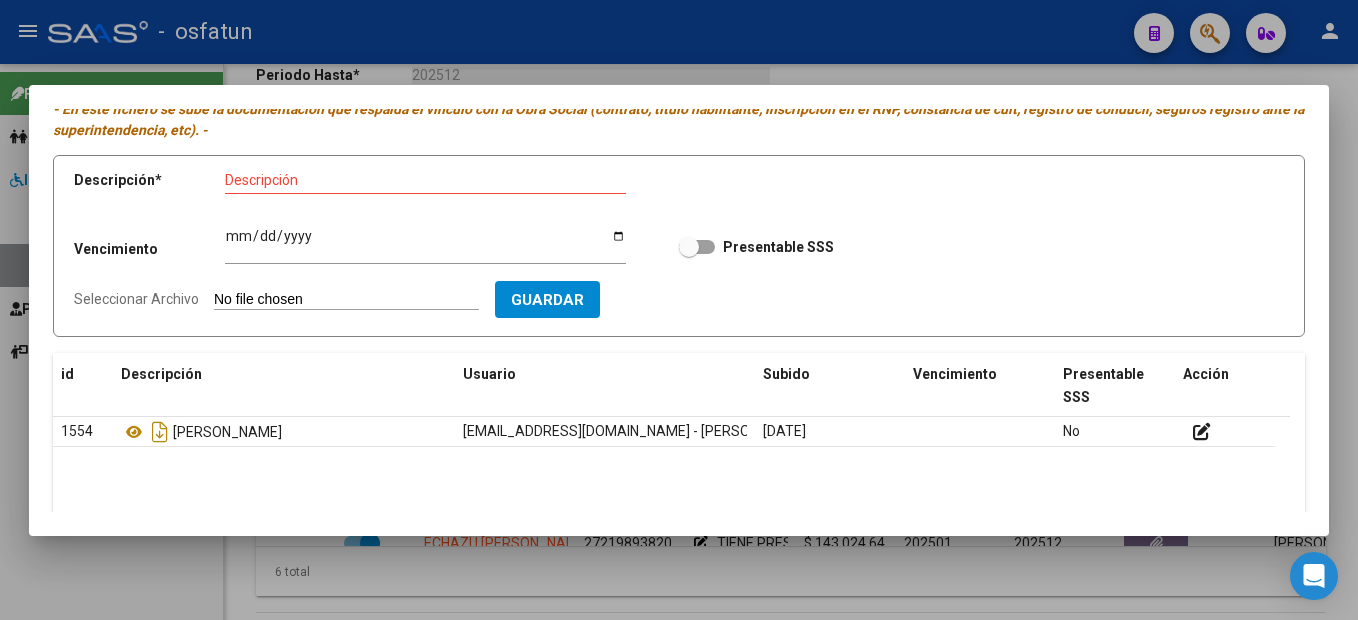 scroll, scrollTop: 100, scrollLeft: 0, axis: vertical 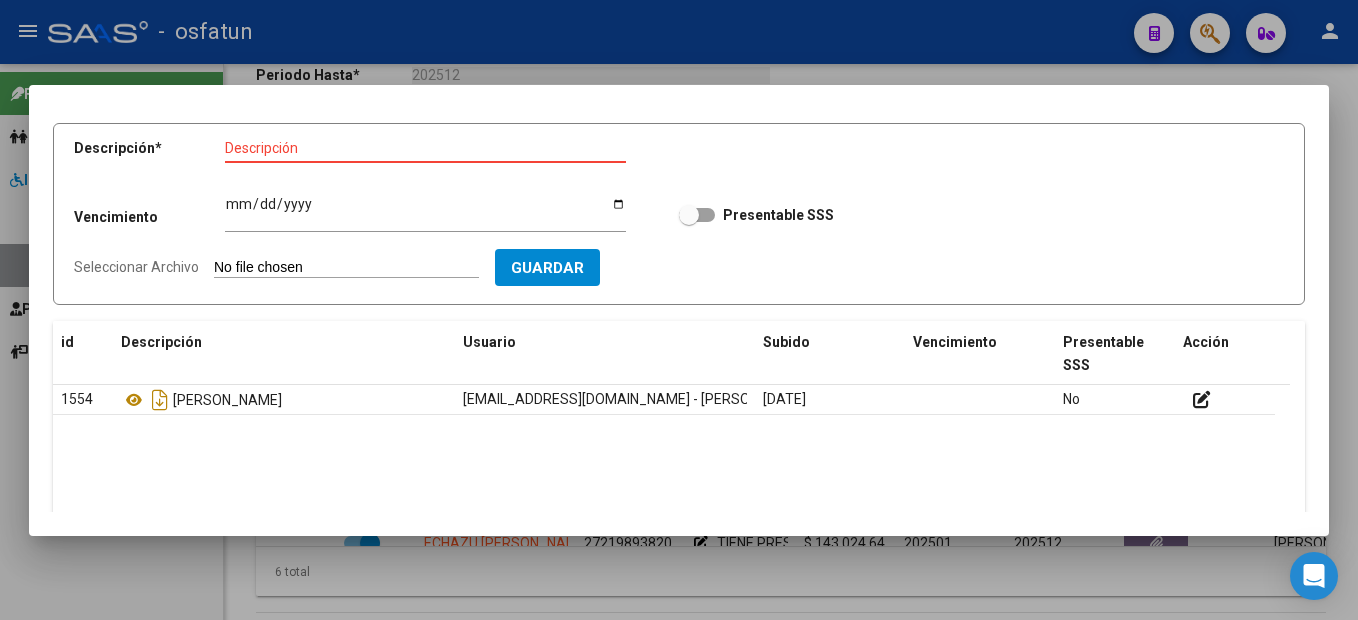 click on "Descripción" at bounding box center (425, 148) 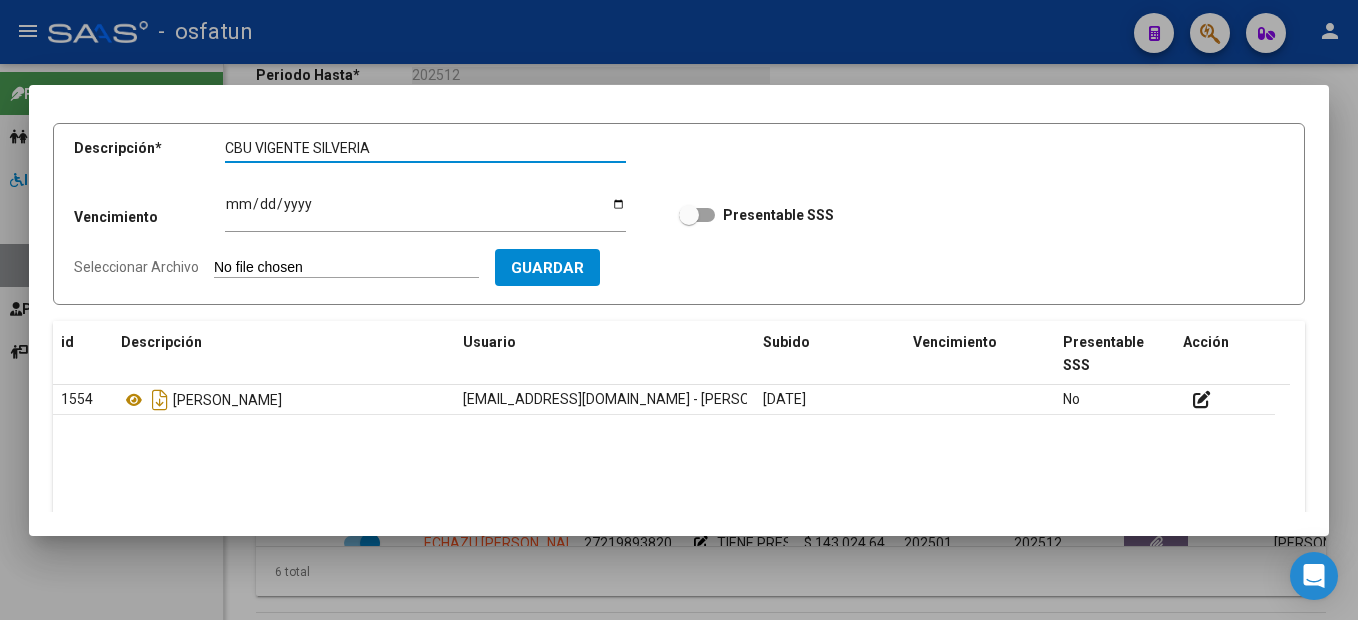 type on "CBU VIGENTE SILVERIA" 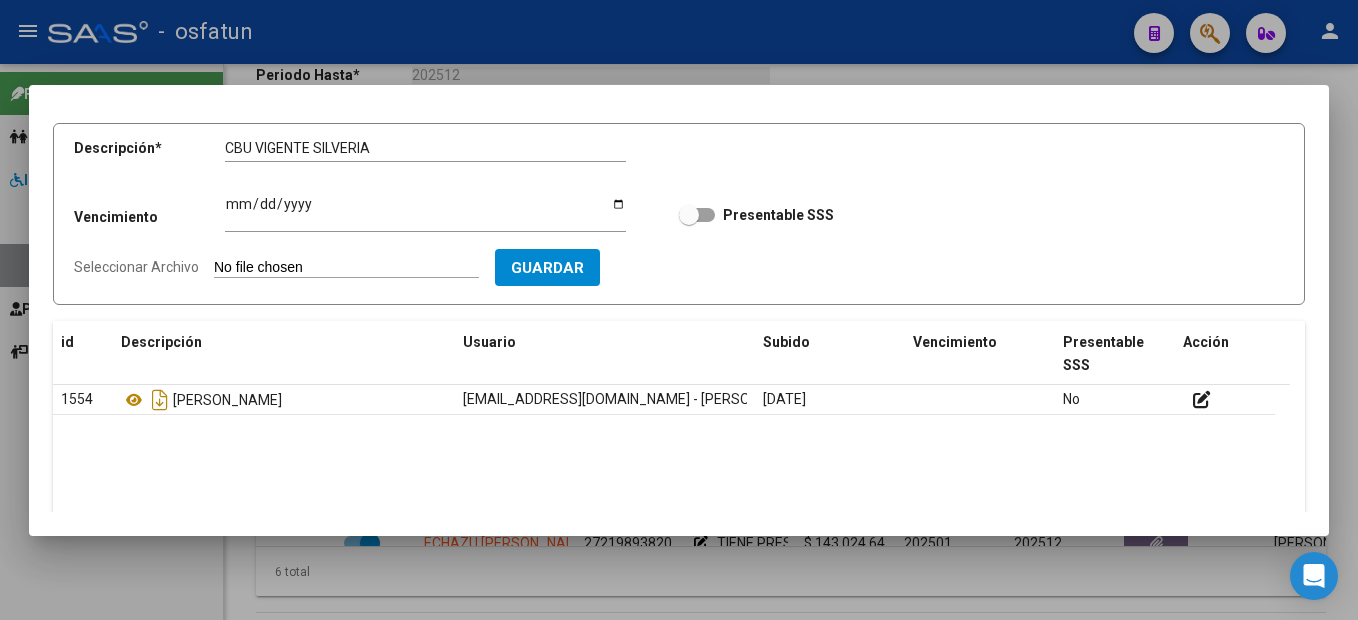 click on "Seleccionar Archivo" at bounding box center [346, 268] 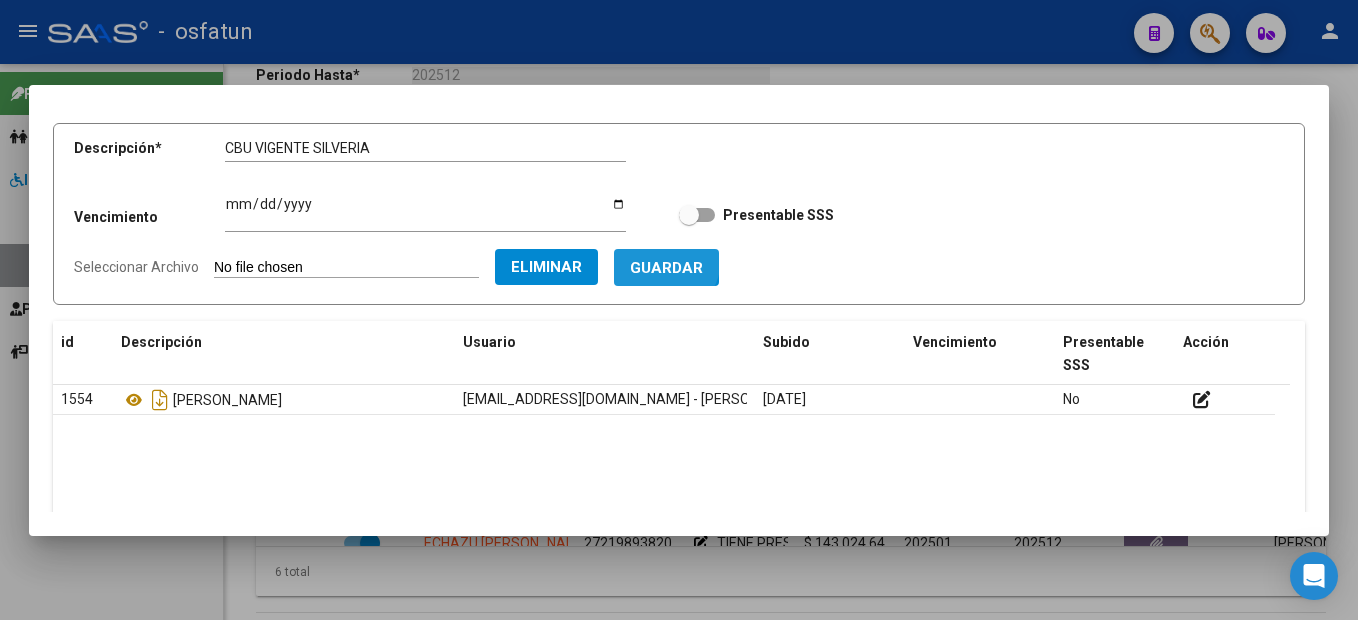 click on "Guardar" at bounding box center [666, 268] 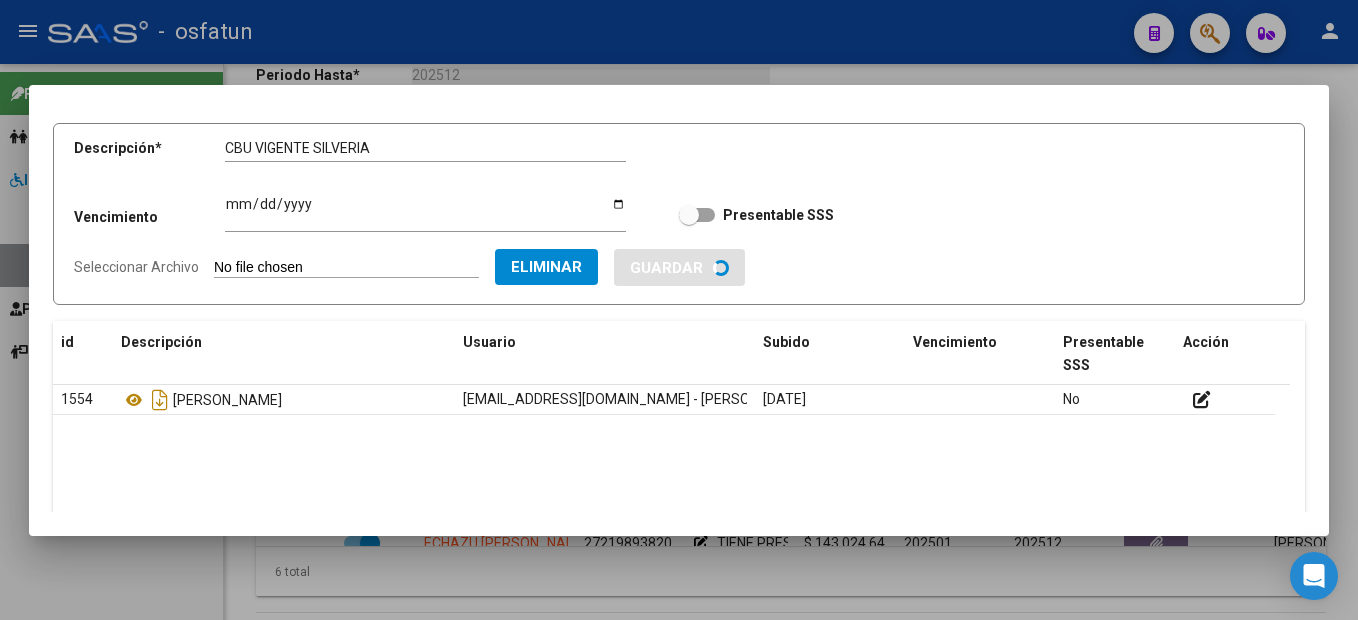 type 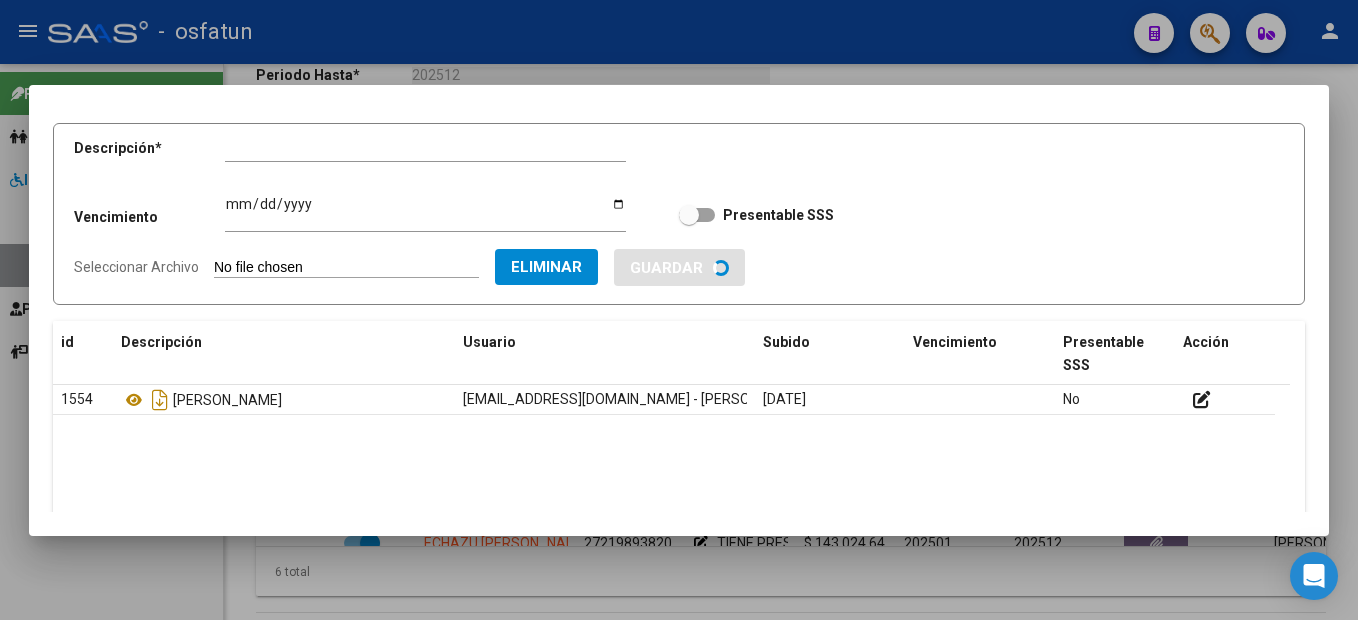 type 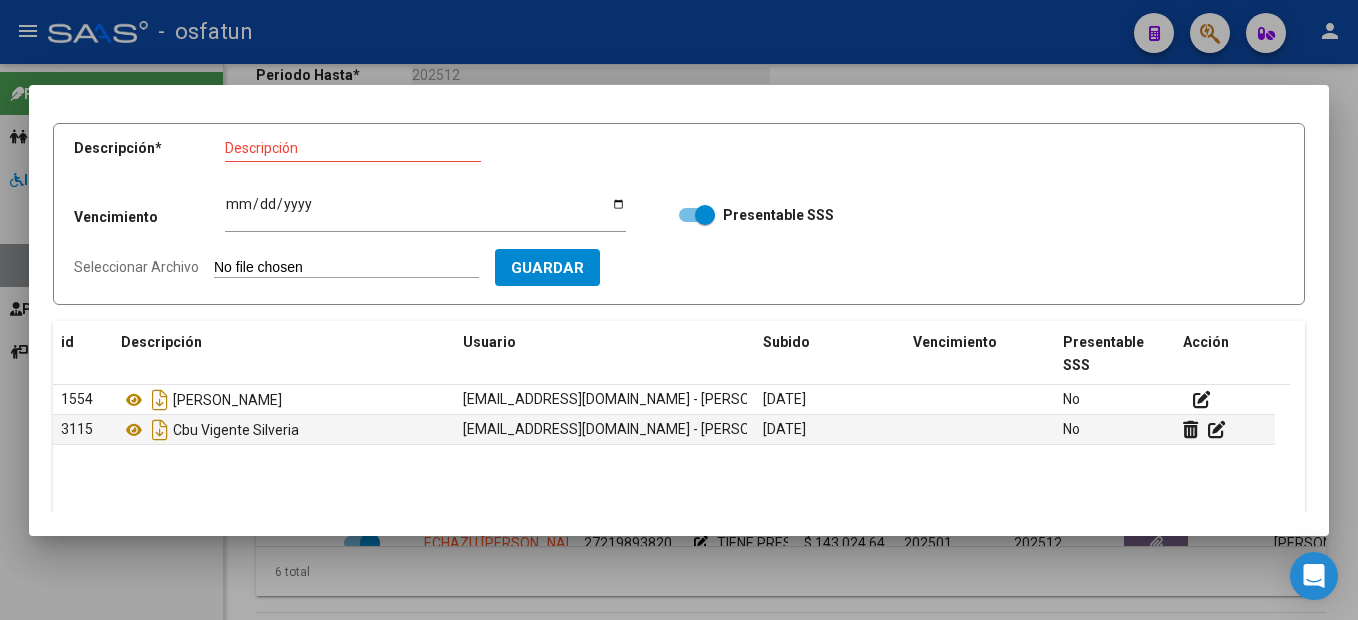 click at bounding box center [679, 310] 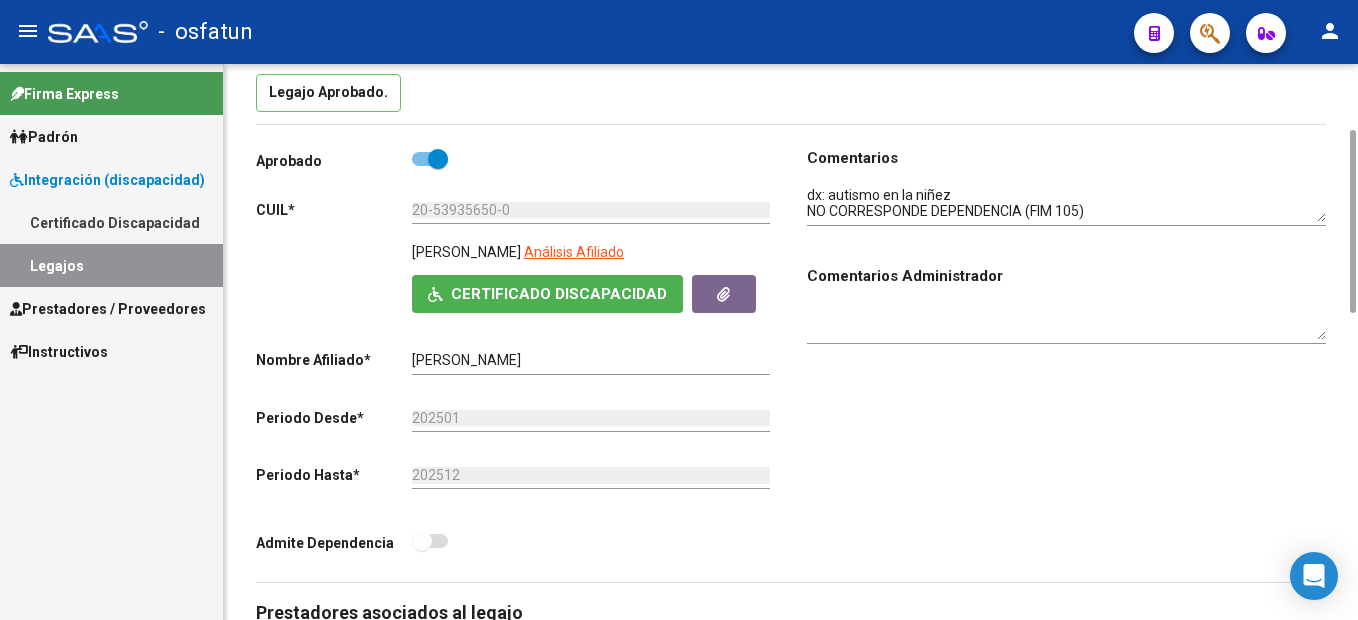 scroll, scrollTop: 0, scrollLeft: 0, axis: both 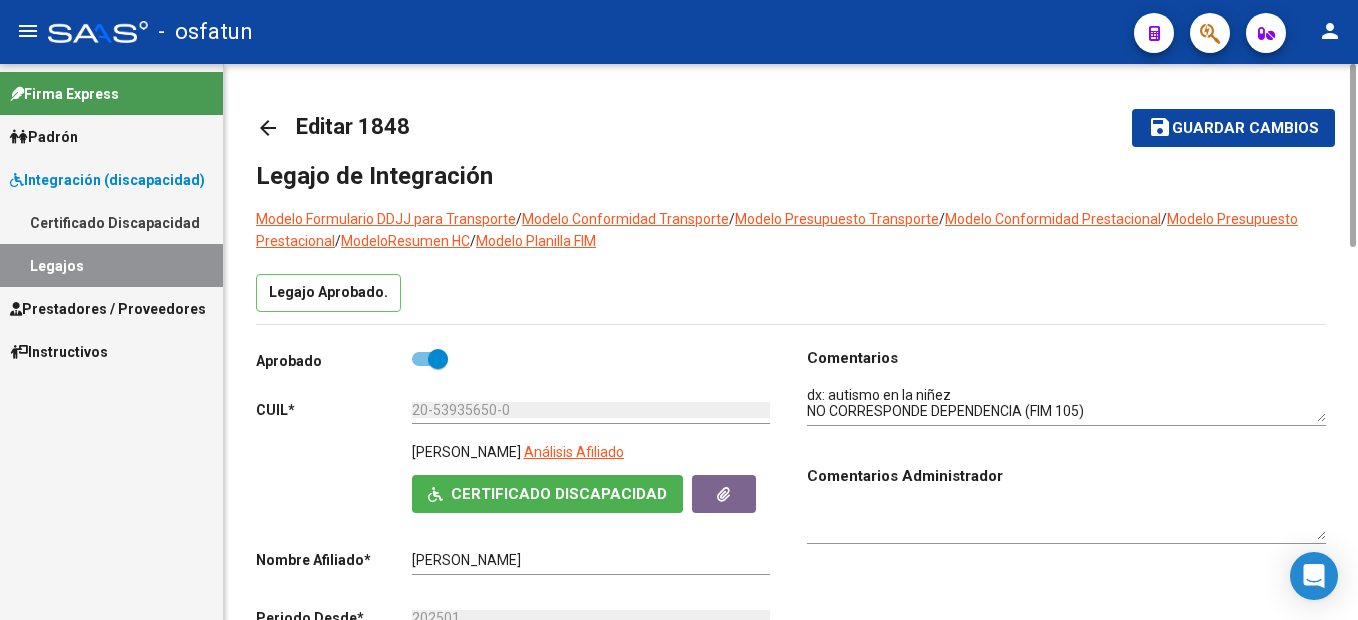 drag, startPoint x: 80, startPoint y: 265, endPoint x: 573, endPoint y: 7, distance: 556.4288 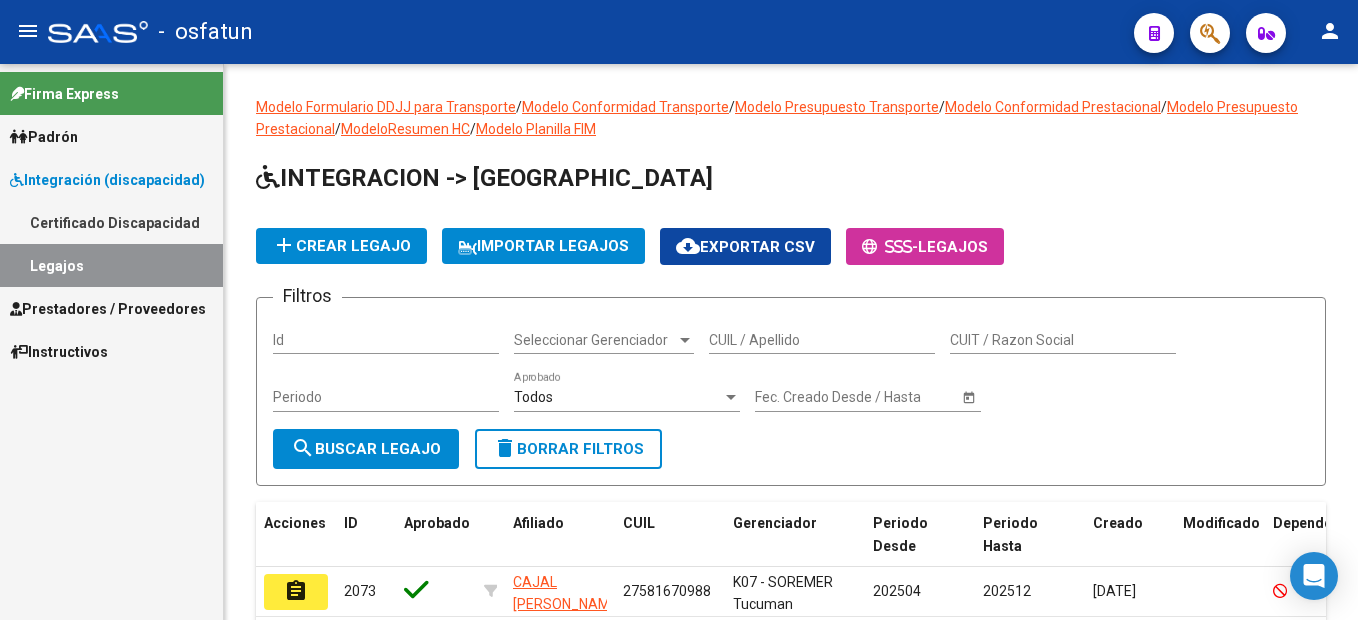 scroll, scrollTop: 0, scrollLeft: 0, axis: both 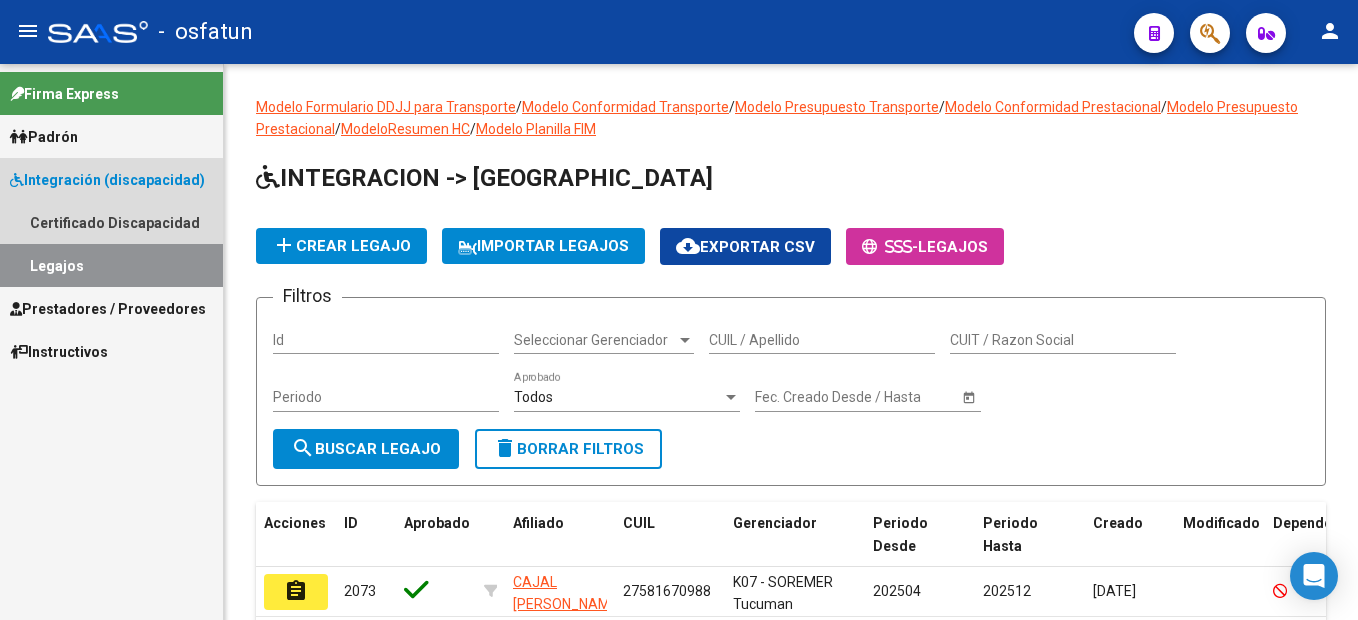 click on "Legajos" at bounding box center [111, 265] 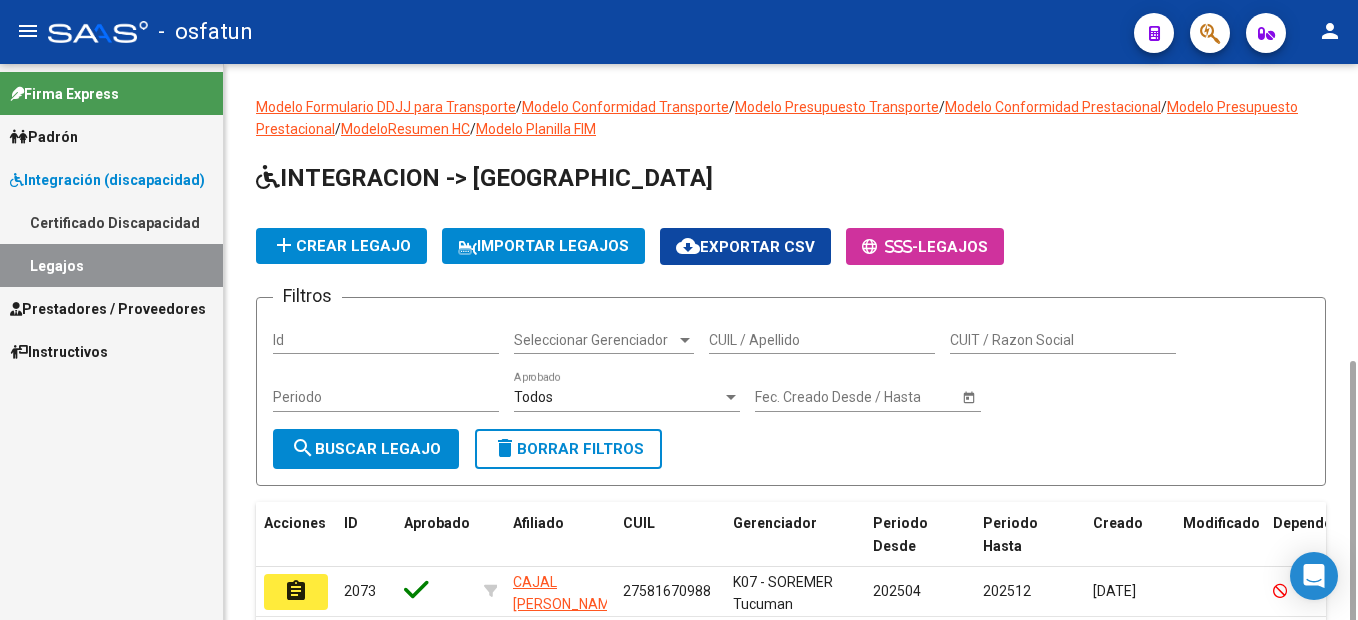 scroll, scrollTop: 200, scrollLeft: 0, axis: vertical 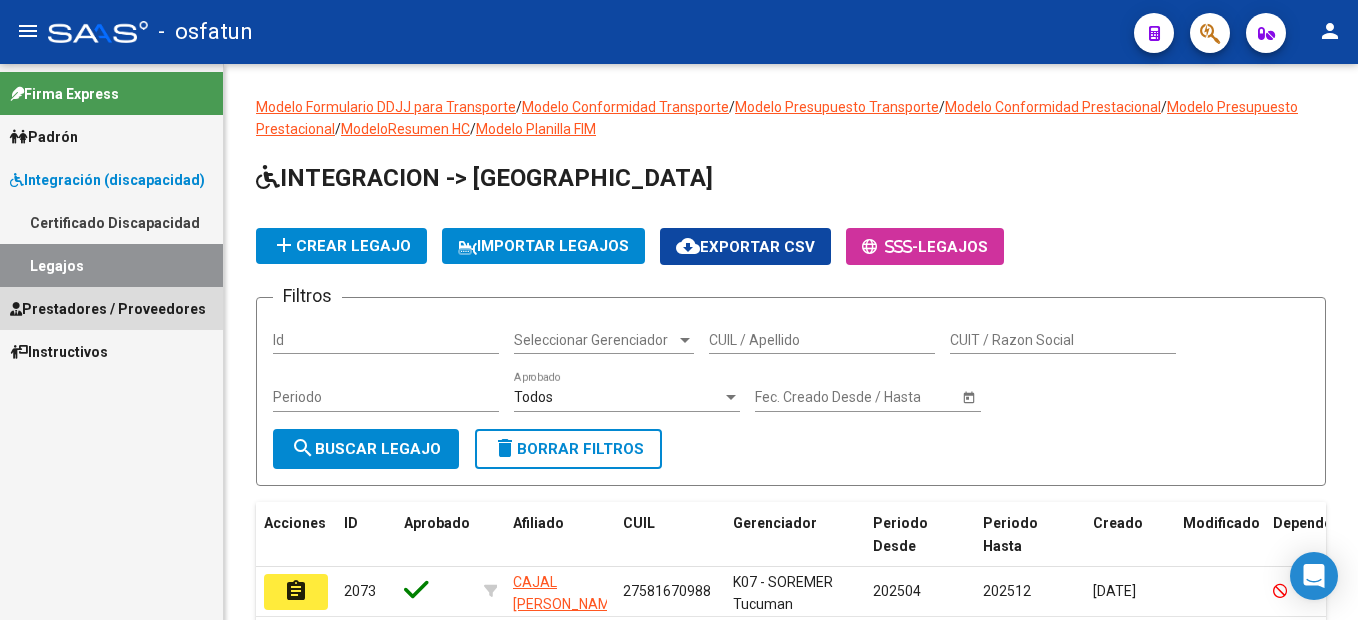click on "Prestadores / Proveedores" at bounding box center (111, 308) 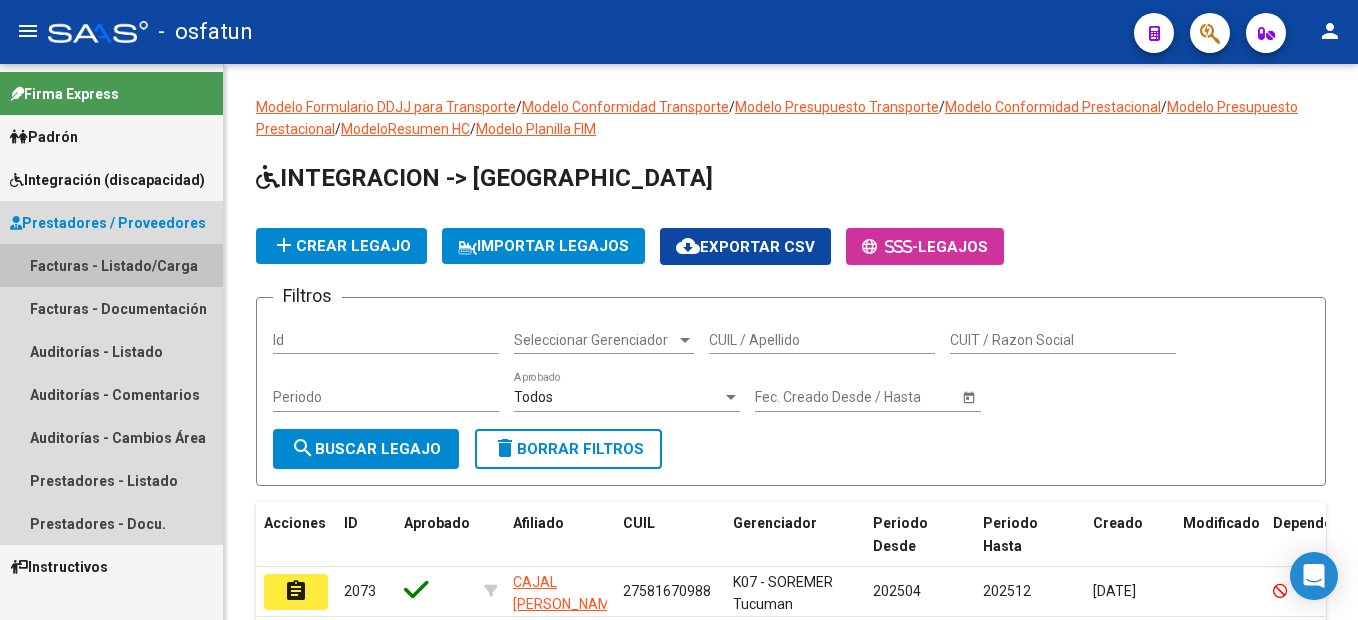 click on "Facturas - Listado/Carga" at bounding box center [111, 265] 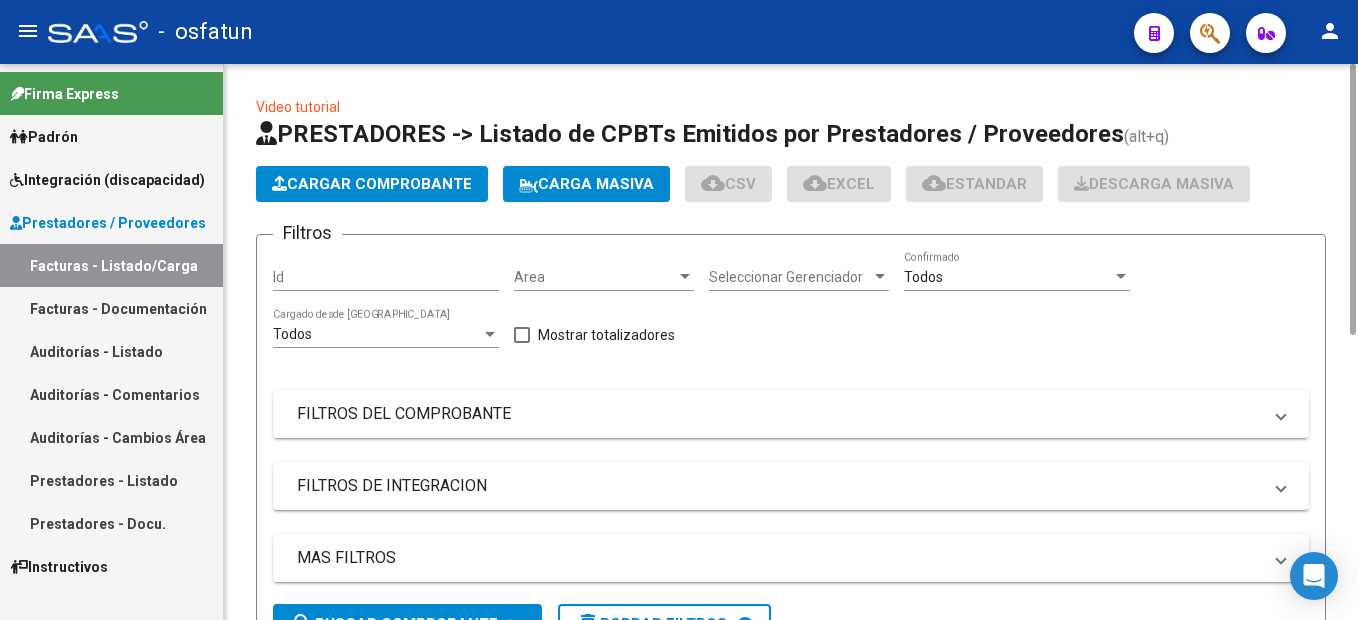click on "Cargar Comprobante" 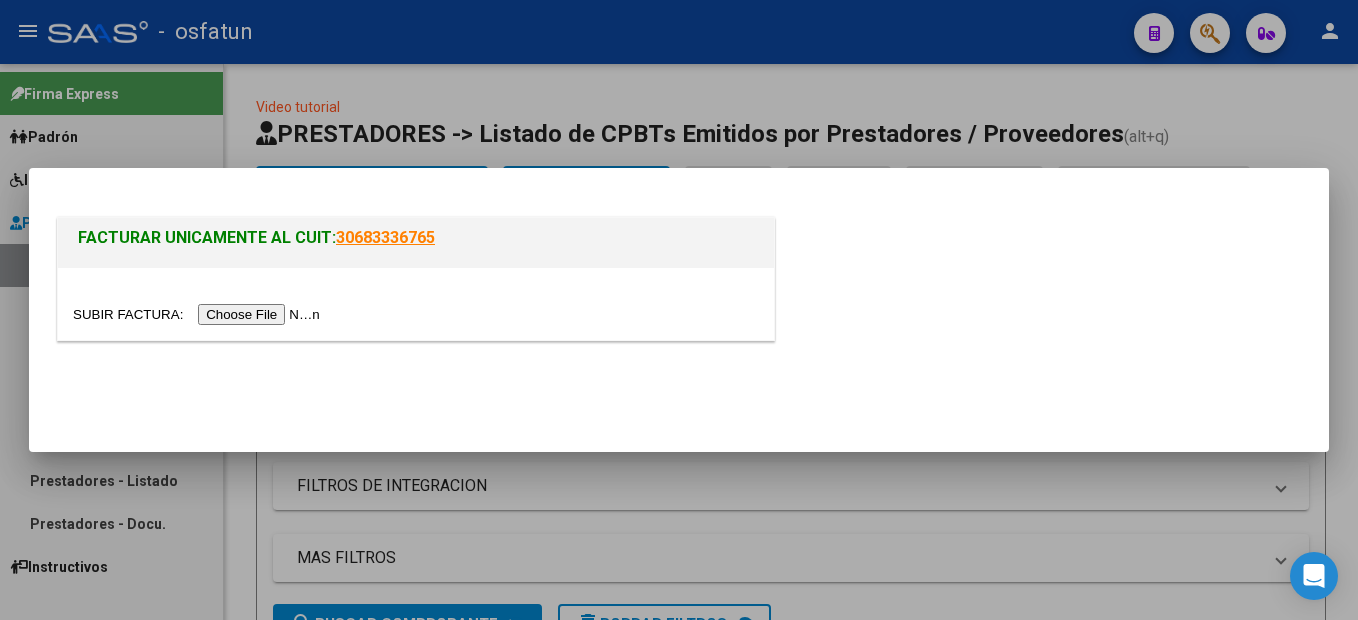 click at bounding box center [199, 314] 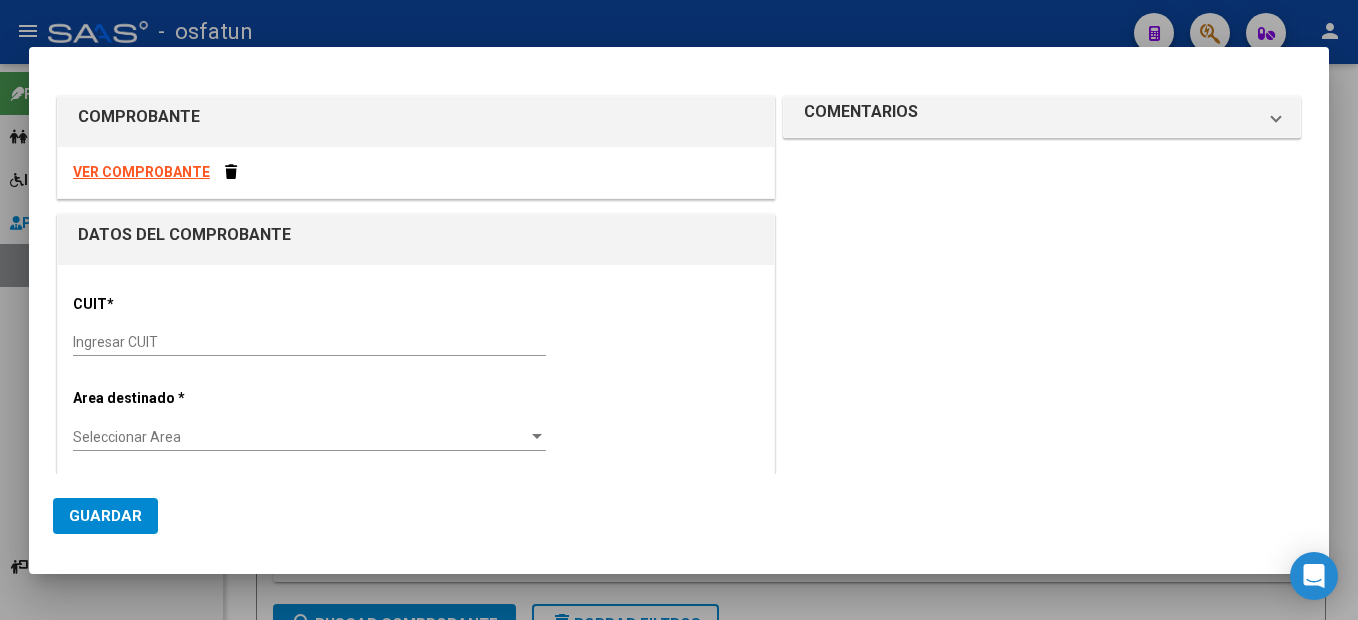click on "Ingresar CUIT" at bounding box center (309, 342) 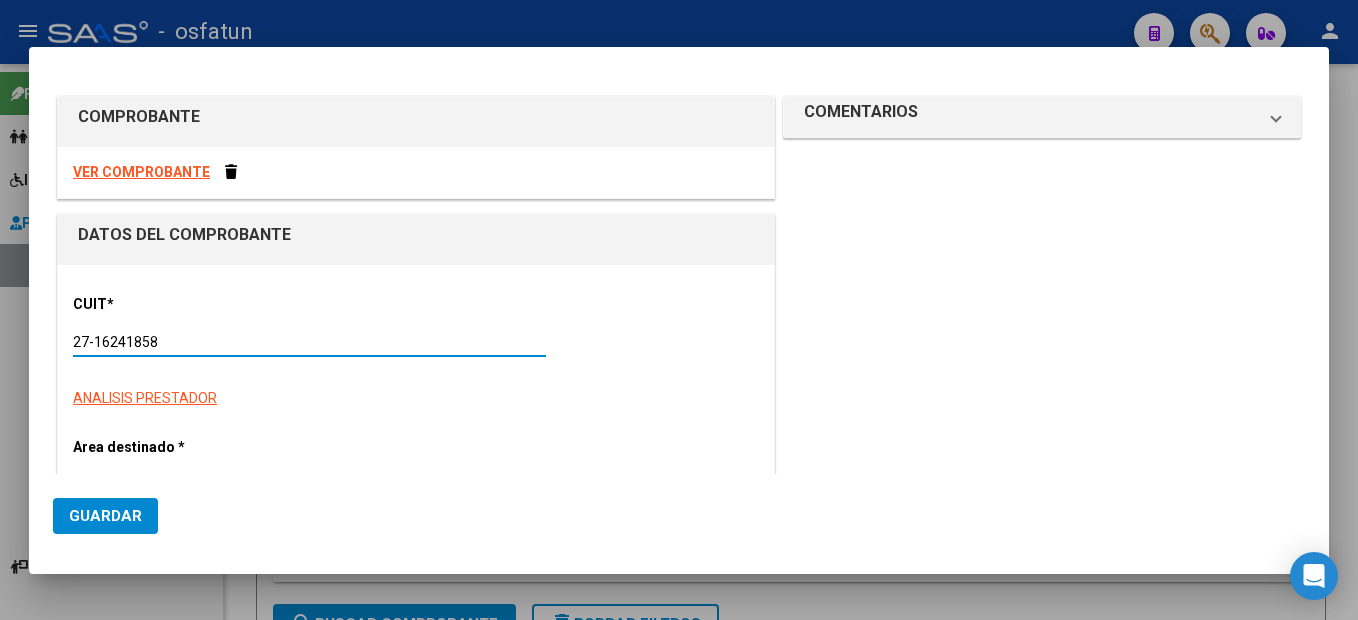 type on "27-16241858-6" 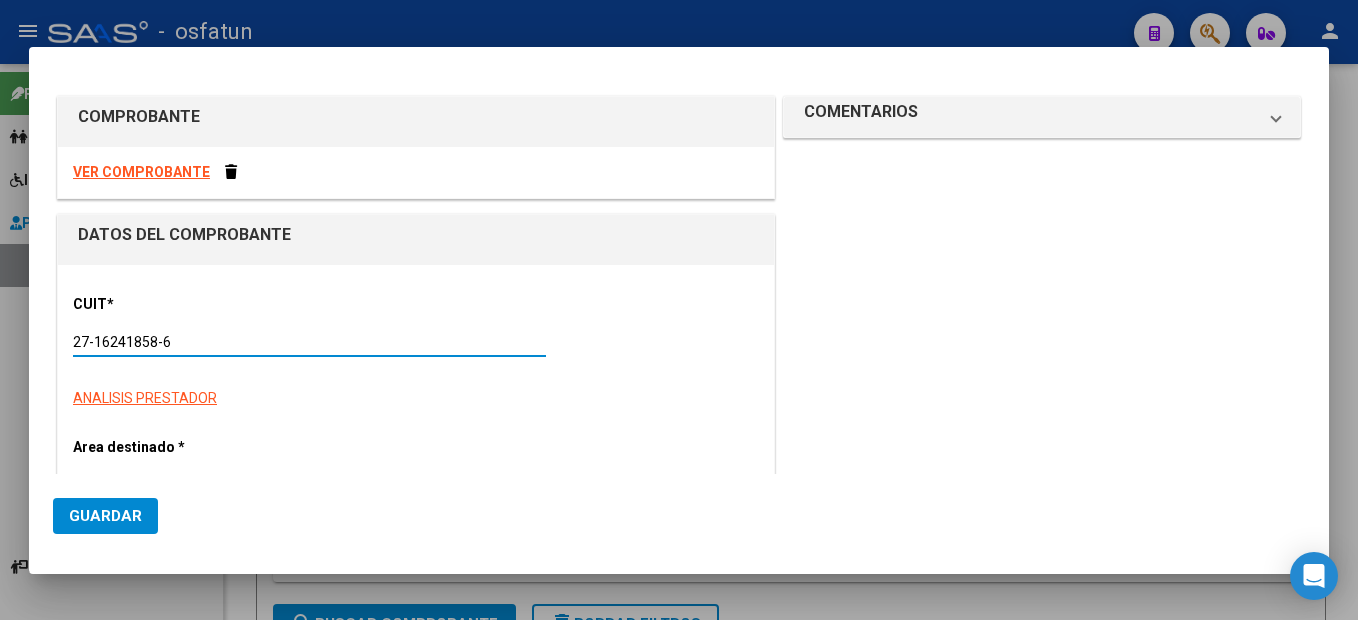 type on "3" 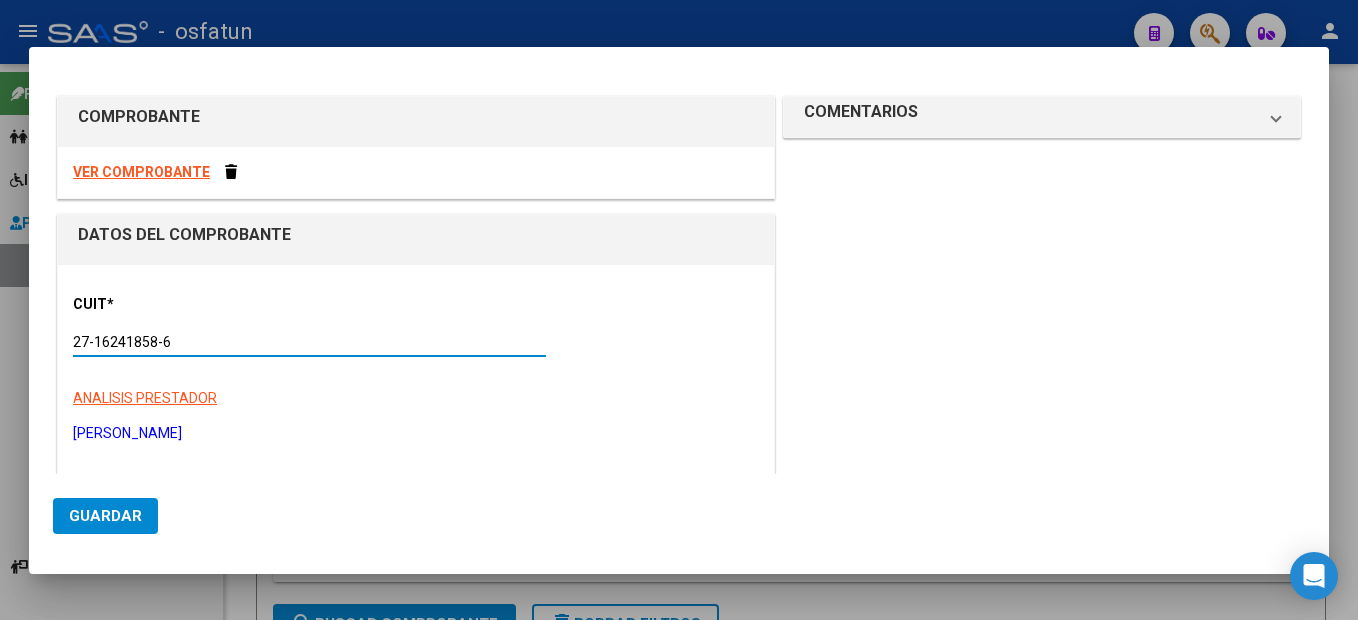 type on "27-16241858-6" 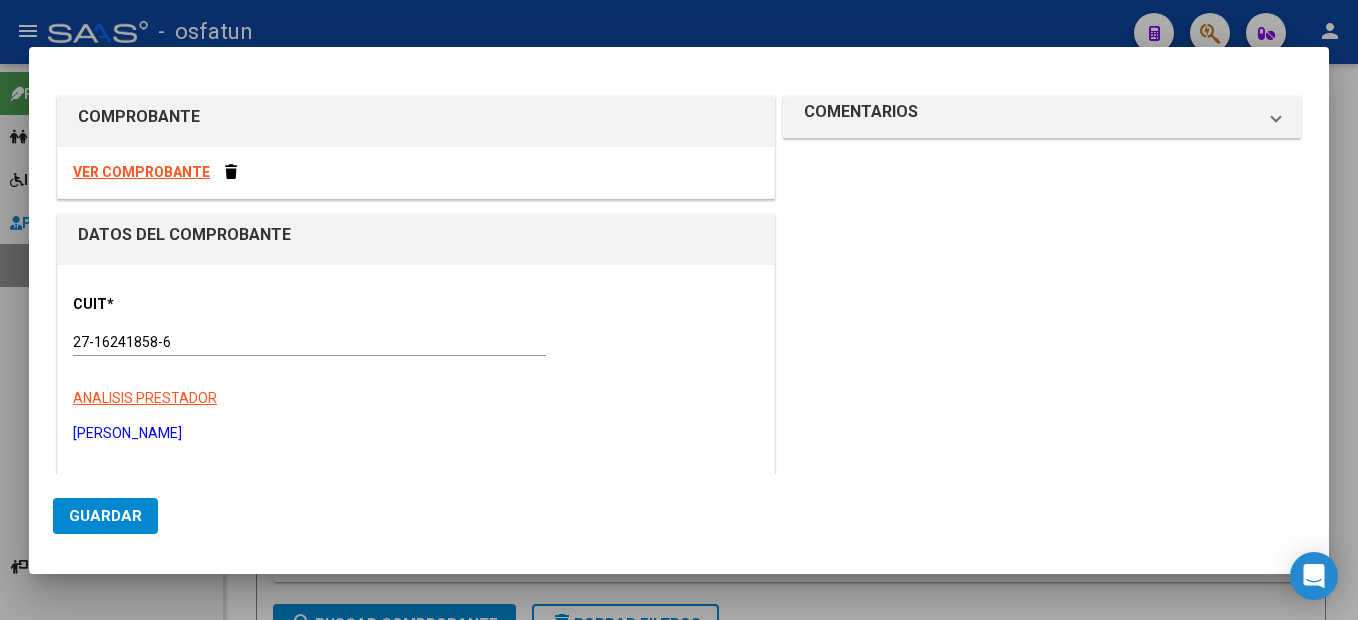 scroll, scrollTop: 249, scrollLeft: 0, axis: vertical 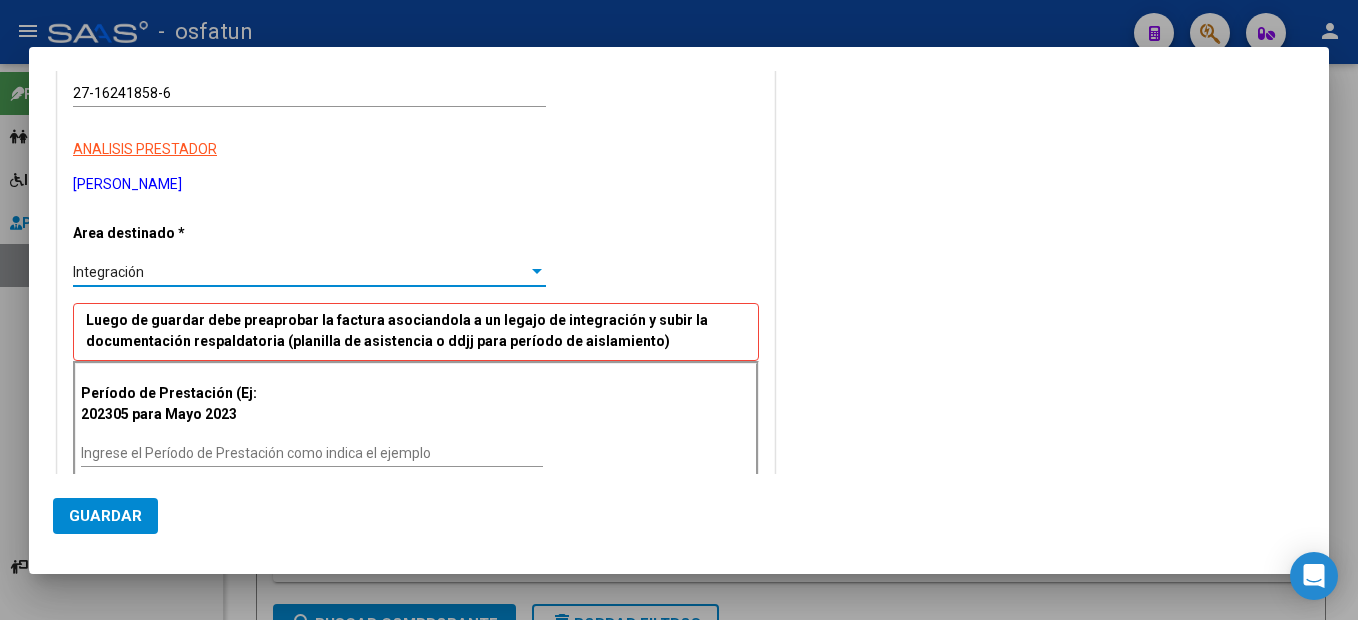 click on "Ingrese el Período de Prestación como indica el ejemplo" at bounding box center (312, 453) 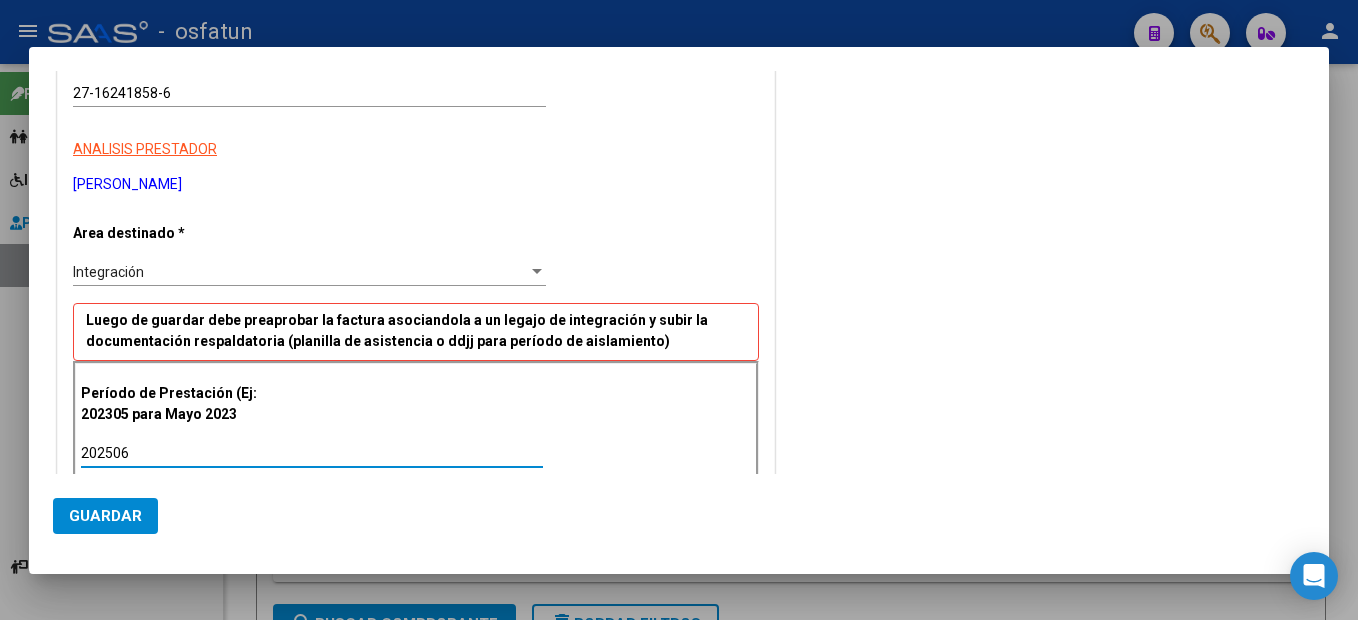 type on "202506" 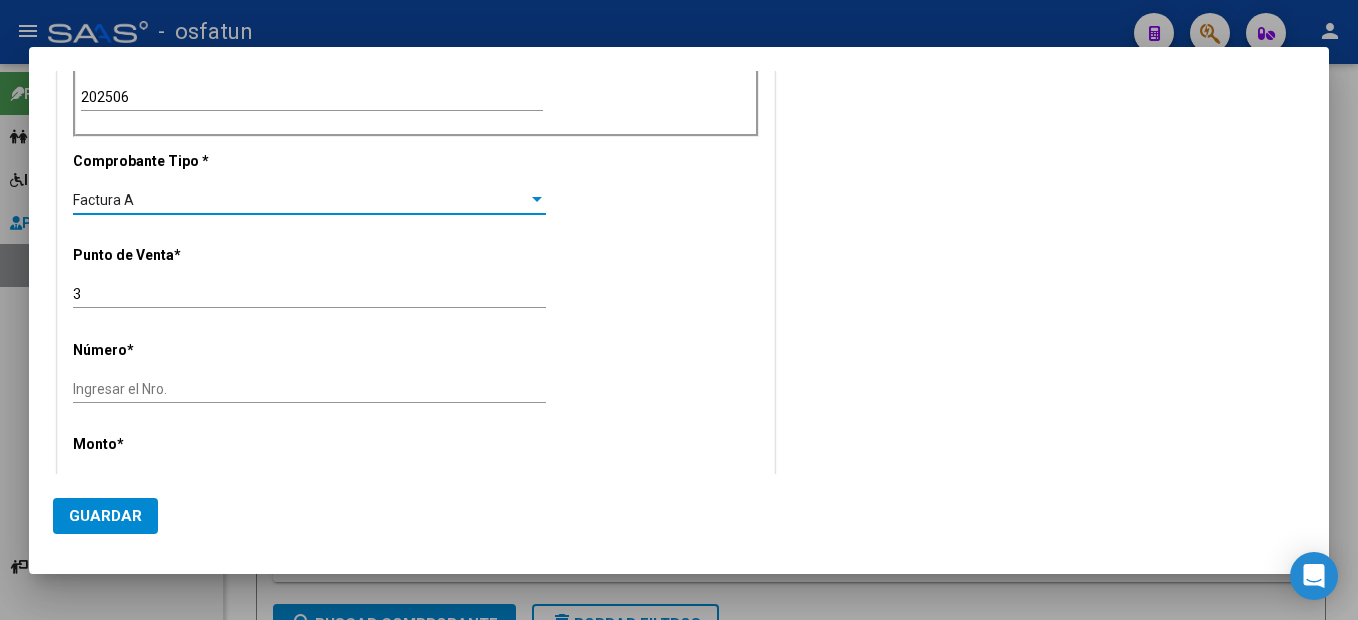 scroll, scrollTop: 633, scrollLeft: 0, axis: vertical 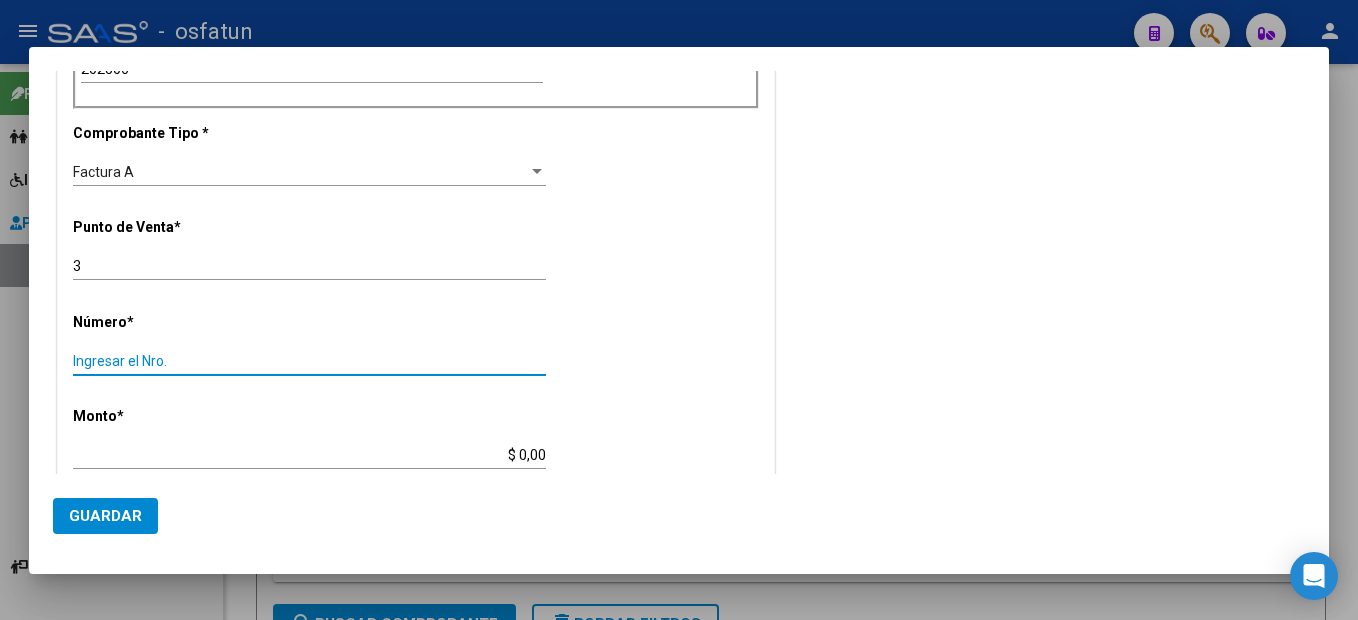 click on "Ingresar el Nro." at bounding box center (309, 361) 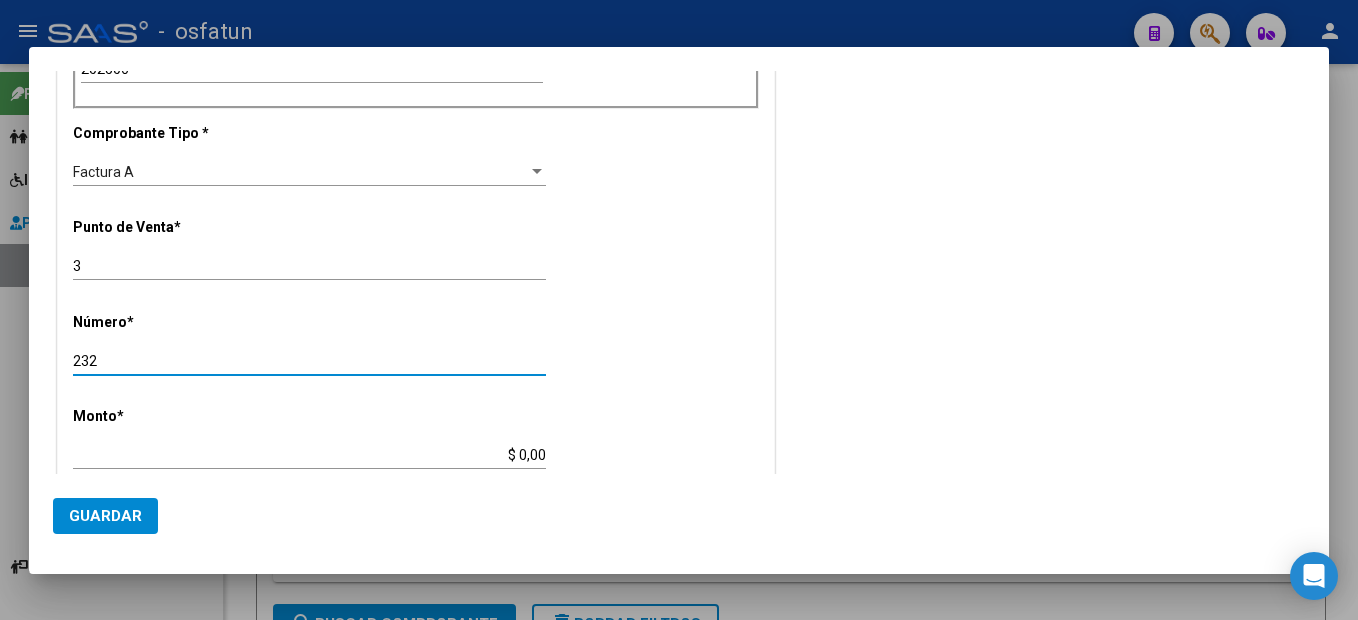 type on "232" 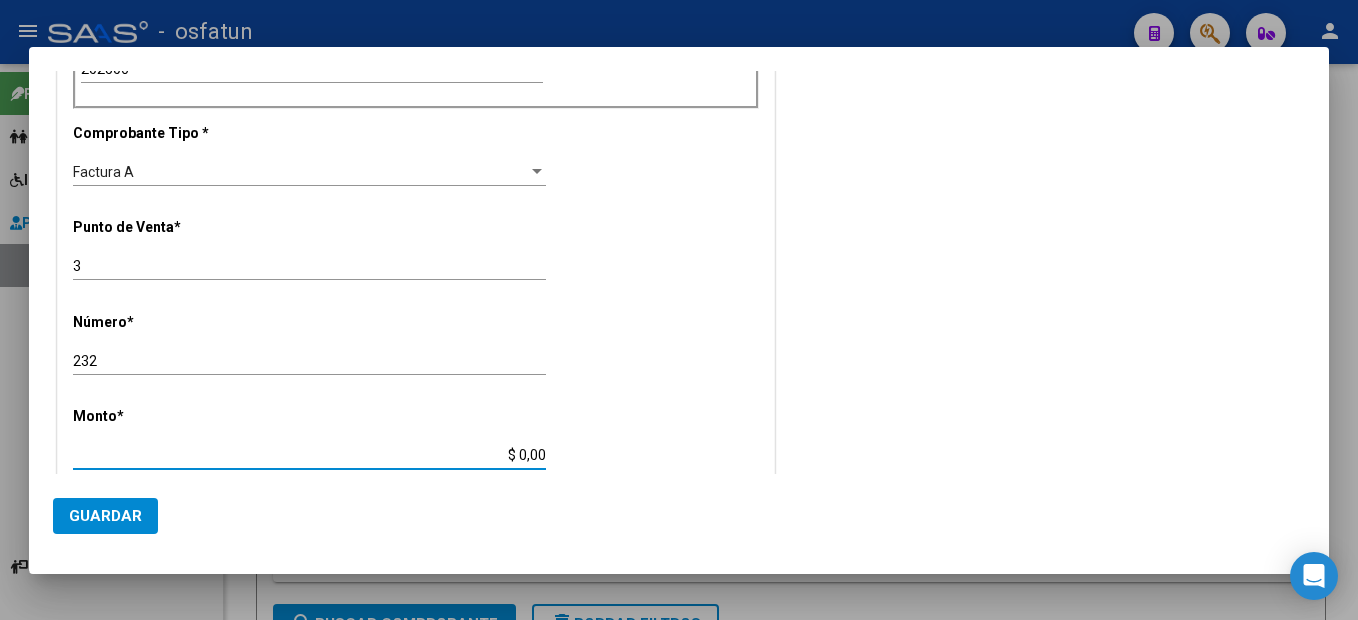 type on "$ 98.964,88" 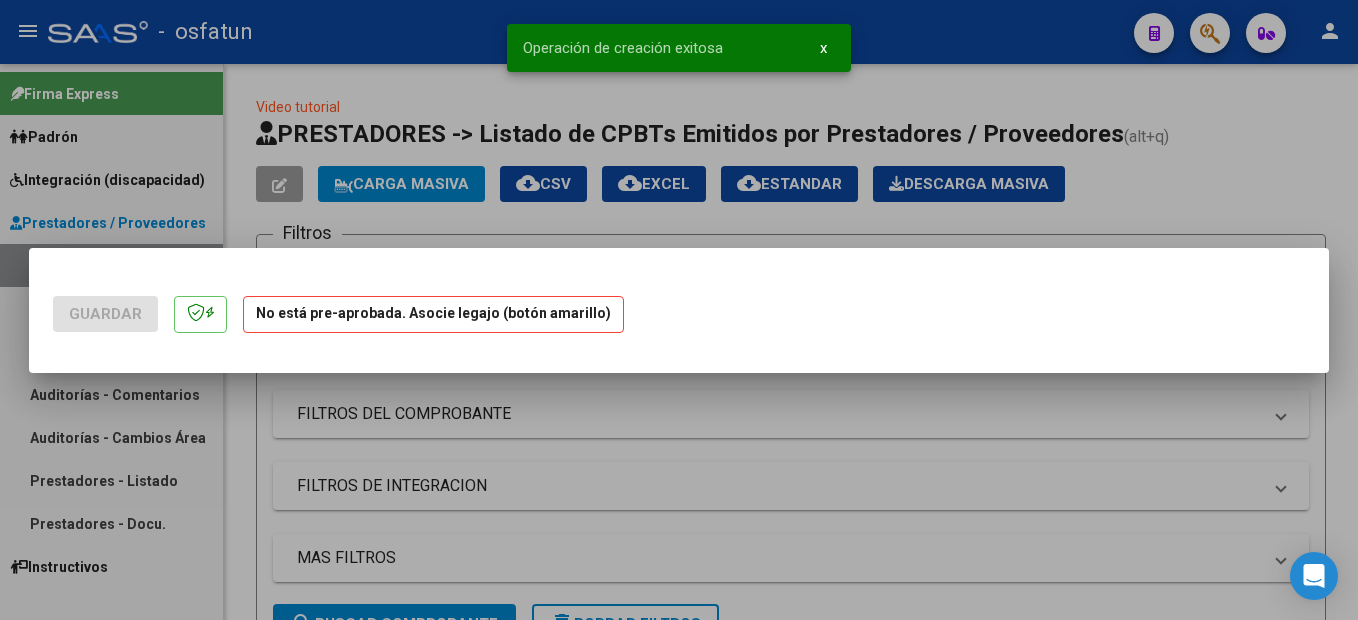 scroll, scrollTop: 0, scrollLeft: 0, axis: both 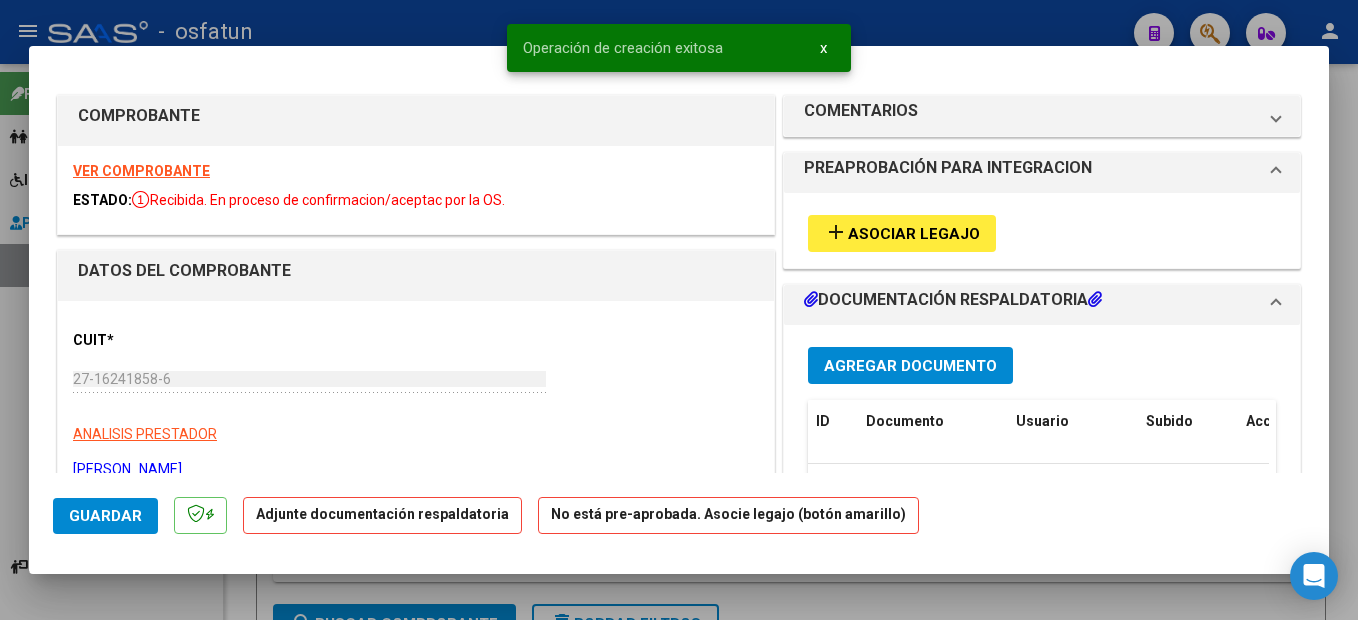 click on "Asociar Legajo" at bounding box center [914, 234] 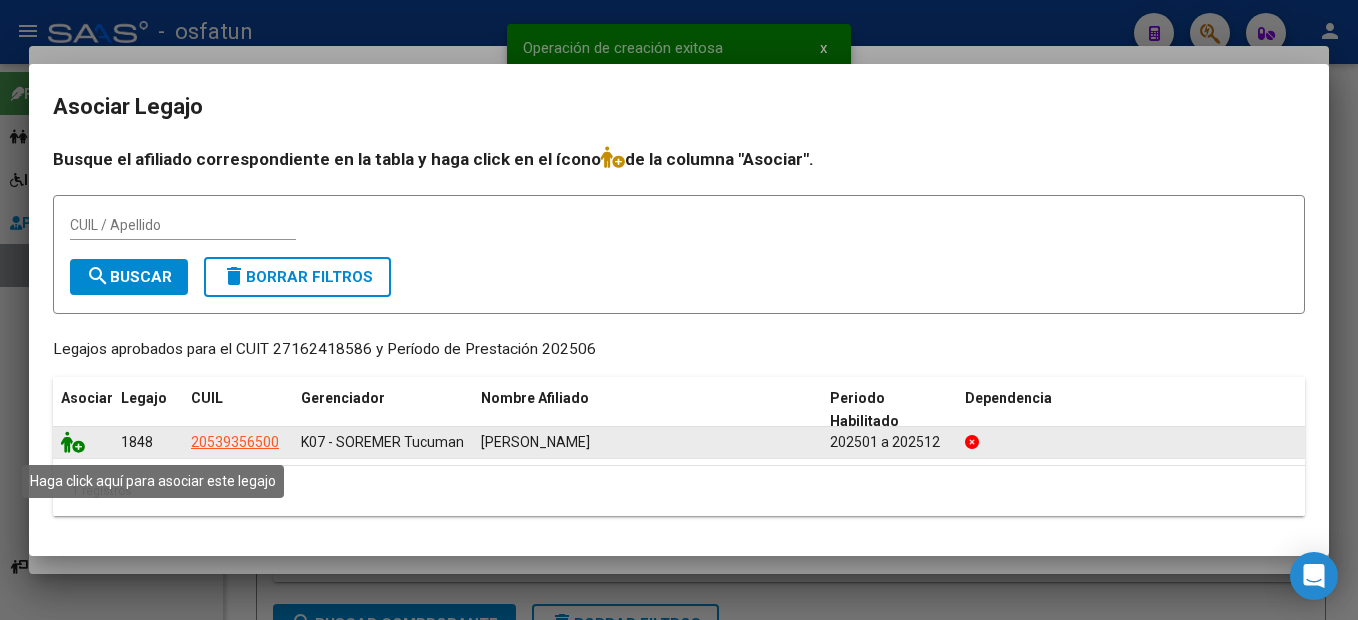 click 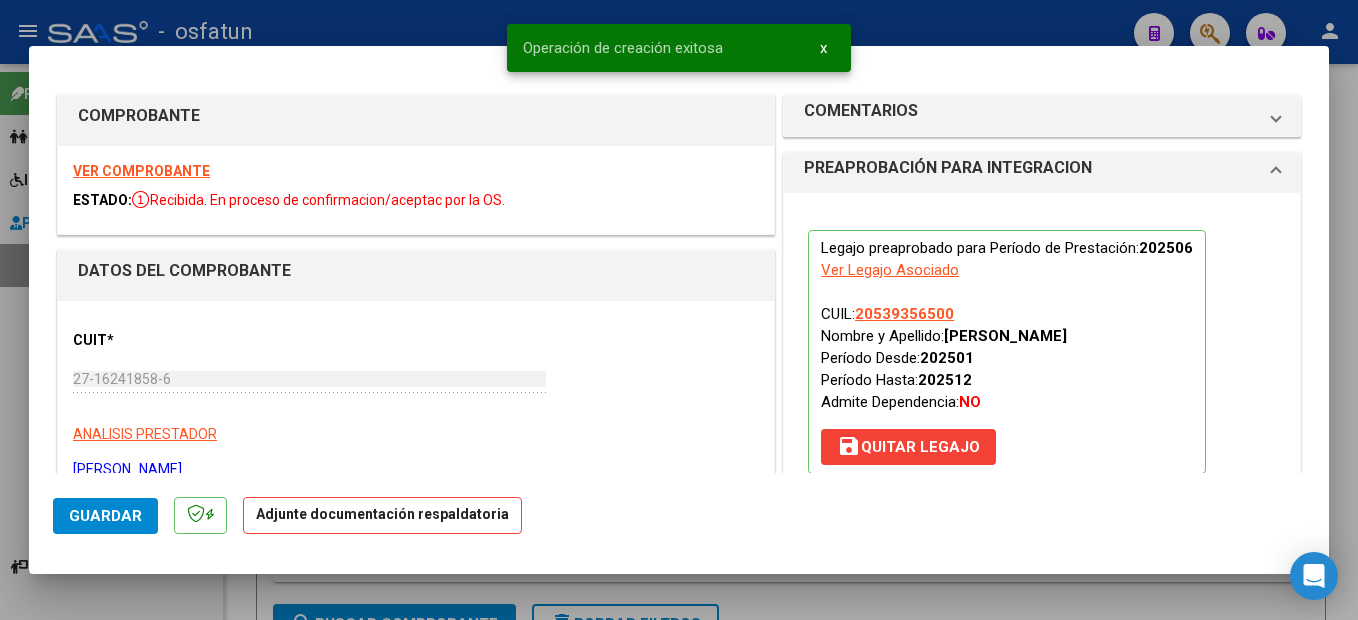 scroll, scrollTop: 300, scrollLeft: 0, axis: vertical 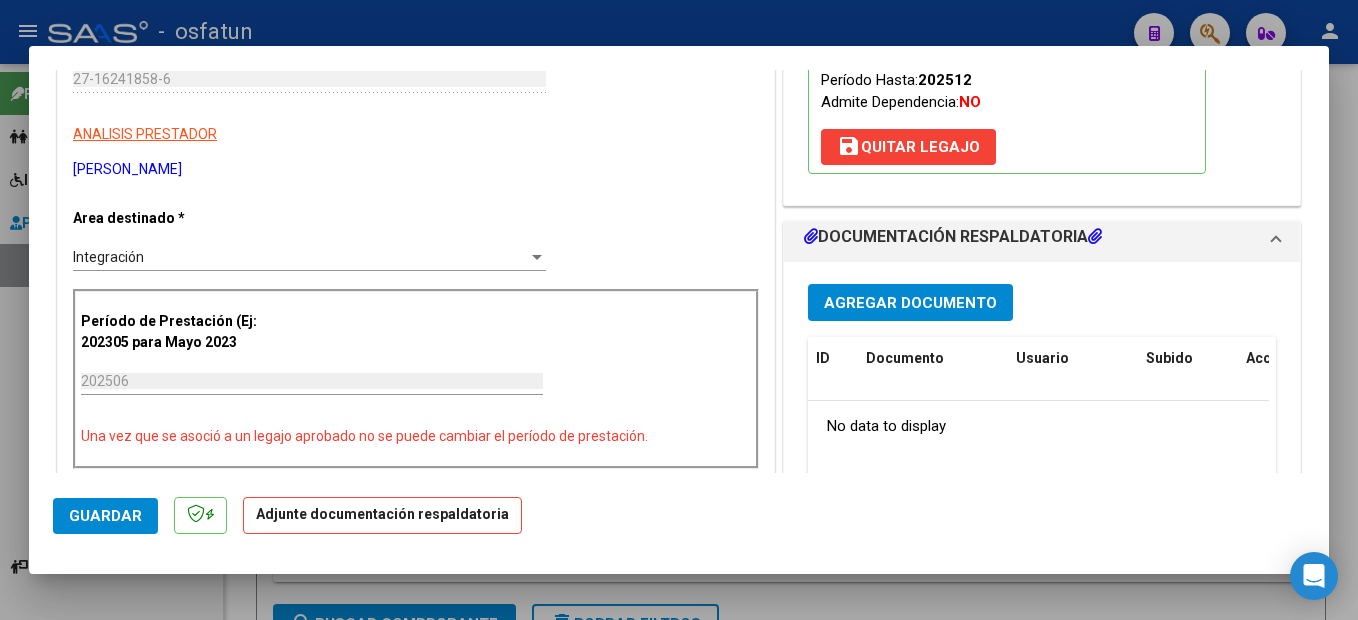 click on "Agregar Documento" at bounding box center [910, 303] 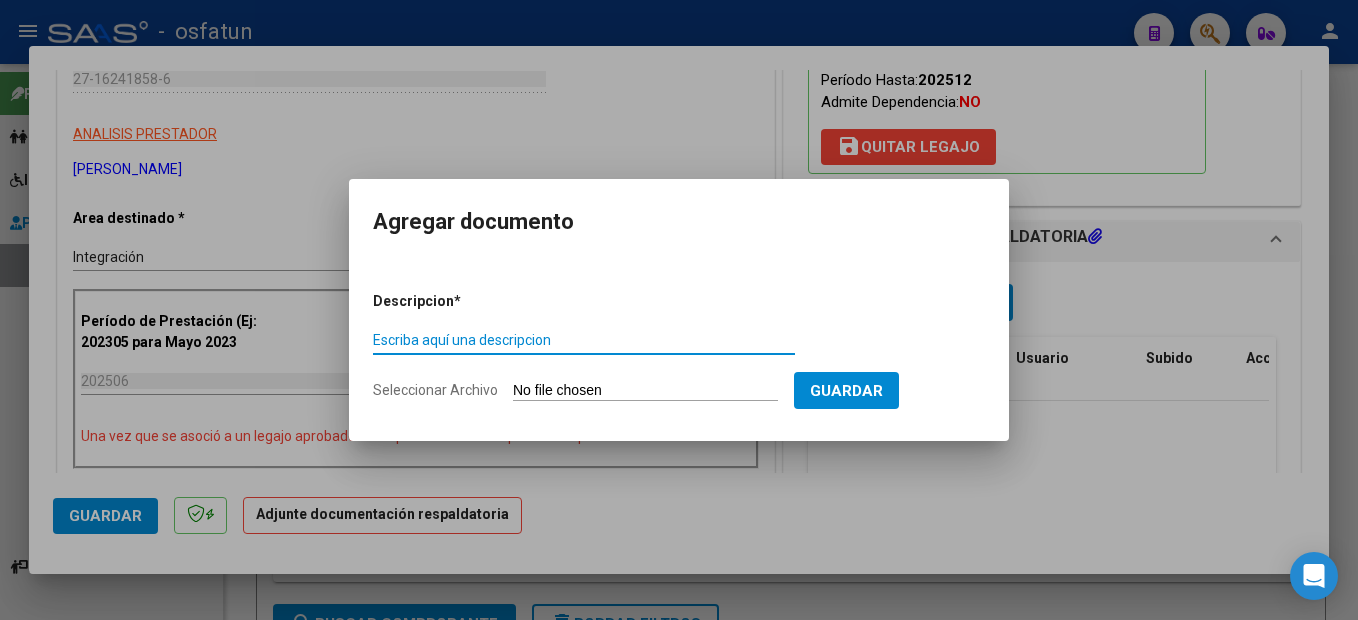 click on "Escriba aquí una descripcion" at bounding box center (584, 340) 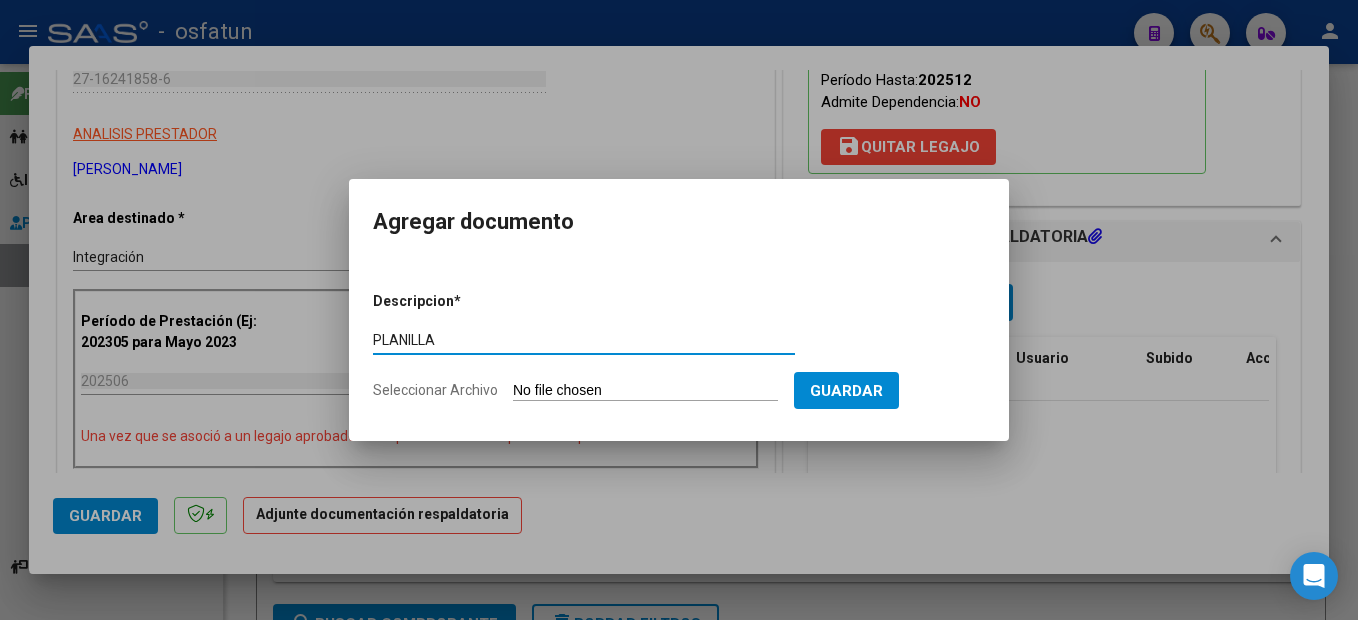 type on "PLANILLA" 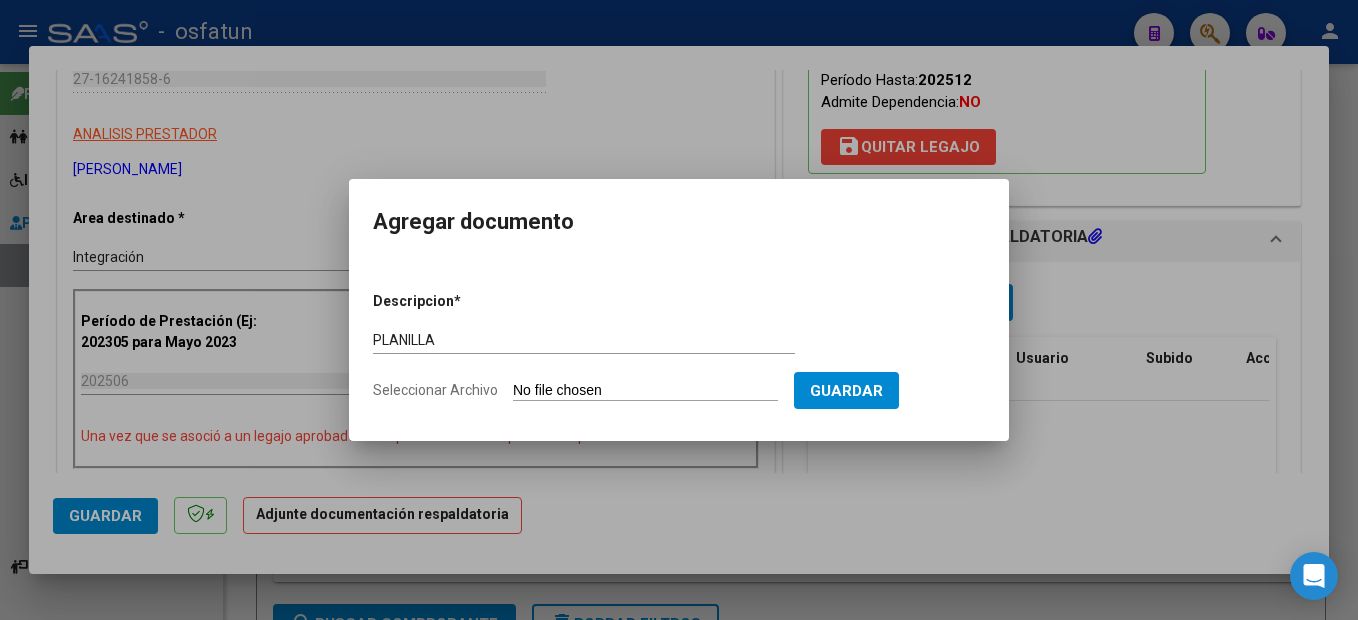 click on "Seleccionar Archivo" at bounding box center [645, 391] 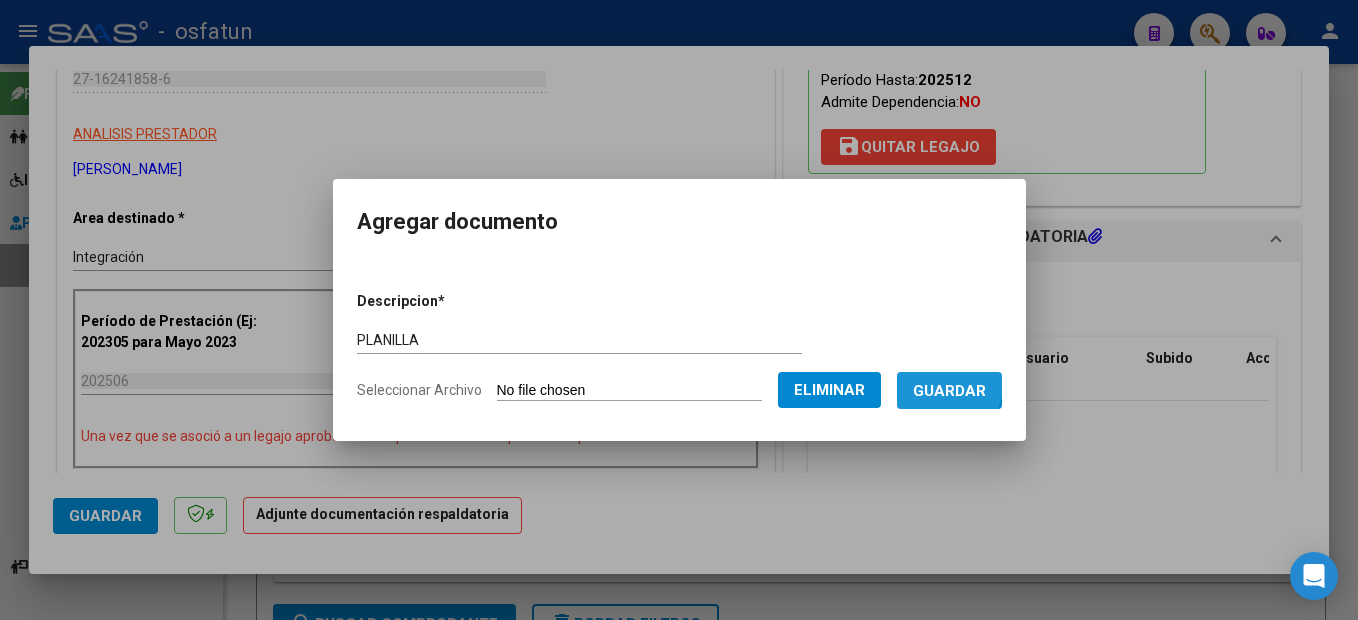 click on "Guardar" at bounding box center (949, 391) 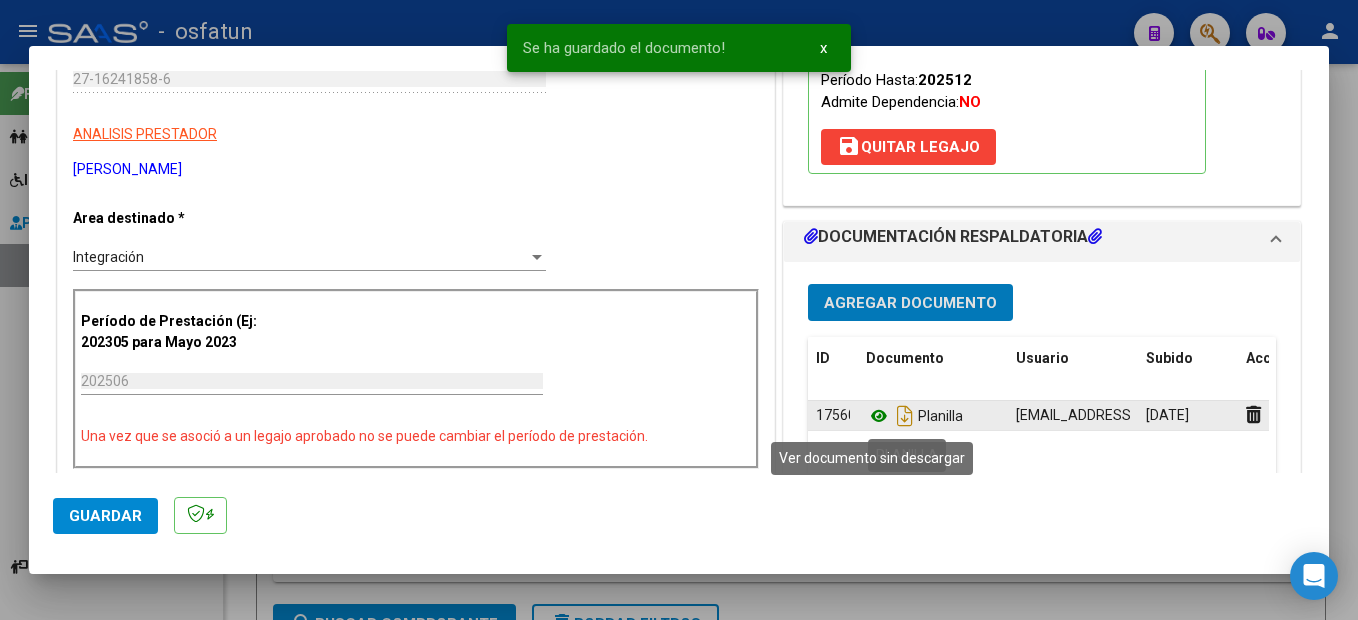 click 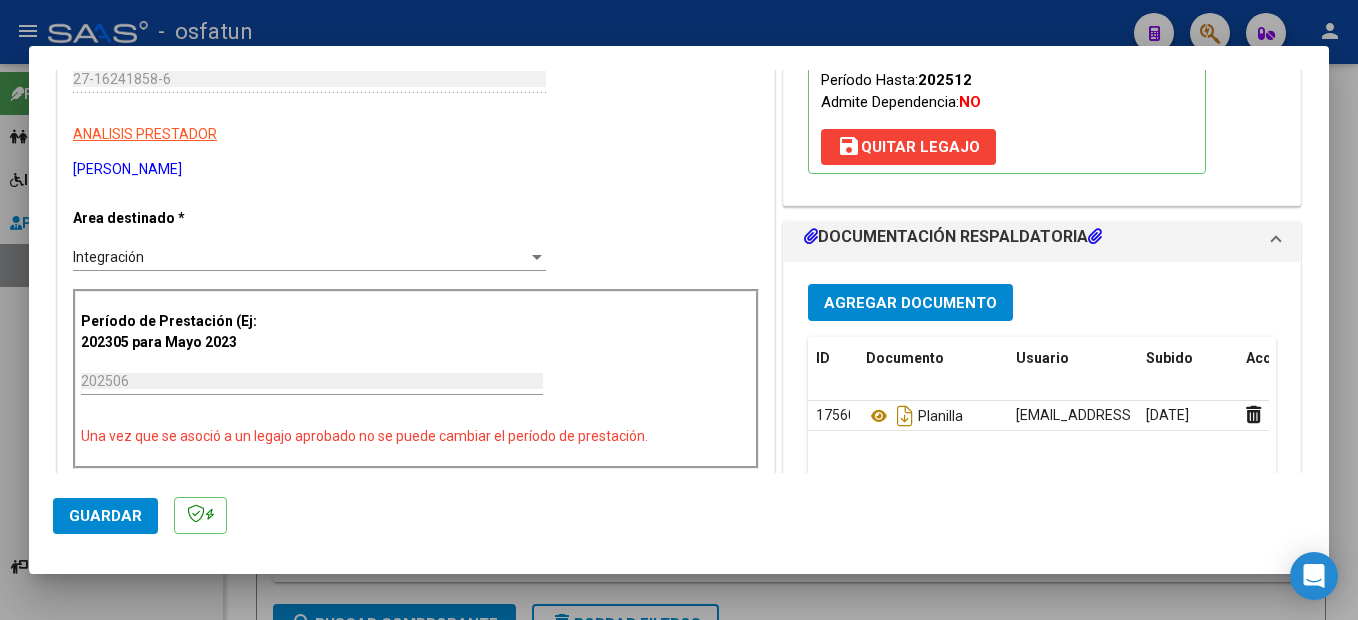 click on "Guardar" 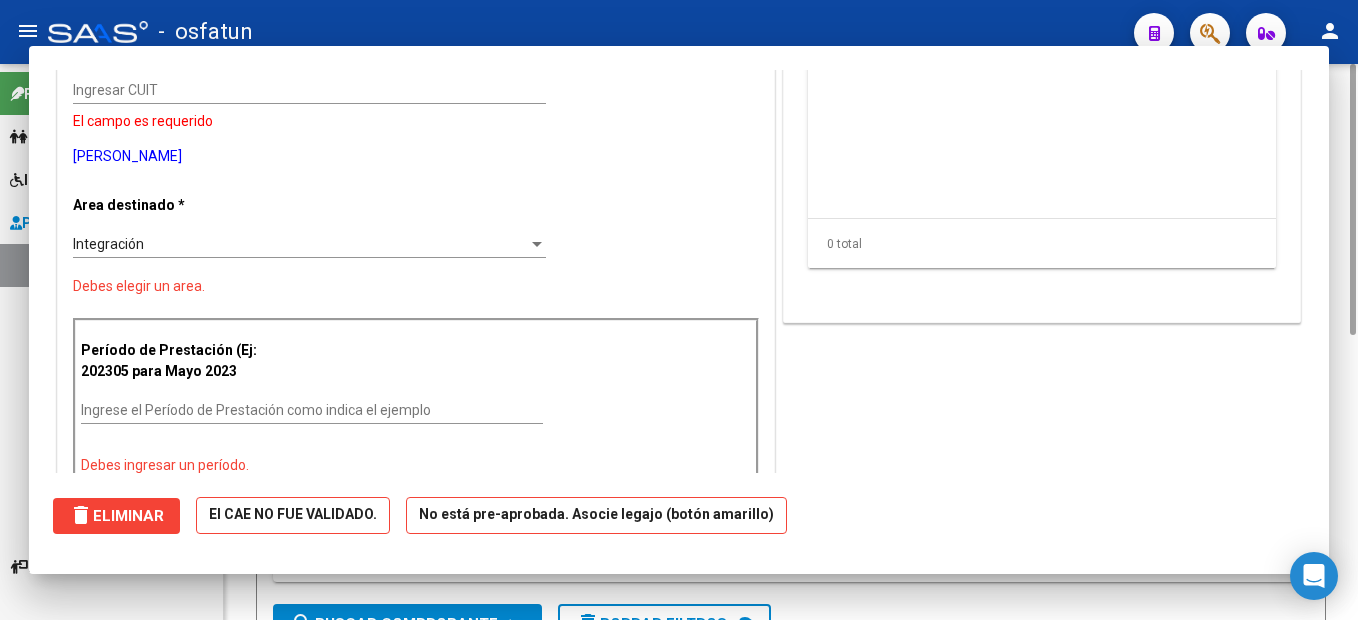 scroll, scrollTop: 0, scrollLeft: 0, axis: both 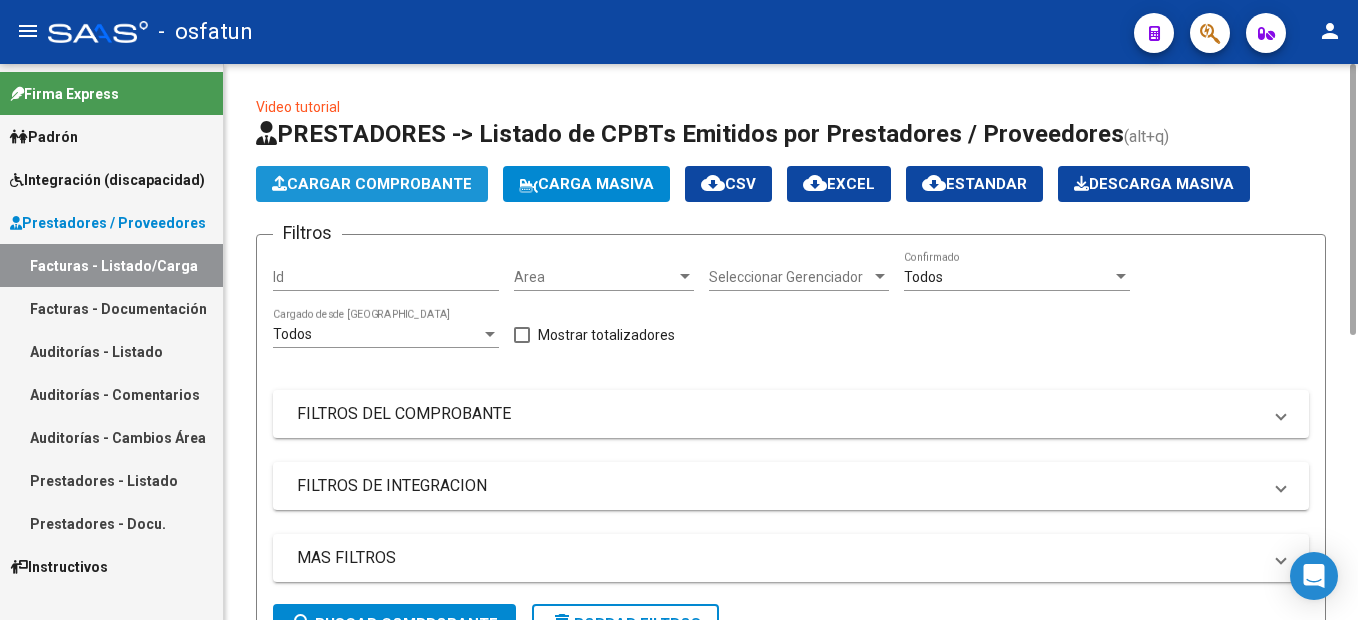 click on "Cargar Comprobante" 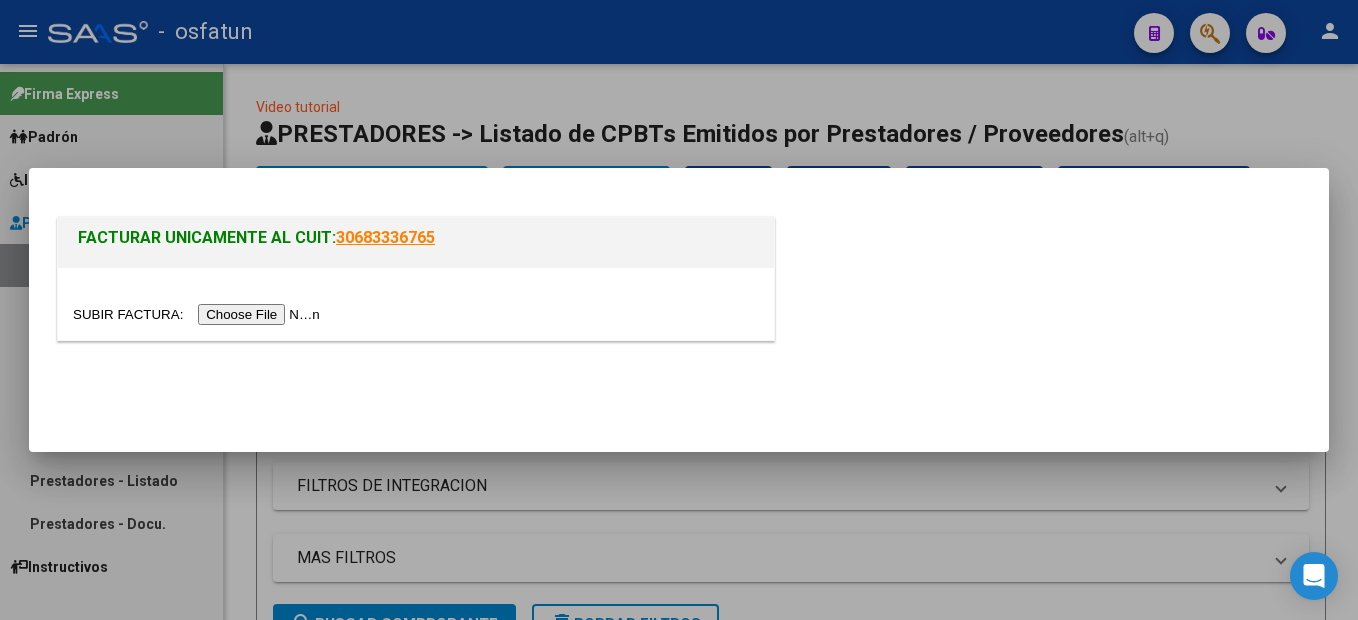 click at bounding box center [199, 314] 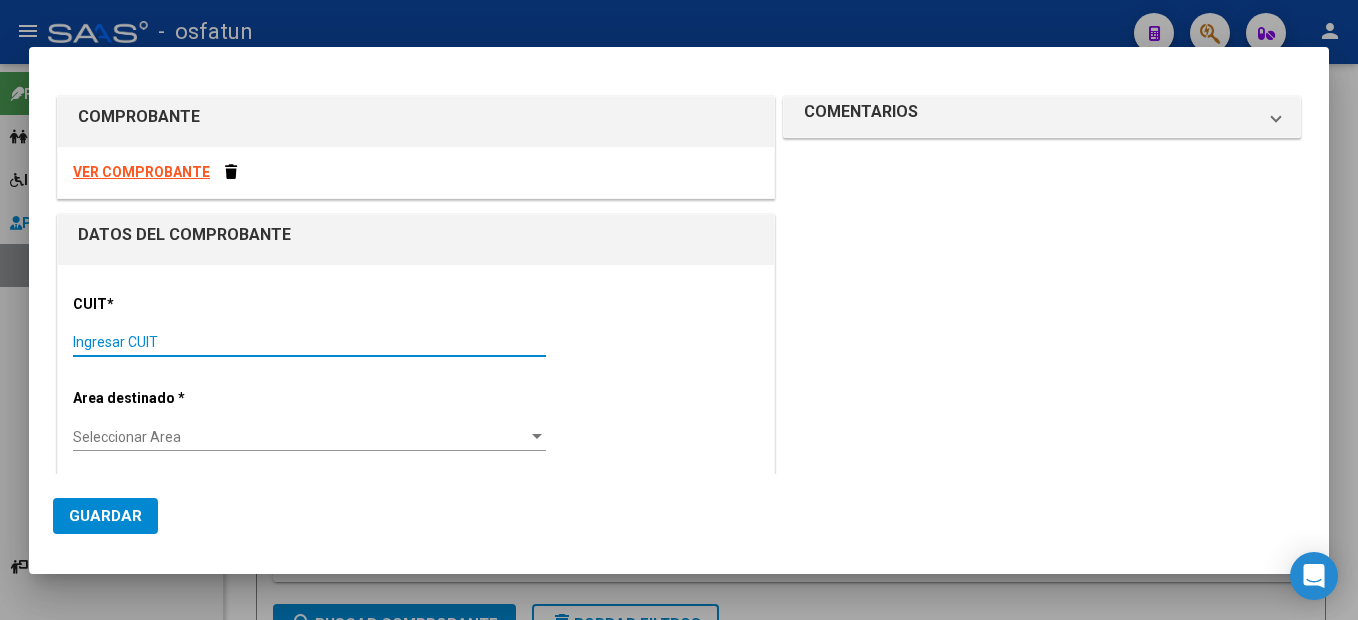 click on "Ingresar CUIT" at bounding box center [309, 342] 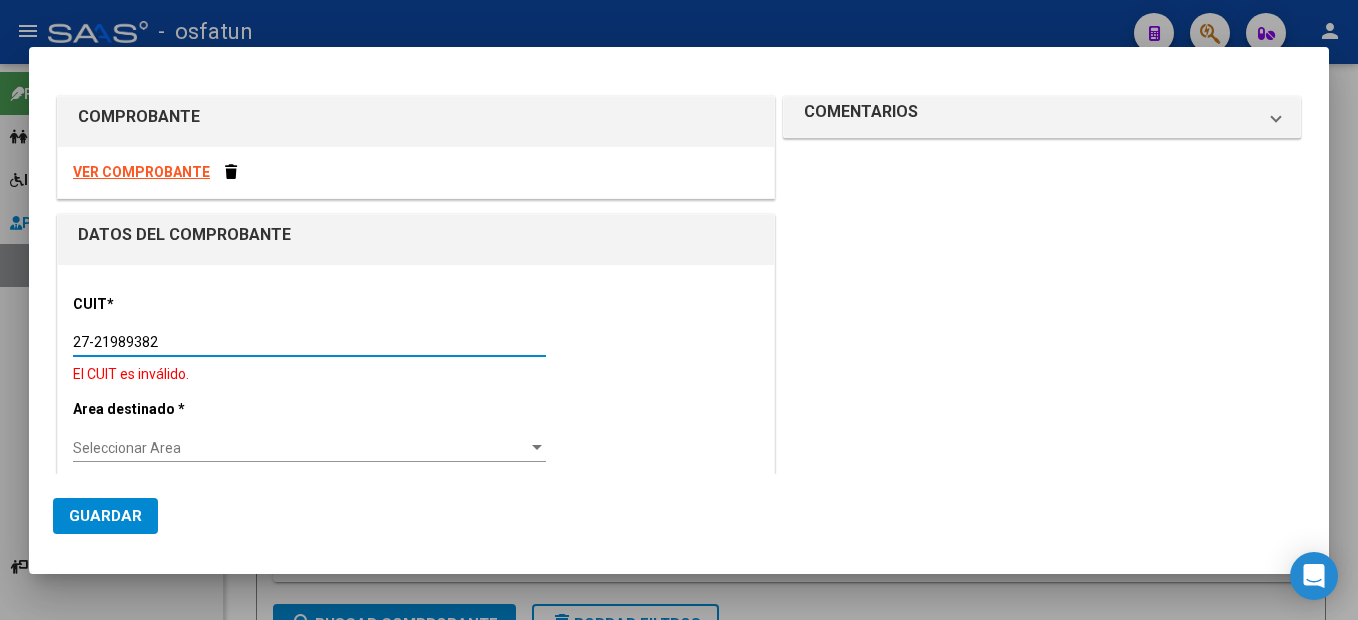 type on "27-21989382-0" 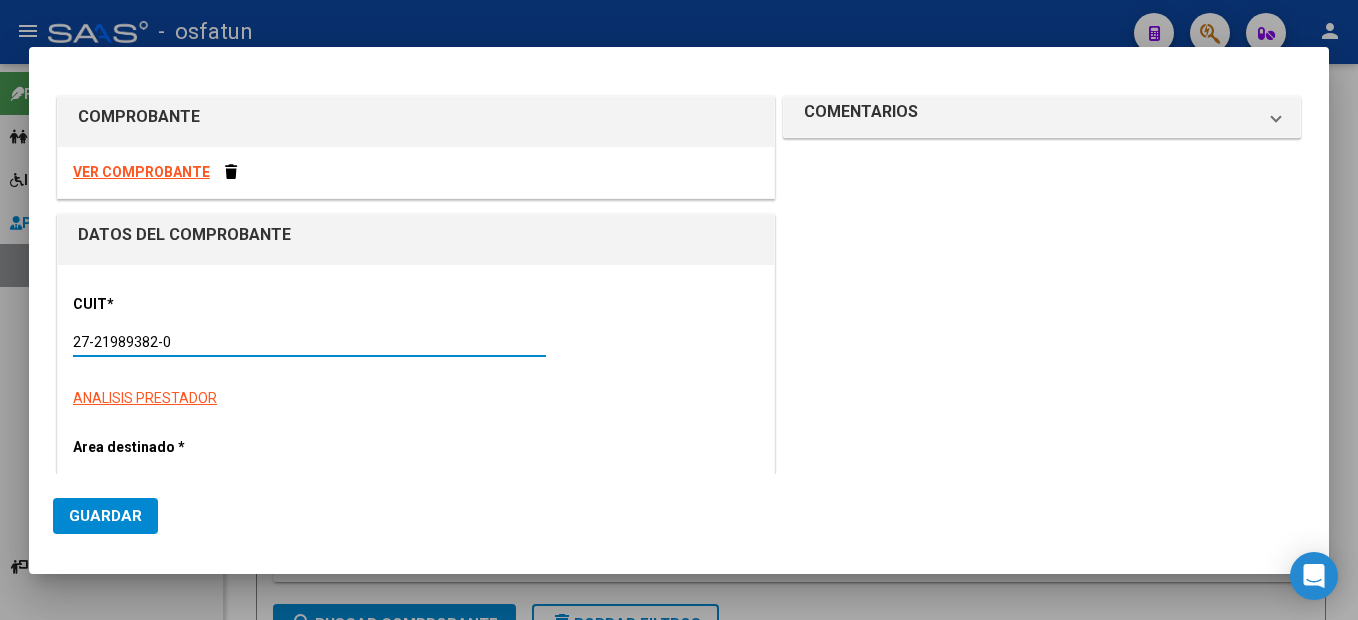 type on "6" 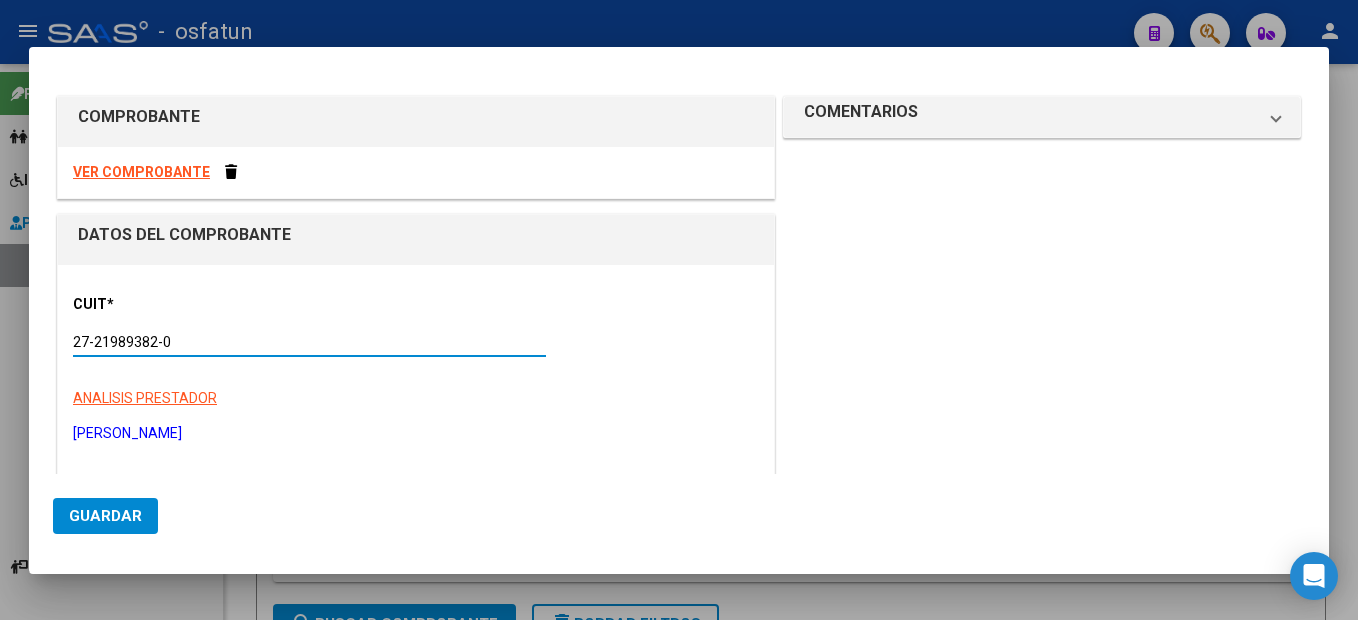 type on "27-21989382-0" 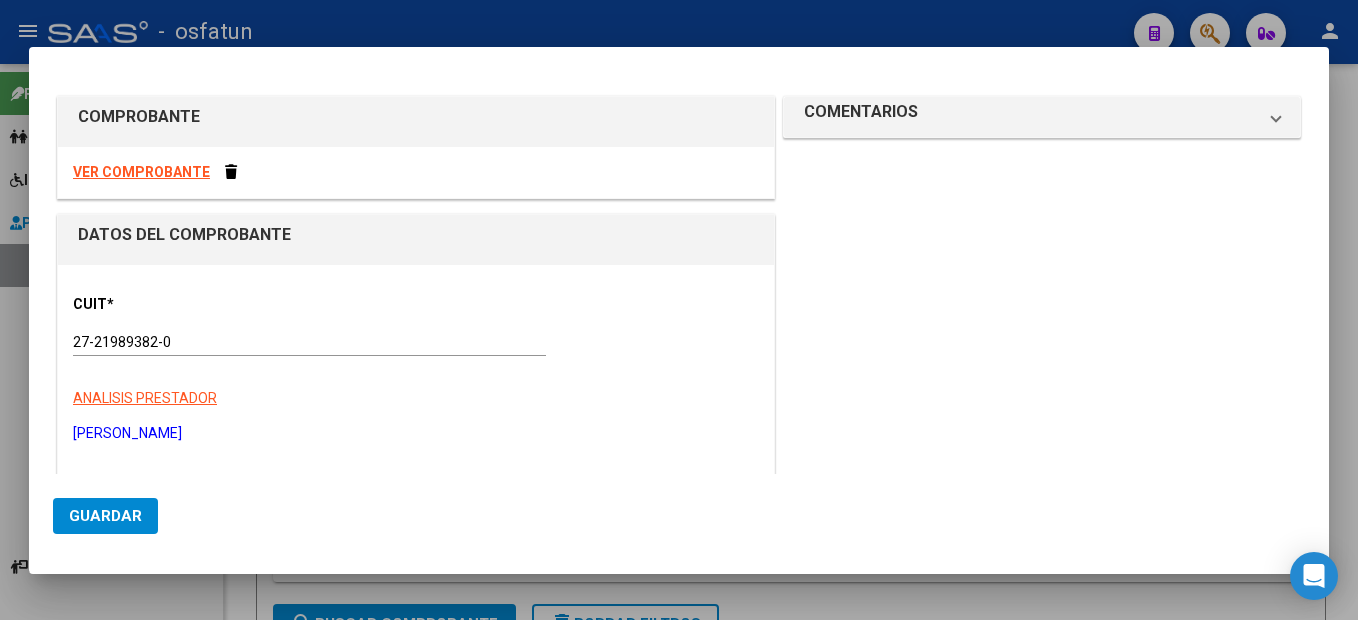 scroll, scrollTop: 249, scrollLeft: 0, axis: vertical 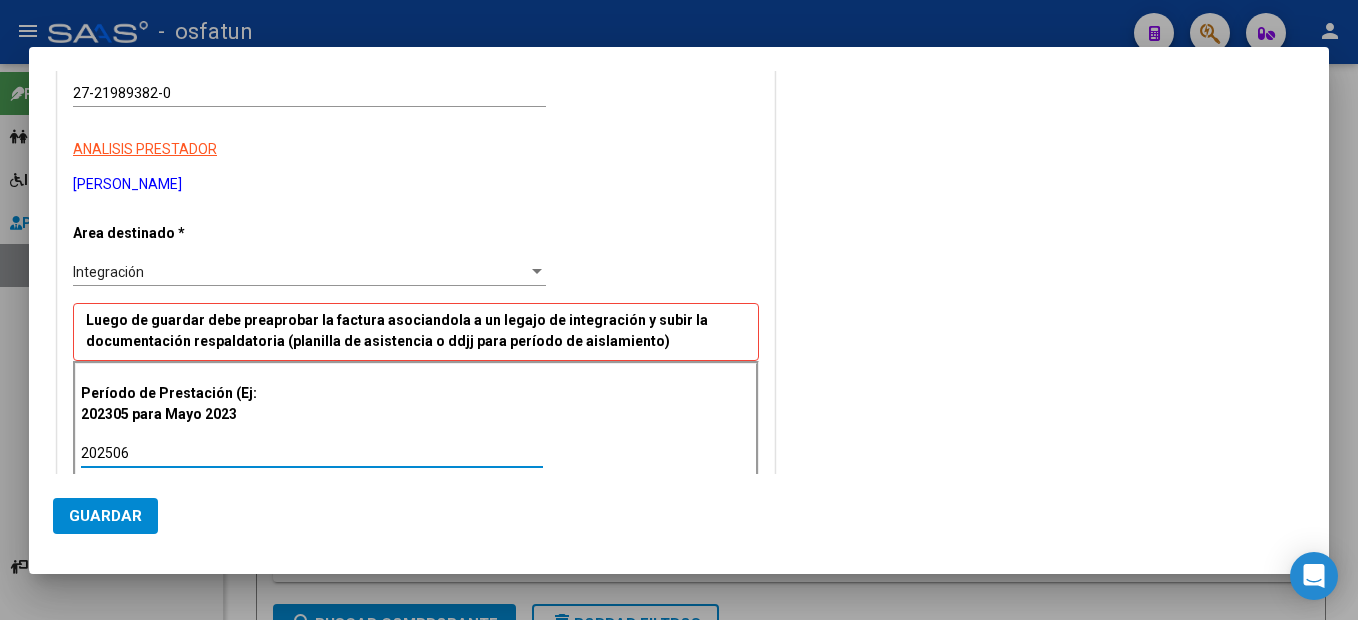 type on "202506" 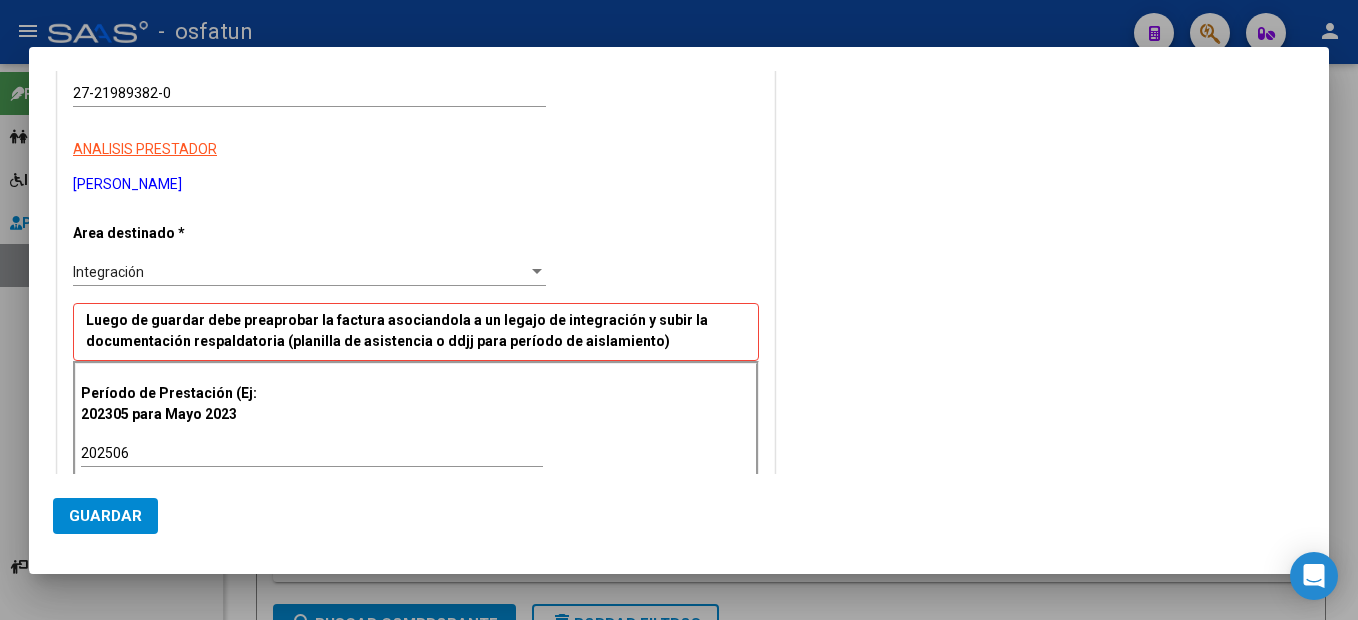 scroll, scrollTop: 533, scrollLeft: 0, axis: vertical 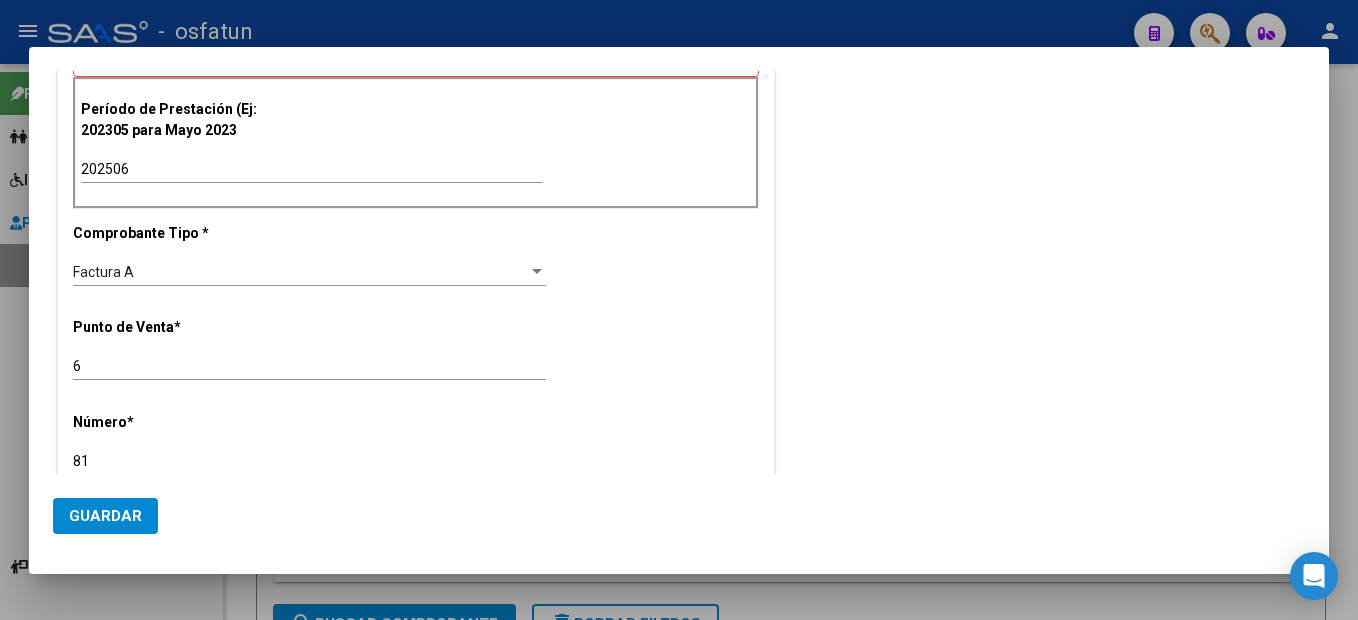type on "81" 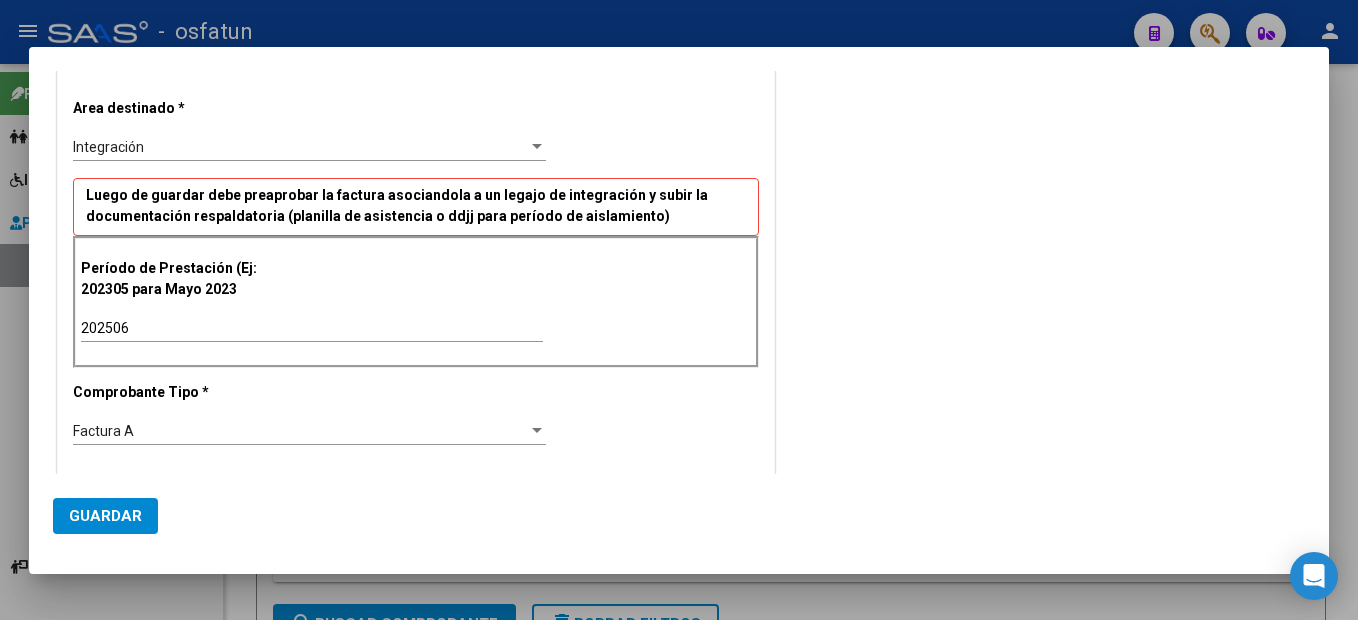 scroll, scrollTop: 400, scrollLeft: 0, axis: vertical 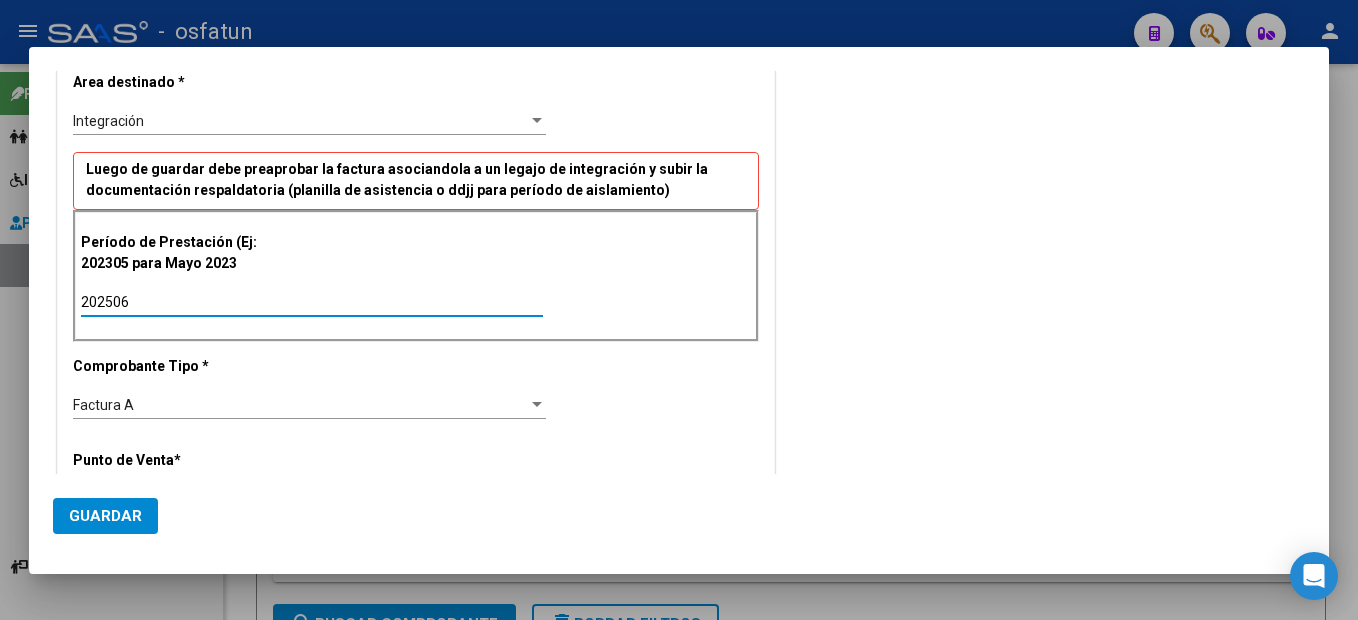 click on "202506" at bounding box center (312, 302) 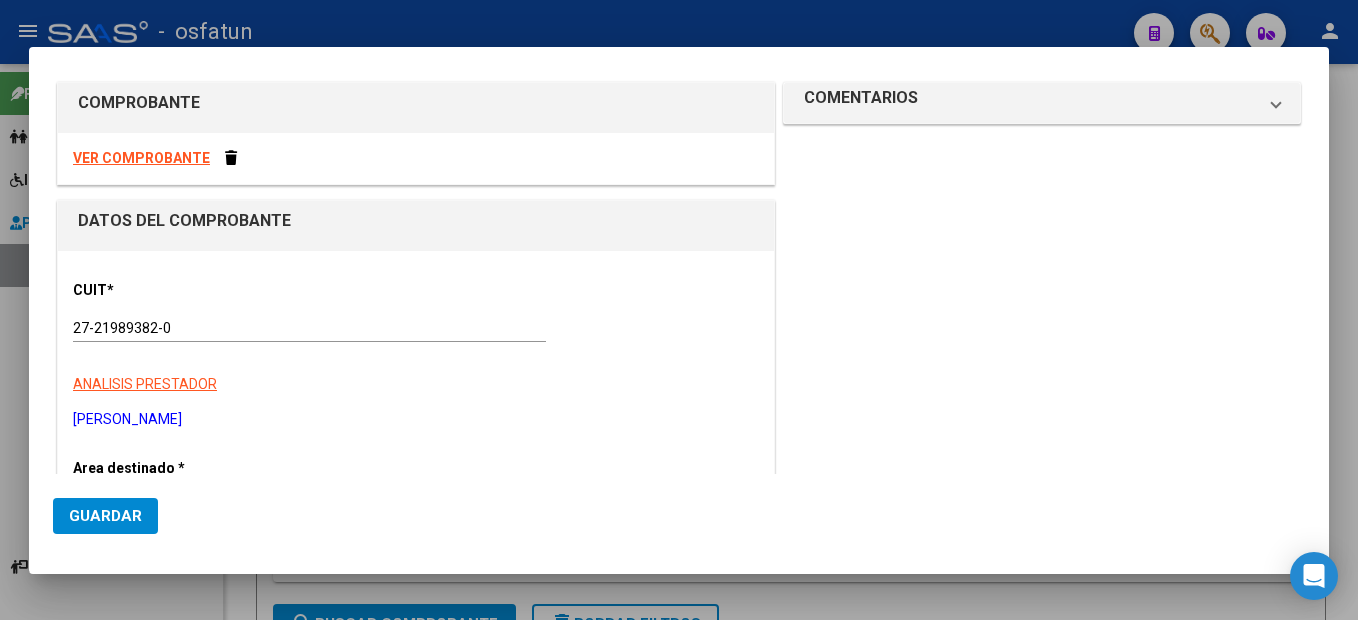 scroll, scrollTop: 0, scrollLeft: 0, axis: both 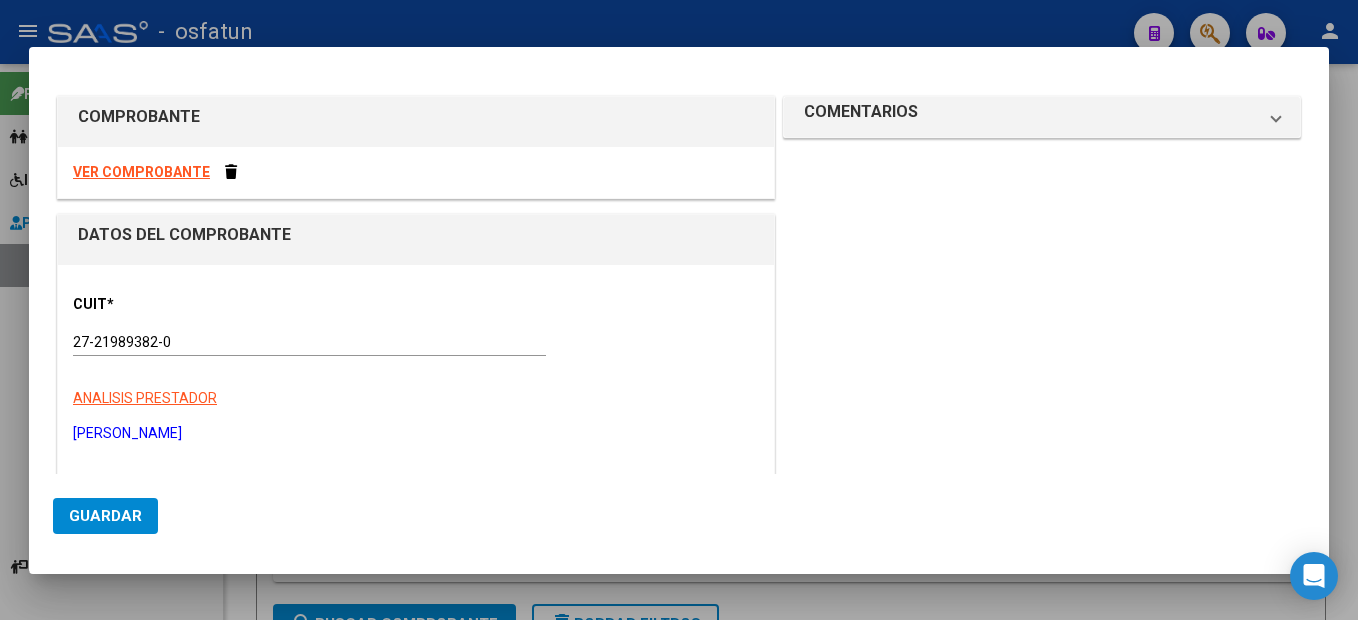 click on "VER COMPROBANTE" at bounding box center [141, 172] 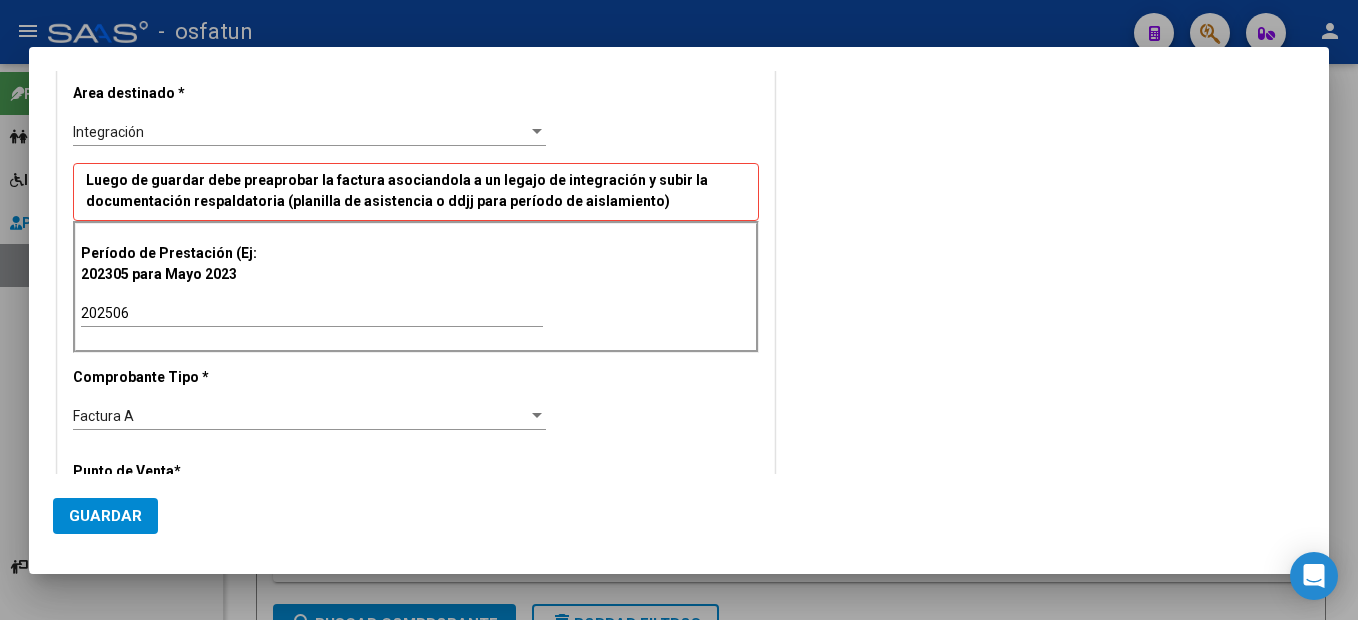 scroll, scrollTop: 400, scrollLeft: 0, axis: vertical 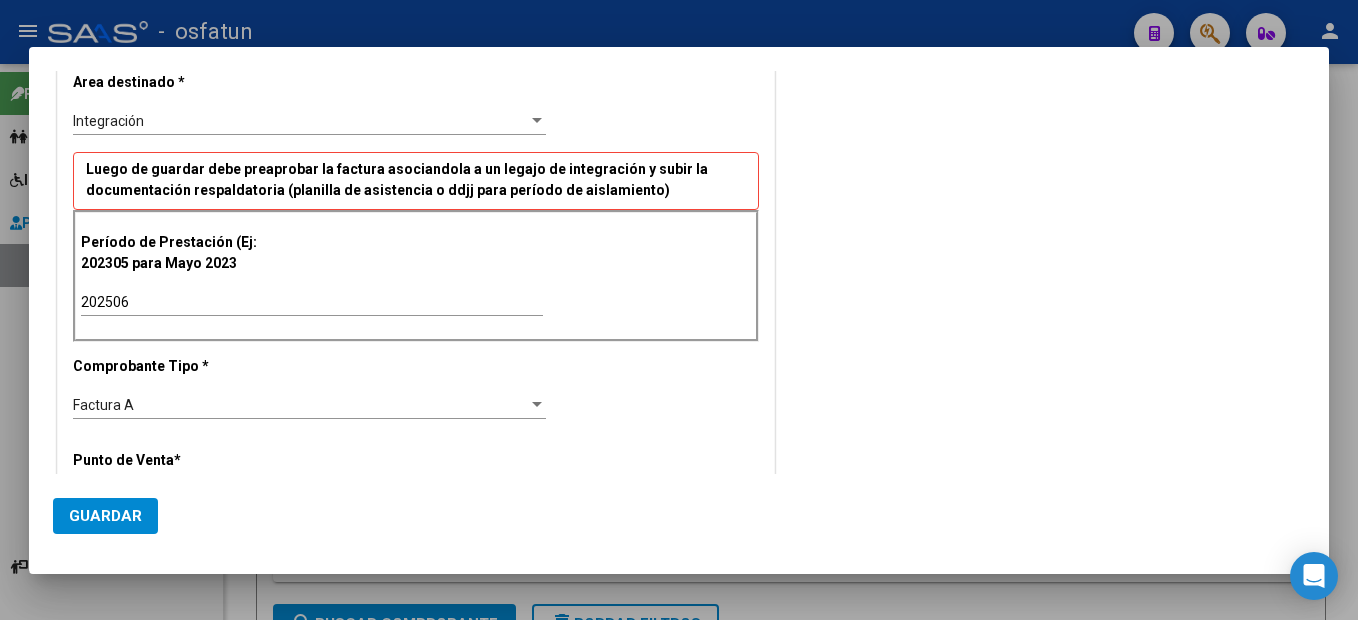 click on "Factura A" at bounding box center [300, 405] 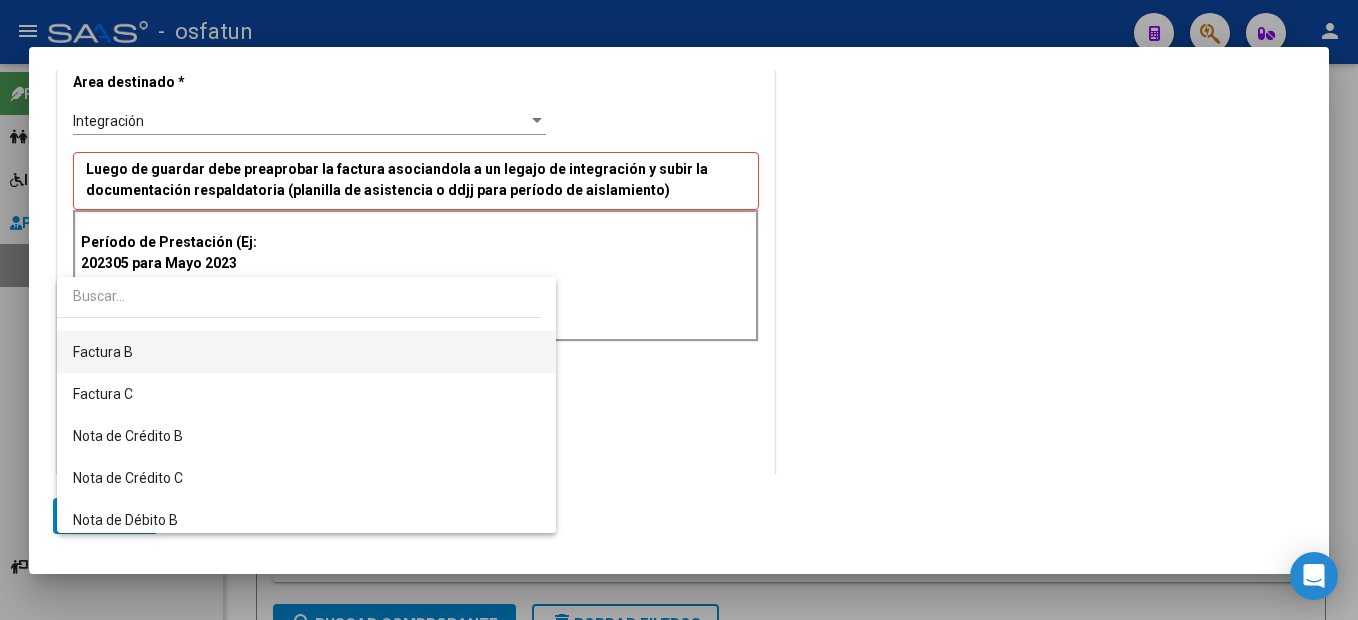 scroll, scrollTop: 0, scrollLeft: 0, axis: both 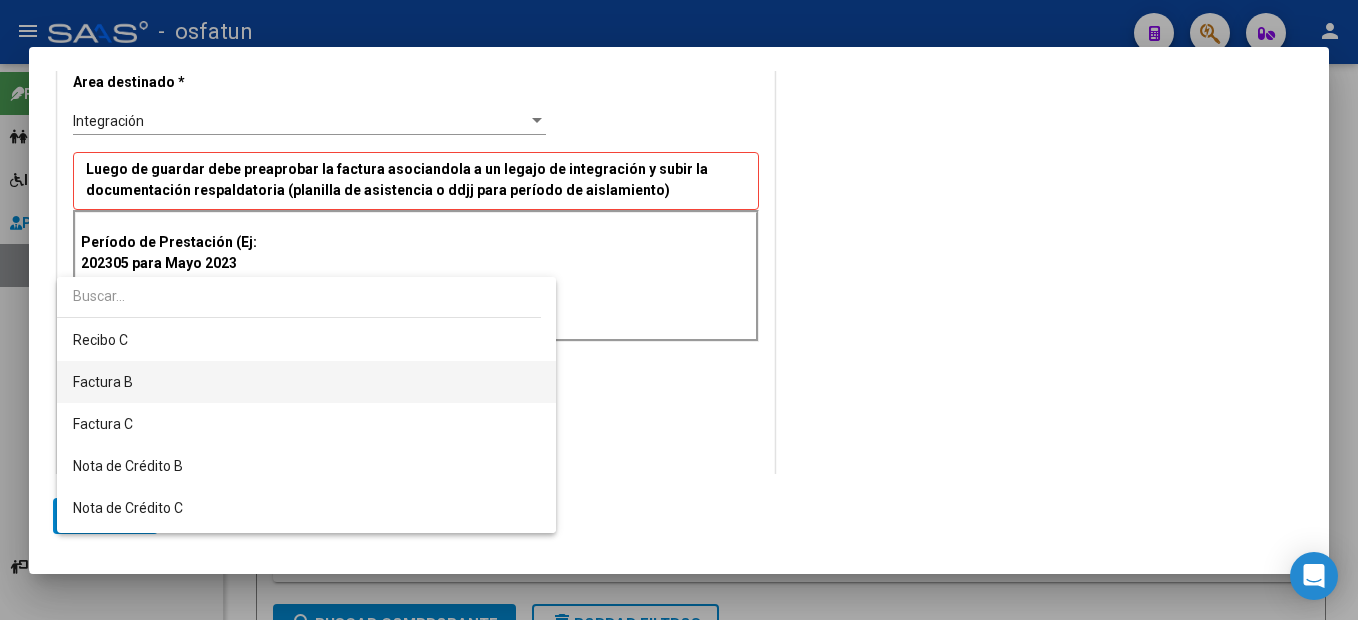 click on "Factura B" at bounding box center [306, 382] 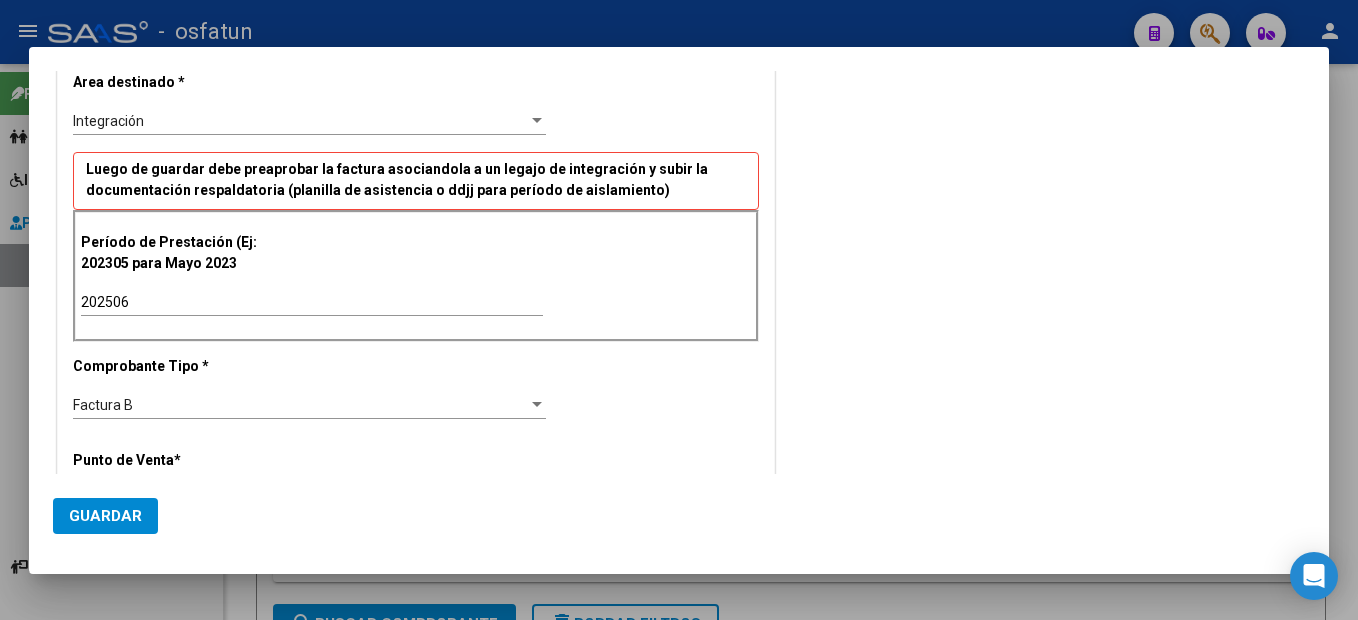 scroll, scrollTop: 627, scrollLeft: 0, axis: vertical 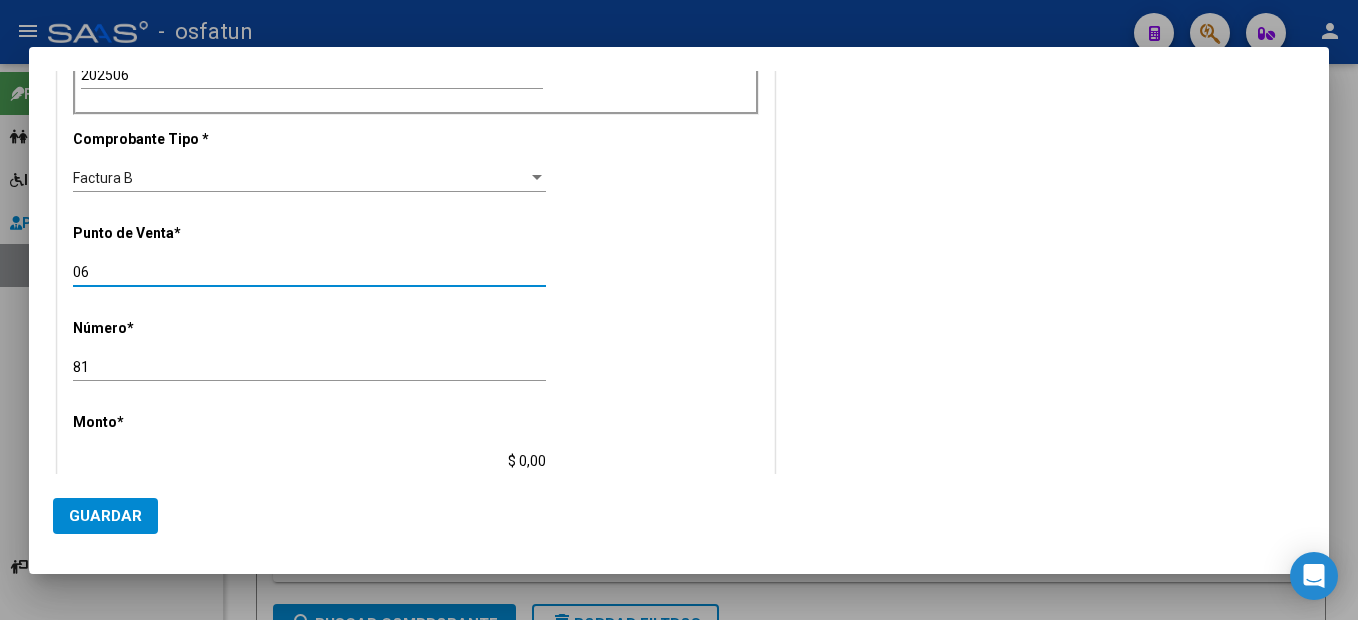 type on "06" 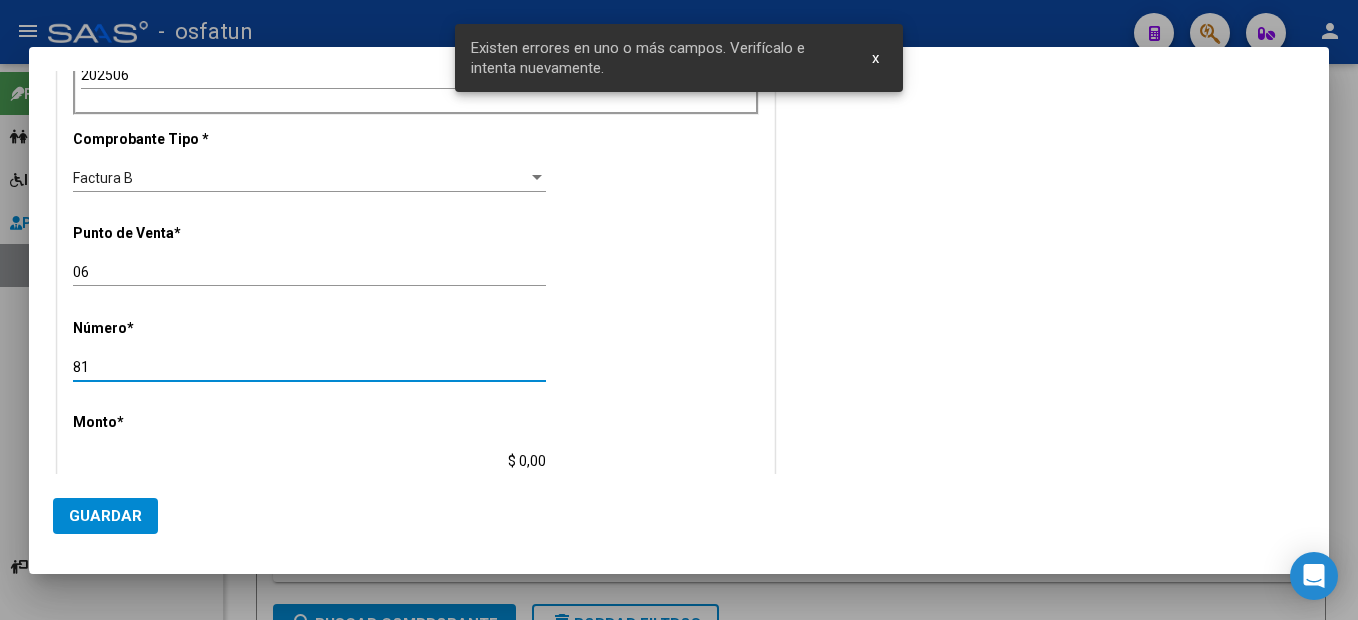 scroll, scrollTop: 813, scrollLeft: 0, axis: vertical 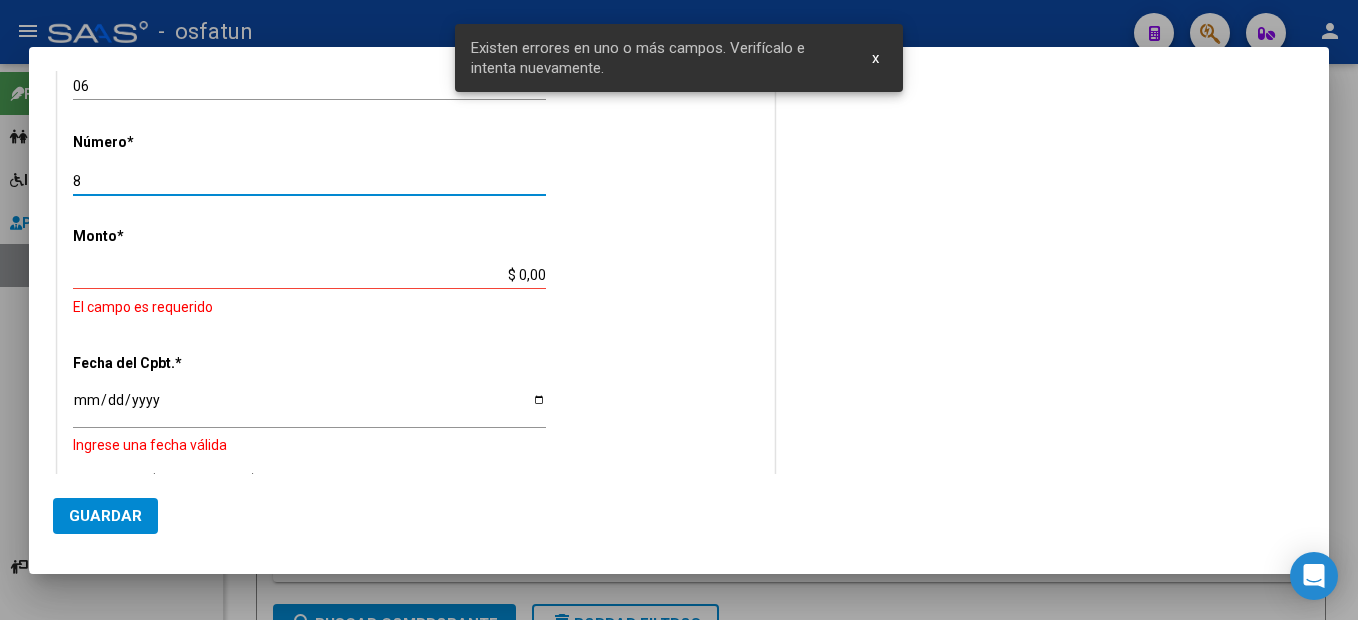 type on "81" 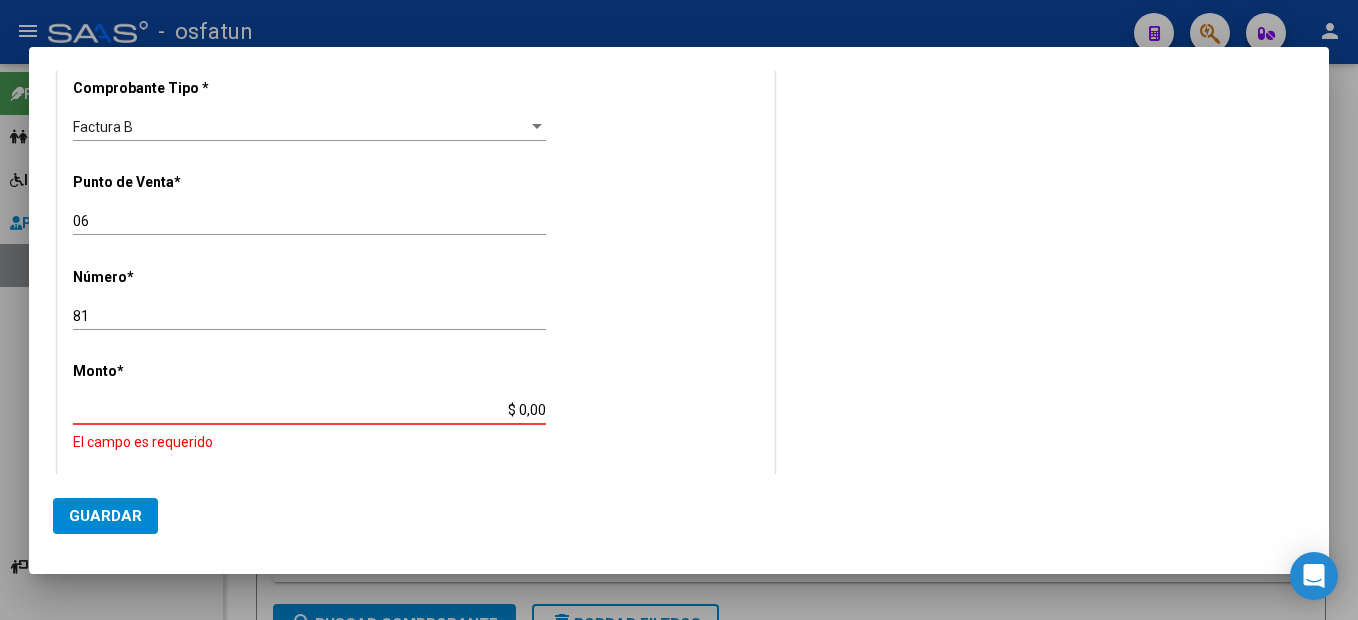 scroll, scrollTop: 813, scrollLeft: 0, axis: vertical 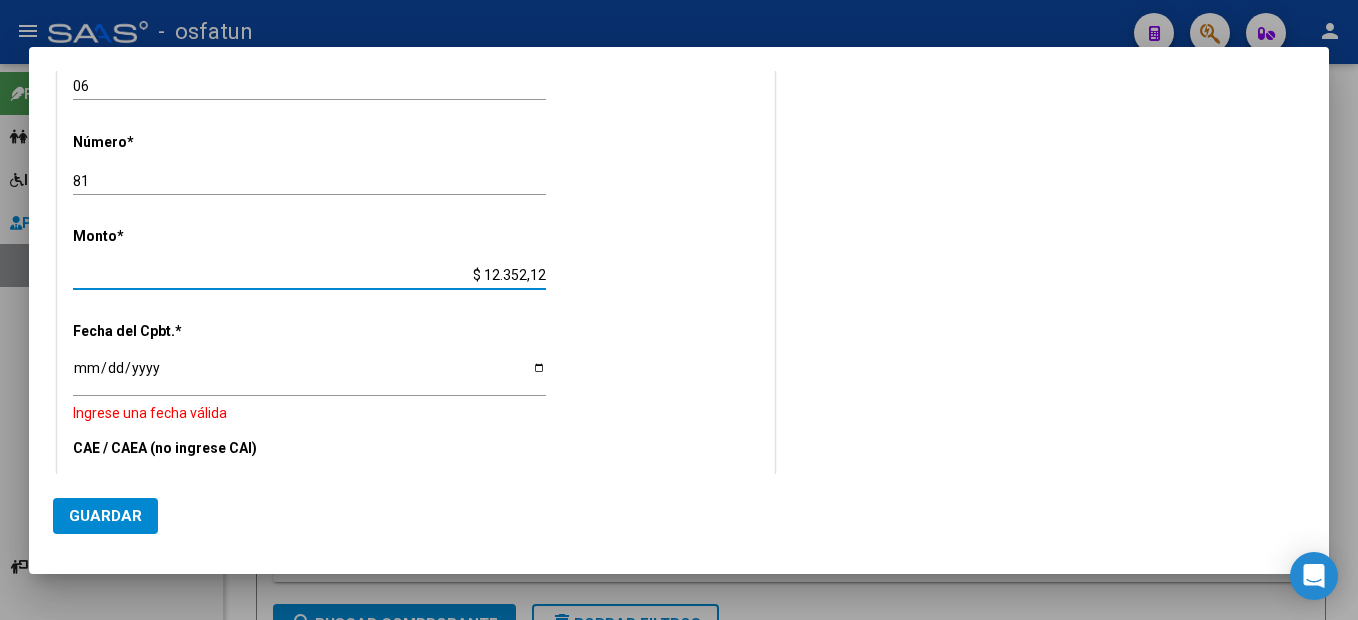 type on "$ 123.521,28" 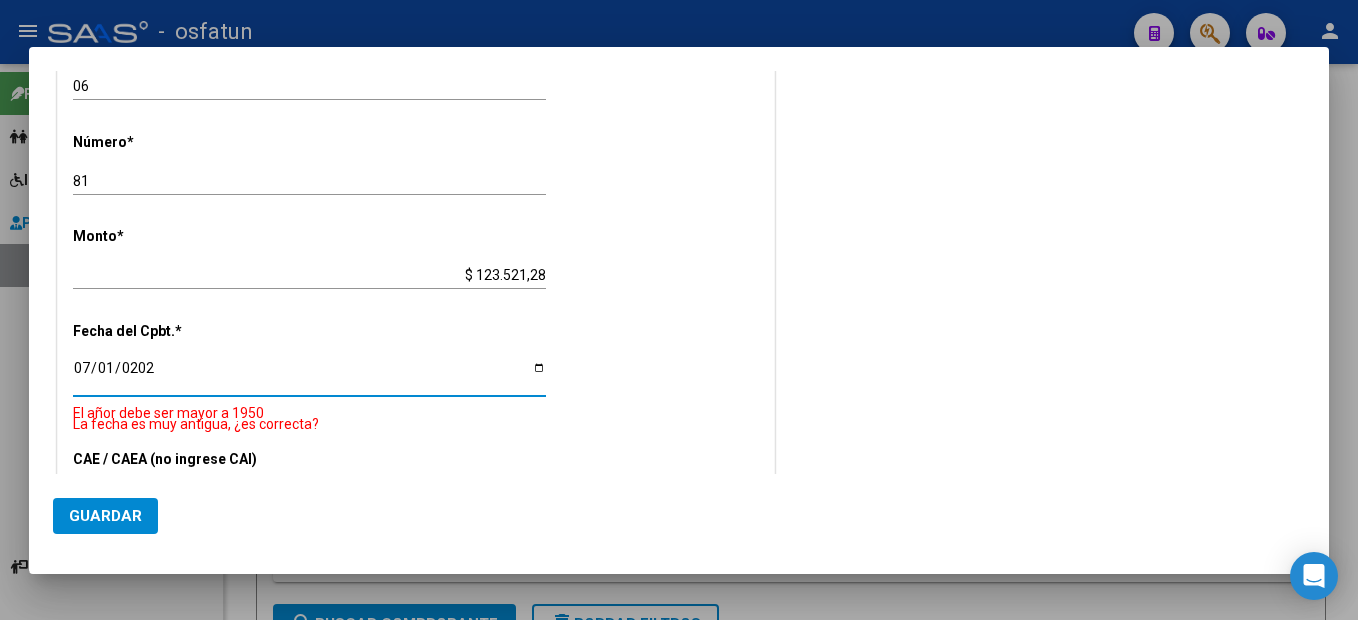 type on "[DATE]" 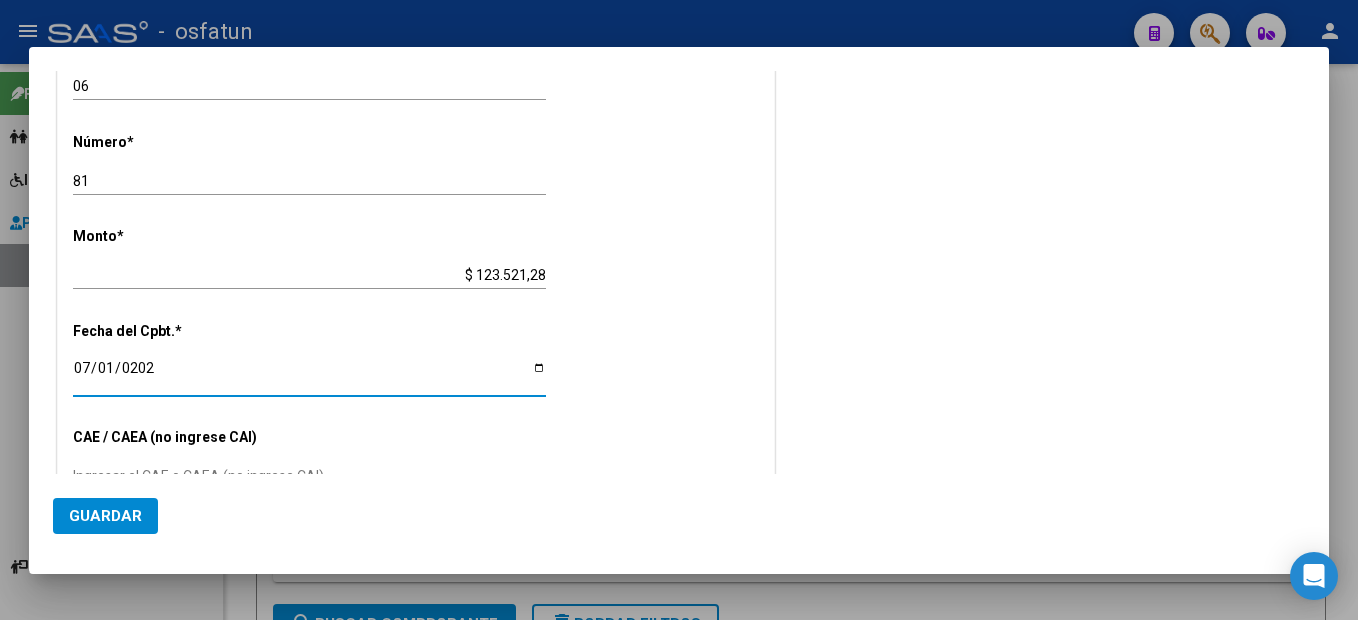scroll, scrollTop: 824, scrollLeft: 0, axis: vertical 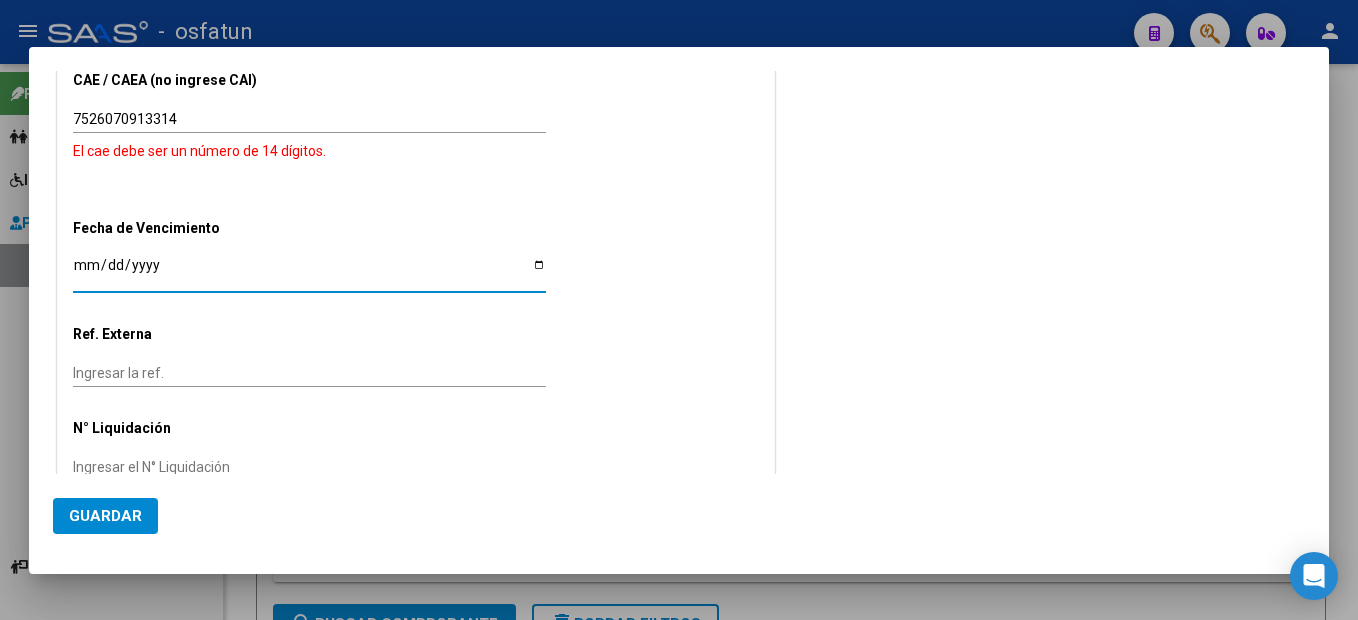 click on "7526070913314" at bounding box center [309, 119] 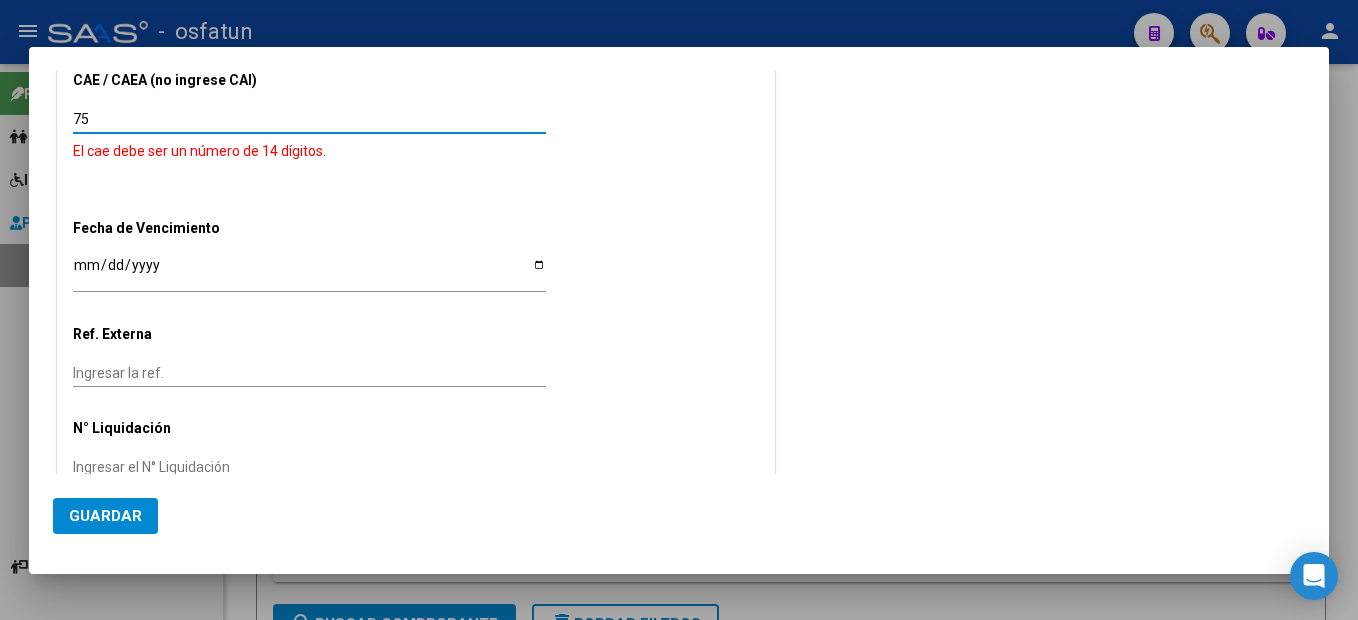 type on "7" 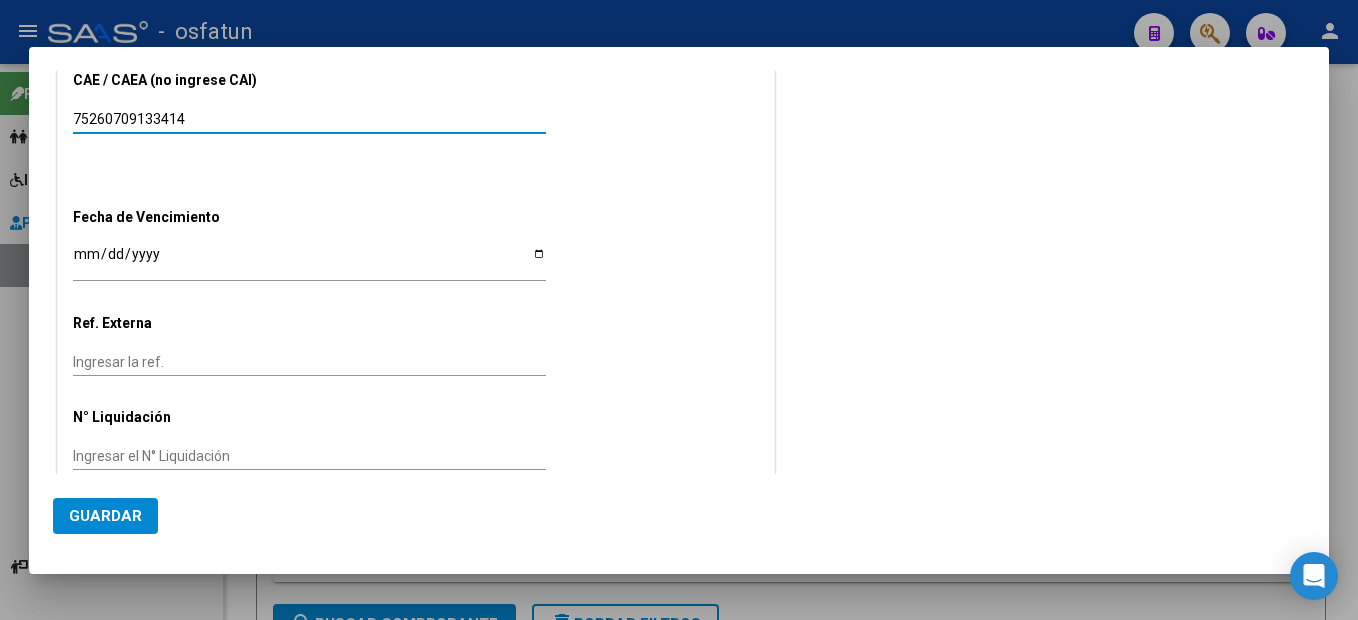 type on "75260709133414" 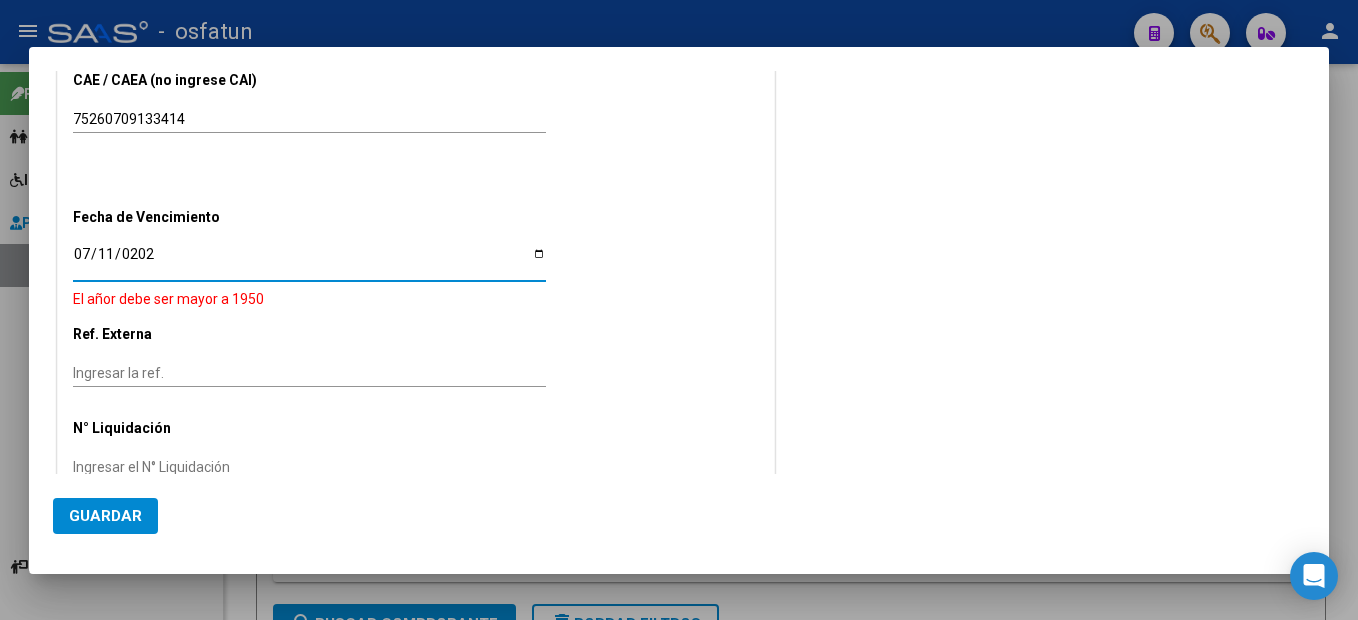 type on "2025-07-11" 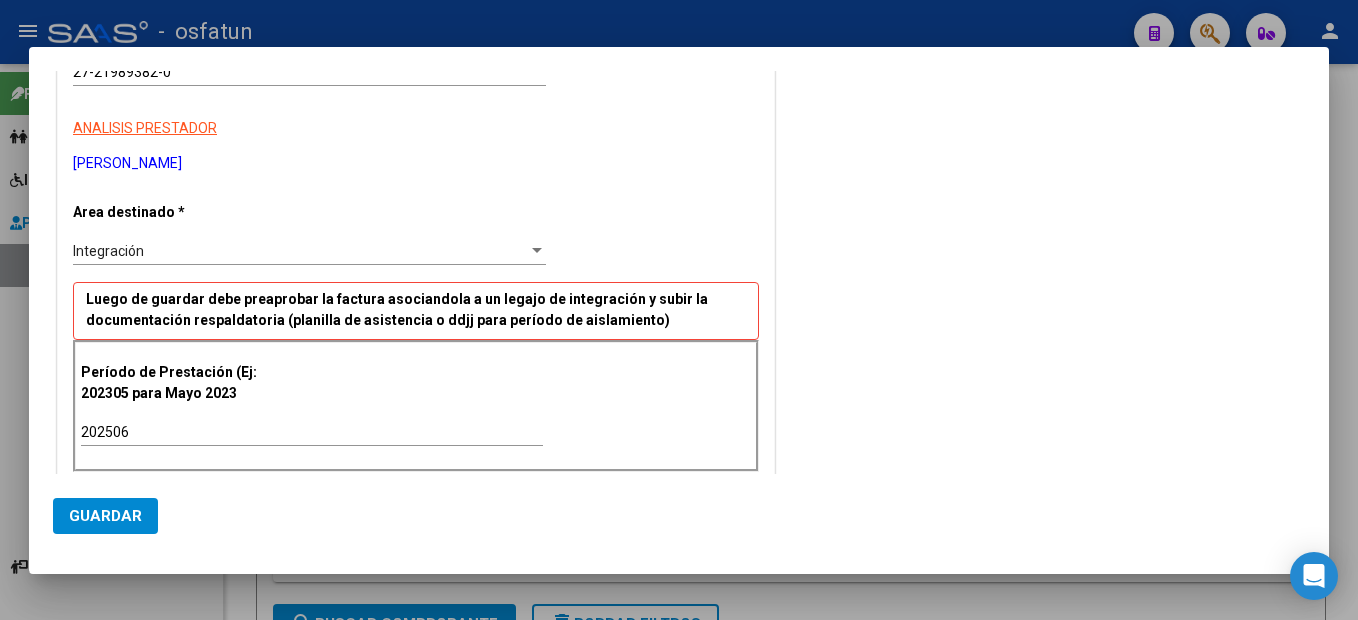scroll, scrollTop: 0, scrollLeft: 0, axis: both 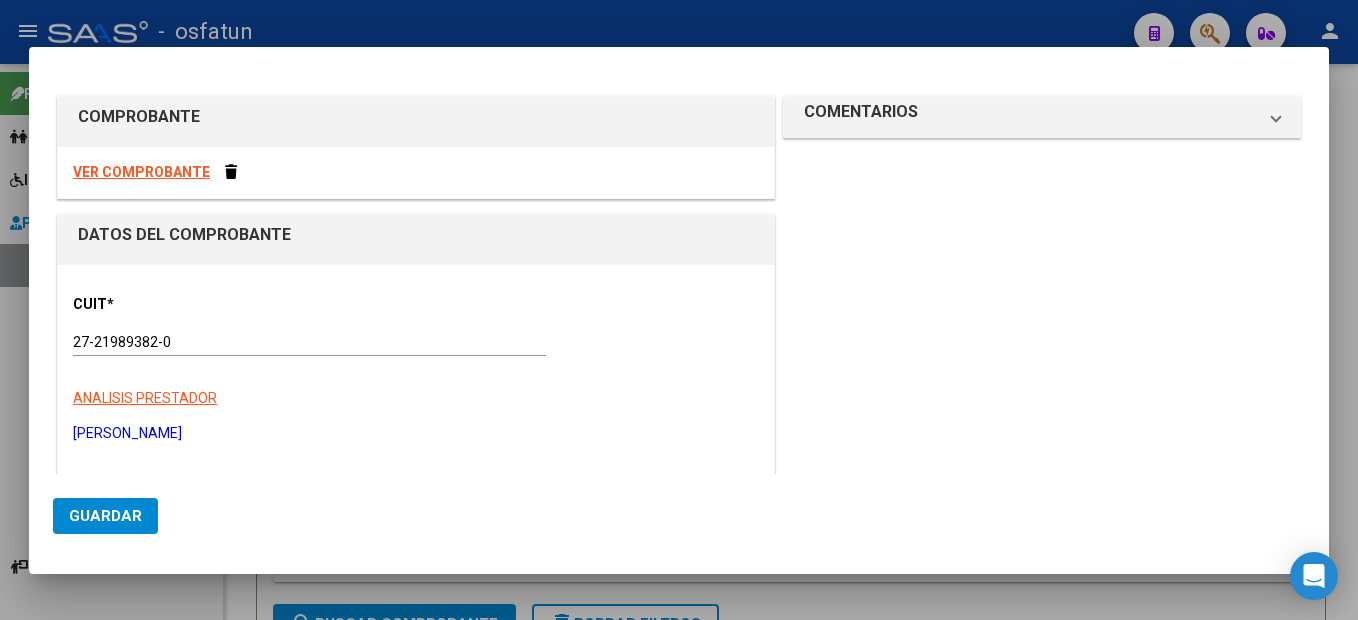 click on "Guardar" 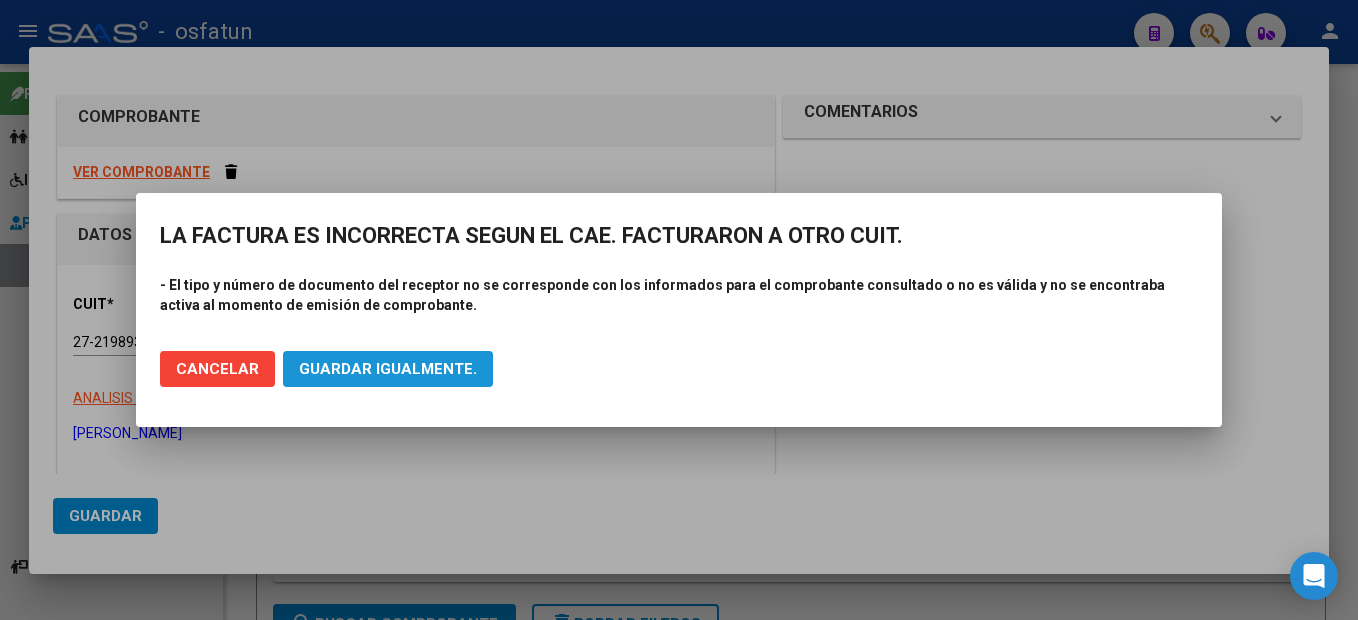 click on "Guardar igualmente." 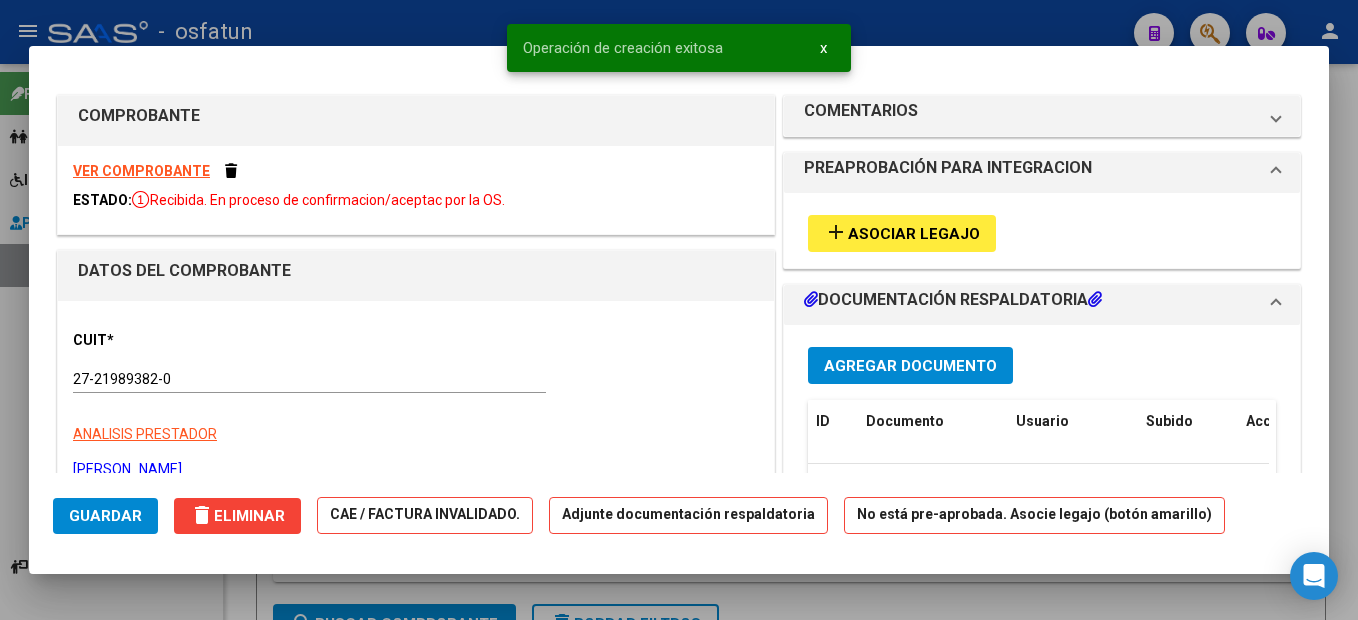 click on "Asociar Legajo" at bounding box center (914, 234) 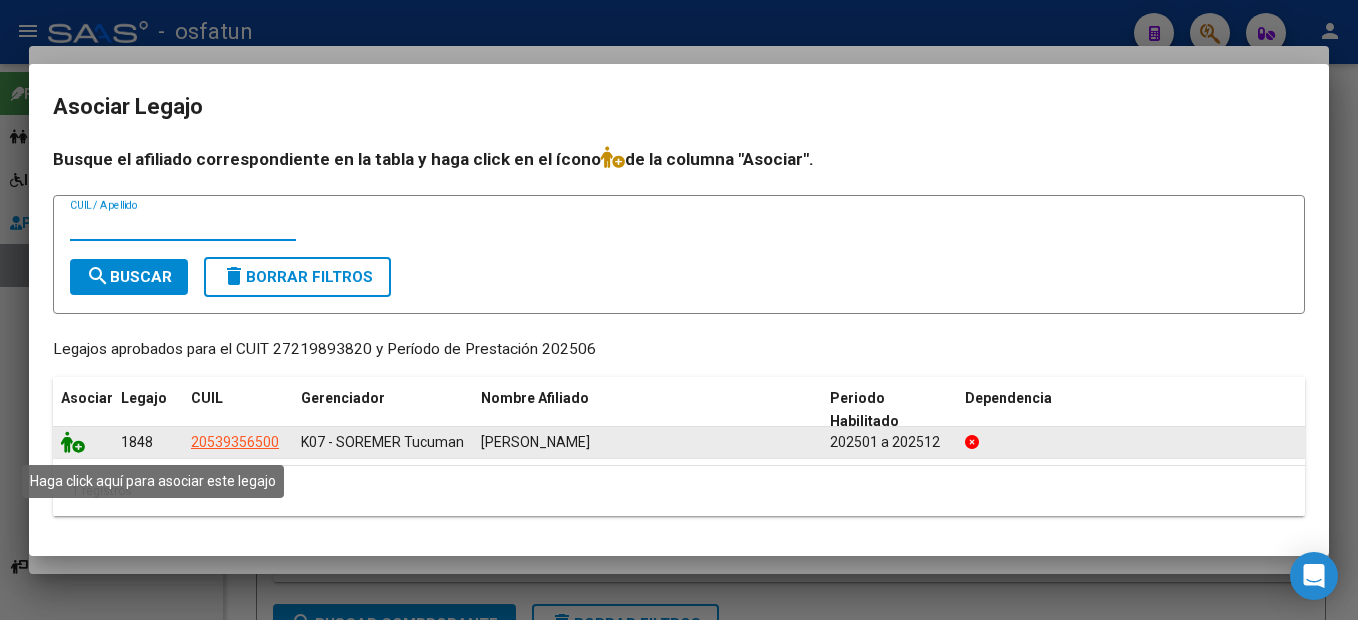 click 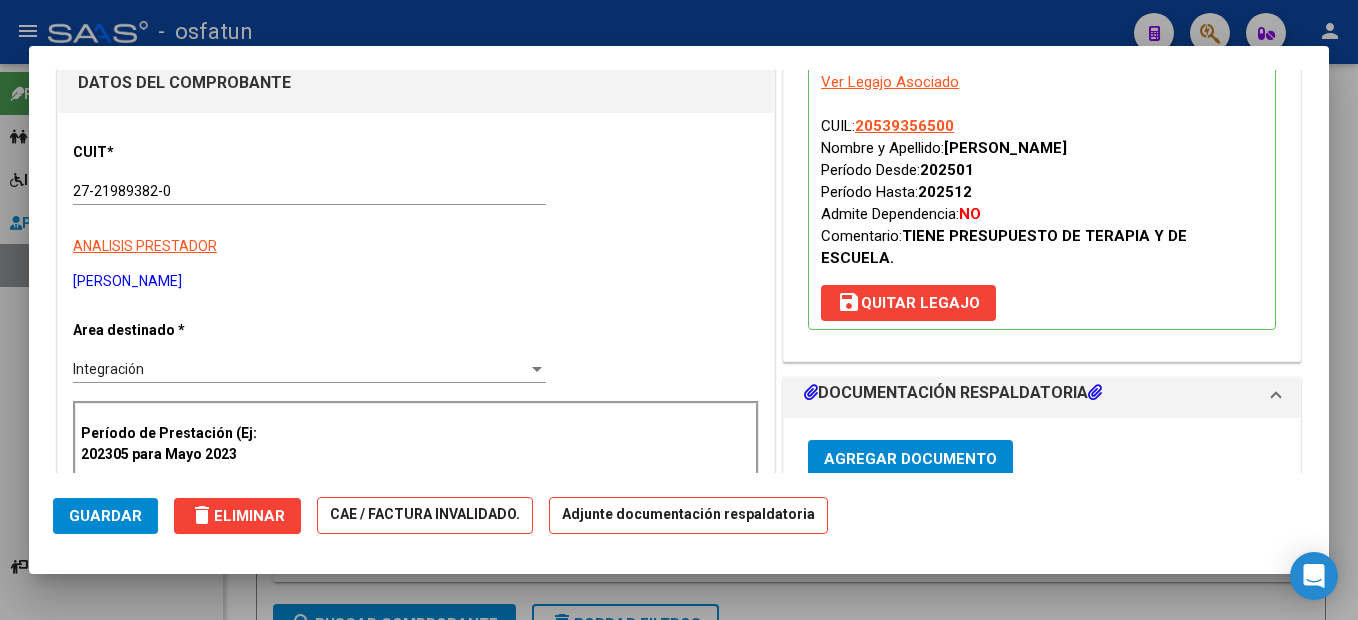 scroll, scrollTop: 200, scrollLeft: 0, axis: vertical 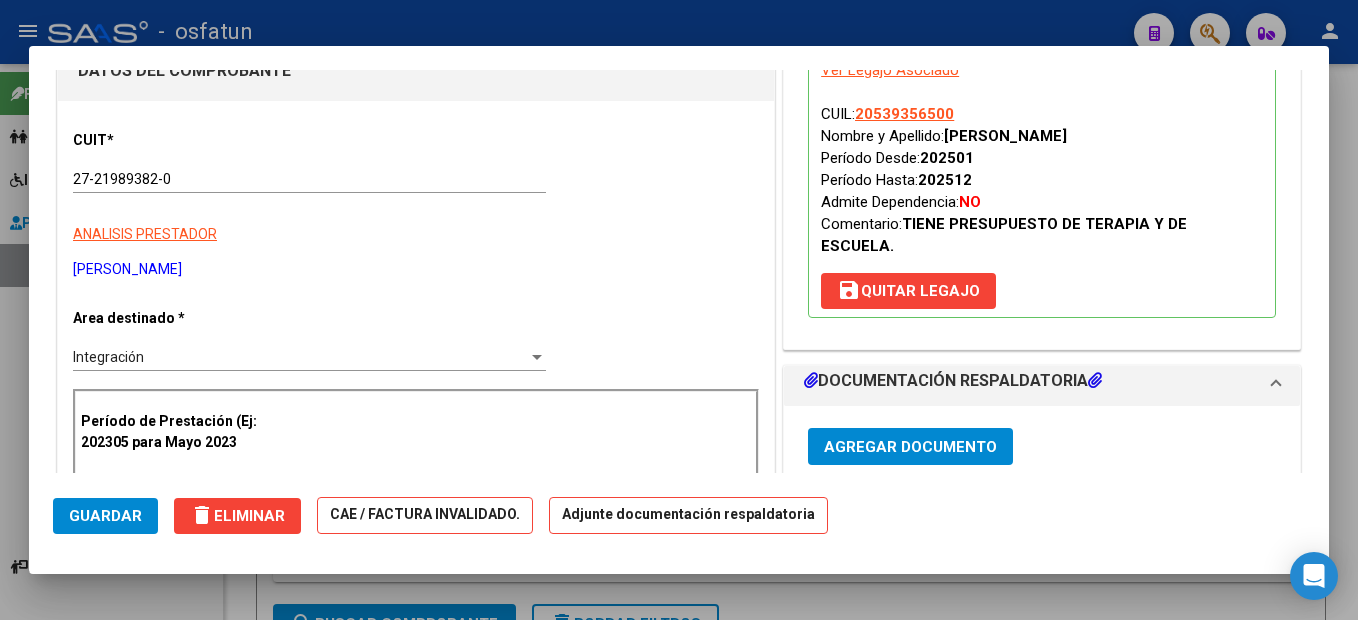click on "Agregar Documento" at bounding box center [910, 447] 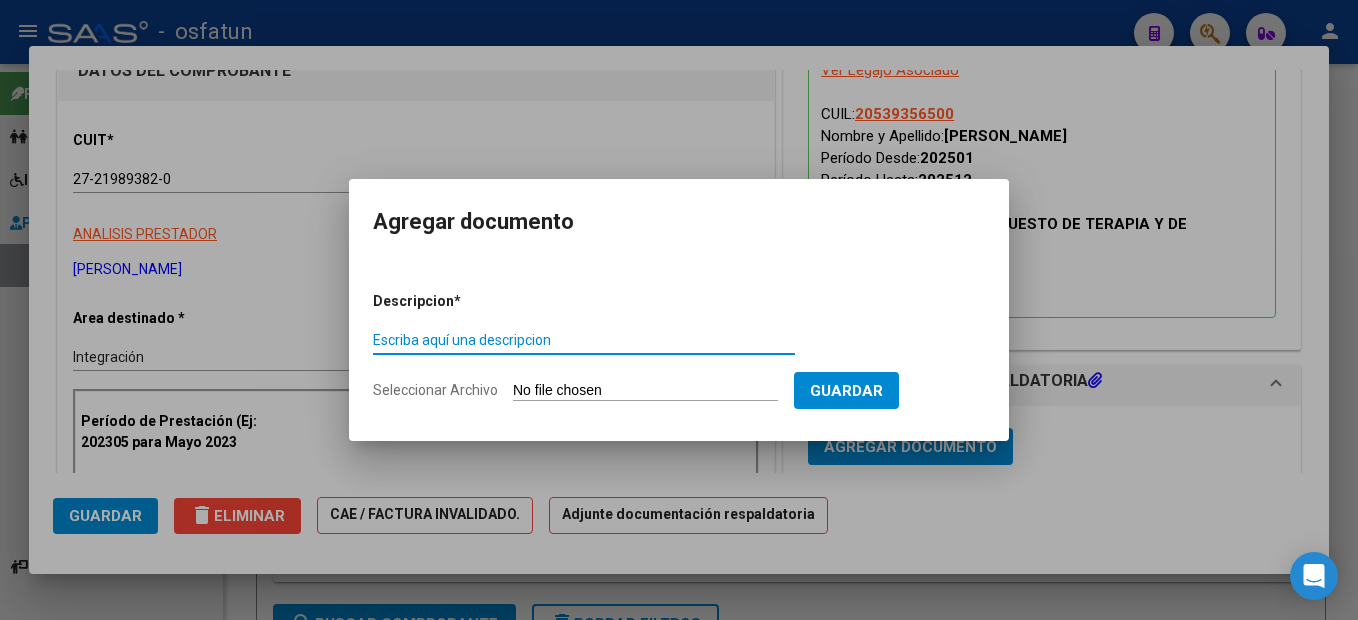 click on "Escriba aquí una descripcion" at bounding box center [584, 340] 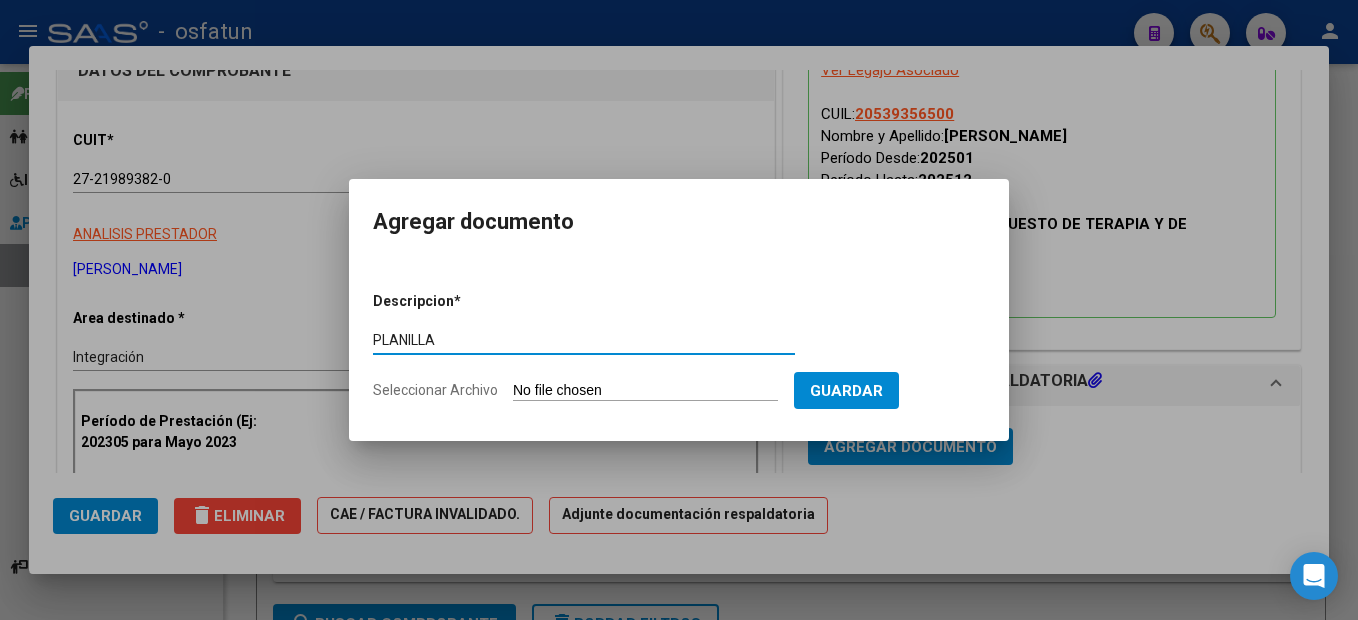 type on "PLANILLA" 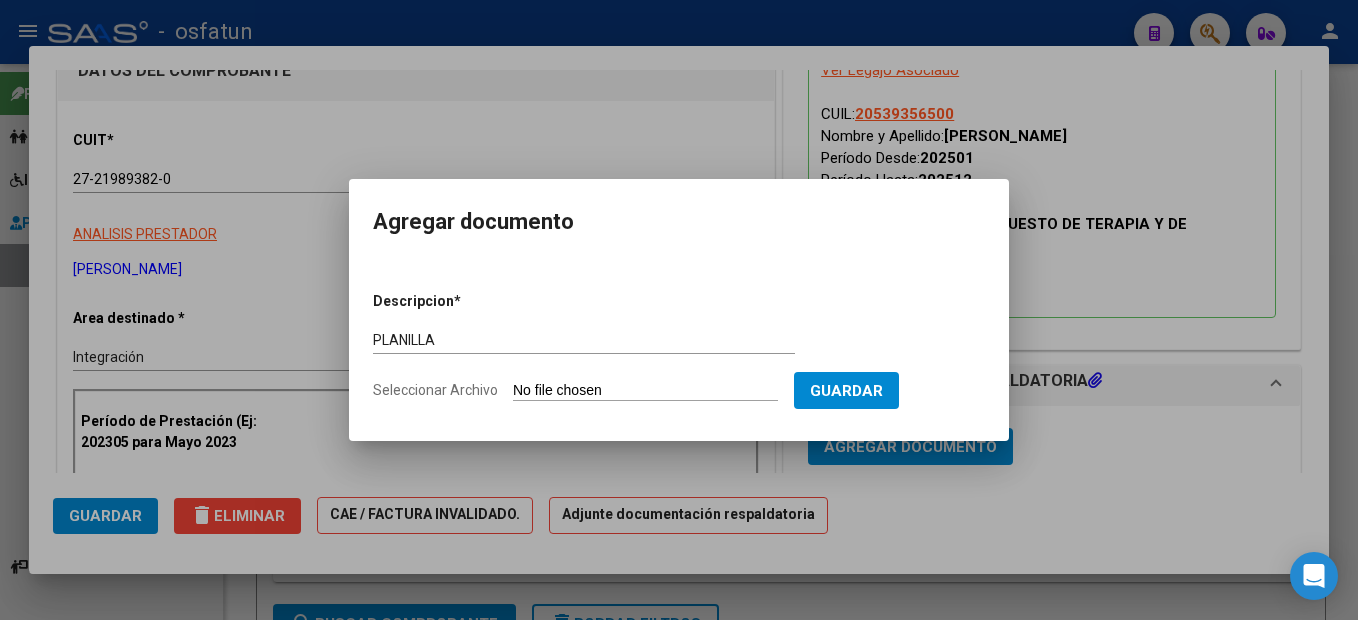 click on "Seleccionar Archivo" at bounding box center [645, 391] 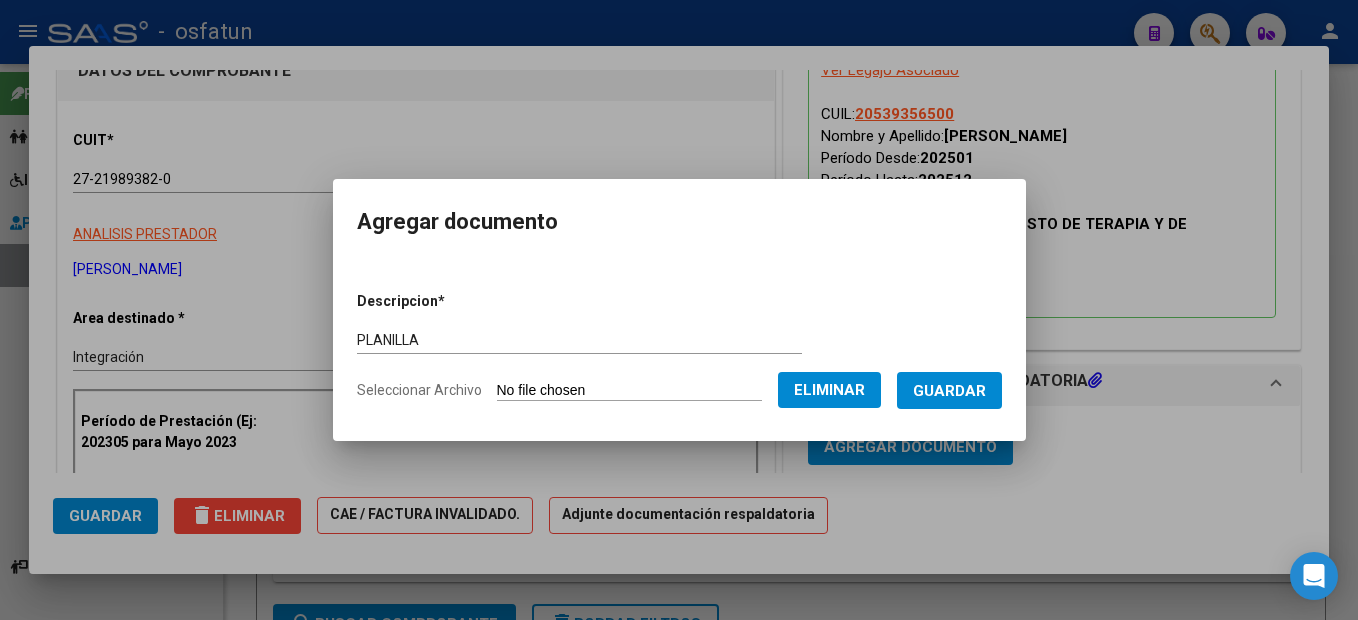 click on "Guardar" at bounding box center (949, 391) 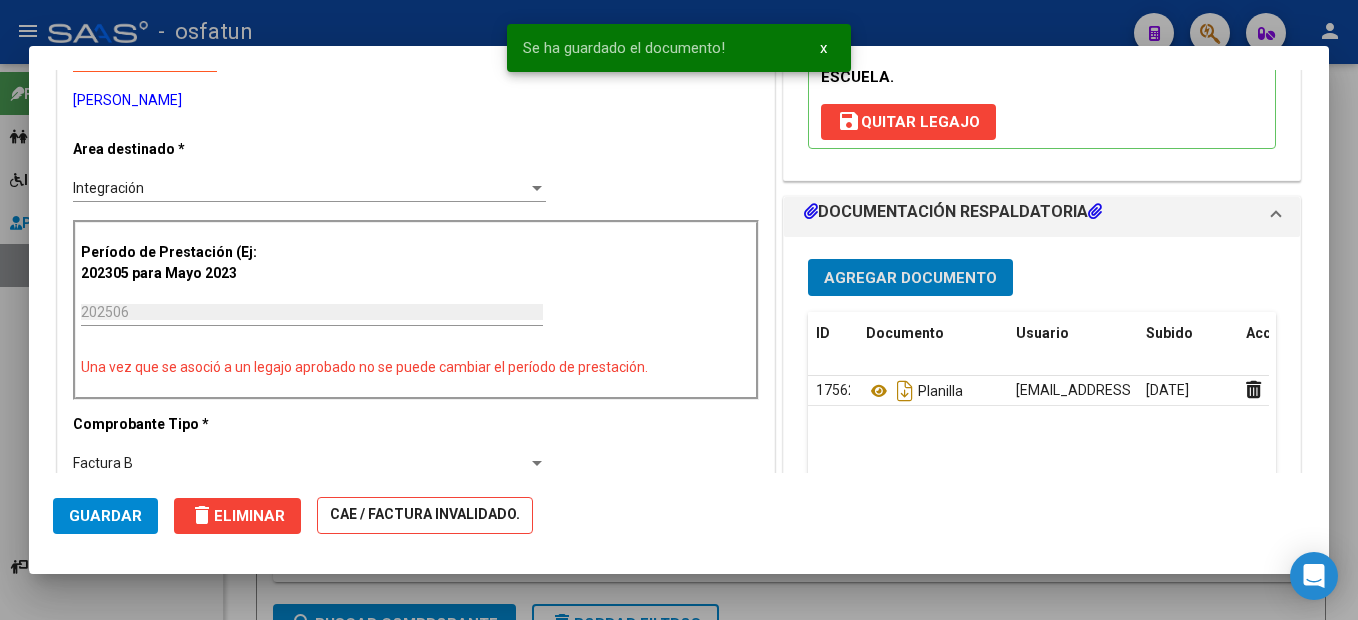 scroll, scrollTop: 500, scrollLeft: 0, axis: vertical 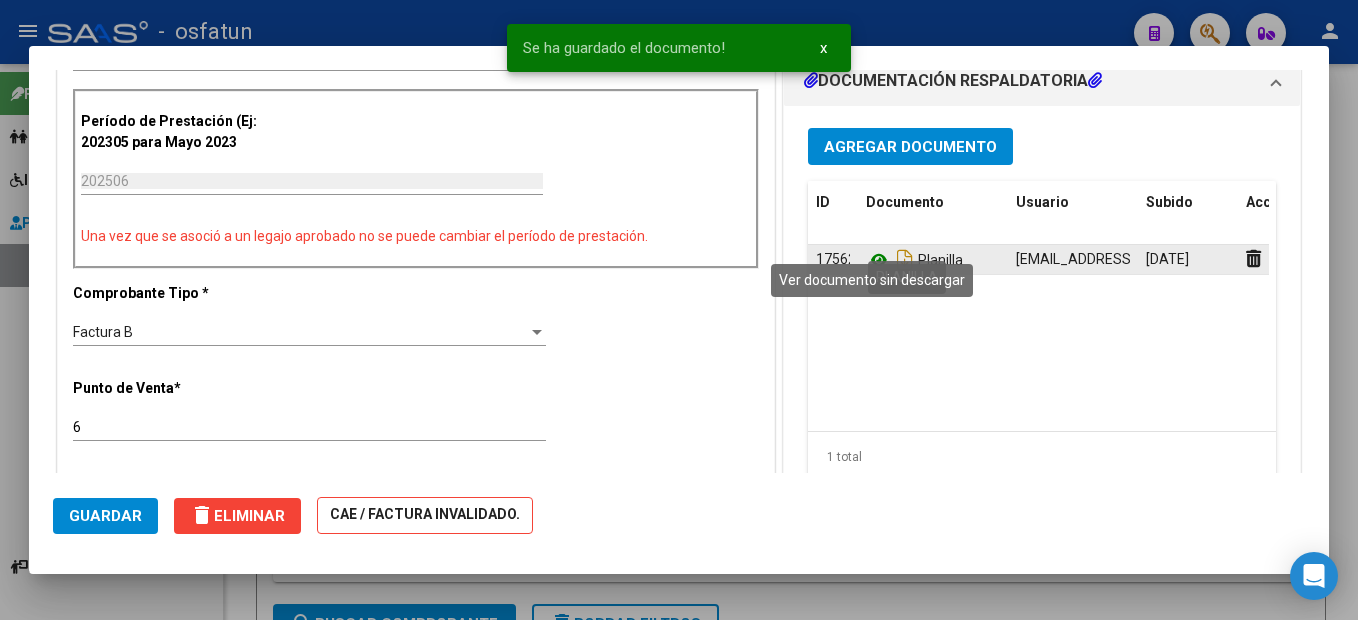 click 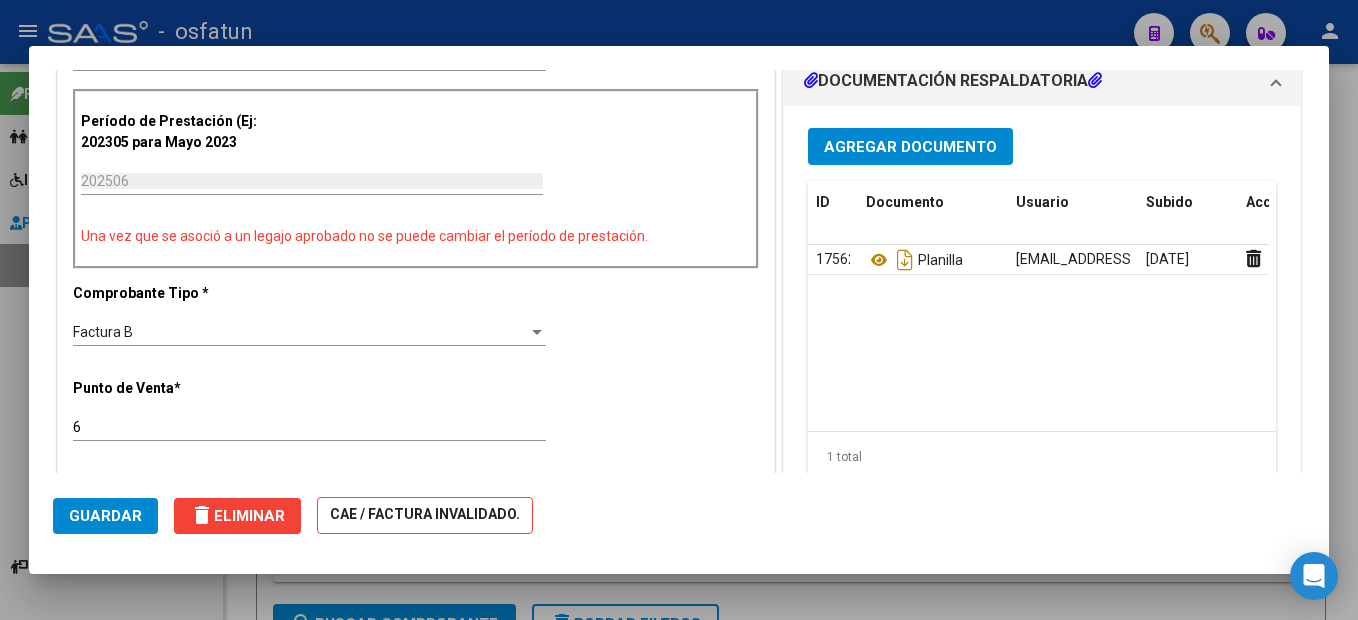 click on "Guardar" 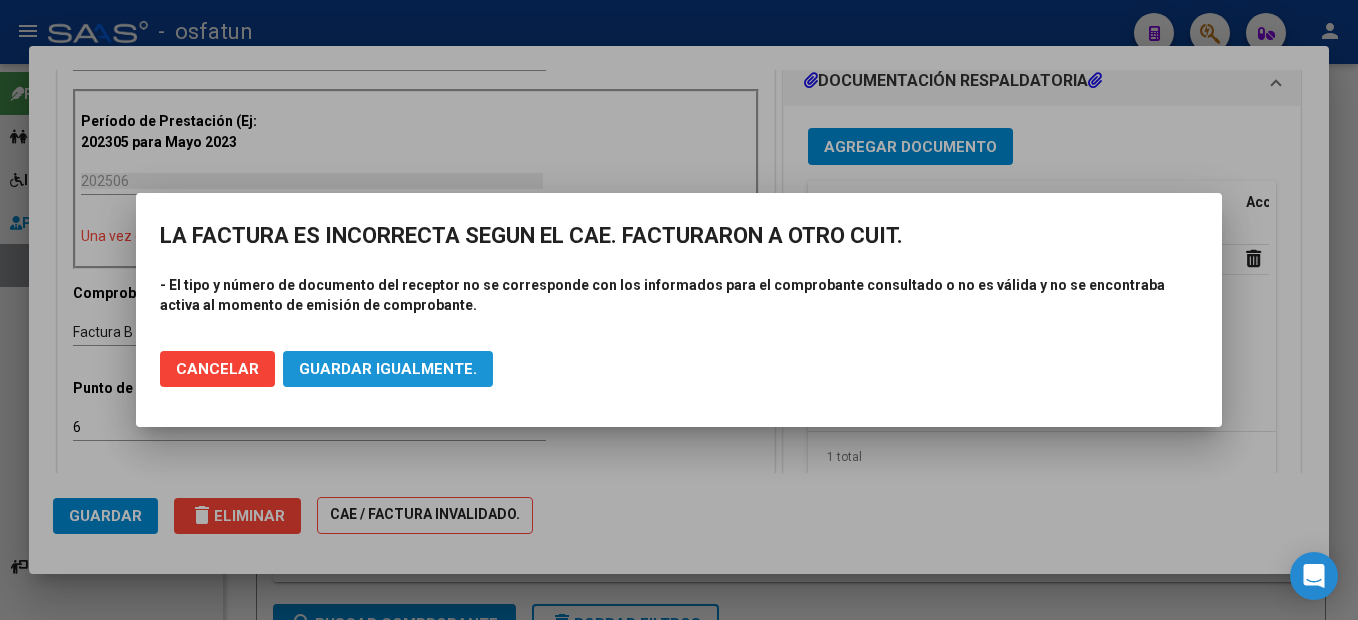 click on "Guardar igualmente." 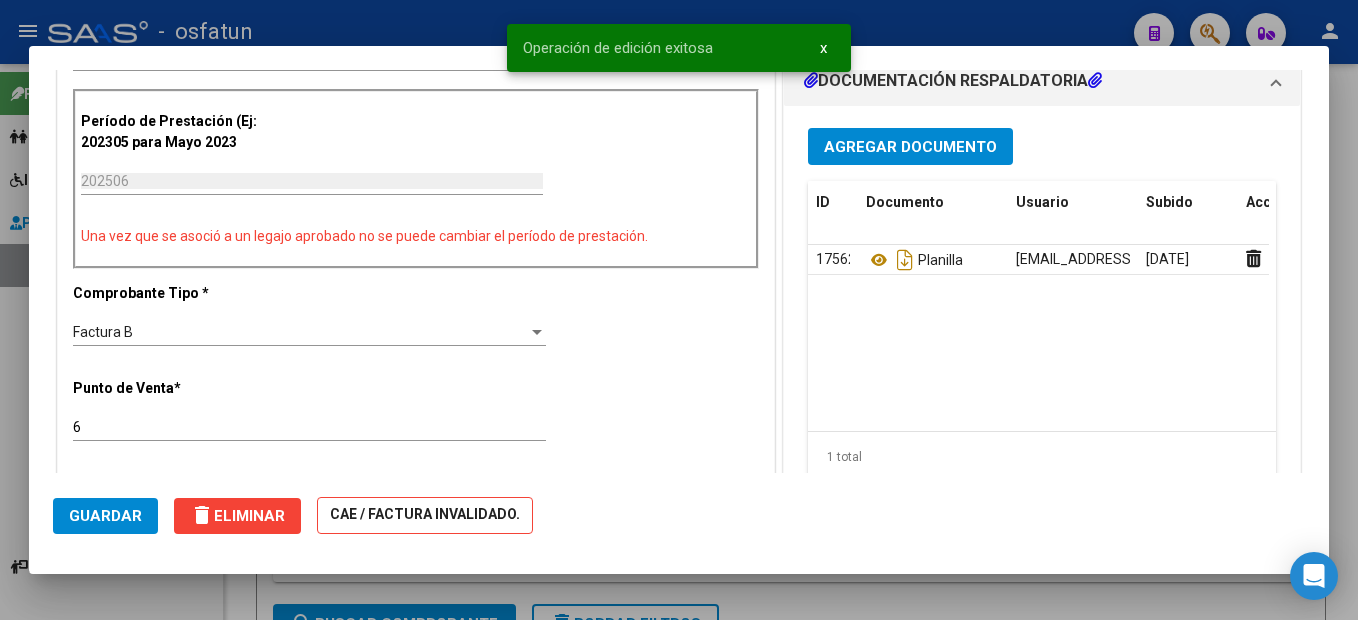 drag, startPoint x: 1340, startPoint y: 343, endPoint x: 1219, endPoint y: 20, distance: 344.9203 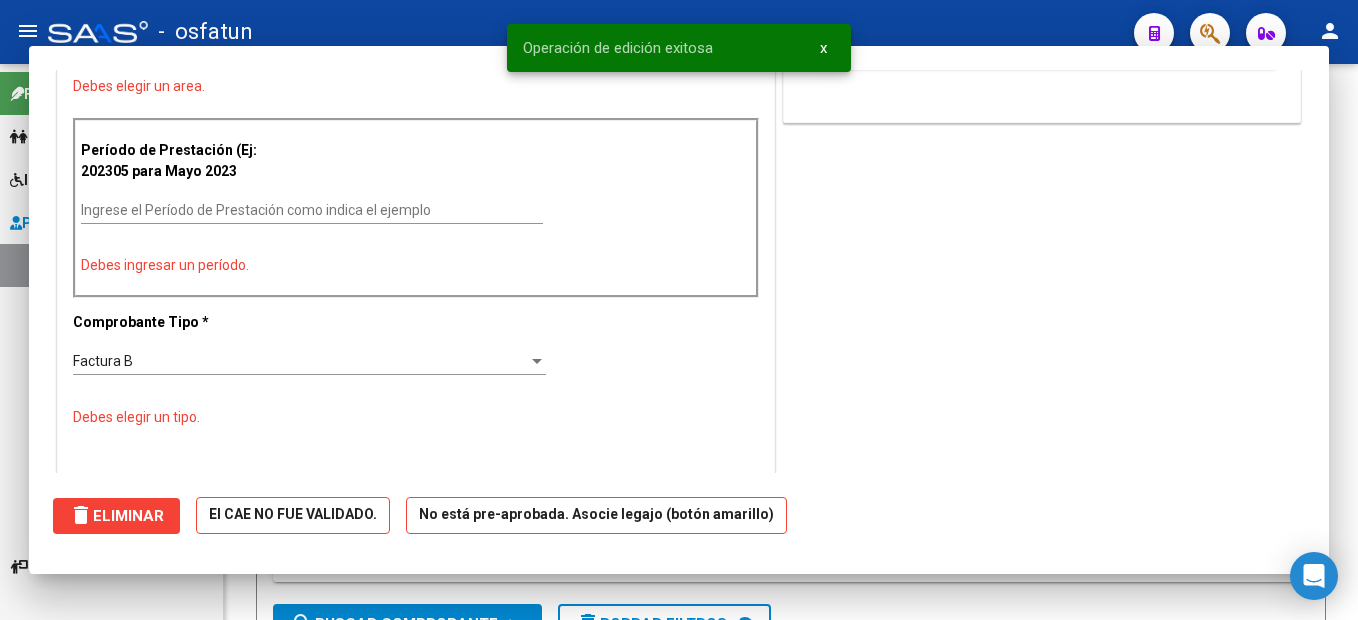scroll, scrollTop: 0, scrollLeft: 0, axis: both 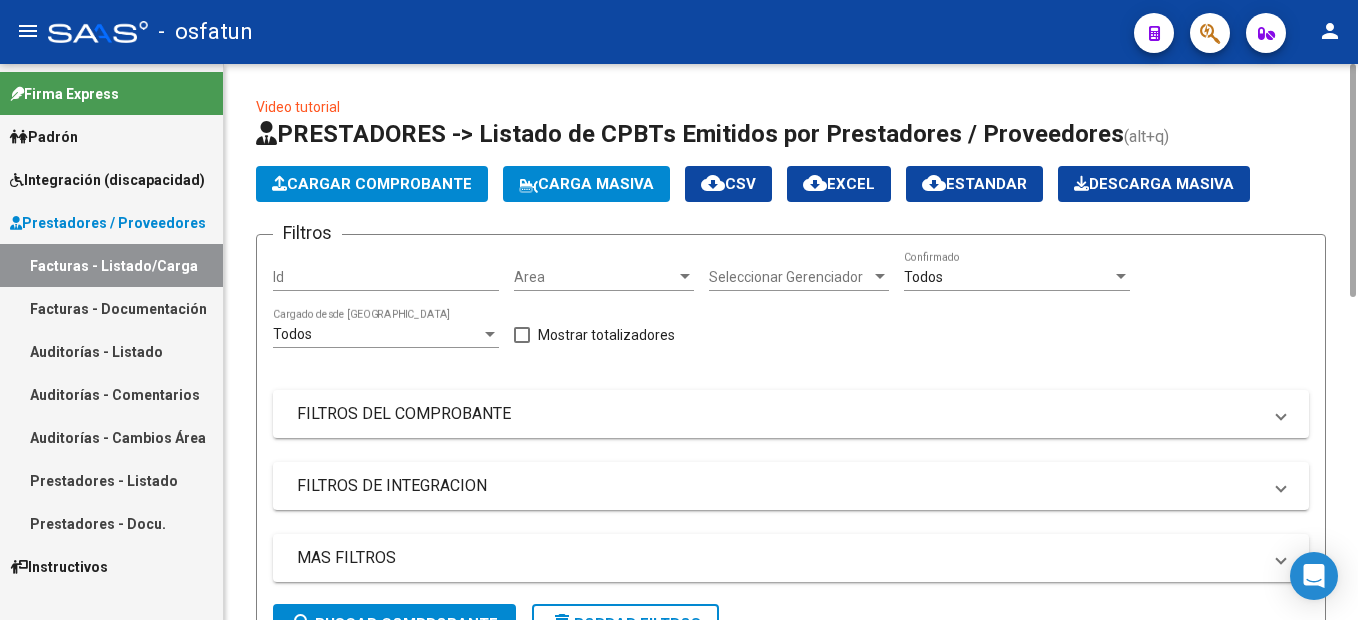 click on "Cargar Comprobante" 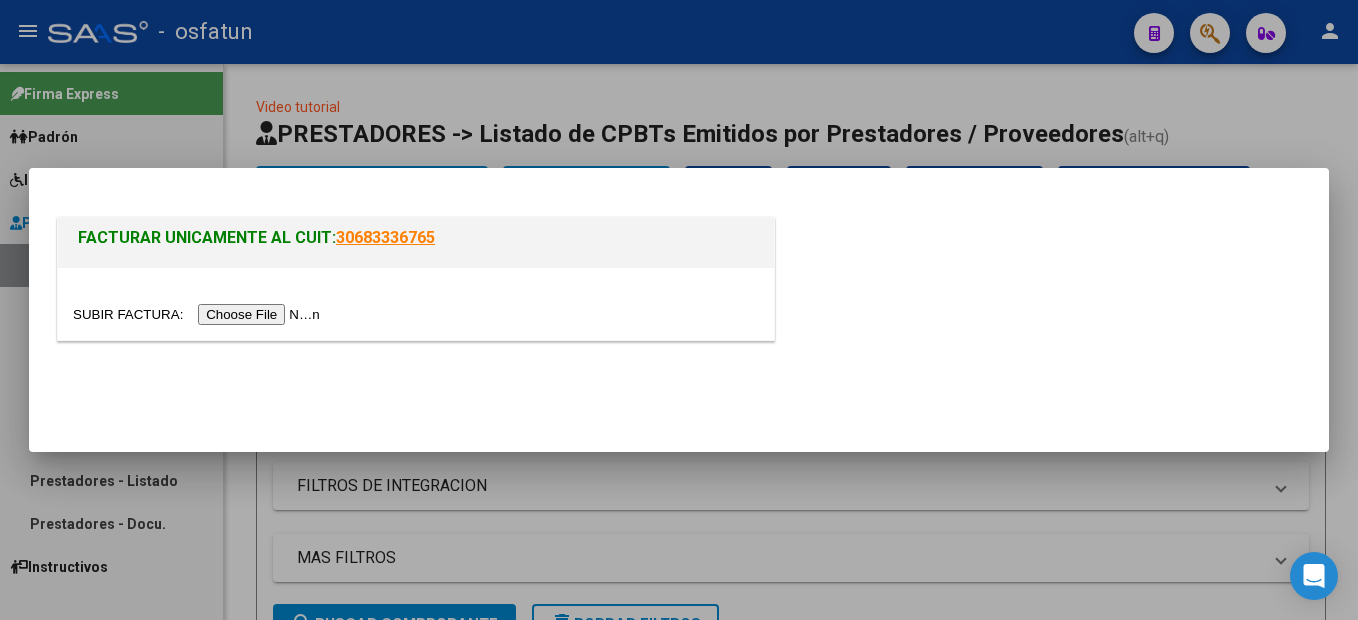 click at bounding box center [199, 314] 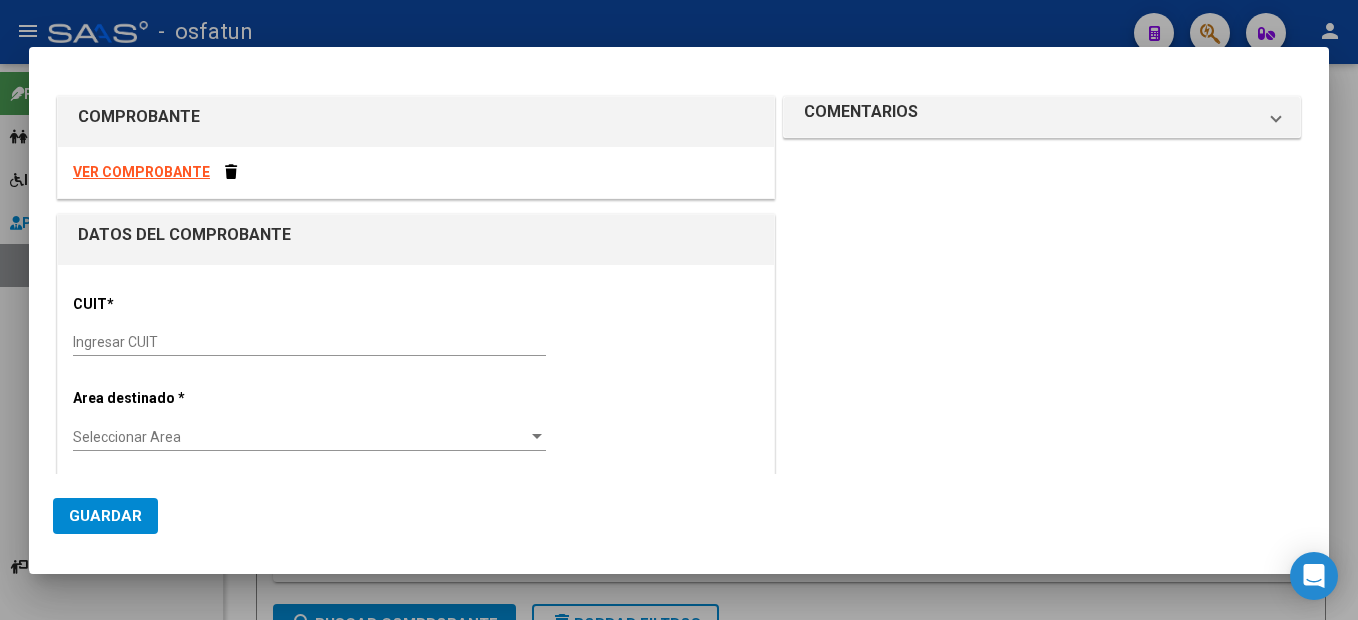 click on "Ingresar CUIT" at bounding box center (309, 343) 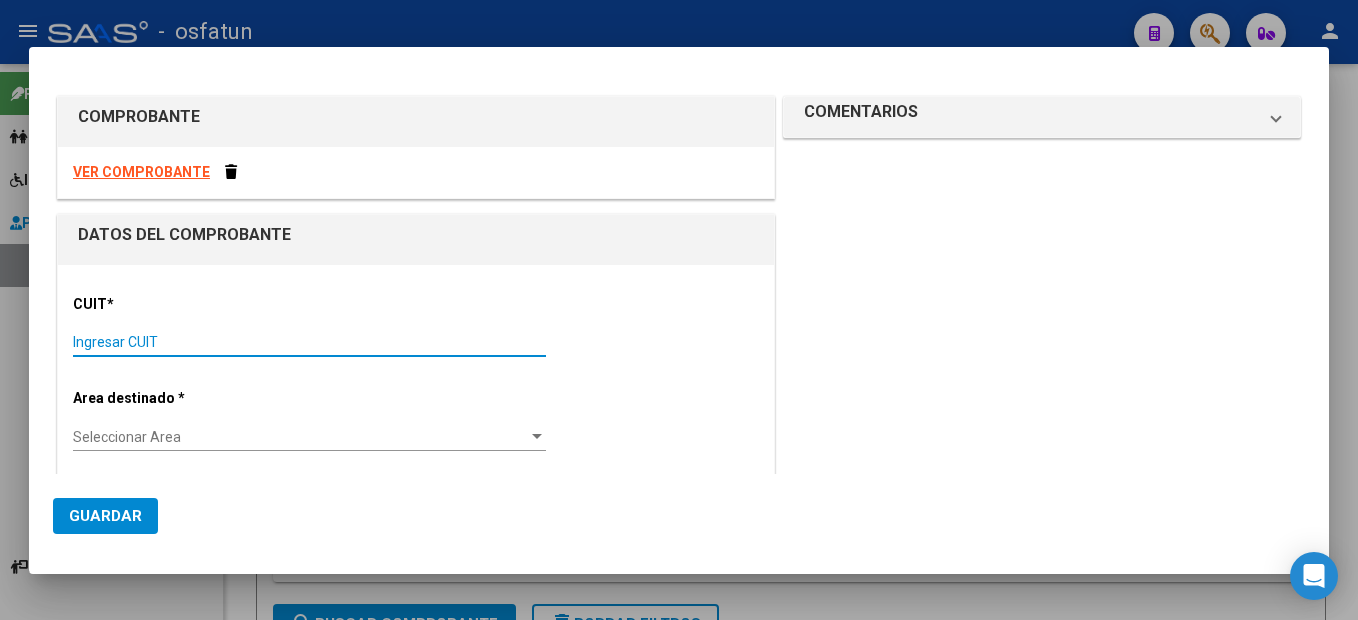 click on "Ingresar CUIT" at bounding box center [309, 342] 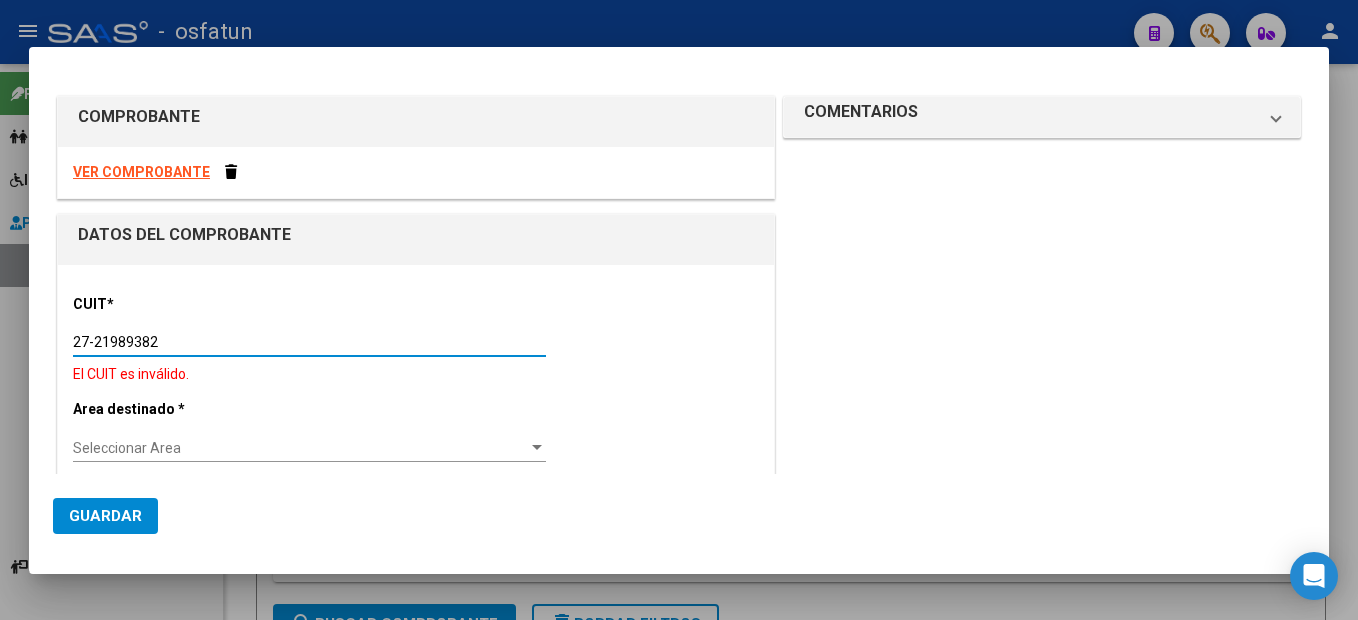type on "27-21989382-0" 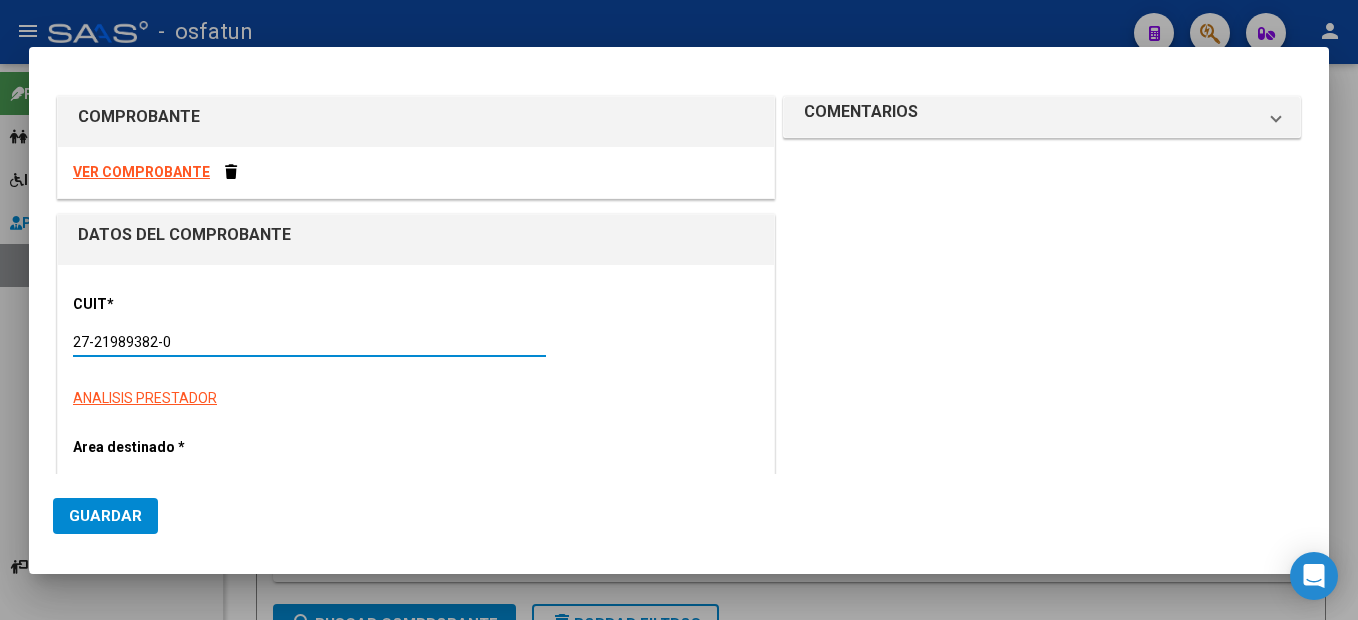 type on "6" 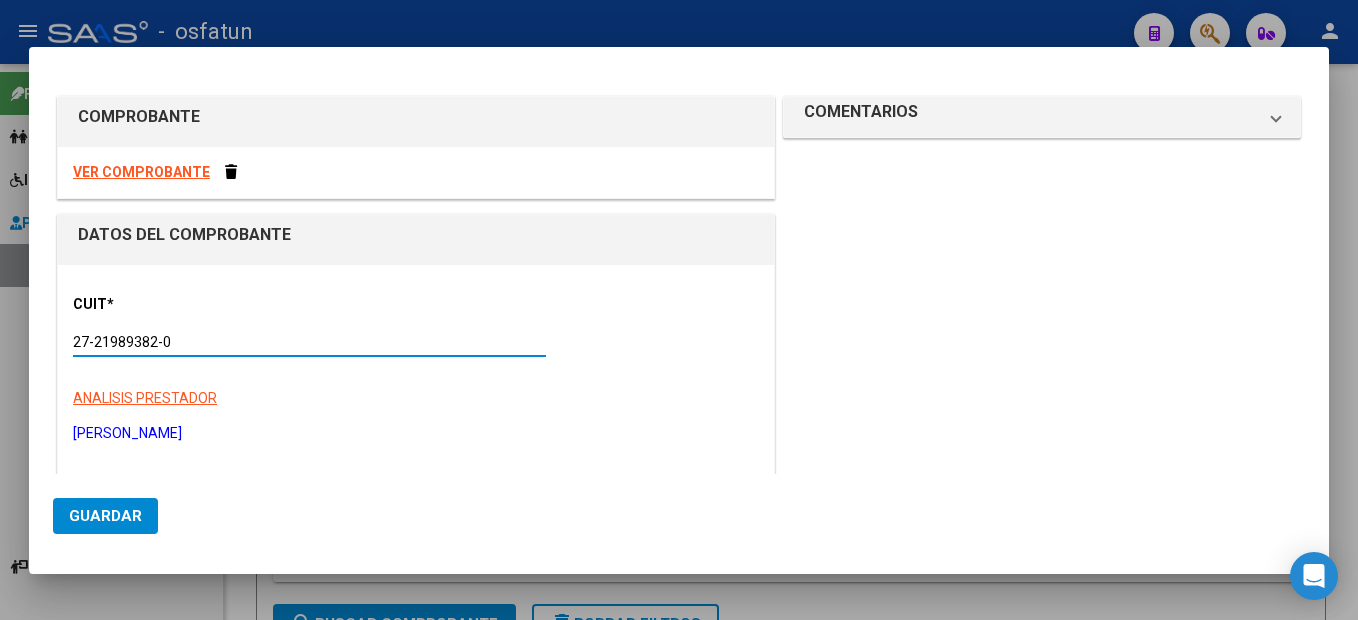 type on "27-21989382-0" 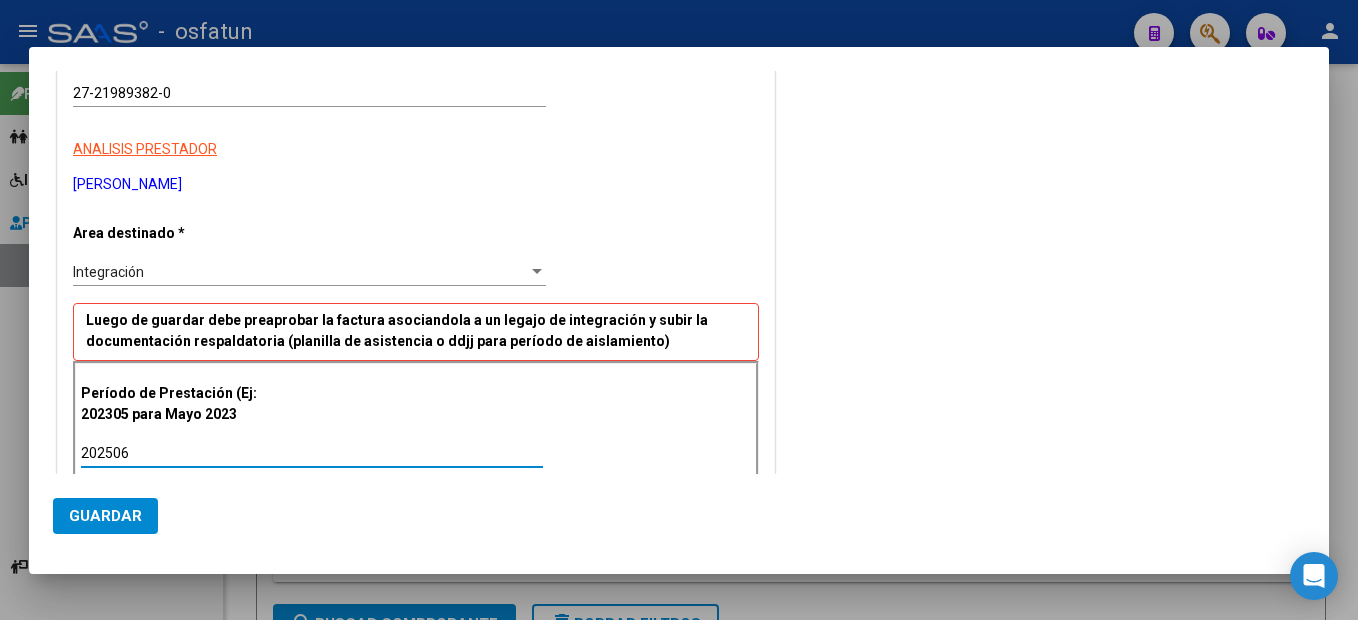 type on "202506" 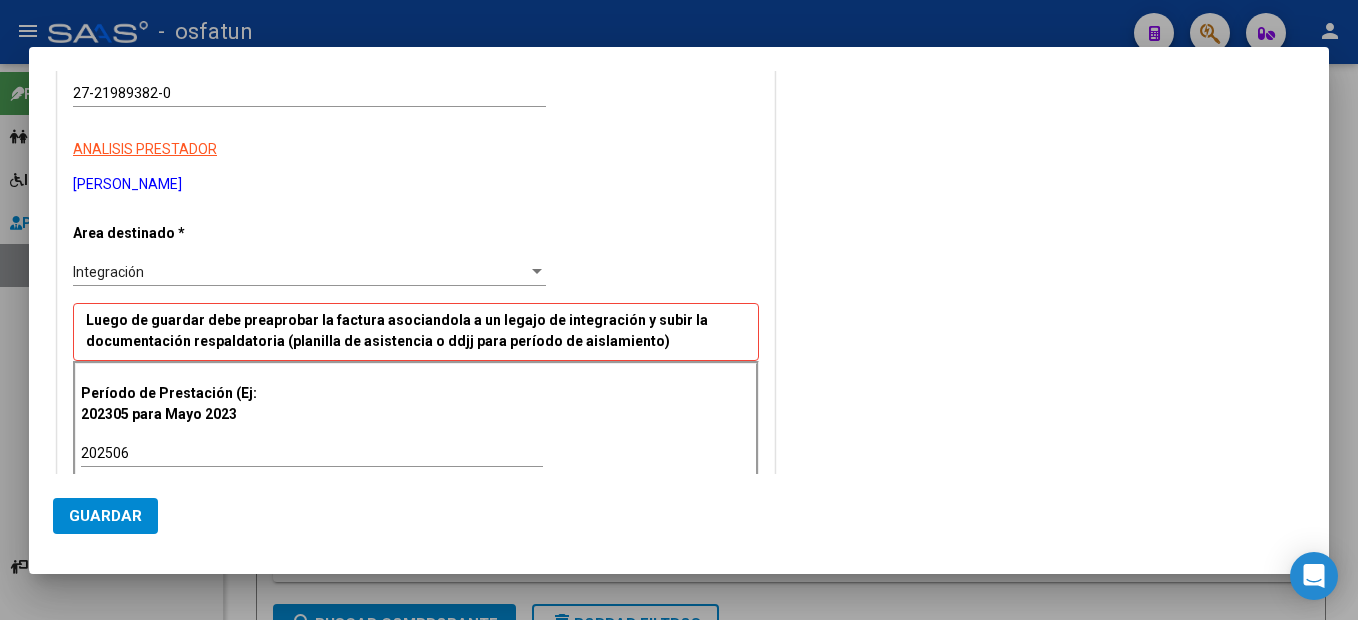 scroll, scrollTop: 533, scrollLeft: 0, axis: vertical 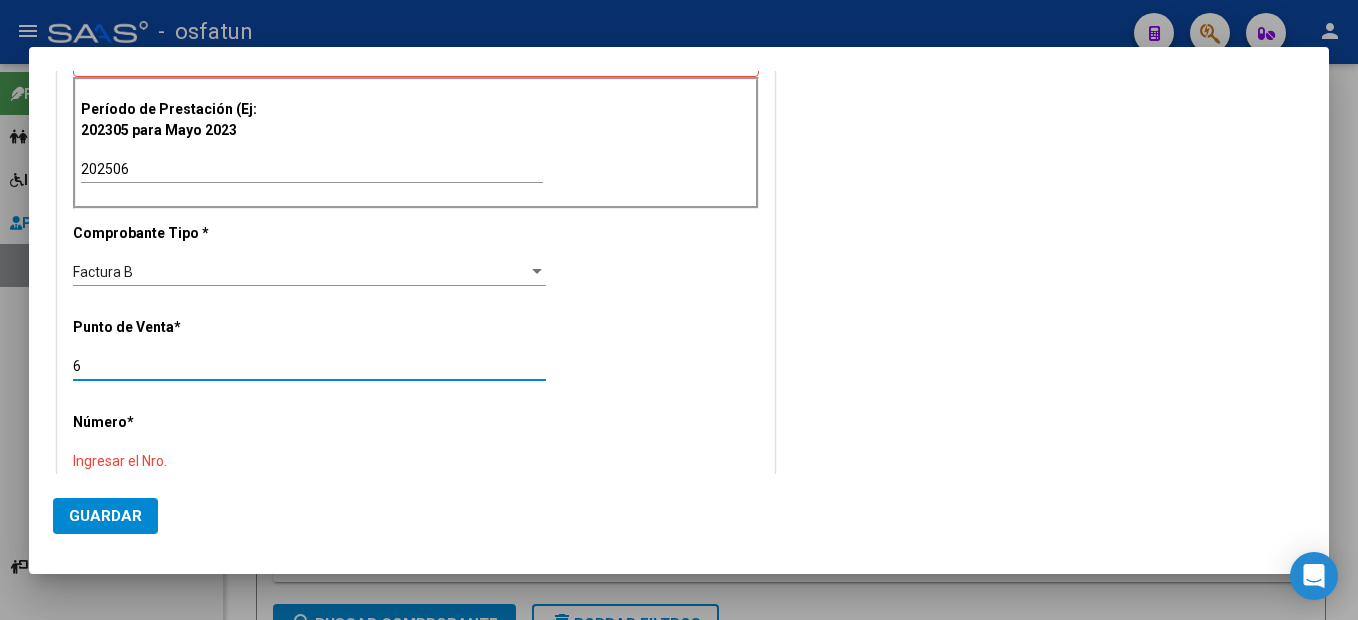 click on "6" at bounding box center (309, 366) 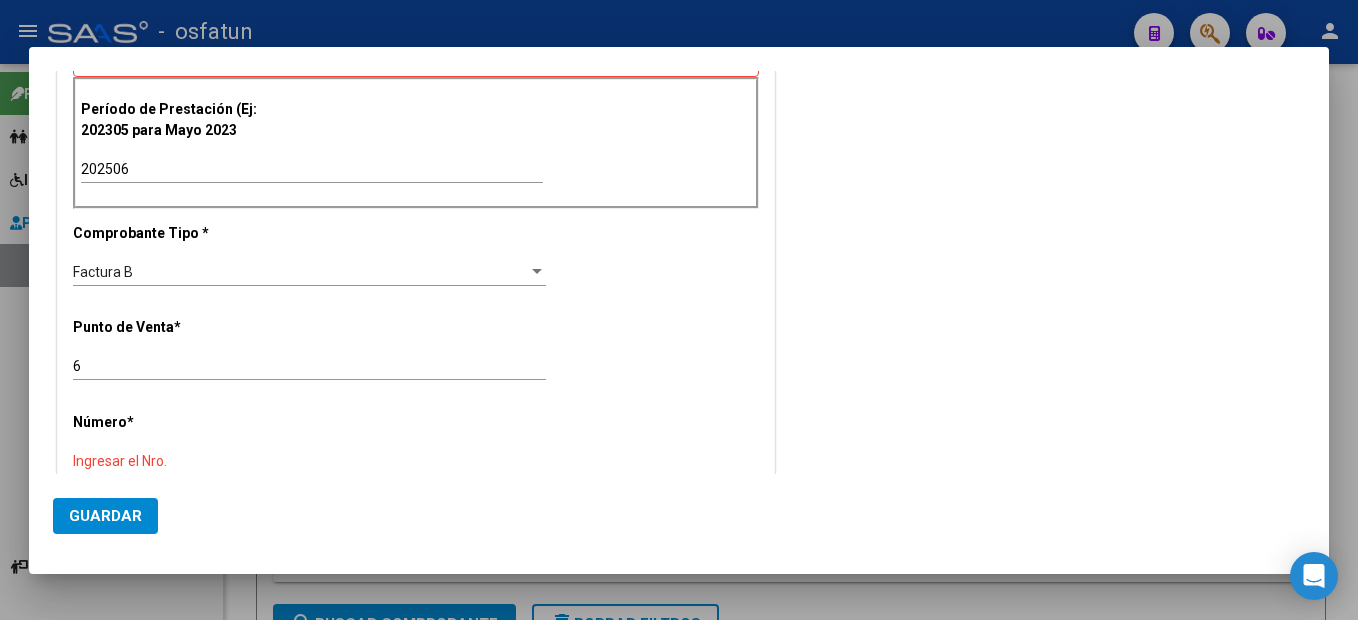 click on "6 Ingresar el Nro." 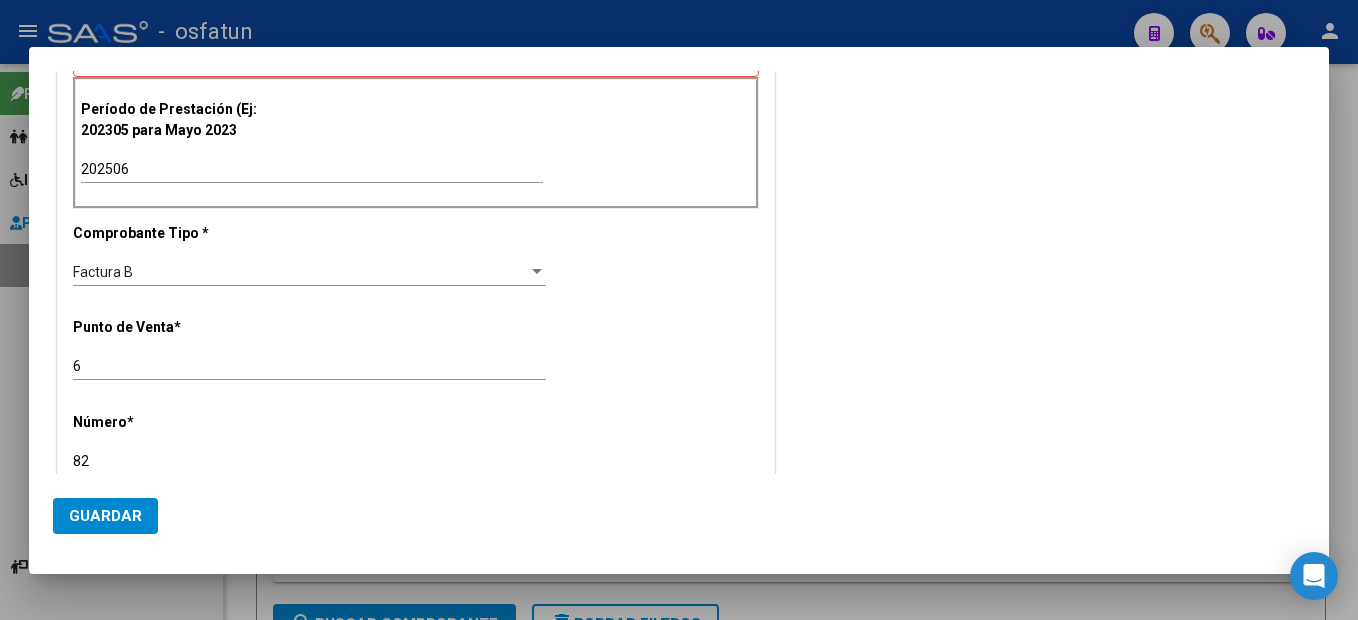 type on "82" 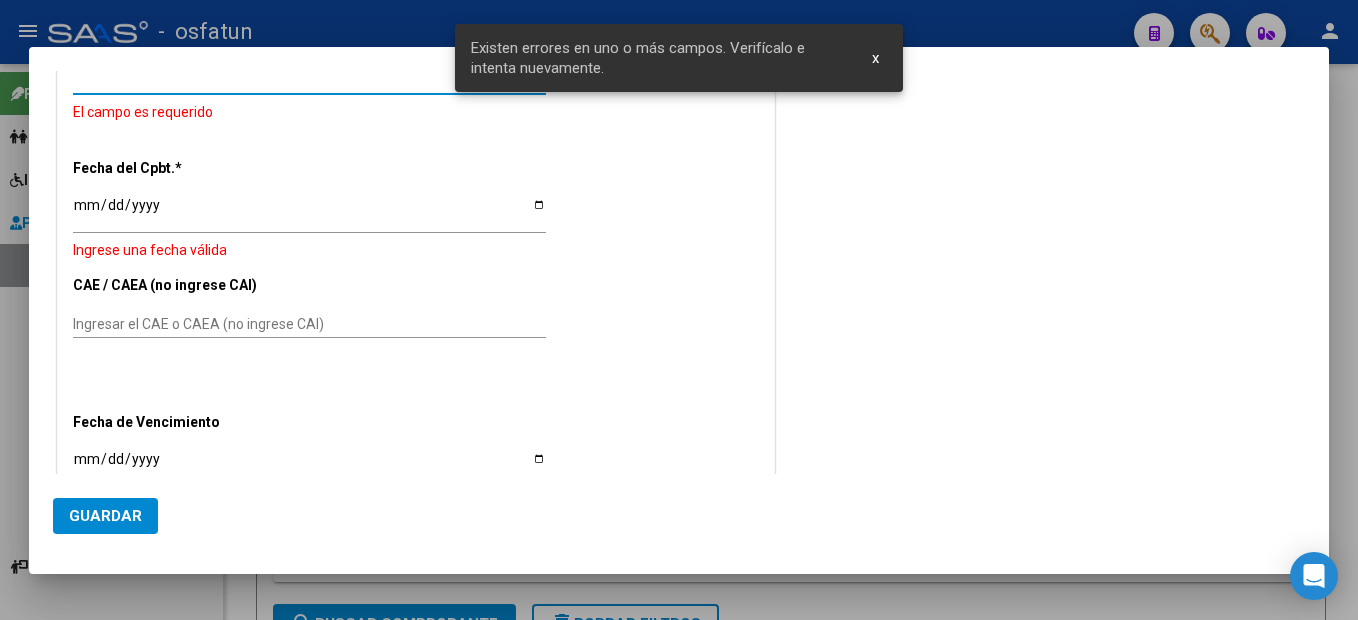 scroll, scrollTop: 708, scrollLeft: 0, axis: vertical 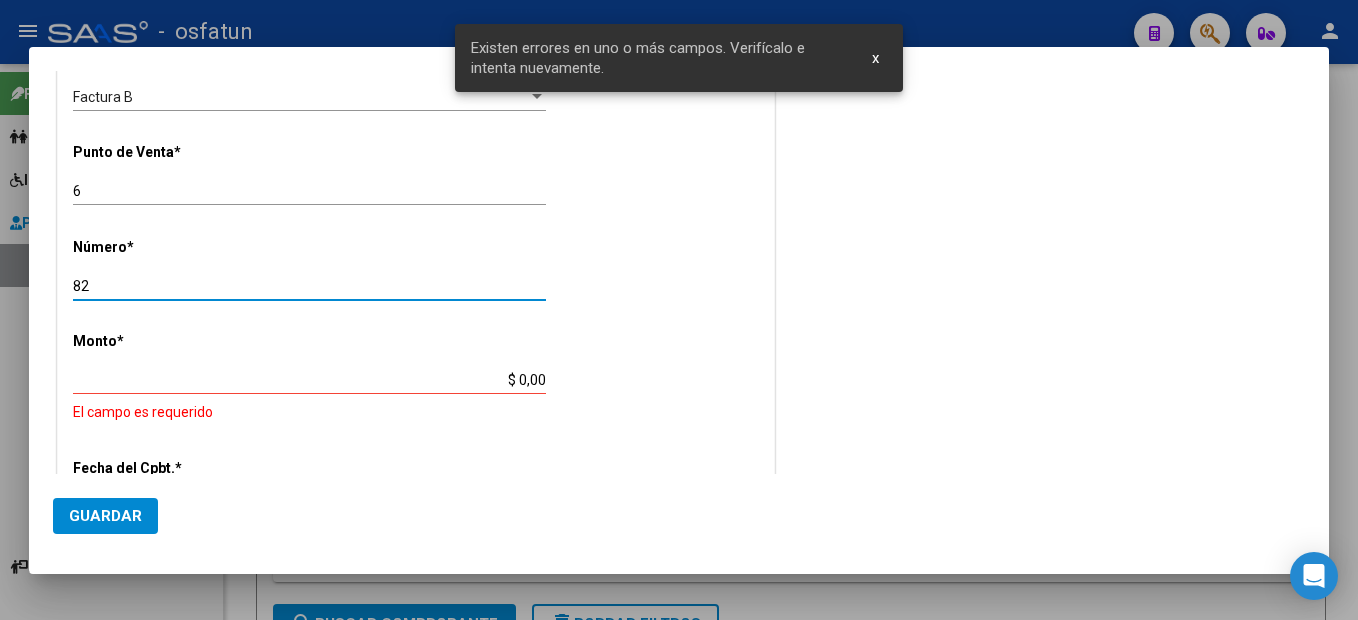 click on "82" at bounding box center (309, 286) 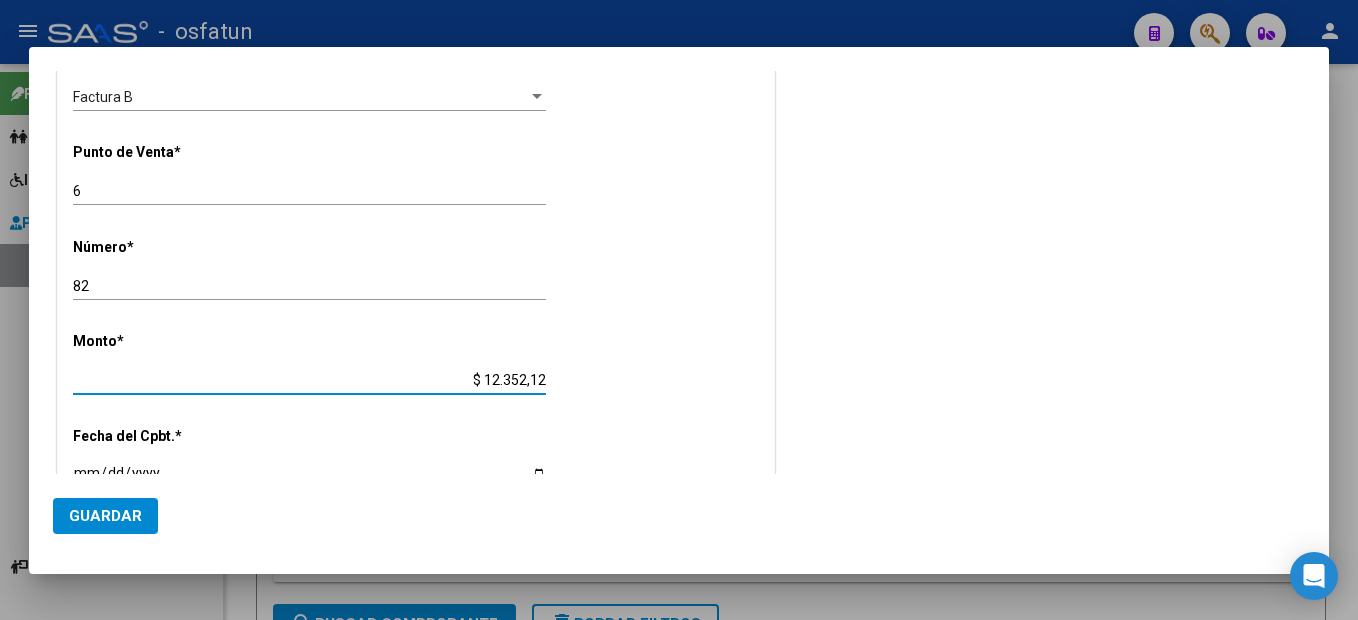 type on "$ 123.521,28" 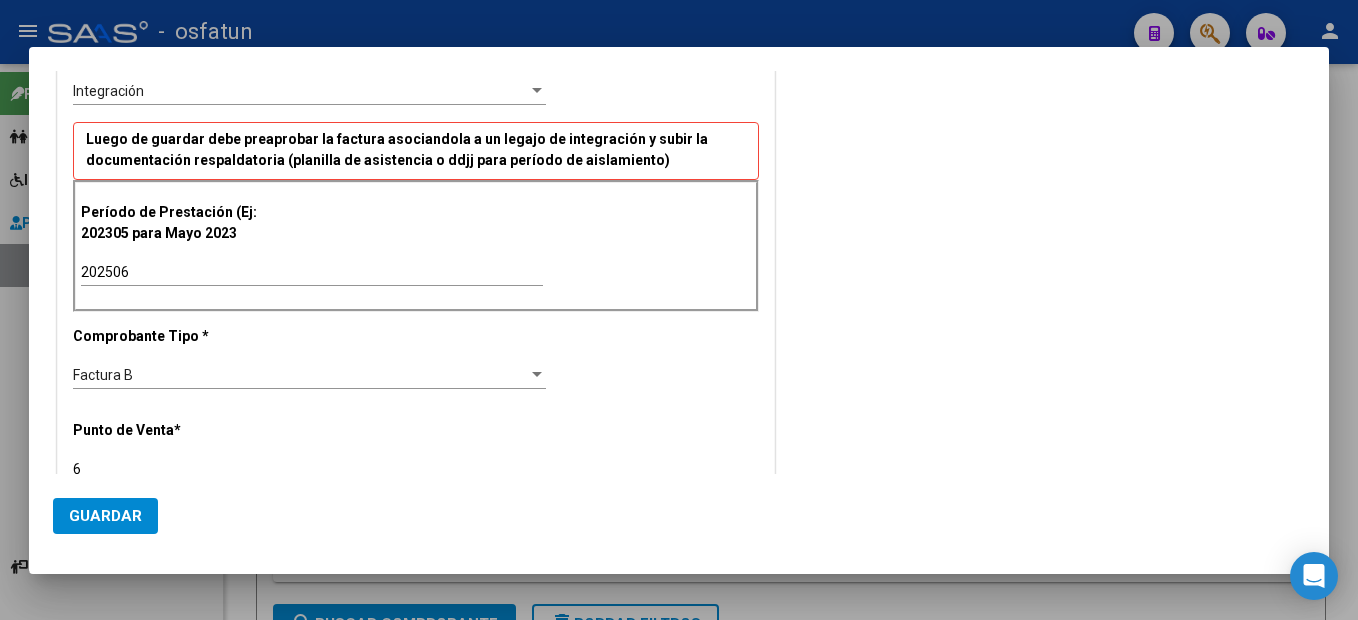 scroll, scrollTop: 909, scrollLeft: 0, axis: vertical 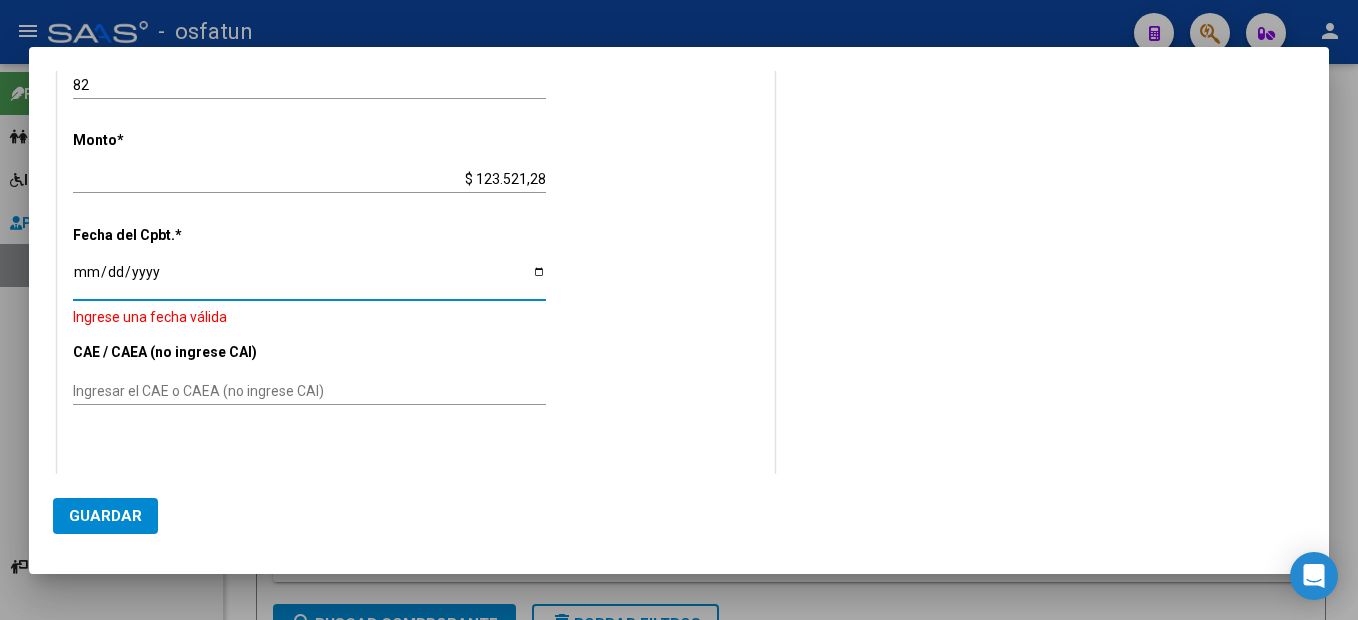 click on "Ingresar la fecha" at bounding box center [309, 279] 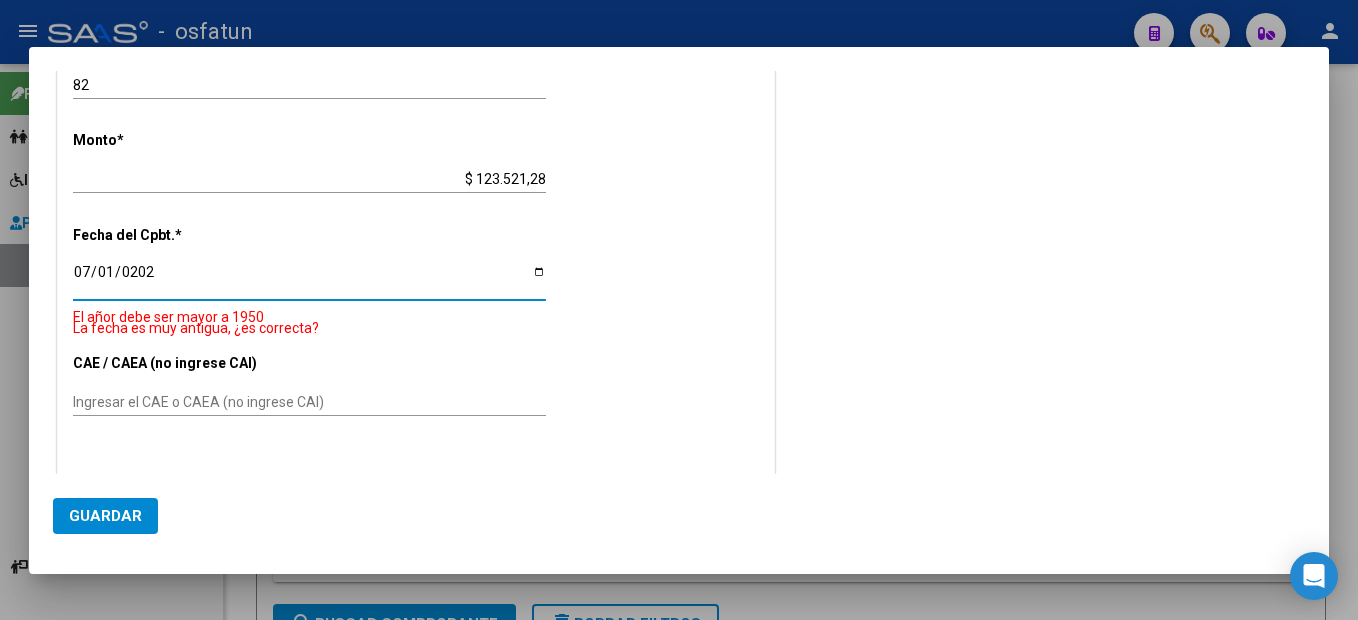 type on "[DATE]" 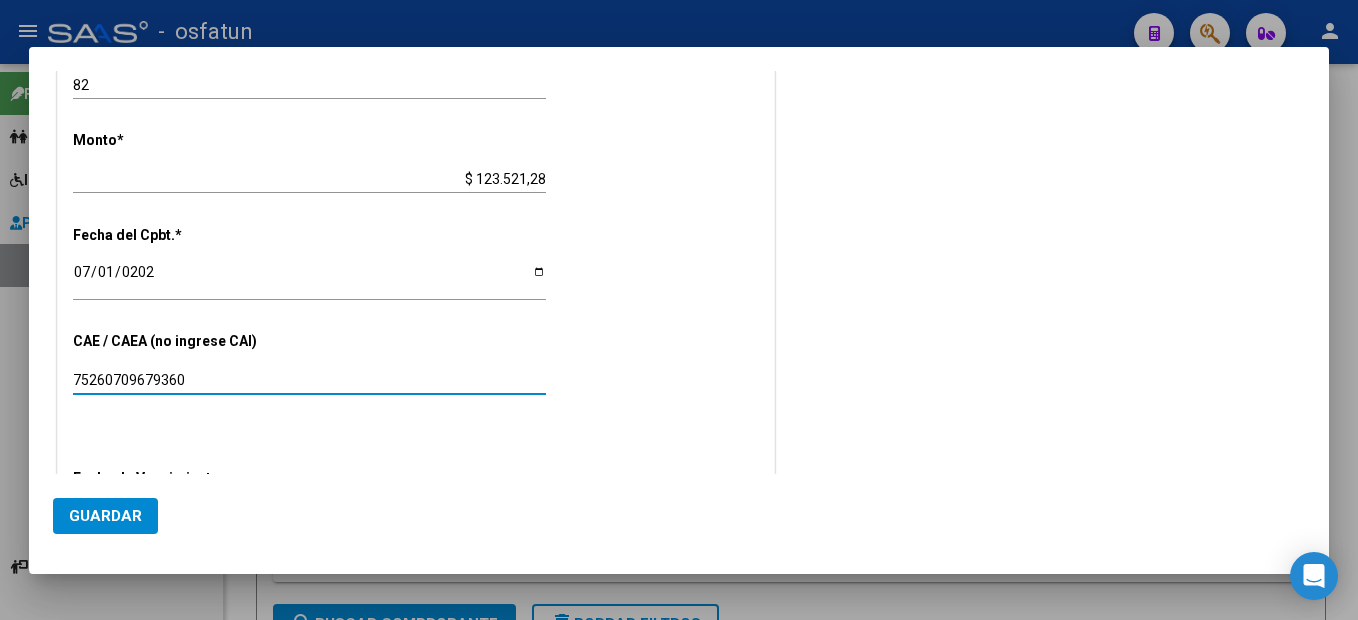 type on "75260709679360" 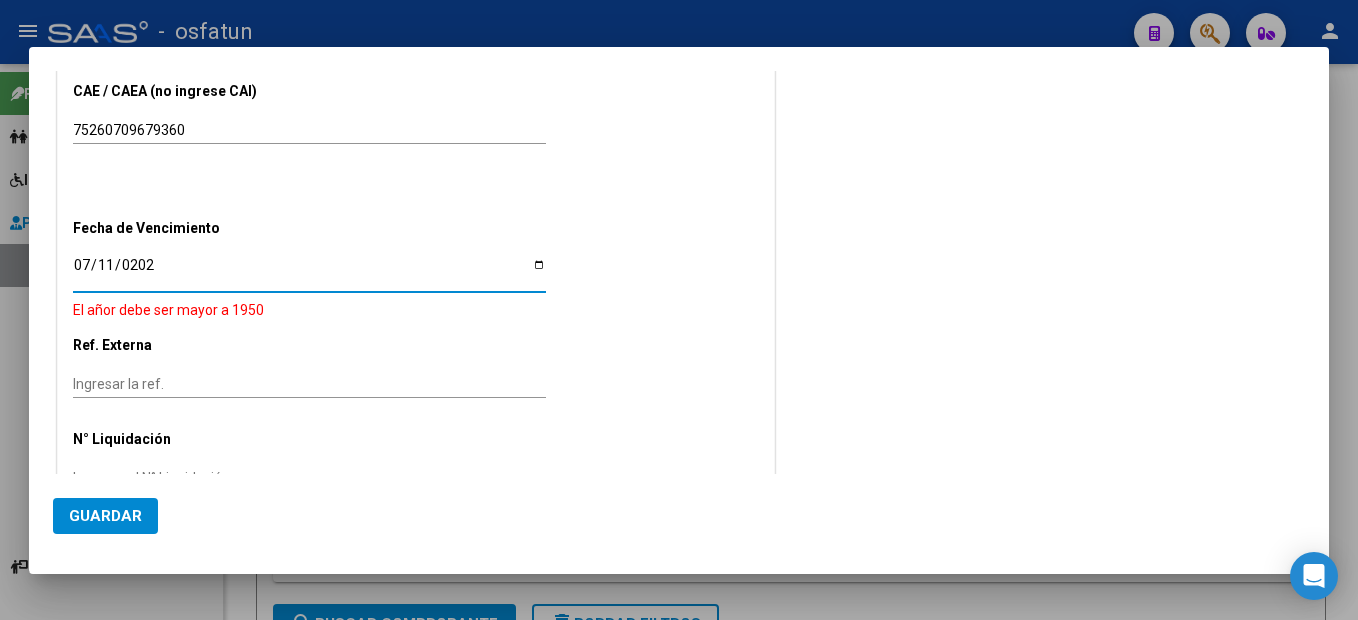 type on "2025-07-11" 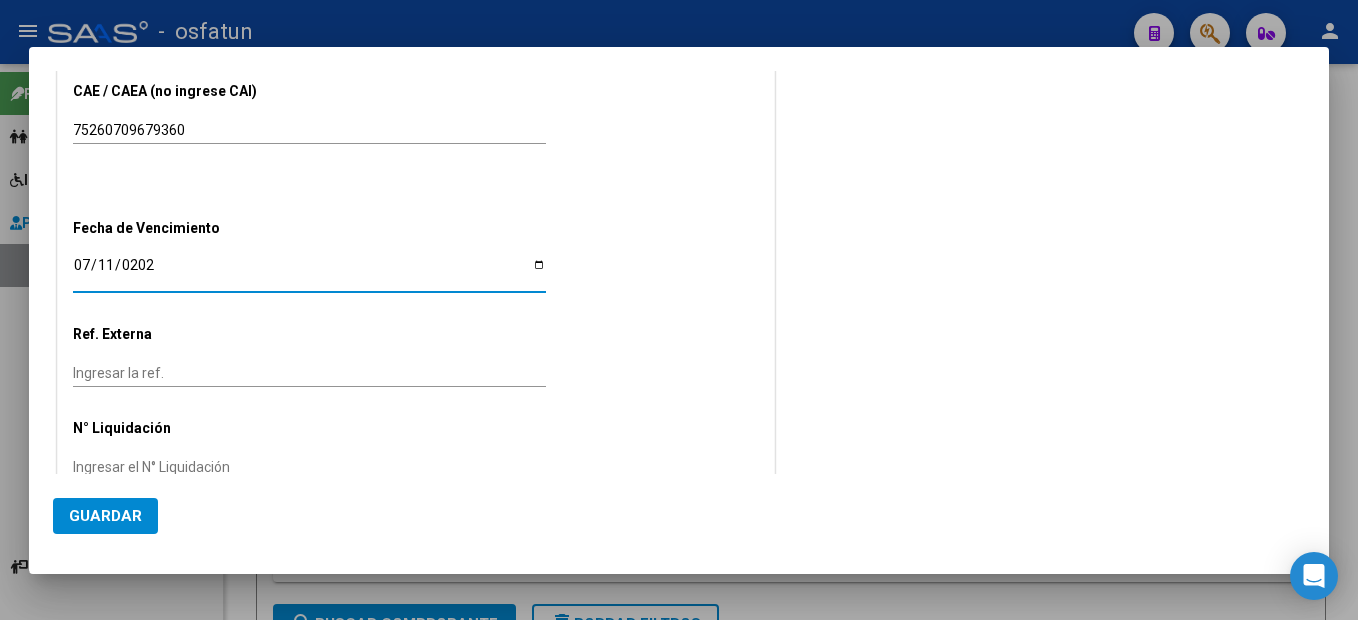 click on "Guardar" 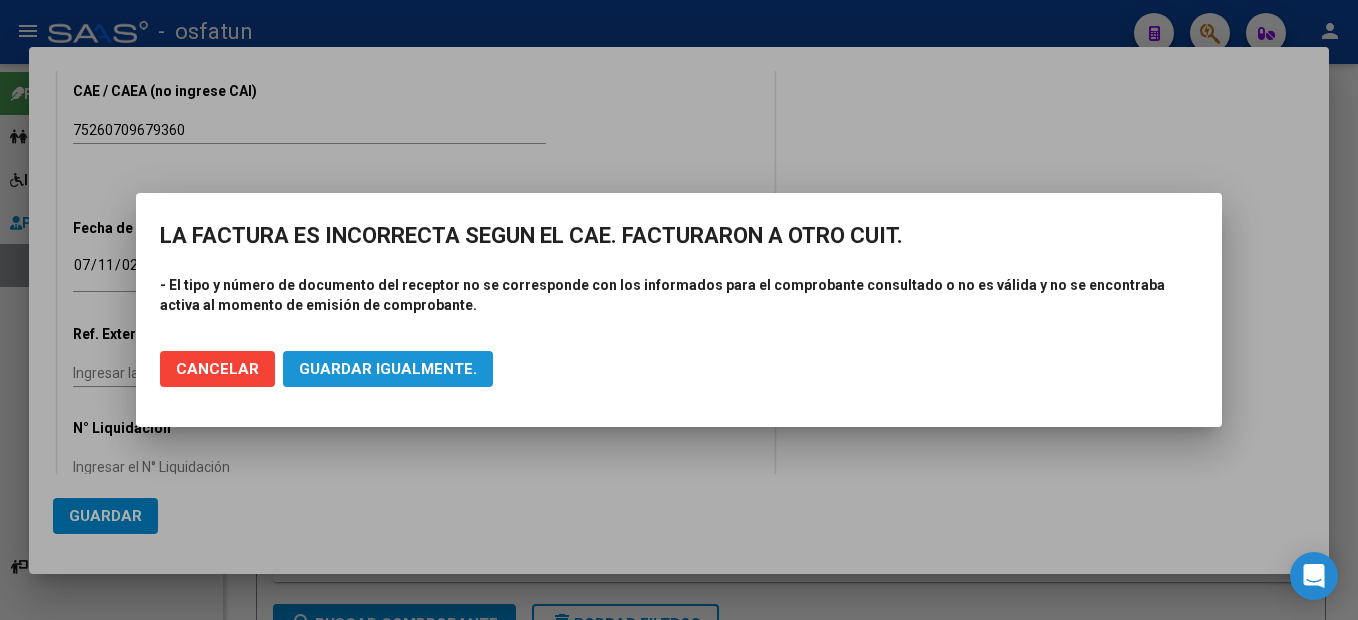 click on "Guardar igualmente." 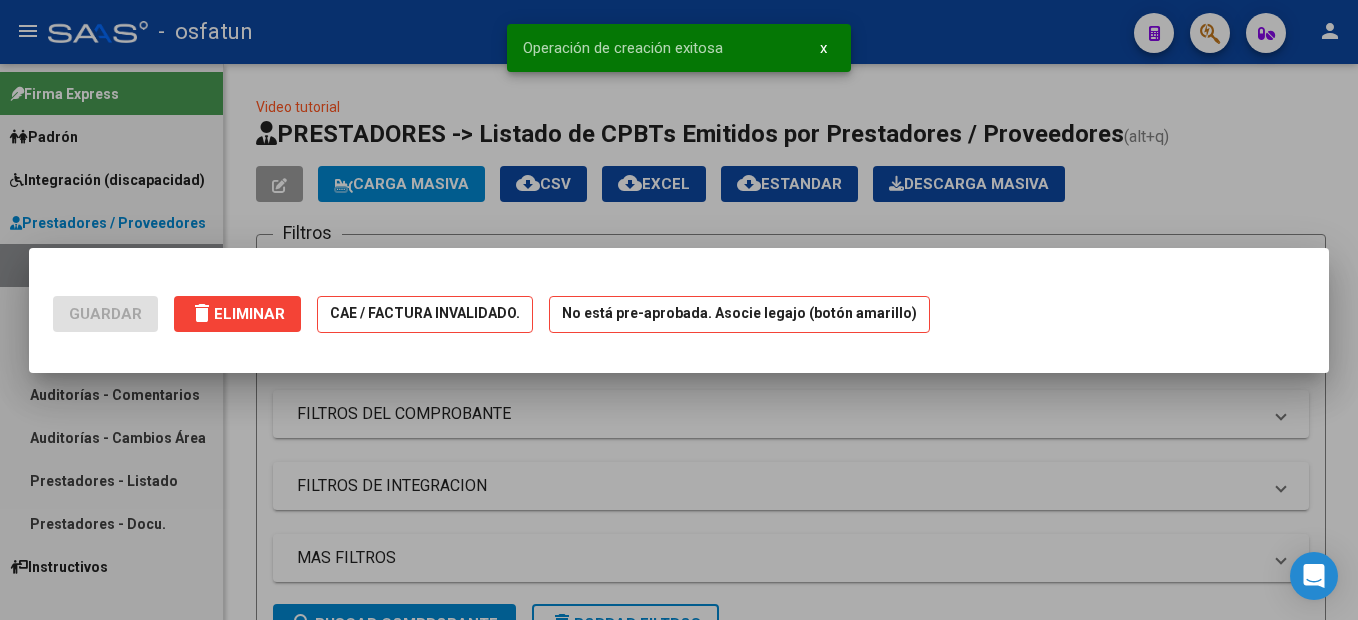 scroll, scrollTop: 0, scrollLeft: 0, axis: both 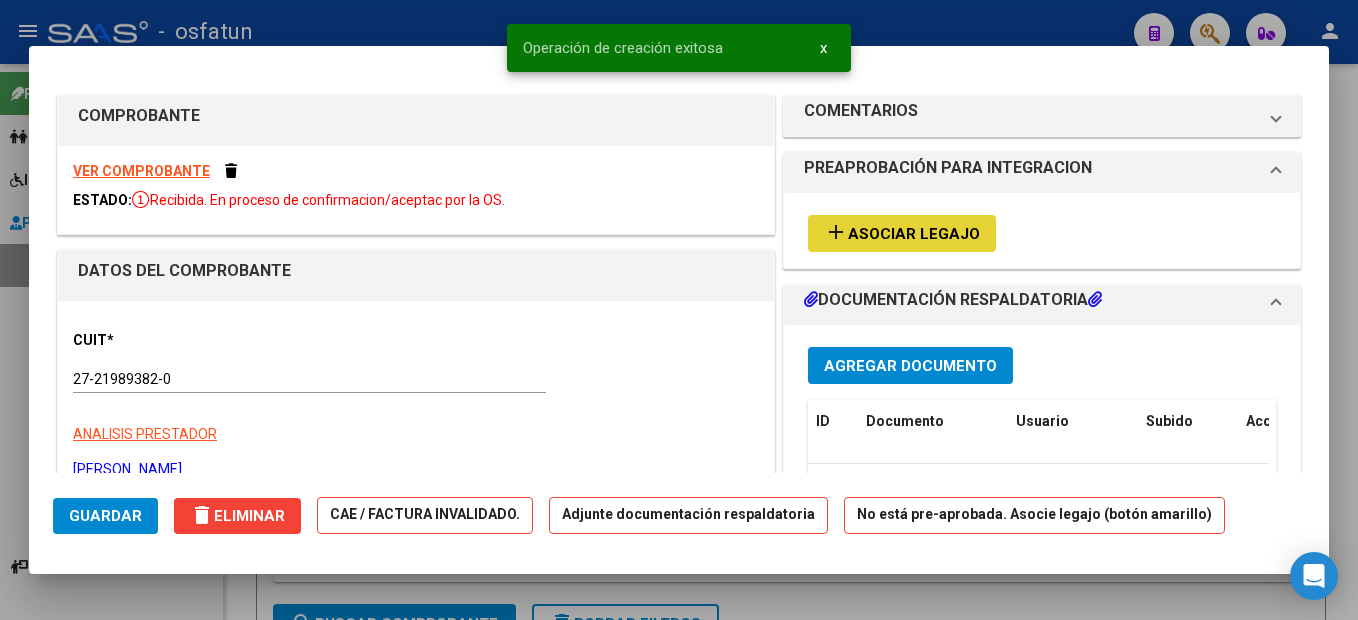 click on "Asociar Legajo" at bounding box center [914, 234] 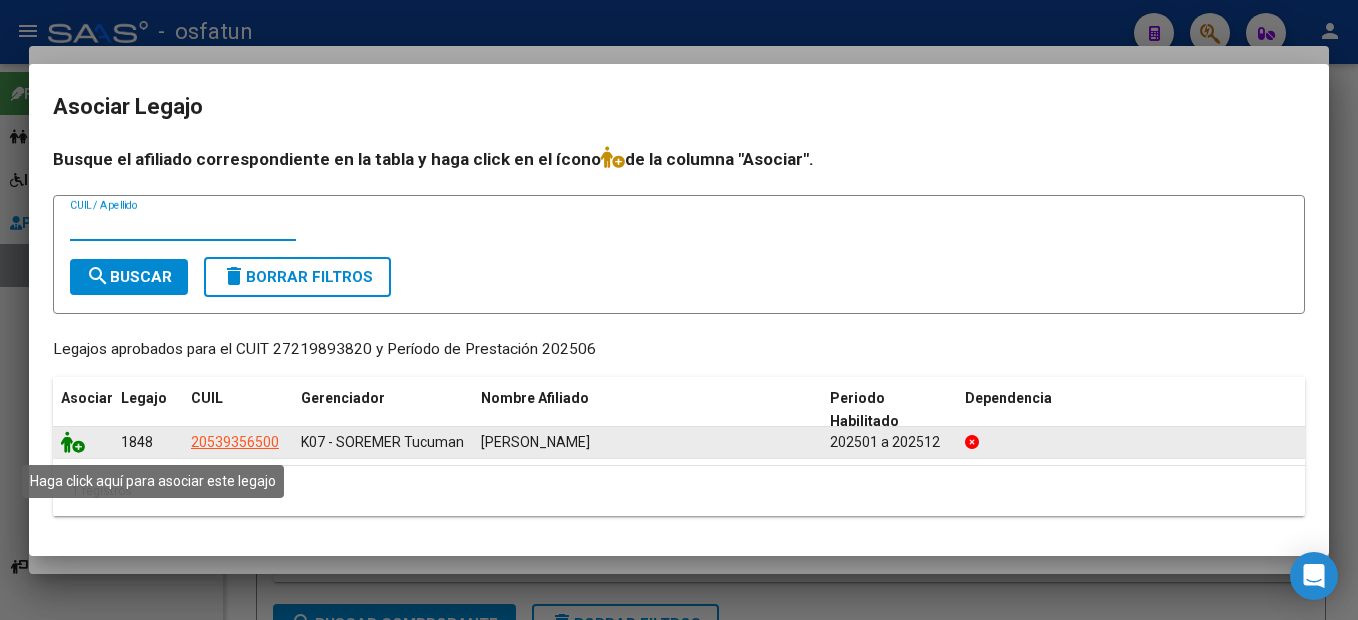 click 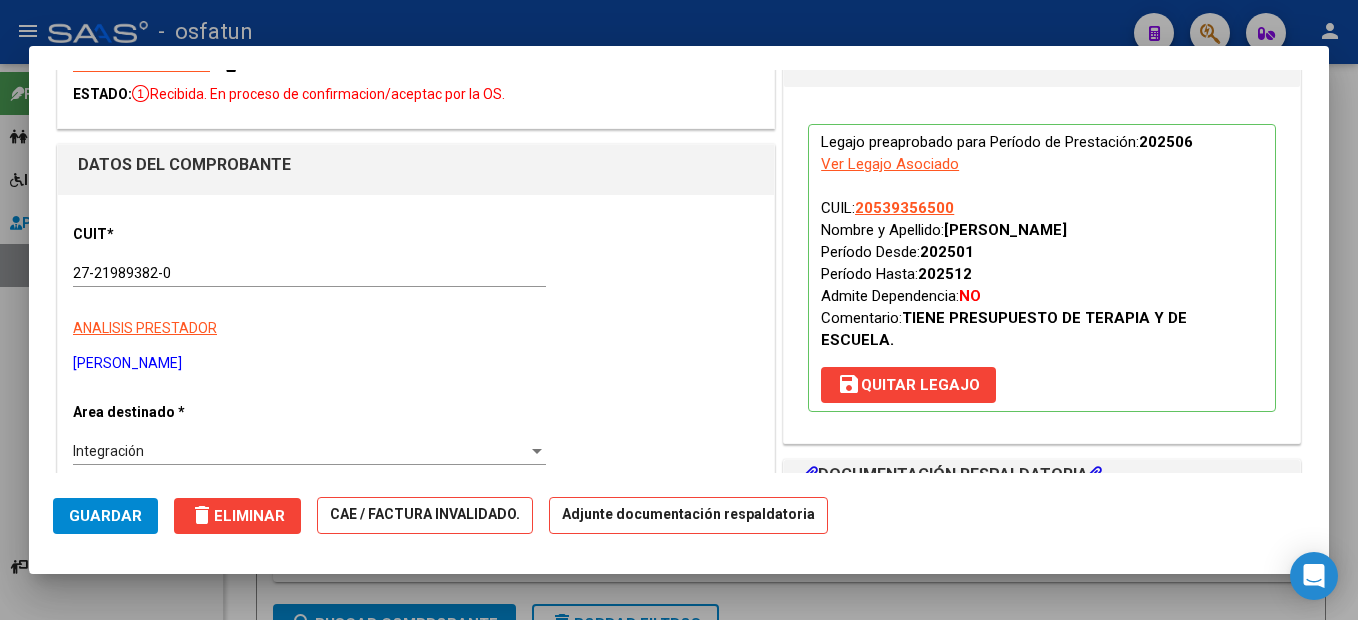 scroll, scrollTop: 200, scrollLeft: 0, axis: vertical 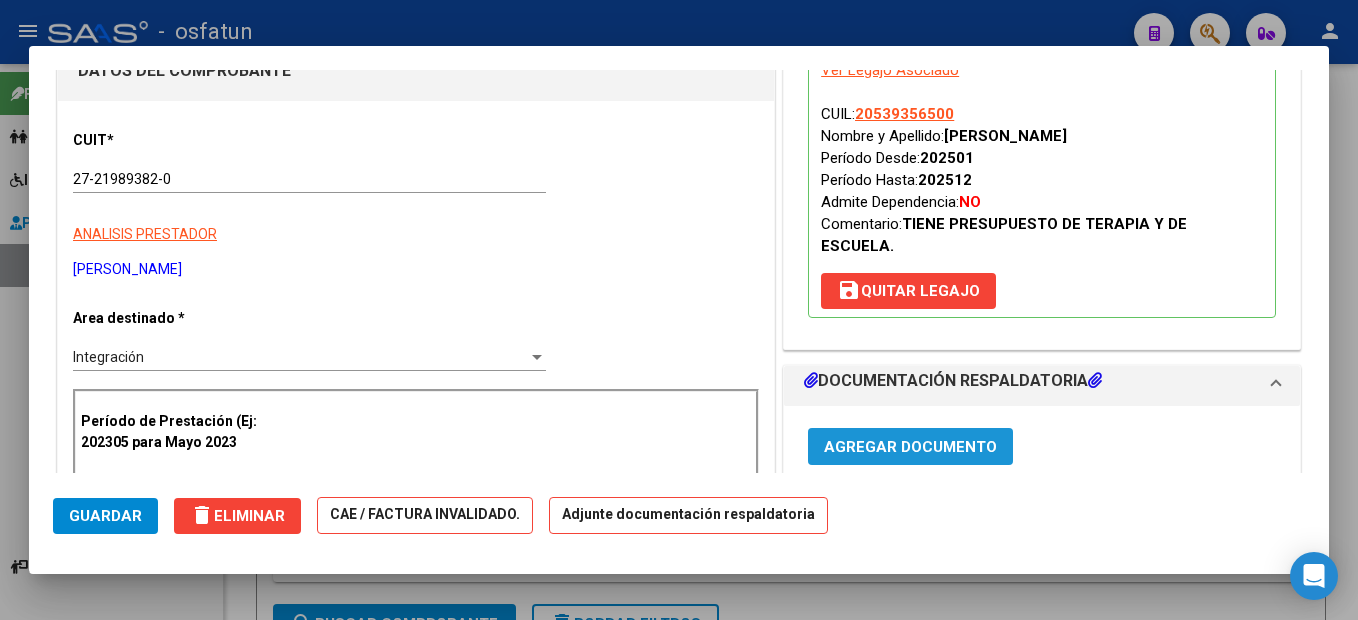 click on "Agregar Documento" at bounding box center (910, 447) 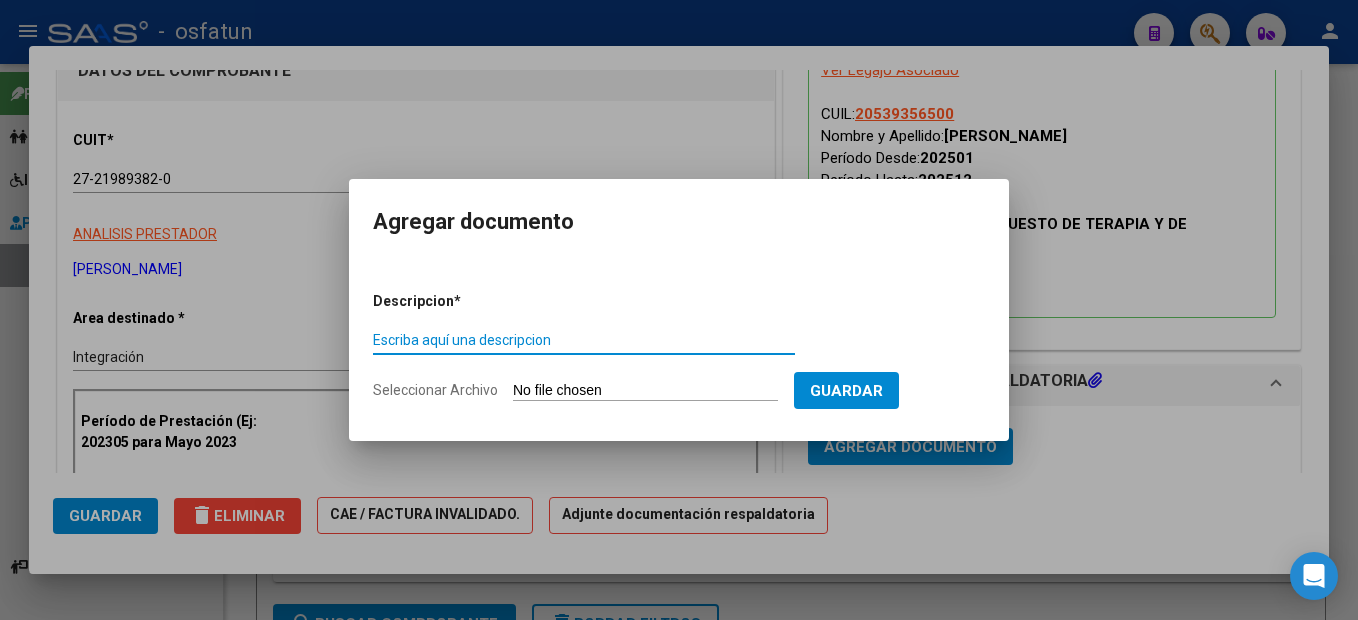 click on "Escriba aquí una descripcion" at bounding box center (584, 340) 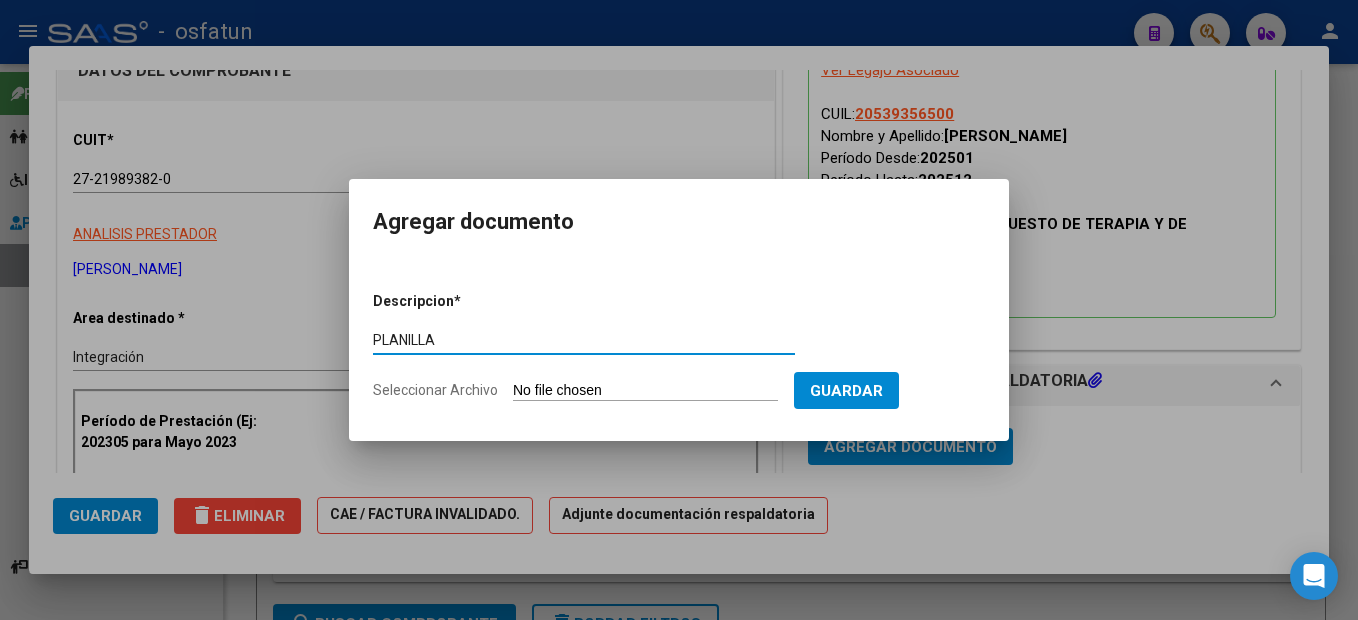 type on "PLANILLA" 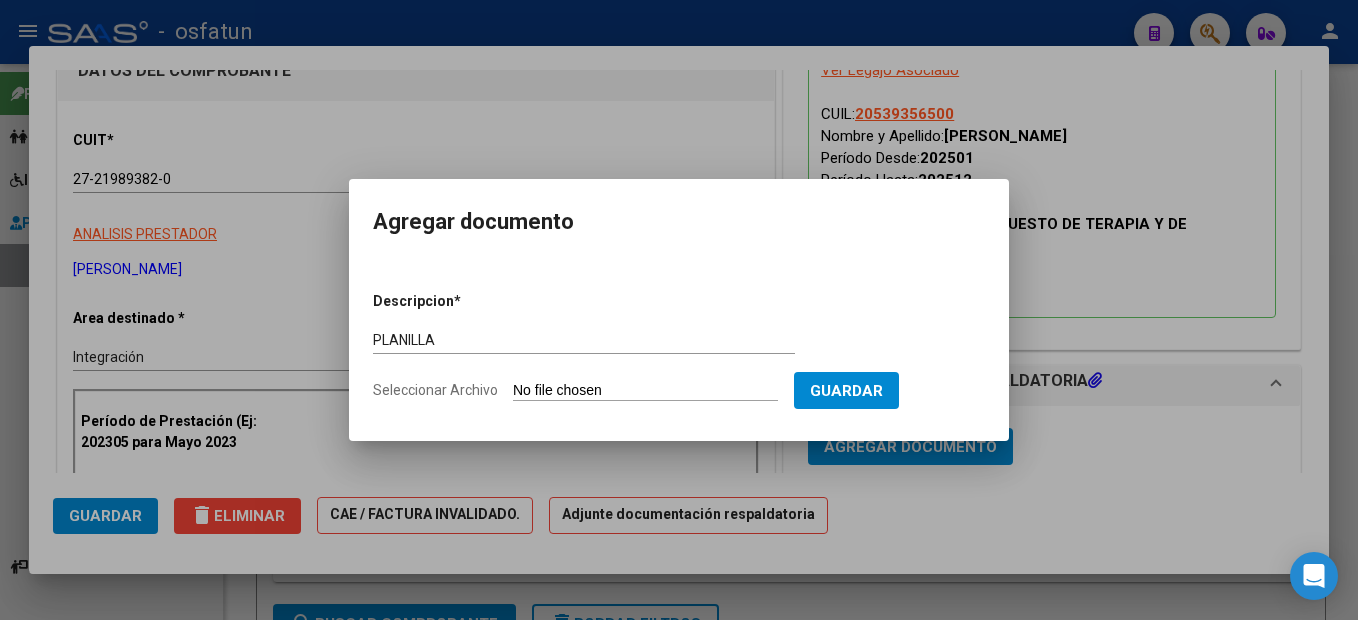 click on "Seleccionar Archivo" at bounding box center [645, 391] 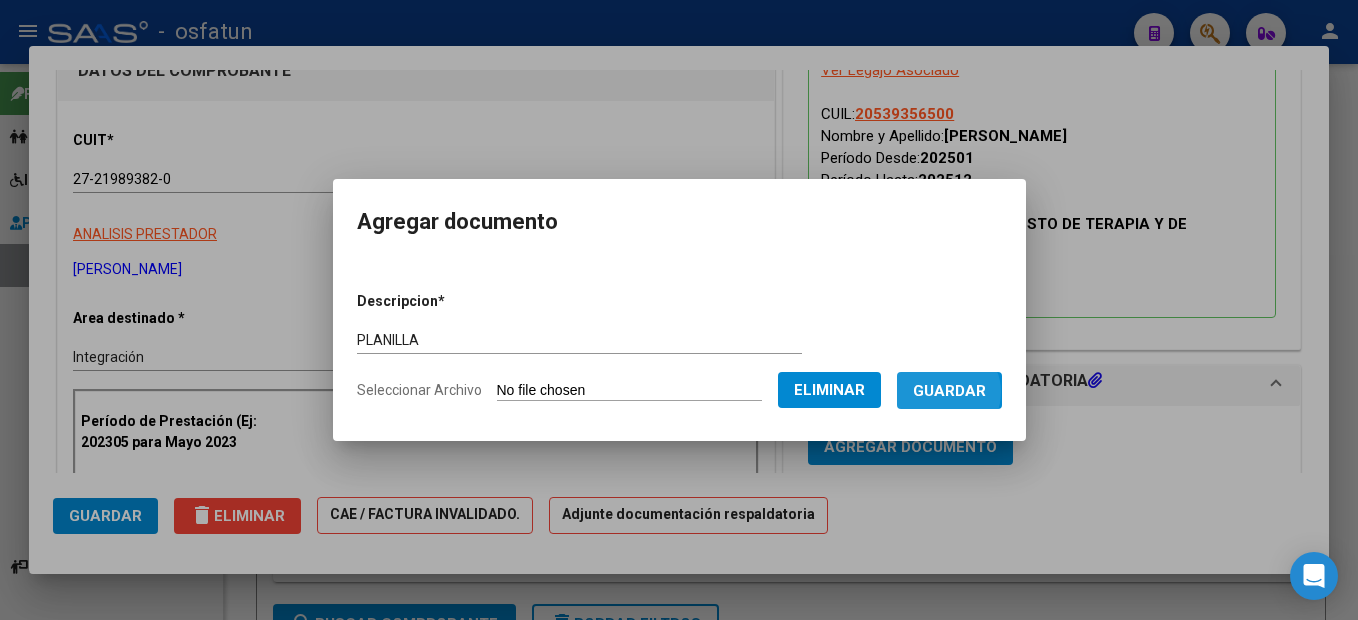 click on "Guardar" at bounding box center (949, 391) 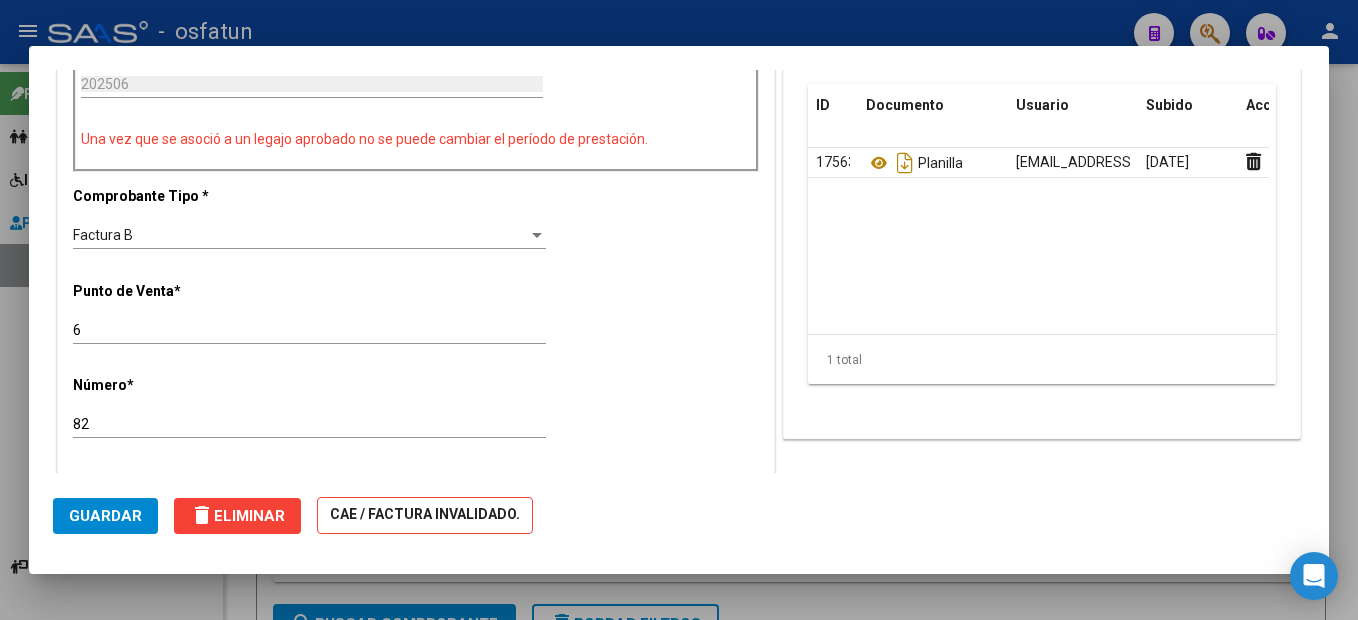 scroll, scrollTop: 600, scrollLeft: 0, axis: vertical 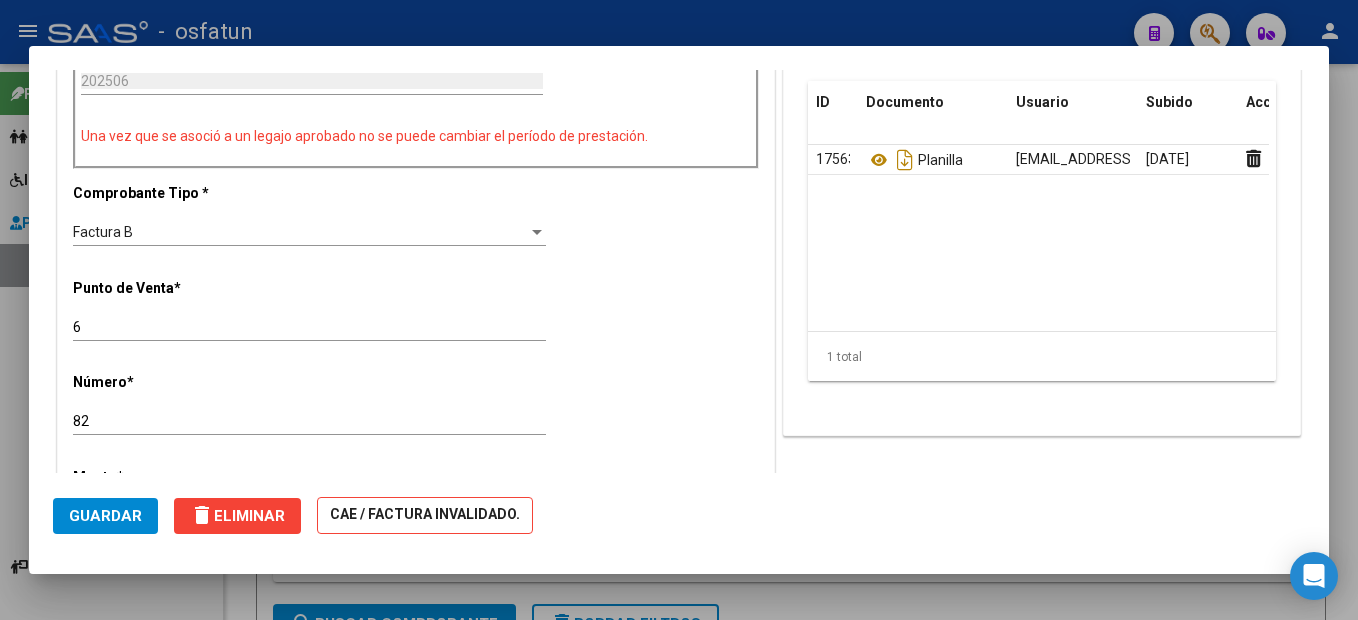 click on "Guardar" 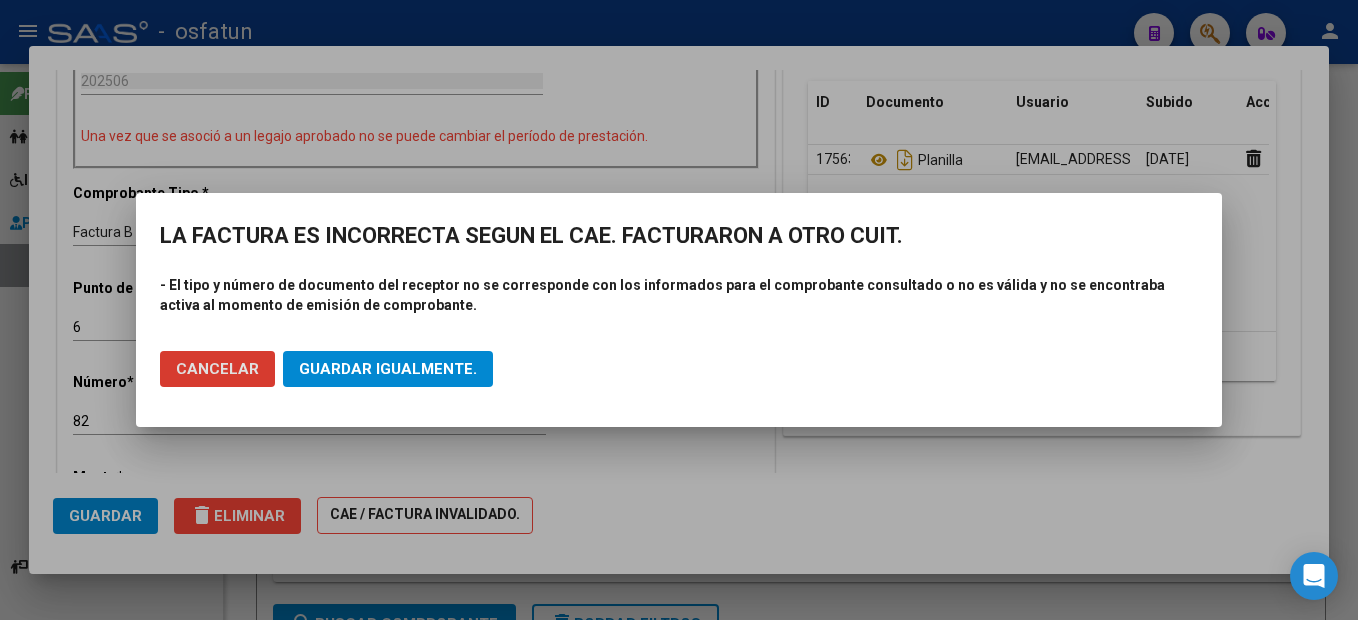 drag, startPoint x: 416, startPoint y: 365, endPoint x: 1148, endPoint y: 366, distance: 732.0007 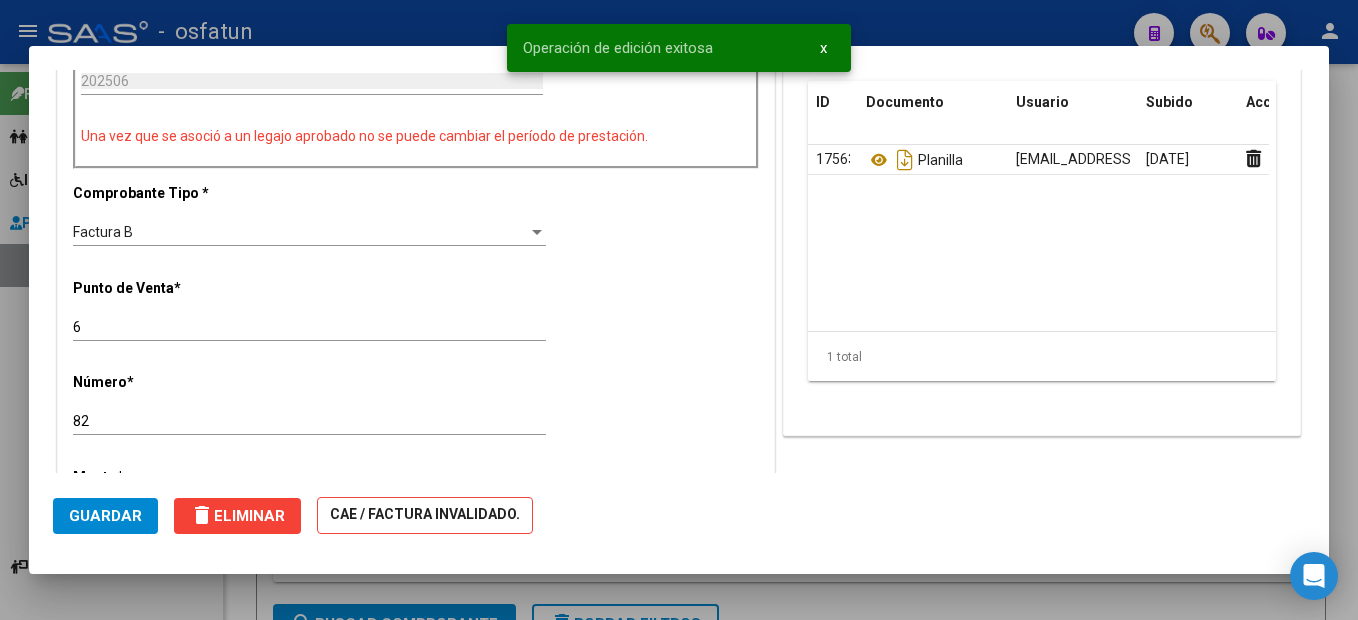 click on "menu -   osfatun  person    Firma Express     Padrón Cambios de Gerenciador Padrón Ágil Análisis Afiliado    Integración (discapacidad) Certificado Discapacidad Legajos    Prestadores / Proveedores Facturas - Listado/Carga Facturas - Documentación Auditorías - Listado Auditorías - Comentarios Auditorías - Cambios Área Prestadores - Listado Prestadores - Docu.    Instructivos  Video tutorial   PRESTADORES -> Listado de CPBTs Emitidos por Prestadores / Proveedores (alt+q)
Carga Masiva  cloud_download  CSV  cloud_download  EXCEL  cloud_download  Estandar   Descarga Masiva
Filtros Id Area Area Seleccionar Gerenciador Seleccionar Gerenciador Todos  Confirmado Todos  Cargado desde Masivo   Mostrar totalizadores   FILTROS DEL COMPROBANTE  Comprobante Tipo Comprobante Tipo Start date – Fec. Comprobante Desde / Hasta Días Emisión Desde(cant. días) Días Emisión Hasta(cant. días) CUIT / Razón Social Pto. Venta Nro. Comprobante Código SSS CAE Válido CAE Válido Todos  Todos  –" at bounding box center [679, 310] 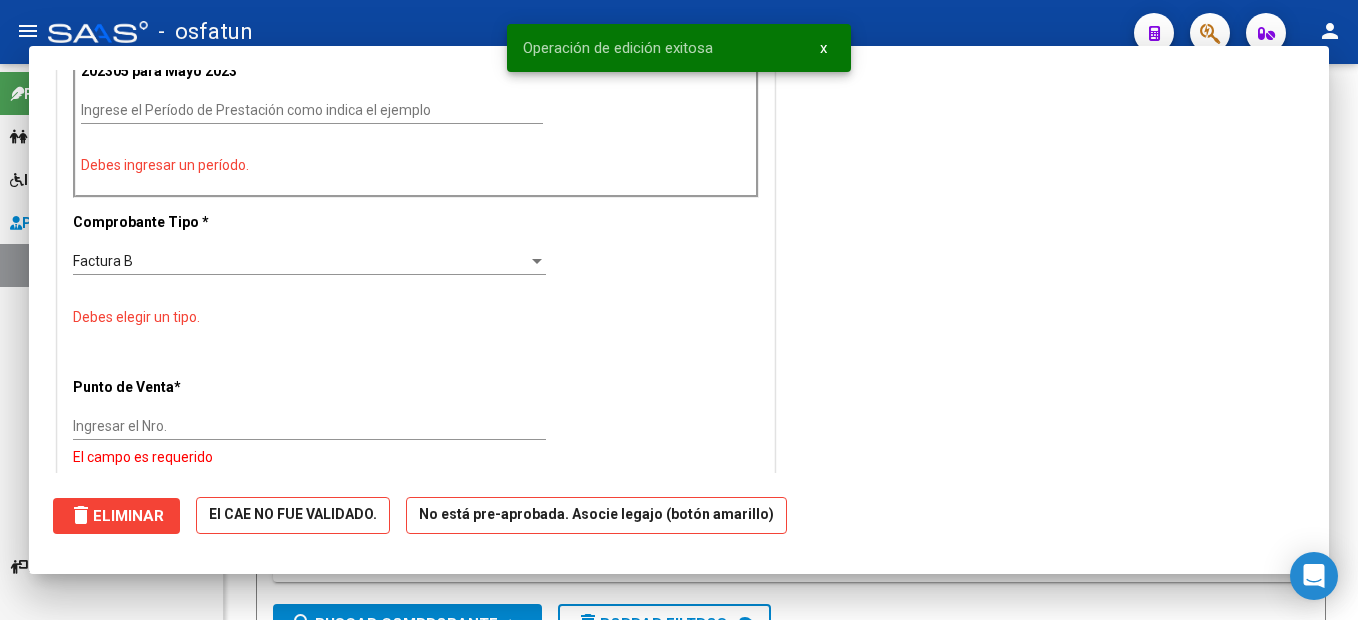 scroll, scrollTop: 629, scrollLeft: 0, axis: vertical 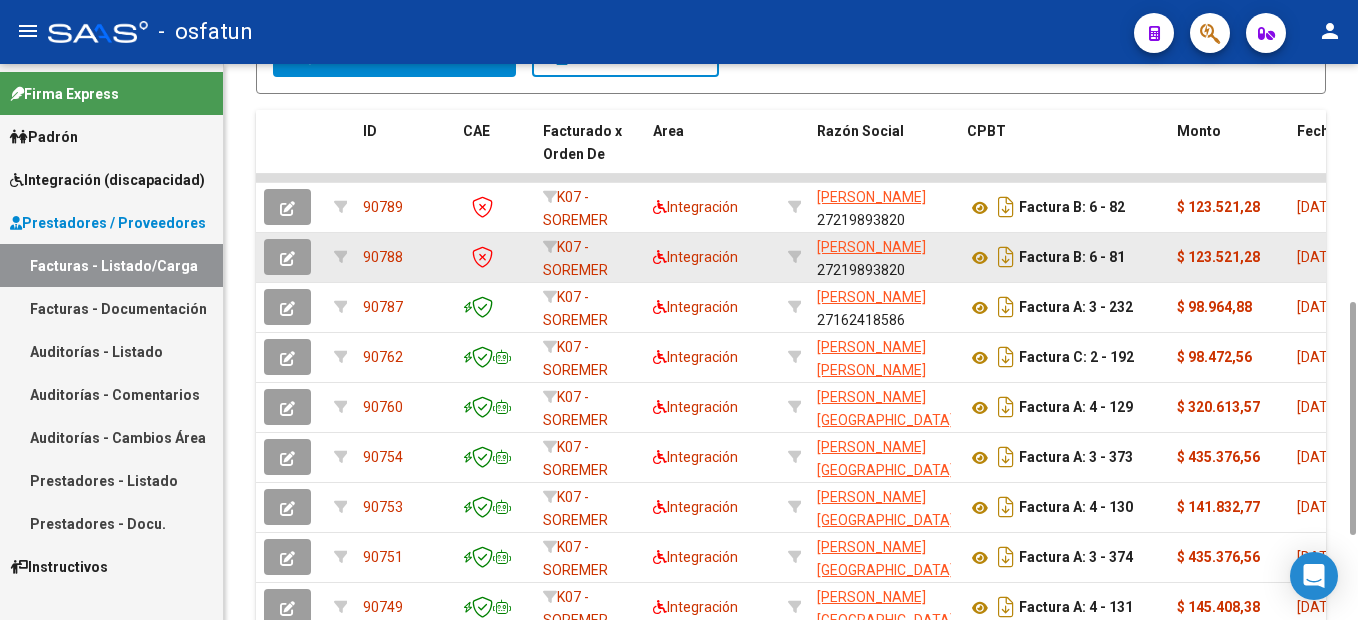 drag, startPoint x: 569, startPoint y: 181, endPoint x: 1260, endPoint y: 272, distance: 696.9663 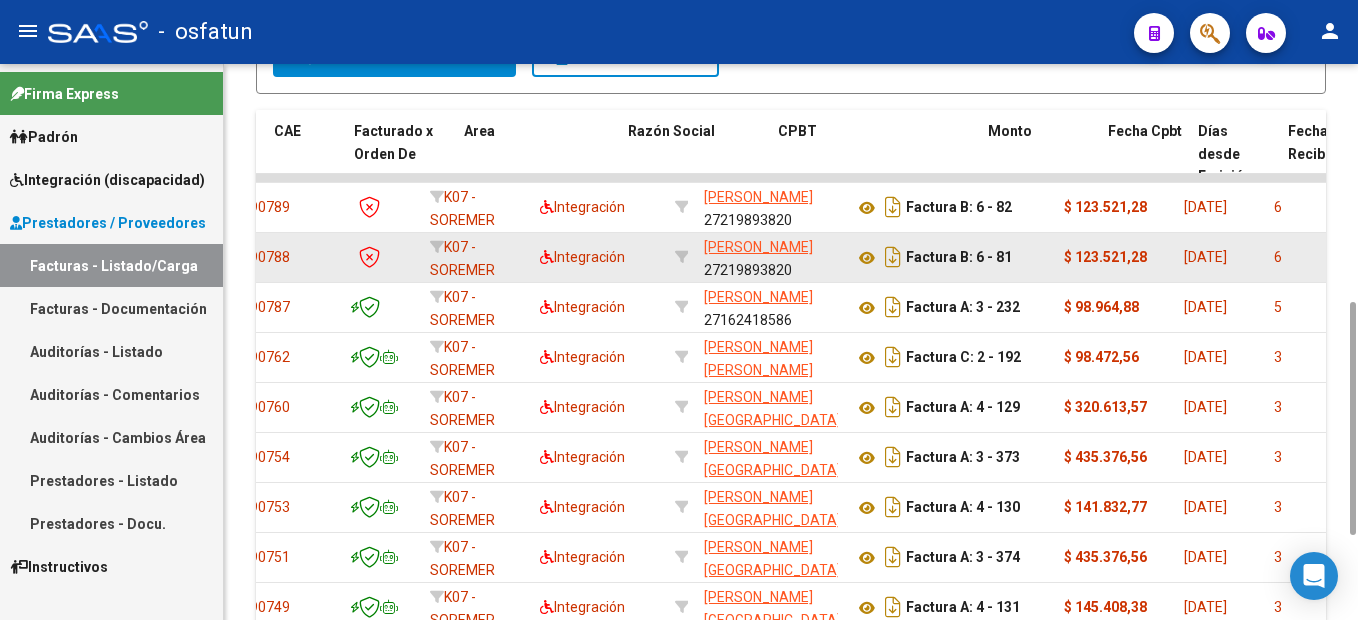 drag, startPoint x: 682, startPoint y: 205, endPoint x: 1324, endPoint y: 254, distance: 643.86725 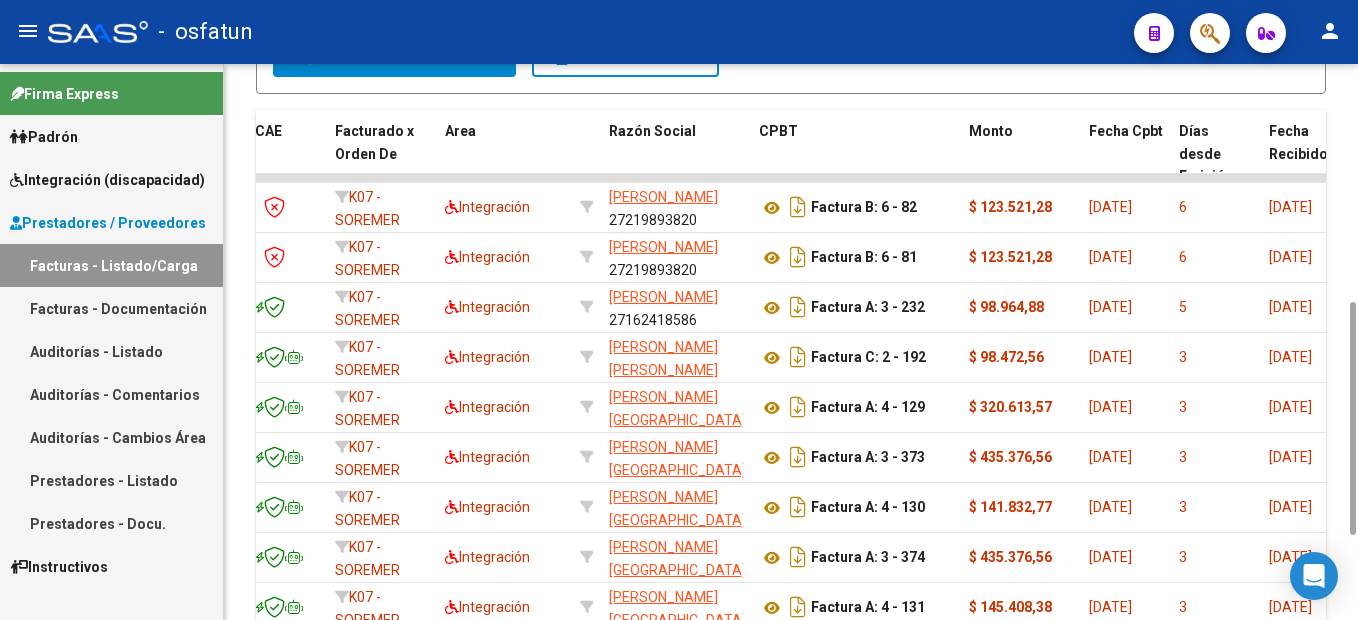 click on "Video tutorial   PRESTADORES -> Listado de CPBTs Emitidos por Prestadores / Proveedores (alt+q)   Cargar Comprobante
Carga Masiva  cloud_download  CSV  cloud_download  EXCEL  cloud_download  Estandar   Descarga Masiva
Filtros Id Area Area Seleccionar Gerenciador Seleccionar Gerenciador Todos  Confirmado Todos  Cargado desde Masivo   Mostrar totalizadores   FILTROS DEL COMPROBANTE  Comprobante Tipo Comprobante Tipo Start date – Fec. Comprobante Desde / Hasta Días Emisión Desde(cant. días) Días Emisión Hasta(cant. días) CUIT / Razón Social Pto. Venta Nro. Comprobante Código SSS CAE Válido CAE Válido Todos  Cargado Módulo Hosp. Todos  Tiene facturacion Apócrifa Hospital Refes  FILTROS DE INTEGRACION  Período De Prestación Campos del Archivo de Rendición Devuelto x SSS (dr_envio) Todos  Rendido x SSS (dr_envio) Tipo de Registro Tipo de Registro Período Presentación Período Presentación Campos del Legajo Asociado (preaprobación) Afiliado Legajo (cuil/nombre) Todos   MAS FILTROS  – 6" 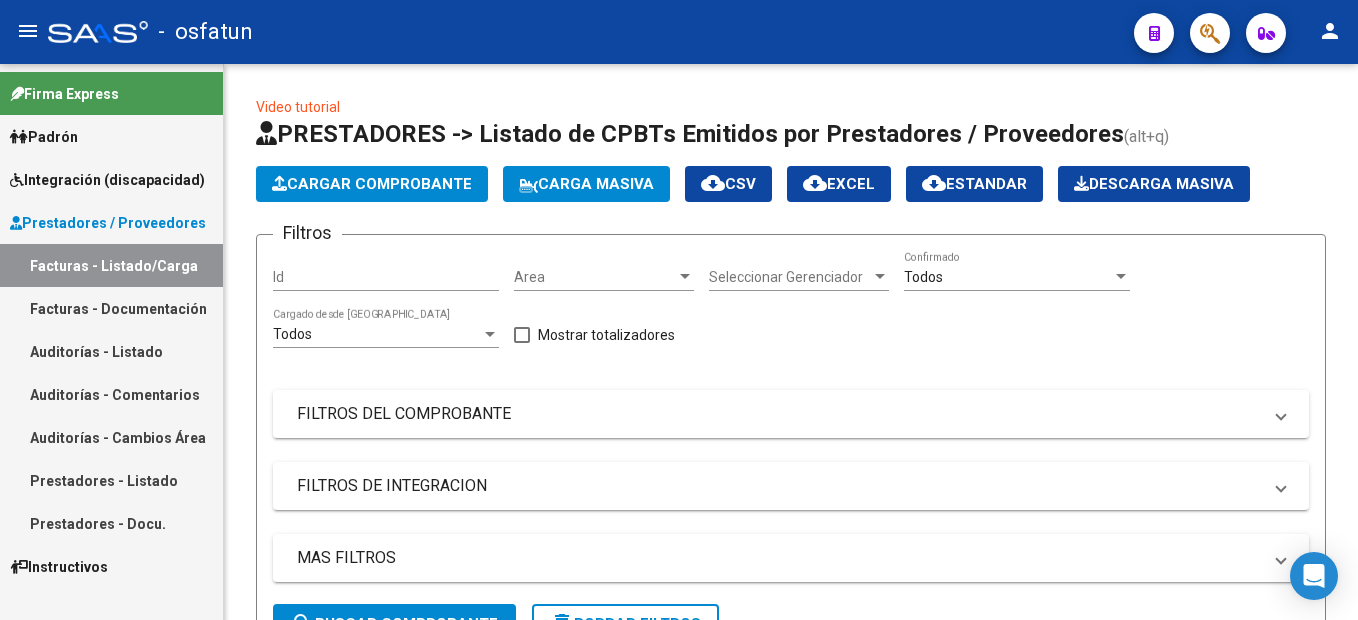 scroll, scrollTop: 767, scrollLeft: 0, axis: vertical 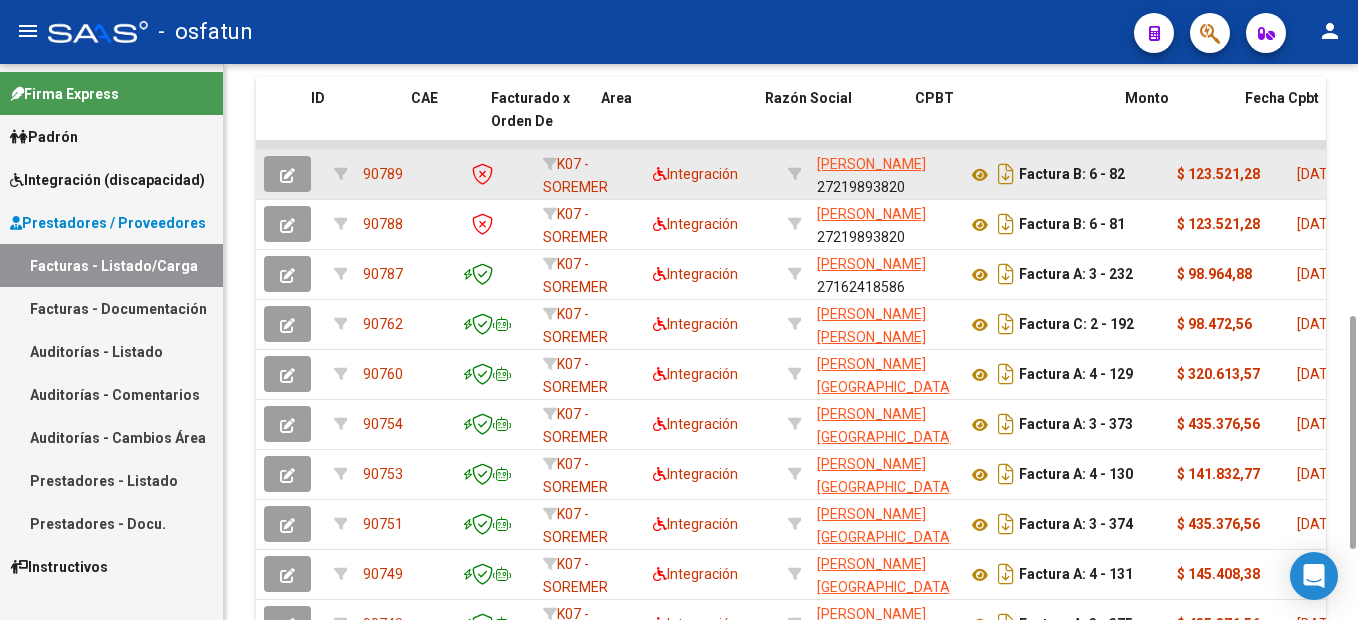 drag, startPoint x: 363, startPoint y: 170, endPoint x: 1250, endPoint y: 165, distance: 887.0141 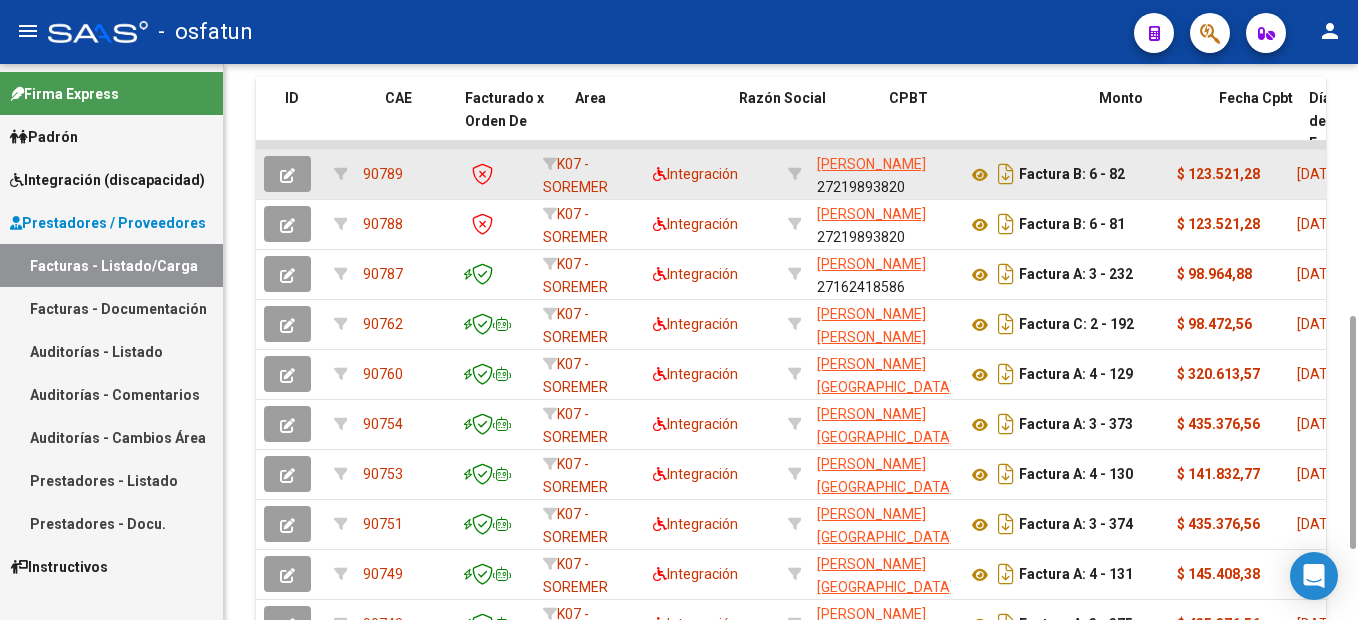 scroll, scrollTop: 0, scrollLeft: 78, axis: horizontal 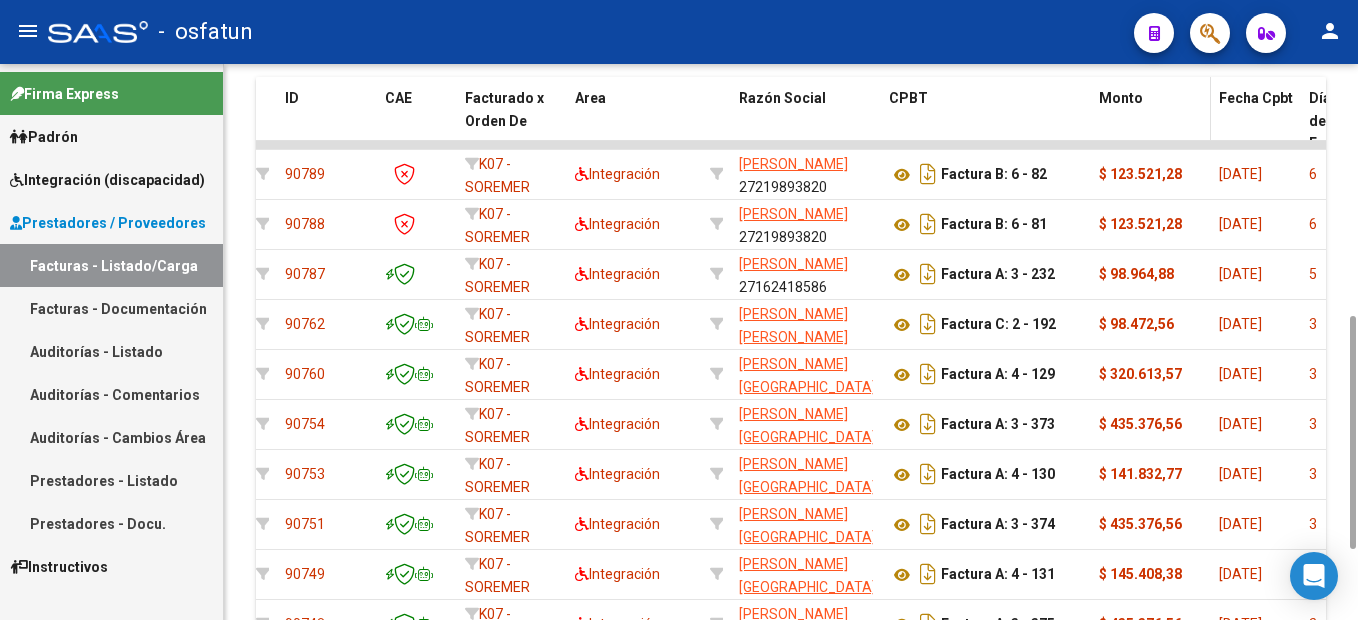 drag, startPoint x: 1250, startPoint y: 165, endPoint x: 1171, endPoint y: 110, distance: 96.26006 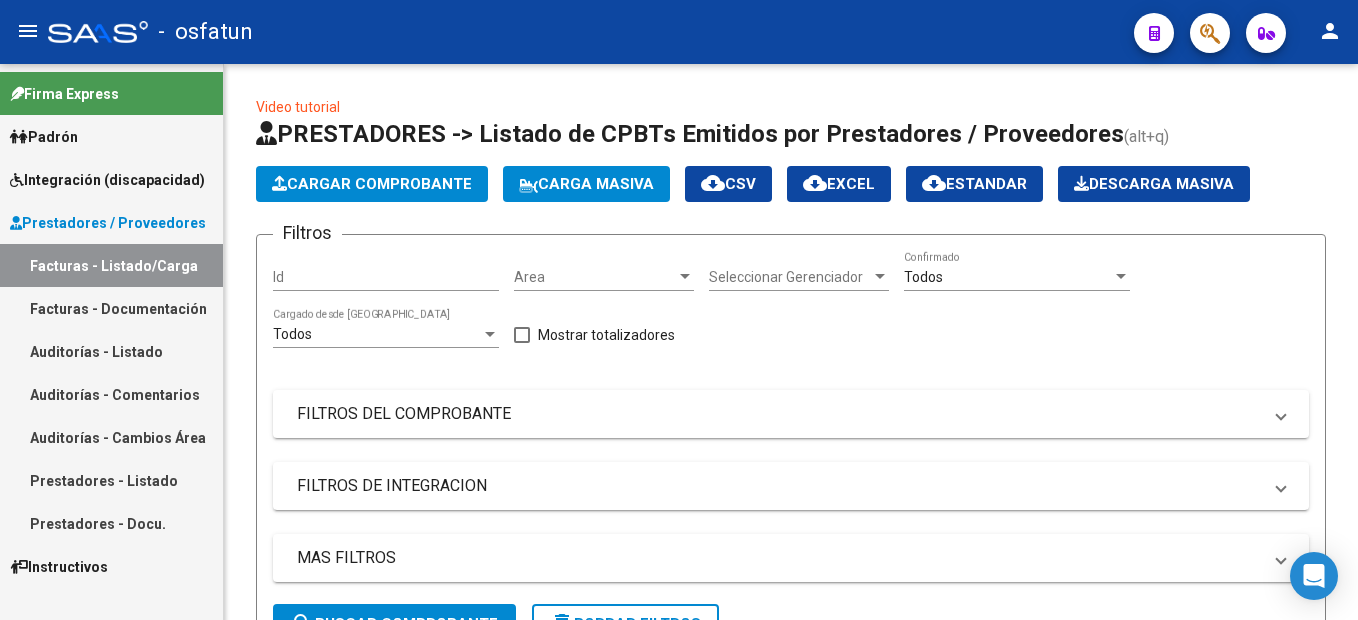 scroll, scrollTop: 600, scrollLeft: 0, axis: vertical 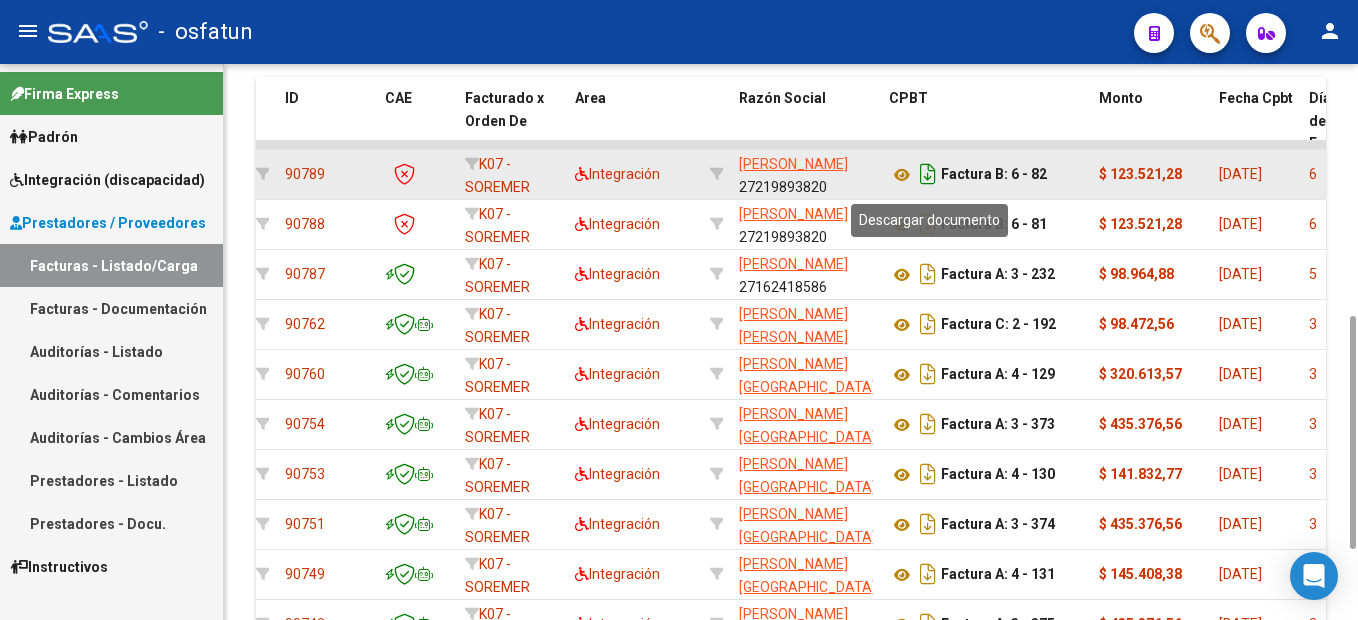 drag, startPoint x: 1053, startPoint y: 227, endPoint x: 923, endPoint y: 174, distance: 140.38875 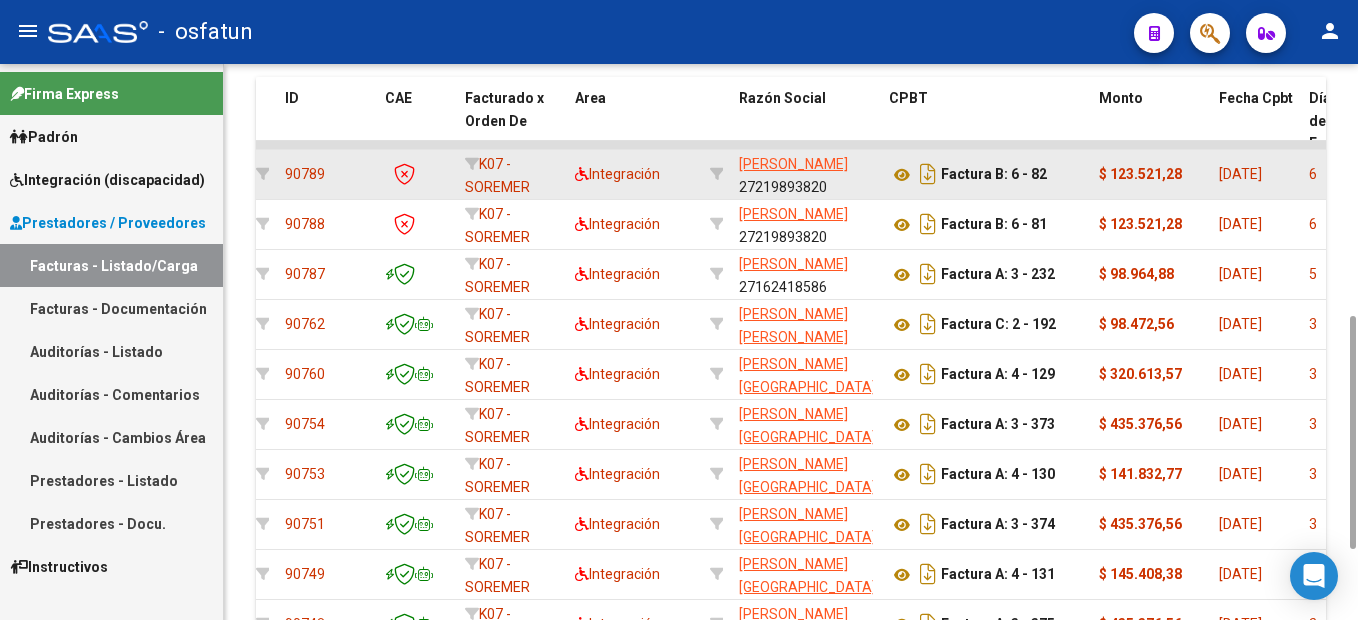 click on "Factura B: 6 - 82" 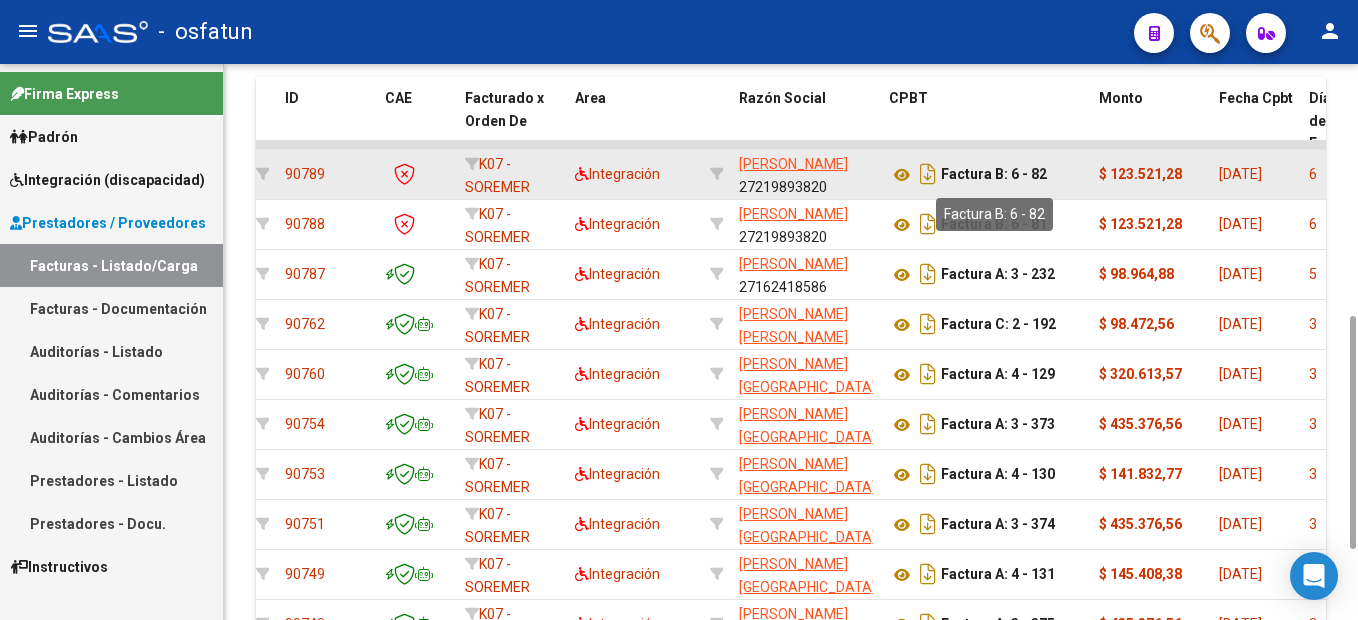 click on "Factura B: 6 - 82" 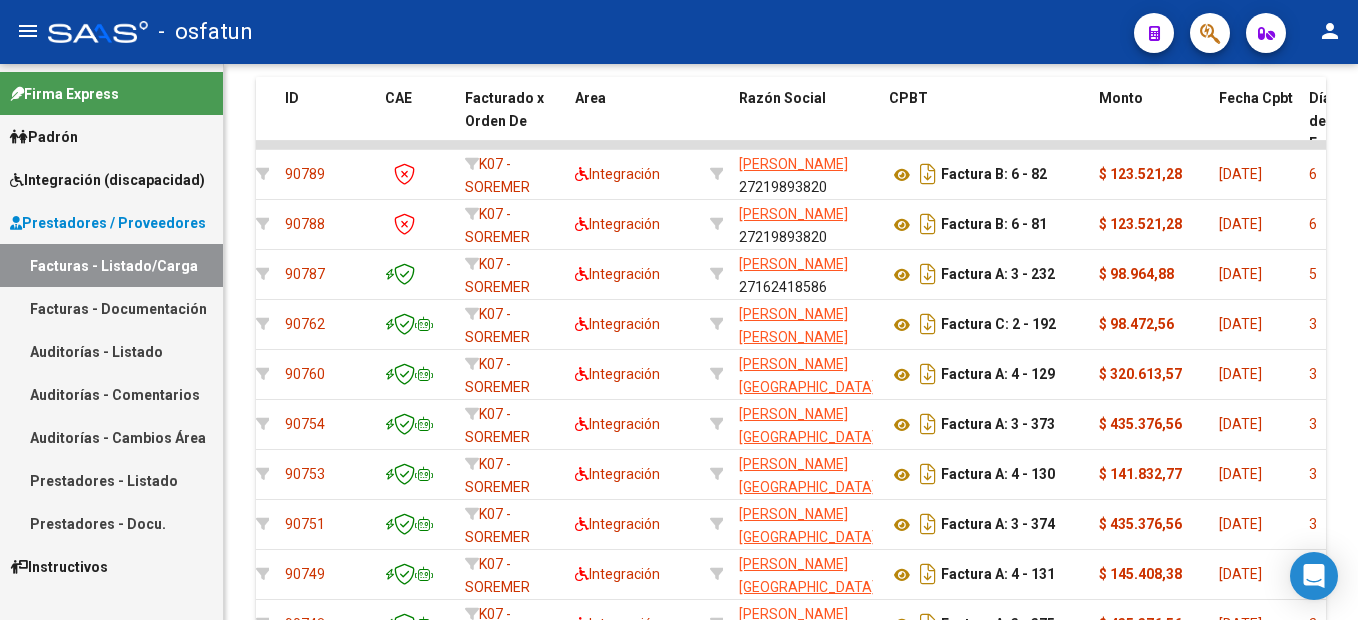 copy on "Factura B: 6 - 82" 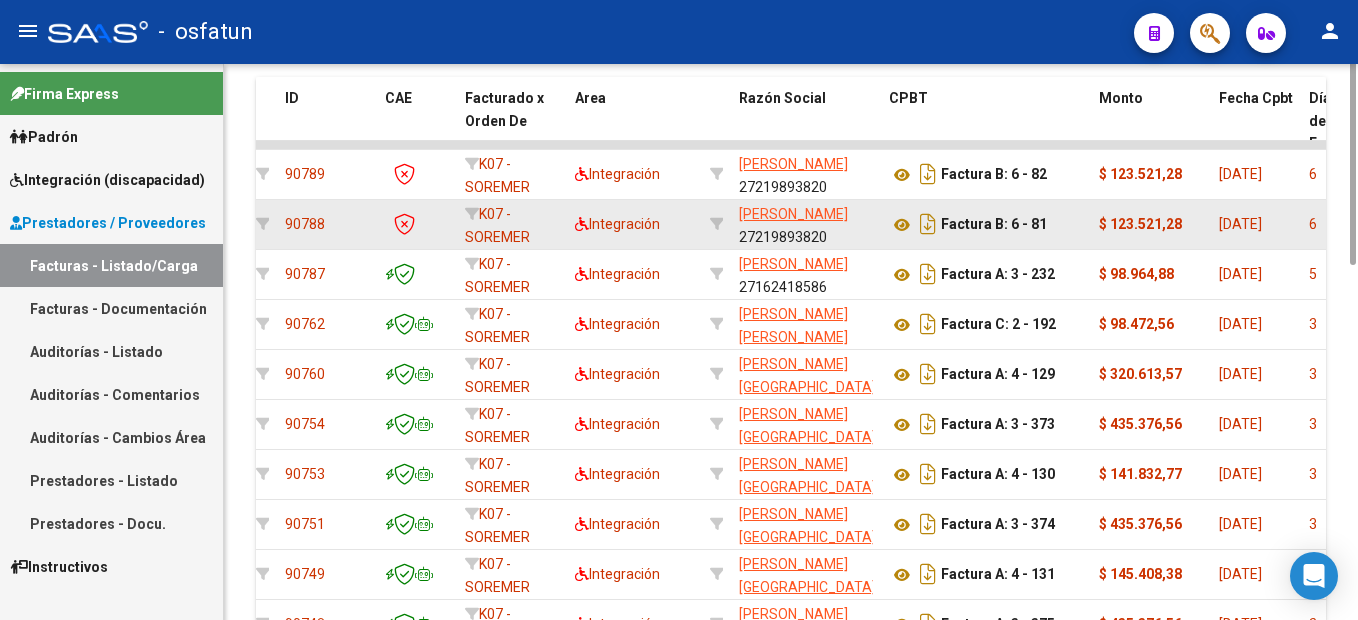 scroll, scrollTop: 400, scrollLeft: 0, axis: vertical 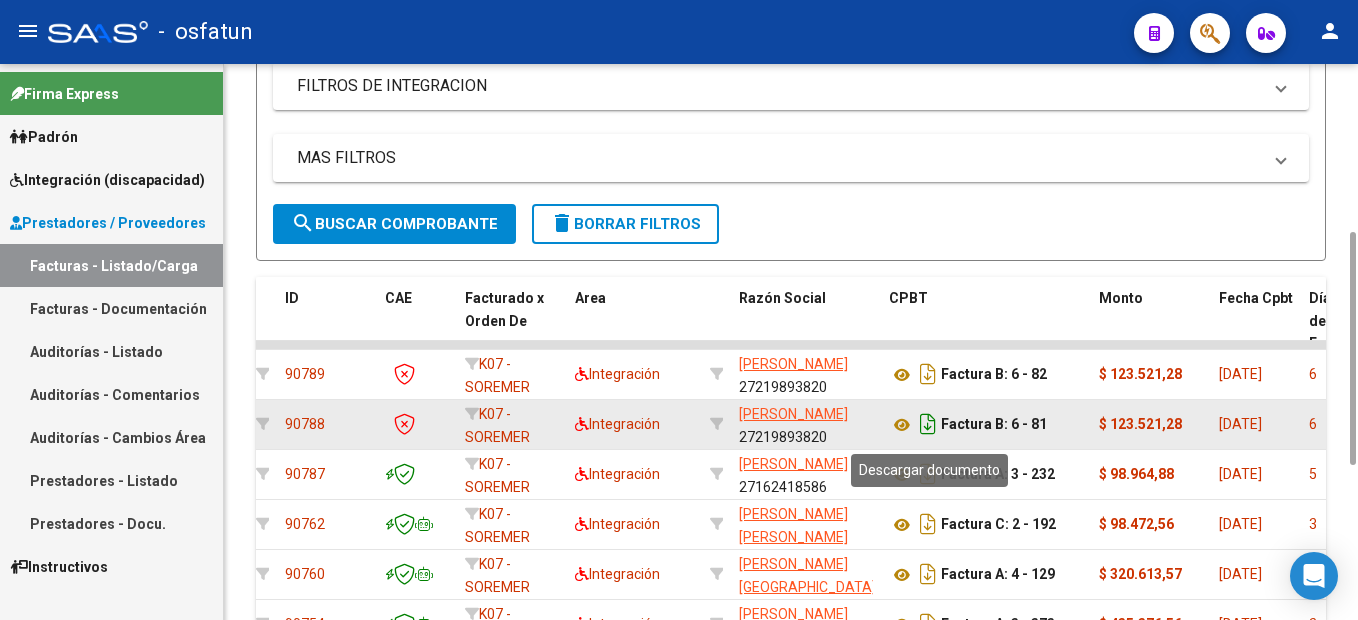 drag, startPoint x: 1053, startPoint y: 431, endPoint x: 937, endPoint y: 424, distance: 116.21101 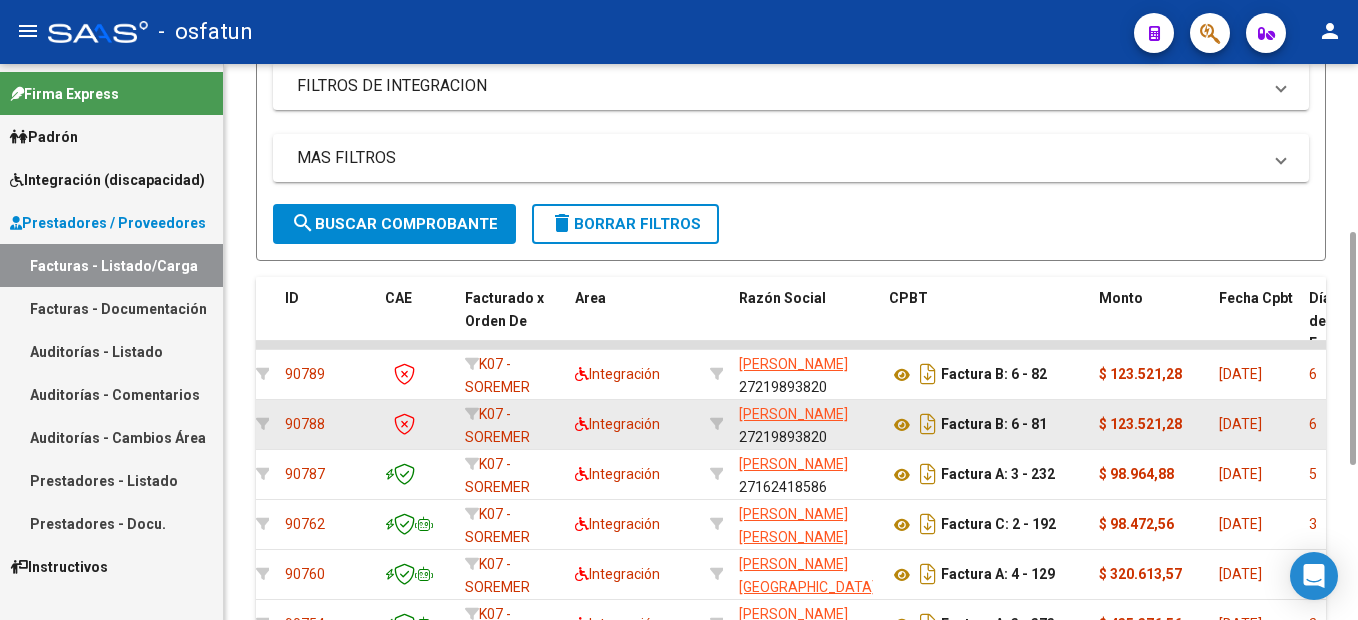 drag, startPoint x: 938, startPoint y: 423, endPoint x: 1053, endPoint y: 429, distance: 115.15642 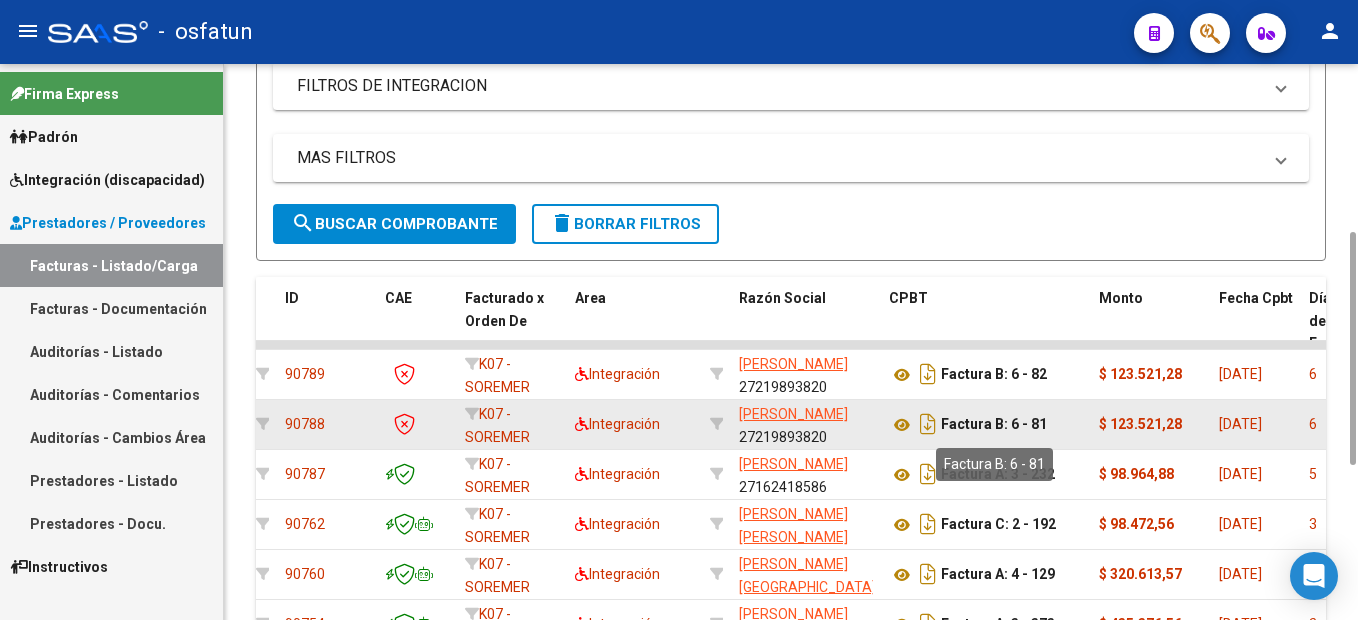 drag, startPoint x: 1052, startPoint y: 427, endPoint x: 947, endPoint y: 422, distance: 105.11898 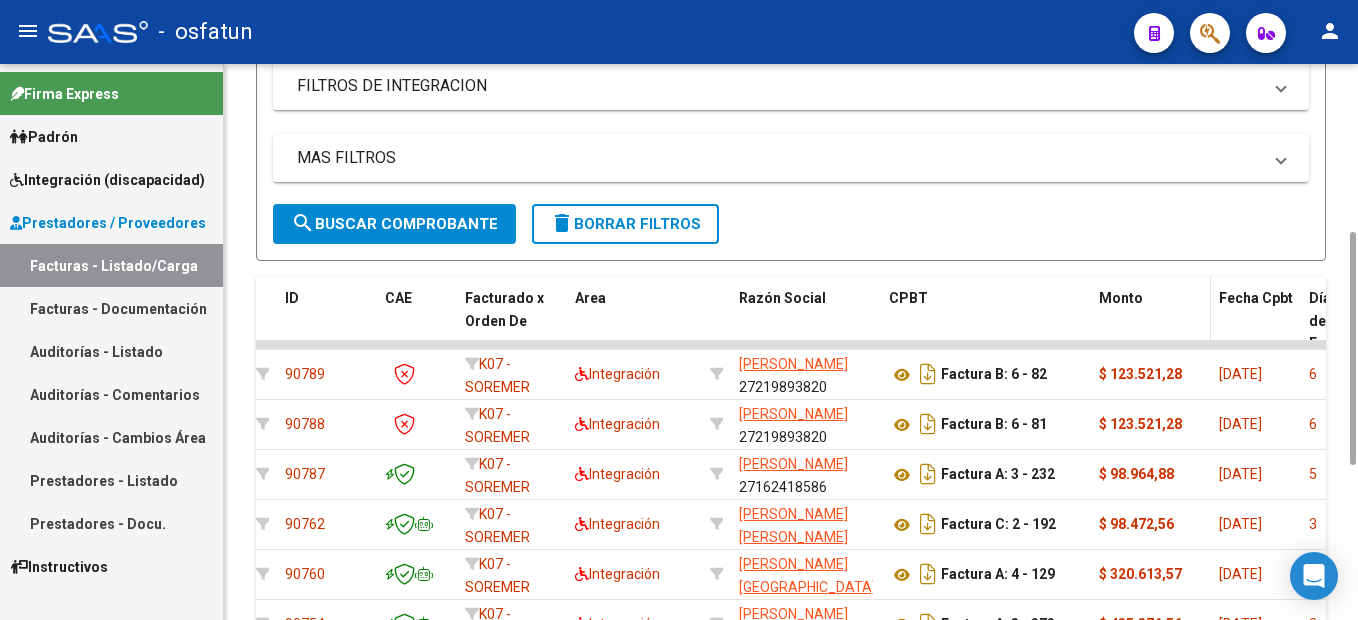 copy on "Factura B: 6 - 81" 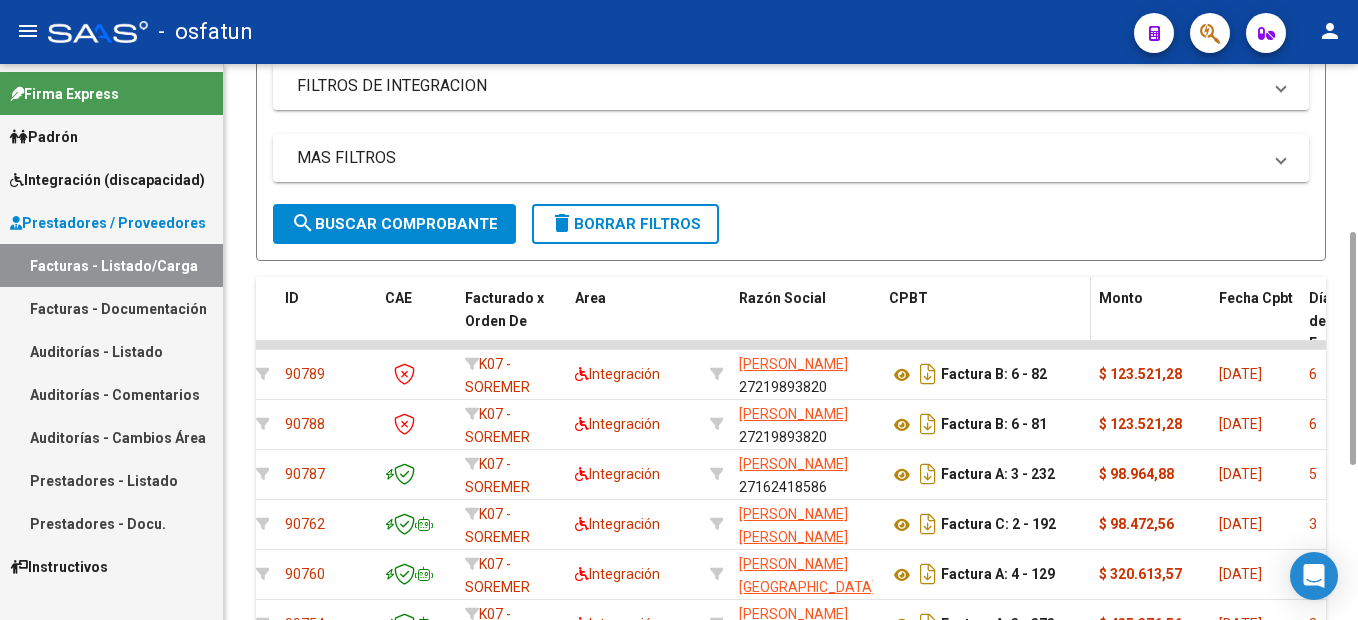click on "CPBT" 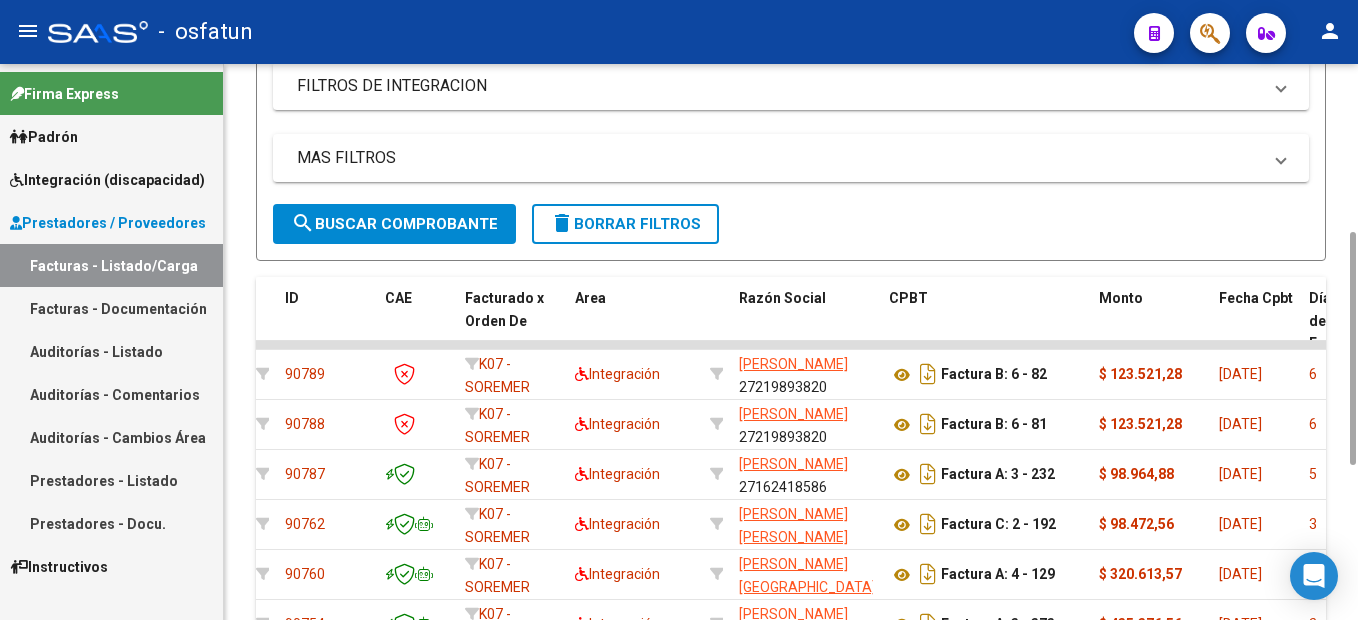 scroll, scrollTop: 0, scrollLeft: 0, axis: both 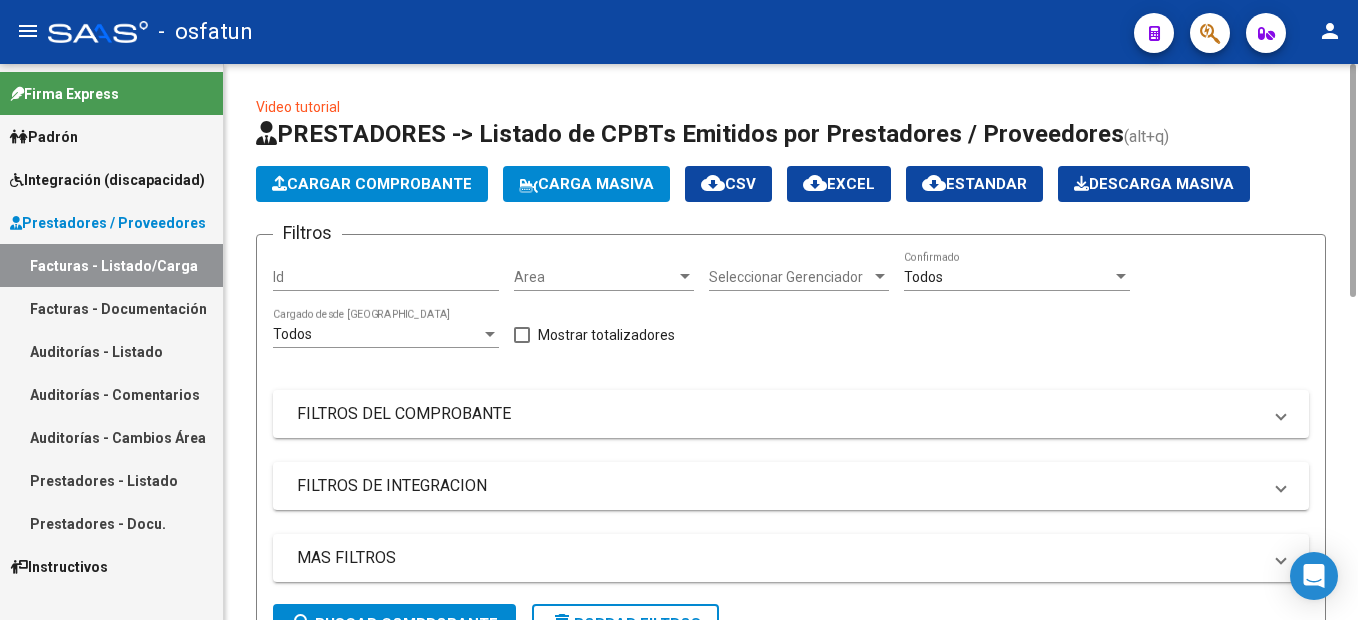 click on "Cargar Comprobante" 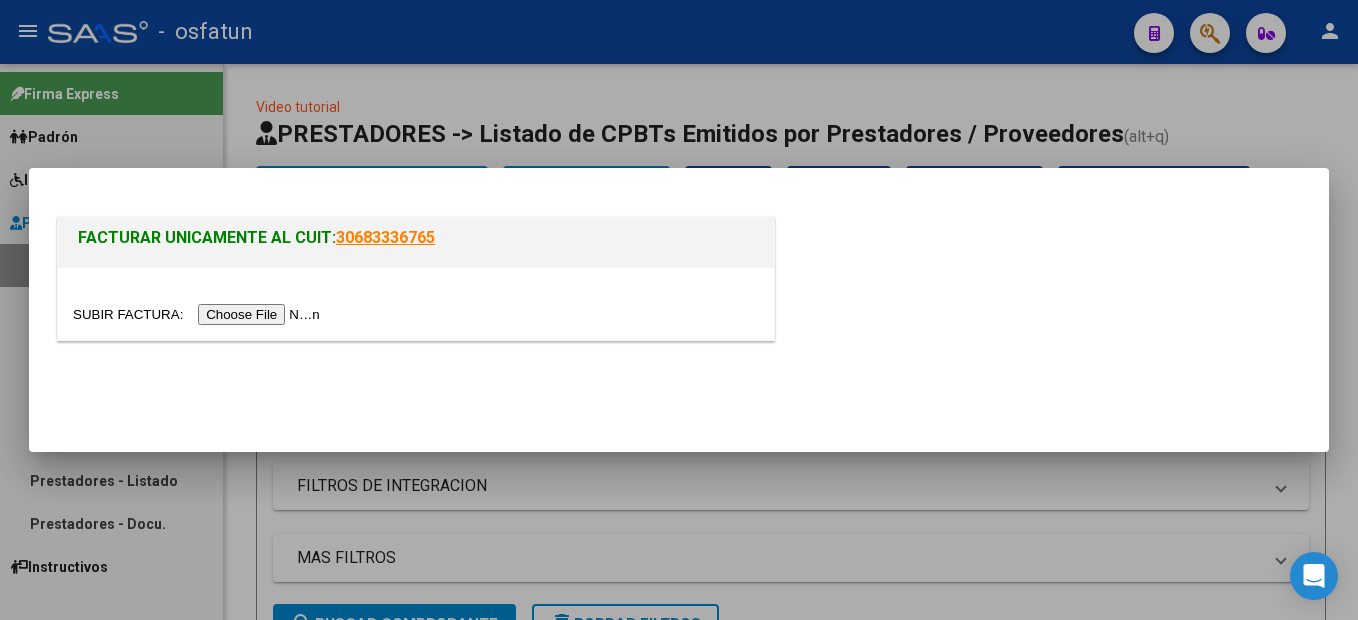 click at bounding box center [199, 314] 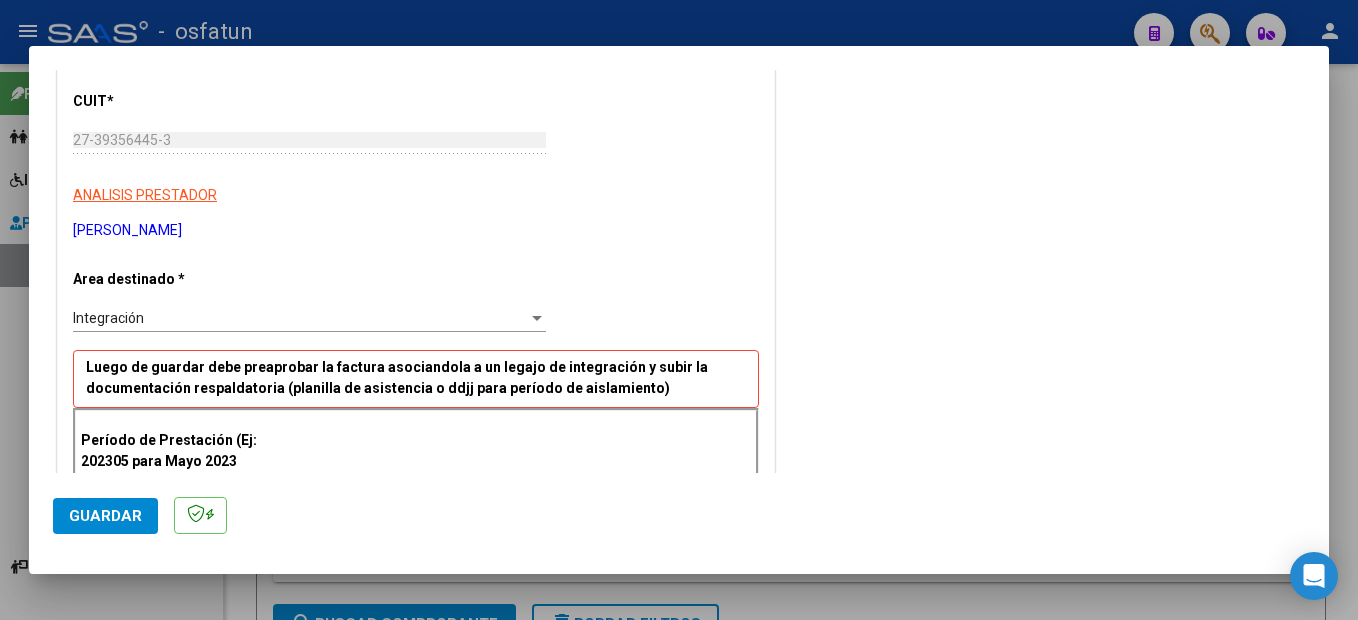 scroll, scrollTop: 300, scrollLeft: 0, axis: vertical 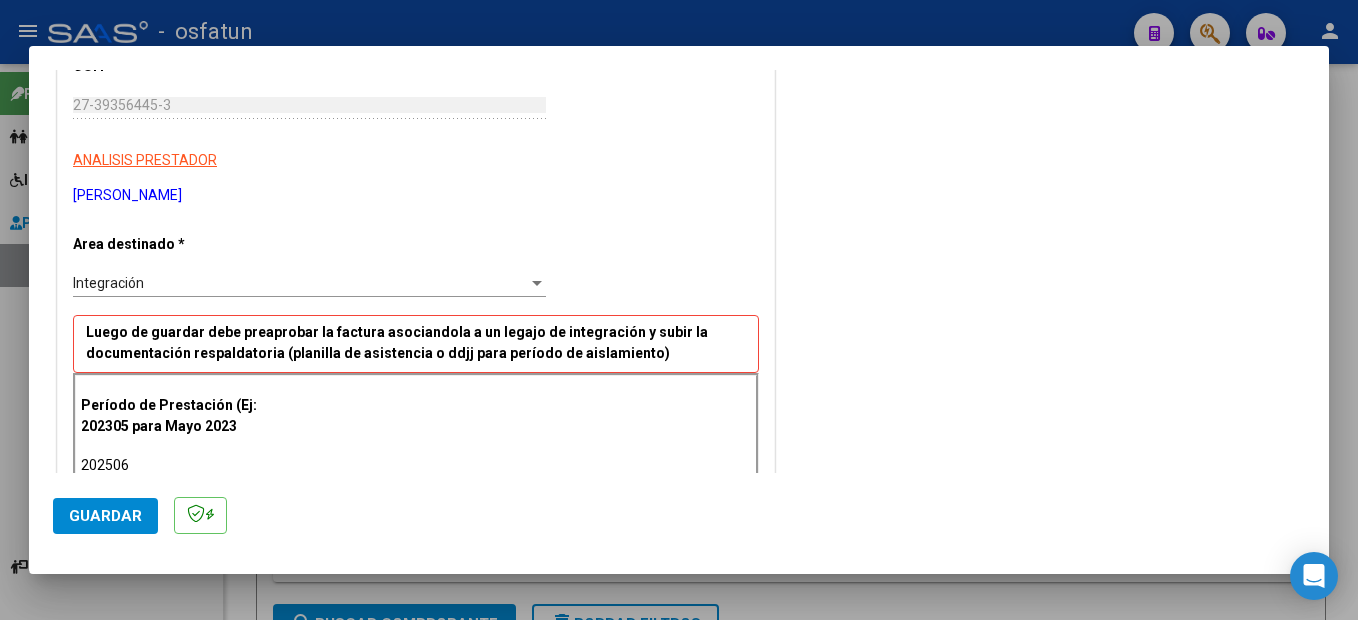 type on "202506" 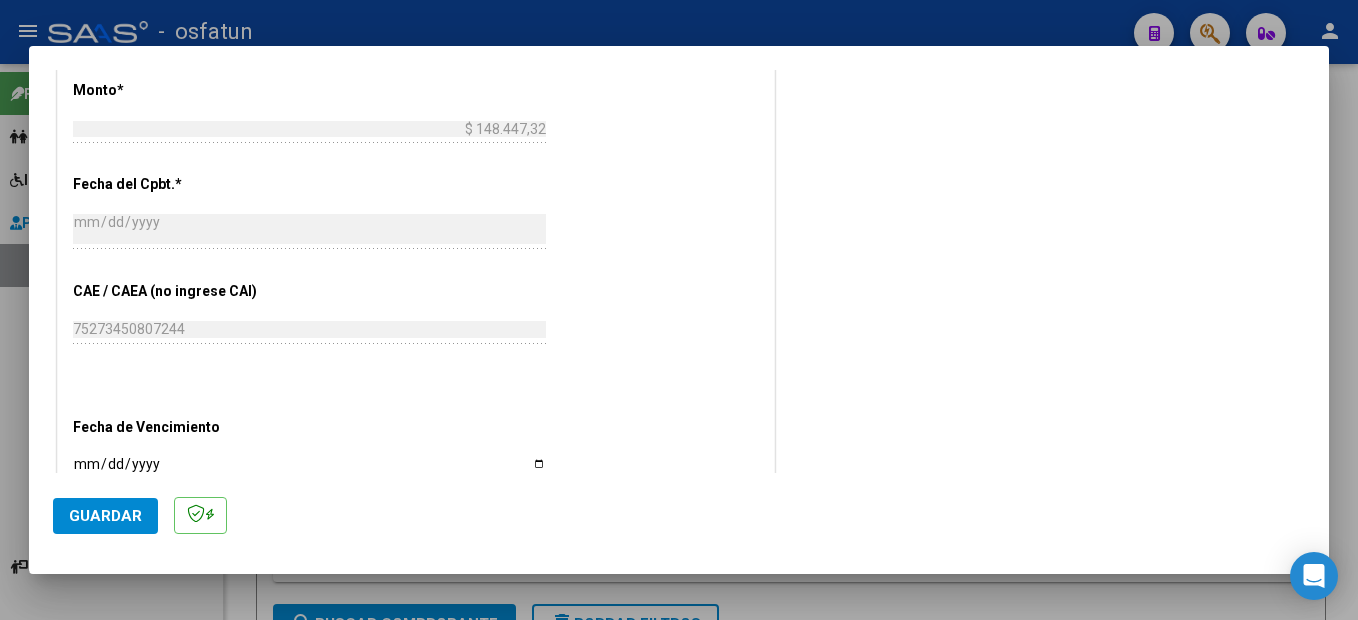 scroll, scrollTop: 1274, scrollLeft: 0, axis: vertical 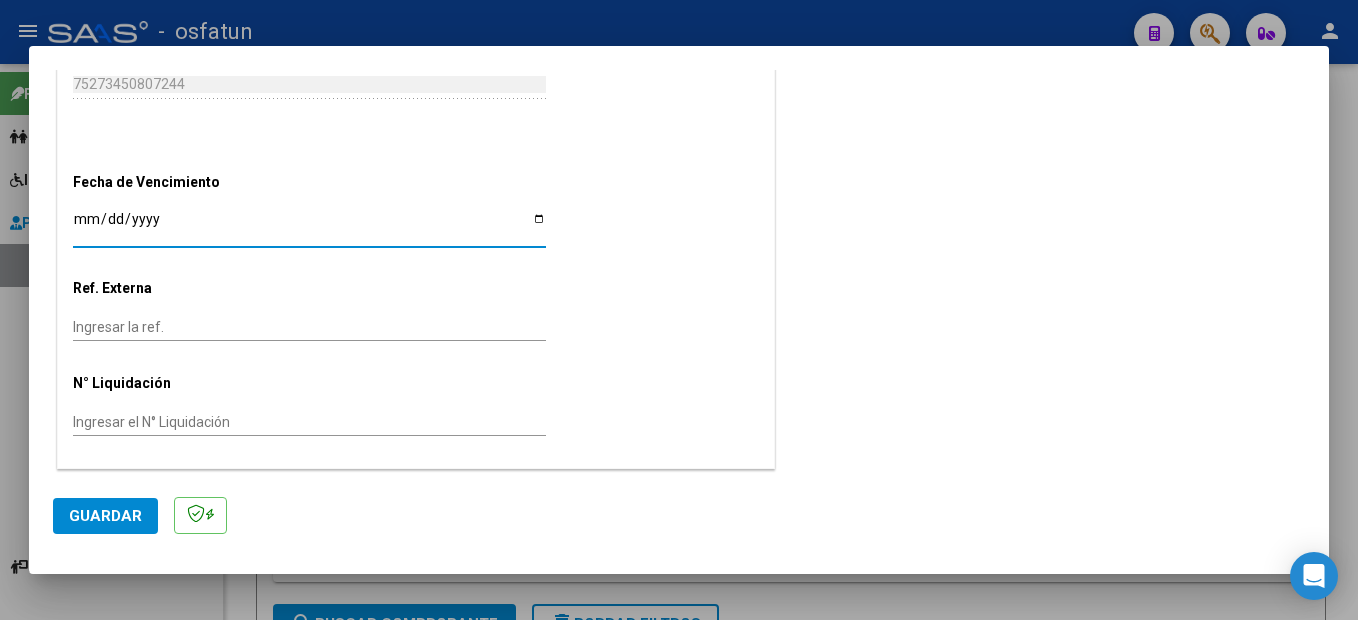 click on "Guardar" 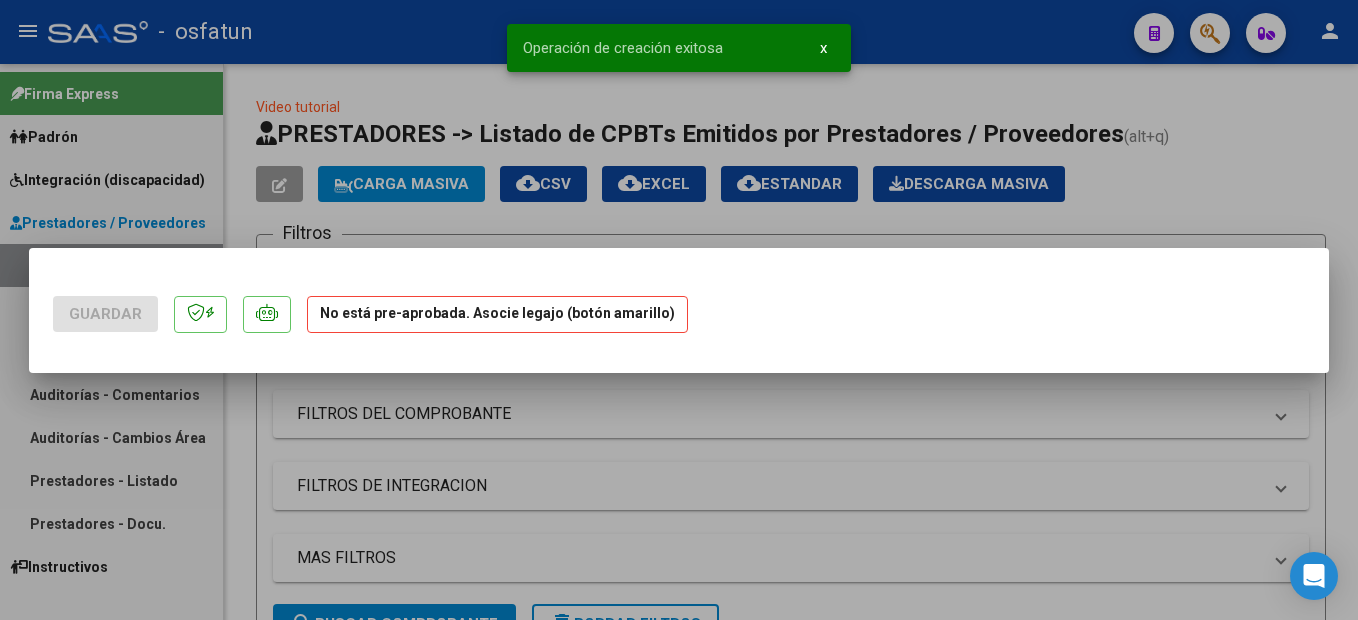scroll, scrollTop: 0, scrollLeft: 0, axis: both 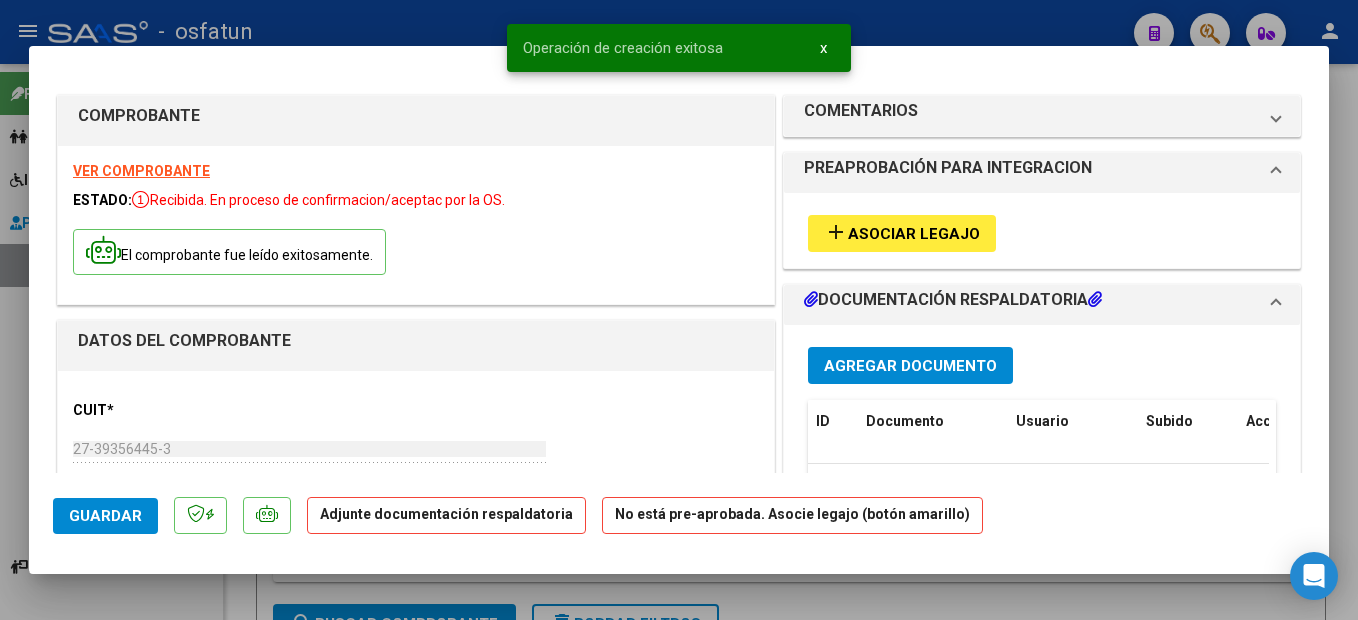 click on "Asociar Legajo" at bounding box center [914, 234] 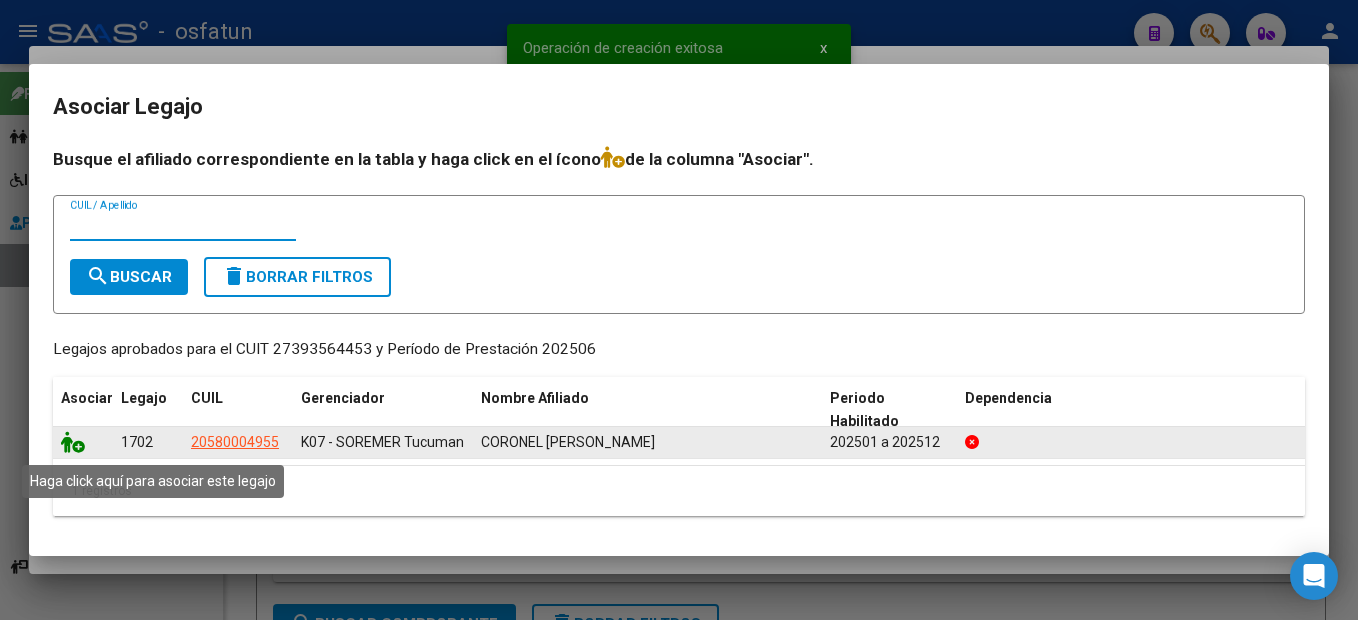 click 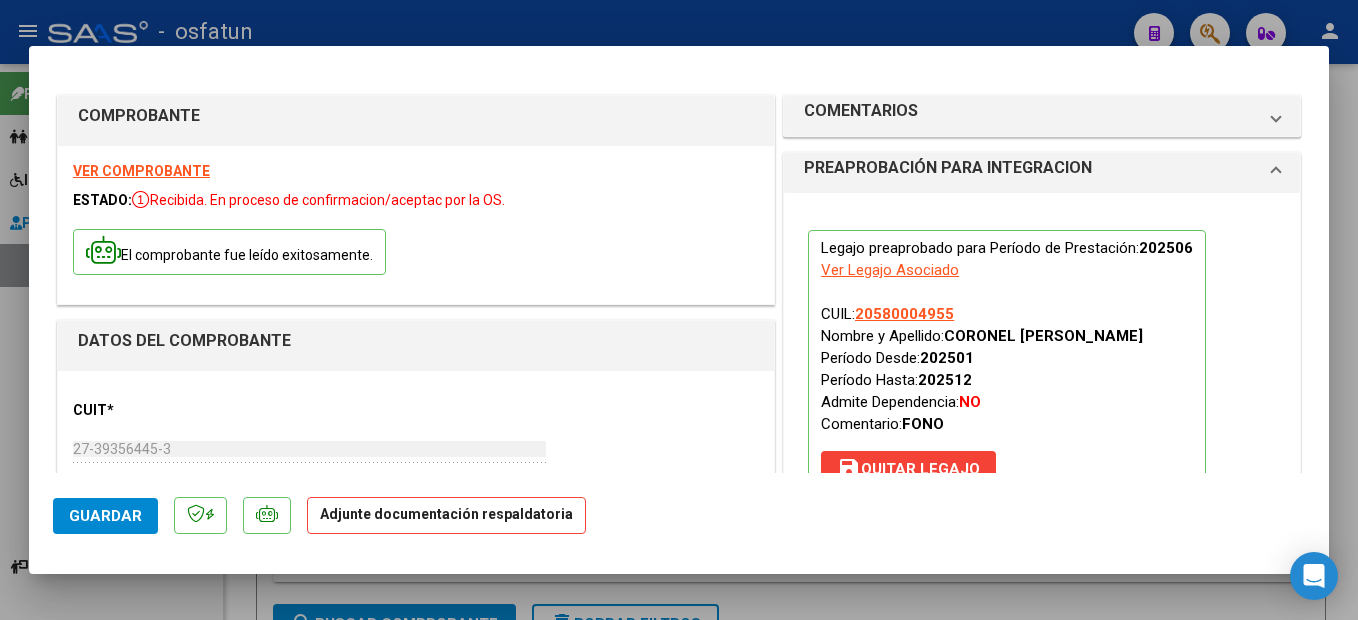 scroll, scrollTop: 200, scrollLeft: 0, axis: vertical 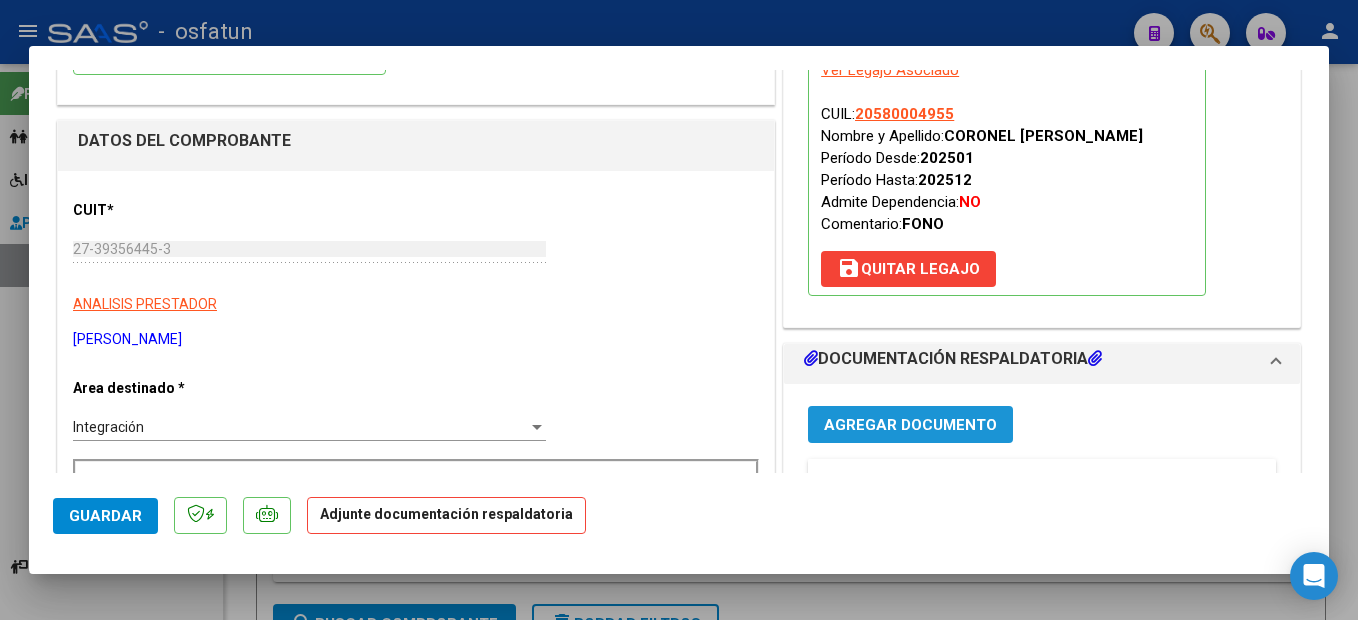 click on "Agregar Documento" at bounding box center [910, 425] 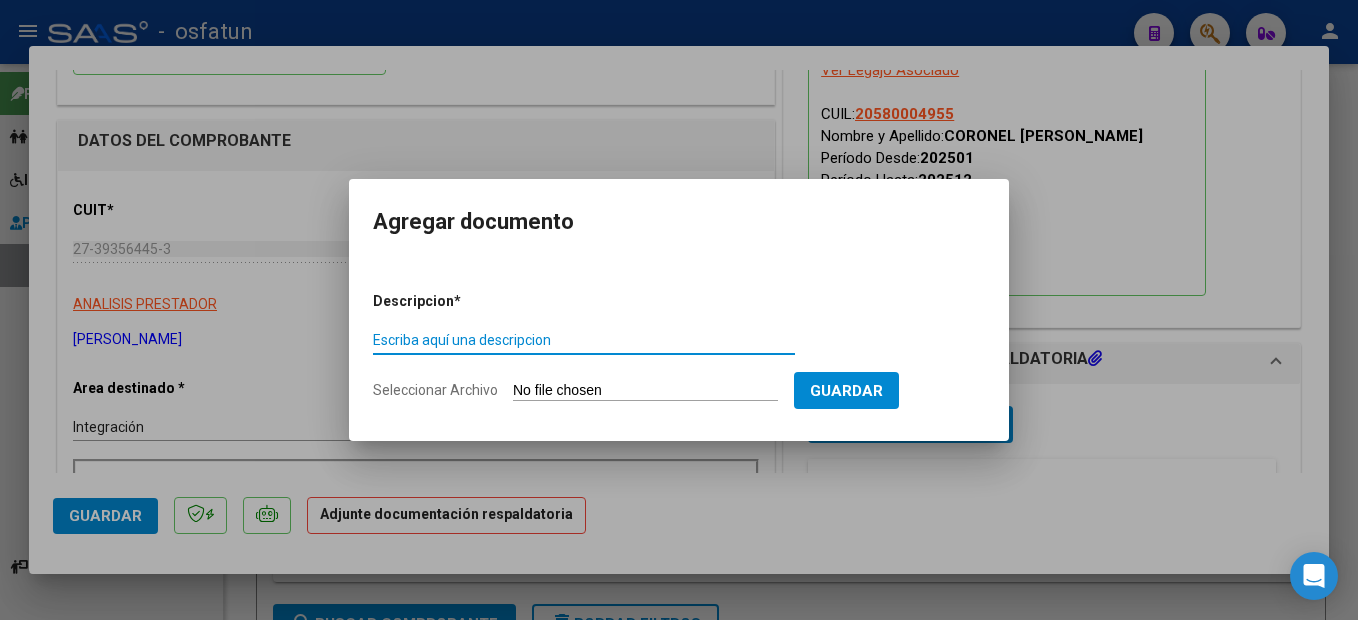 click on "Escriba aquí una descripcion" at bounding box center [584, 340] 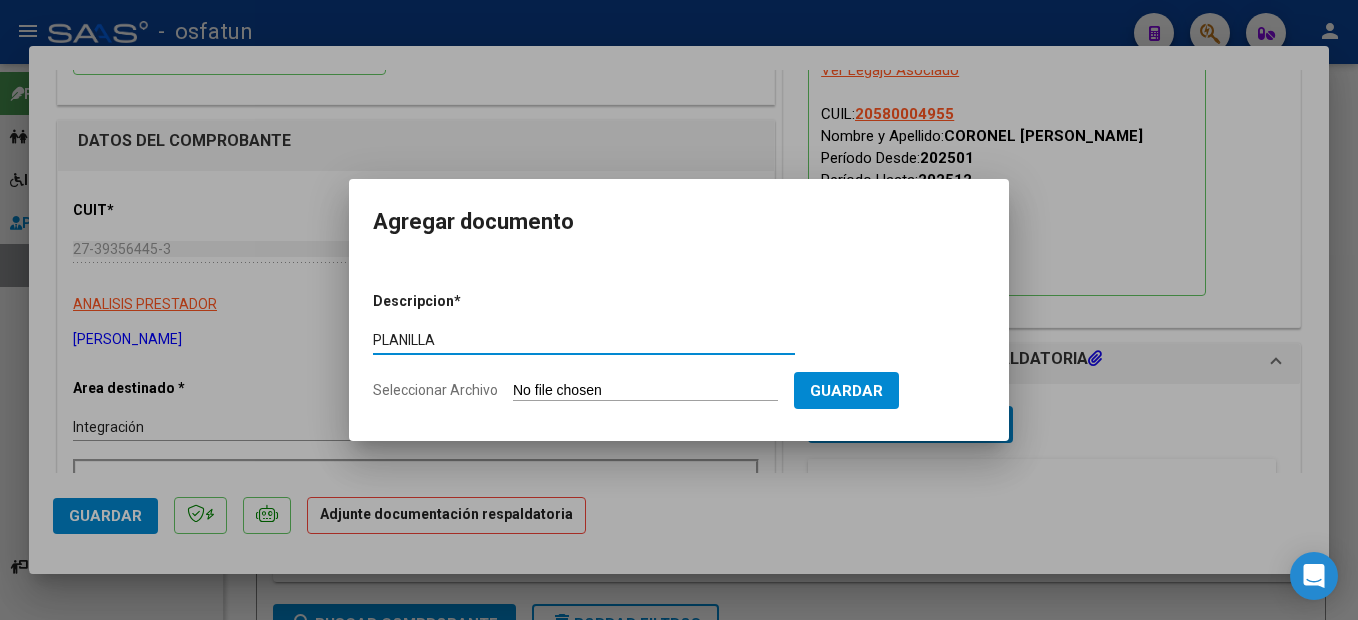 type on "PLANILLA" 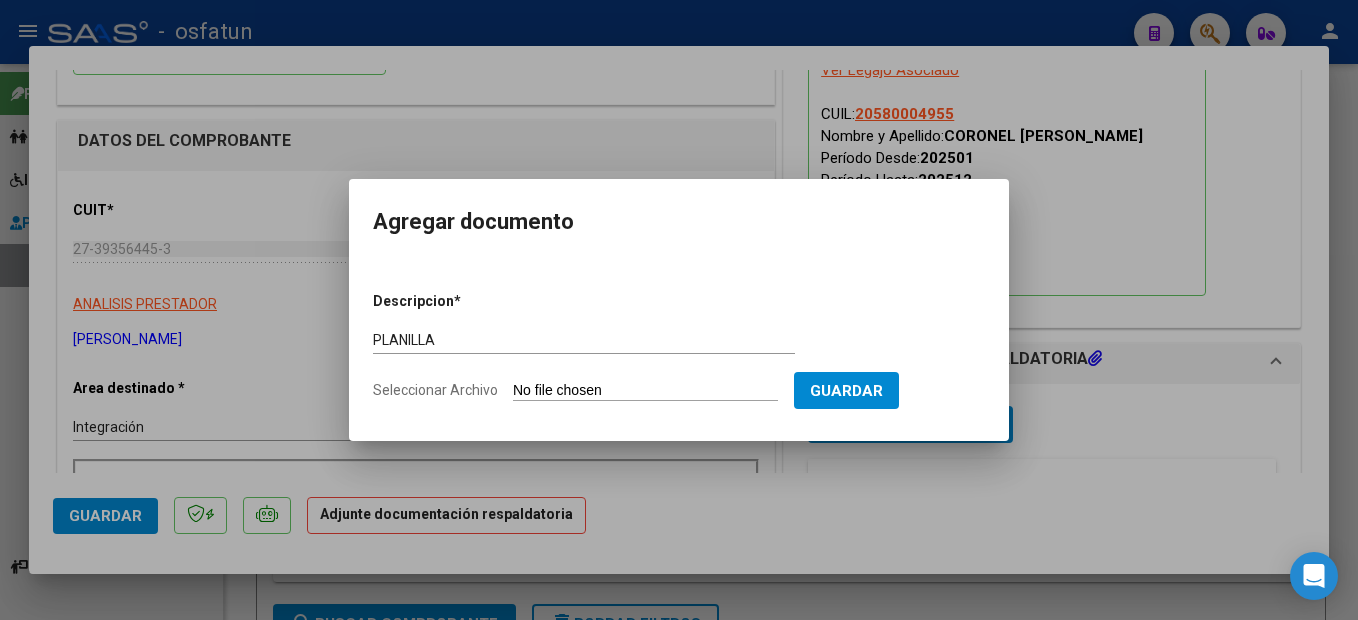 click on "Seleccionar Archivo" at bounding box center [645, 391] 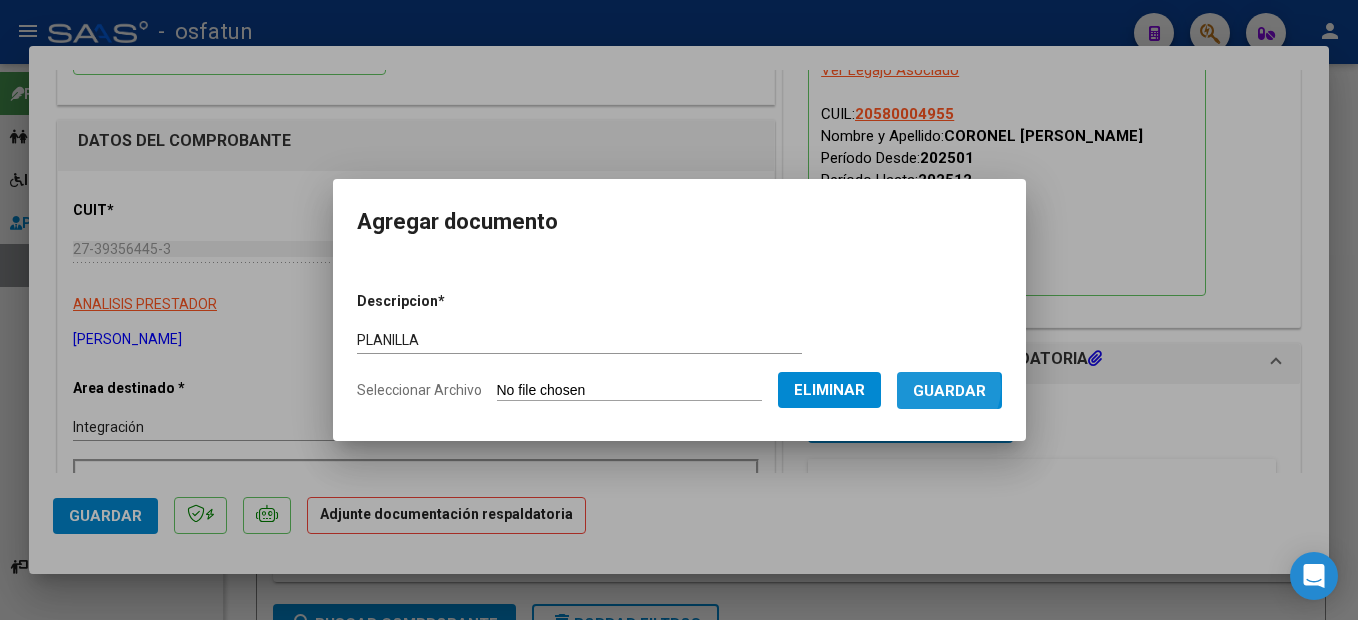 drag, startPoint x: 965, startPoint y: 387, endPoint x: 977, endPoint y: 382, distance: 13 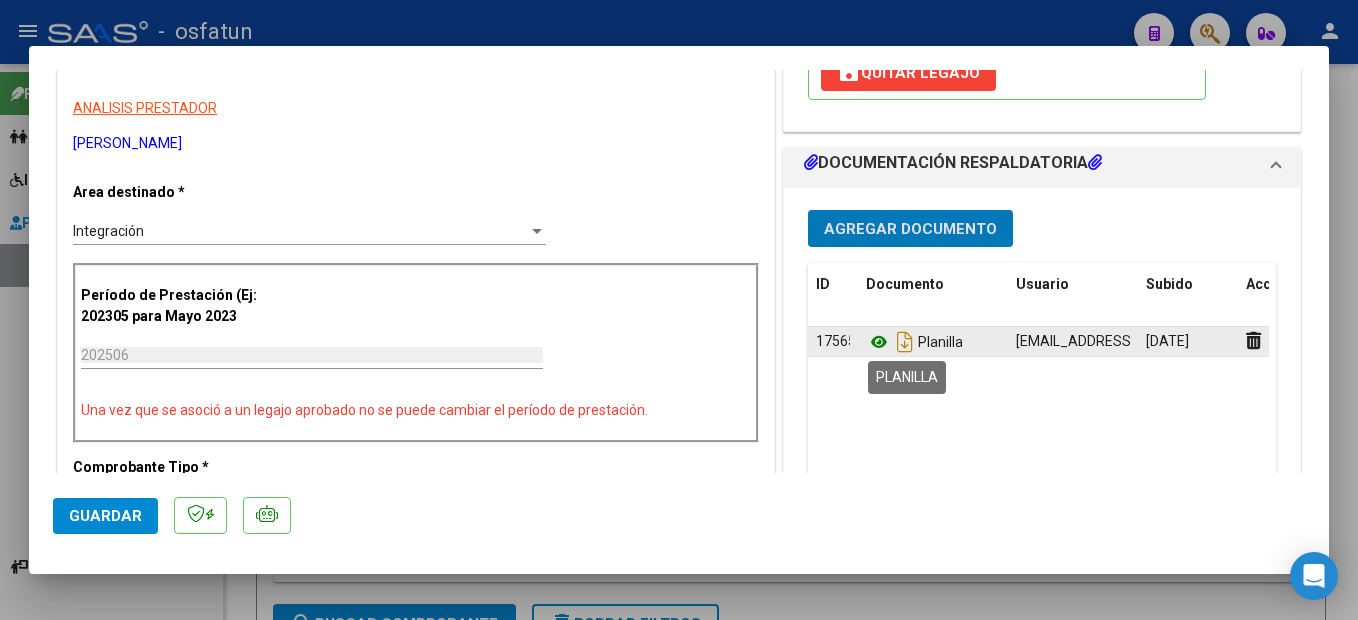 scroll, scrollTop: 400, scrollLeft: 0, axis: vertical 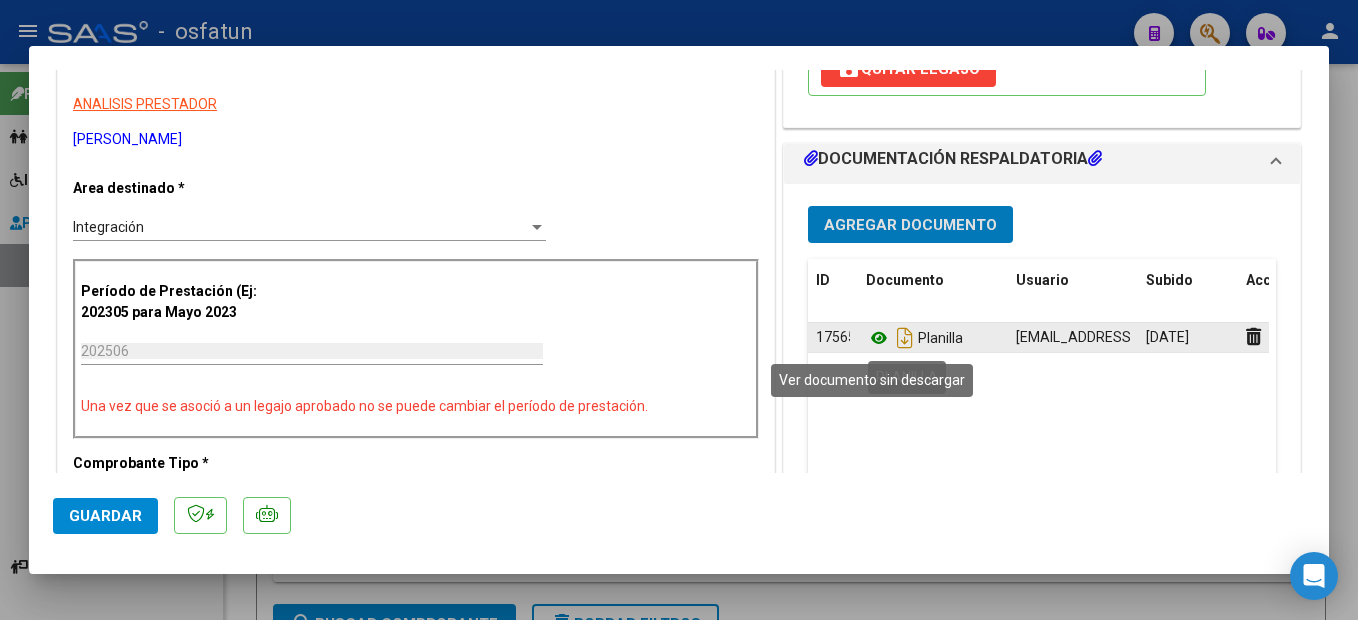 click 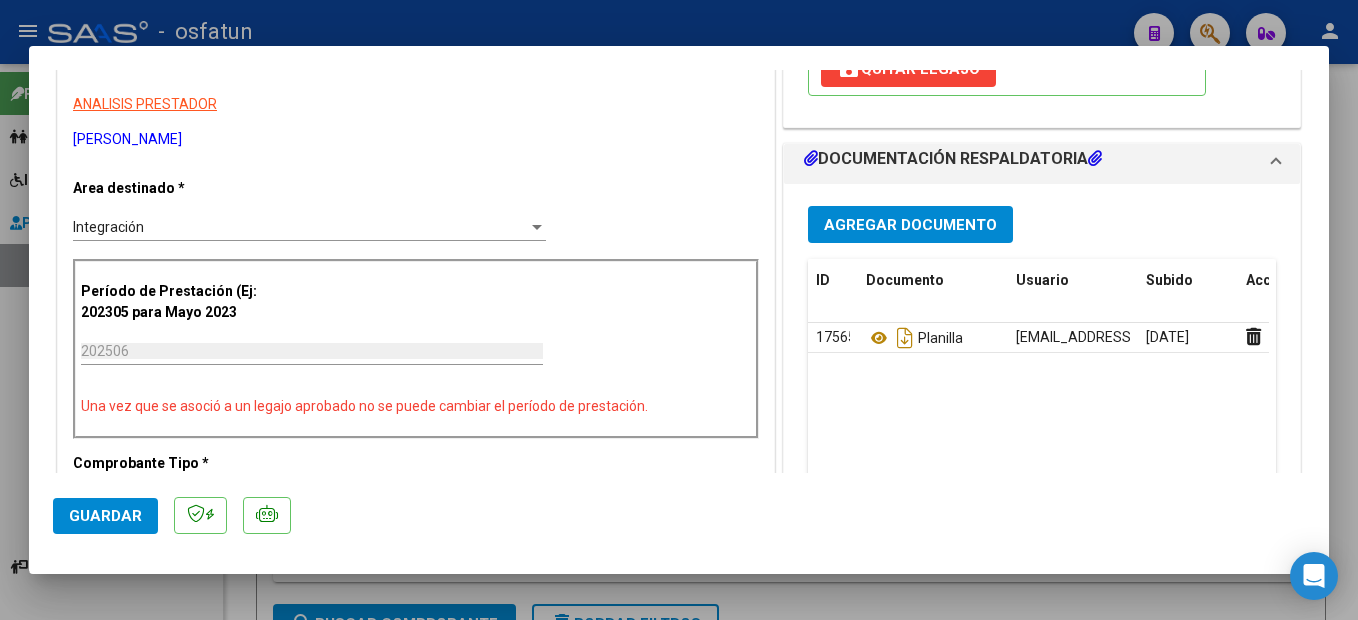 click on "Guardar" 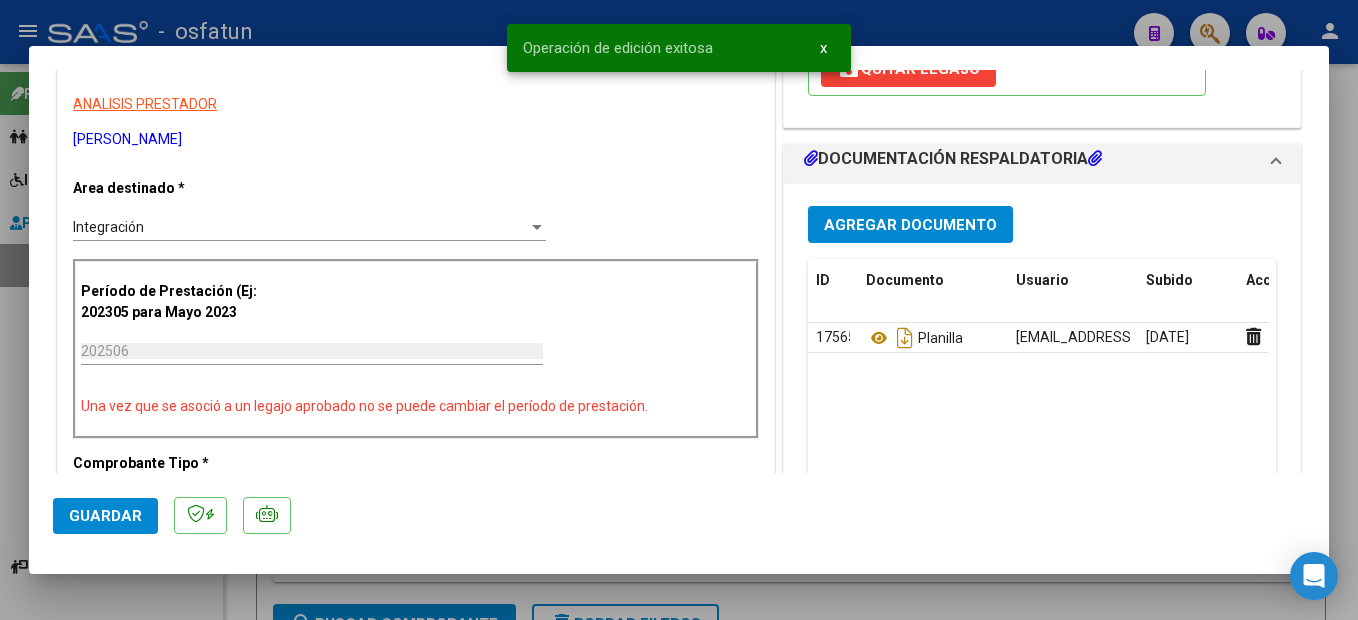 drag, startPoint x: 1351, startPoint y: 454, endPoint x: 878, endPoint y: 62, distance: 614.3232 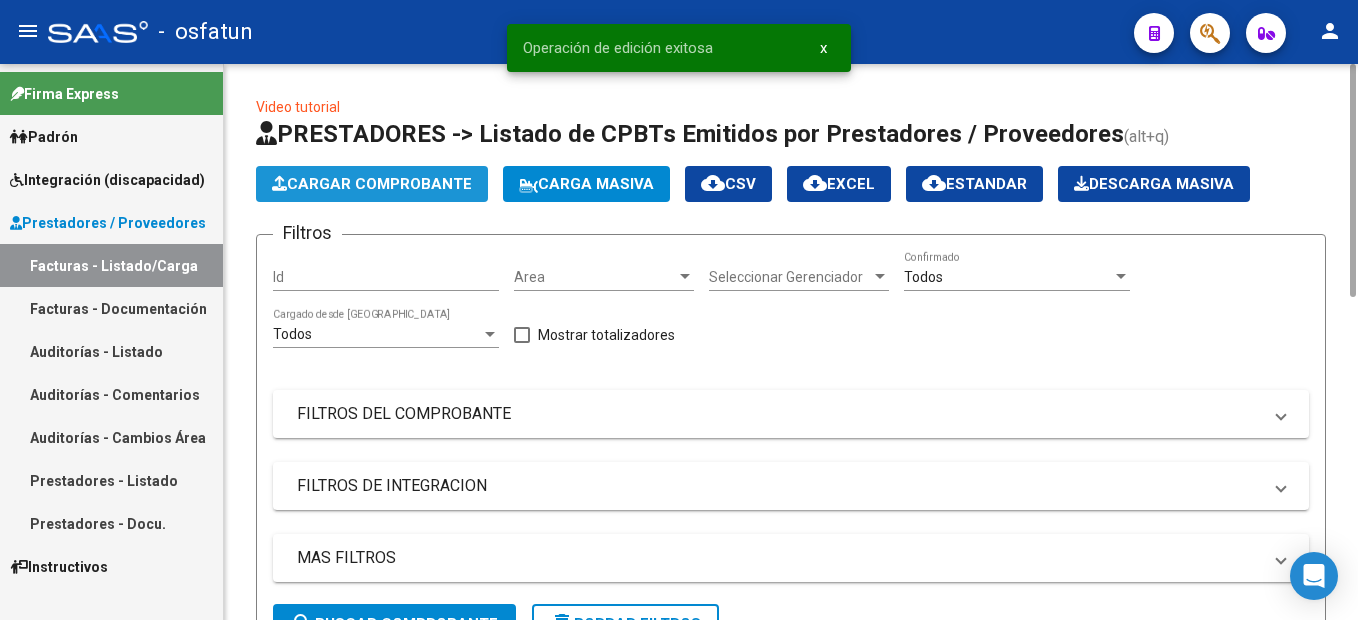 click on "Cargar Comprobante" 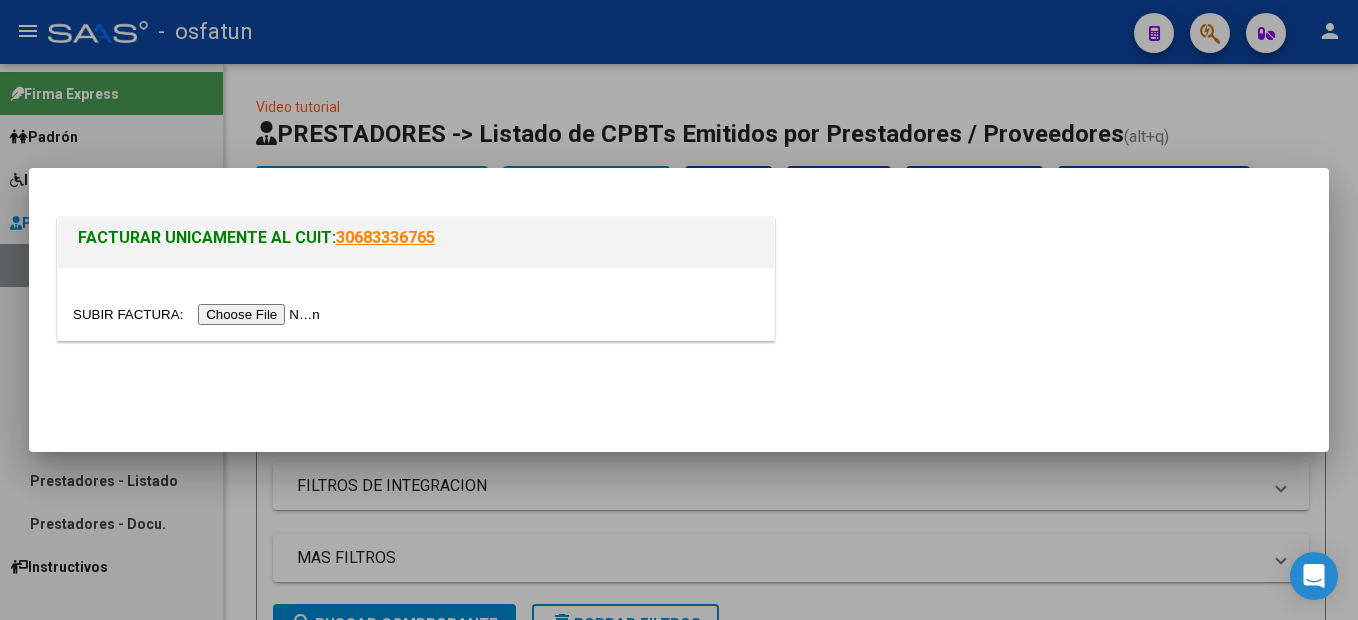 click at bounding box center (416, 304) 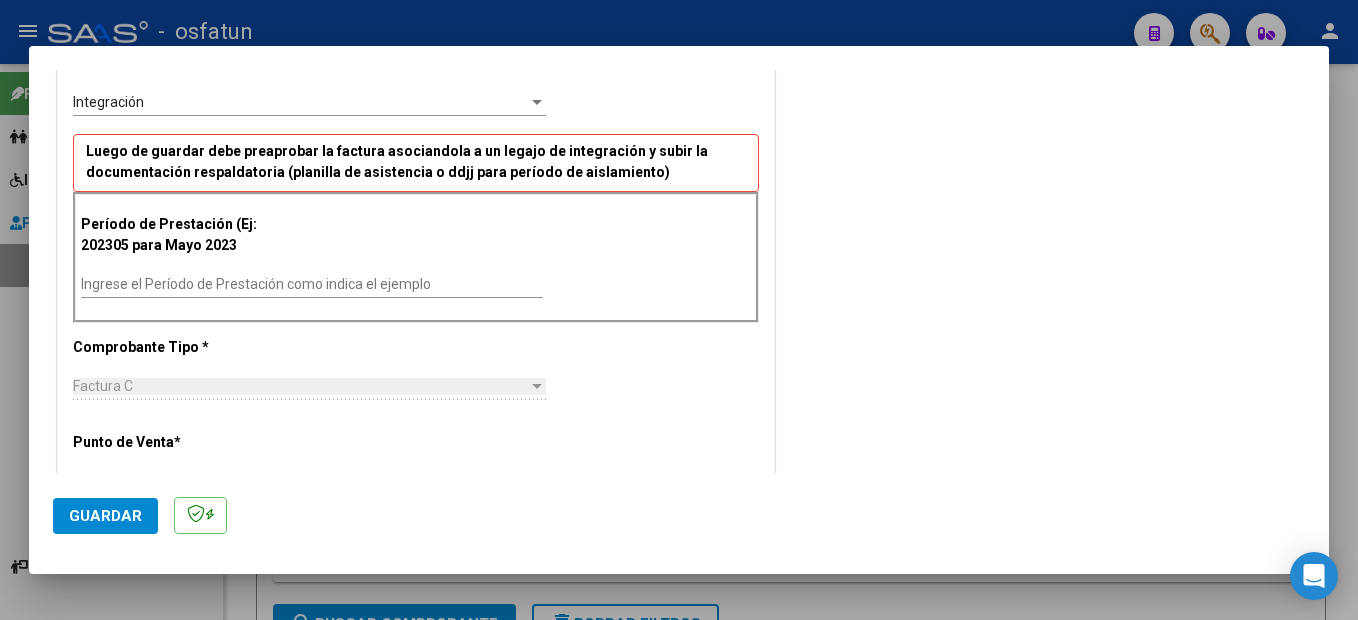 scroll, scrollTop: 500, scrollLeft: 0, axis: vertical 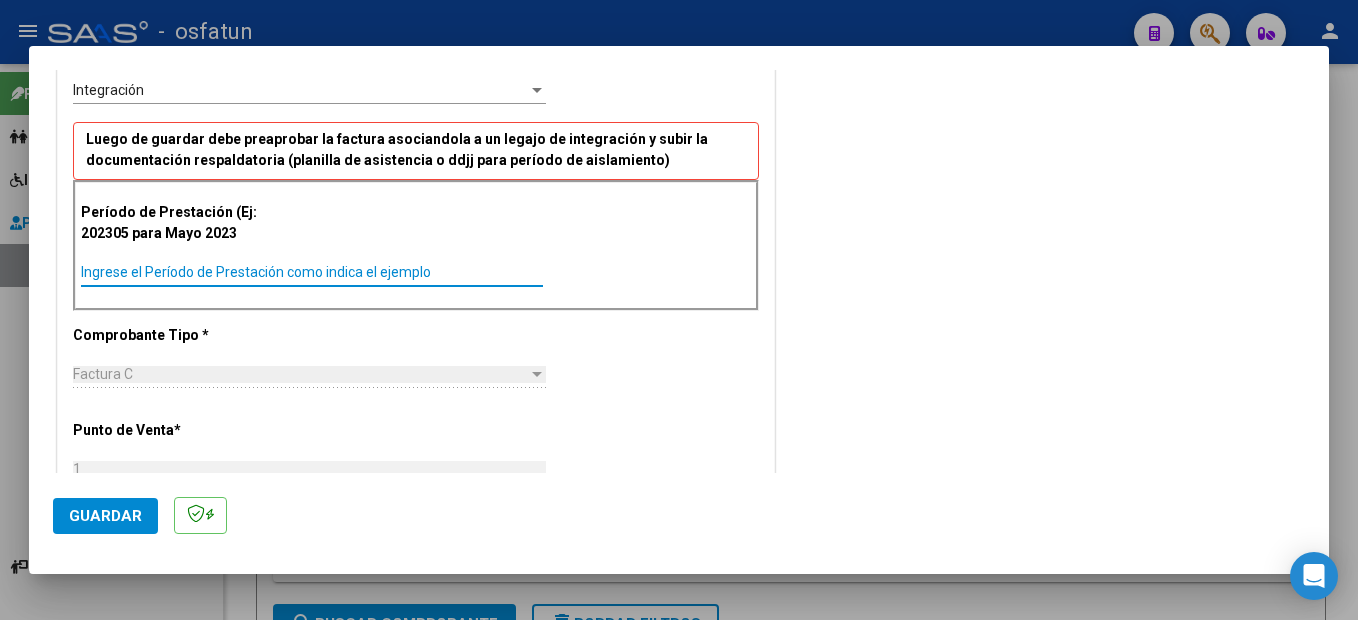 click on "Ingrese el Período de Prestación como indica el ejemplo" at bounding box center (312, 272) 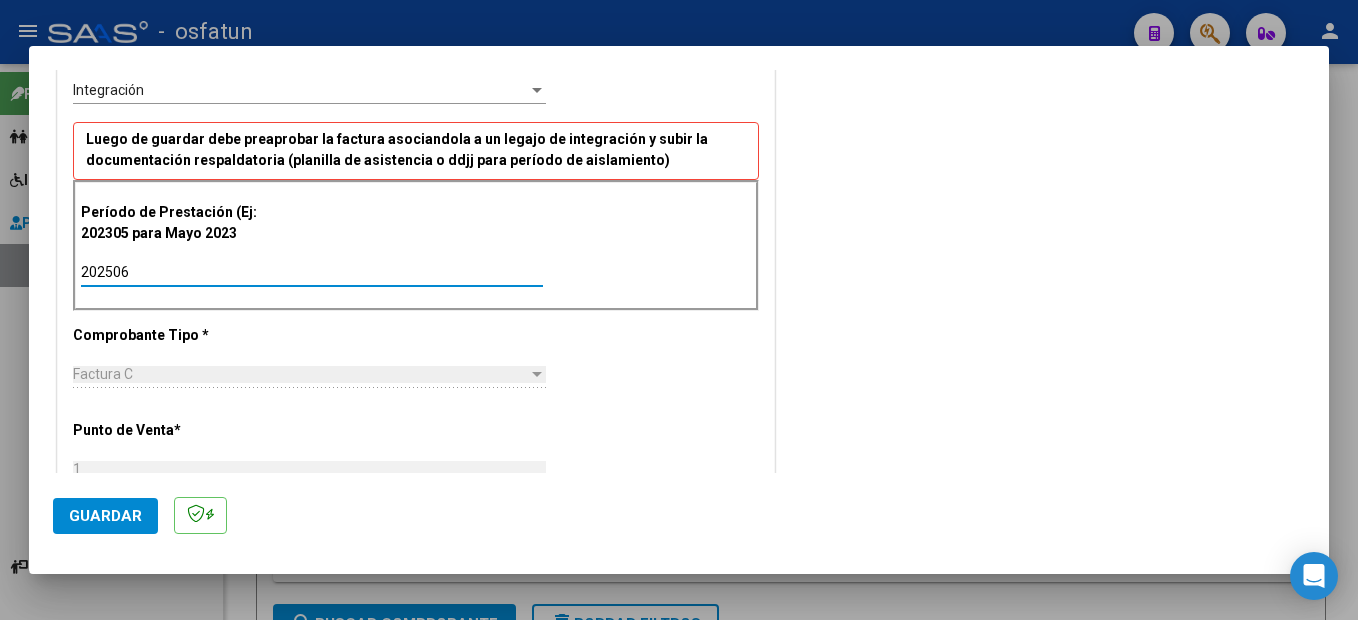 type on "202506" 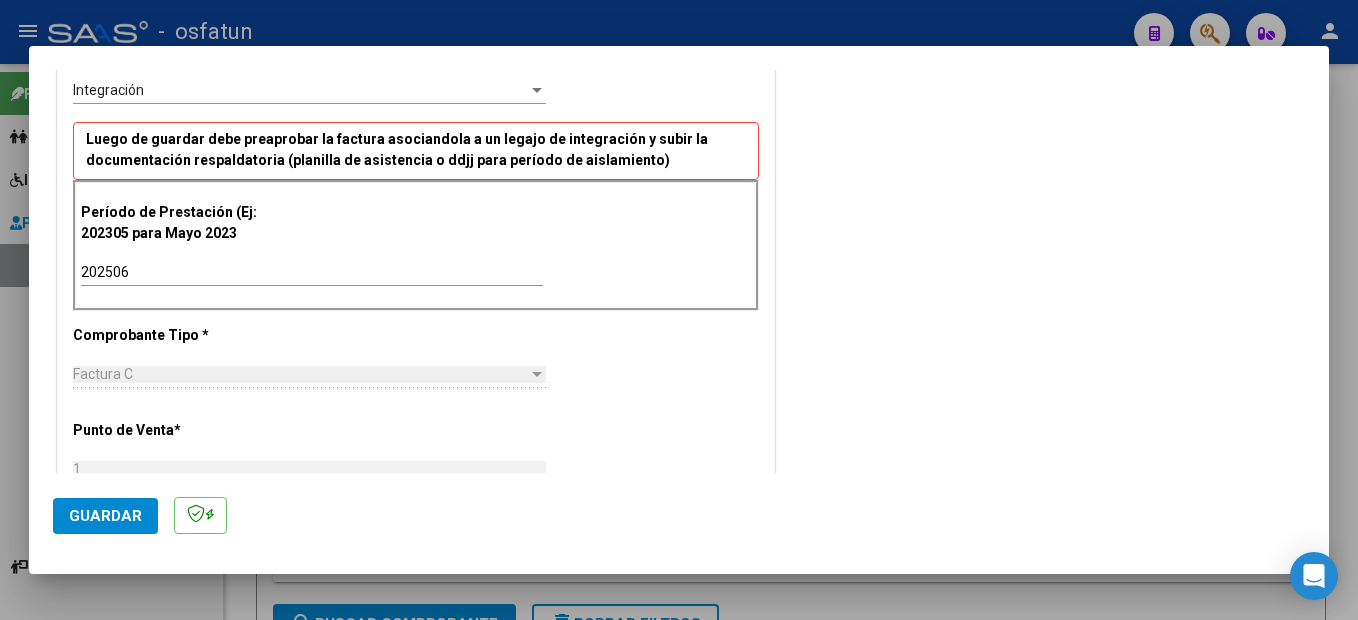drag, startPoint x: 231, startPoint y: 283, endPoint x: 191, endPoint y: 341, distance: 70.45566 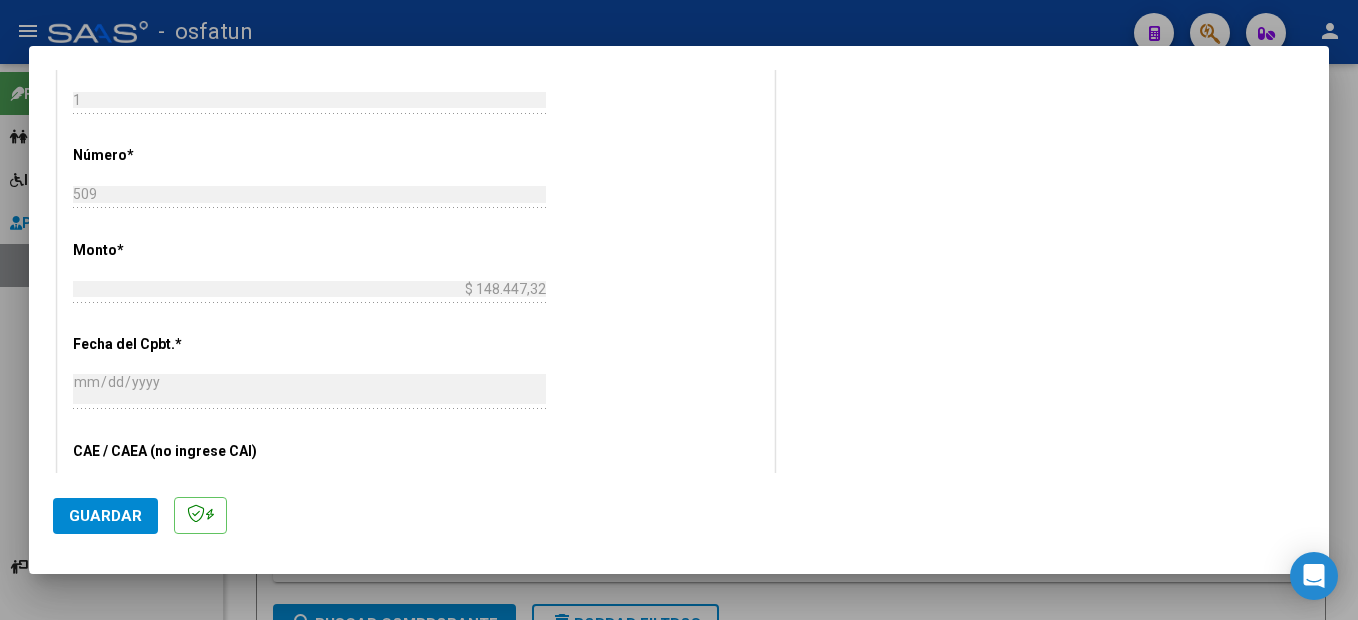 scroll, scrollTop: 900, scrollLeft: 0, axis: vertical 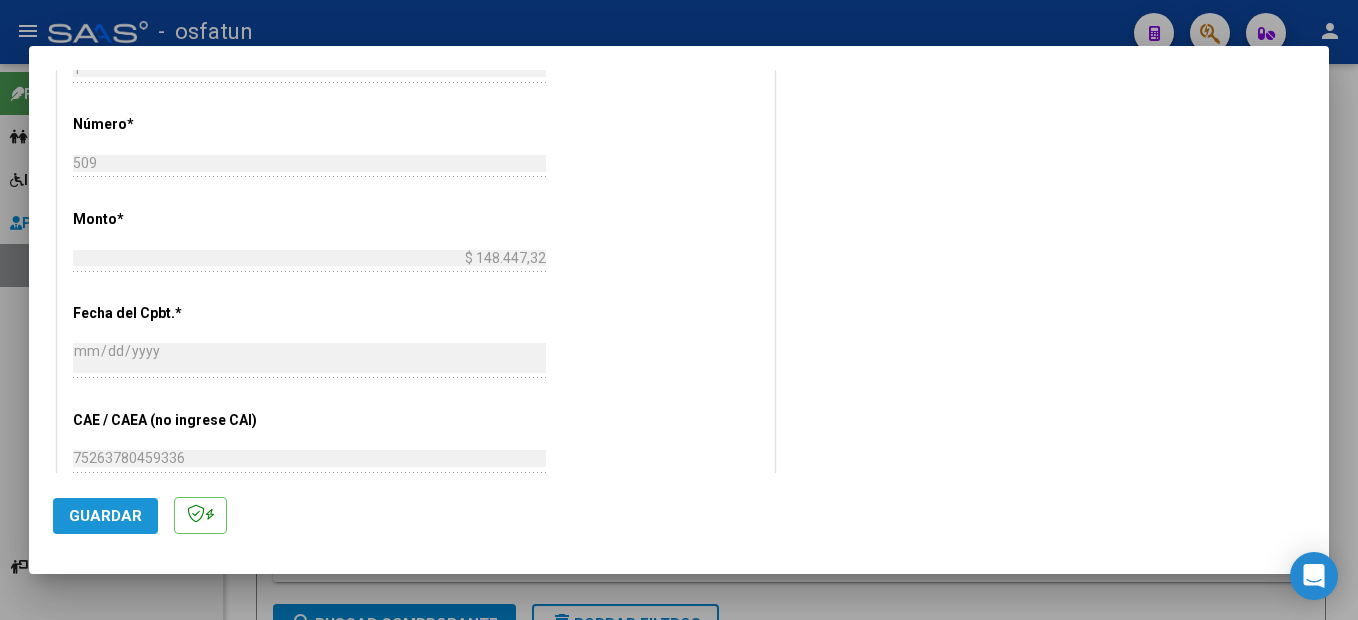 click on "Guardar" 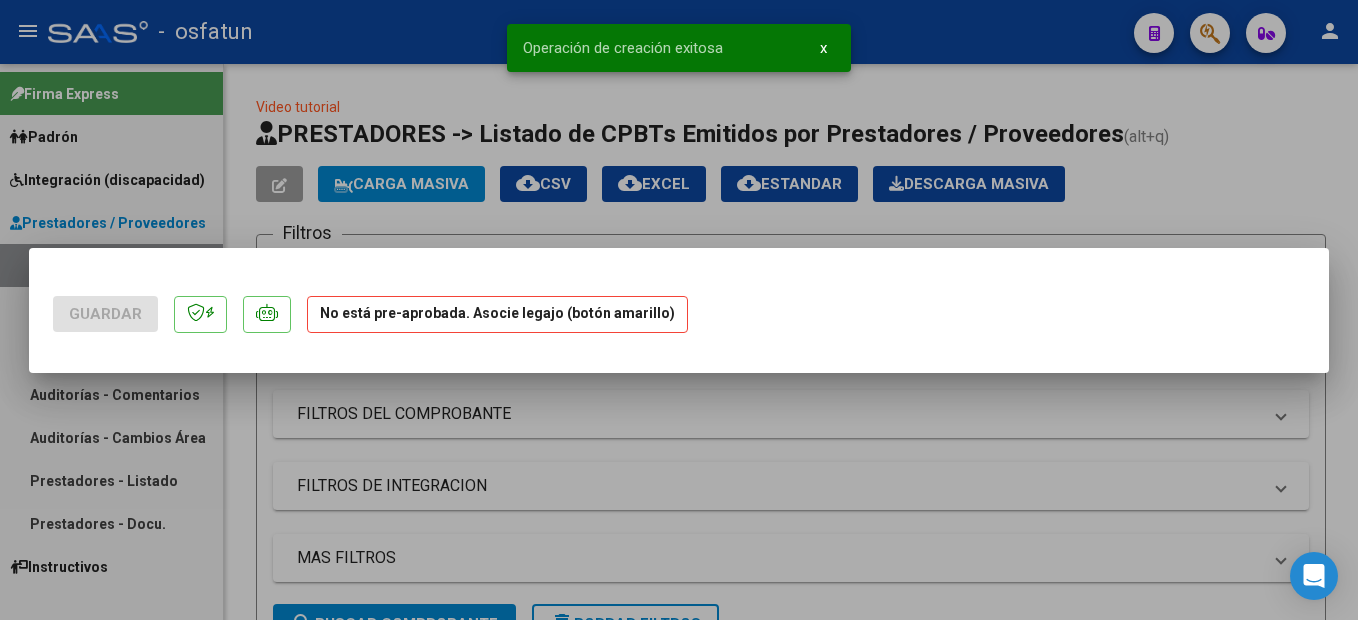 scroll, scrollTop: 0, scrollLeft: 0, axis: both 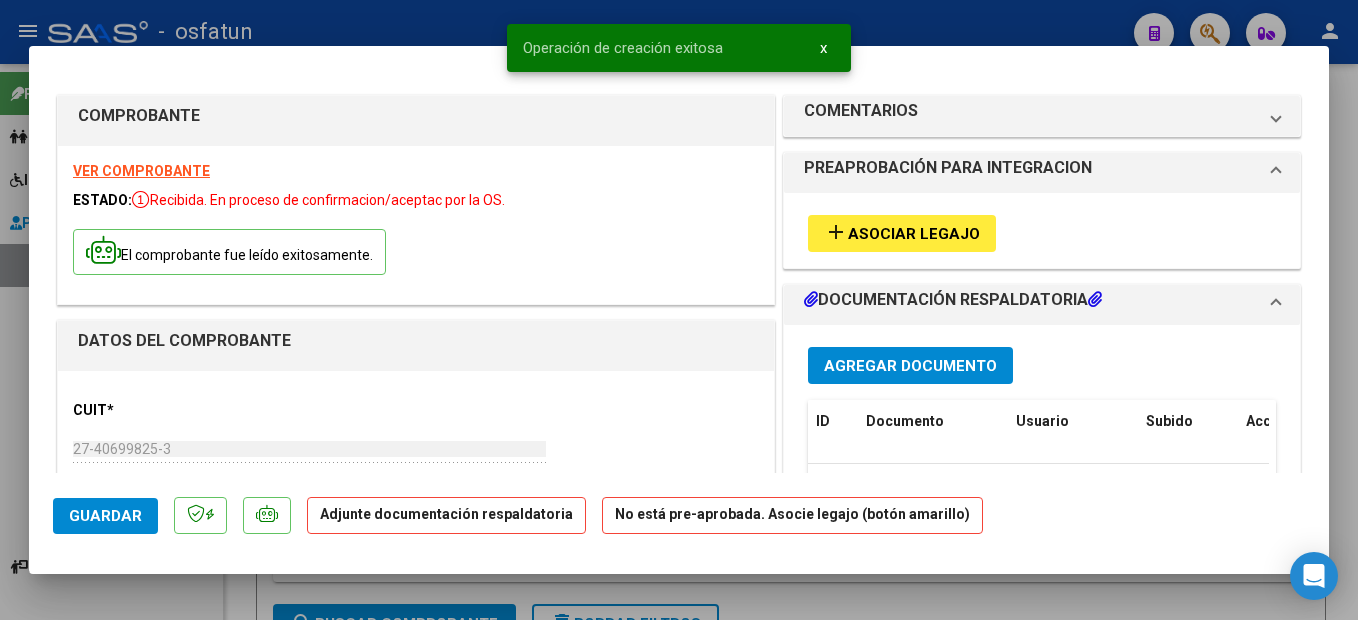 click on "Asociar Legajo" at bounding box center (914, 234) 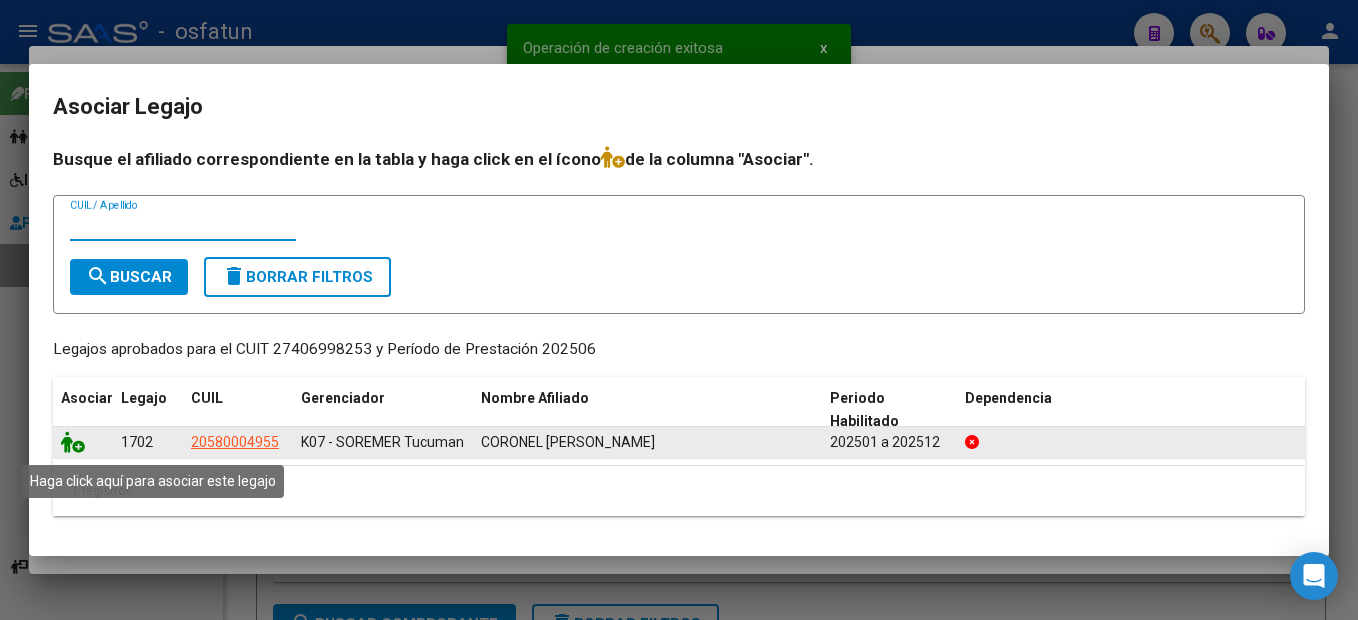 drag, startPoint x: 64, startPoint y: 441, endPoint x: 62, endPoint y: 453, distance: 12.165525 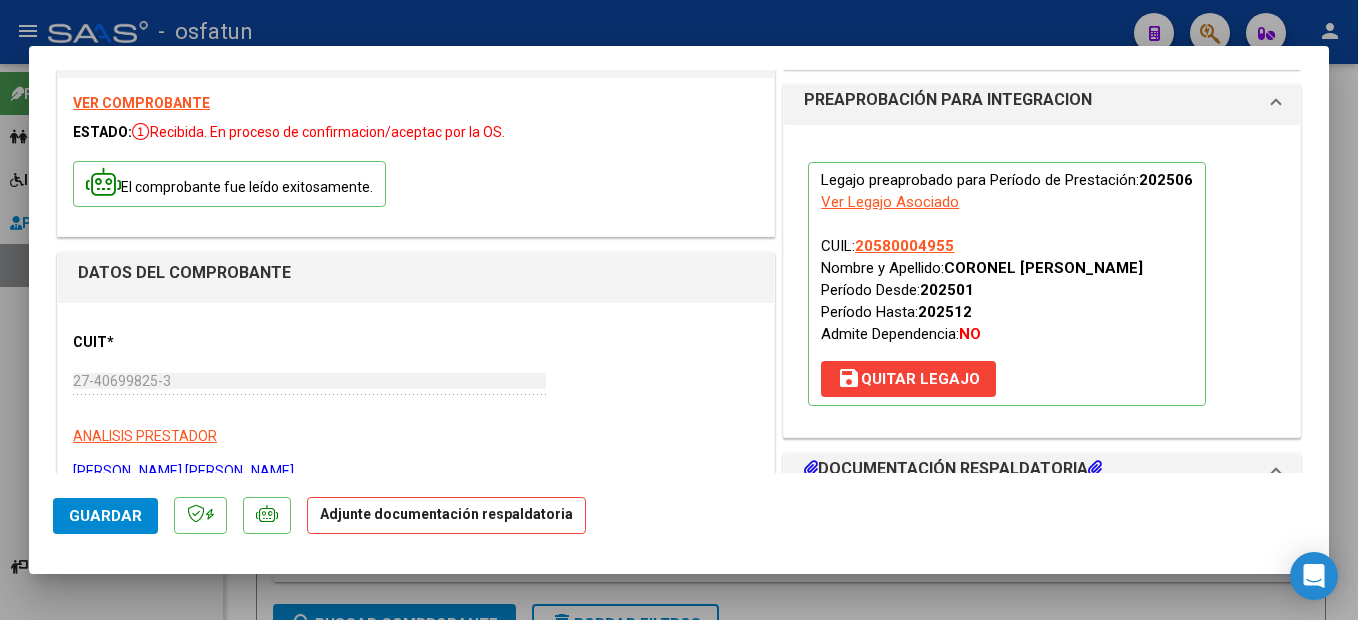 scroll, scrollTop: 300, scrollLeft: 0, axis: vertical 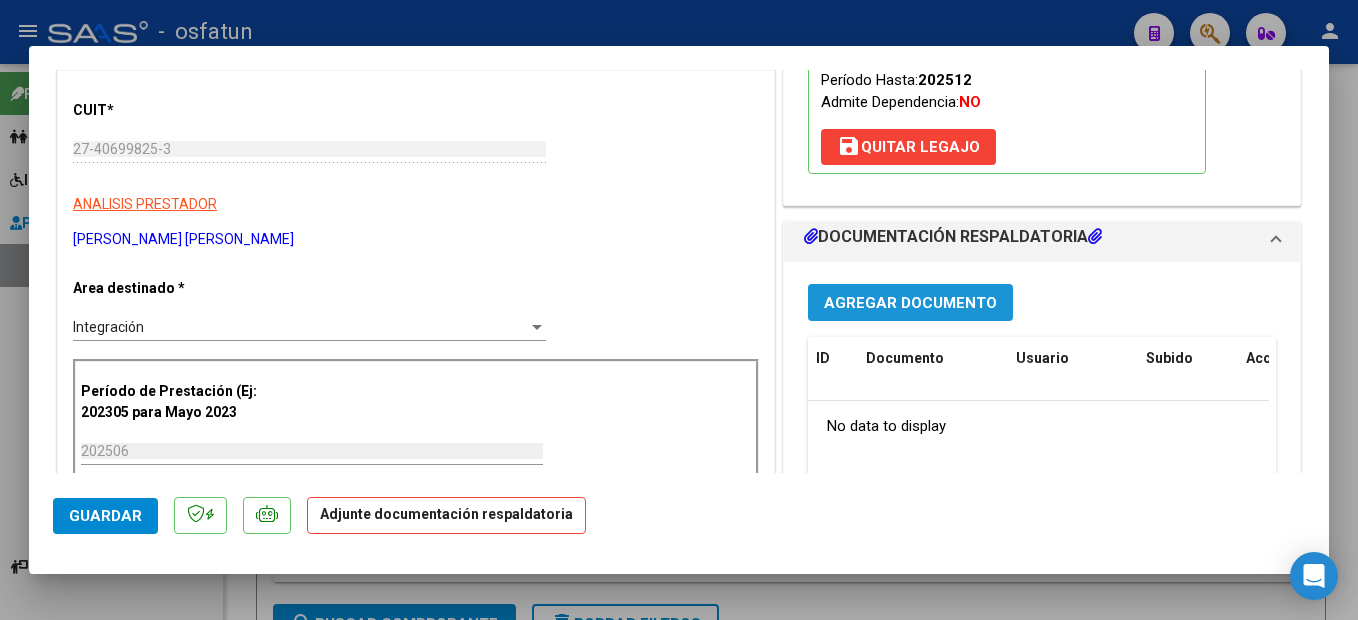 click on "Agregar Documento" at bounding box center (910, 302) 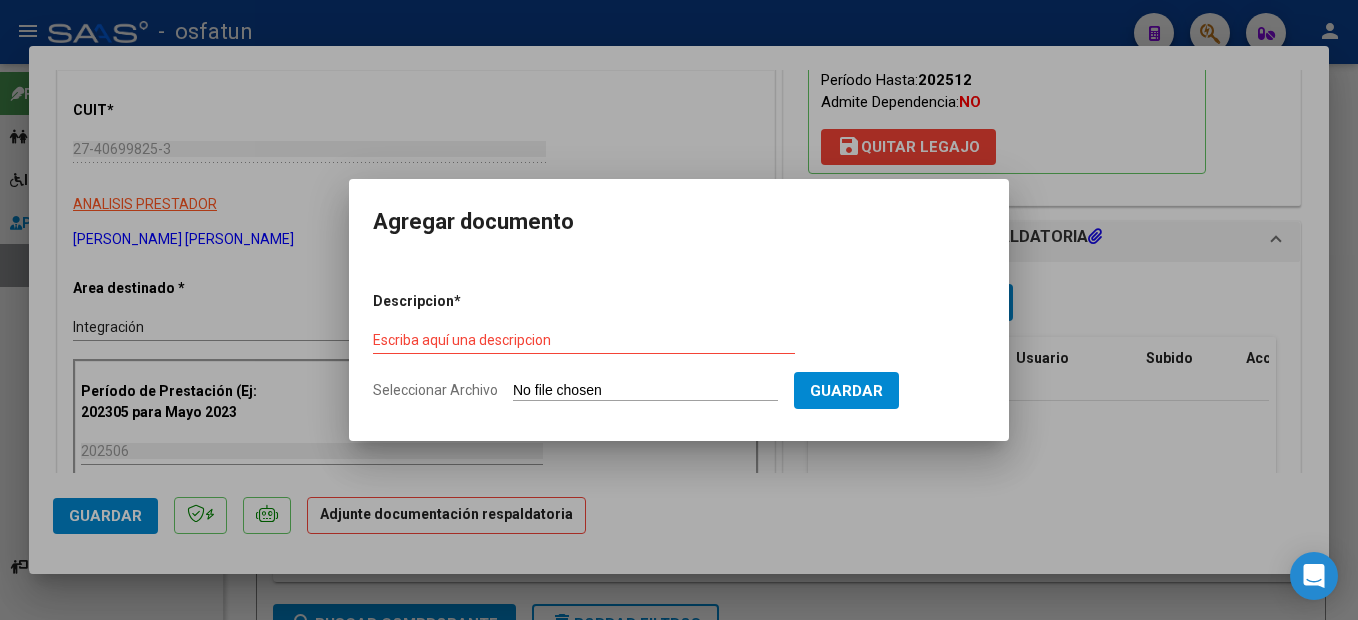 click on "Escriba aquí una descripcion" at bounding box center (584, 340) 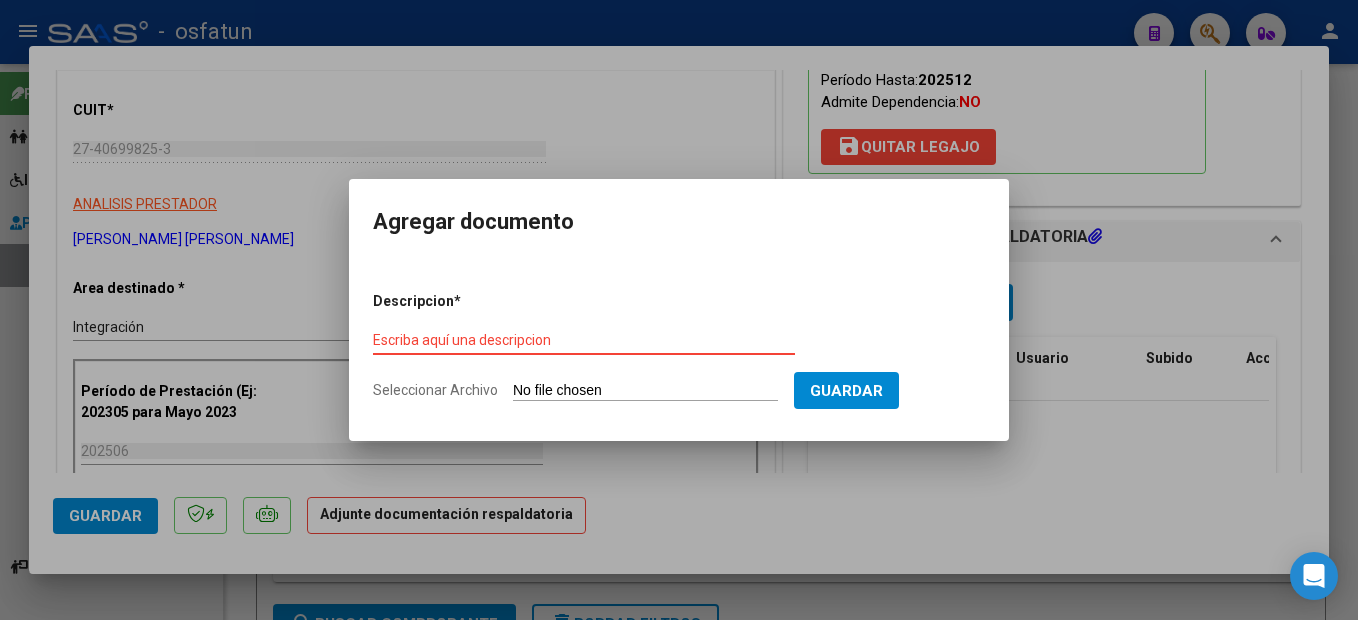 click on "Escriba aquí una descripcion" at bounding box center (584, 340) 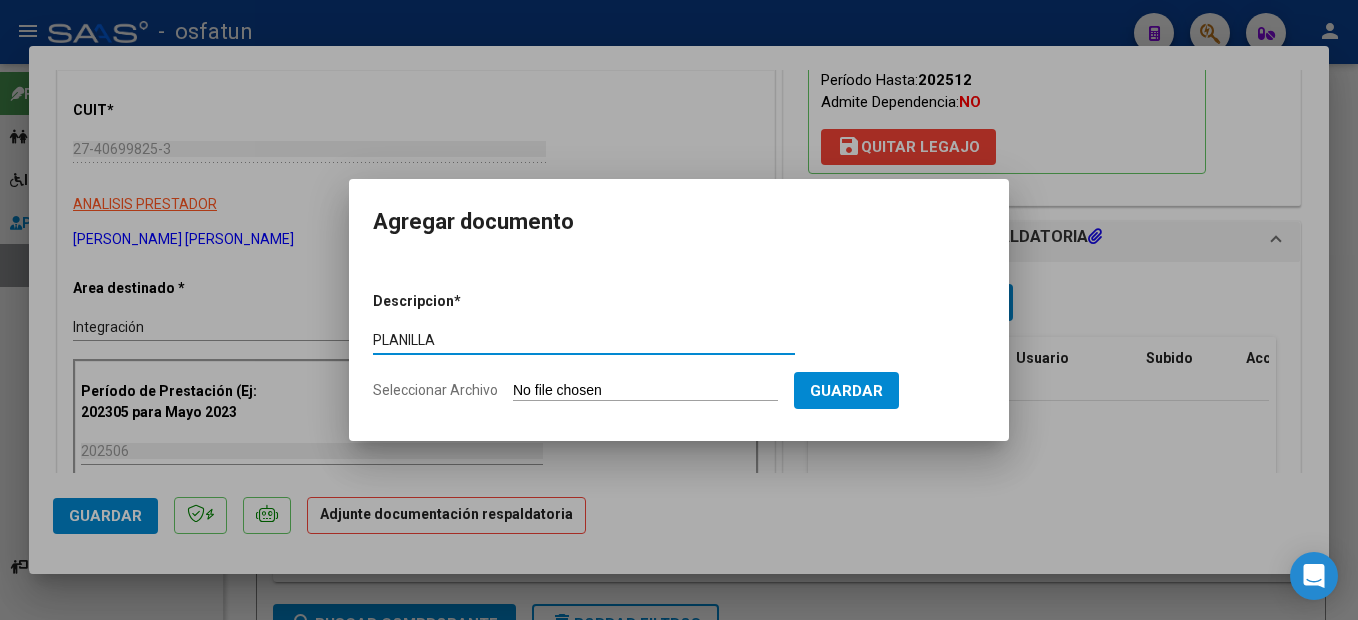 type on "PLANILLA" 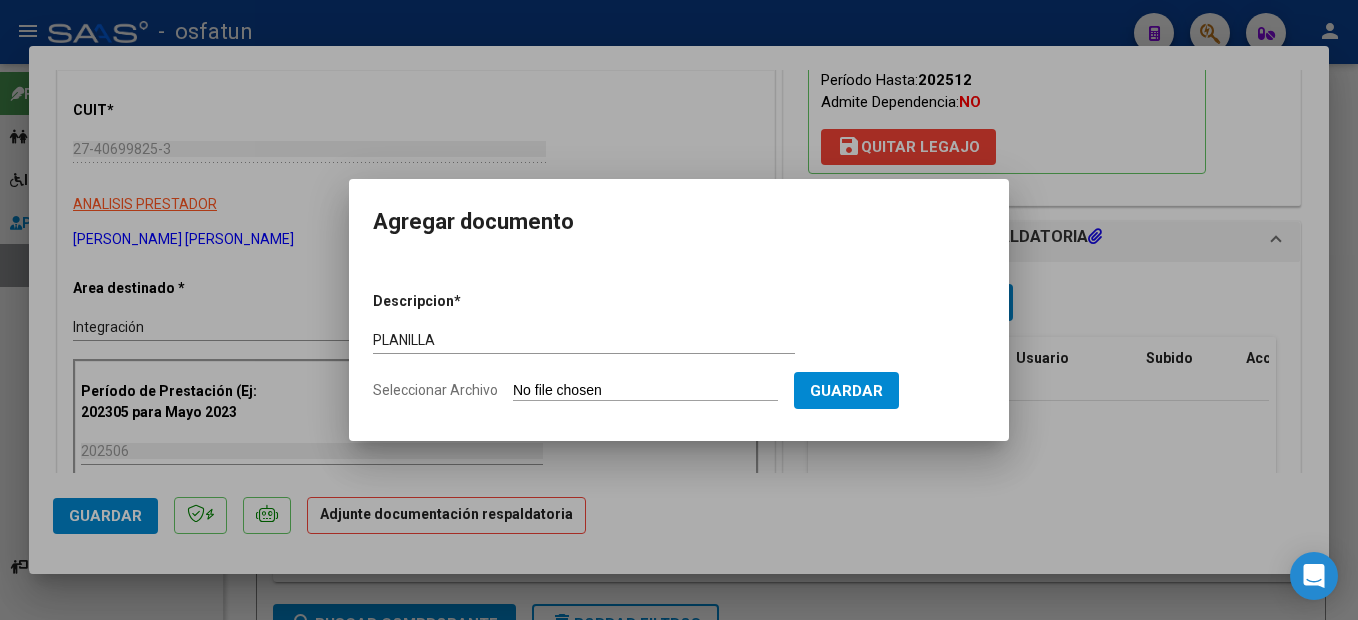 click on "Seleccionar Archivo" at bounding box center [645, 391] 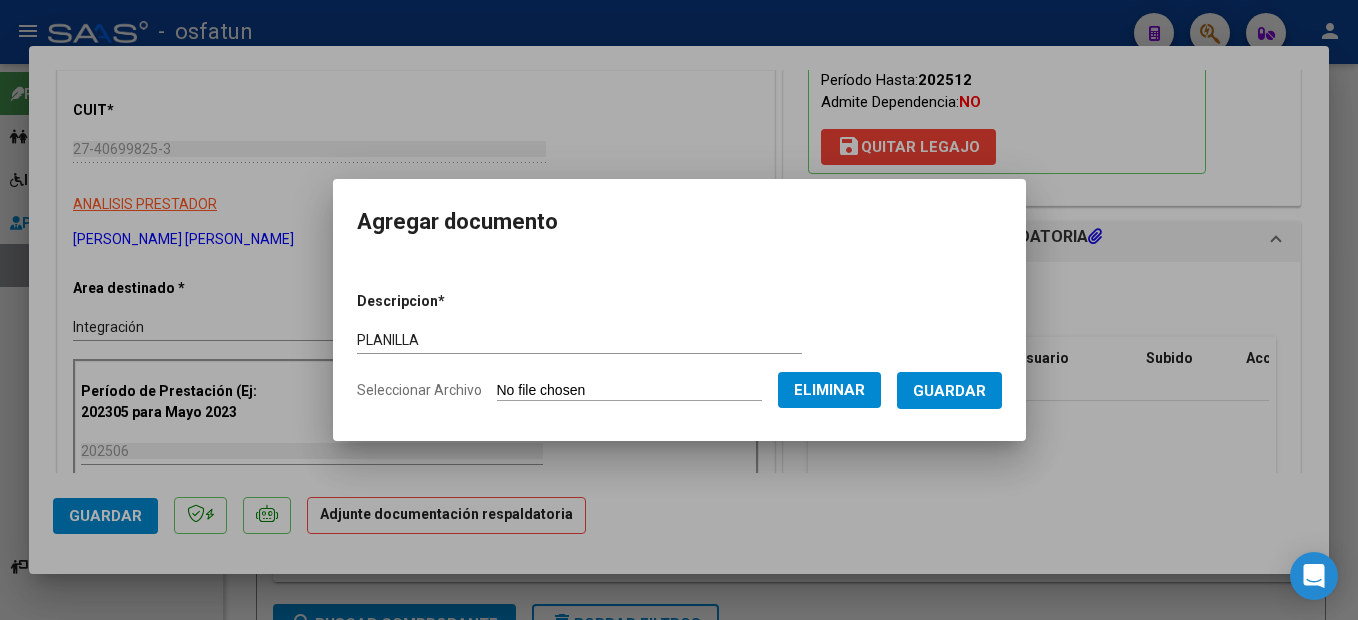 click on "Guardar" at bounding box center [949, 391] 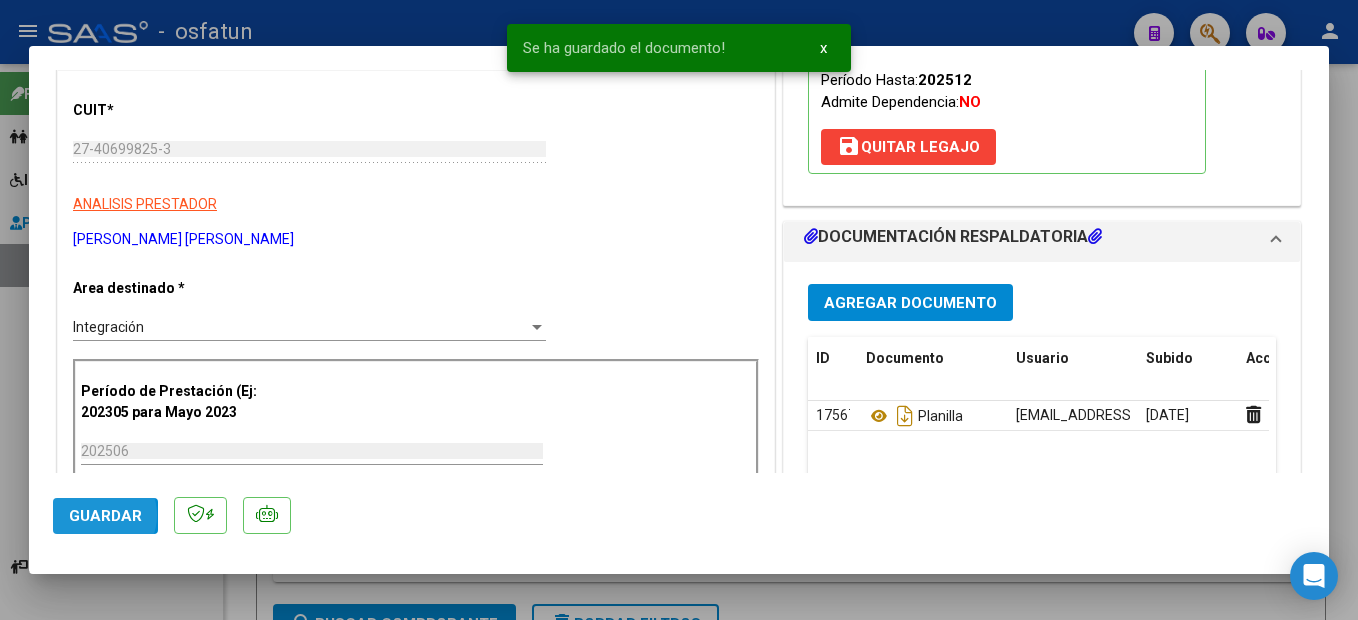 click on "Guardar" 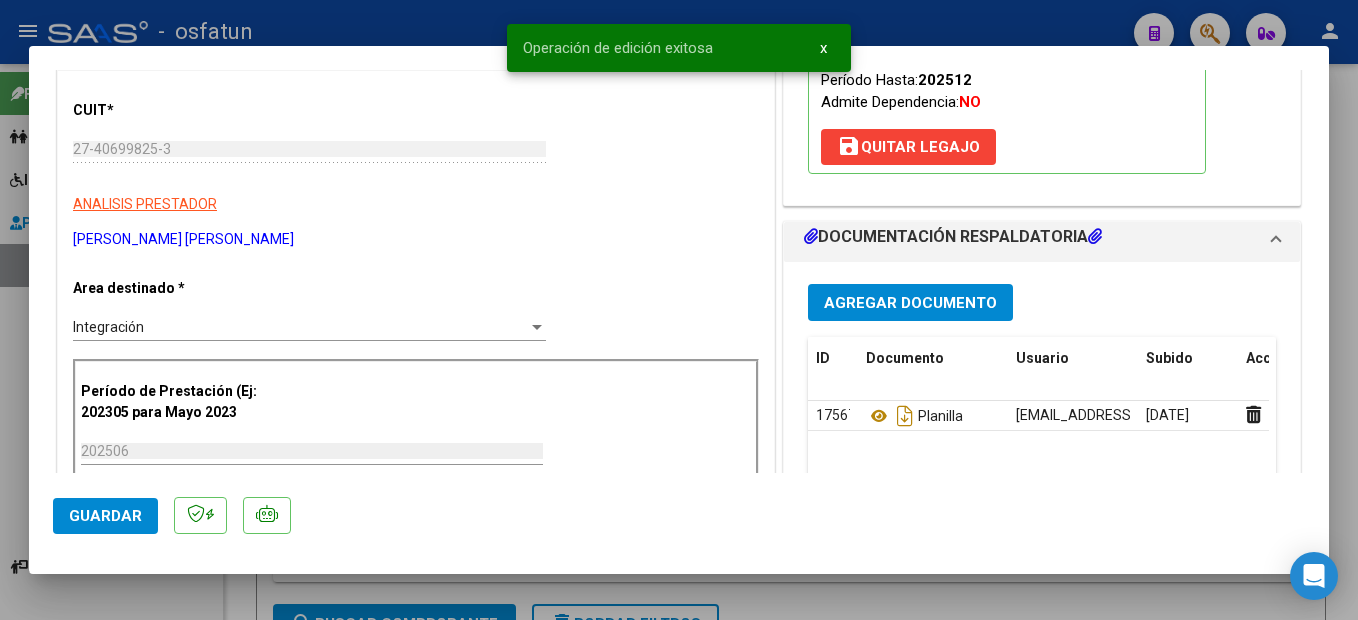 click at bounding box center [679, 310] 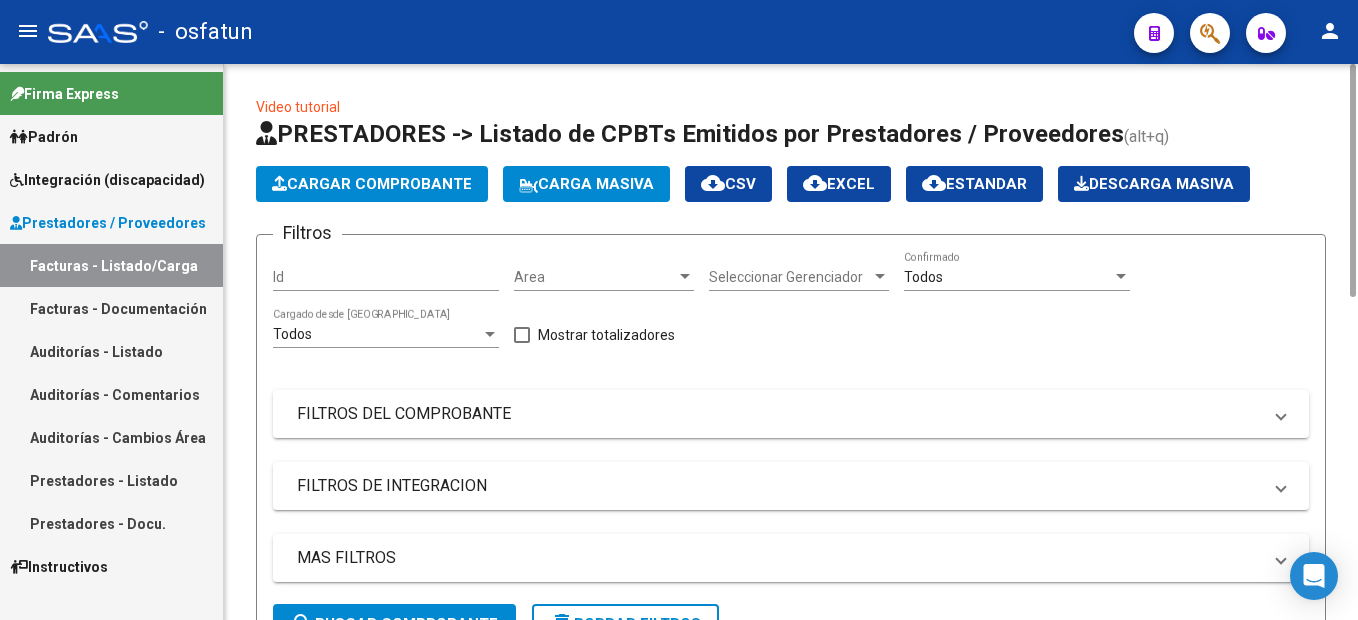 click on "Cargar Comprobante" 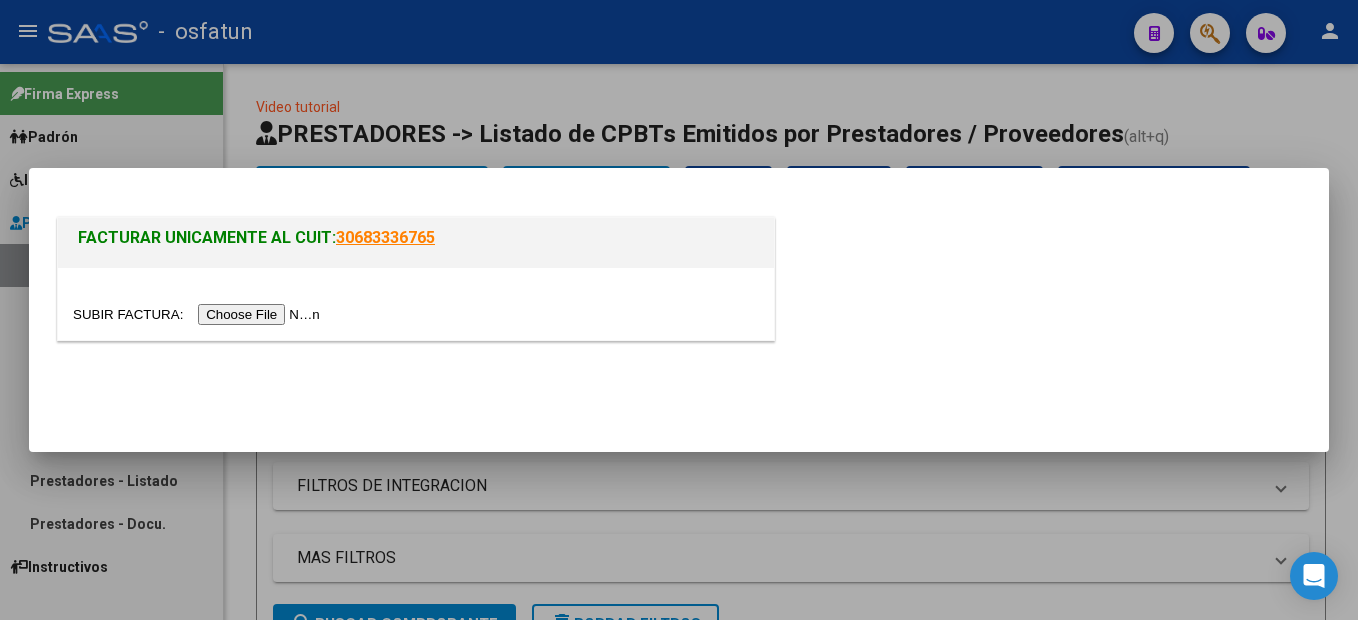 click at bounding box center [199, 314] 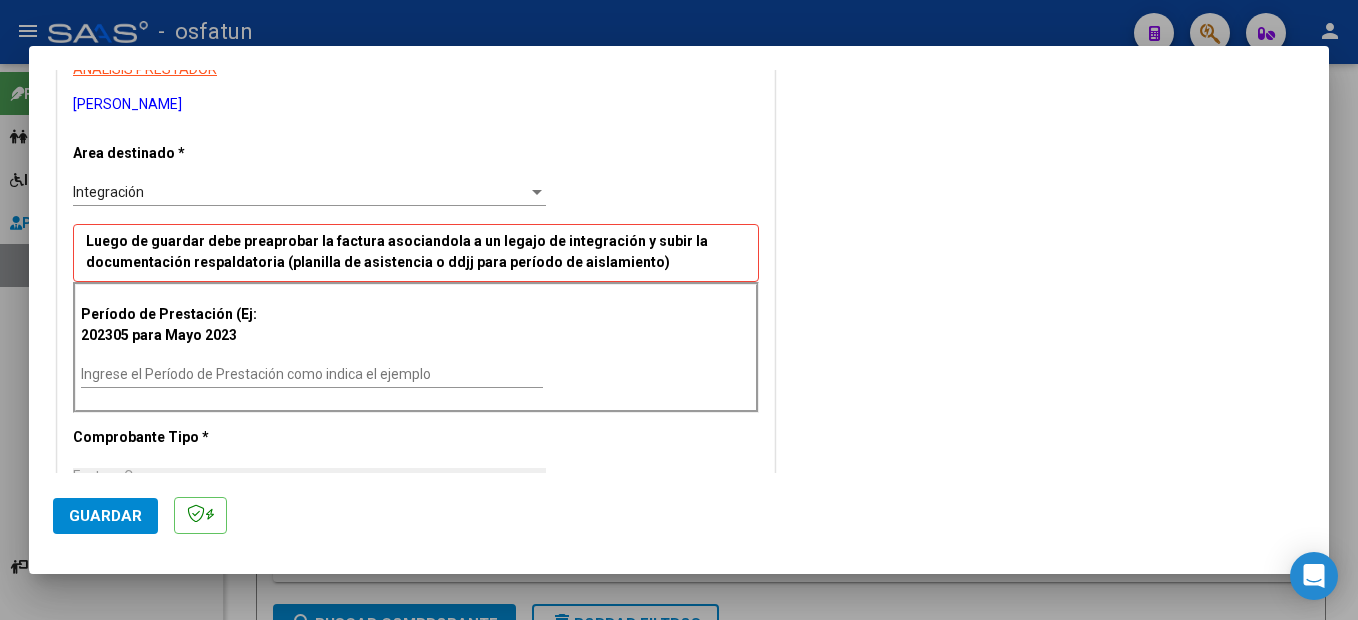 scroll, scrollTop: 400, scrollLeft: 0, axis: vertical 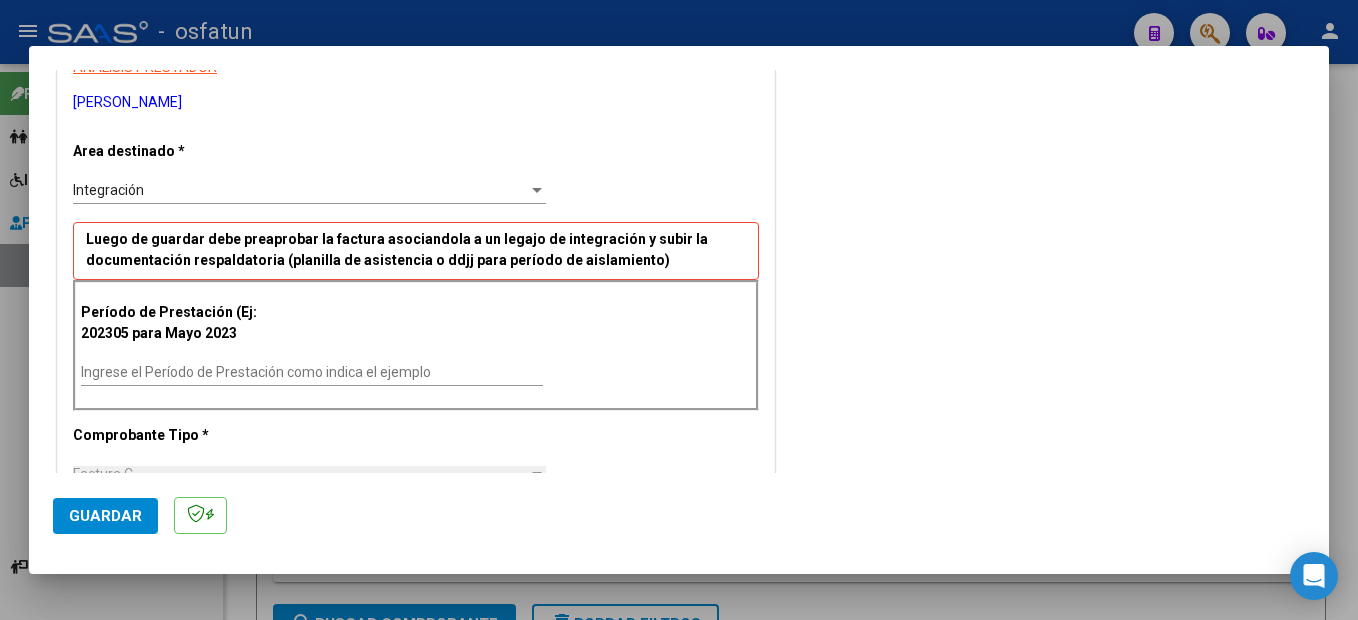 click on "Ingrese el Período de Prestación como indica el ejemplo" at bounding box center [312, 372] 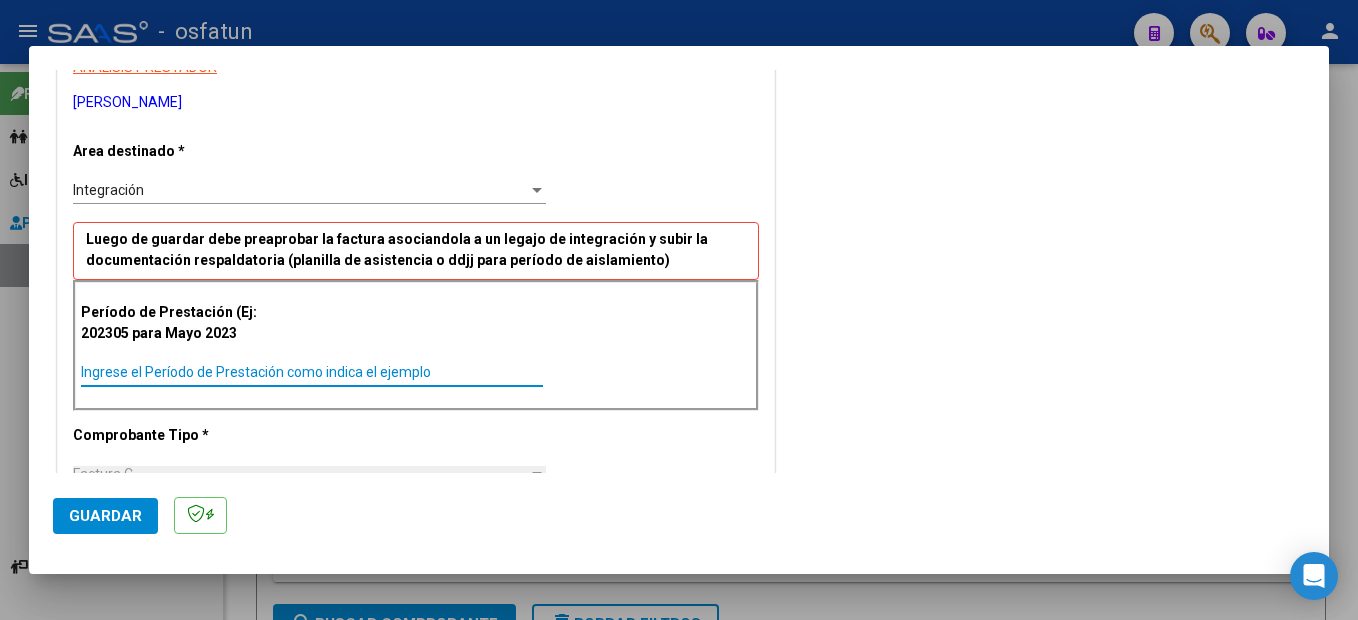 click on "Ingrese el Período de Prestación como indica el ejemplo" at bounding box center [312, 372] 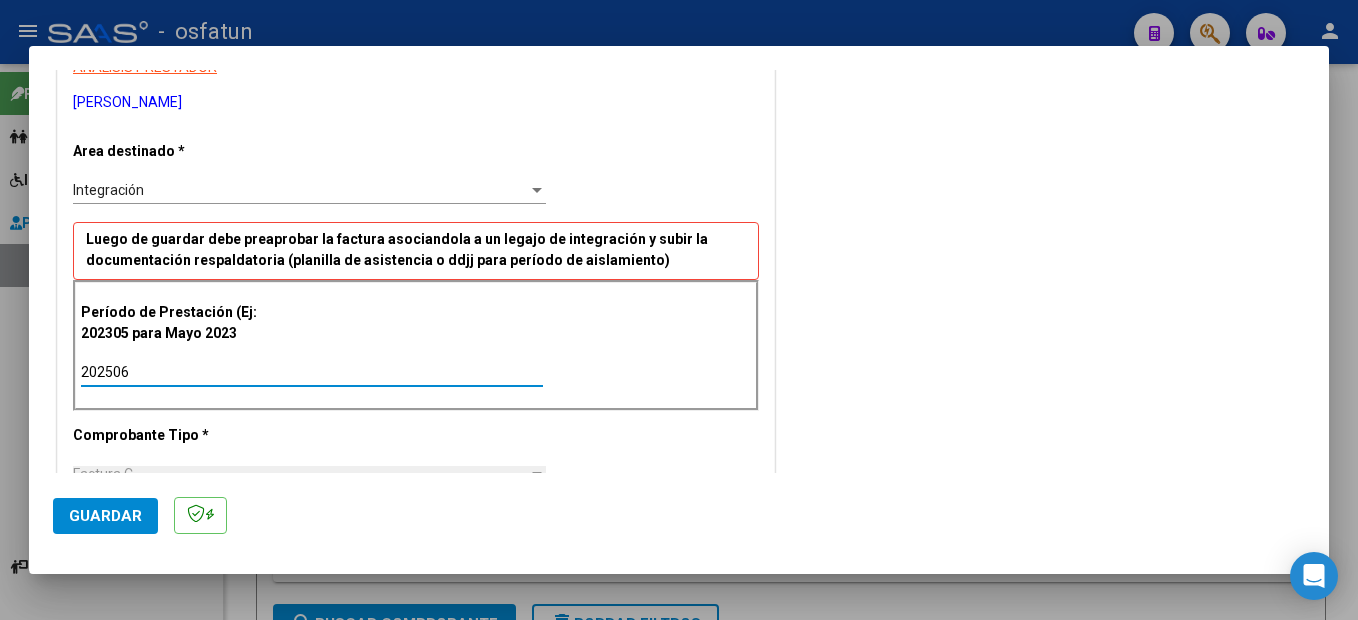 type on "202506" 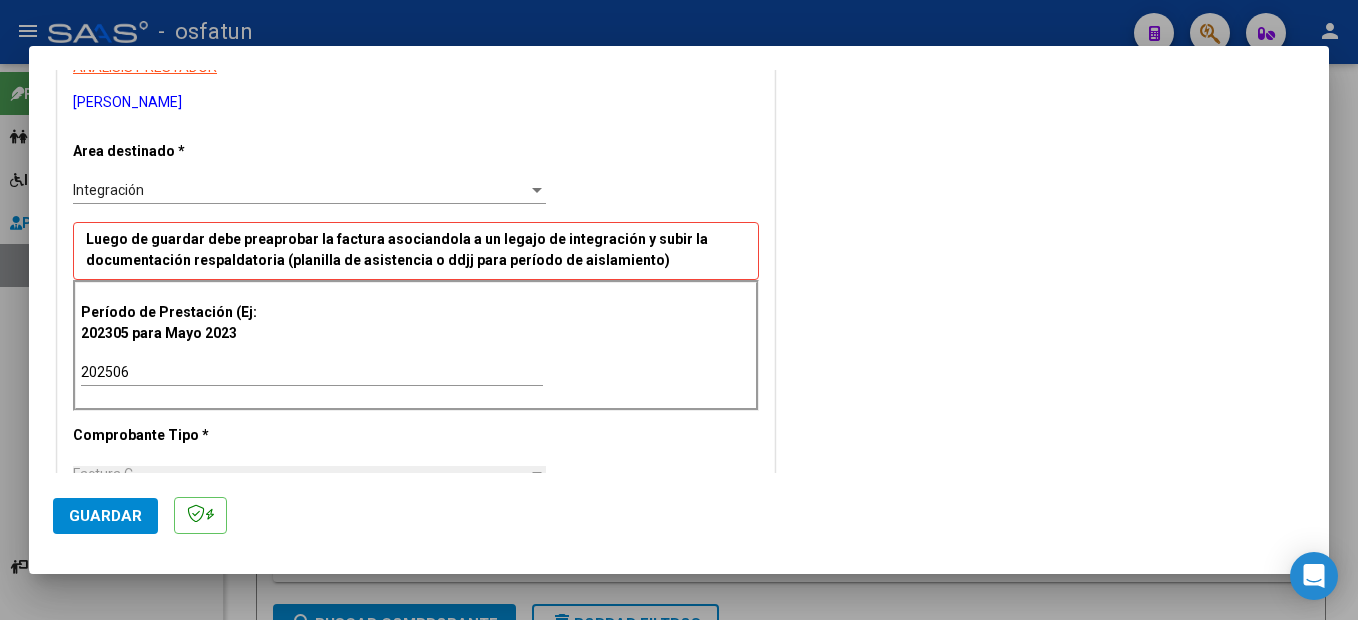 scroll, scrollTop: 1229, scrollLeft: 0, axis: vertical 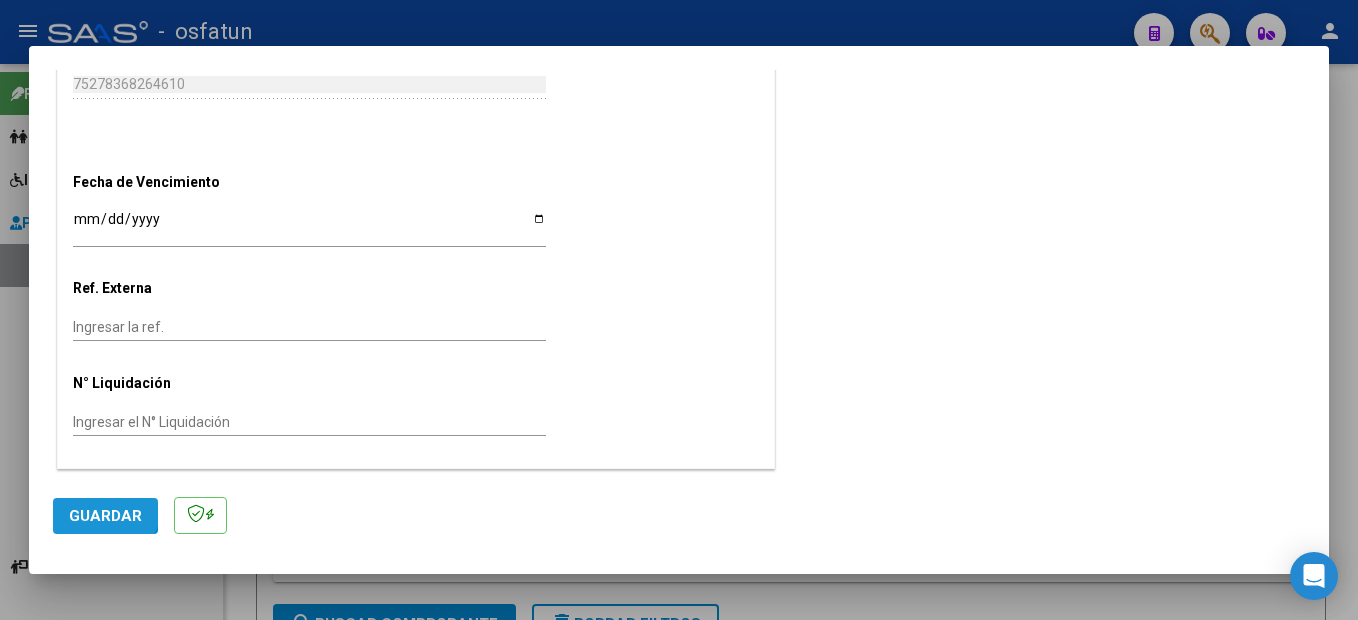 click on "Guardar" 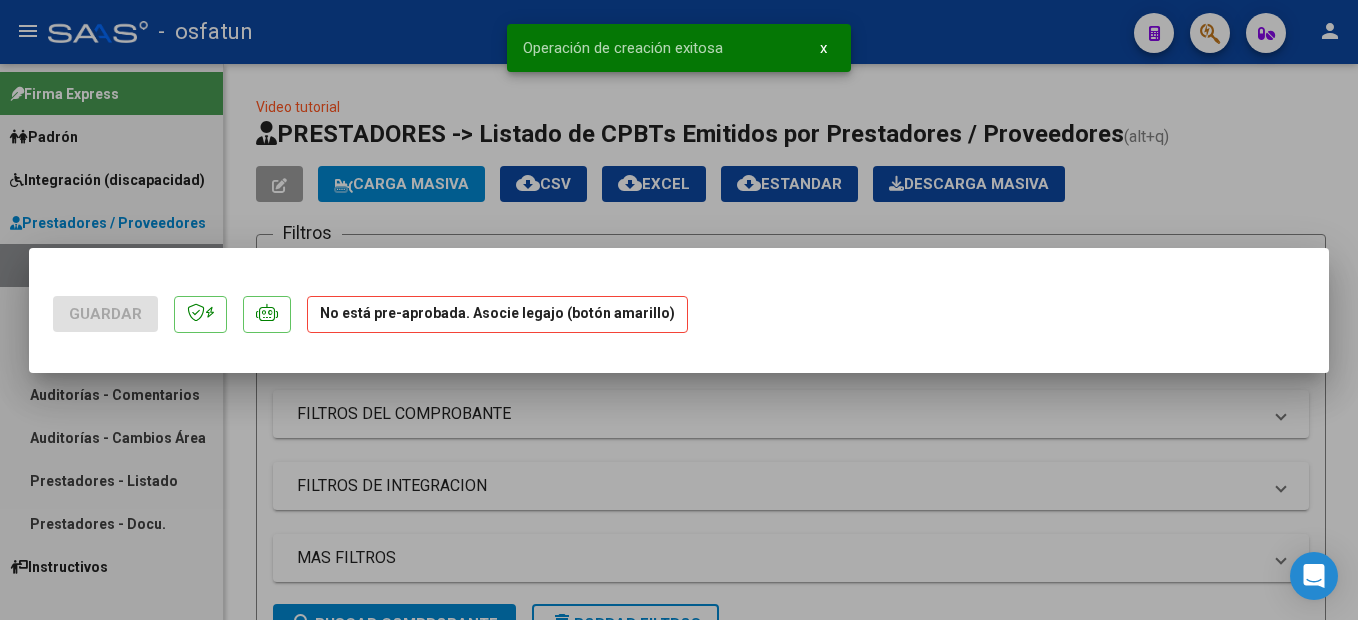 scroll, scrollTop: 0, scrollLeft: 0, axis: both 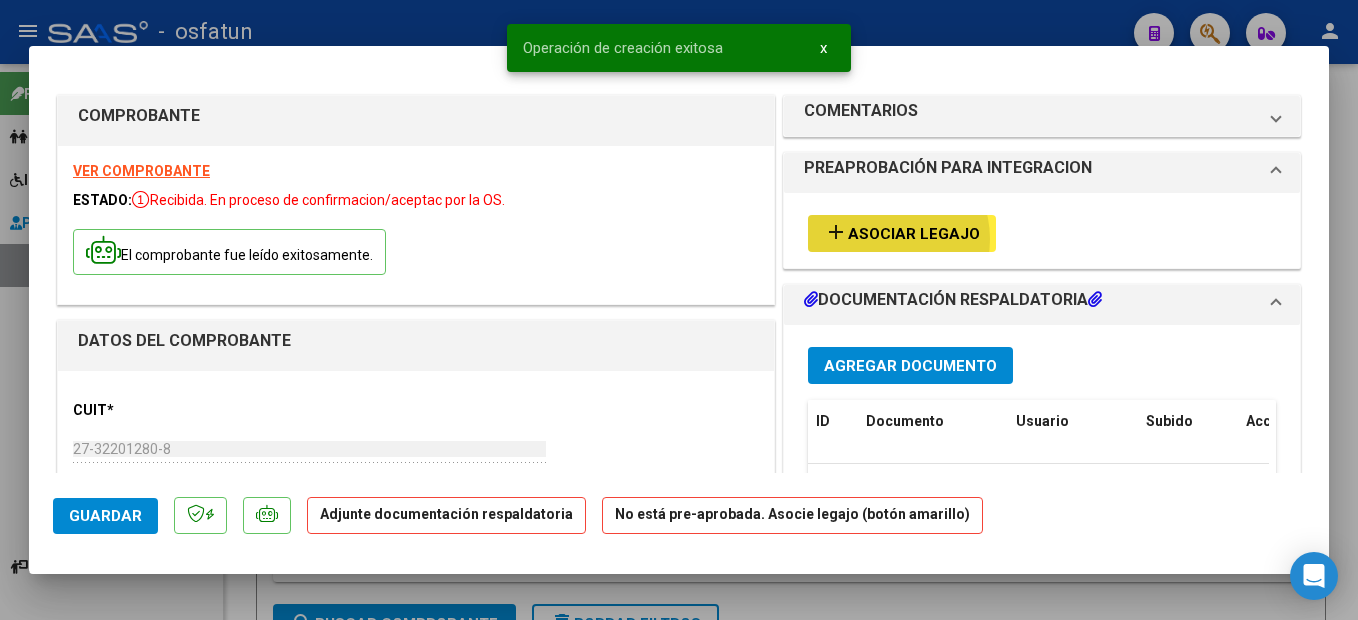 click on "Asociar Legajo" at bounding box center (914, 234) 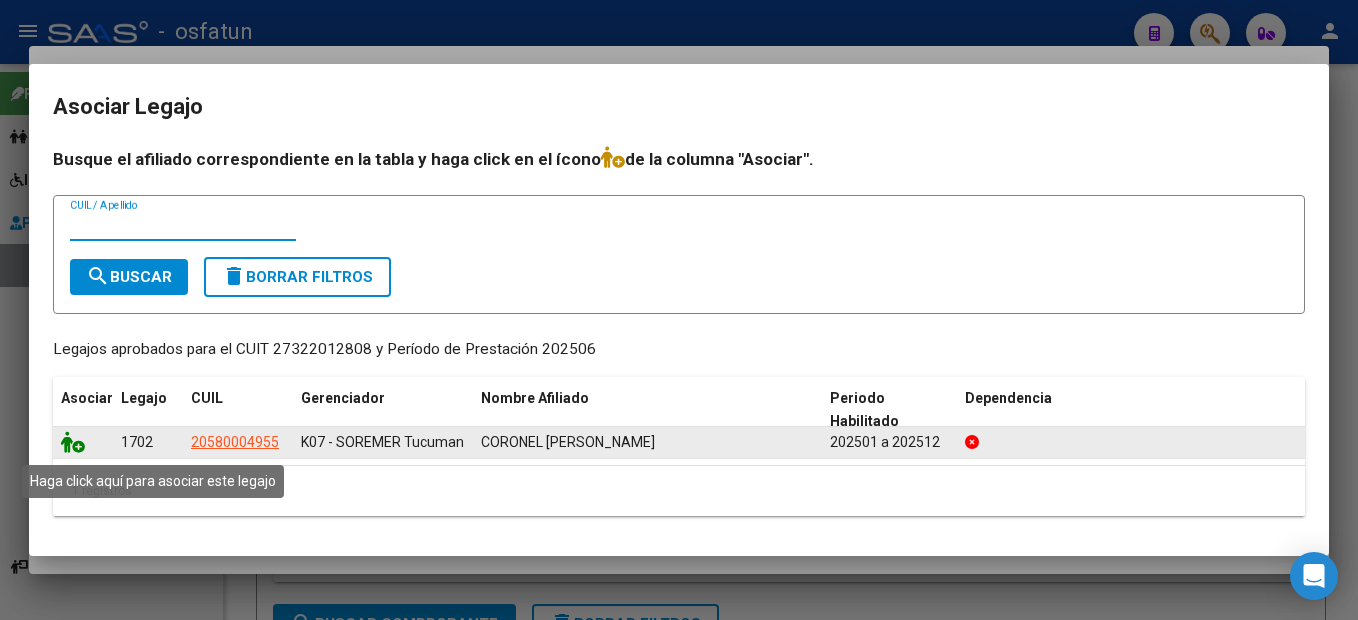 click 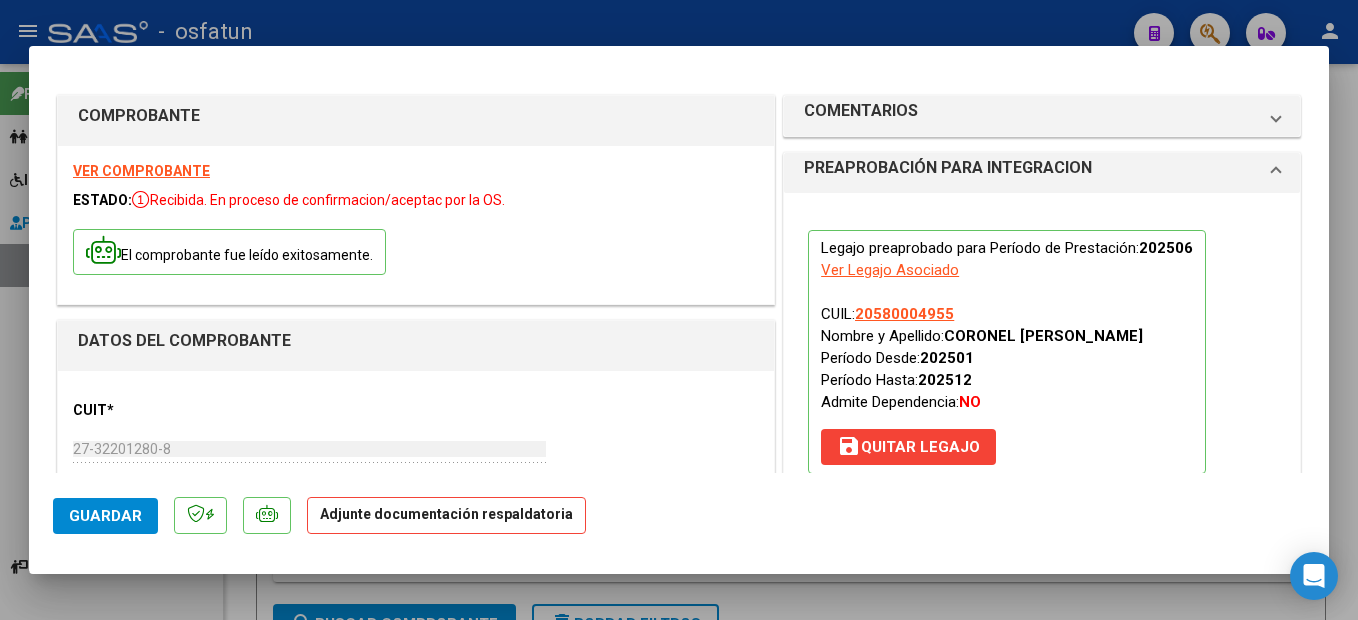 scroll, scrollTop: 200, scrollLeft: 0, axis: vertical 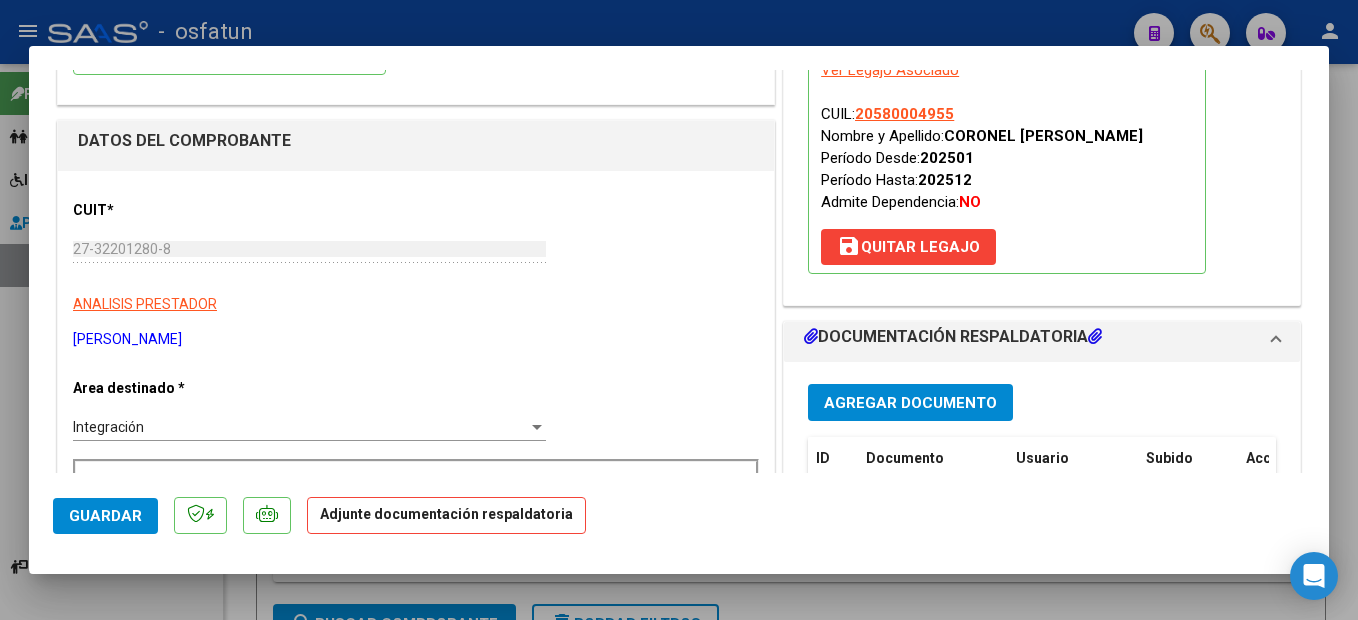 click on "Agregar Documento" at bounding box center (910, 403) 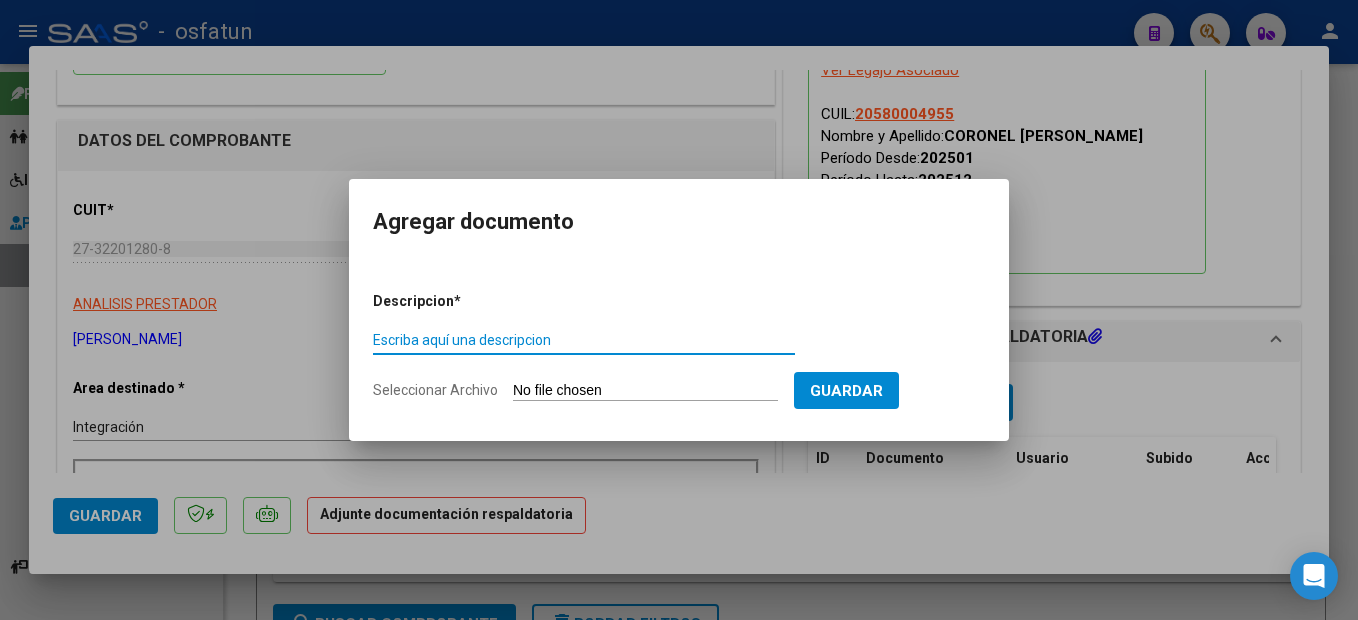 click on "Escriba aquí una descripcion" at bounding box center (584, 340) 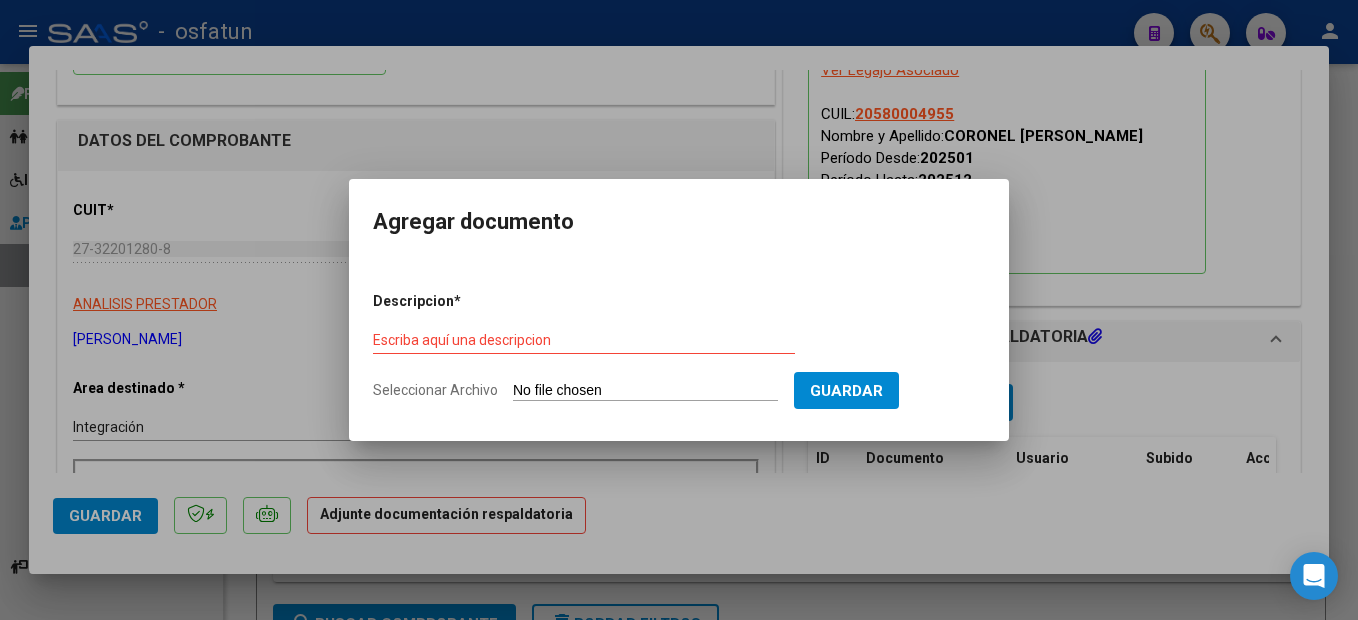 click on "Descripcion  *   Escriba aquí una descripcion  Seleccionar Archivo Guardar" at bounding box center [679, 346] 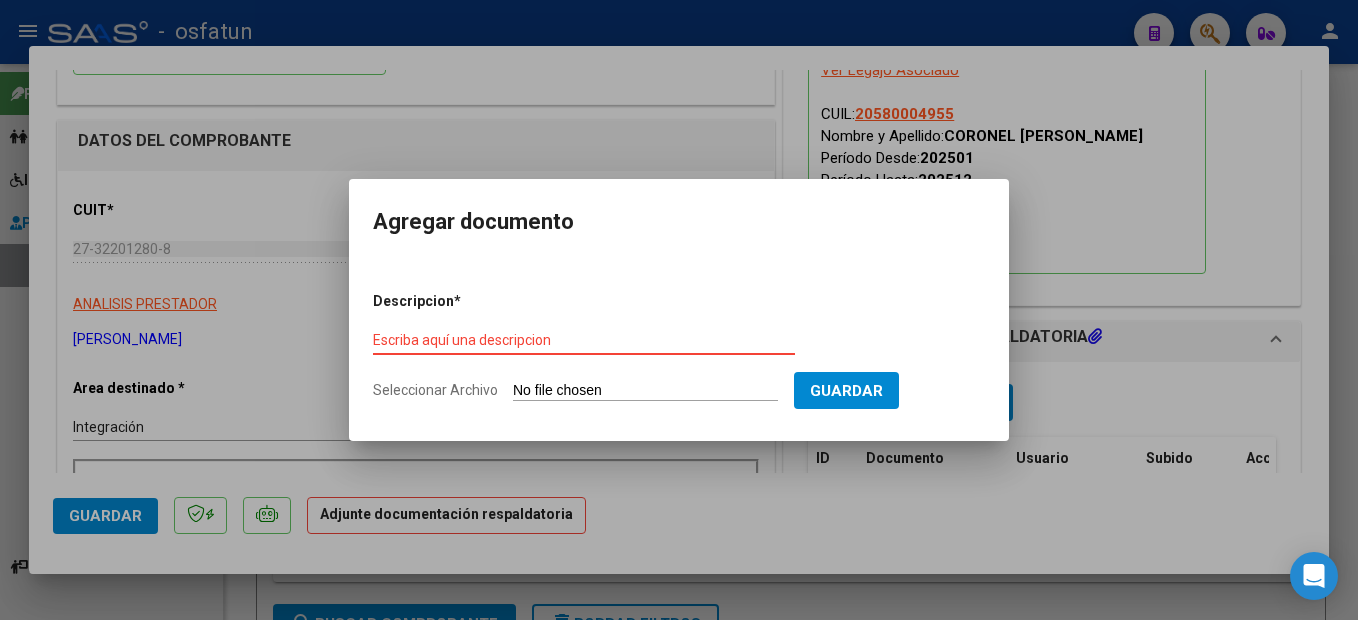 click on "Escriba aquí una descripcion" at bounding box center [584, 340] 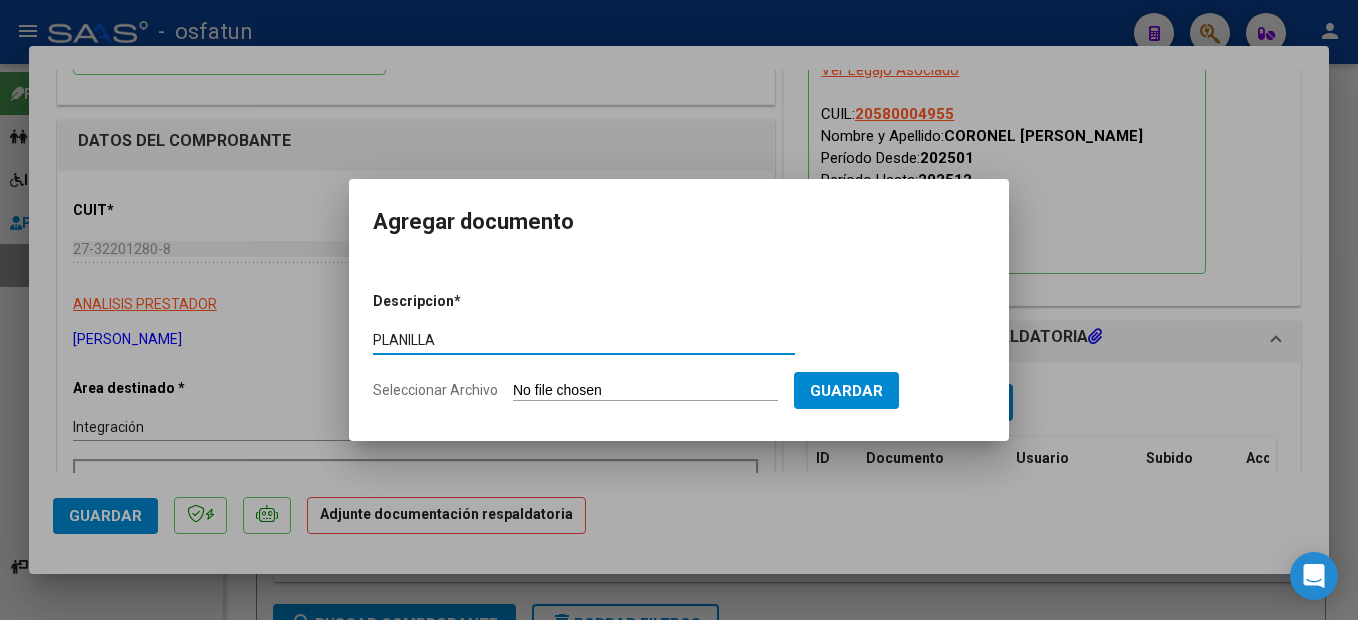 type on "PLANILLA" 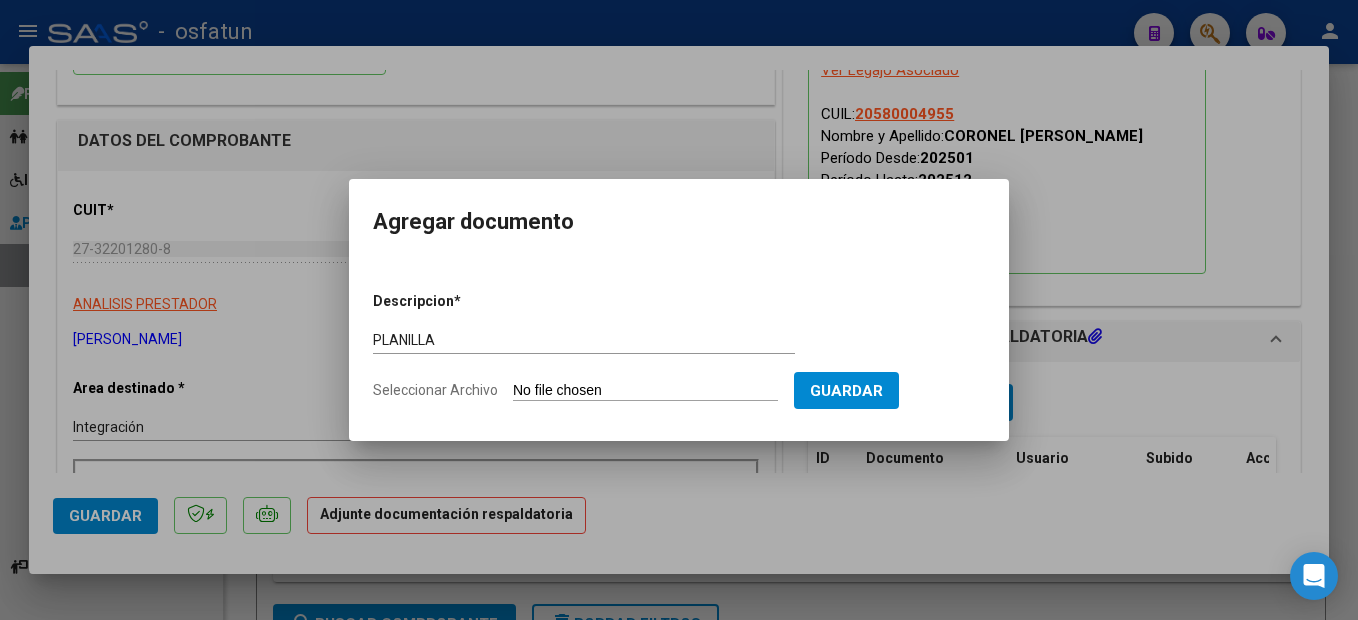 click on "Seleccionar Archivo" at bounding box center (645, 391) 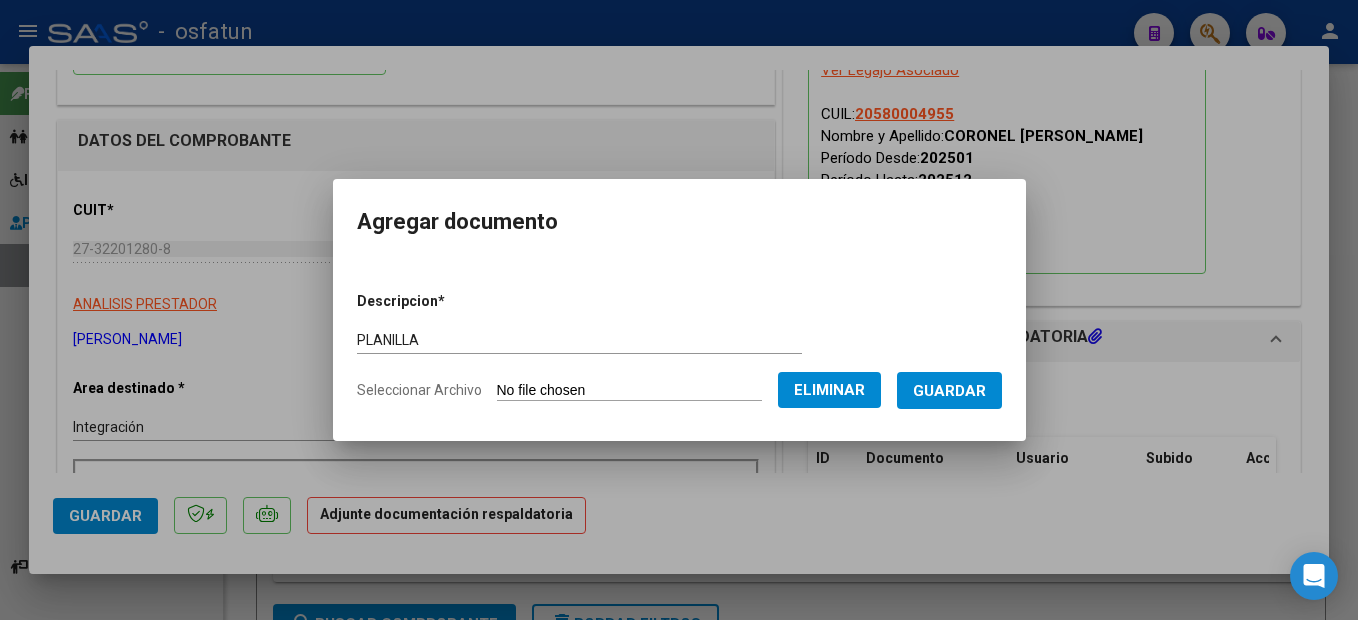 click on "Guardar" at bounding box center (949, 391) 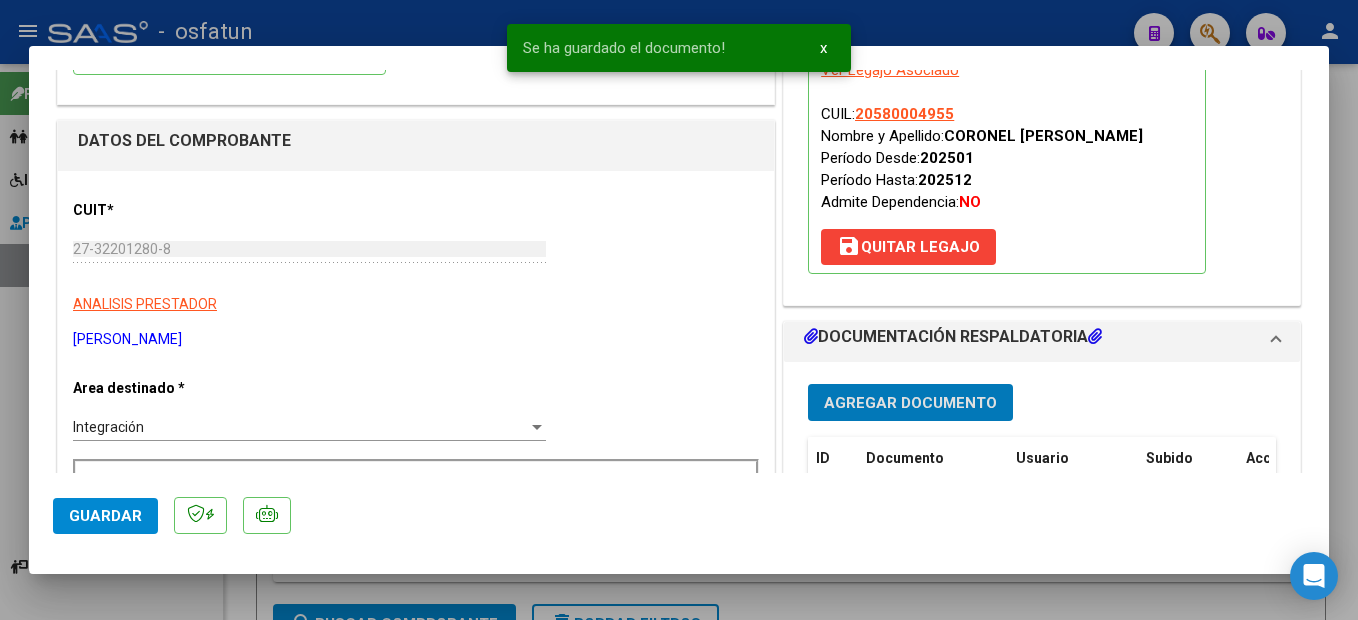 click on "Guardar" 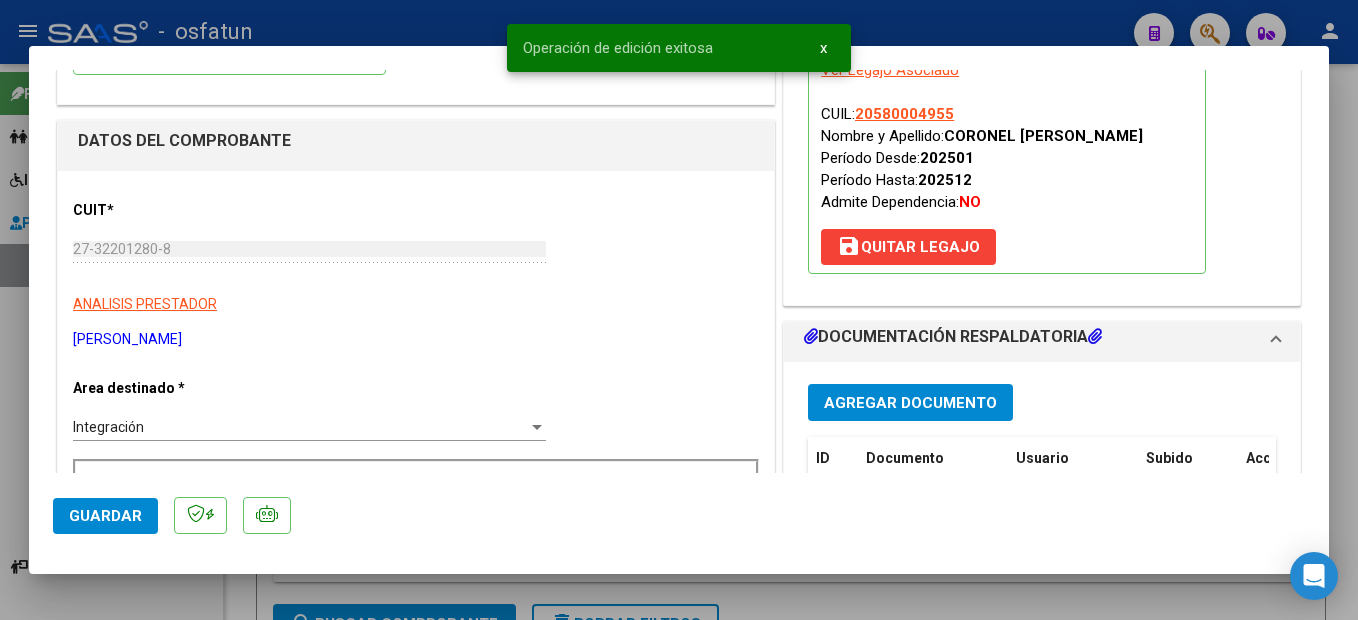click at bounding box center (679, 310) 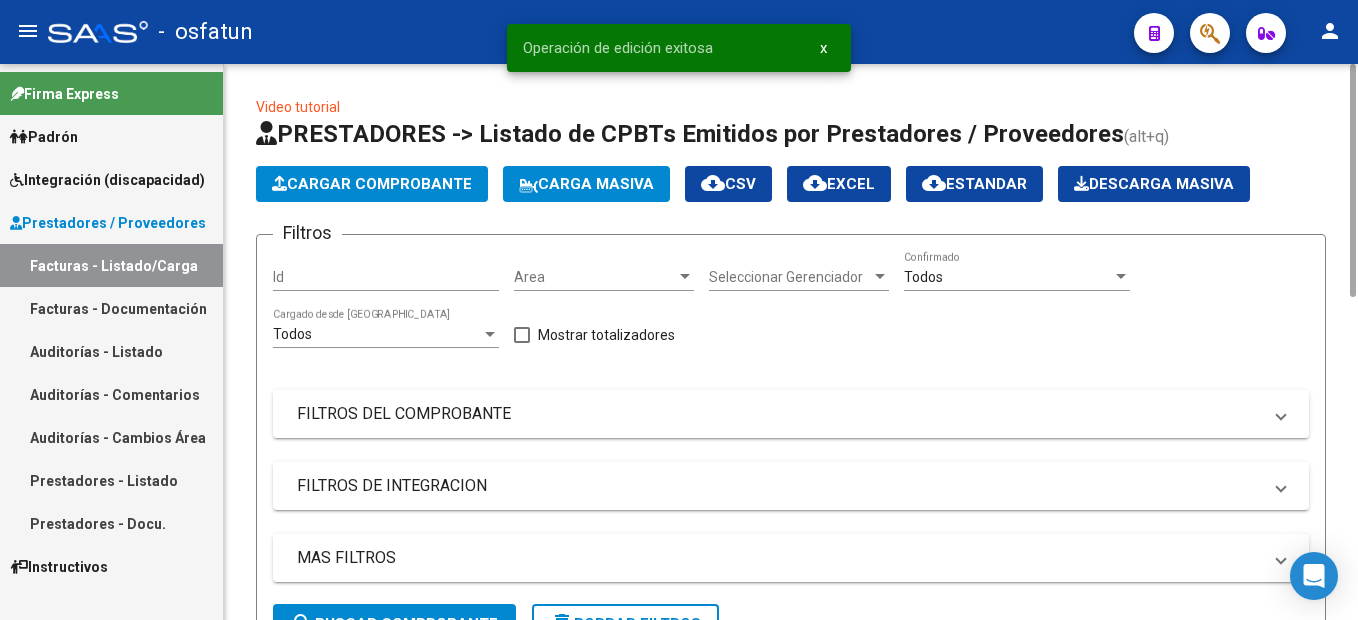 click on "Cargar Comprobante" 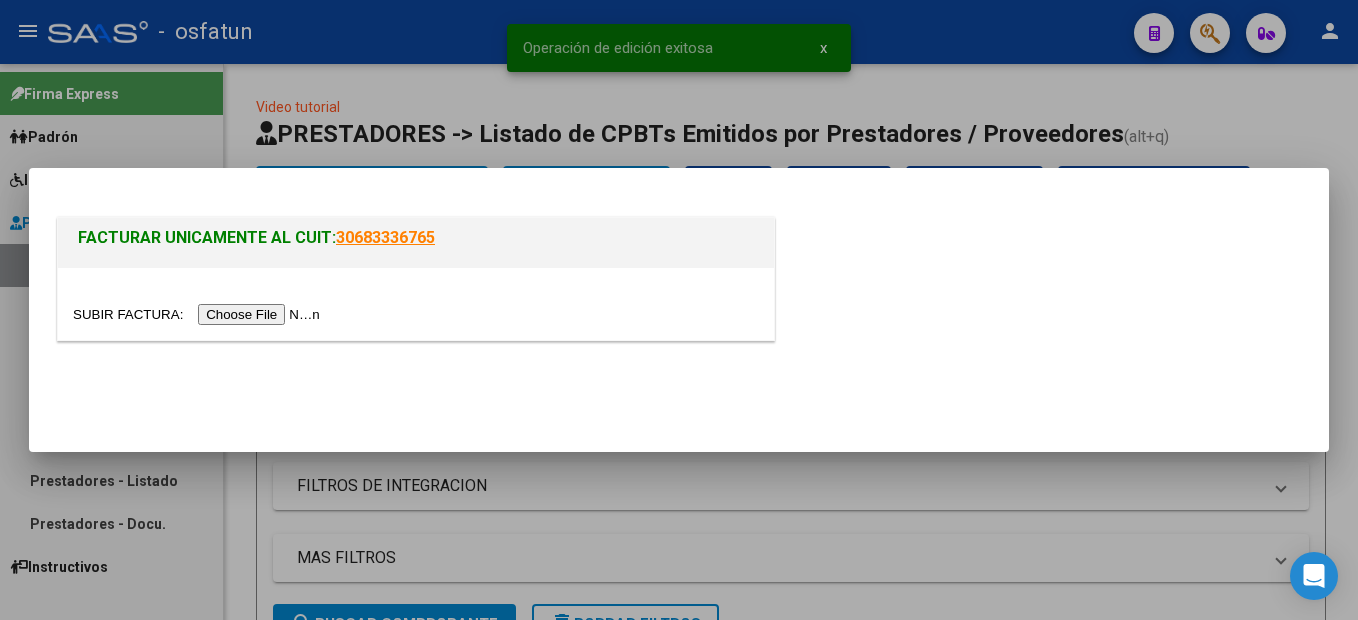 click at bounding box center (199, 314) 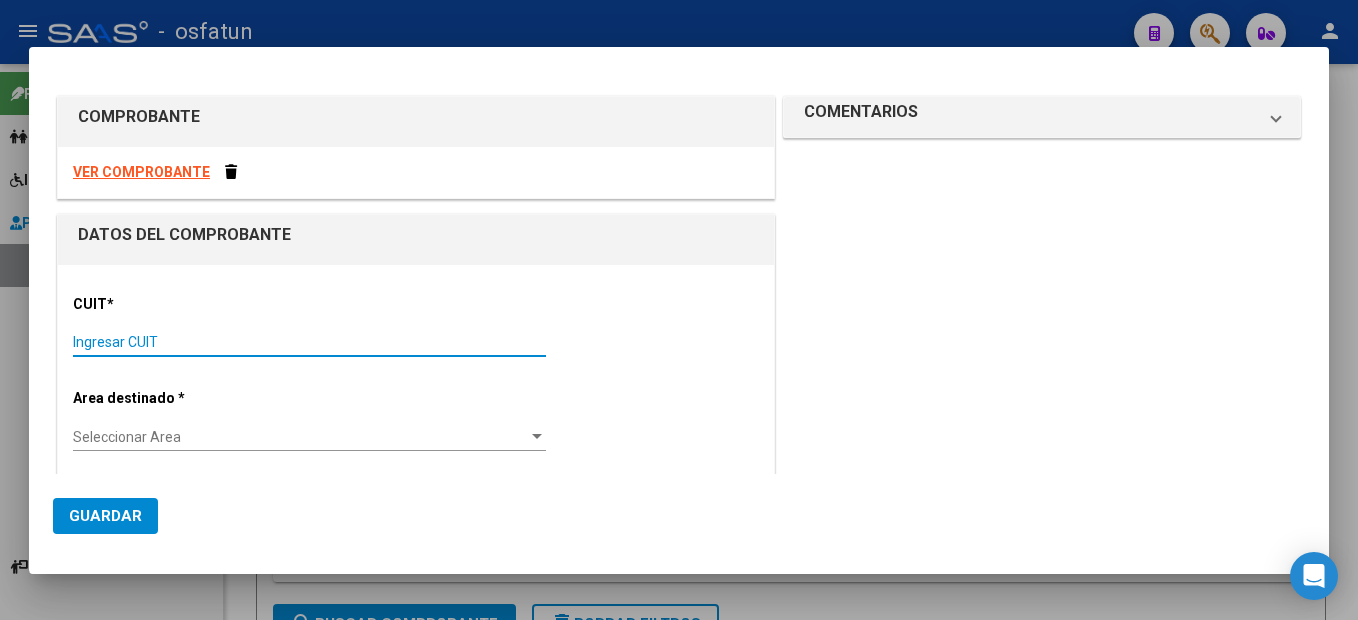 click on "Ingresar CUIT" at bounding box center [309, 342] 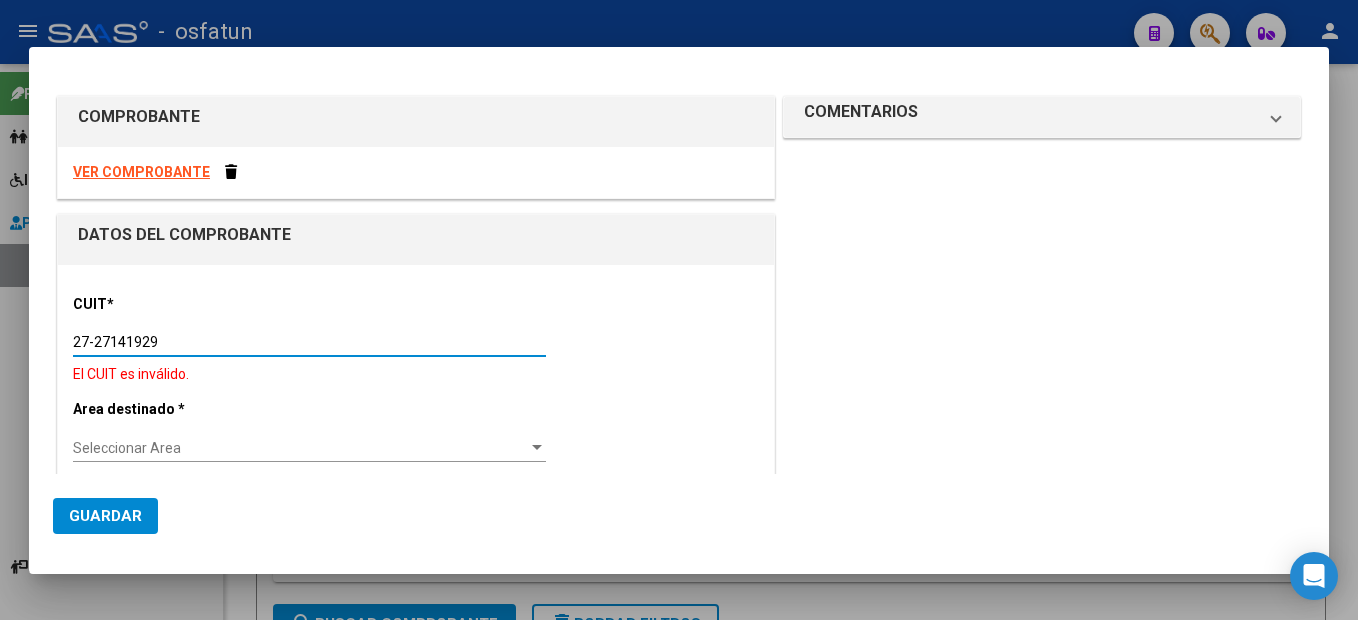 type on "27-27141929-0" 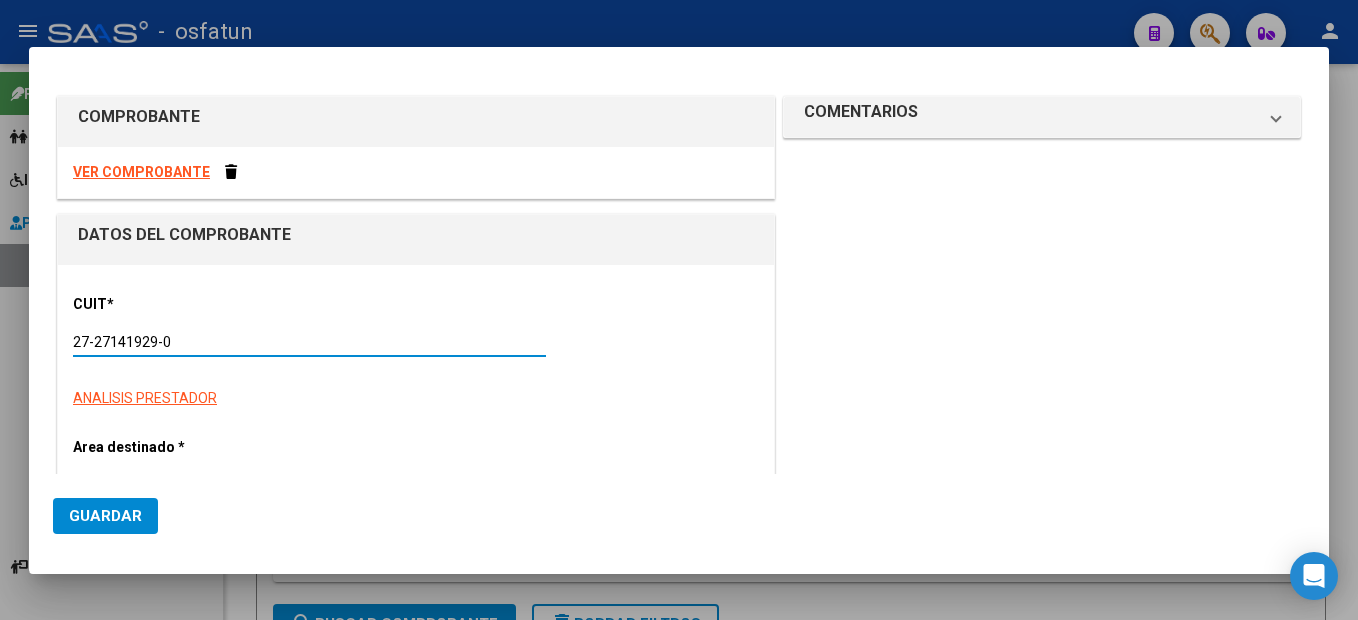 type on "1" 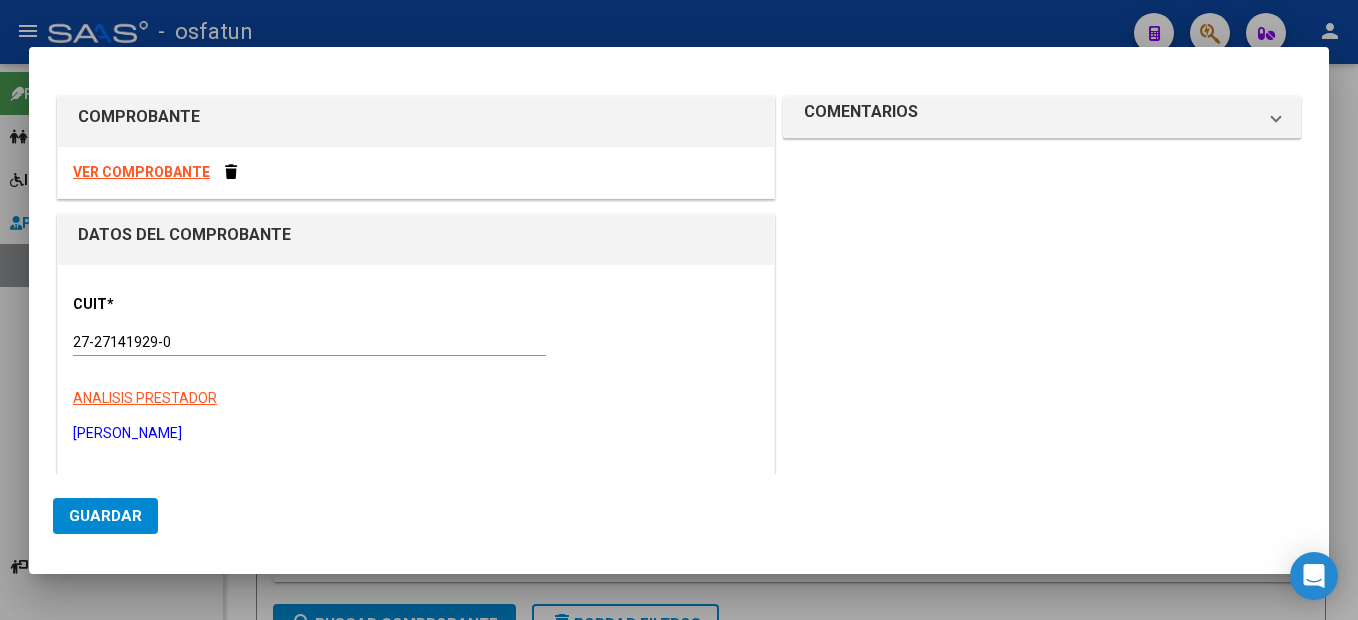 scroll, scrollTop: 214, scrollLeft: 0, axis: vertical 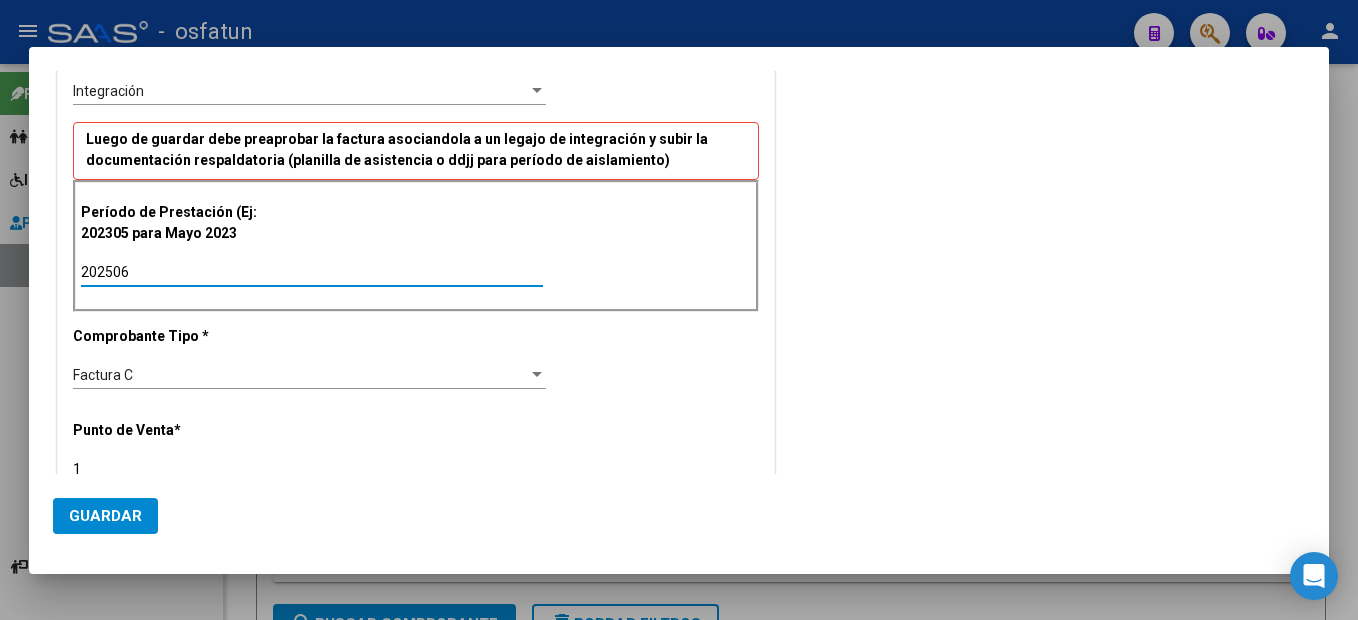 type on "202506" 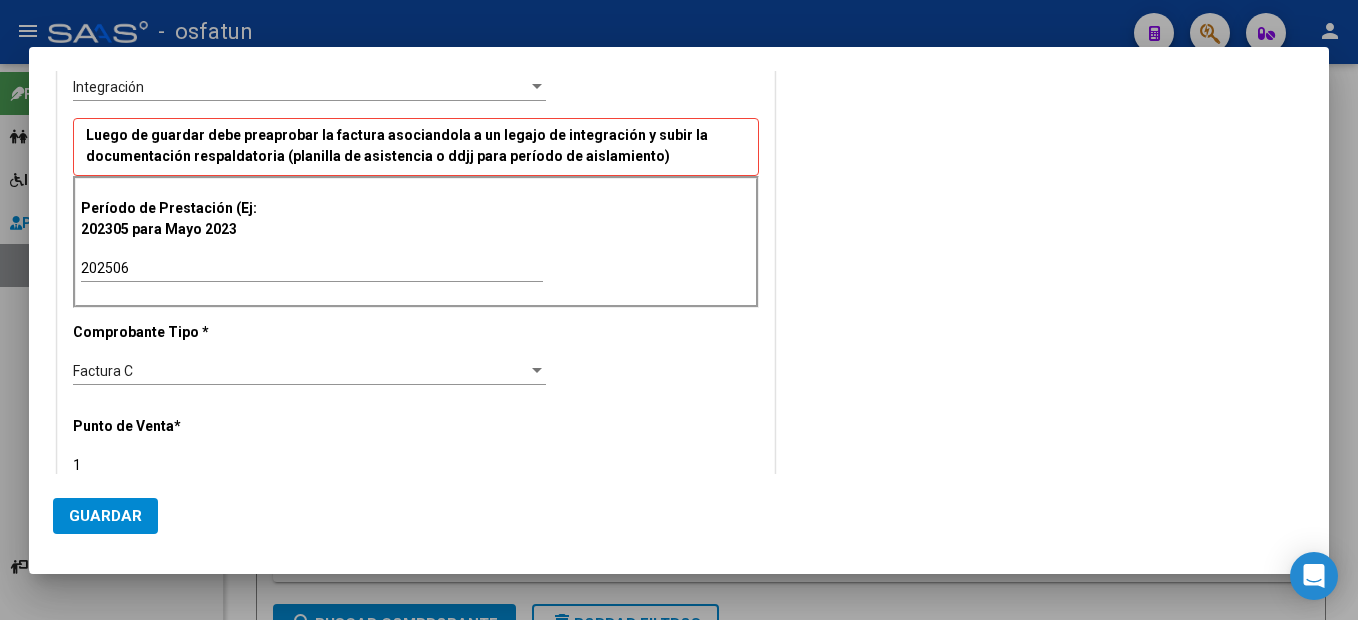 scroll, scrollTop: 722, scrollLeft: 0, axis: vertical 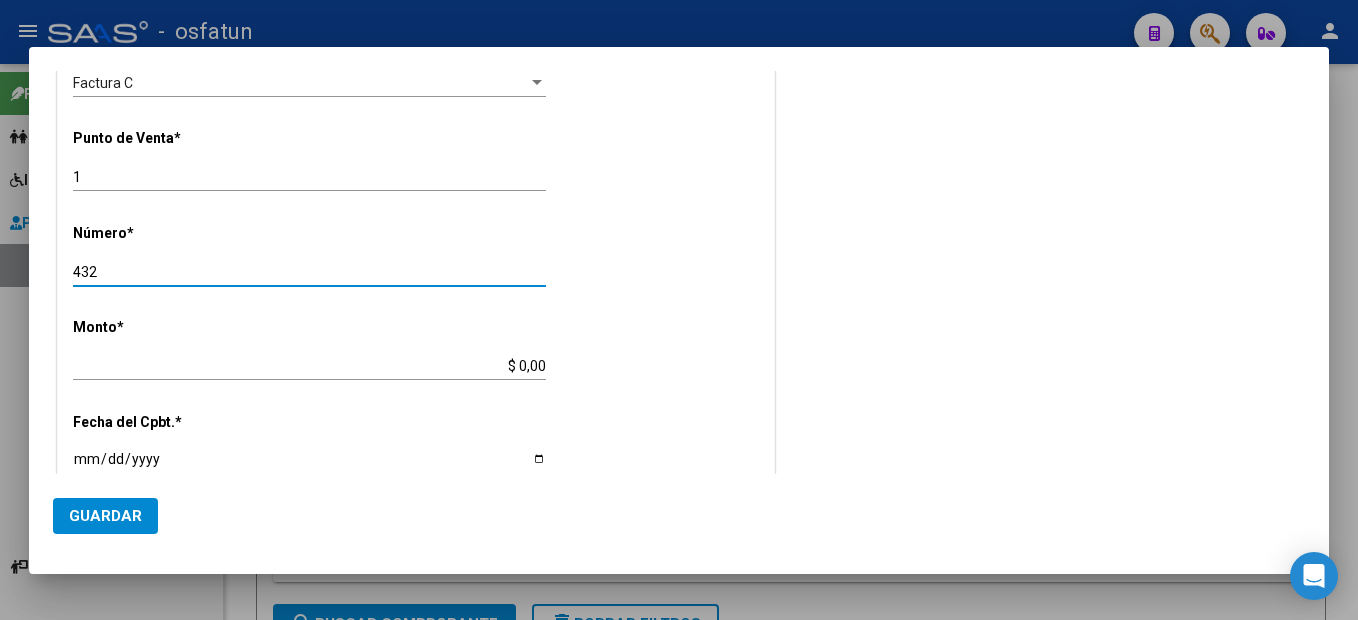 type on "432" 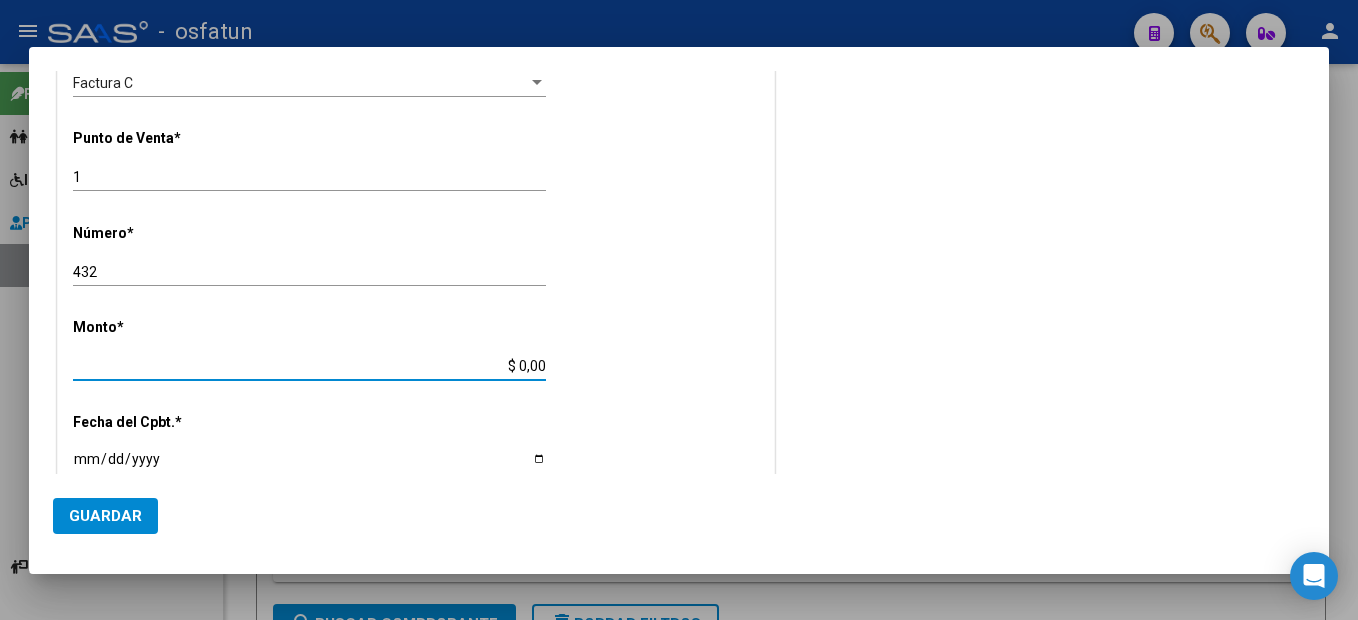 type on "$ 98.964,88" 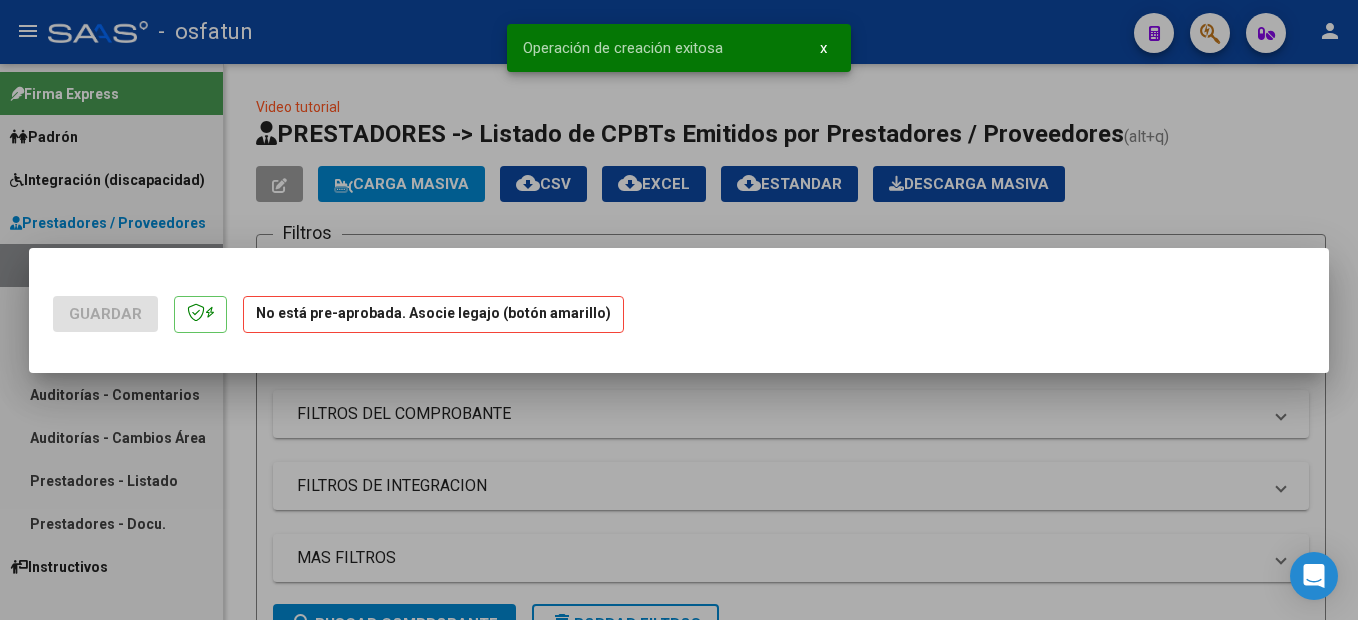 scroll, scrollTop: 0, scrollLeft: 0, axis: both 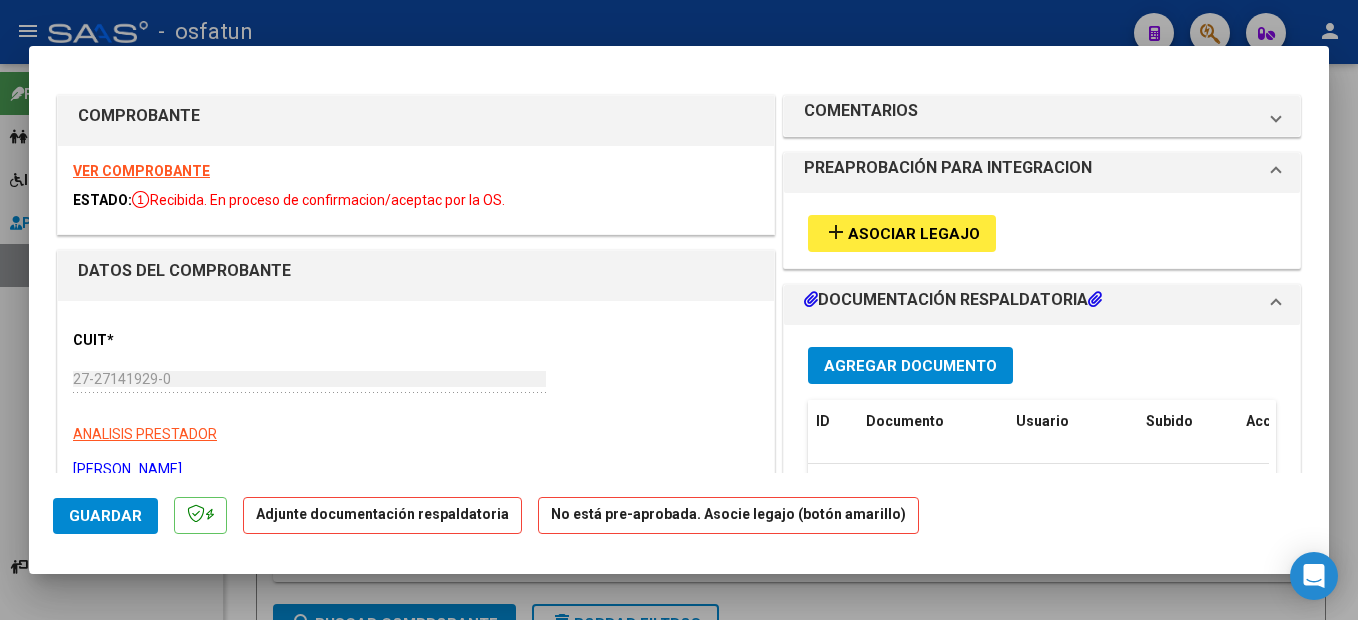 click on "Asociar Legajo" at bounding box center [914, 234] 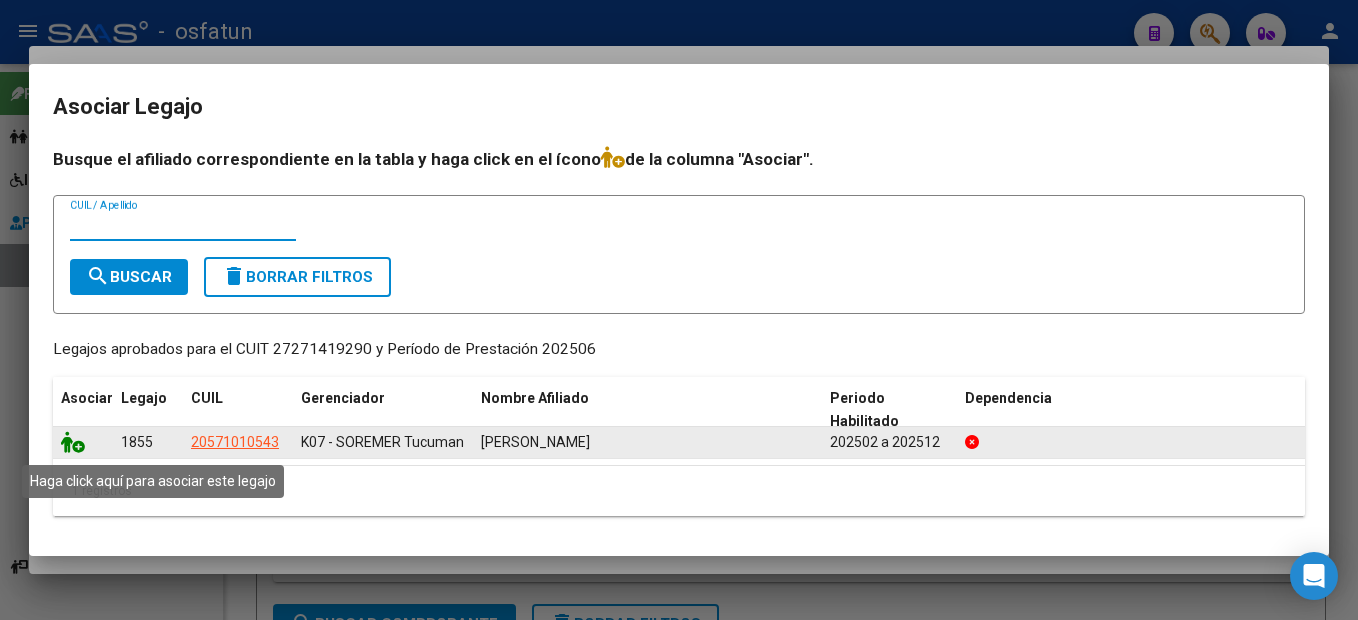 click 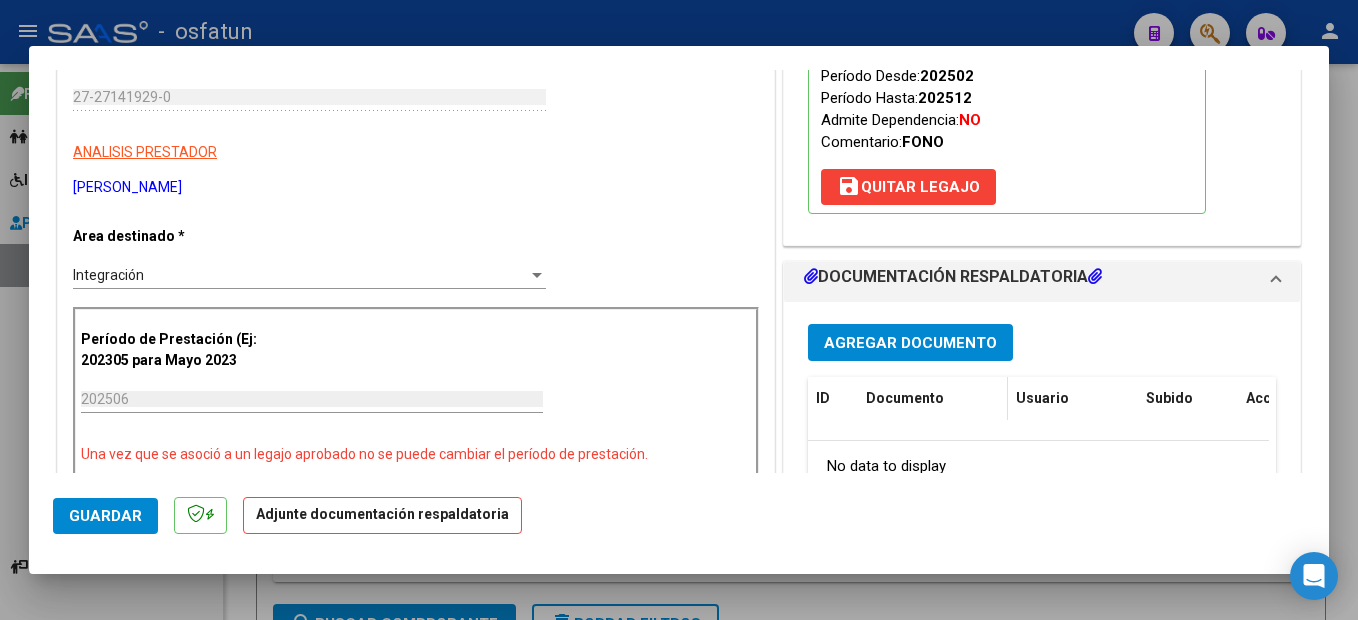 scroll, scrollTop: 300, scrollLeft: 0, axis: vertical 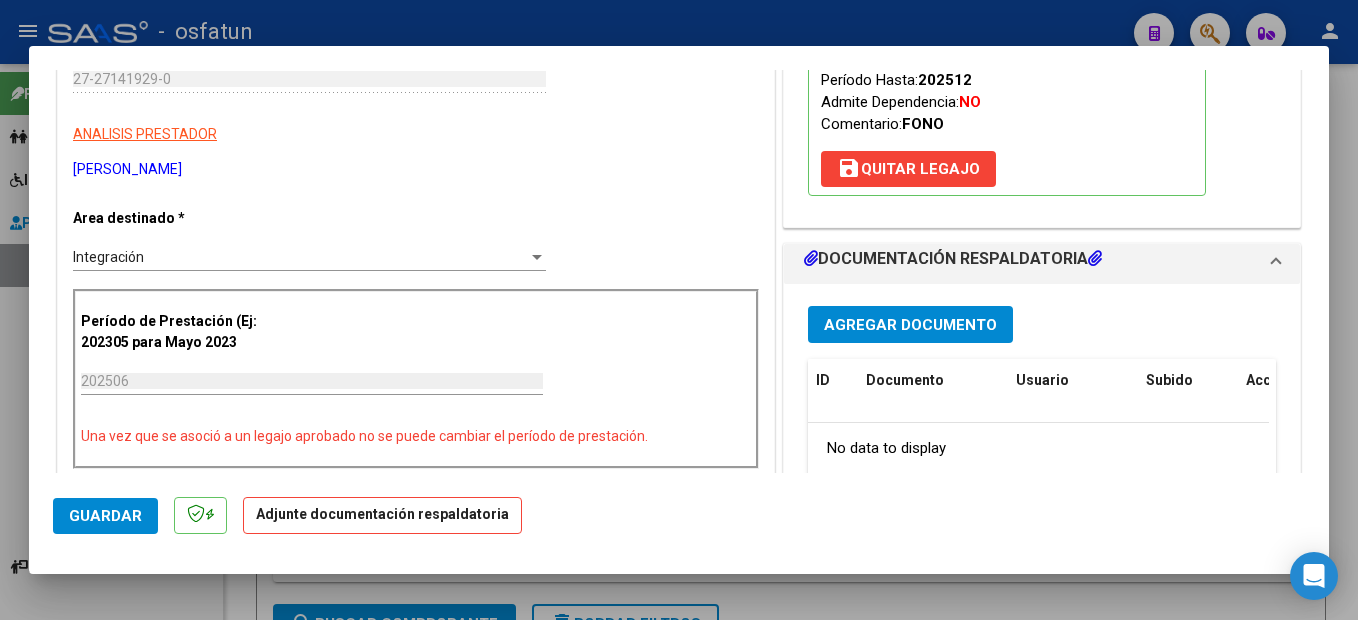 click on "Agregar Documento" at bounding box center (910, 324) 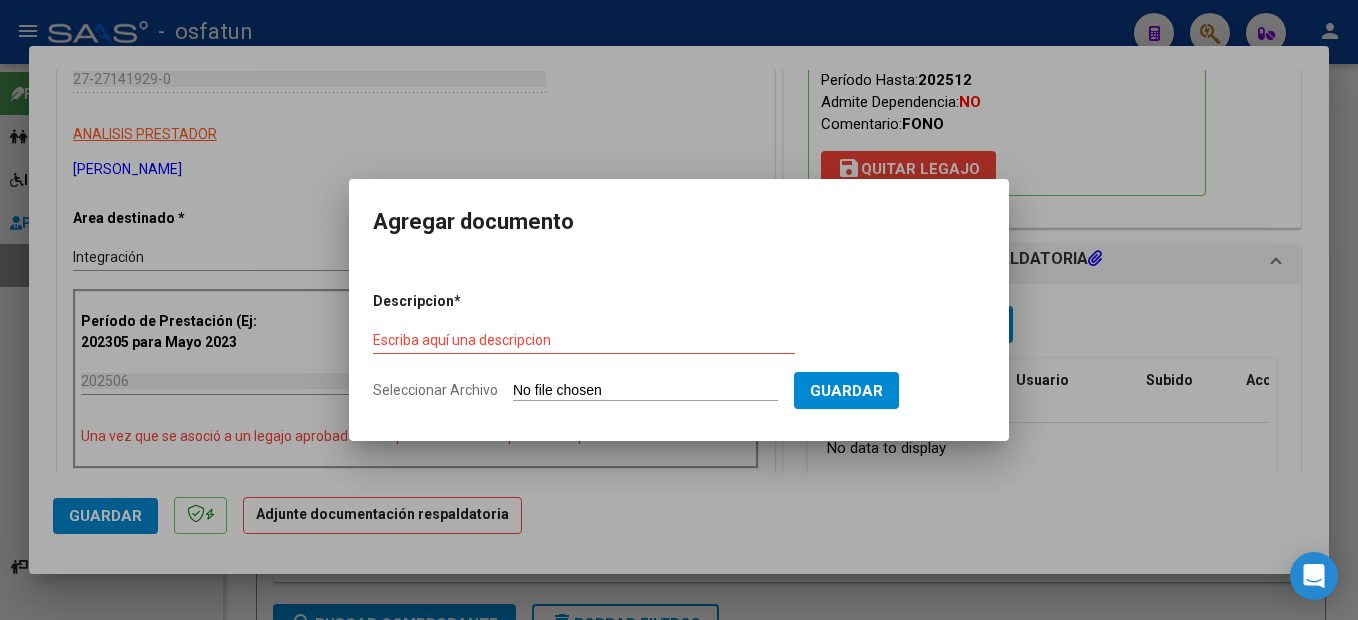drag, startPoint x: 508, startPoint y: 353, endPoint x: 518, endPoint y: 342, distance: 14.866069 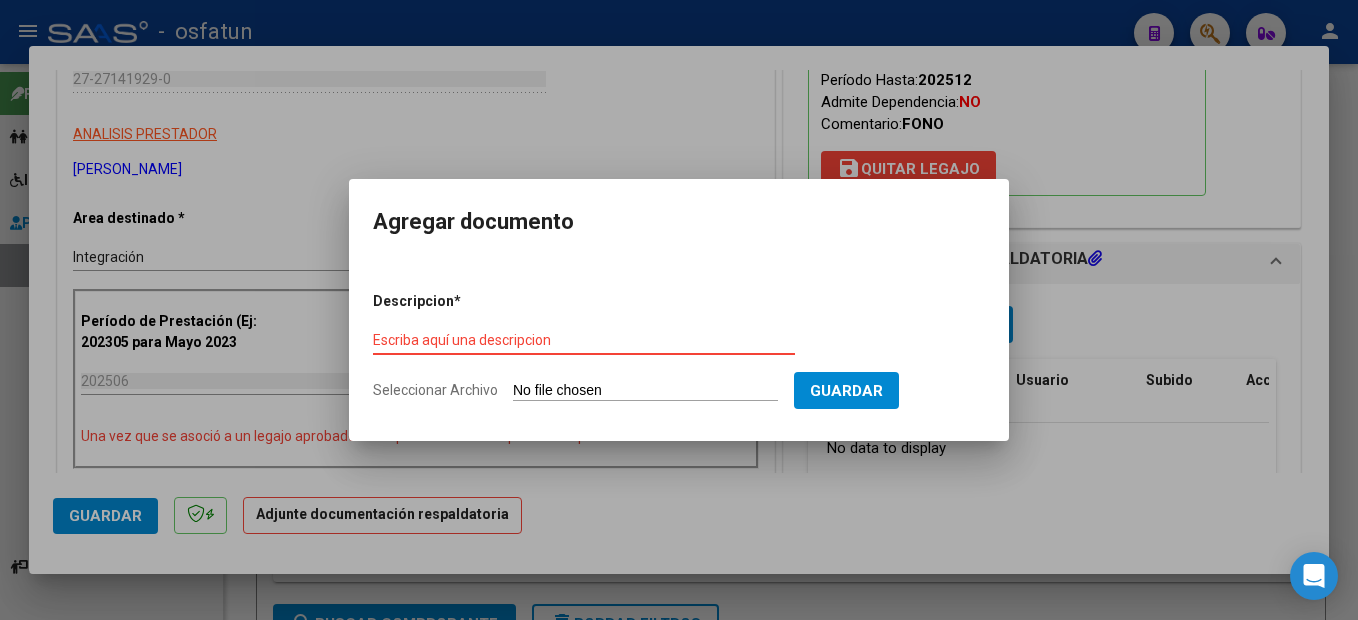 click on "Escriba aquí una descripcion" at bounding box center [584, 340] 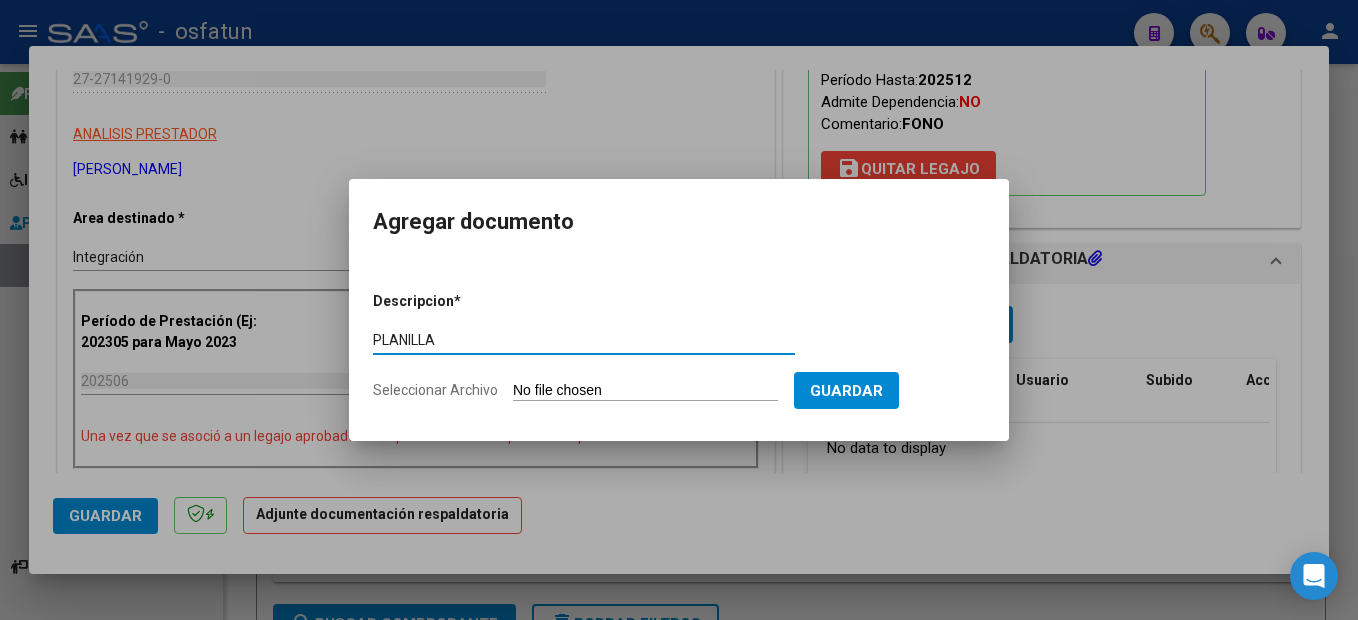type on "PLANILLA" 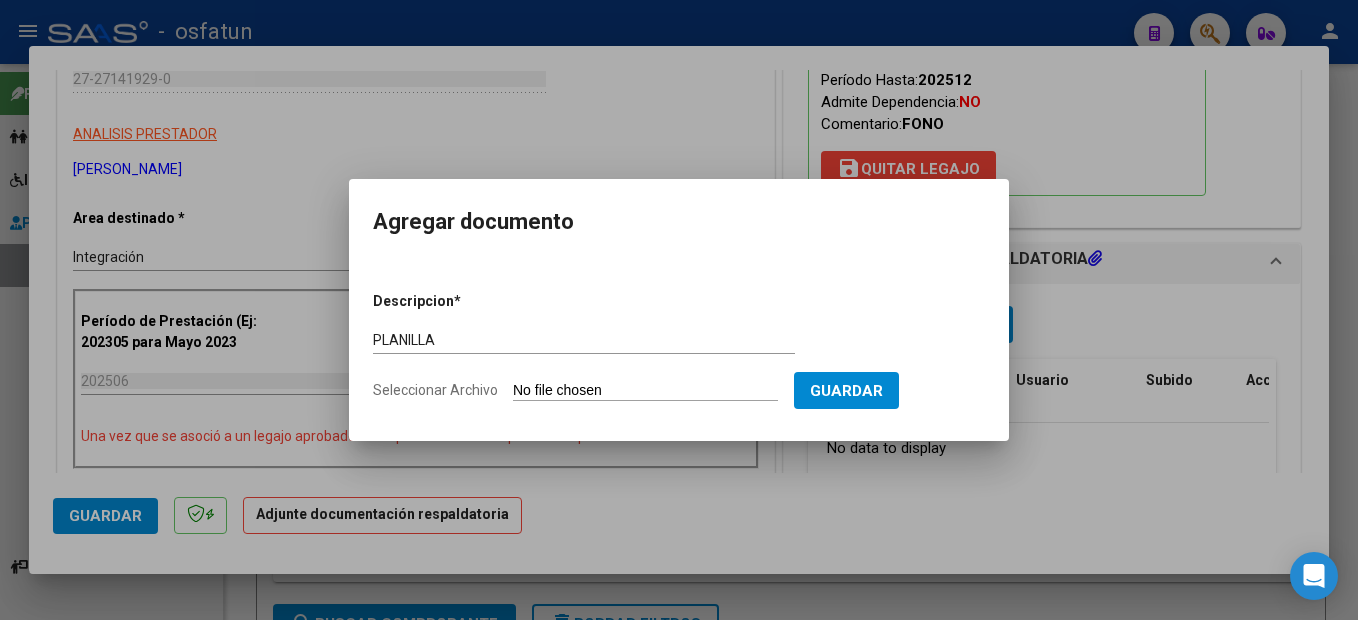 click on "Seleccionar Archivo" at bounding box center (645, 391) 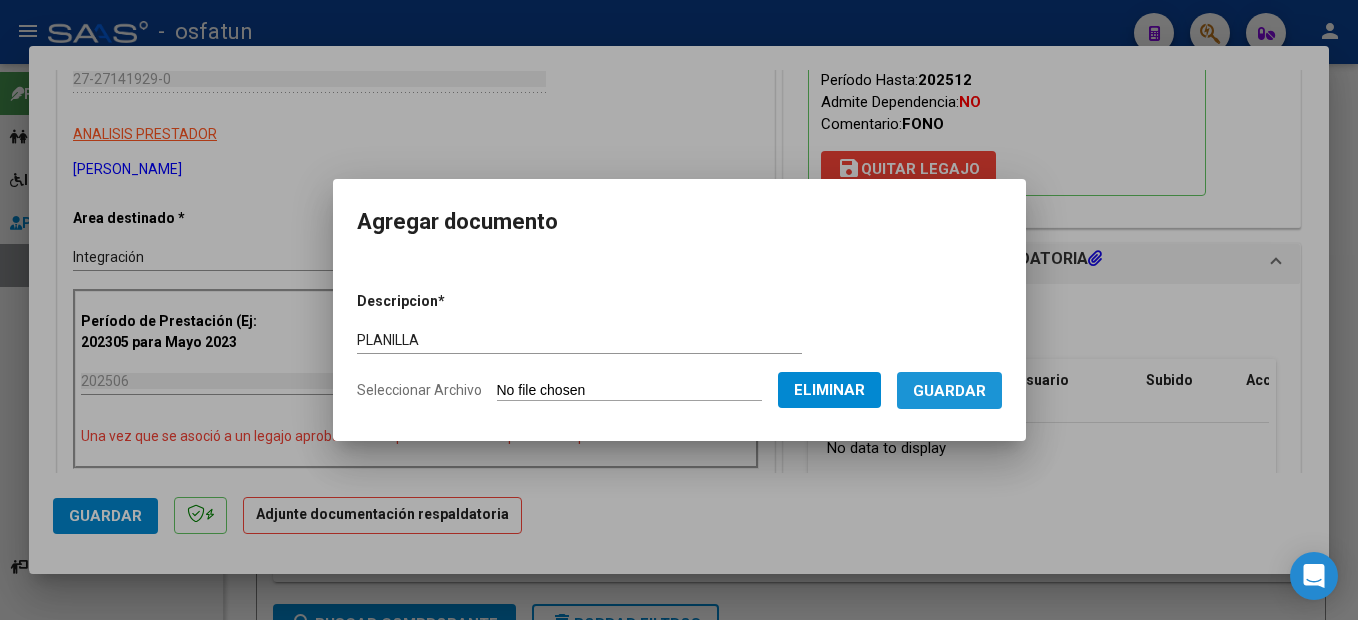 click on "Guardar" at bounding box center [949, 391] 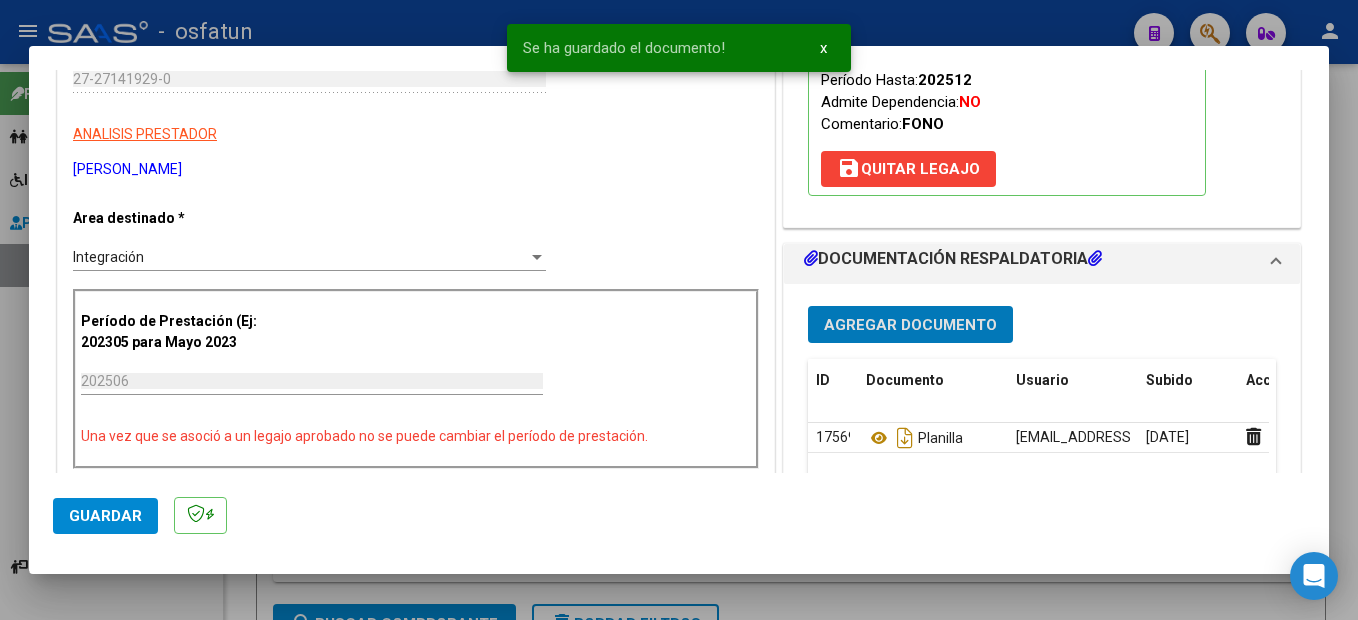 click on "Guardar" 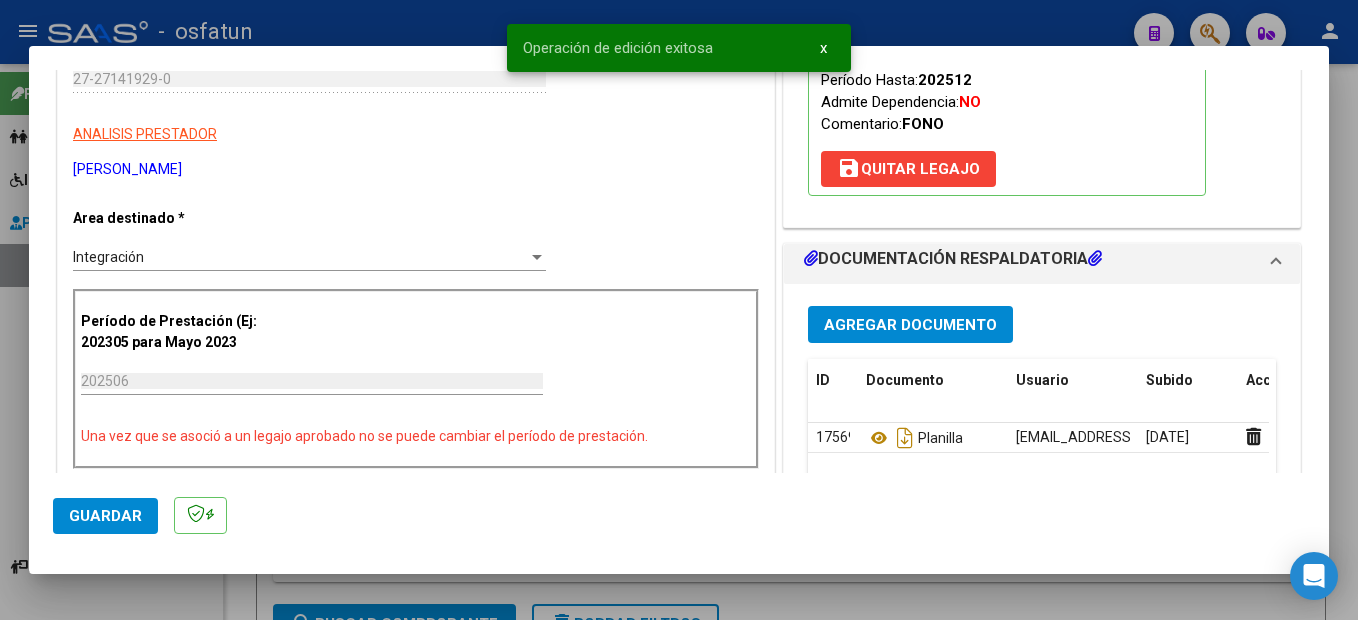 click at bounding box center (679, 310) 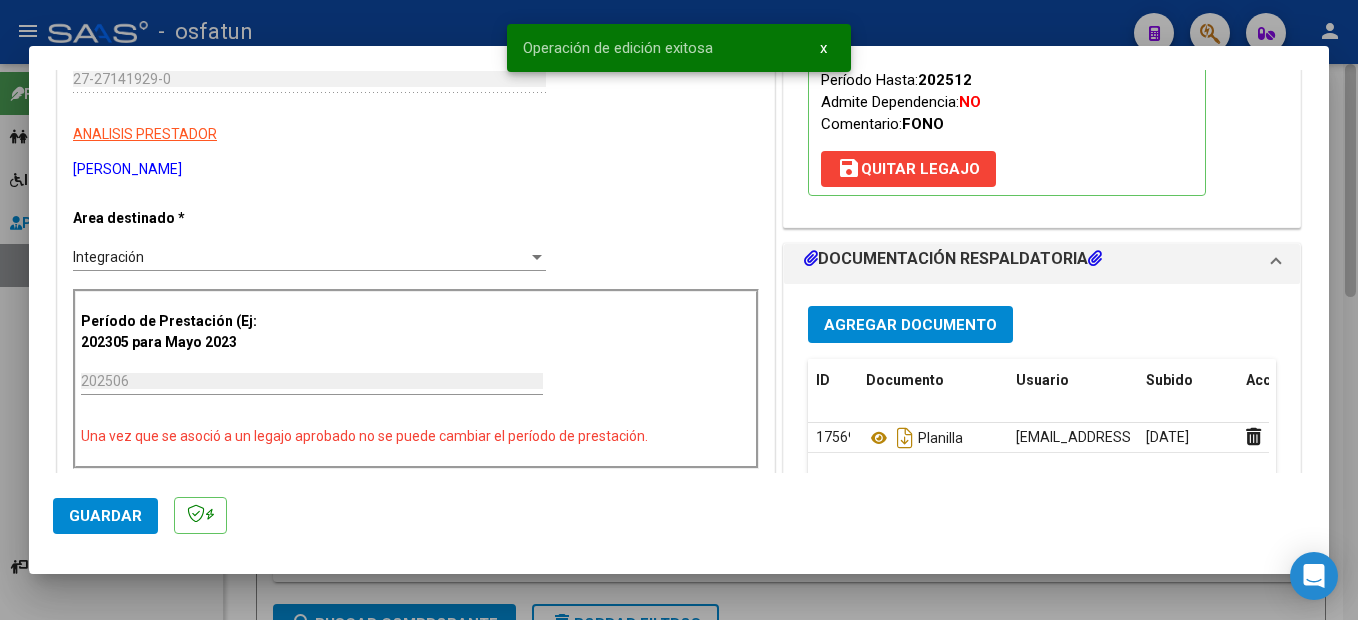 type 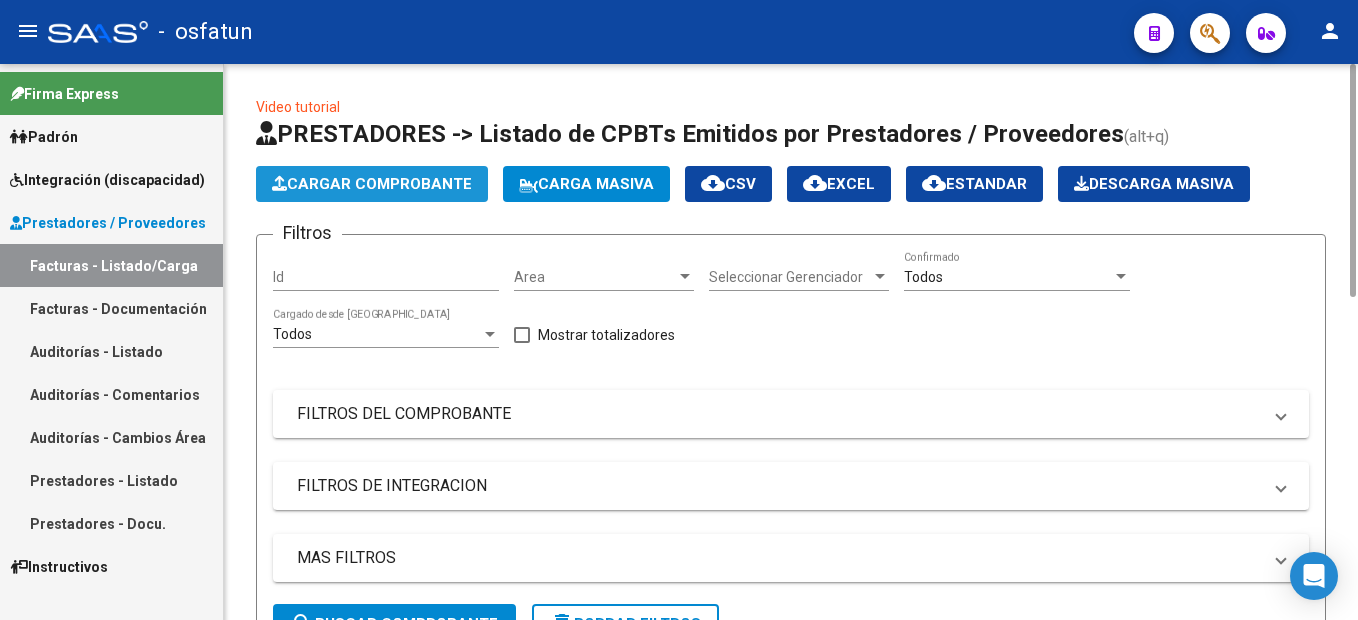 click on "Cargar Comprobante" 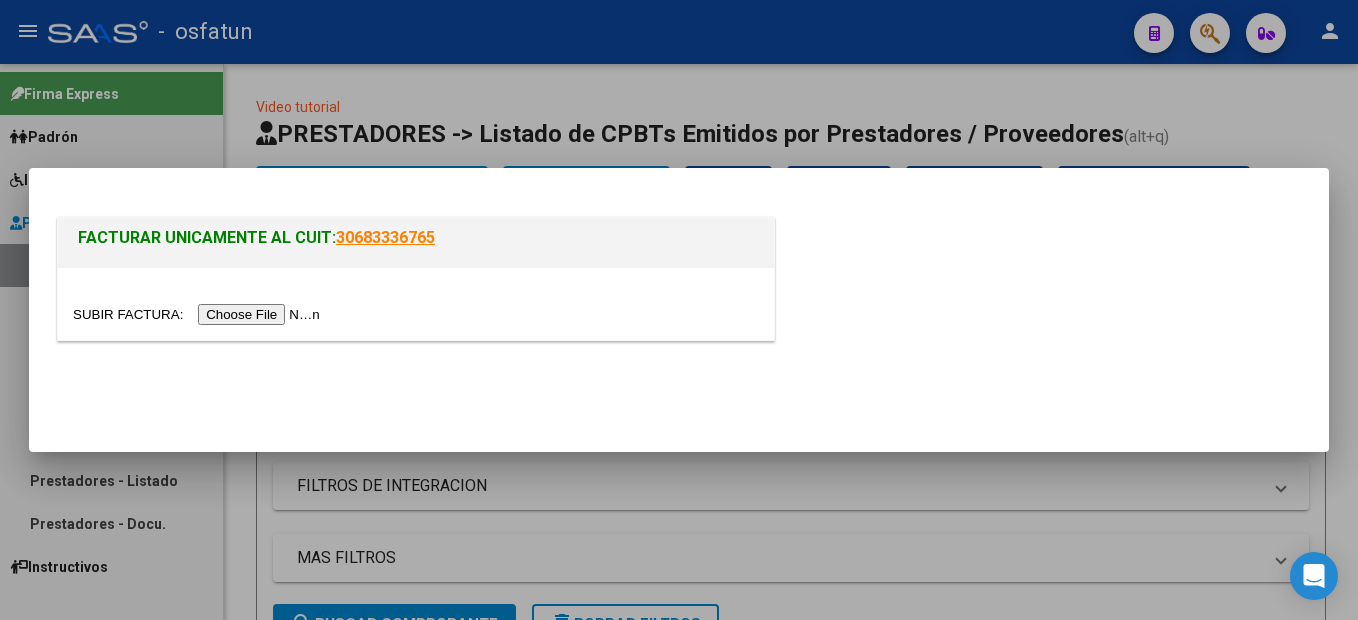 click at bounding box center (199, 314) 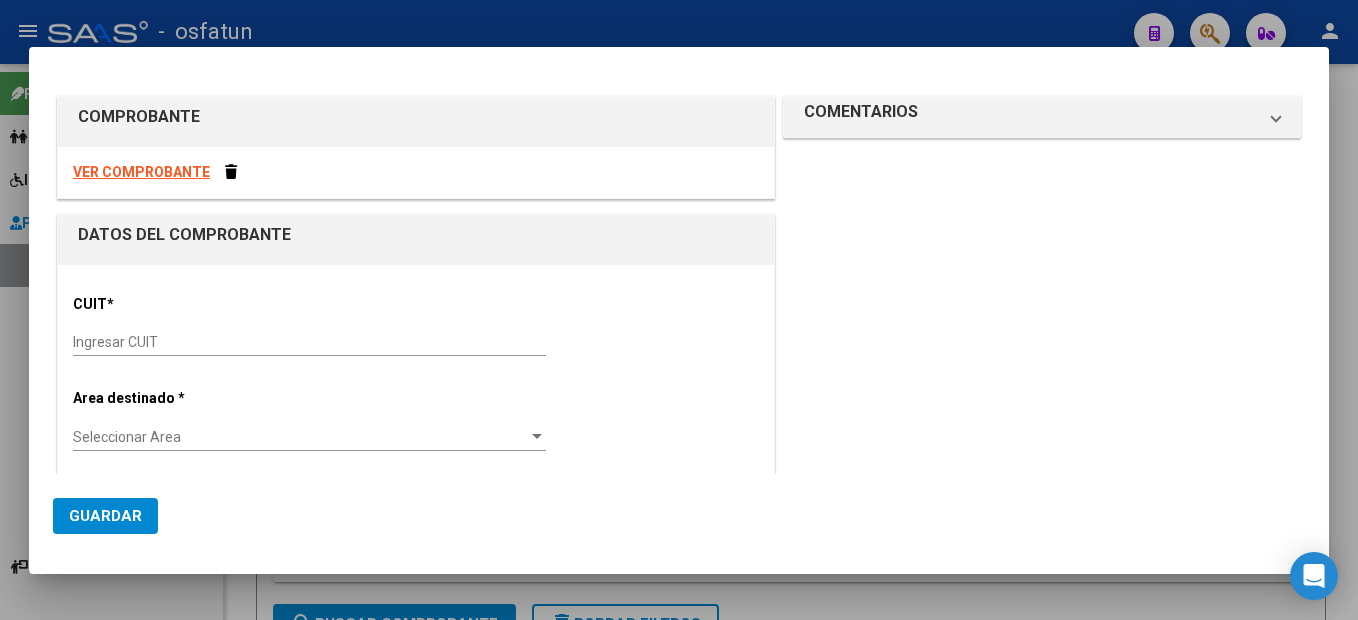 click on "Ingresar CUIT" at bounding box center (309, 342) 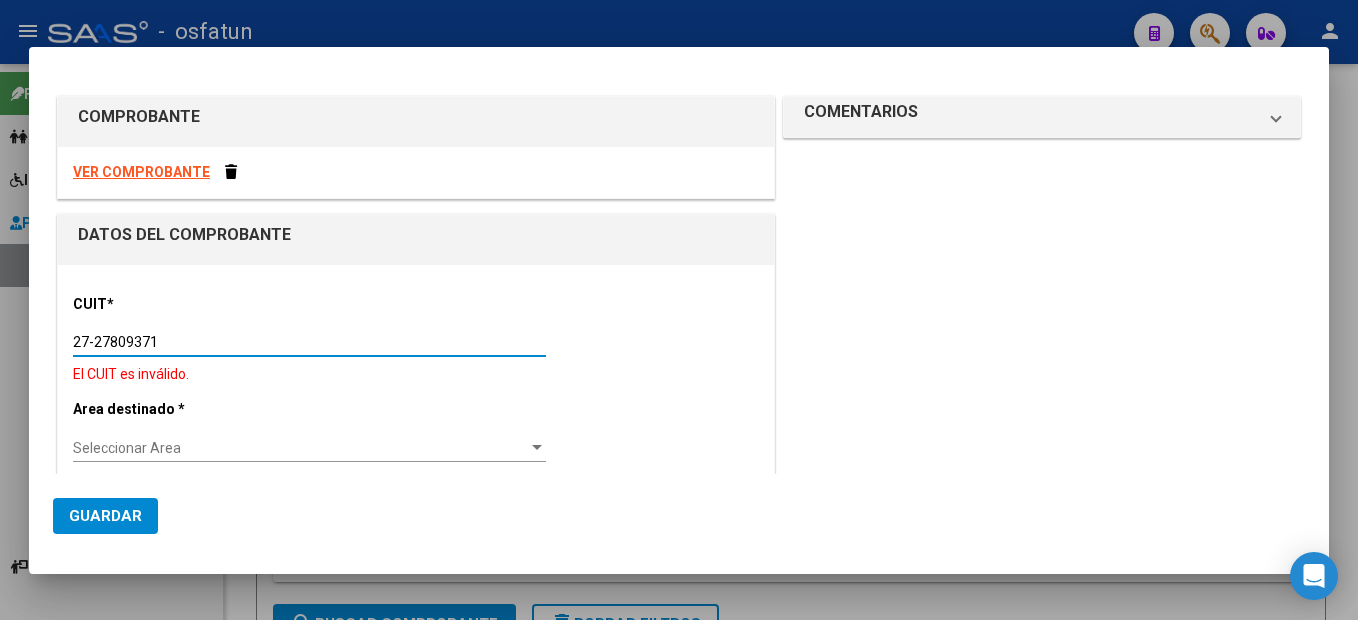 type on "27-27809371-4" 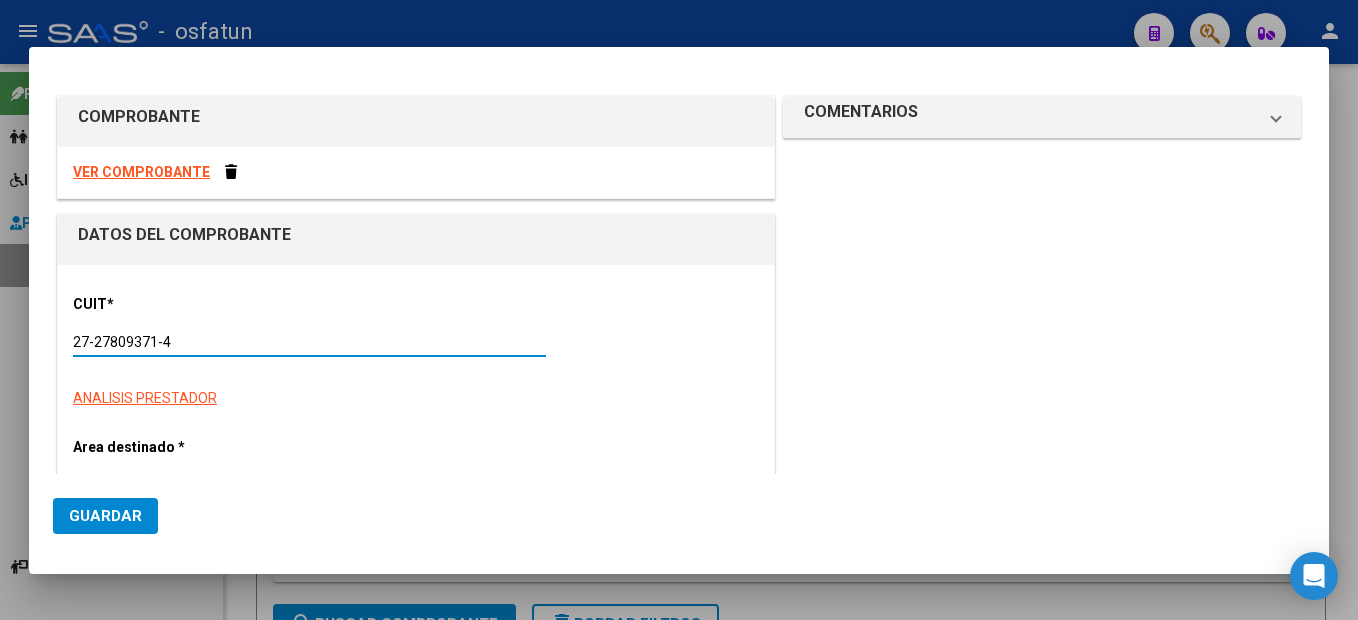 type on "3" 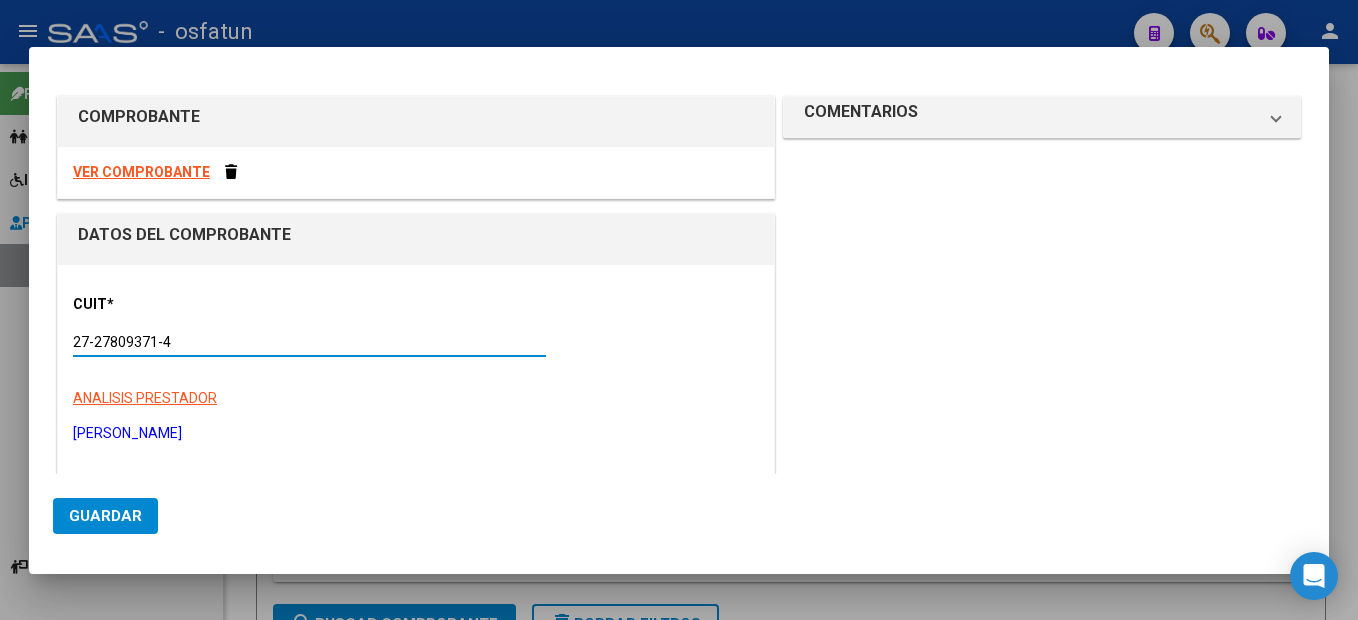 type on "27-27809371-4" 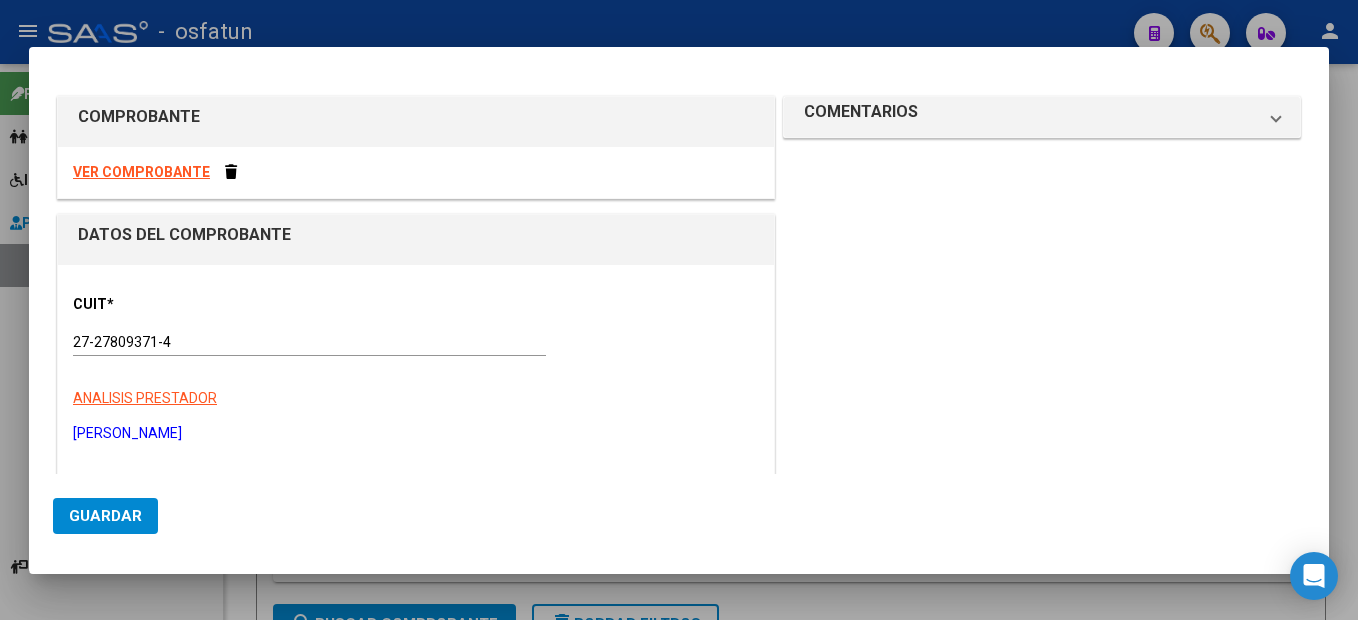 scroll, scrollTop: 249, scrollLeft: 0, axis: vertical 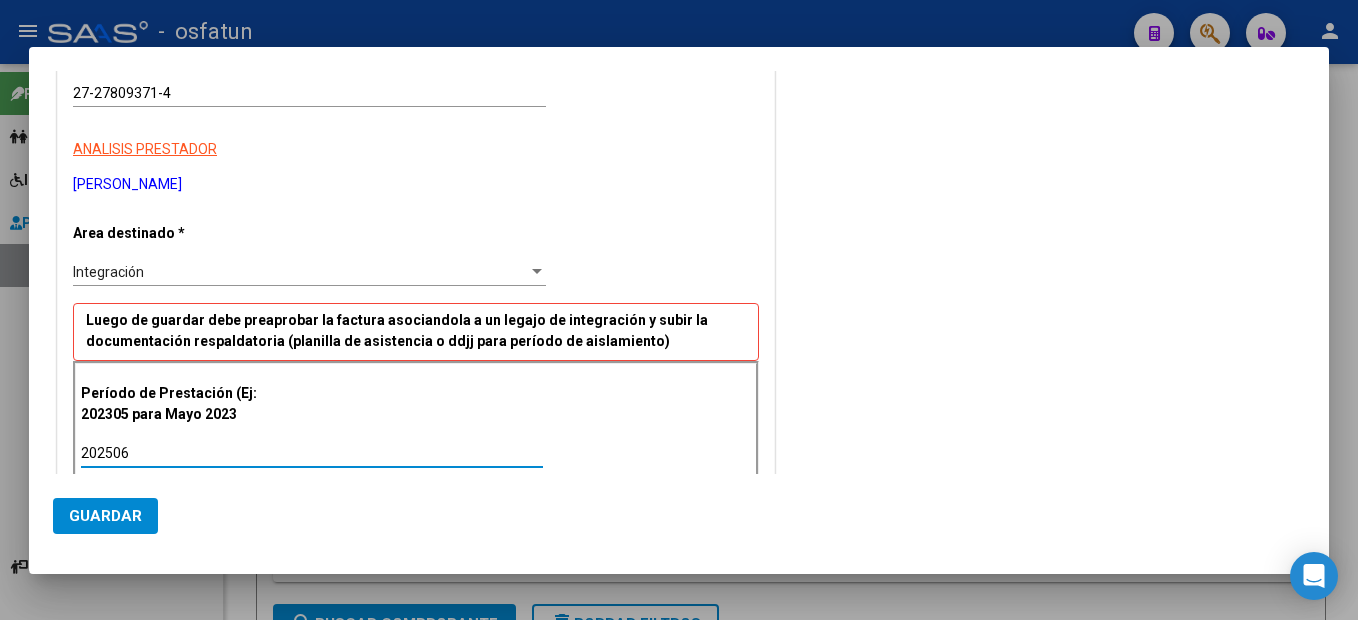 type on "202506" 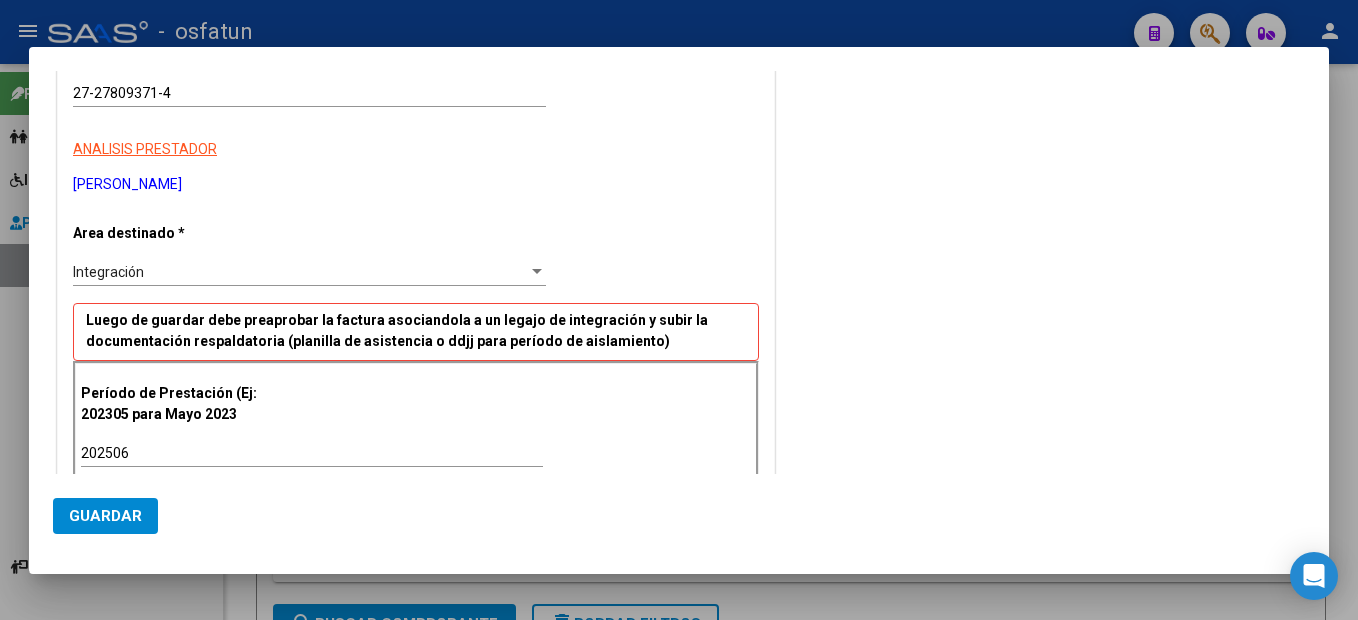 scroll, scrollTop: 533, scrollLeft: 0, axis: vertical 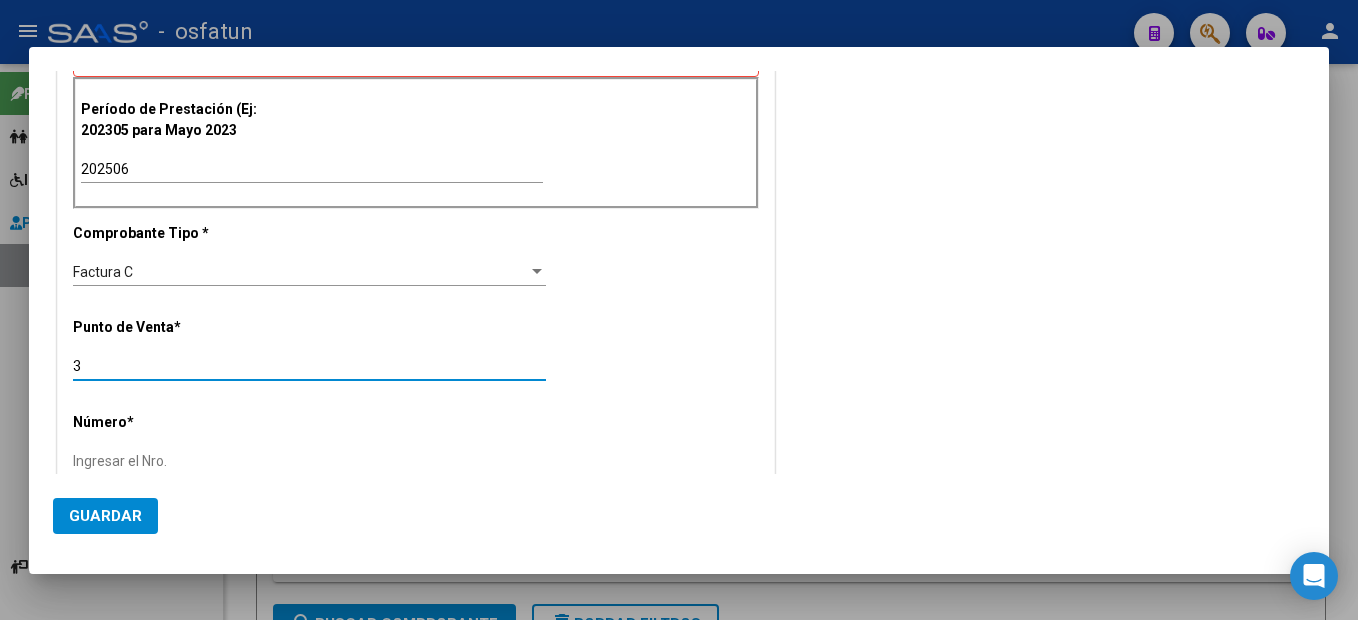 click on "Factura C" at bounding box center [300, 272] 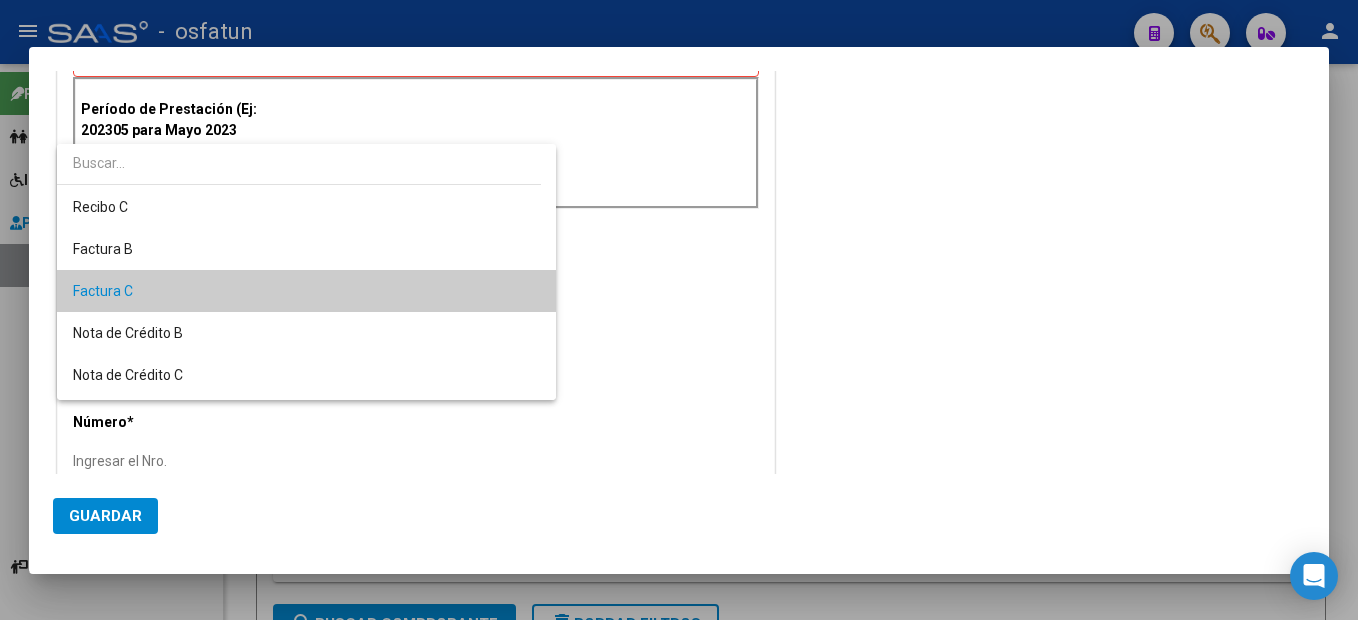 scroll, scrollTop: 19, scrollLeft: 0, axis: vertical 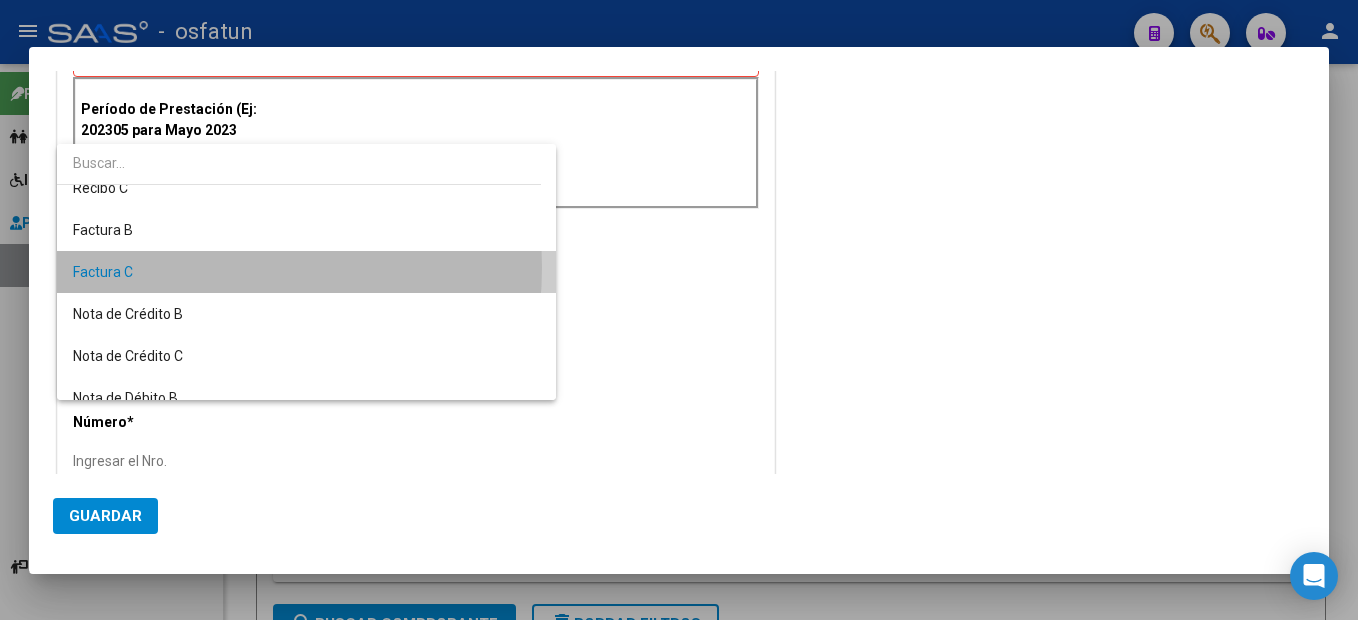 click on "Factura C" at bounding box center [306, 272] 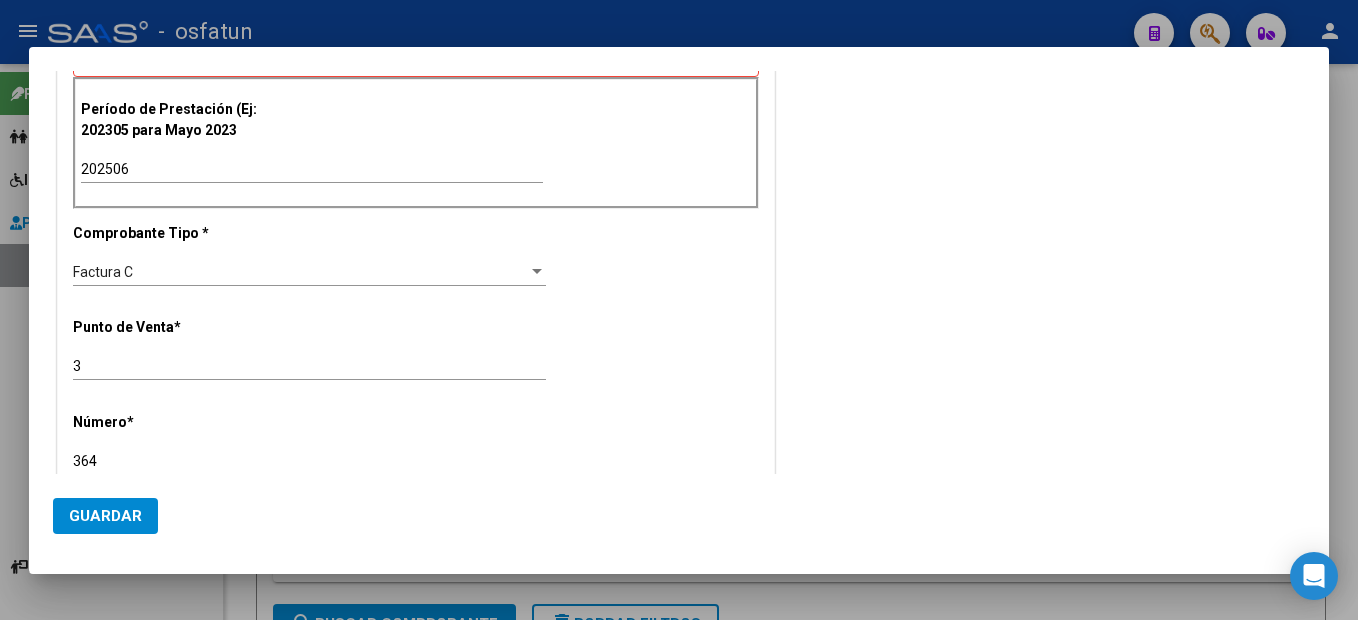 type on "364" 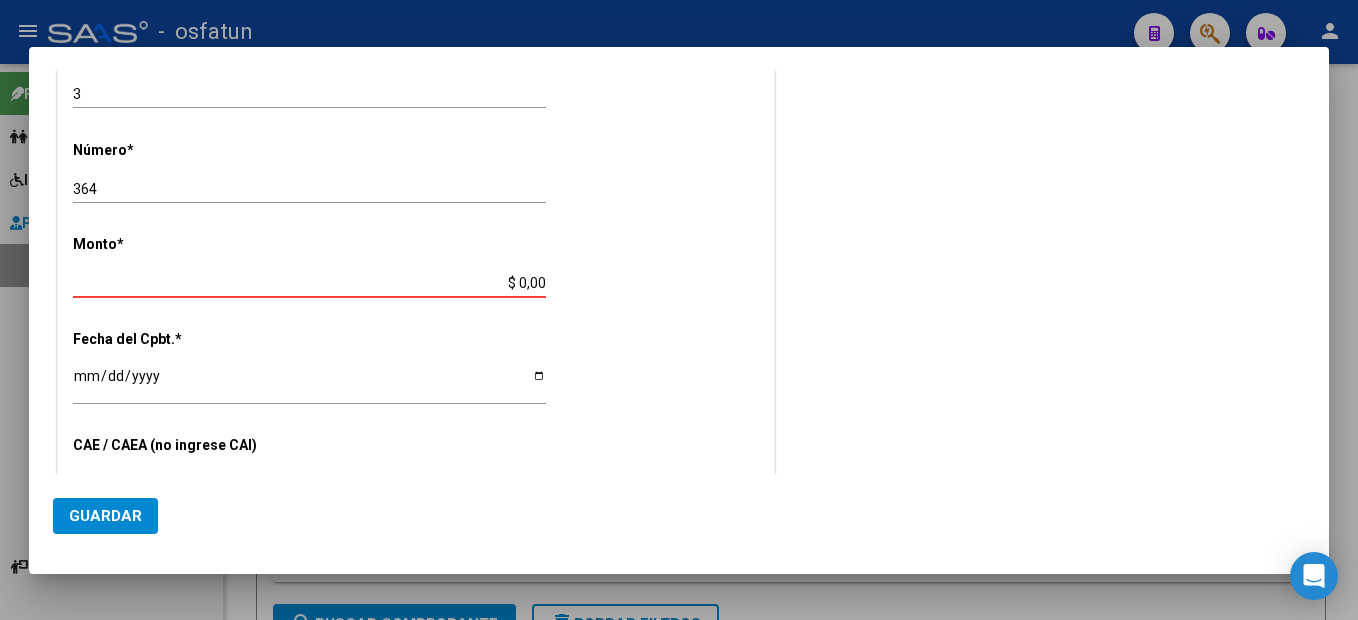 scroll, scrollTop: 827, scrollLeft: 0, axis: vertical 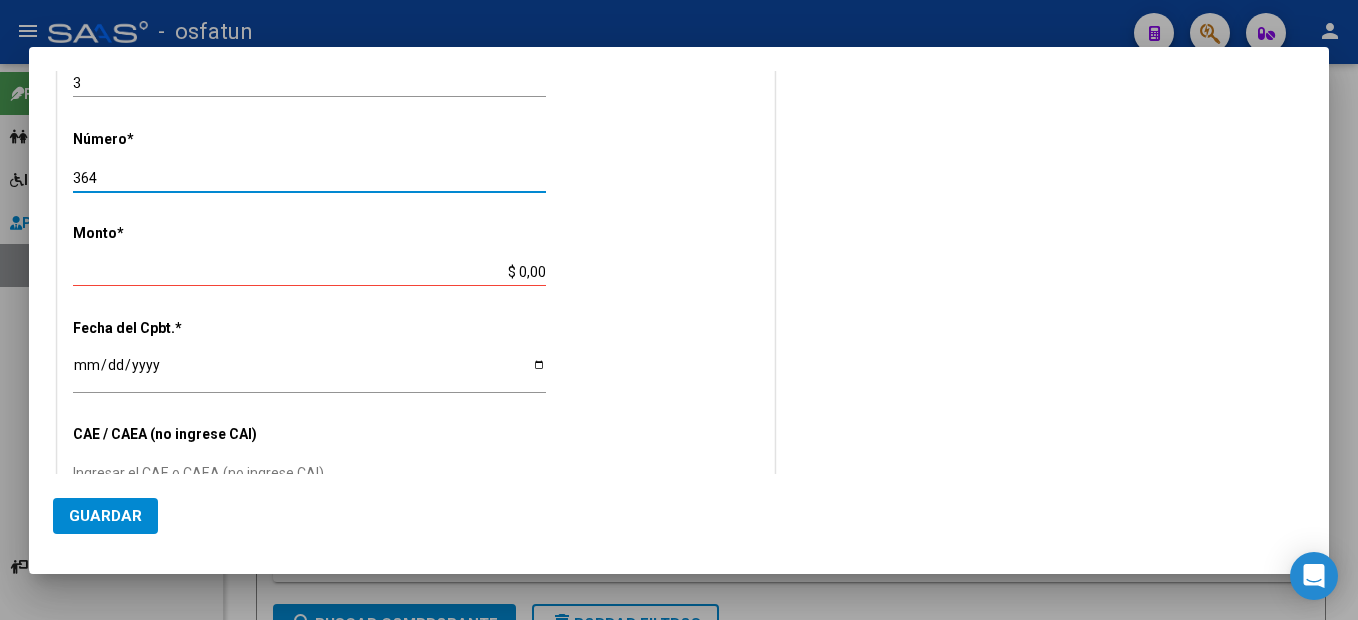 click on "364" at bounding box center [309, 178] 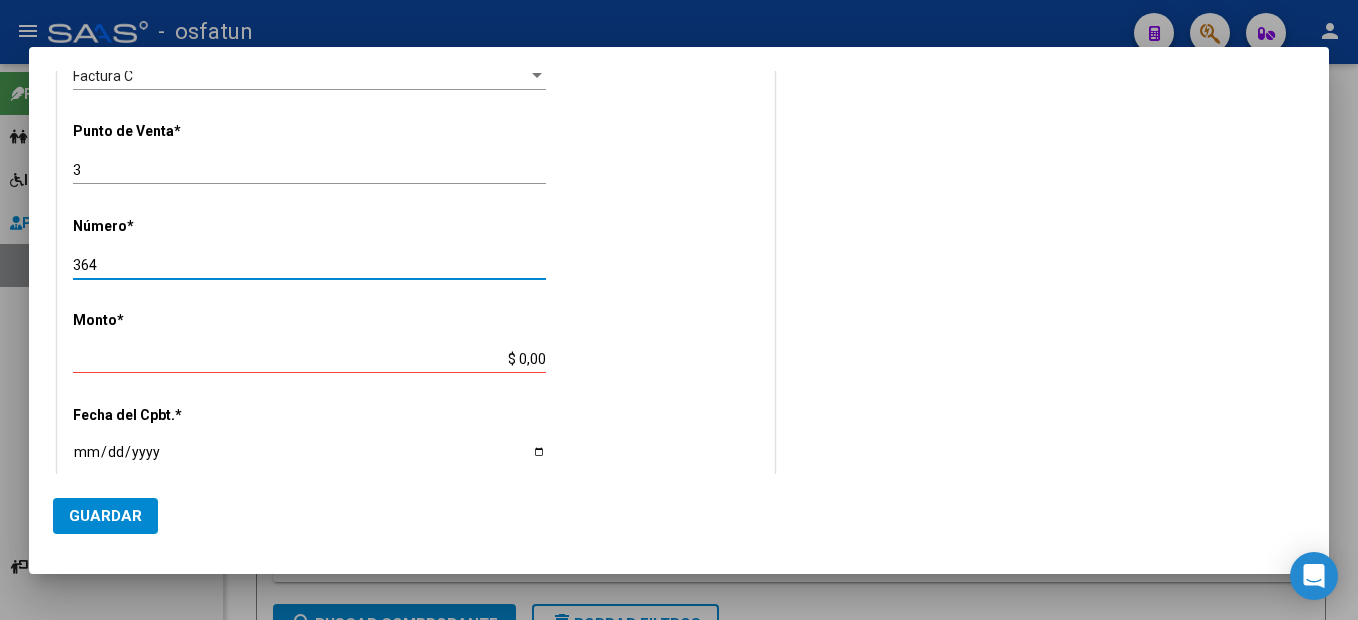 scroll, scrollTop: 627, scrollLeft: 0, axis: vertical 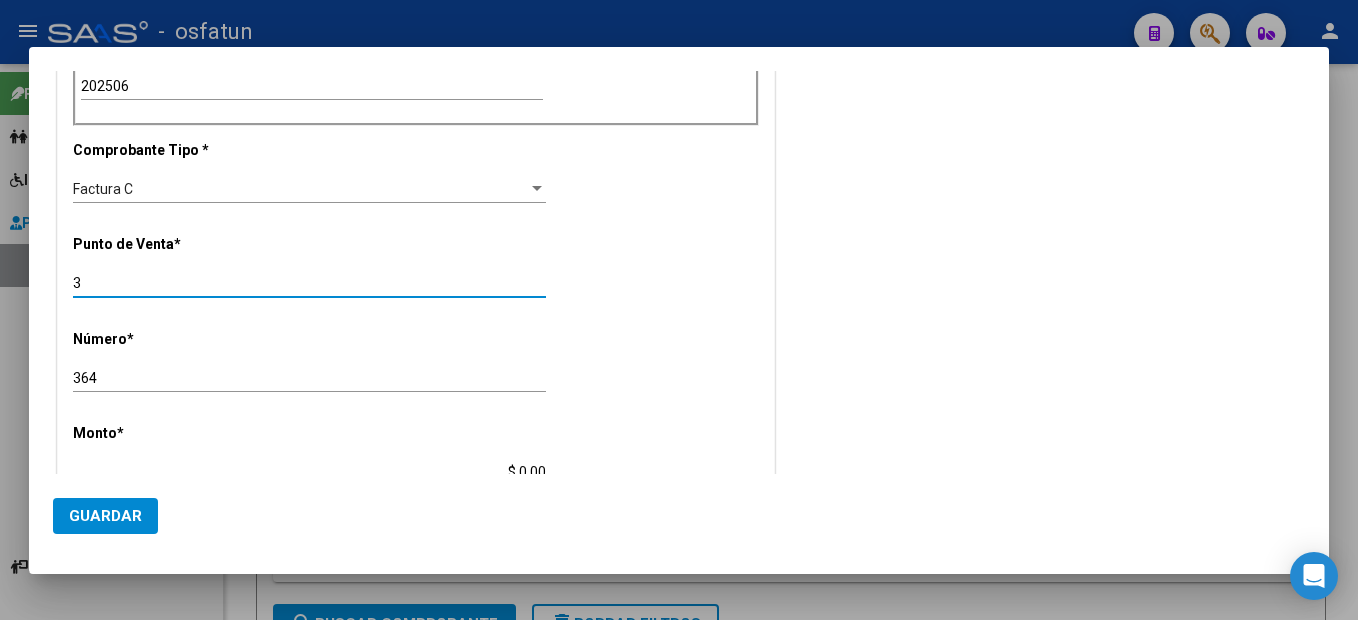 click on "3" at bounding box center (309, 283) 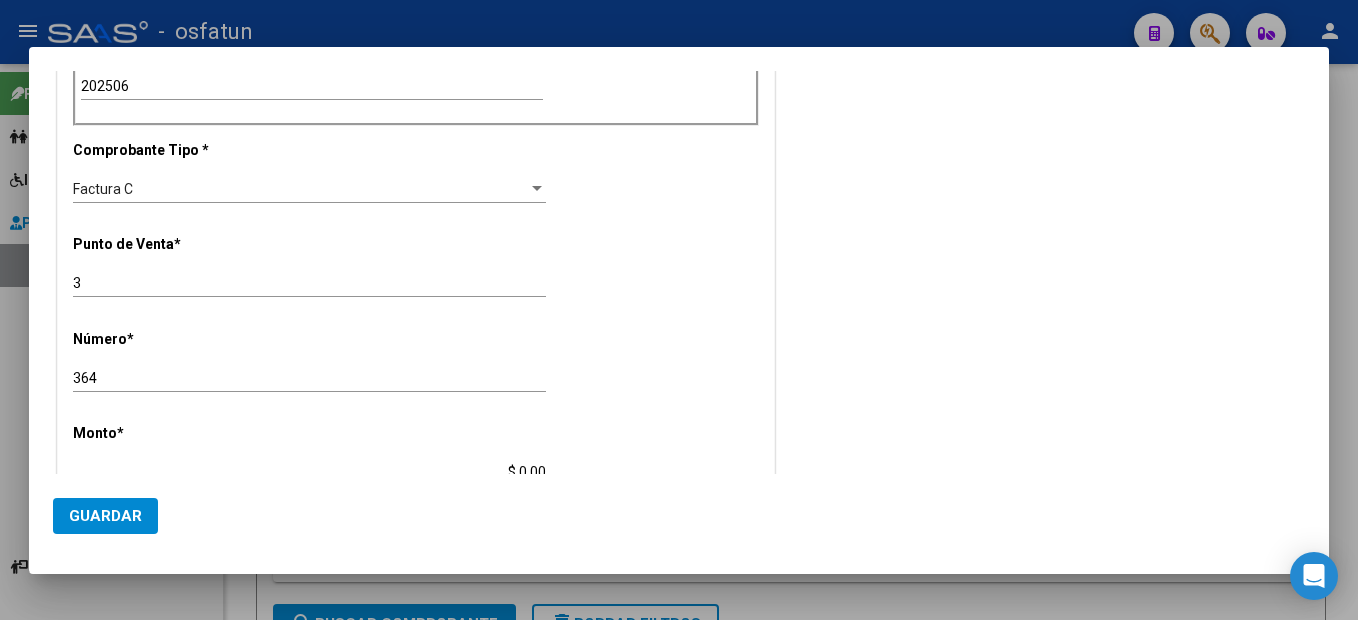 click on "COMPROBANTE VER COMPROBANTE       DATOS DEL COMPROBANTE Este comprobante ya fue cargado previamente. CUIT  *   27-27809371-4 Ingresar CUIT  ANALISIS PRESTADOR  SERRATO MARIA MARTA  ARCA Padrón  Area destinado * Integración Seleccionar Area Luego de guardar debe preaprobar la factura asociandola a un legajo de integración y subir la documentación respaldatoria (planilla de asistencia o ddjj para período de aislamiento)  Período de Prestación (Ej: 202305 para Mayo 2023    202506 Ingrese el Período de Prestación como indica el ejemplo   Comprobante Tipo * Factura C Seleccionar Tipo Punto de Venta  *   3 Ingresar el Nro.  Número  *   364 Ingresar el Nro.  Monto  *   $ 0,00 Ingresar el monto  Fecha del Cpbt.  *   Ingresar la fecha  CAE / CAEA (no ingrese CAI)    Ingresar el CAE o CAEA (no ingrese CAI)  Fecha de Vencimiento    Ingresar la fecha  Ref. Externa    Ingresar la ref.  N° Liquidación    Ingresar el N° Liquidación  COMENTARIOS Comentarios del Prestador / Gerenciador:  Guardar" at bounding box center [679, 310] 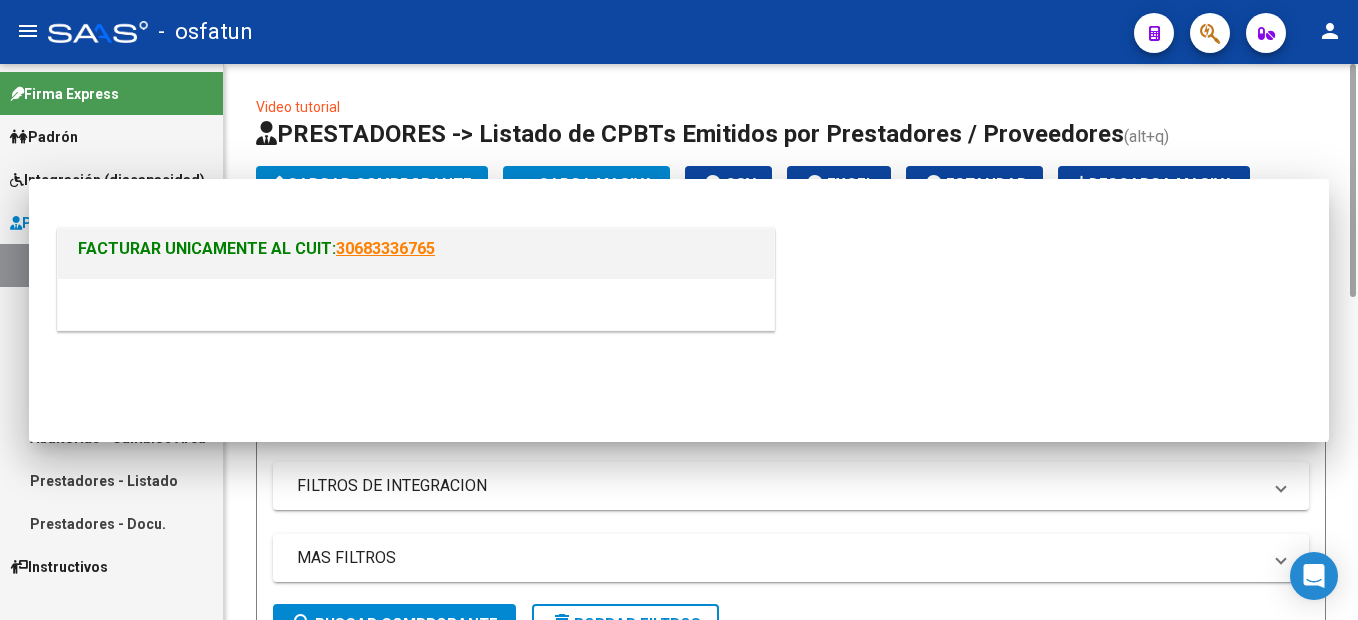 scroll, scrollTop: 0, scrollLeft: 0, axis: both 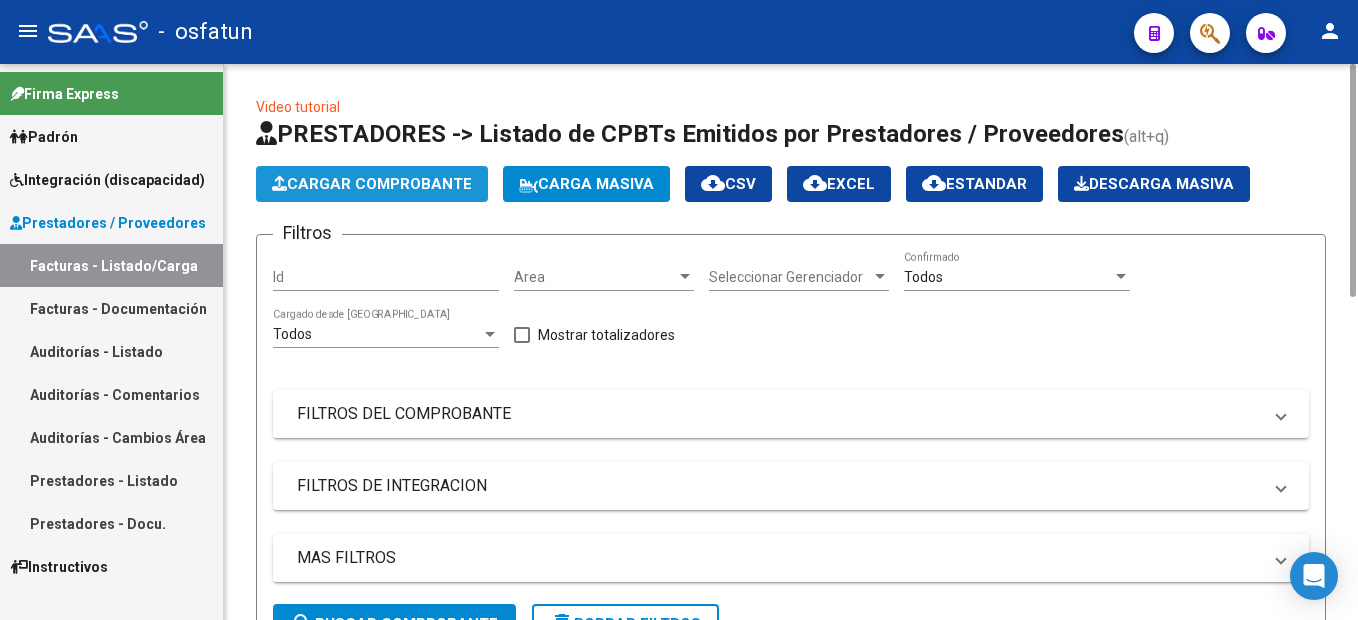 click on "Cargar Comprobante" 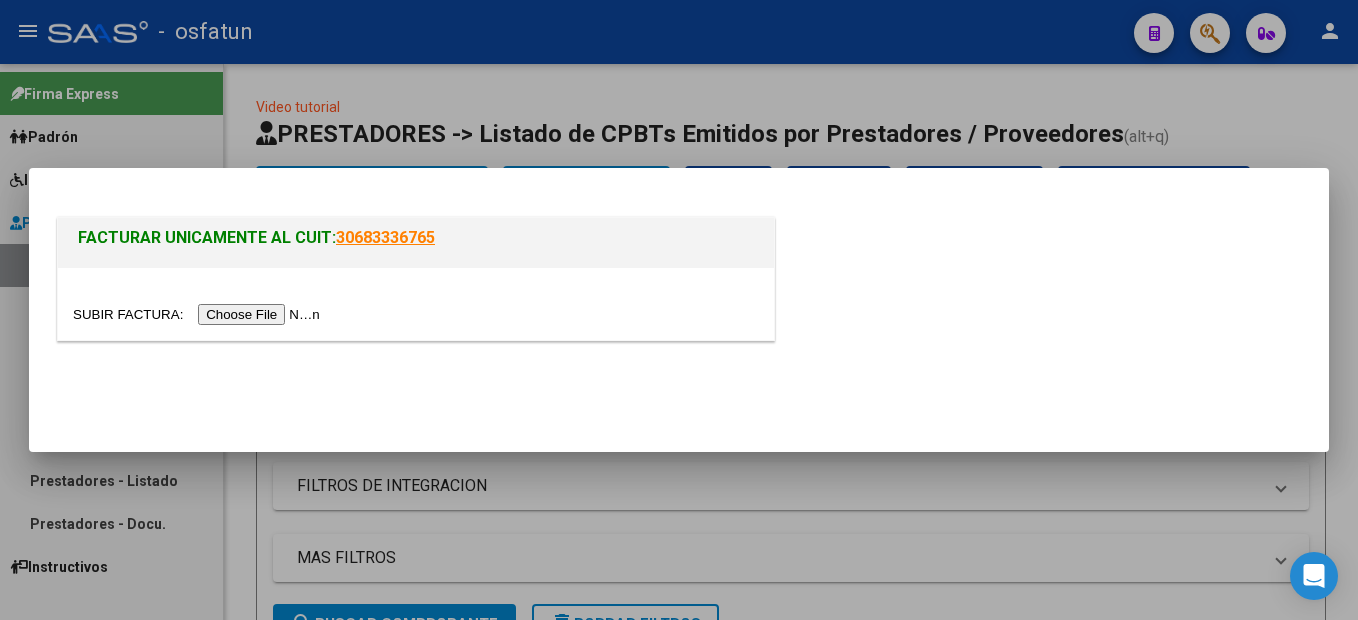 click at bounding box center (199, 314) 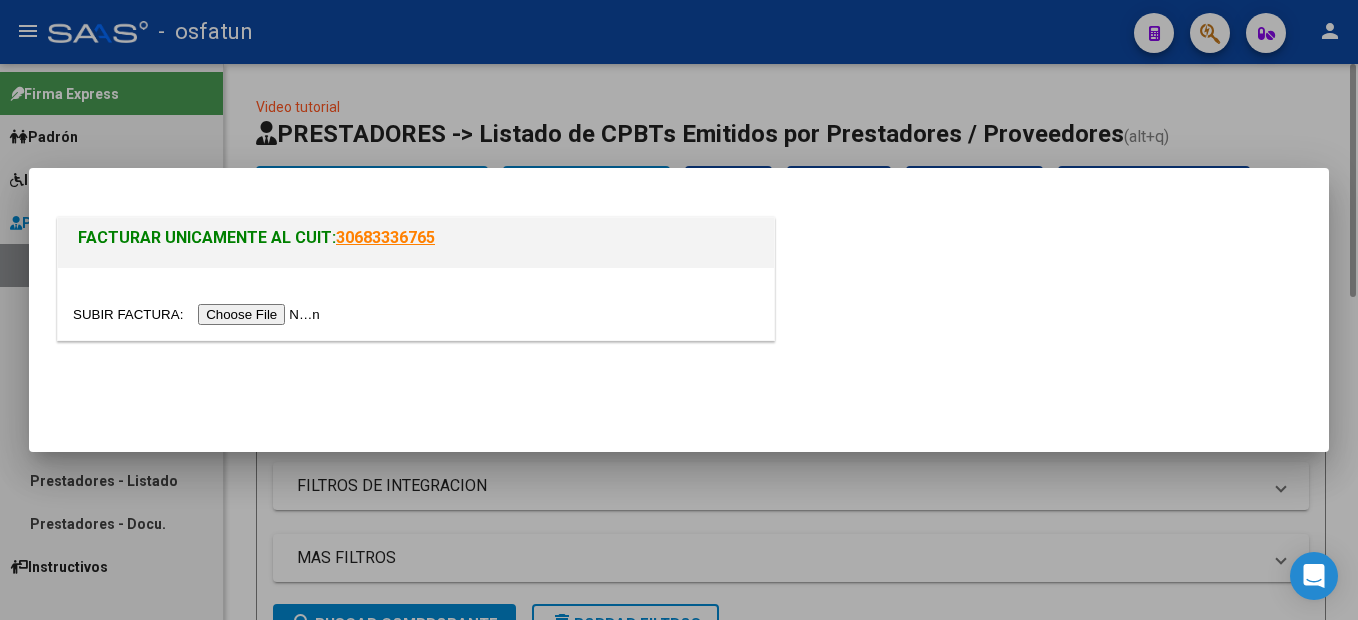 click at bounding box center (679, 310) 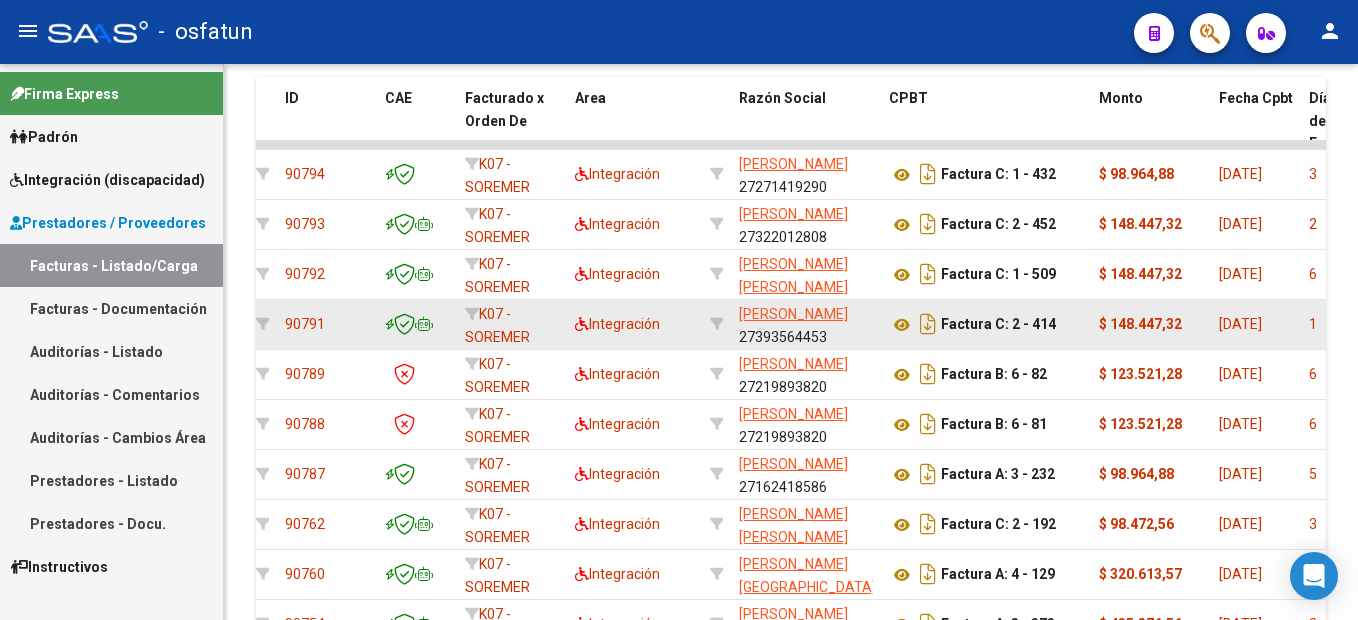scroll, scrollTop: 0, scrollLeft: 0, axis: both 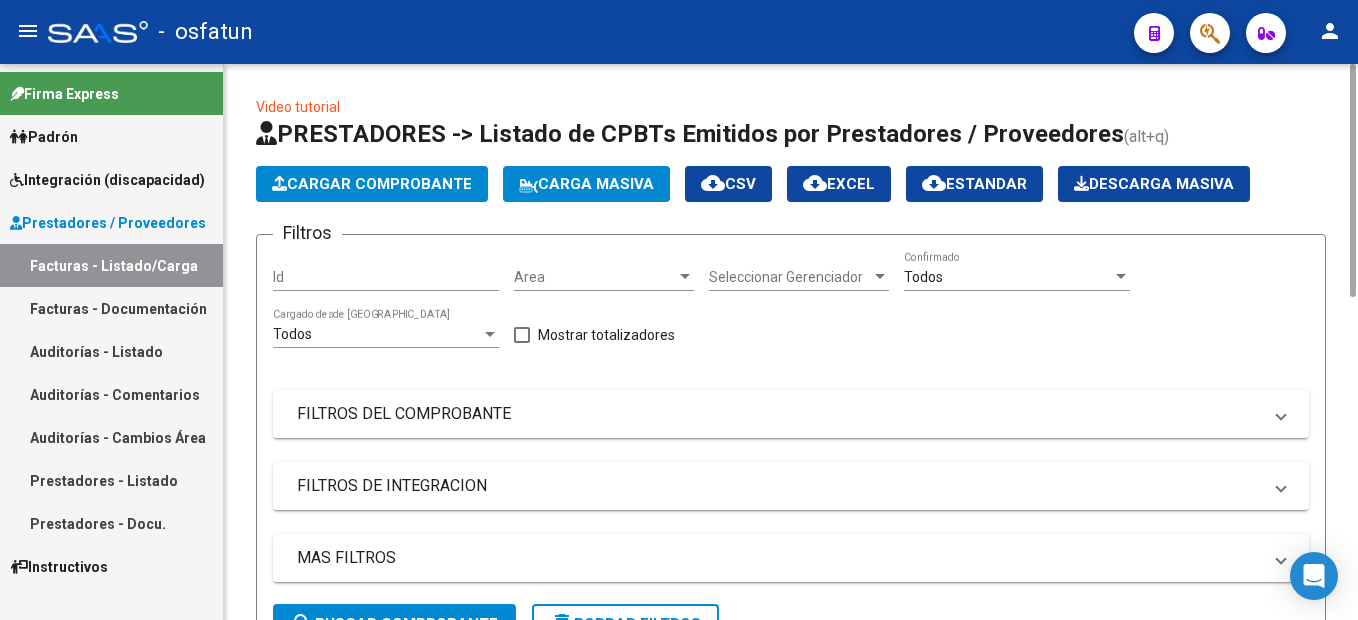click on "Cargar Comprobante" 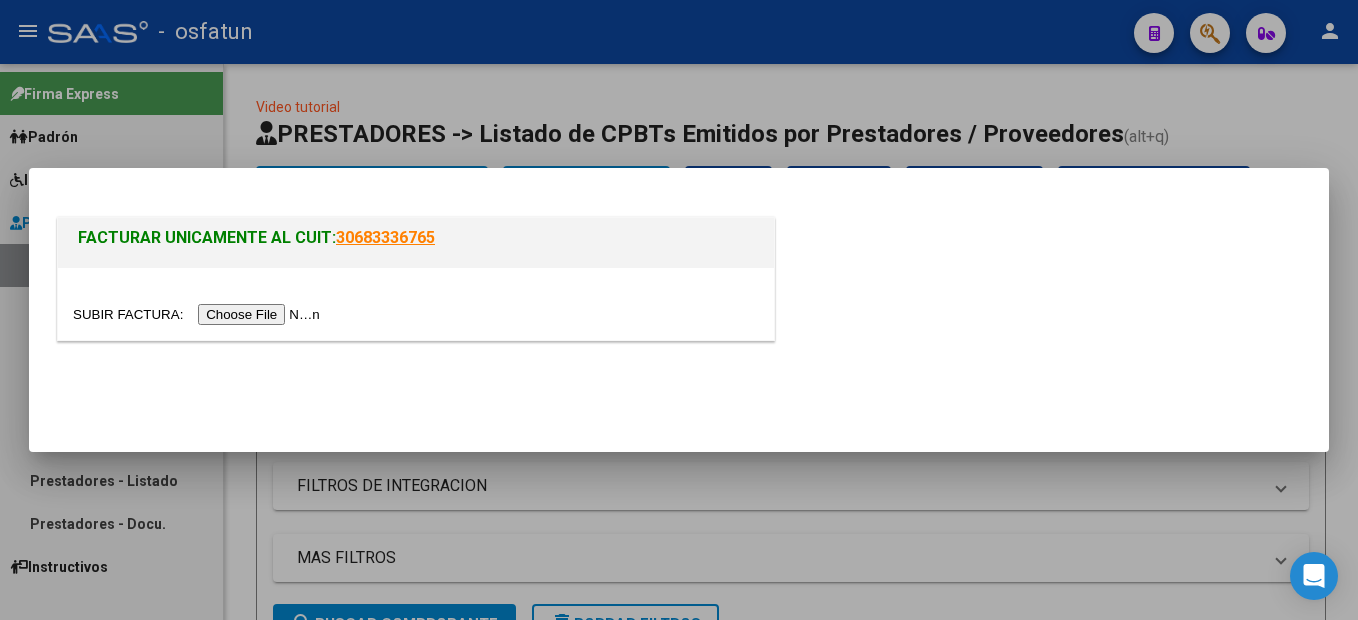 click at bounding box center [199, 314] 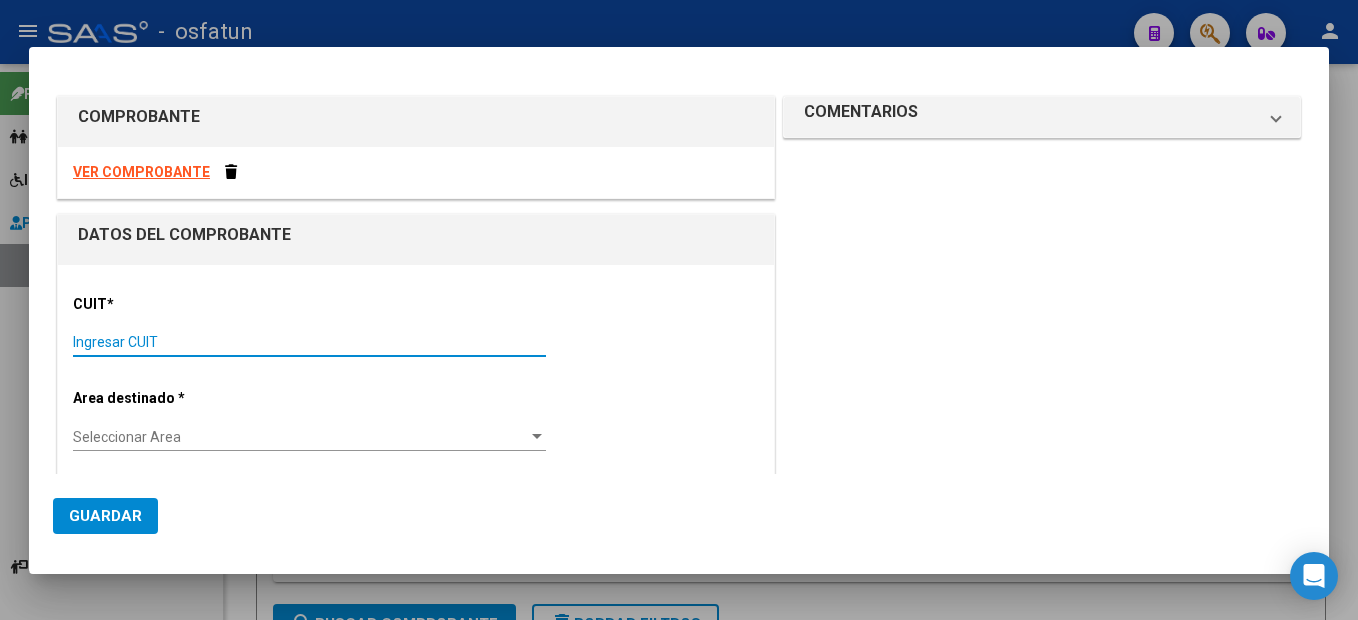 click on "Ingresar CUIT" at bounding box center (309, 342) 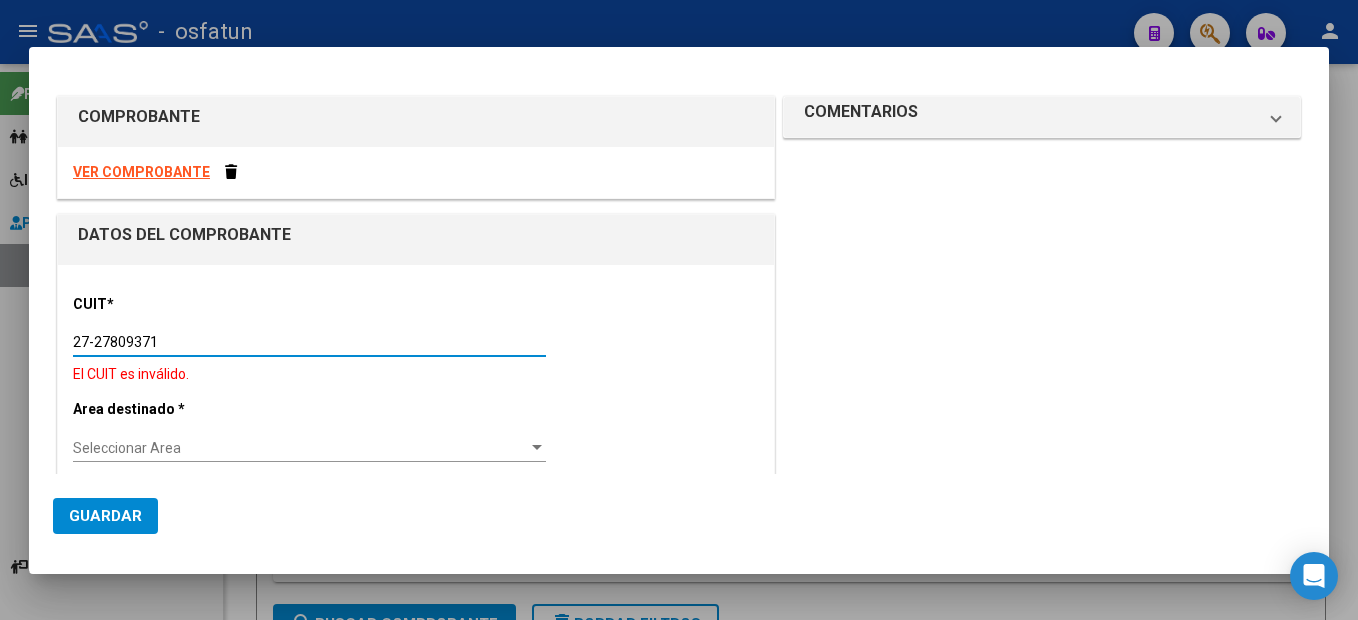 type on "27-27809371-4" 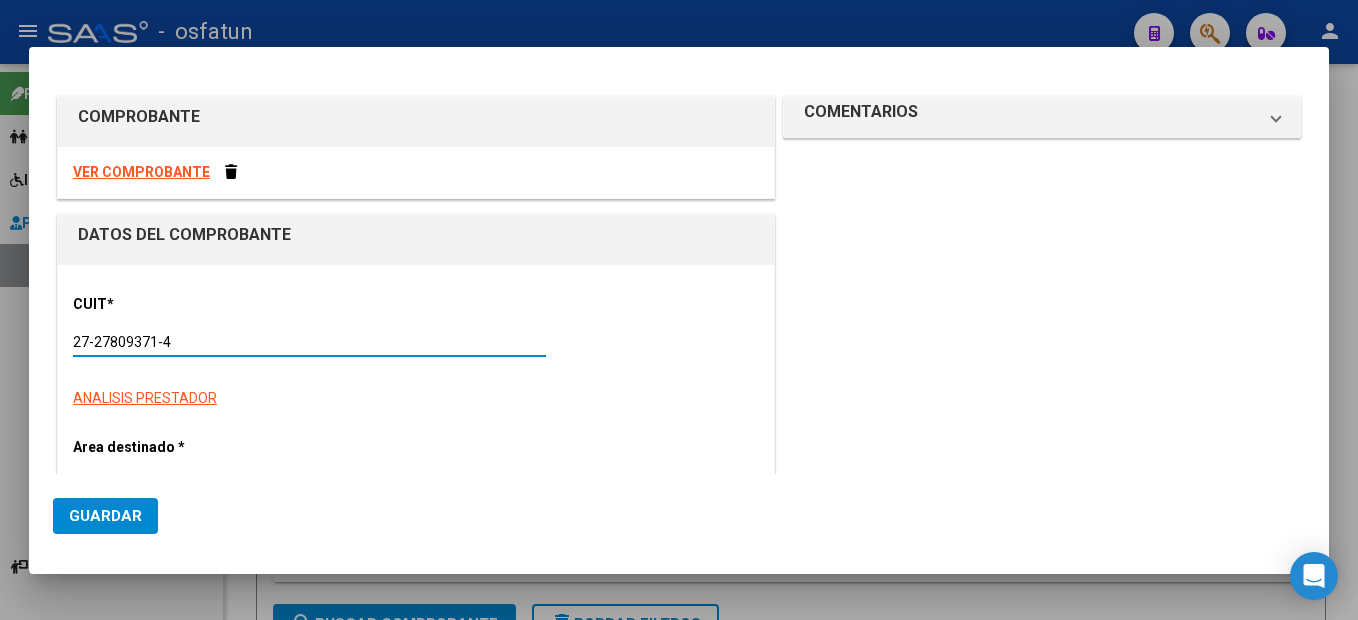 type on "3" 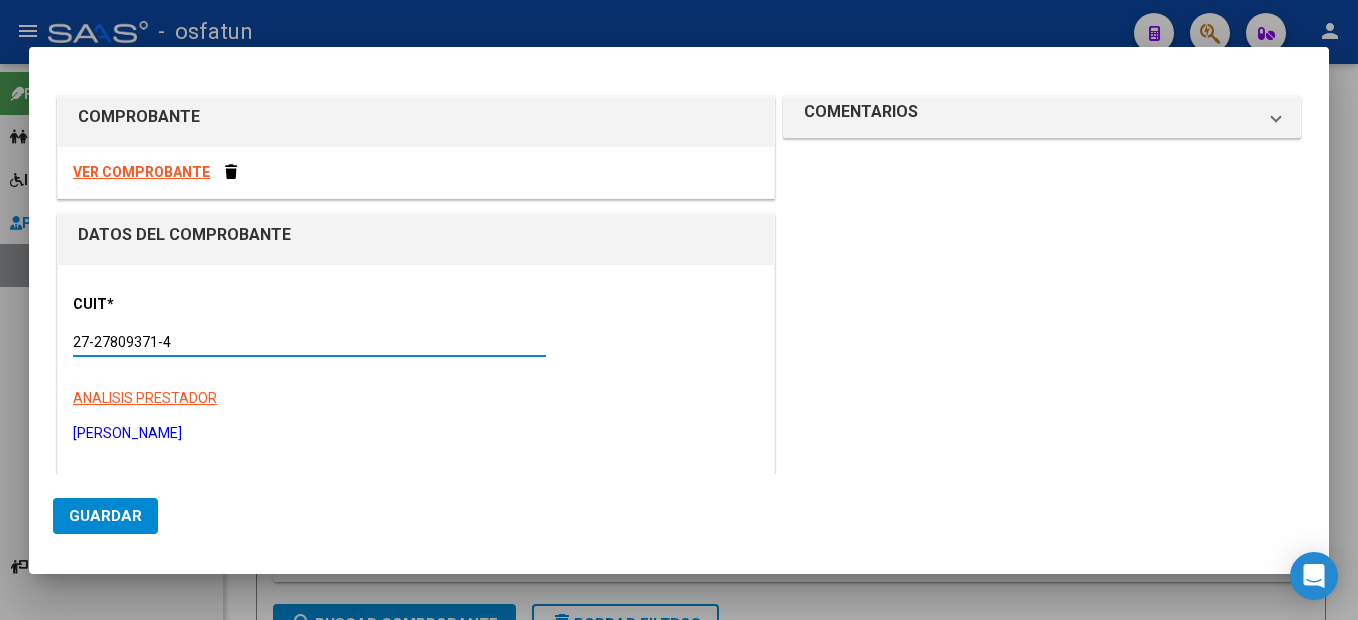 type on "27-27809371-4" 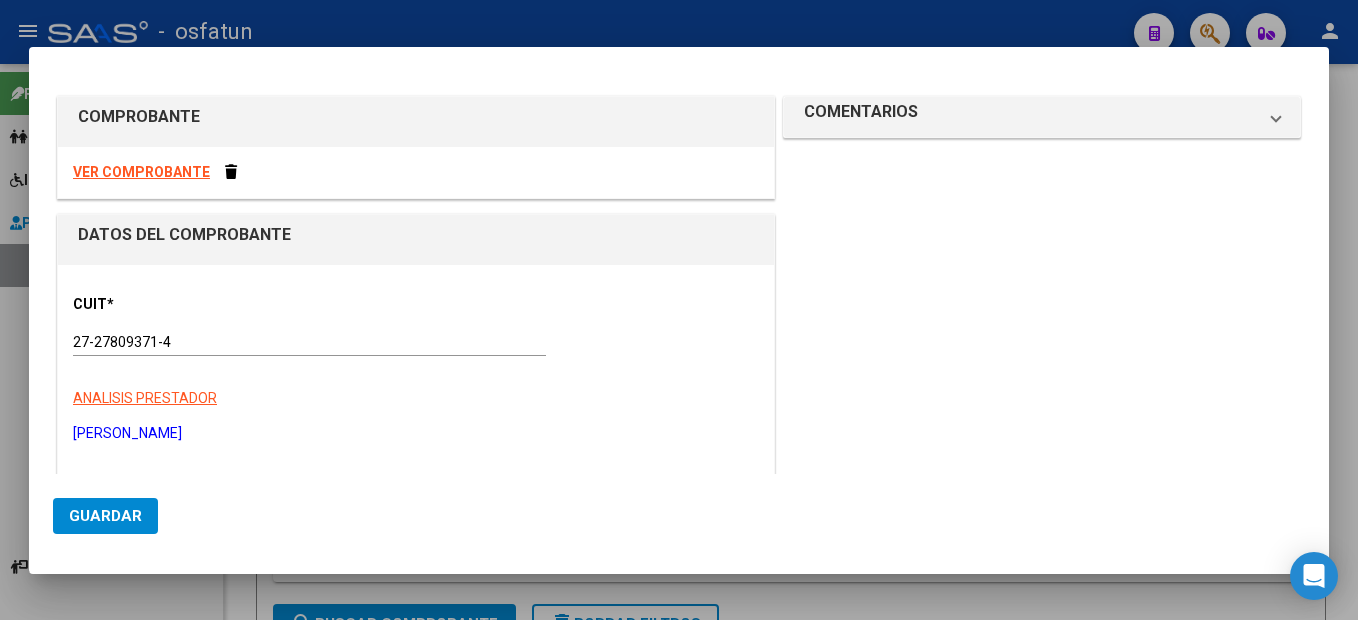 scroll, scrollTop: 249, scrollLeft: 0, axis: vertical 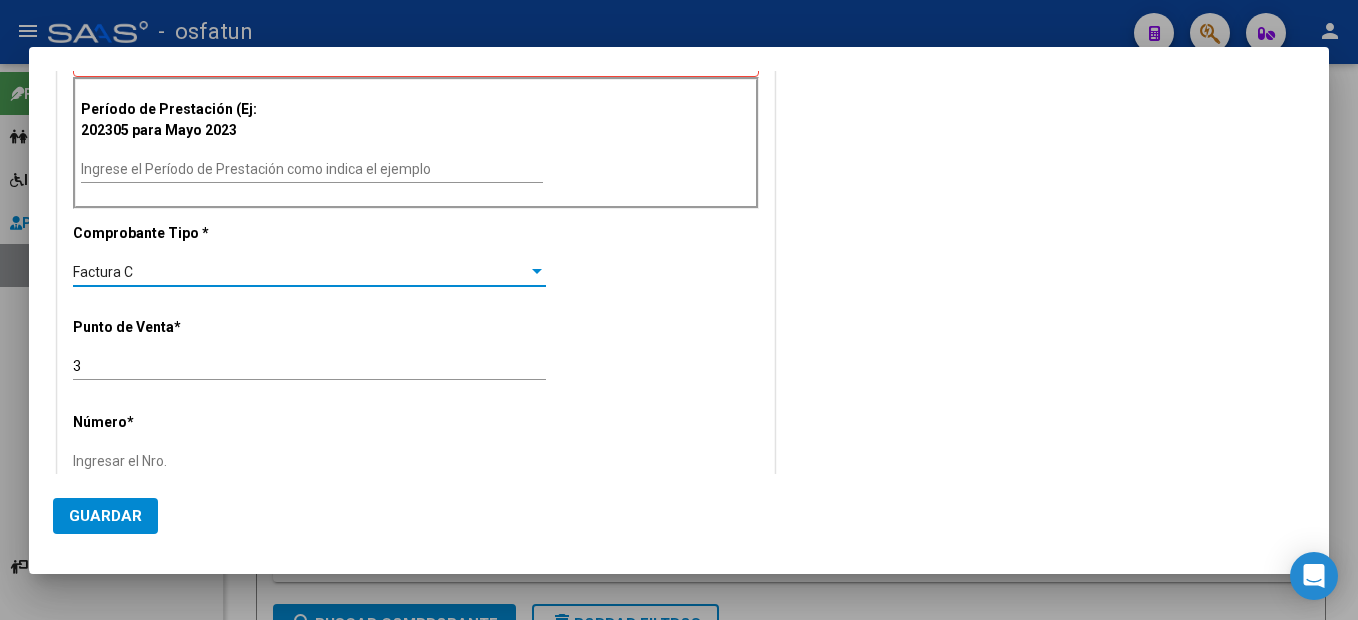 click on "Ingrese el Período de Prestación como indica el ejemplo" at bounding box center (312, 169) 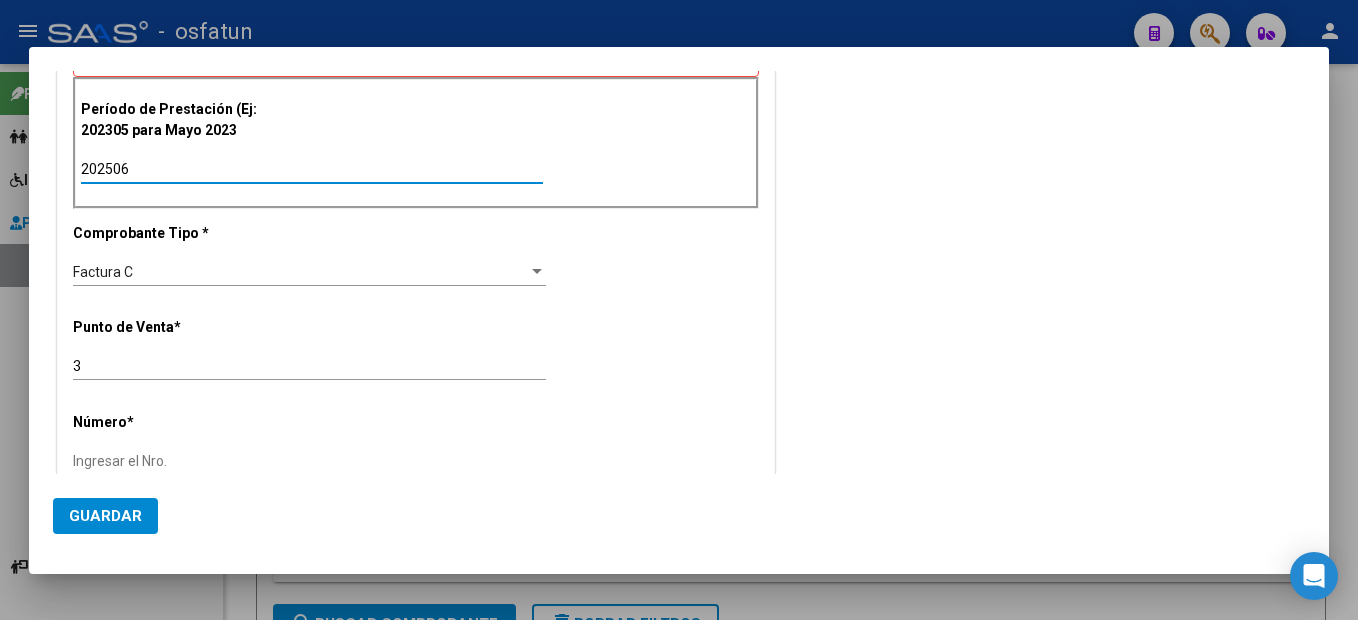 type on "202506" 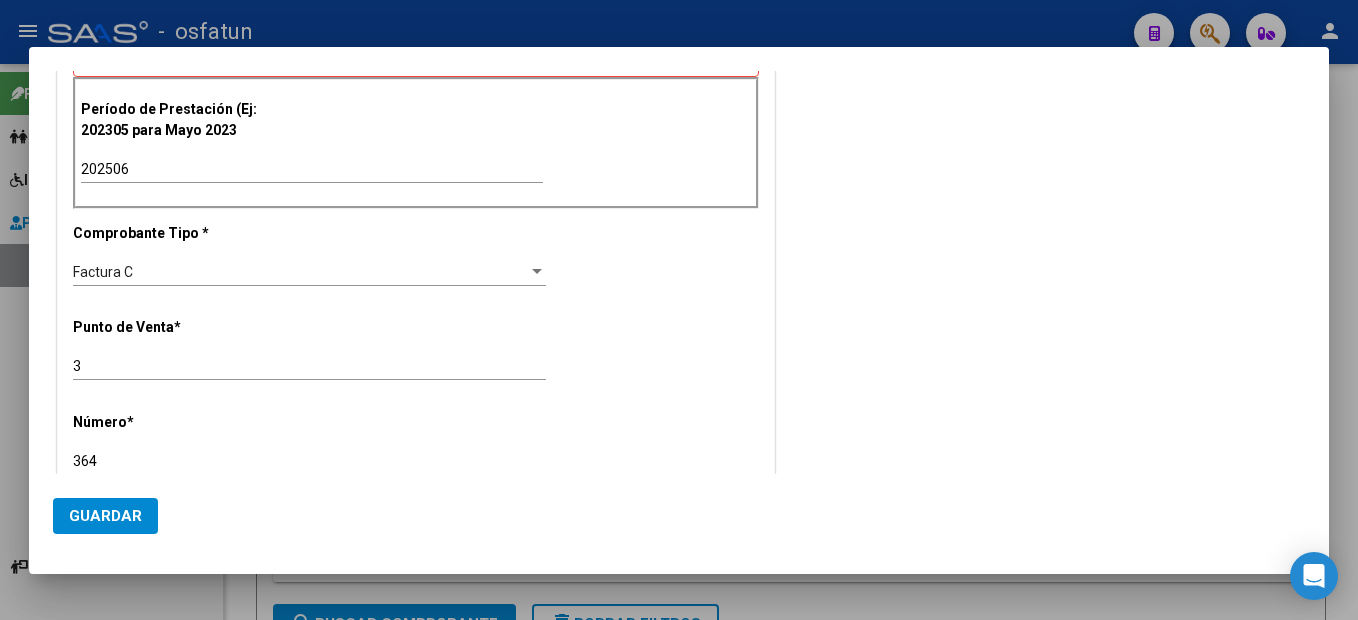 type on "364" 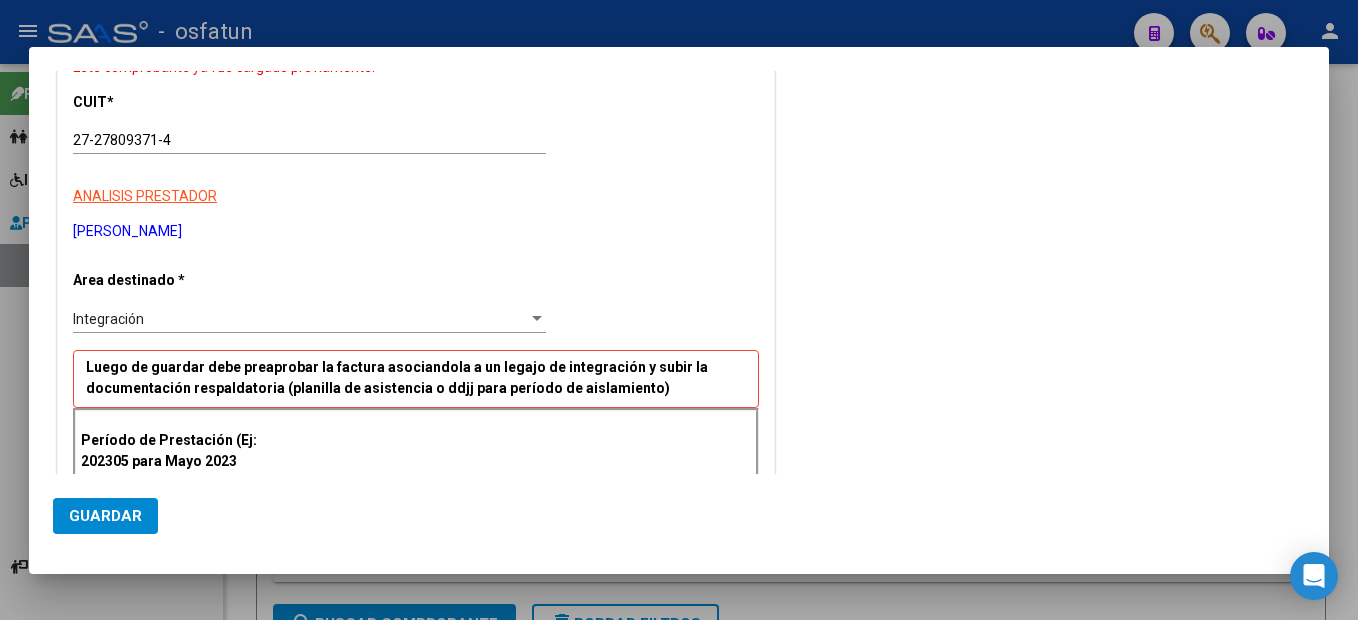 scroll, scrollTop: 27, scrollLeft: 0, axis: vertical 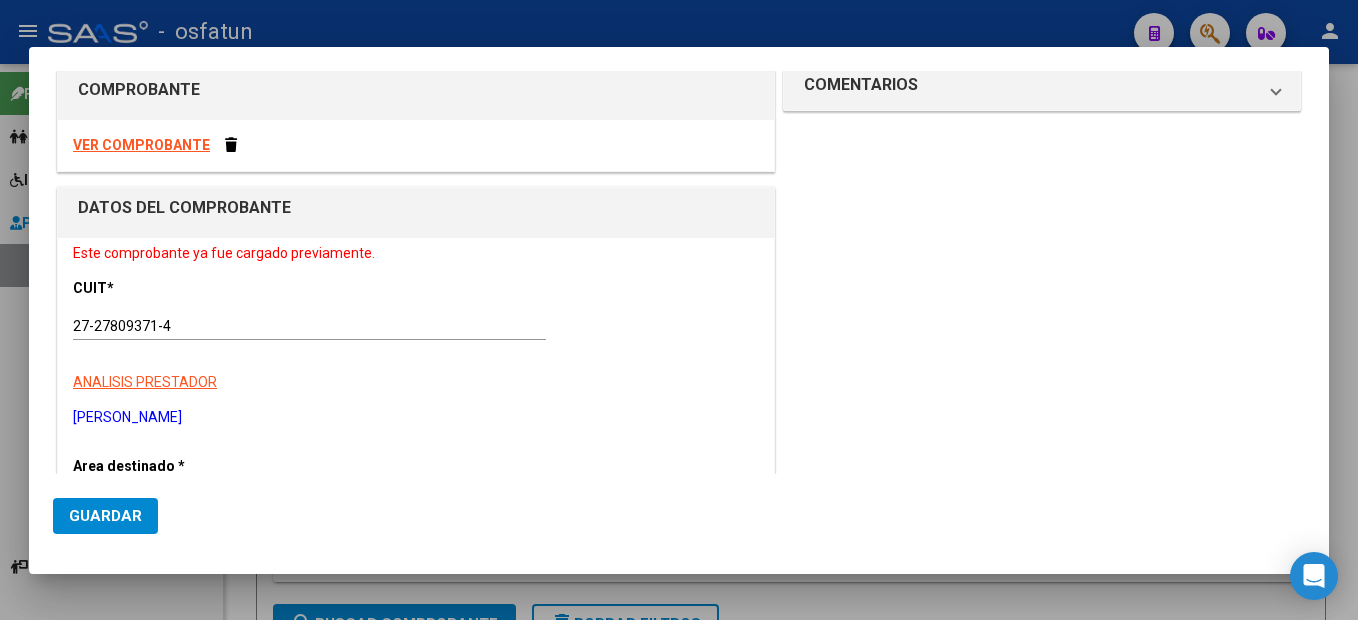 click on "VER COMPROBANTE" at bounding box center [141, 145] 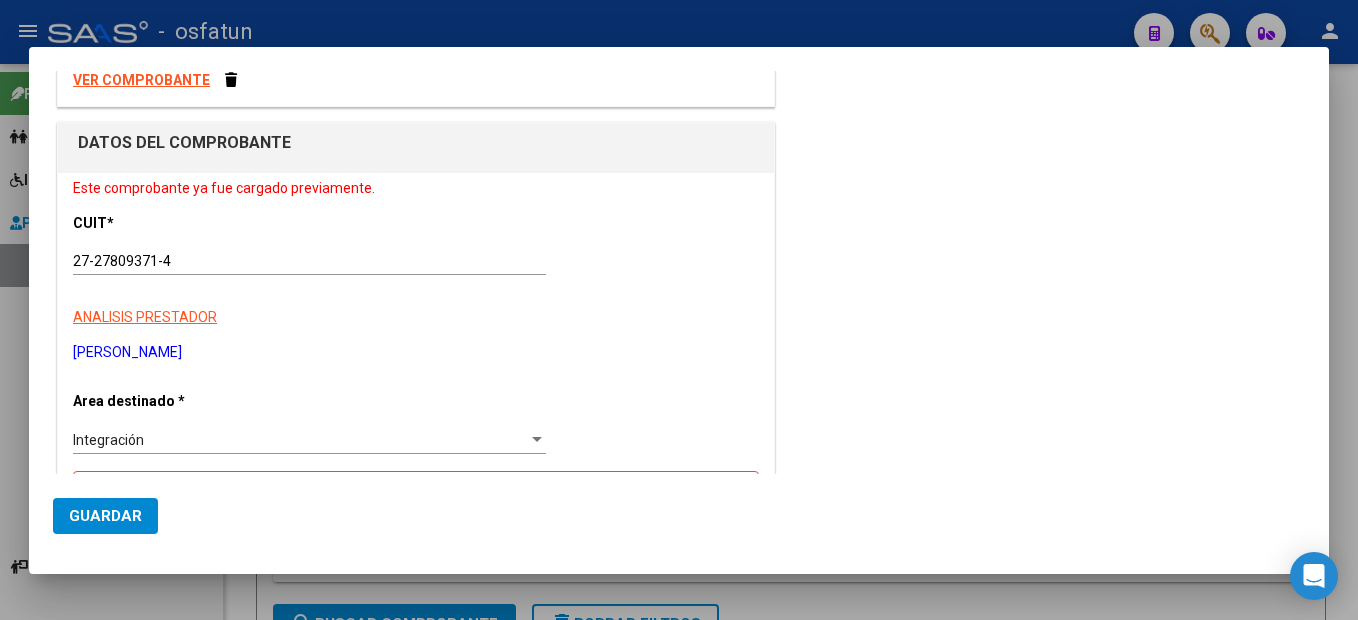 scroll, scrollTop: 127, scrollLeft: 0, axis: vertical 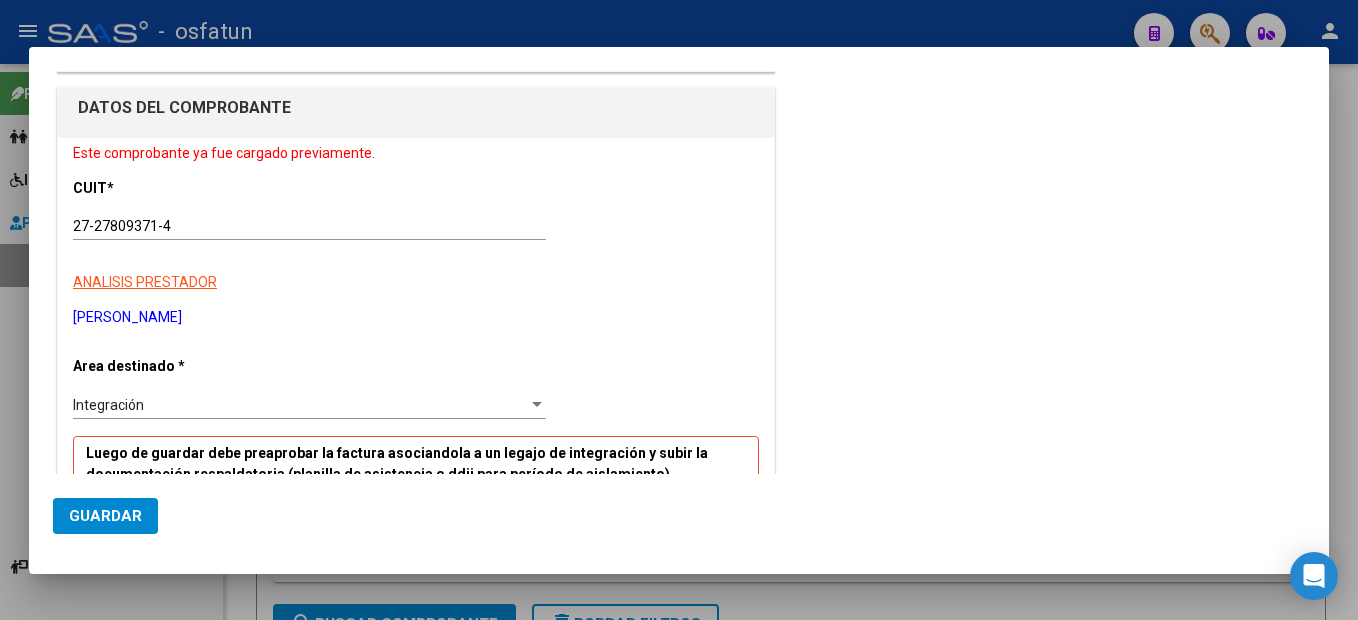 click on "menu -   osfatun  person    Firma Express     Padrón Cambios de Gerenciador Padrón Ágil Análisis Afiliado    Integración (discapacidad) Certificado Discapacidad Legajos    Prestadores / Proveedores Facturas - Listado/Carga Facturas - Documentación Auditorías - Listado Auditorías - Comentarios Auditorías - Cambios Área Prestadores - Listado Prestadores - Docu.    Instructivos  Video tutorial   PRESTADORES -> Listado de CPBTs Emitidos por Prestadores / Proveedores (alt+q)   Cargar Comprobante
Carga Masiva  cloud_download  CSV  cloud_download  EXCEL  cloud_download  Estandar   Descarga Masiva
Filtros Id Area Area Seleccionar Gerenciador Seleccionar Gerenciador Todos  Confirmado Todos  Cargado desde Masivo   Mostrar totalizadores   FILTROS DEL COMPROBANTE  Comprobante Tipo Comprobante Tipo Start date – Fec. Comprobante Desde / Hasta Días Emisión Desde(cant. días) Días Emisión Hasta(cant. días) CUIT / Razón Social Pto. Venta Nro. Comprobante Código SSS CAE Válido Todos  –" at bounding box center [679, 310] 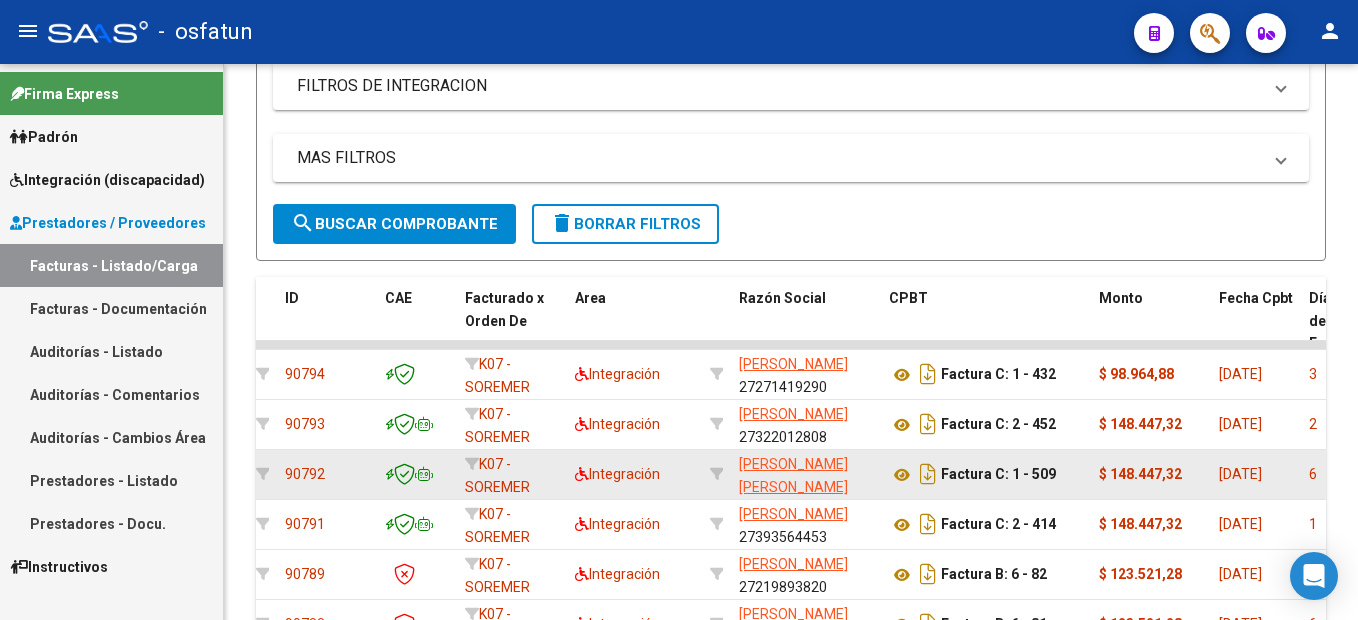scroll, scrollTop: 767, scrollLeft: 0, axis: vertical 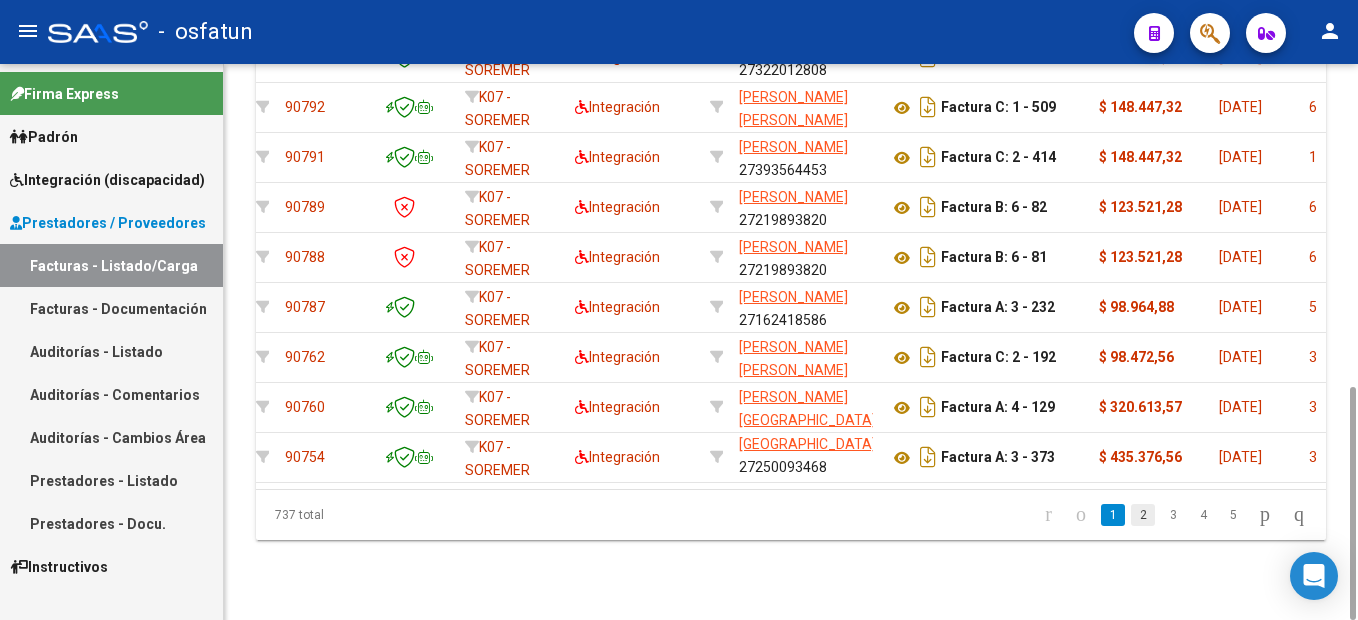 click on "2" 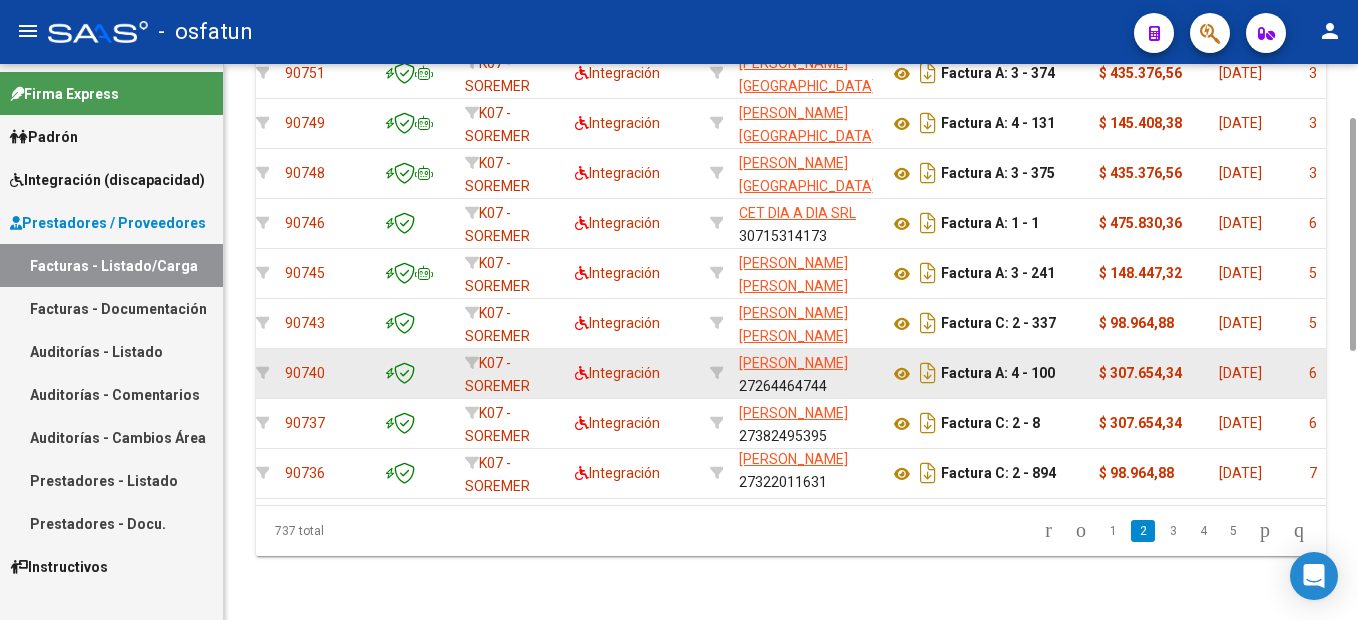 scroll, scrollTop: 567, scrollLeft: 0, axis: vertical 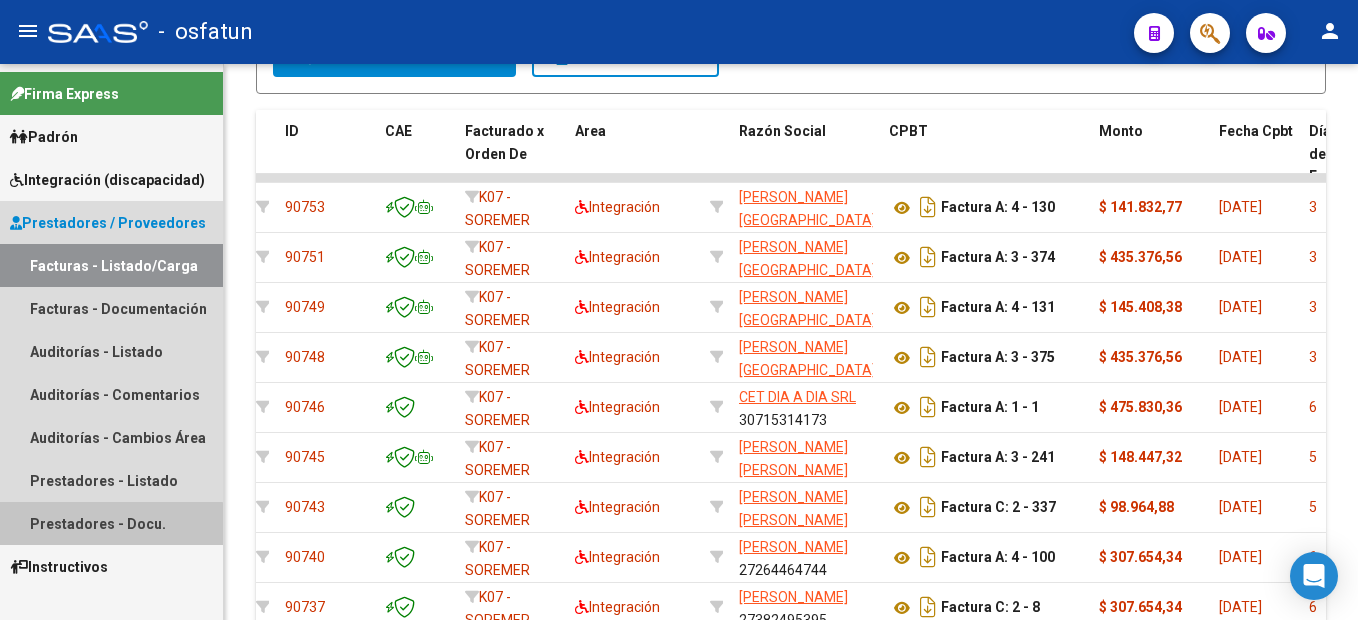 click on "Prestadores - Docu." at bounding box center (111, 523) 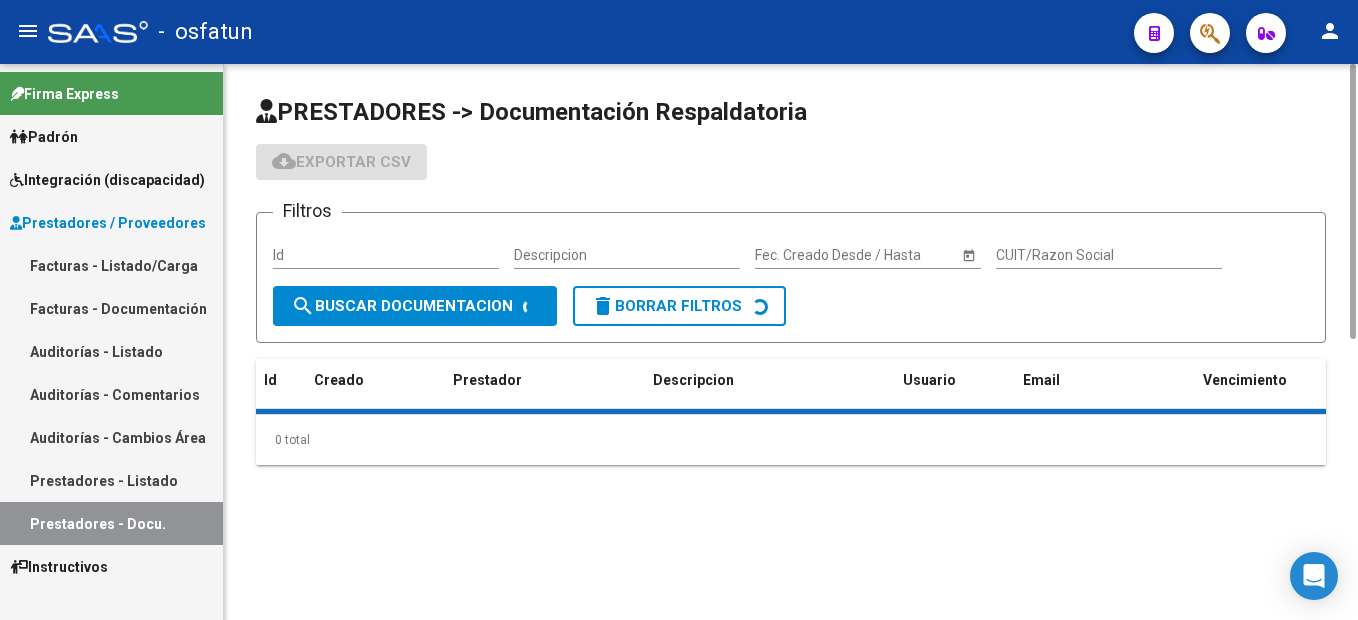 scroll, scrollTop: 0, scrollLeft: 0, axis: both 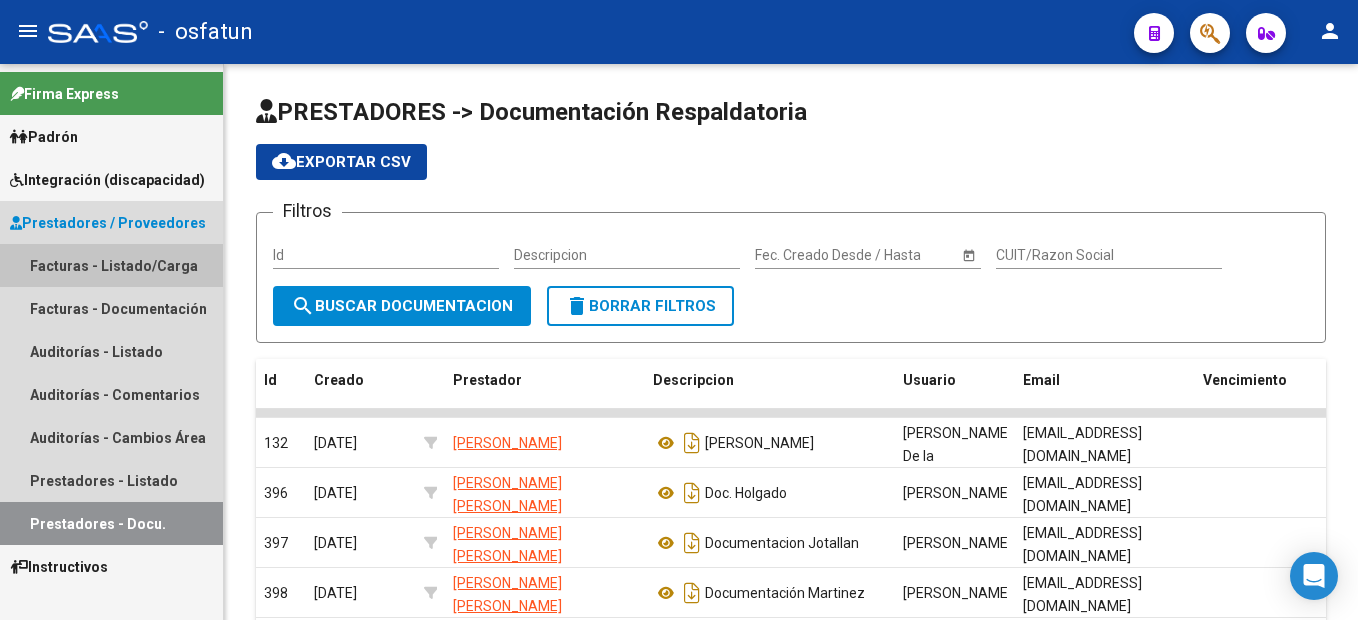 click on "Facturas - Listado/Carga" at bounding box center (111, 265) 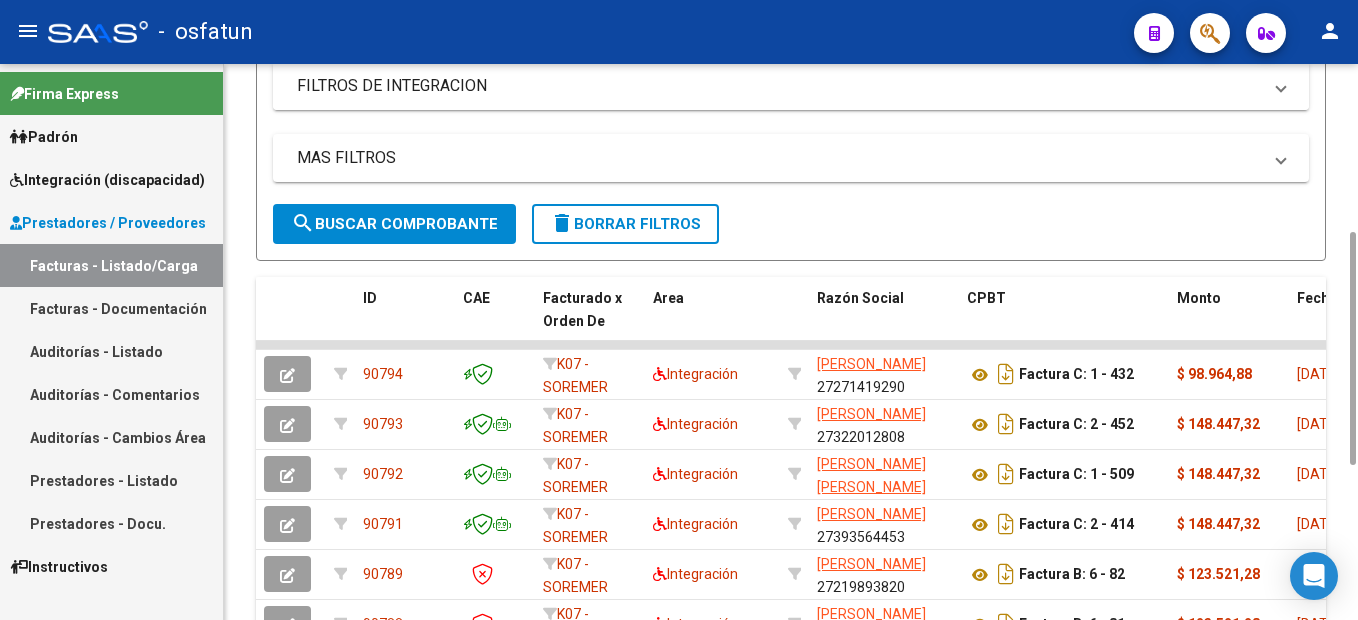 scroll, scrollTop: 200, scrollLeft: 0, axis: vertical 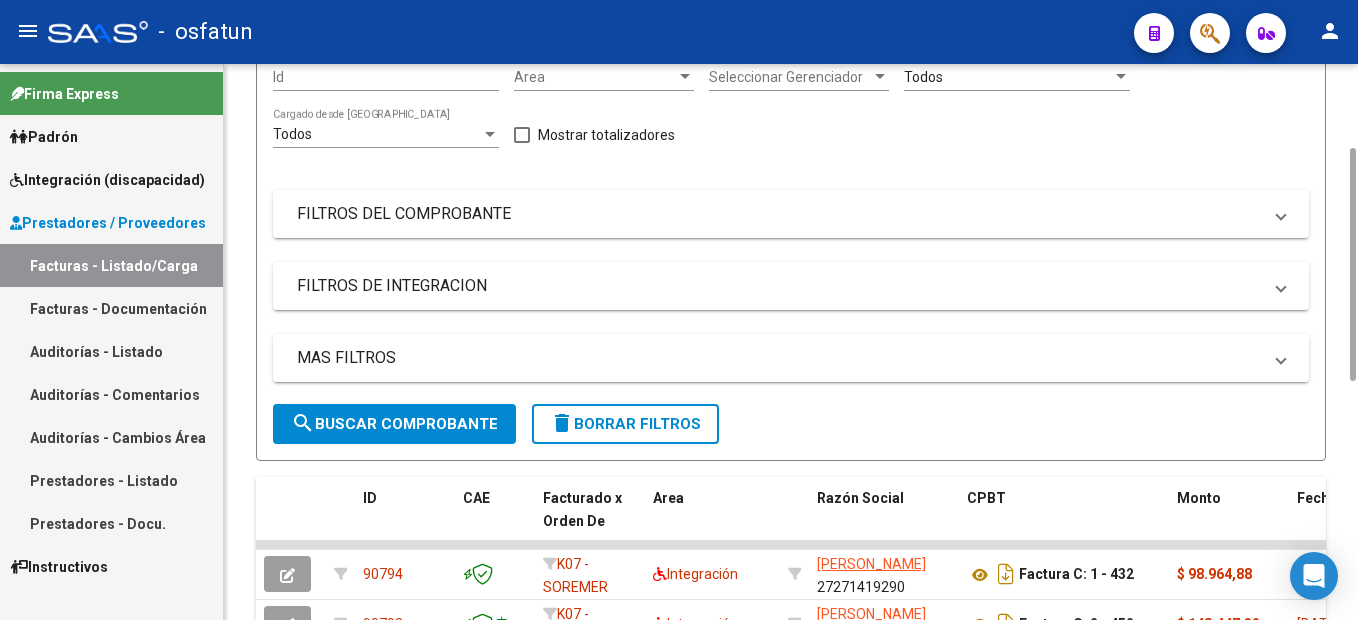 click on "MAS FILTROS" at bounding box center (779, 358) 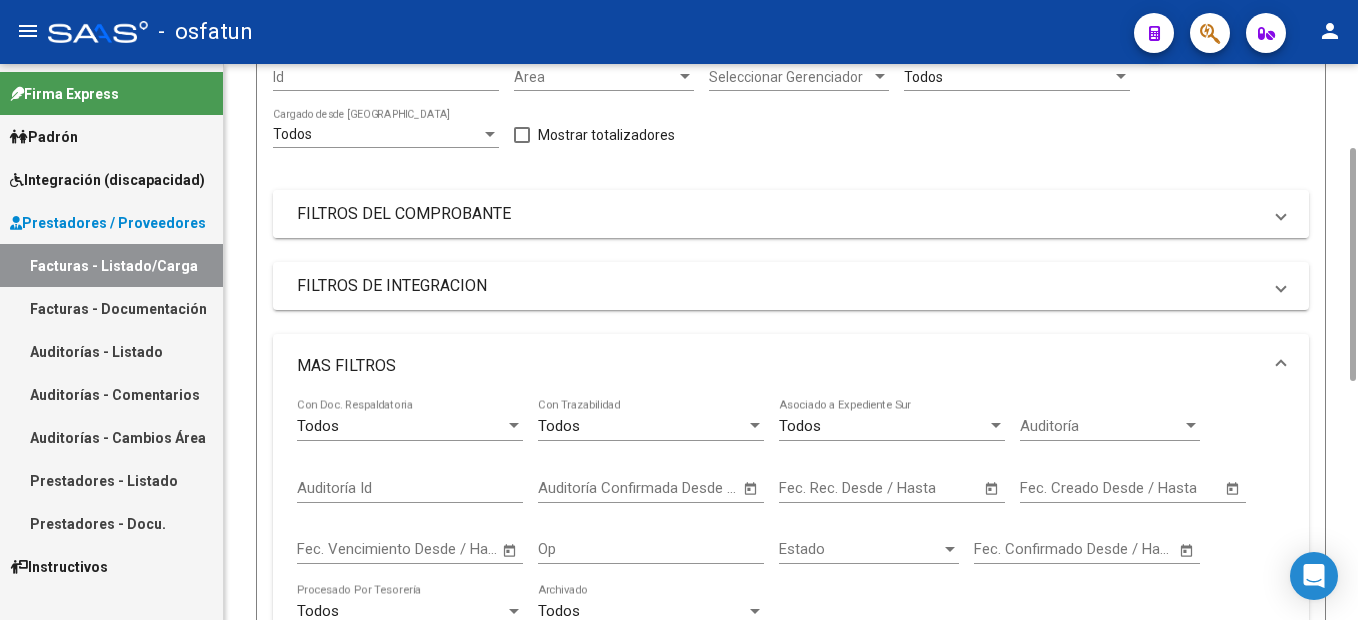 click on "FILTROS DEL COMPROBANTE" at bounding box center (779, 214) 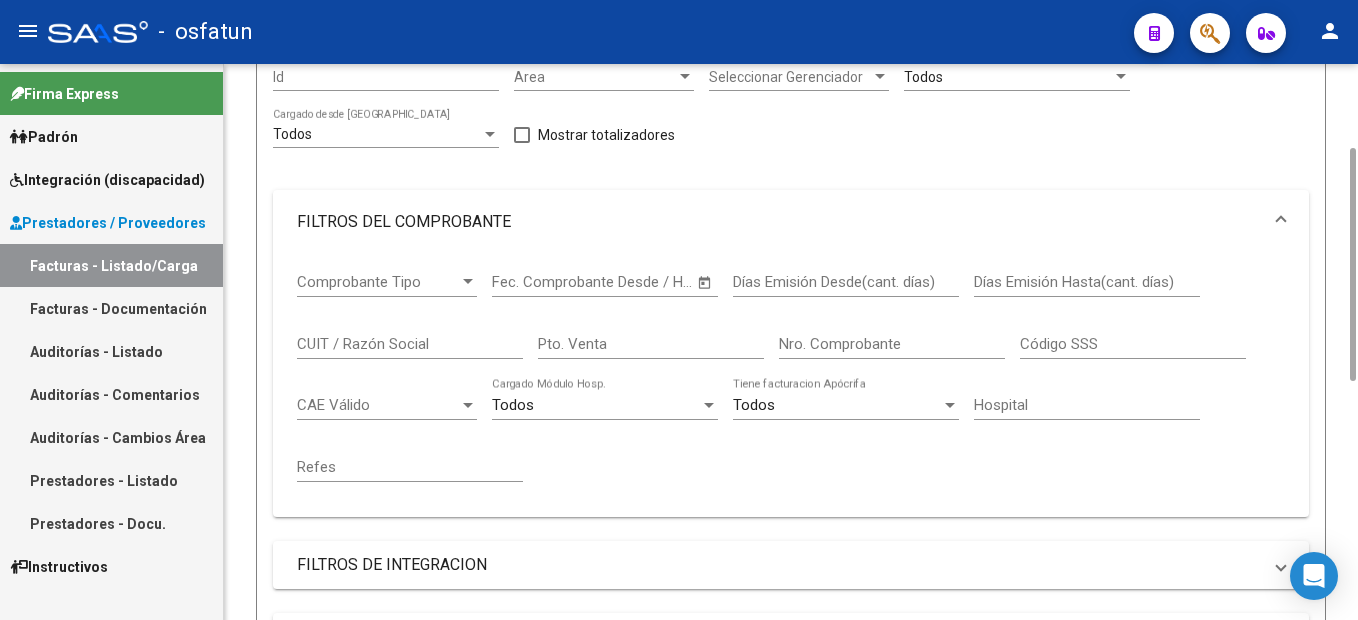 drag, startPoint x: 339, startPoint y: 357, endPoint x: 363, endPoint y: 339, distance: 30 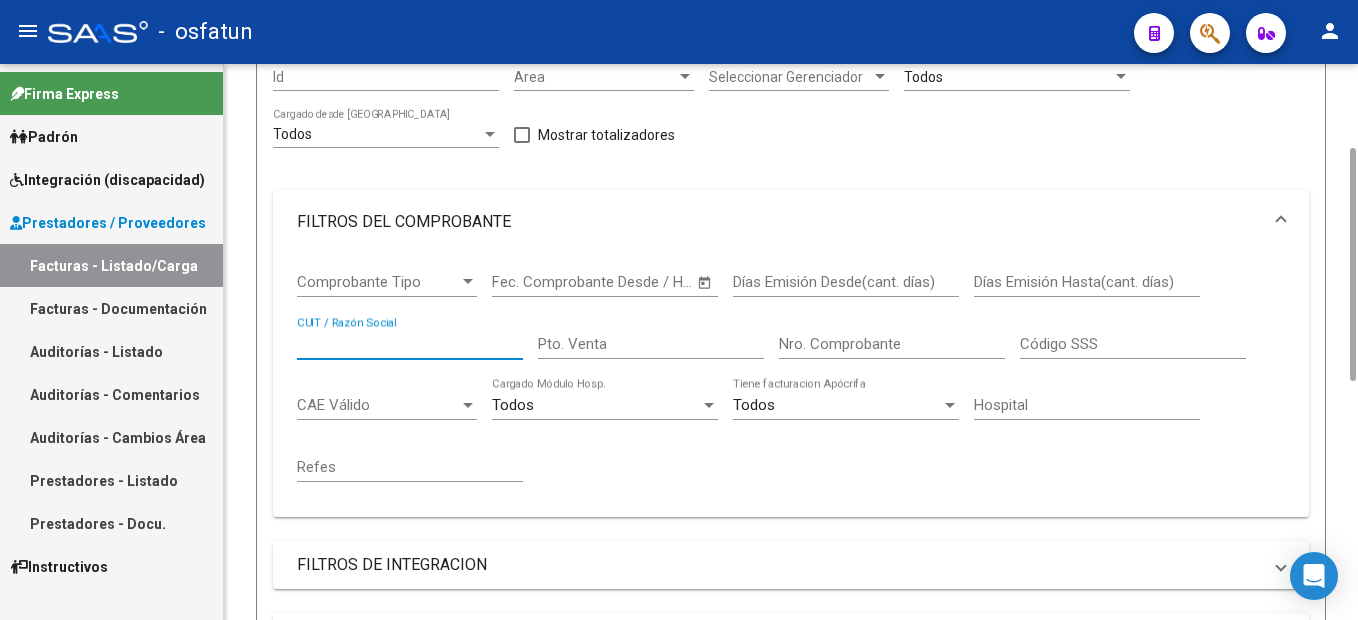 click on "CUIT / Razón Social" at bounding box center (410, 344) 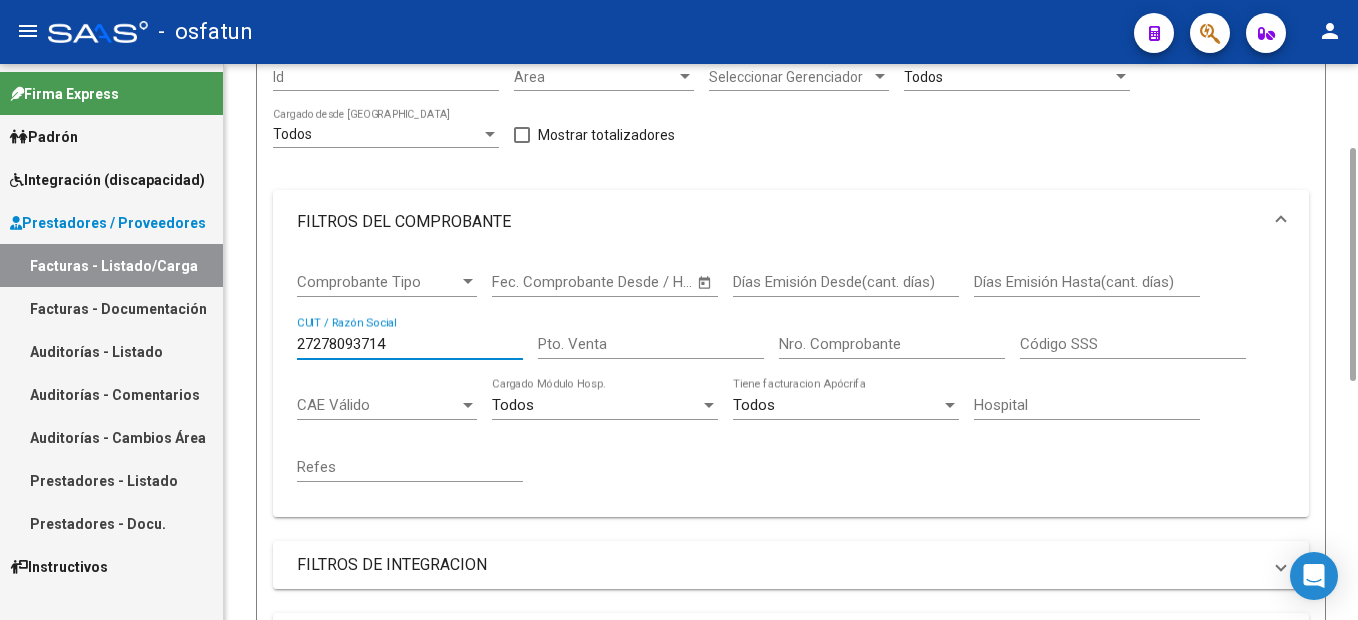scroll, scrollTop: 600, scrollLeft: 0, axis: vertical 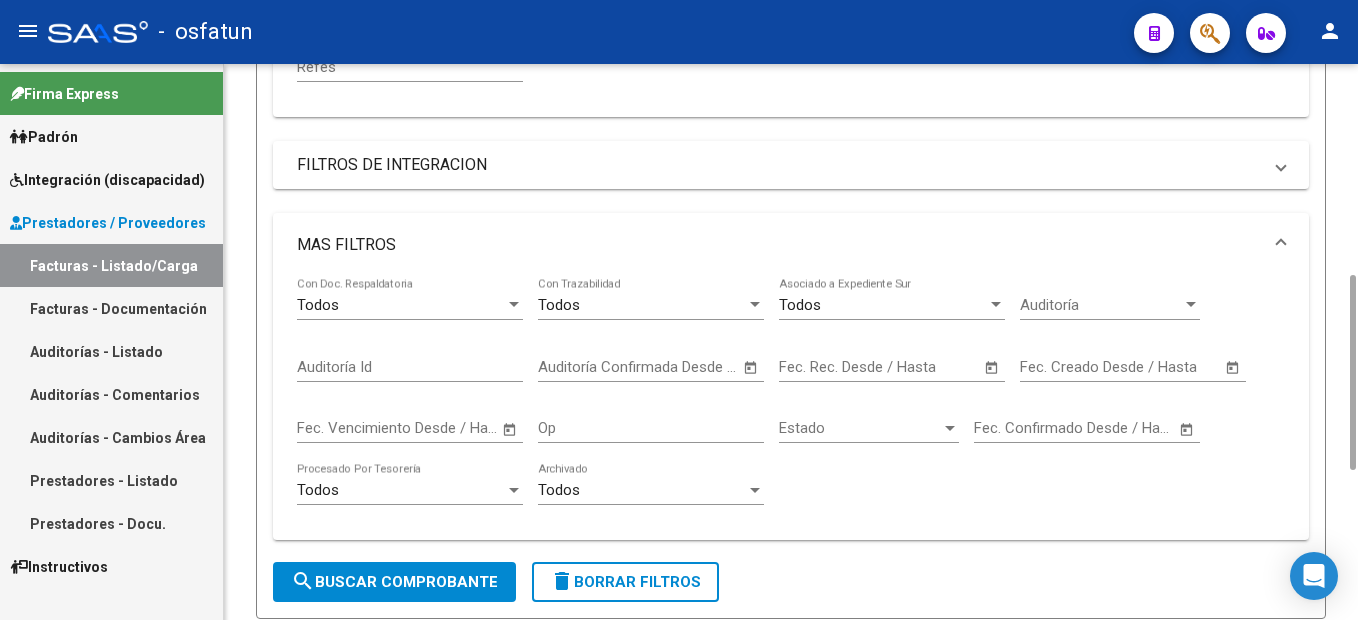 type on "27278093714" 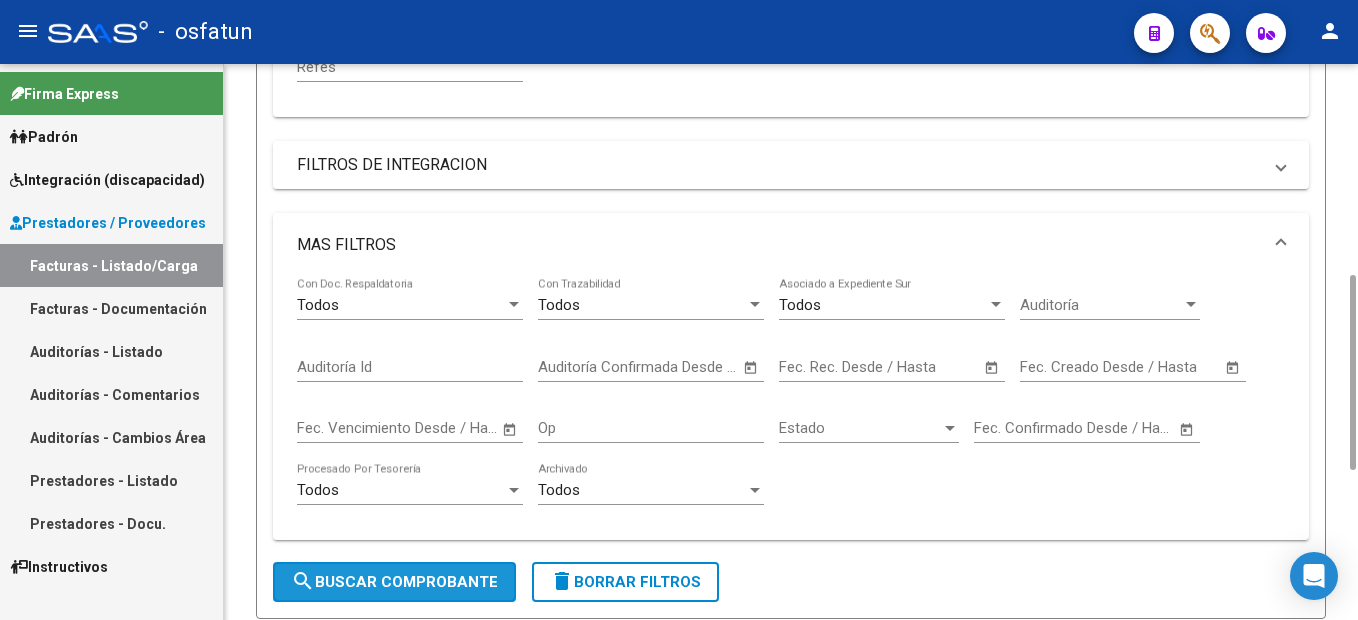 click on "search  Buscar Comprobante" 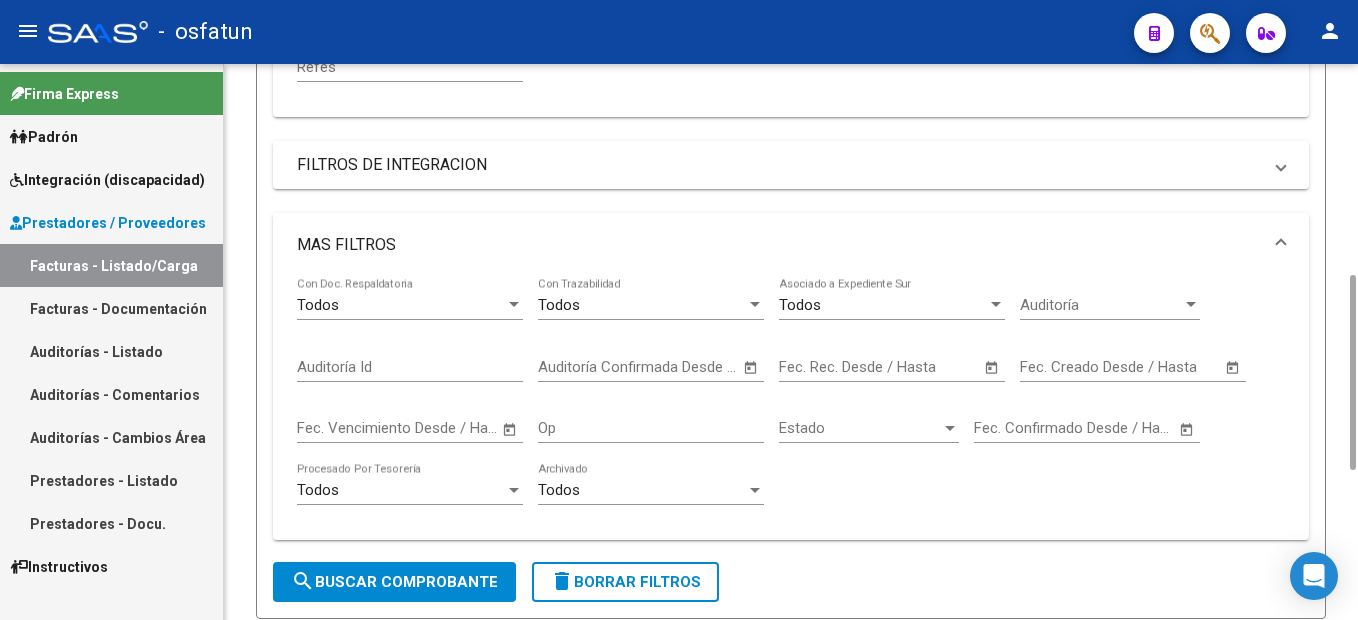 scroll, scrollTop: 1000, scrollLeft: 0, axis: vertical 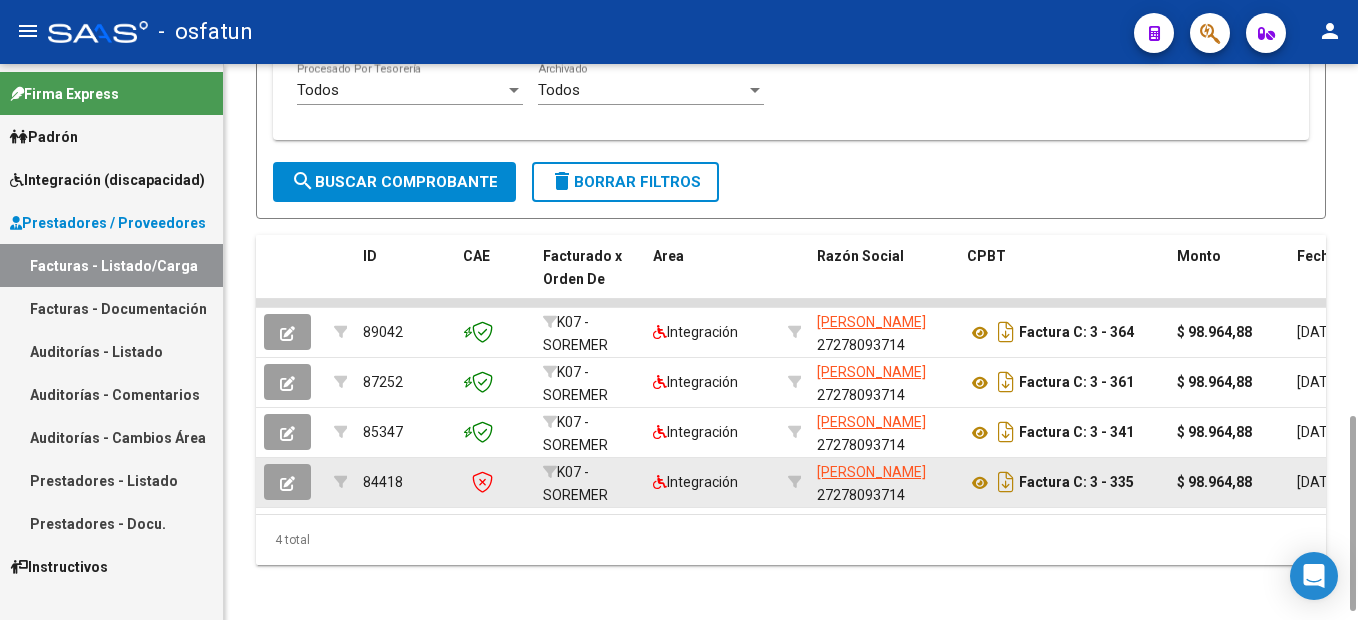 click on "84418" 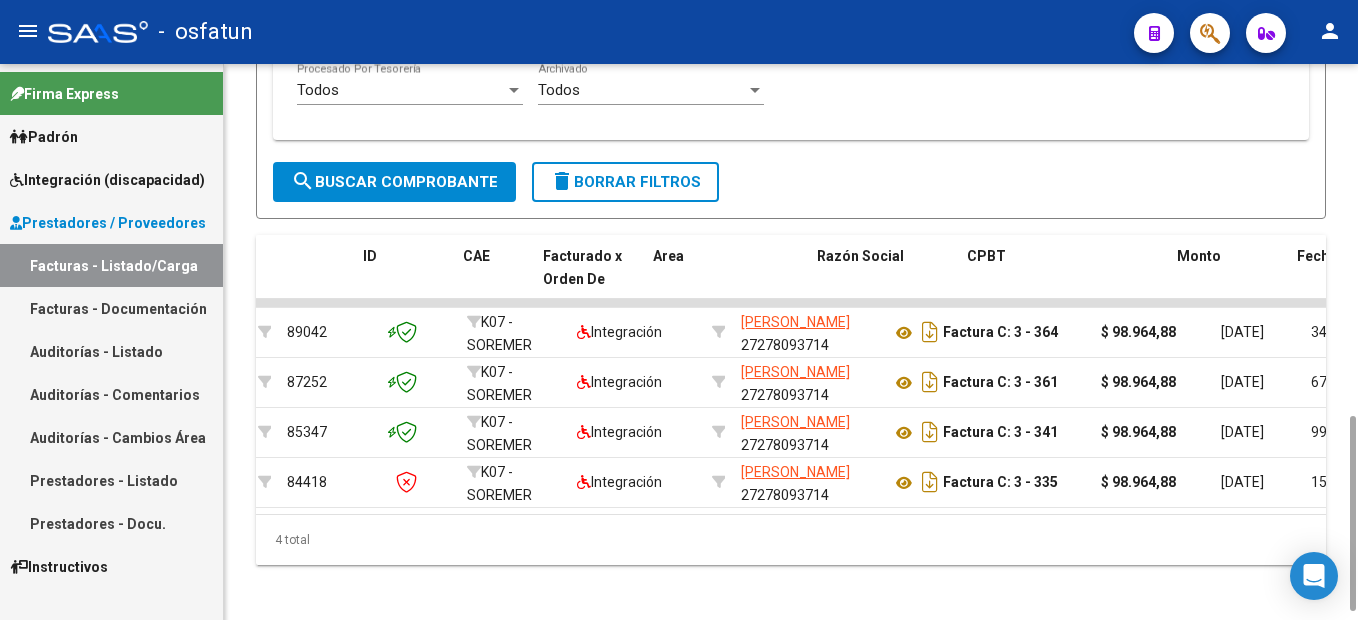 scroll, scrollTop: 0, scrollLeft: 0, axis: both 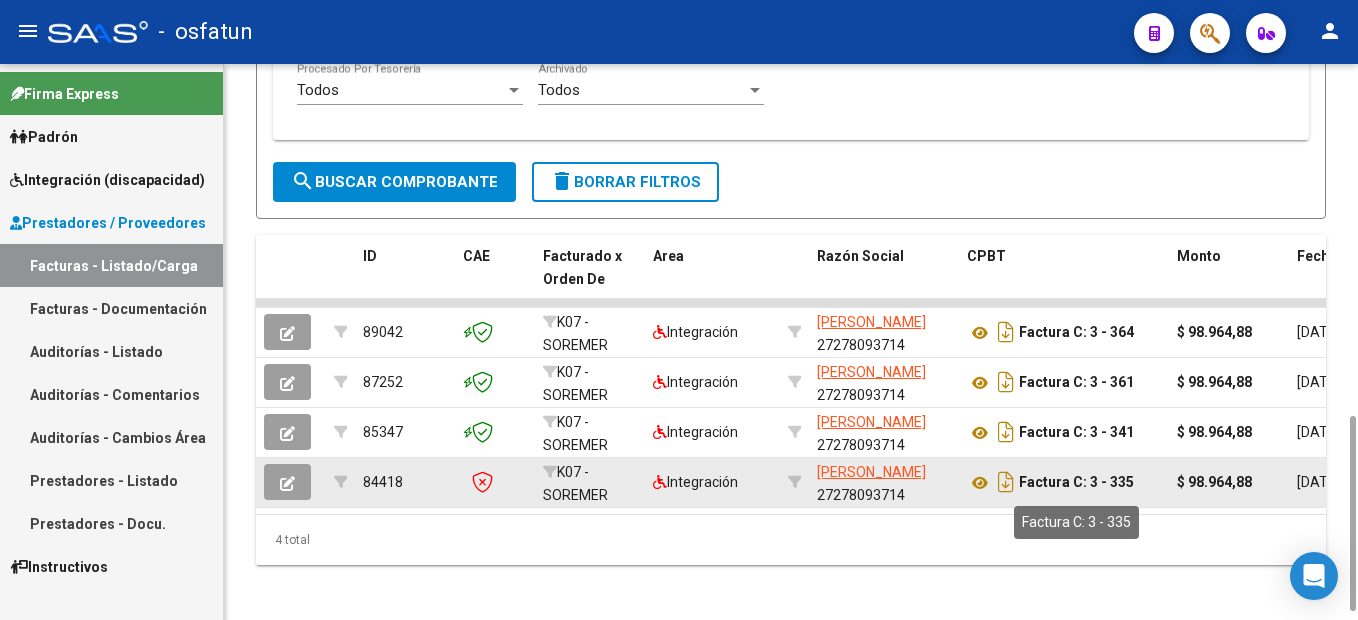 drag, startPoint x: 1145, startPoint y: 482, endPoint x: 1022, endPoint y: 485, distance: 123.03658 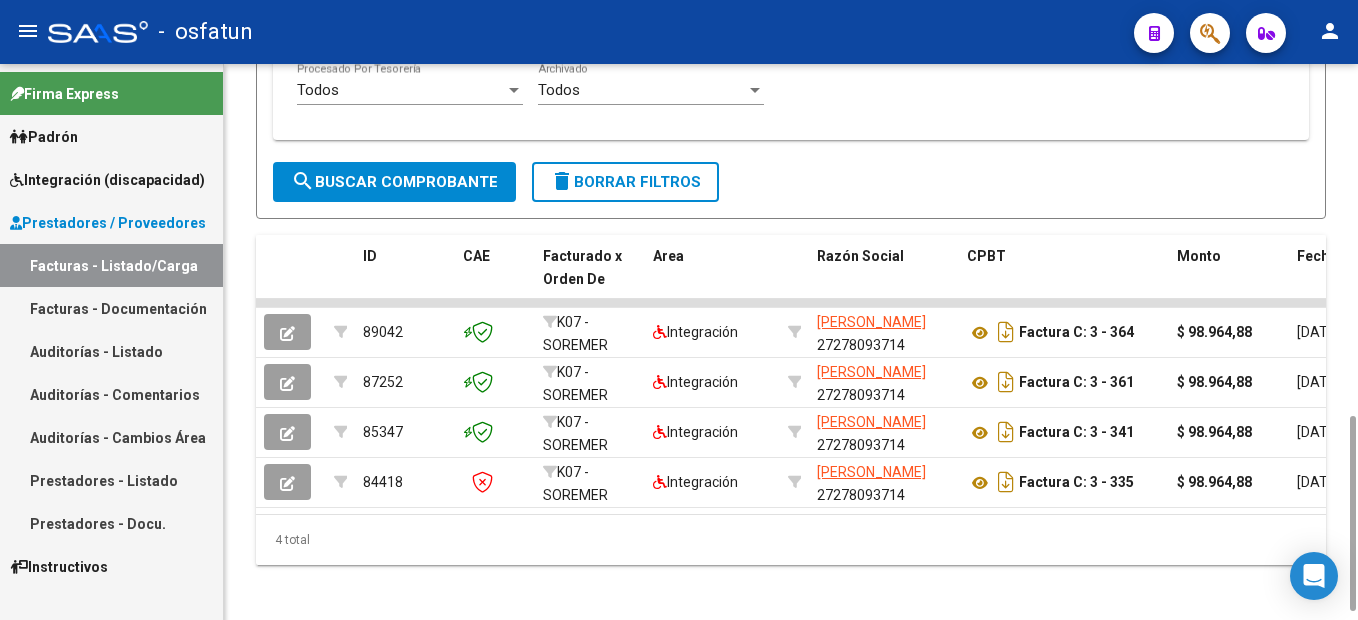 click on "4 total" 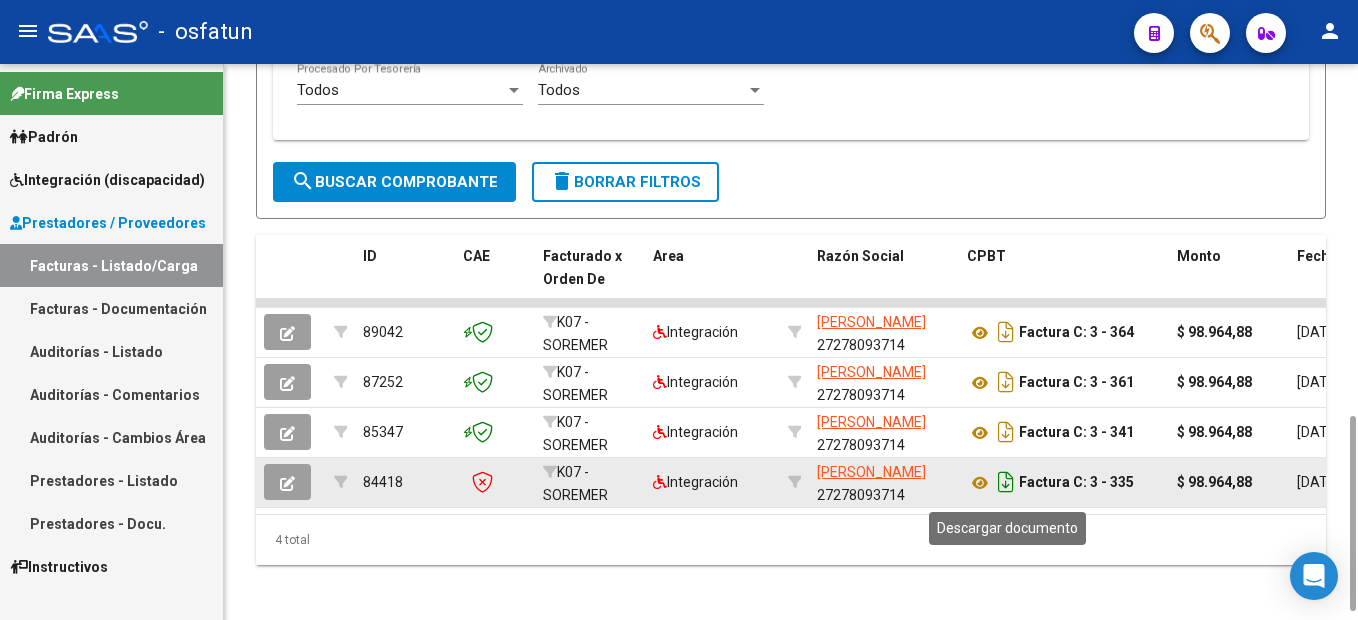 drag, startPoint x: 1150, startPoint y: 482, endPoint x: 1002, endPoint y: 485, distance: 148.0304 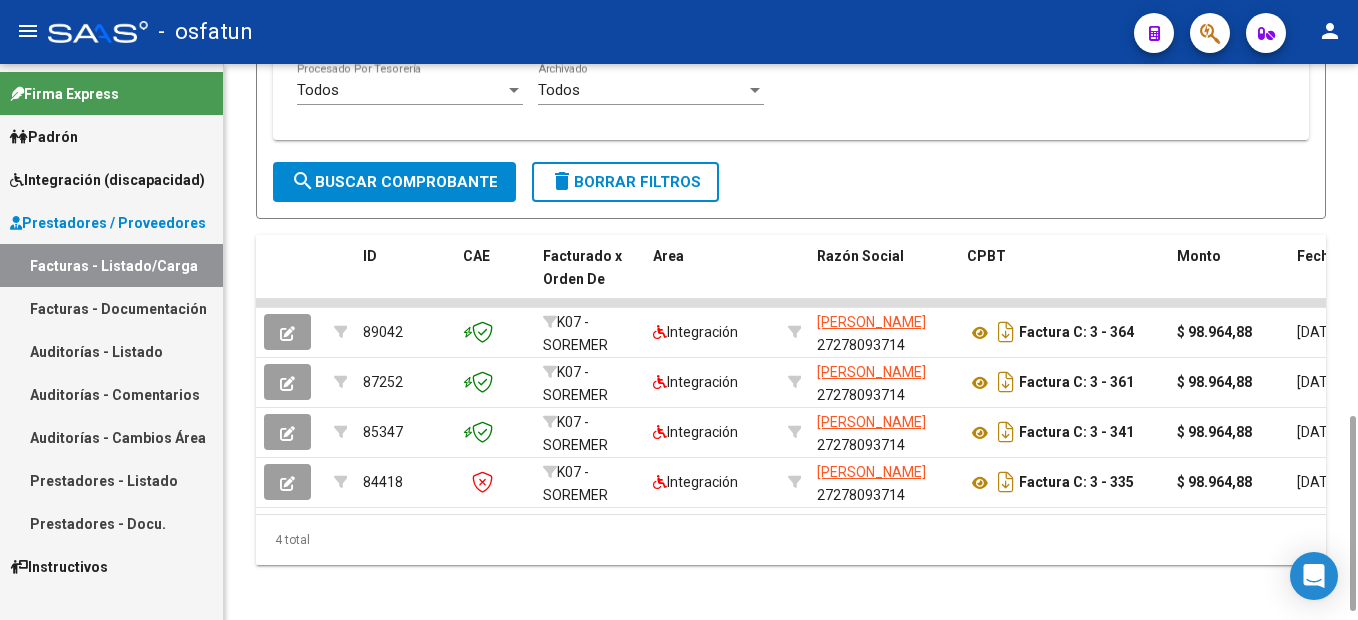 click on "4 total" 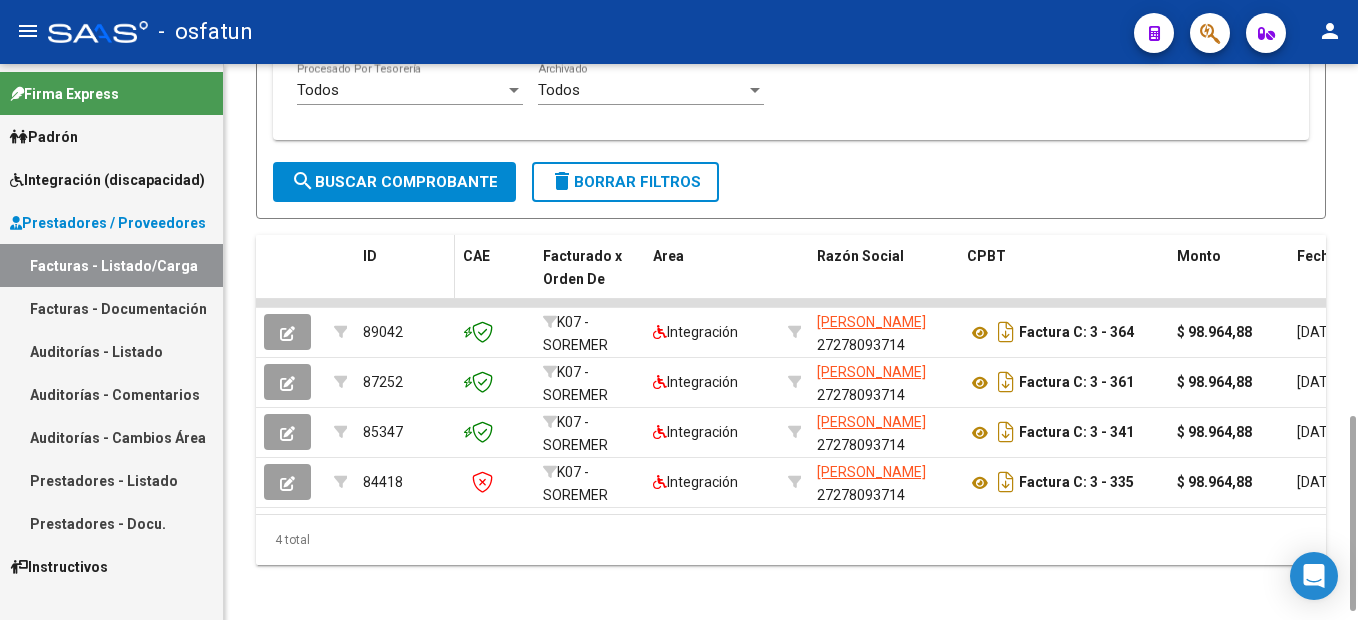 click on "ID" 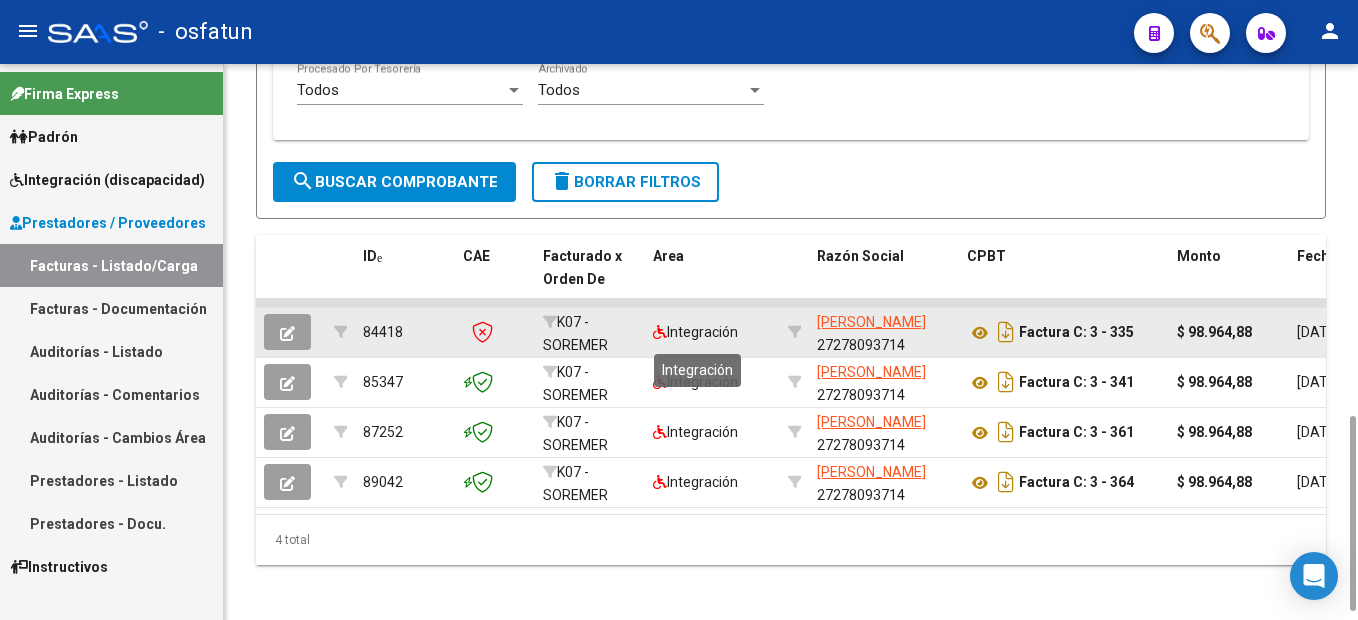 drag, startPoint x: 364, startPoint y: 328, endPoint x: 621, endPoint y: 324, distance: 257.03113 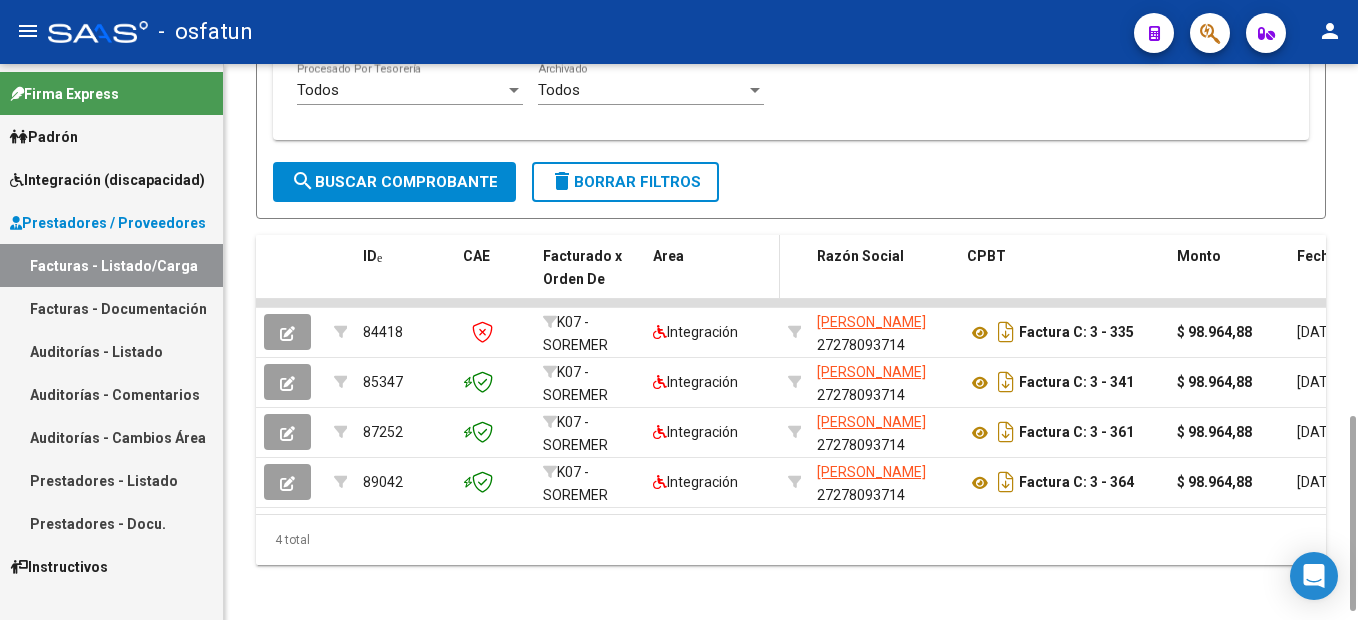 drag, startPoint x: 621, startPoint y: 324, endPoint x: 720, endPoint y: 269, distance: 113.25193 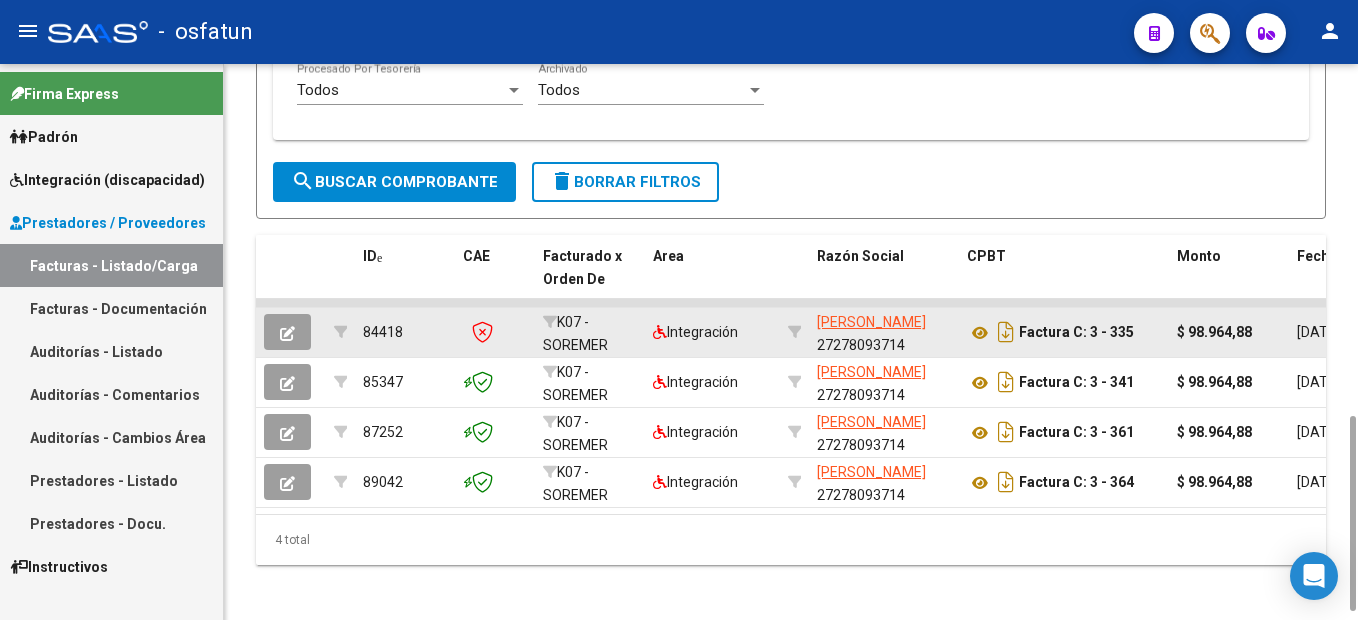 drag, startPoint x: 363, startPoint y: 331, endPoint x: 424, endPoint y: 349, distance: 63.600315 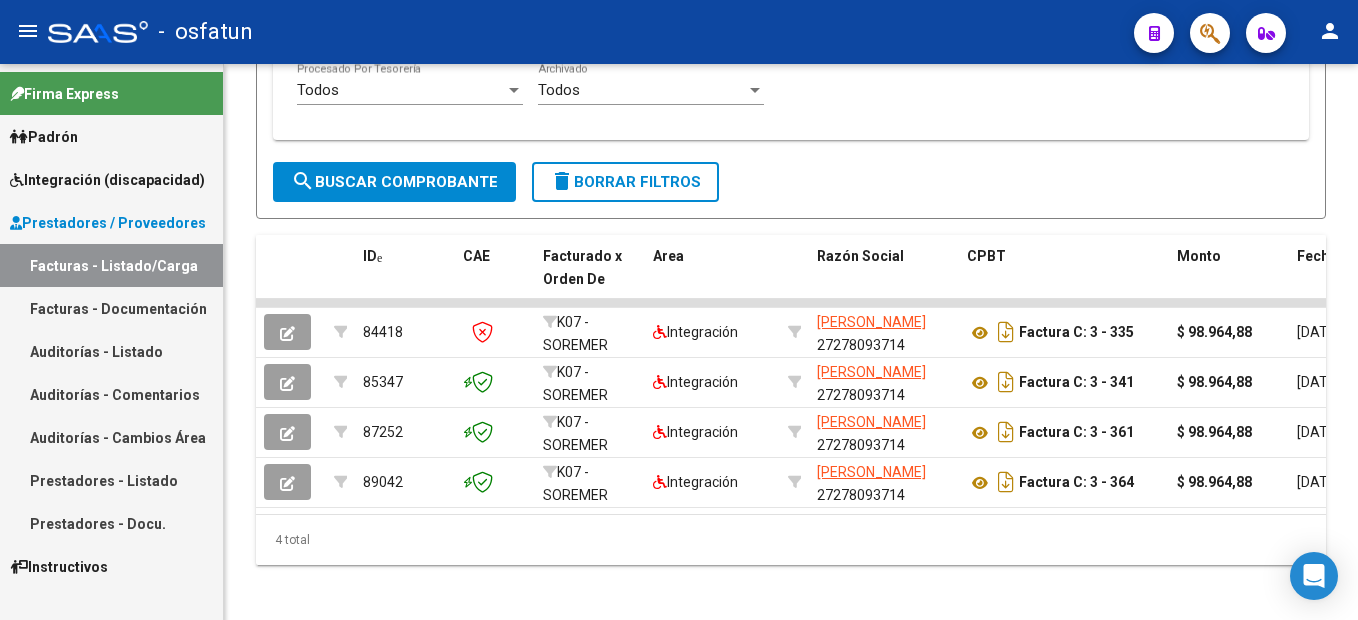 scroll, scrollTop: 0, scrollLeft: 0, axis: both 